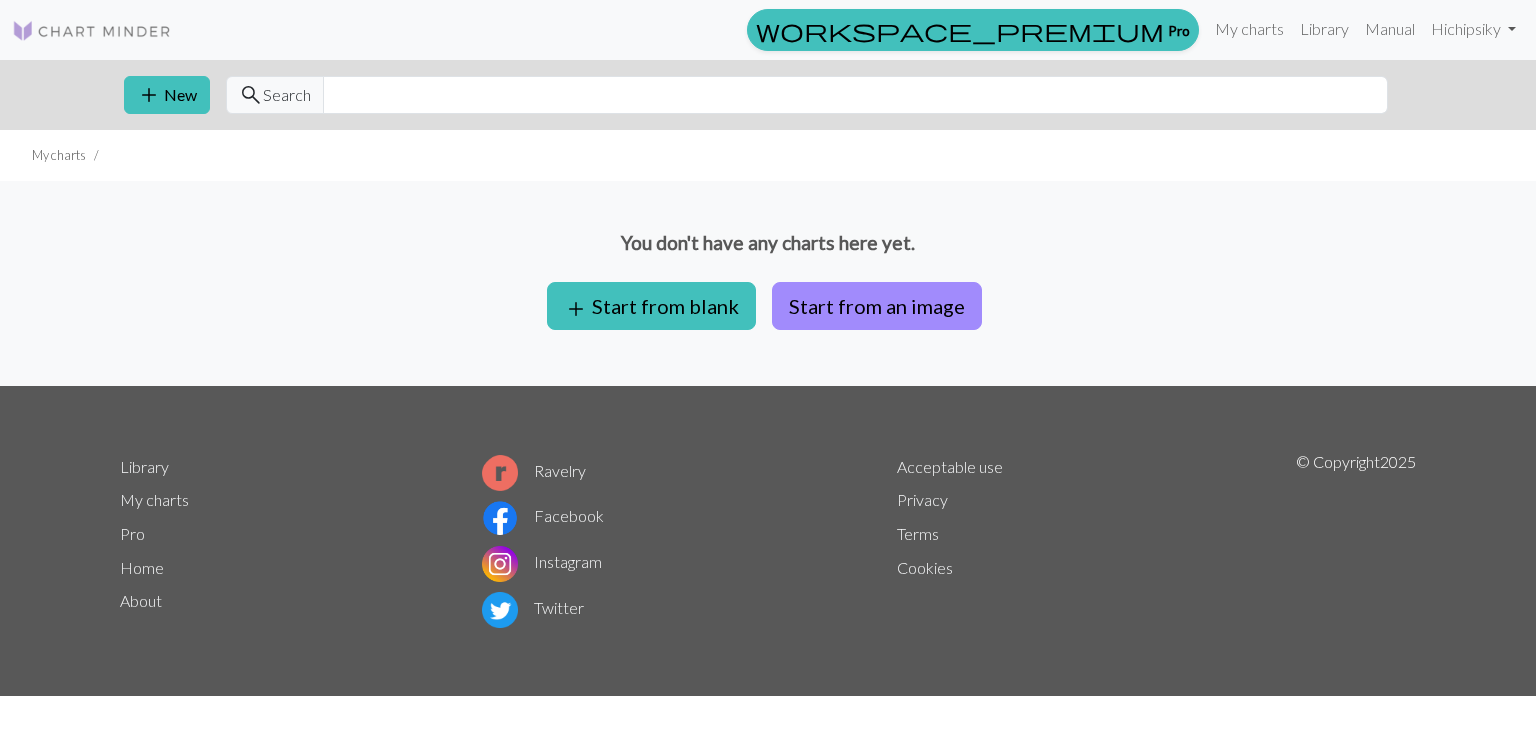 scroll, scrollTop: 0, scrollLeft: 0, axis: both 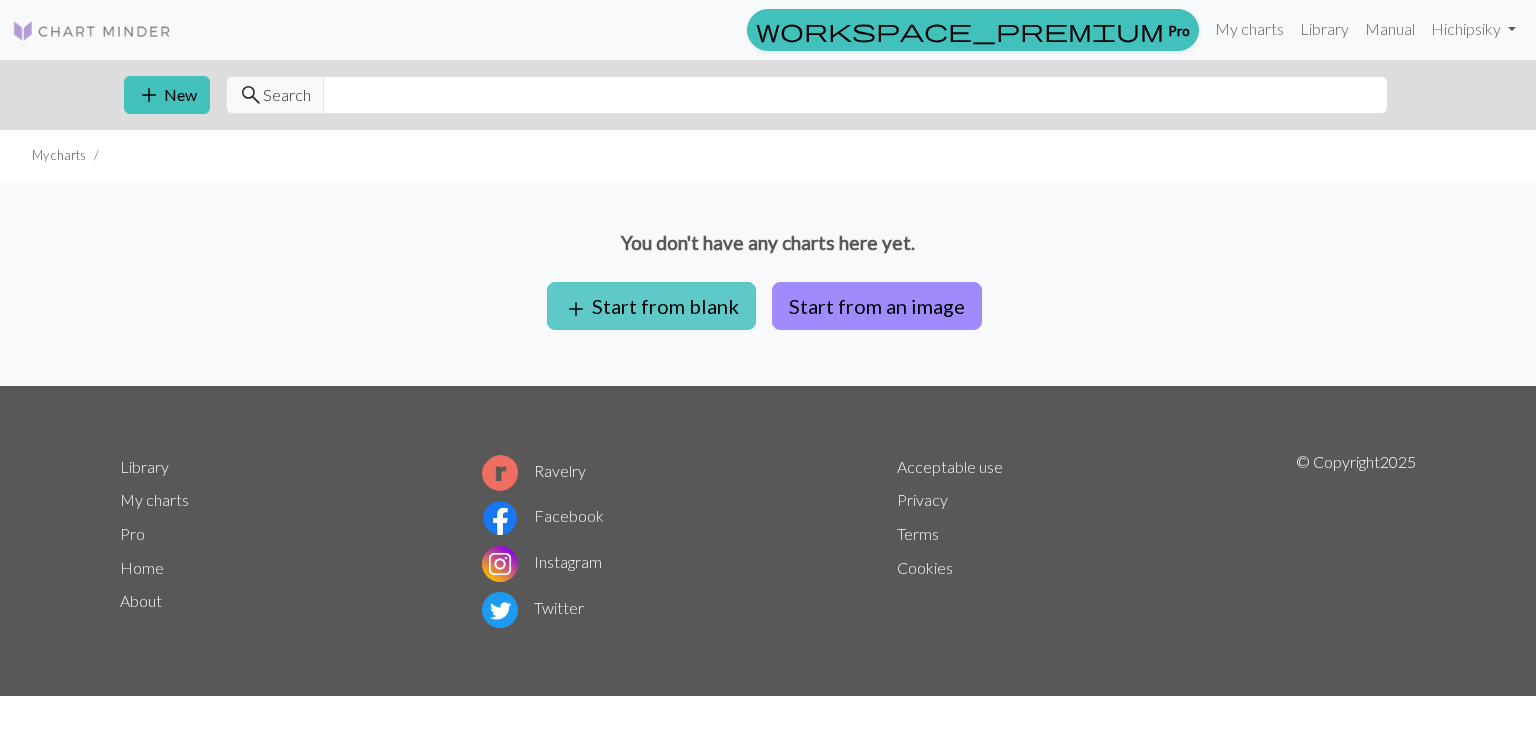 click on "add   Start from blank" at bounding box center [651, 306] 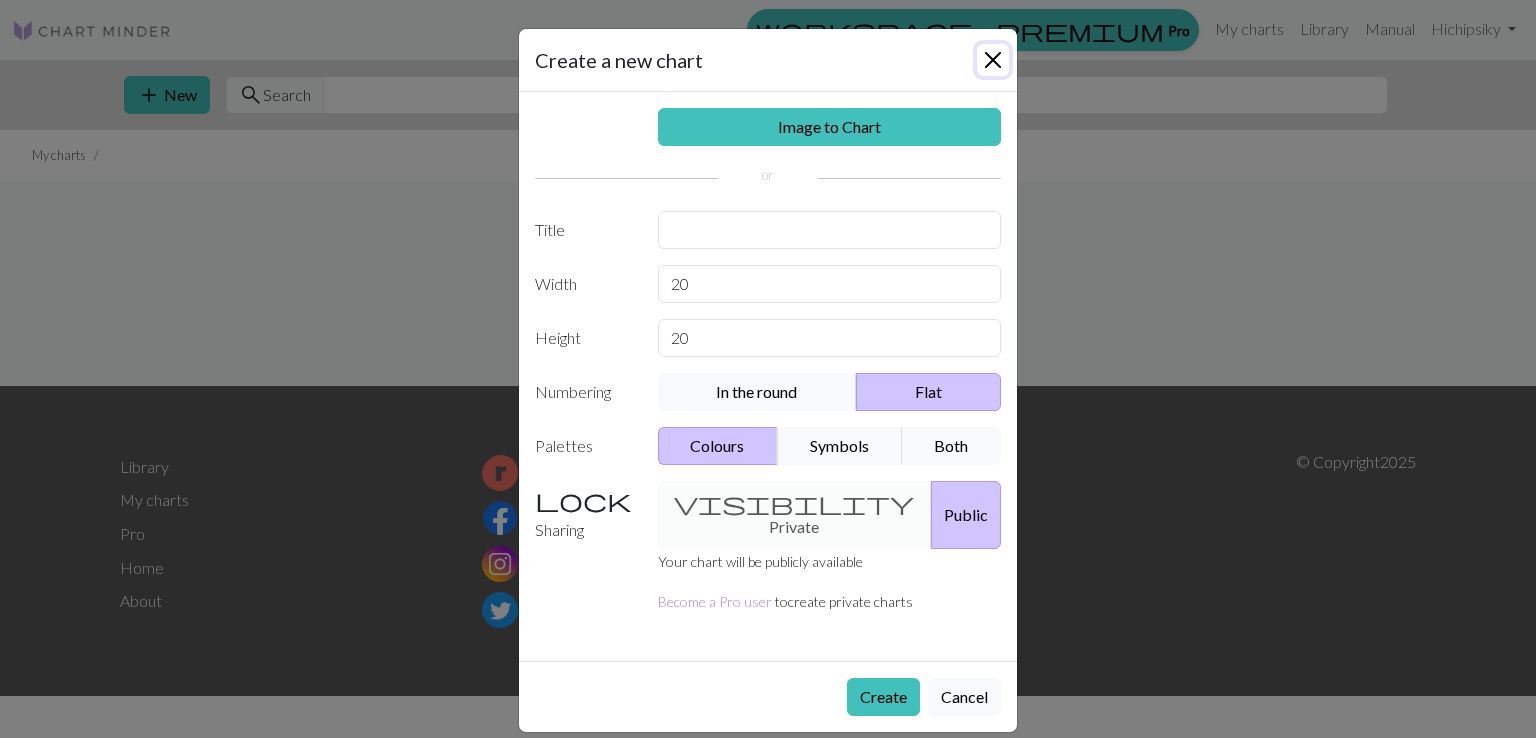 click at bounding box center [993, 60] 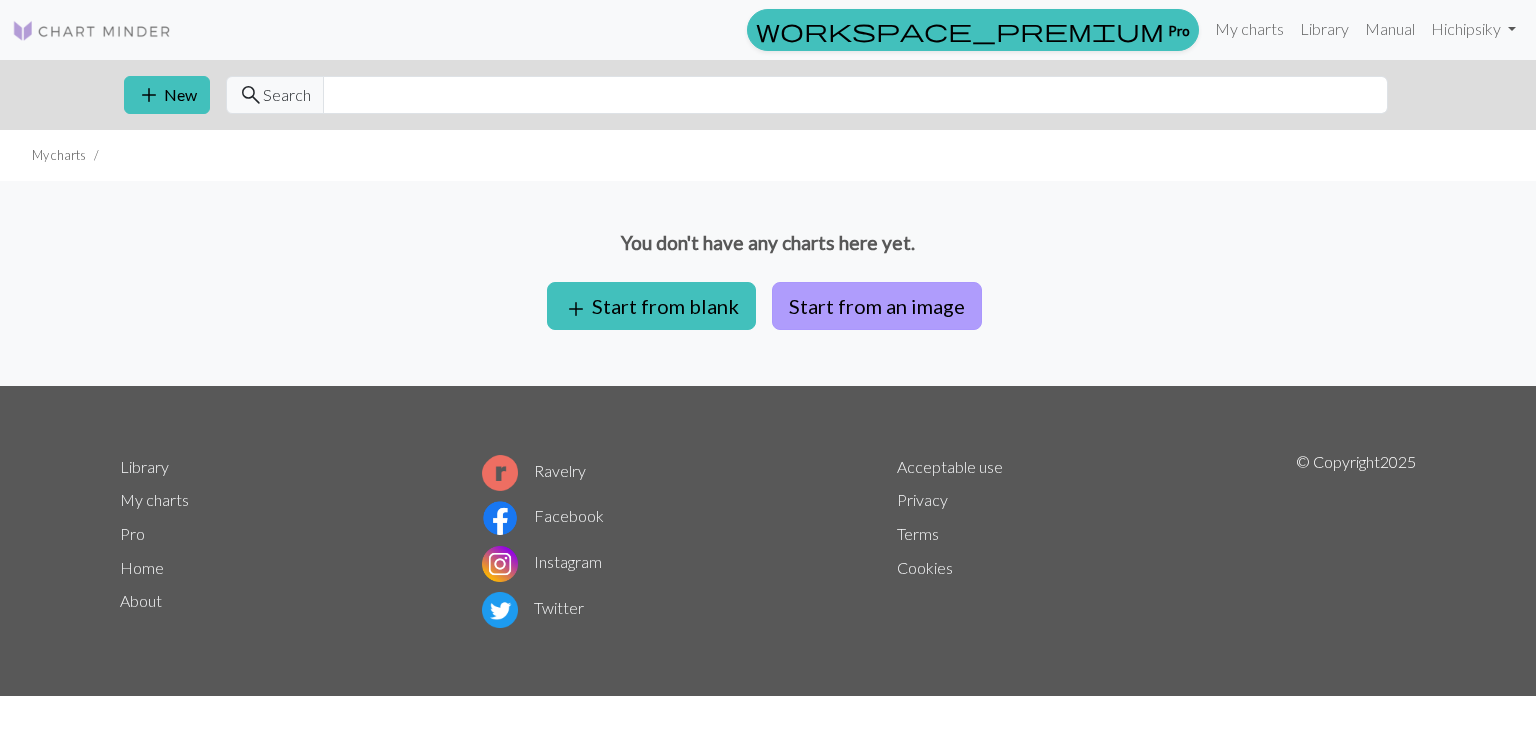 click on "Start from an image" at bounding box center (877, 306) 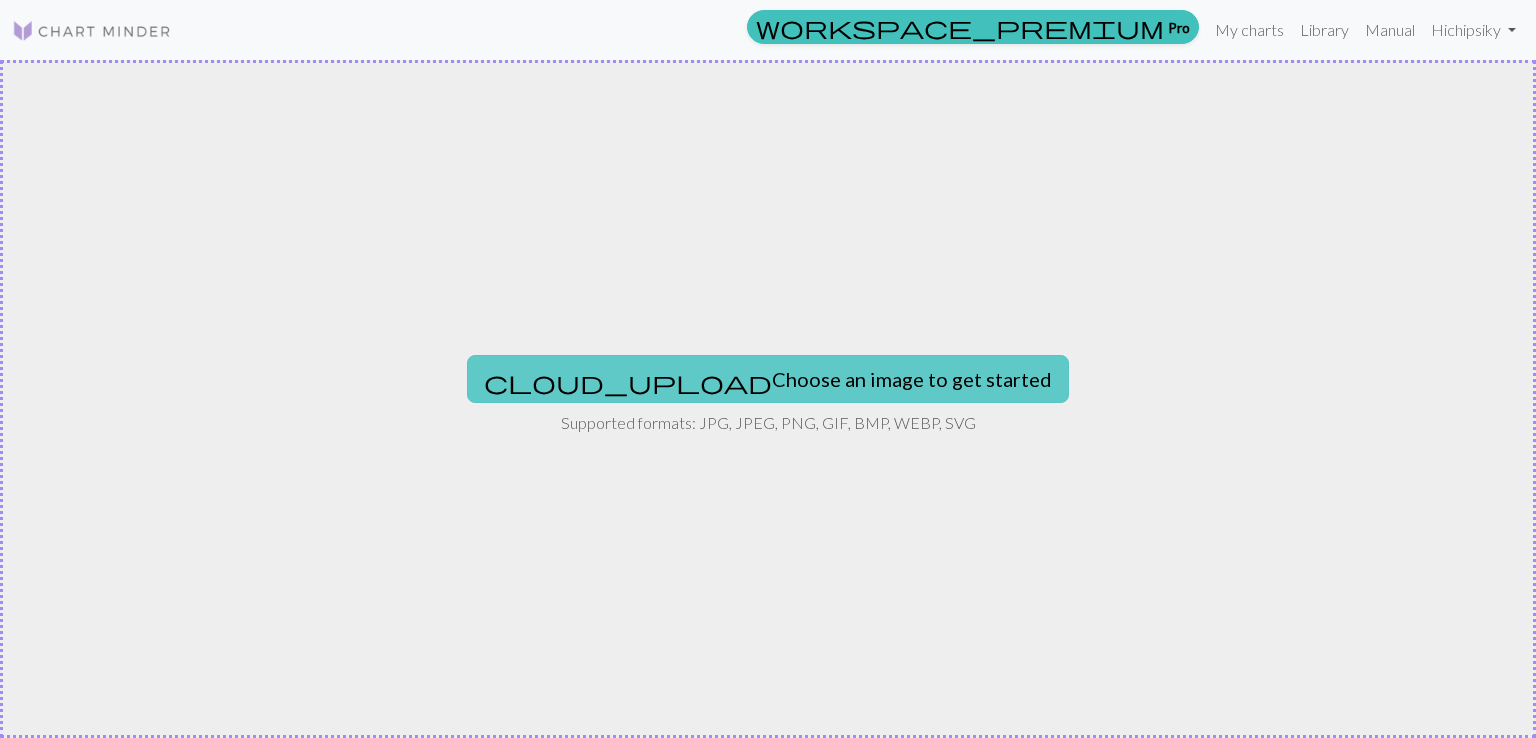 click on "cloud_upload  Choose an image to get started" at bounding box center (768, 379) 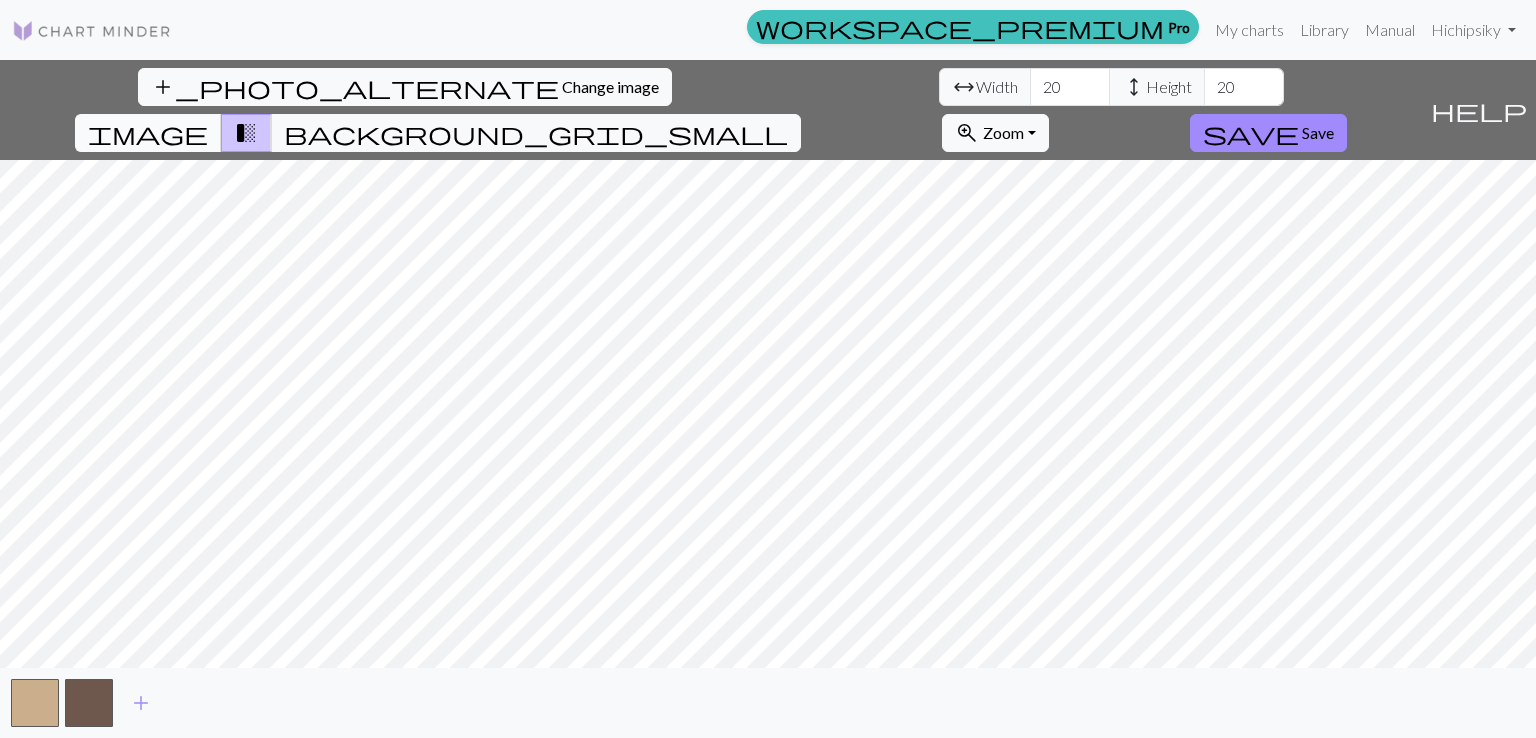 click on "image" at bounding box center (148, 133) 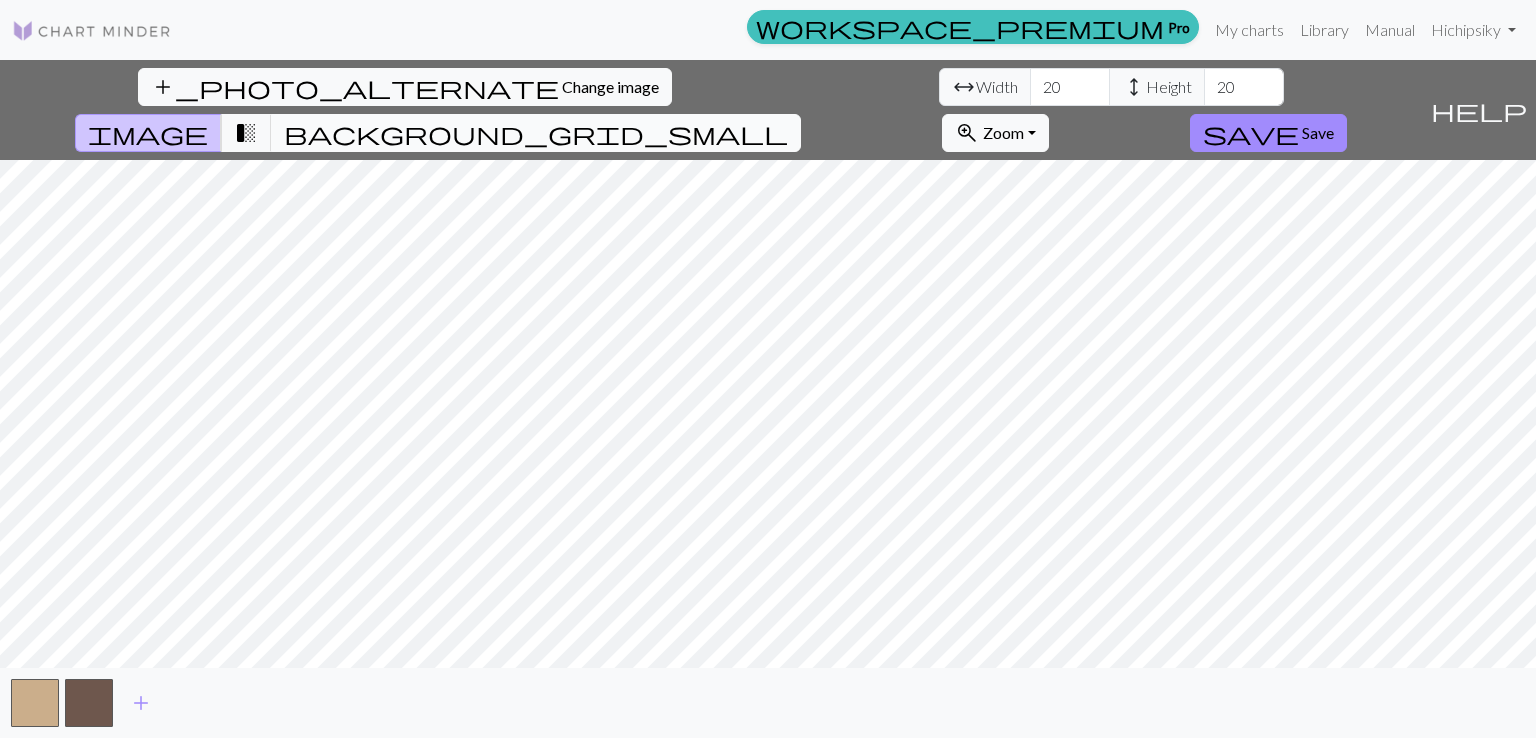 click on "background_grid_small" at bounding box center (536, 133) 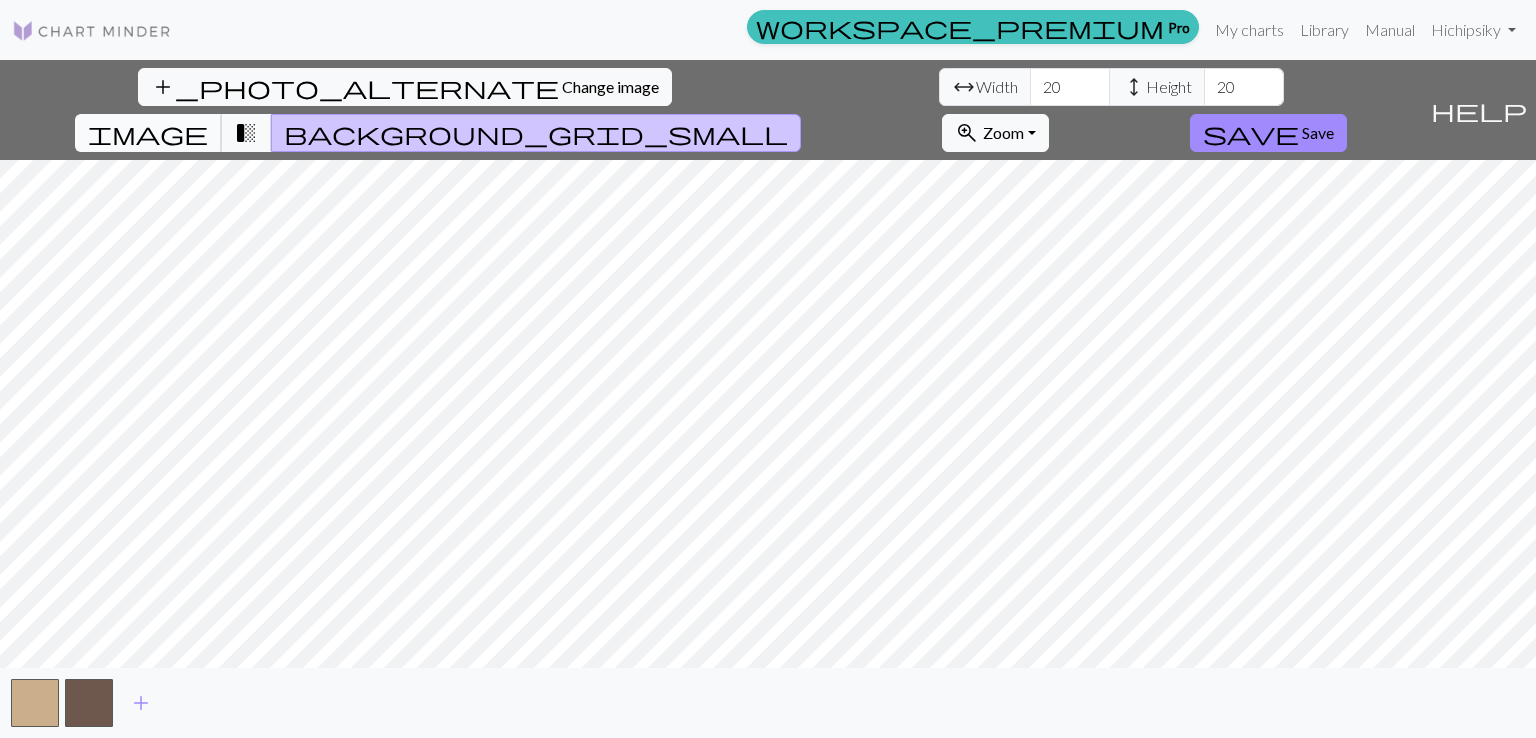 click on "image" at bounding box center [148, 133] 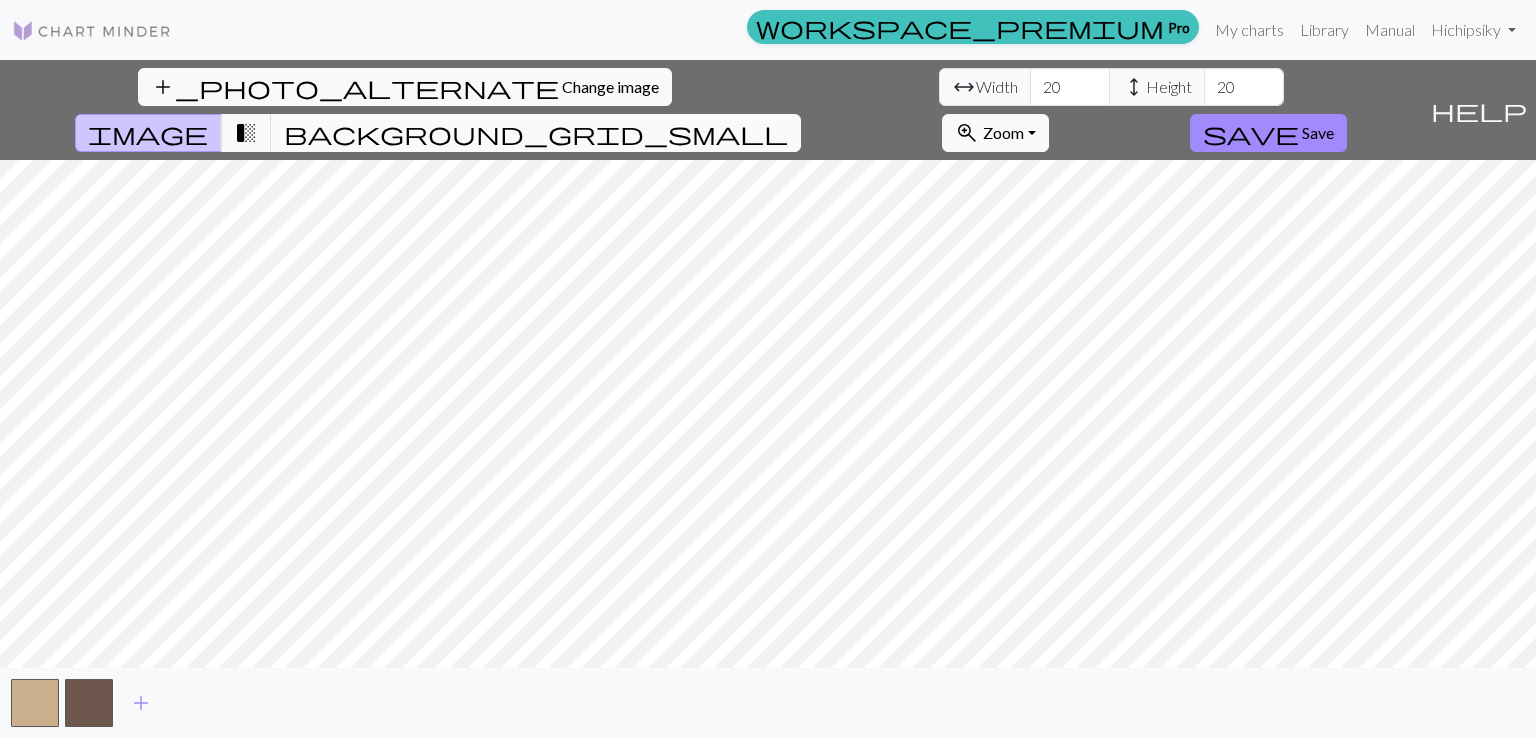 click on "background_grid_small" at bounding box center [536, 133] 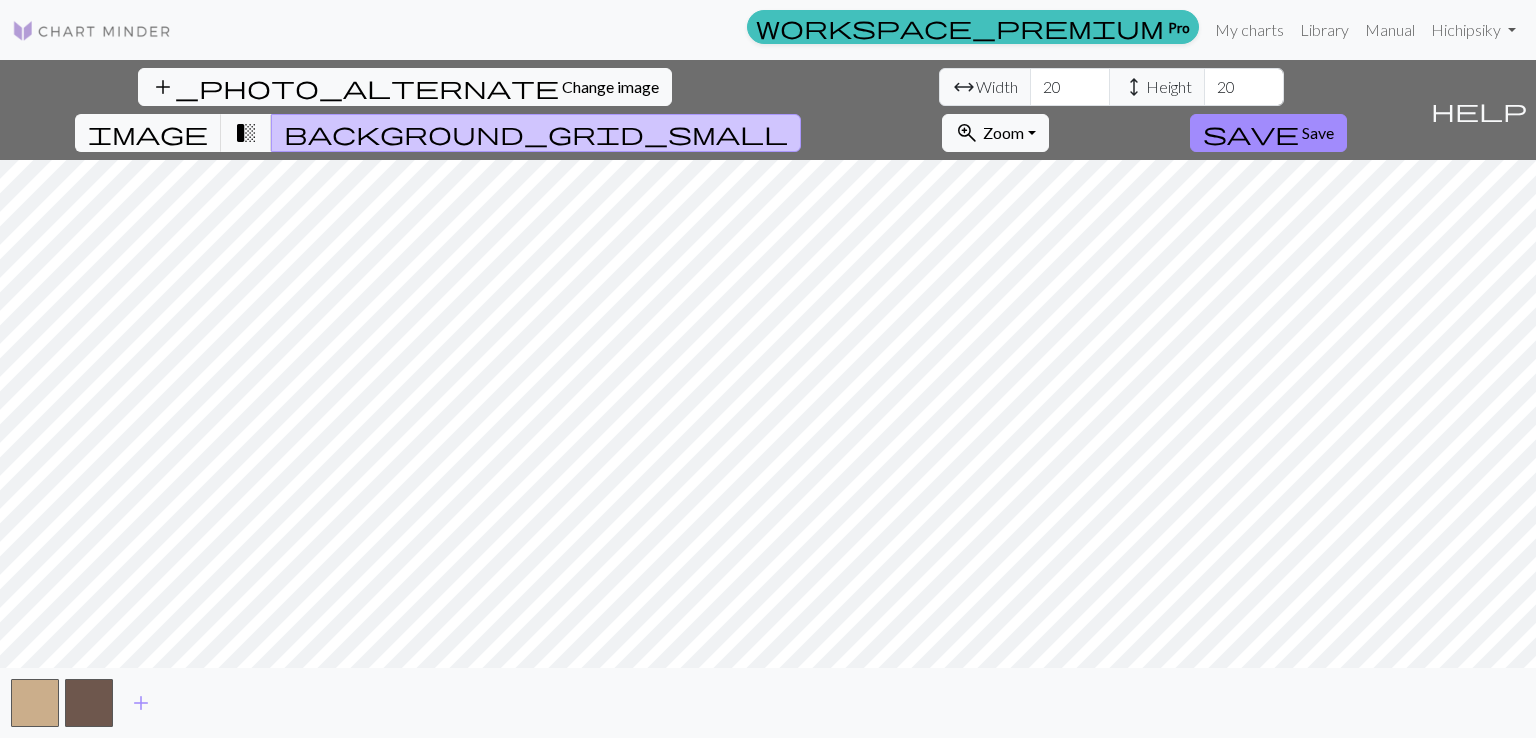 click on "add" at bounding box center [768, 703] 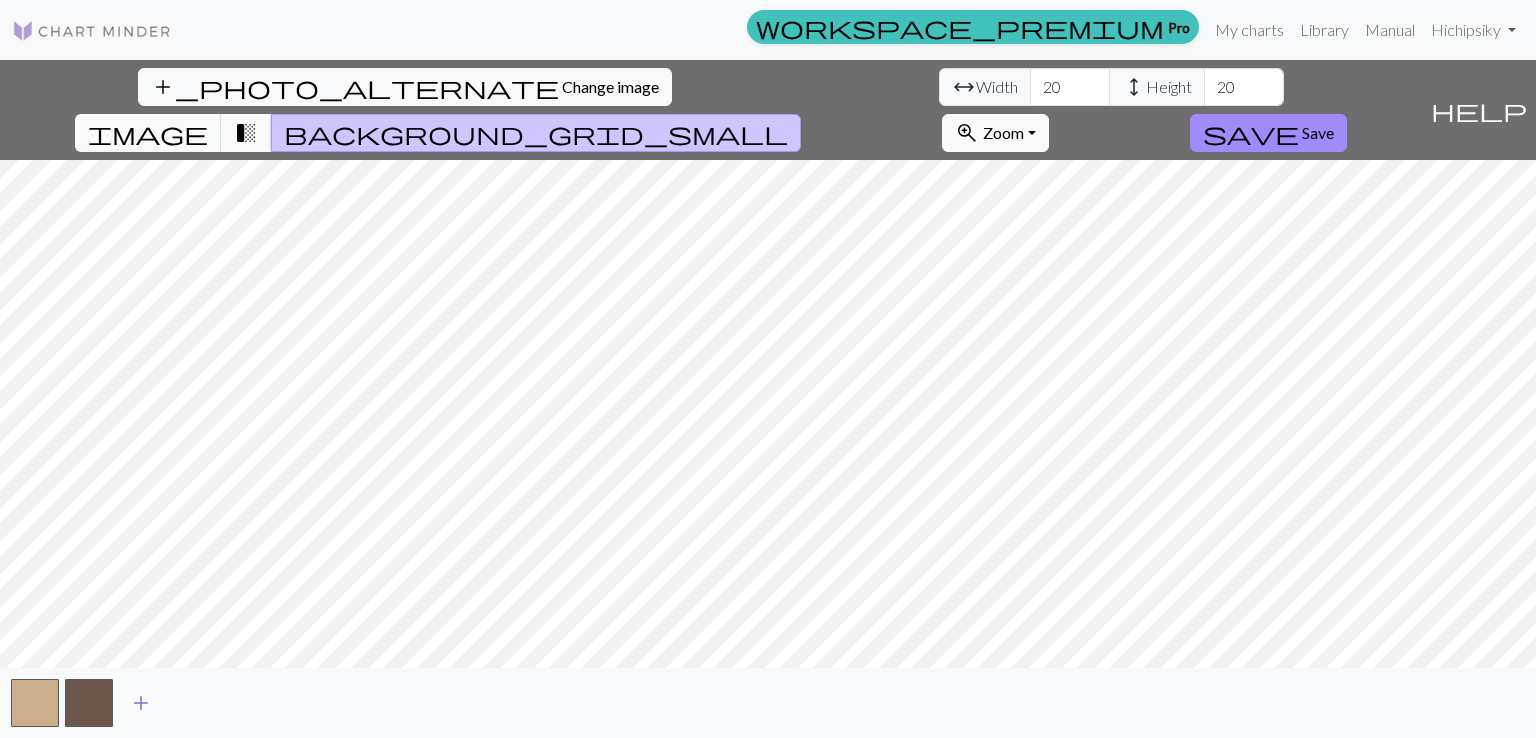 click on "add" at bounding box center (141, 703) 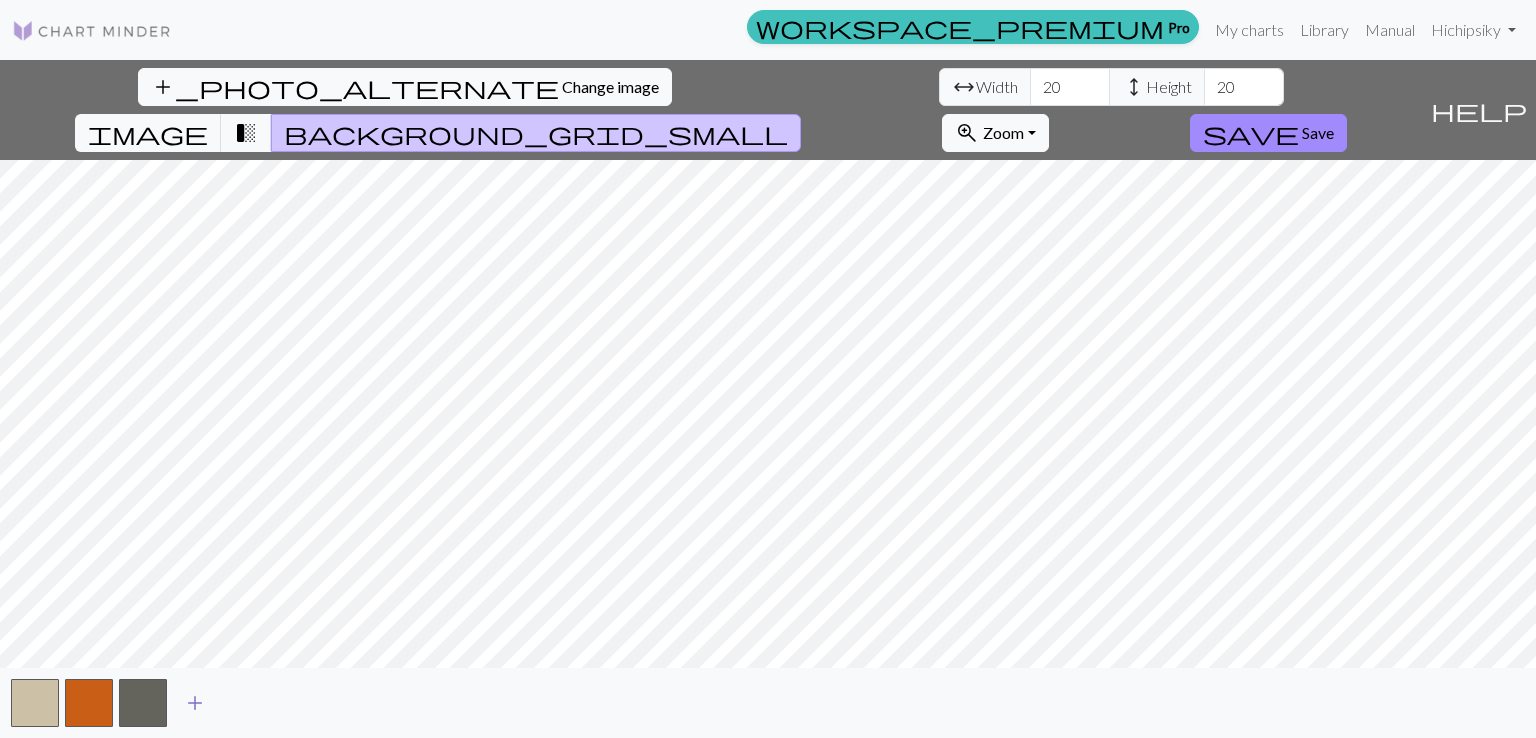 click on "add" at bounding box center (195, 703) 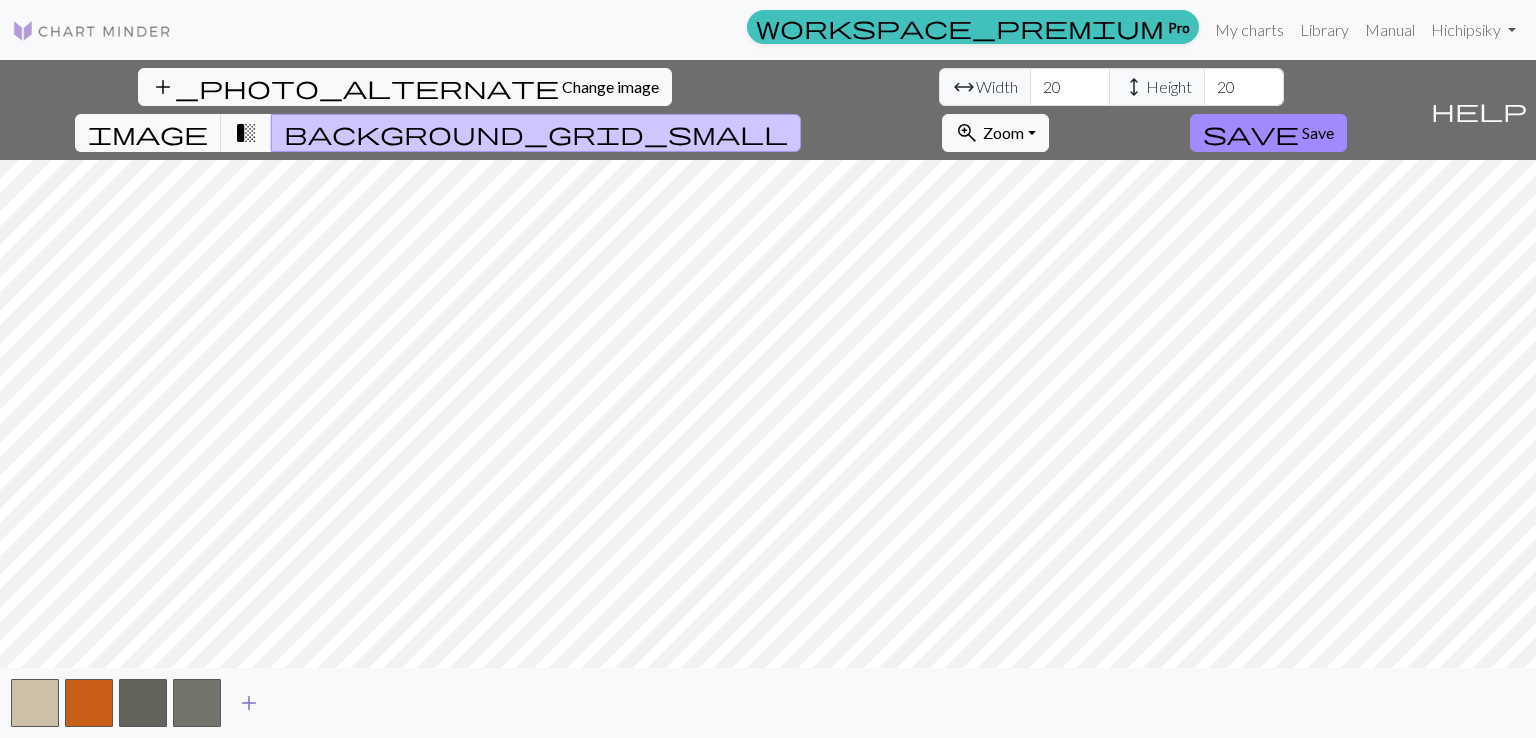click on "add" at bounding box center [249, 703] 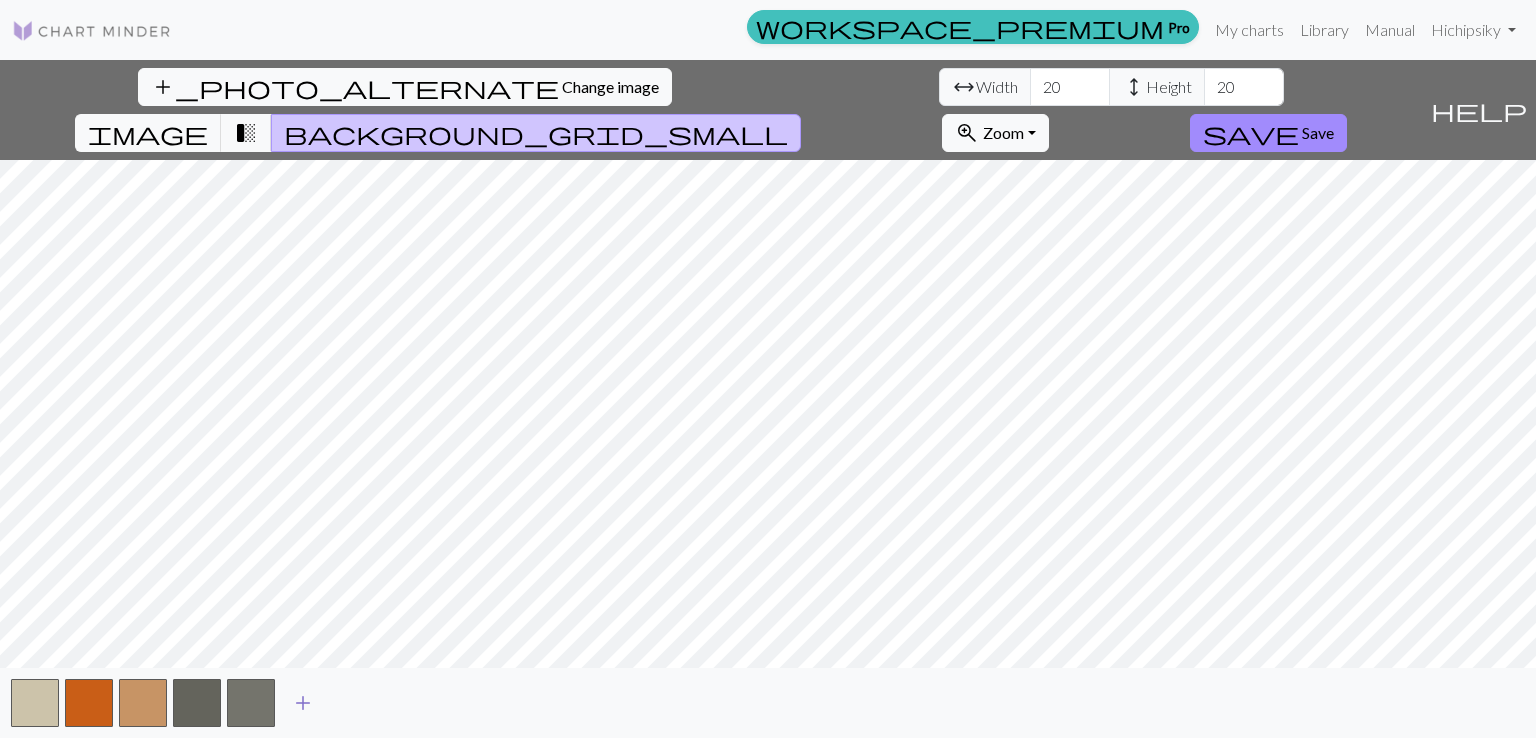click on "add" at bounding box center (303, 703) 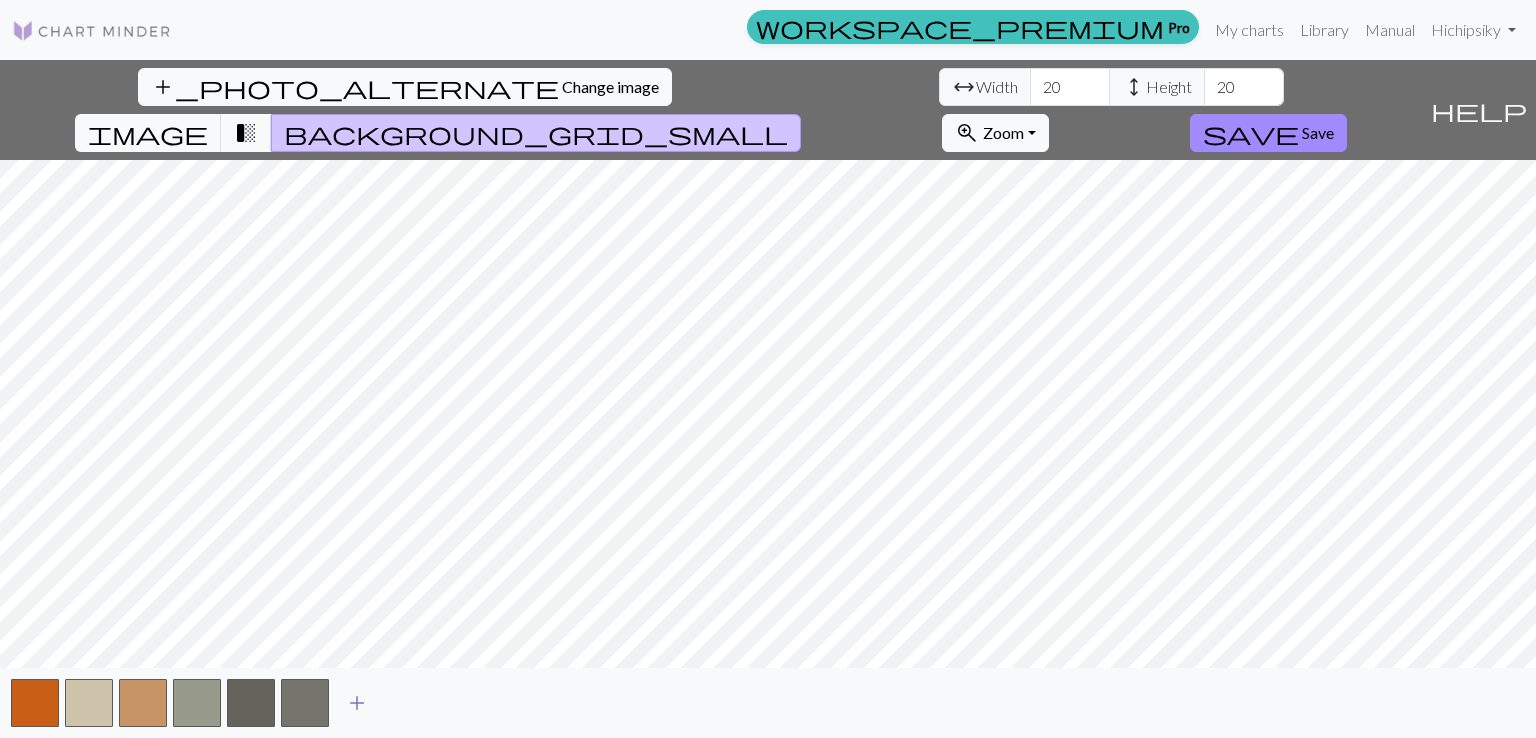 click on "add" at bounding box center [357, 703] 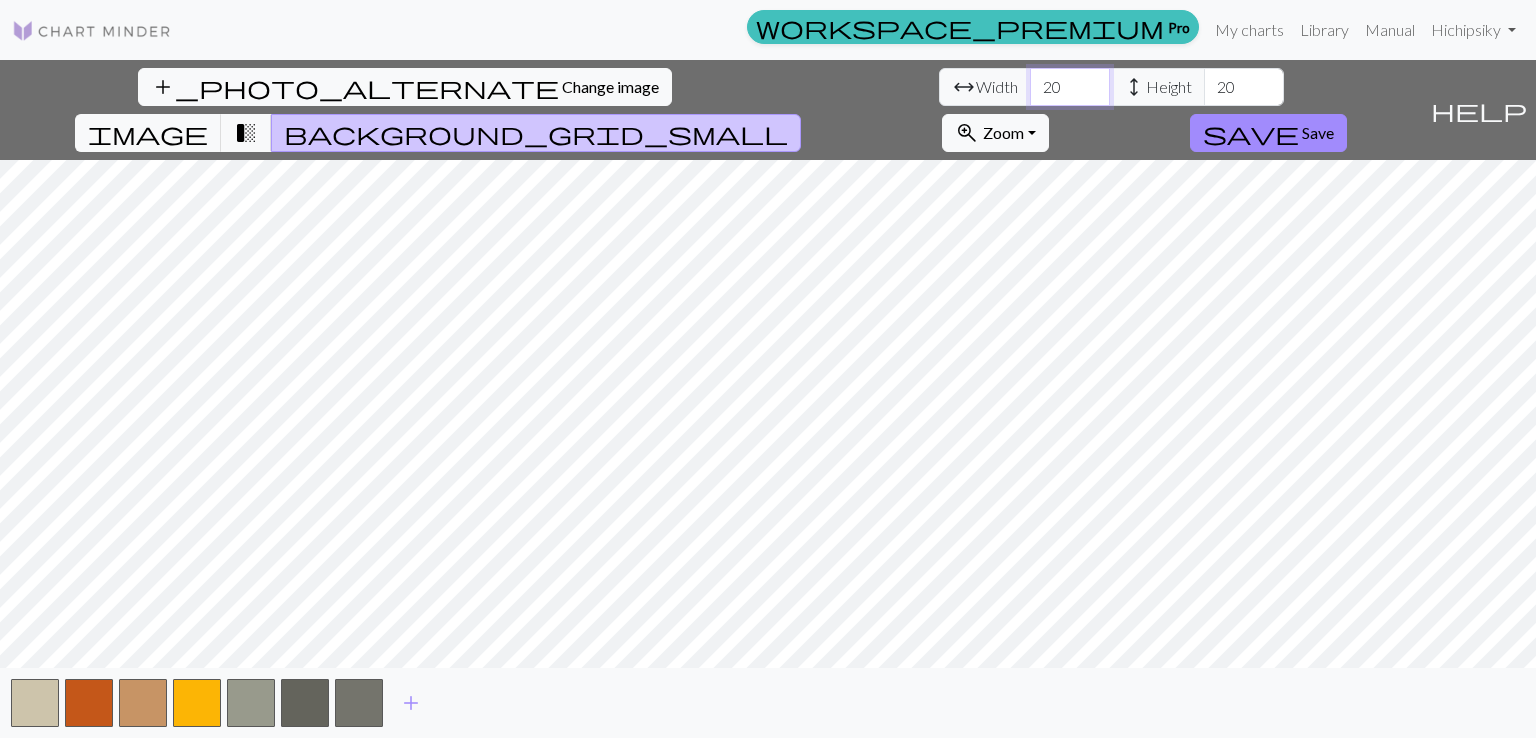 drag, startPoint x: 480, startPoint y: 88, endPoint x: 355, endPoint y: 89, distance: 125.004 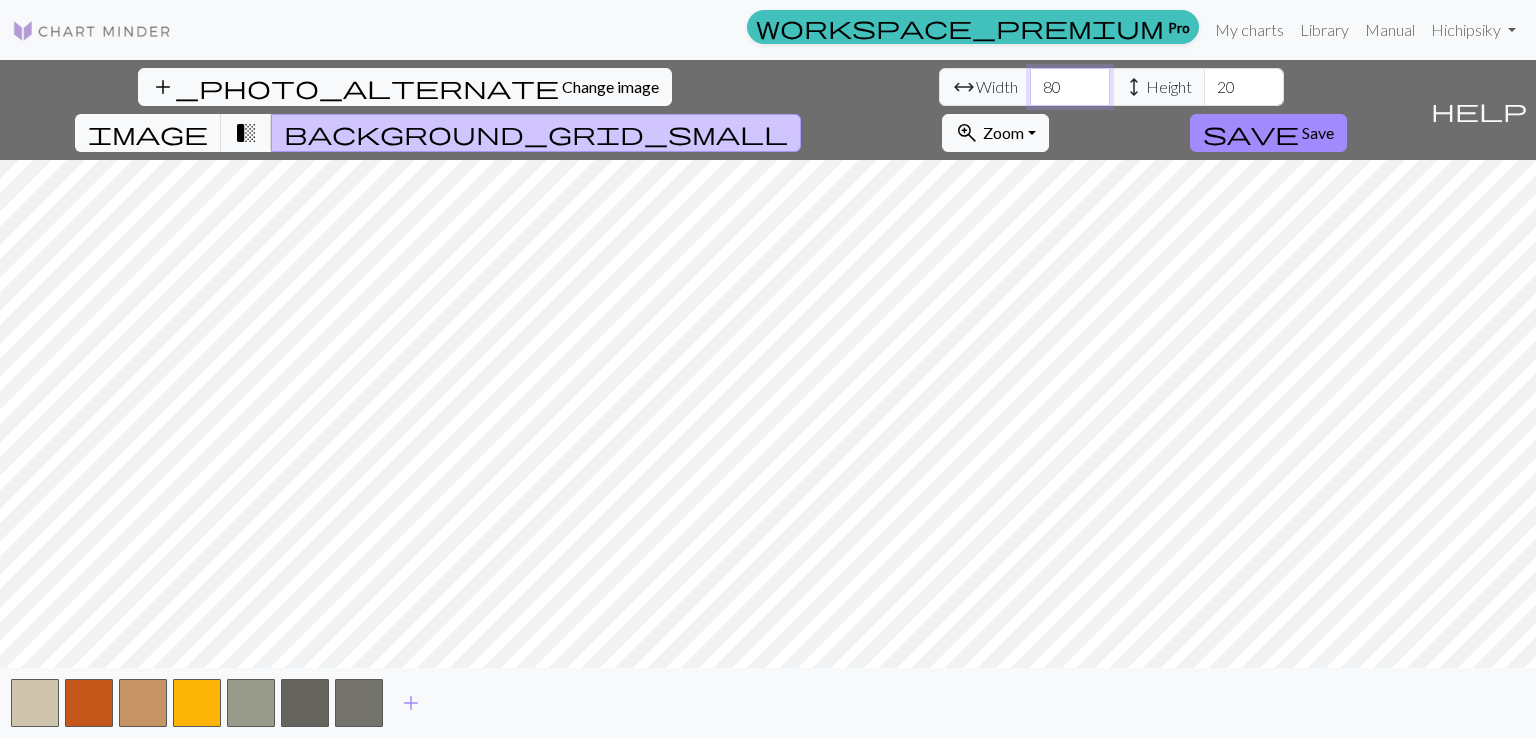 type on "80" 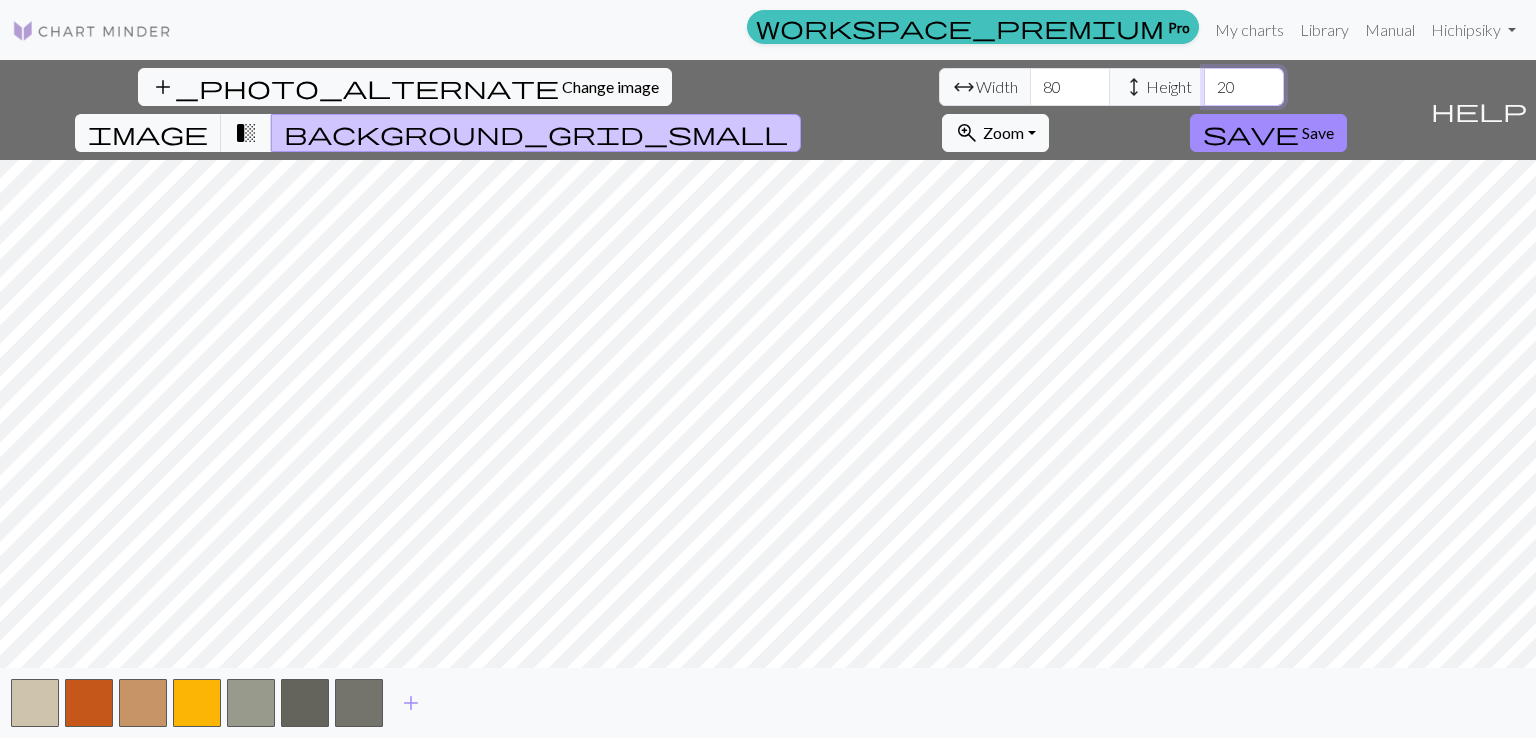 click on "arrow_range   Width 80 height   Height 20" at bounding box center [1111, 87] 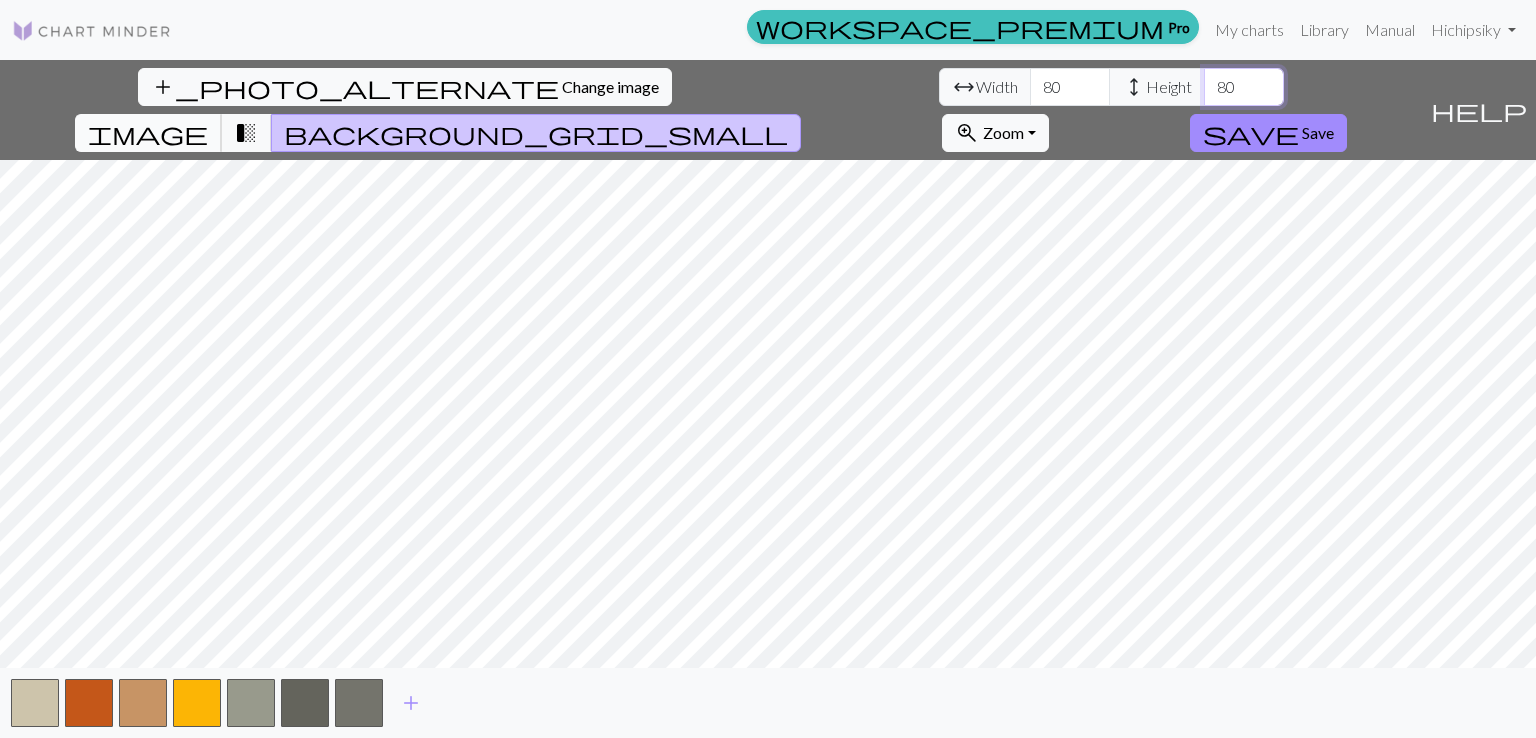 type on "80" 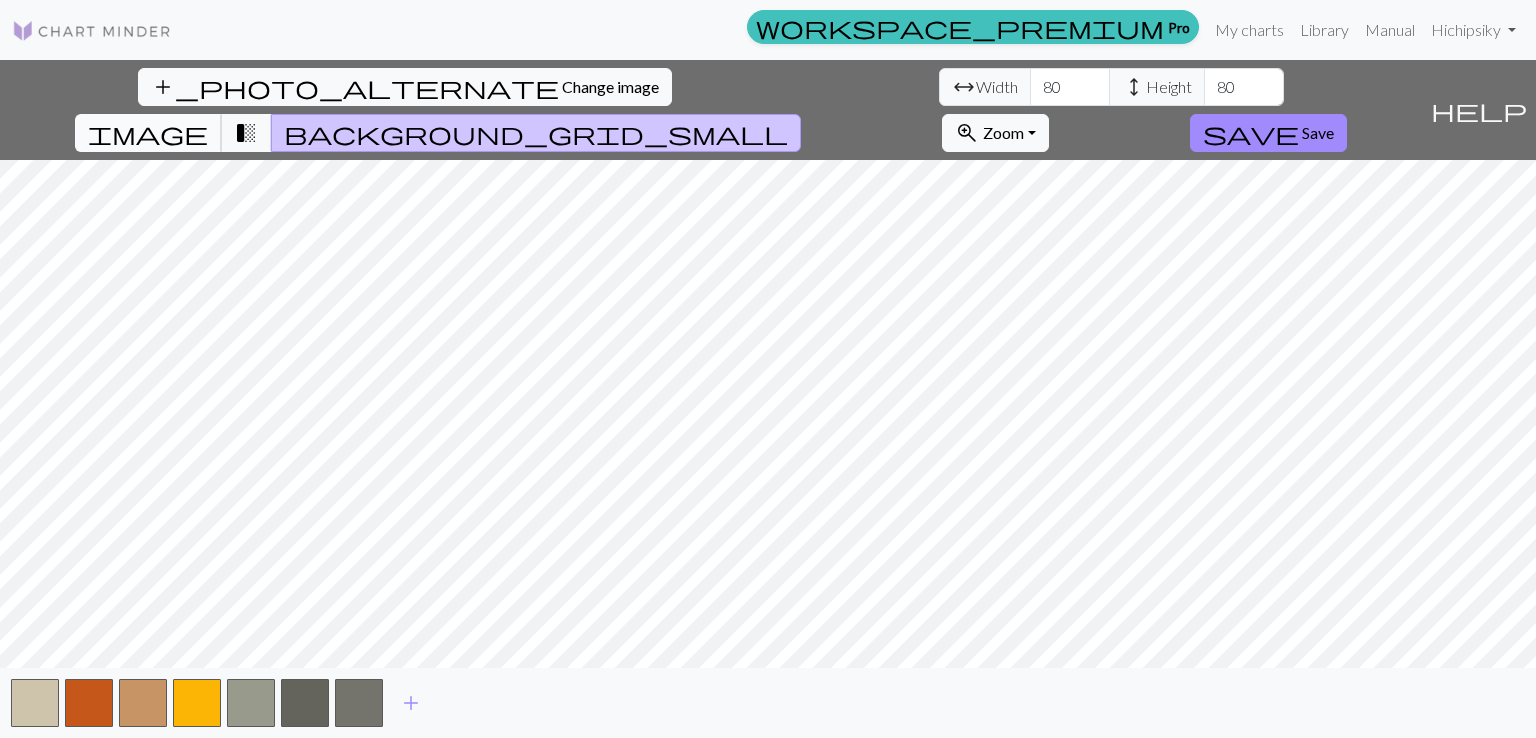 click on "image" at bounding box center [148, 133] 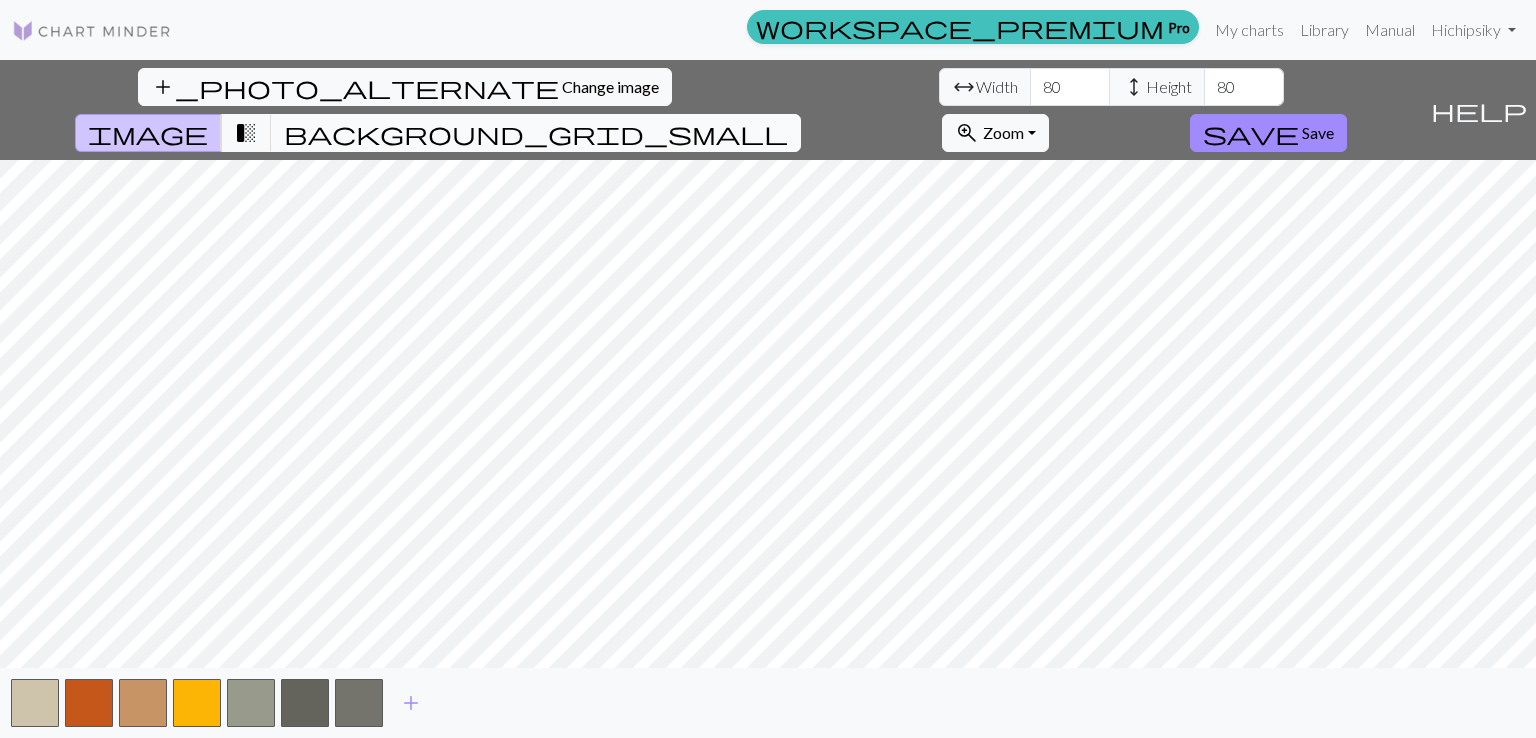 click on "background_grid_small" at bounding box center [536, 133] 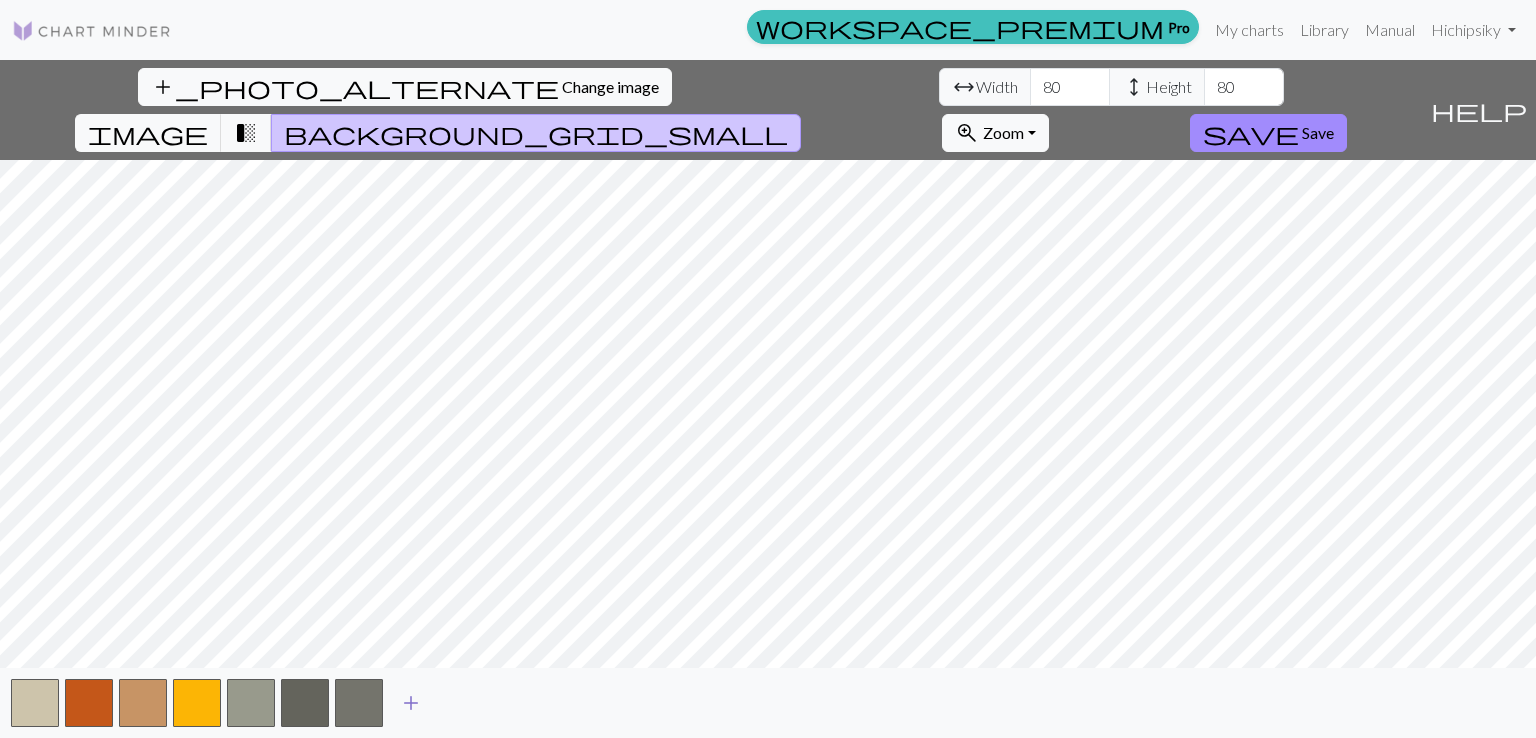 click on "add" at bounding box center [411, 703] 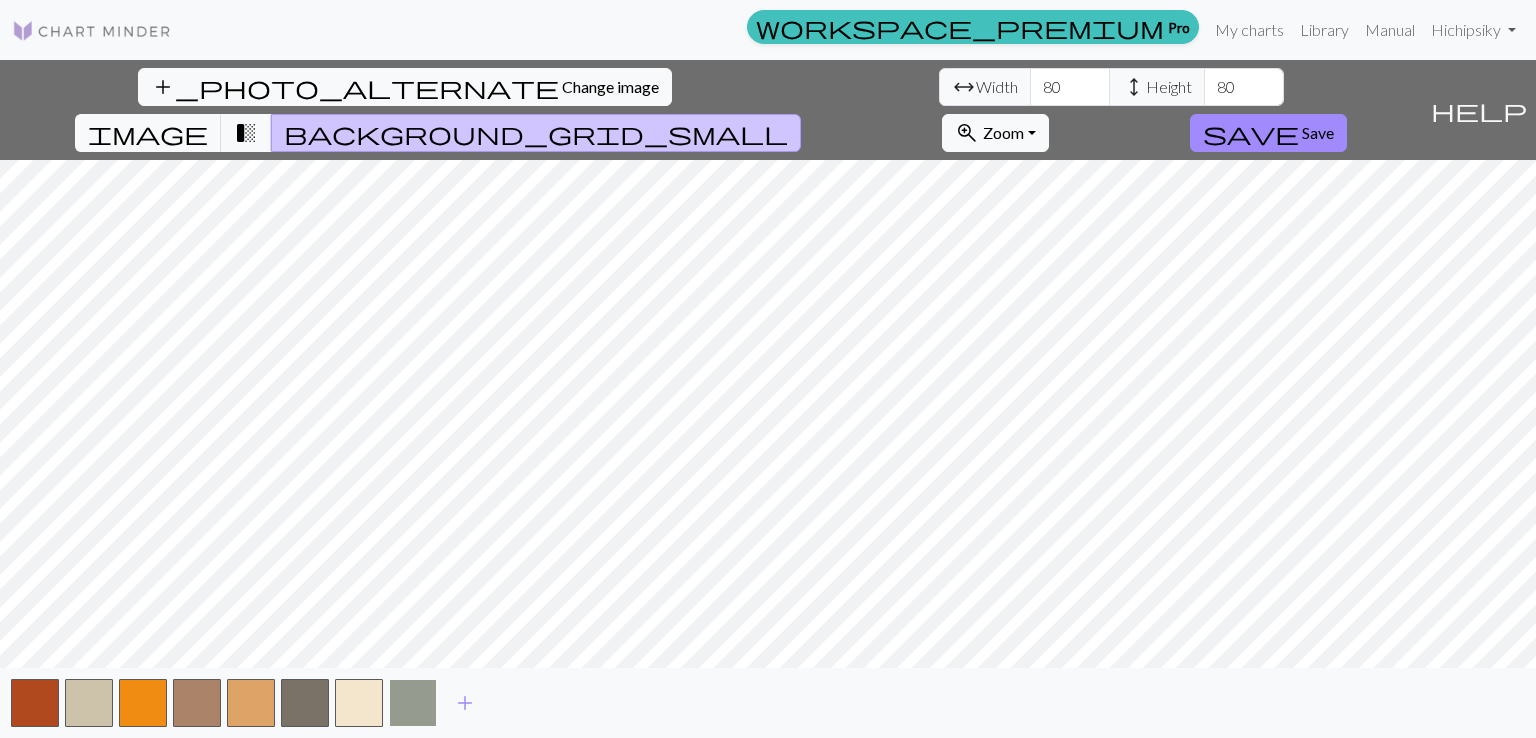 click at bounding box center [413, 703] 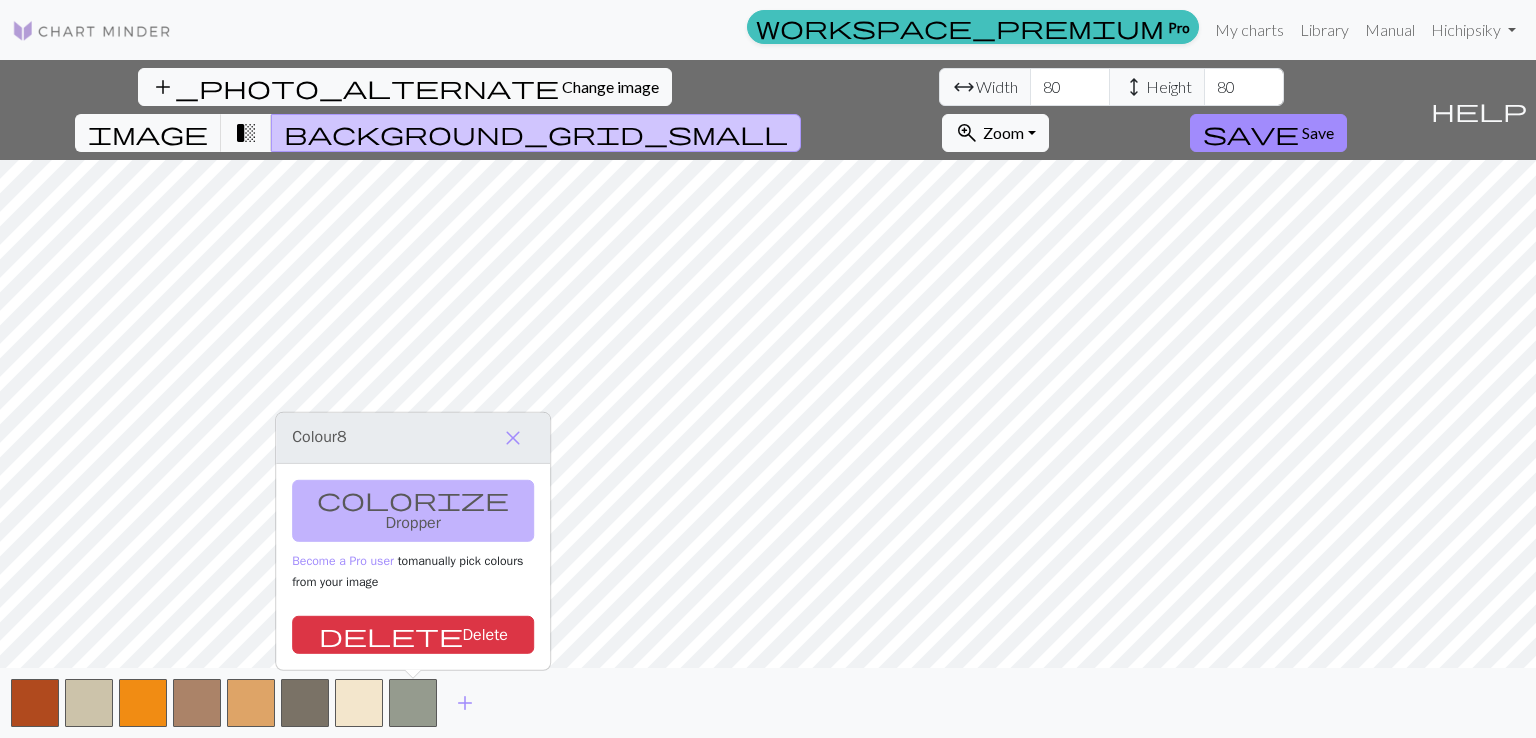 click on "add" at bounding box center (465, 703) 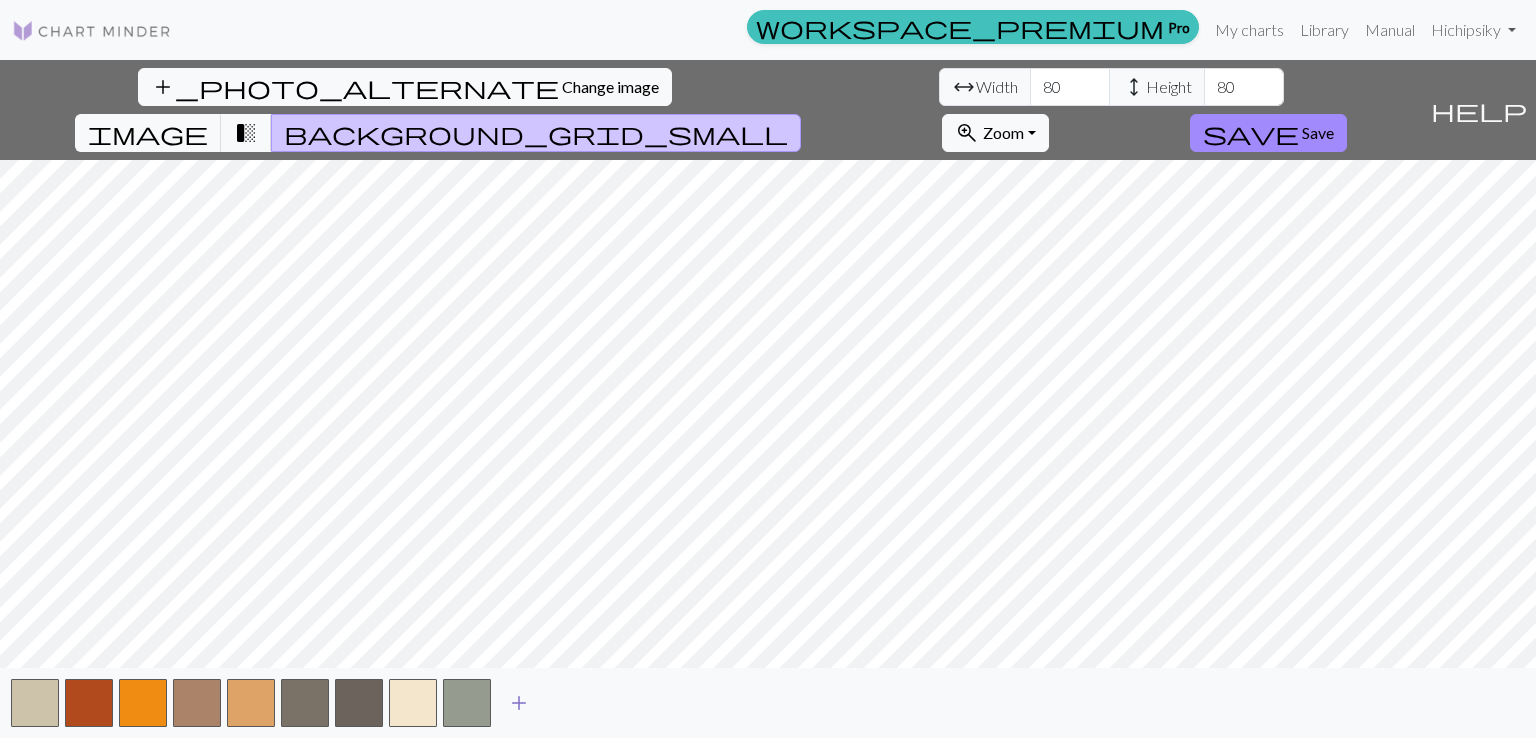 click on "add" at bounding box center (519, 703) 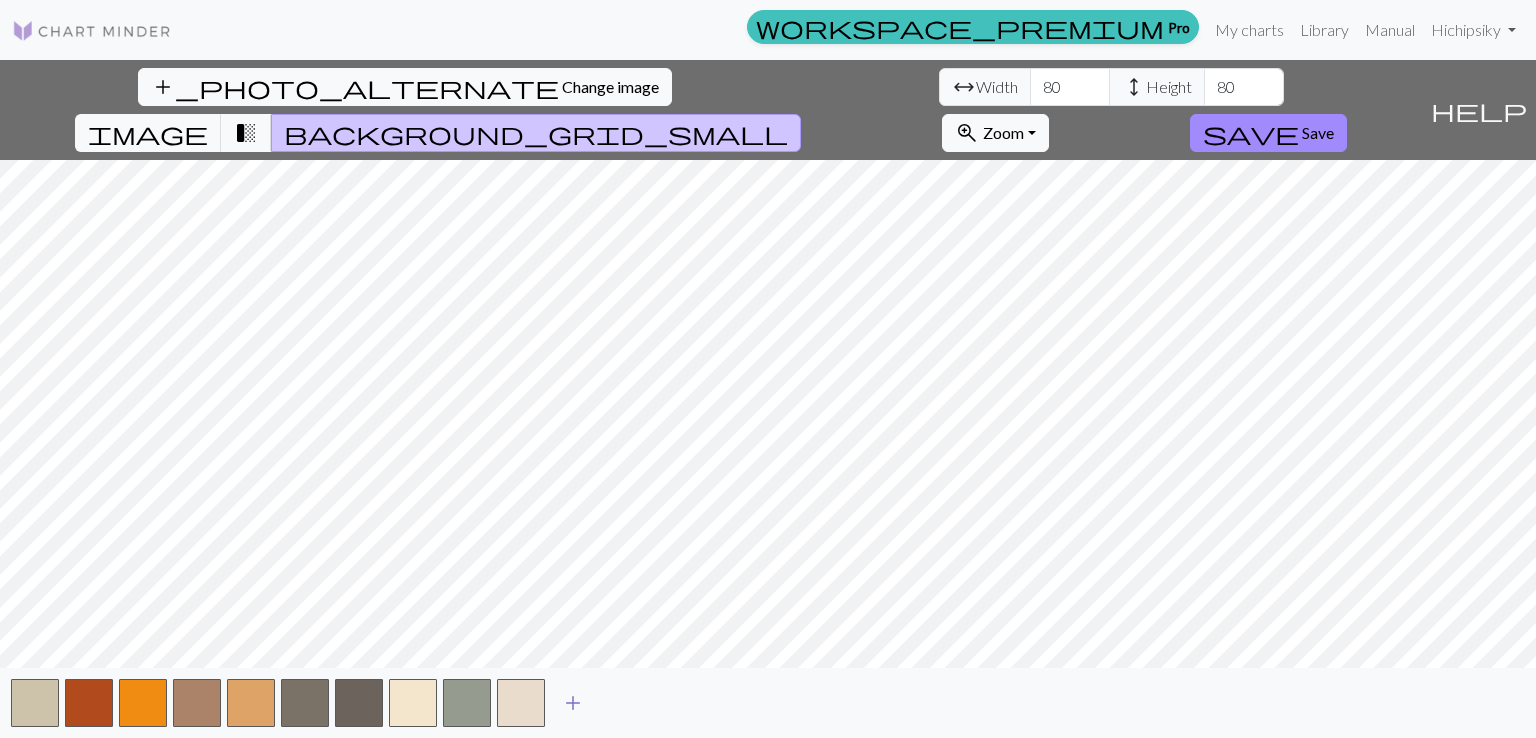 click on "add" at bounding box center (573, 703) 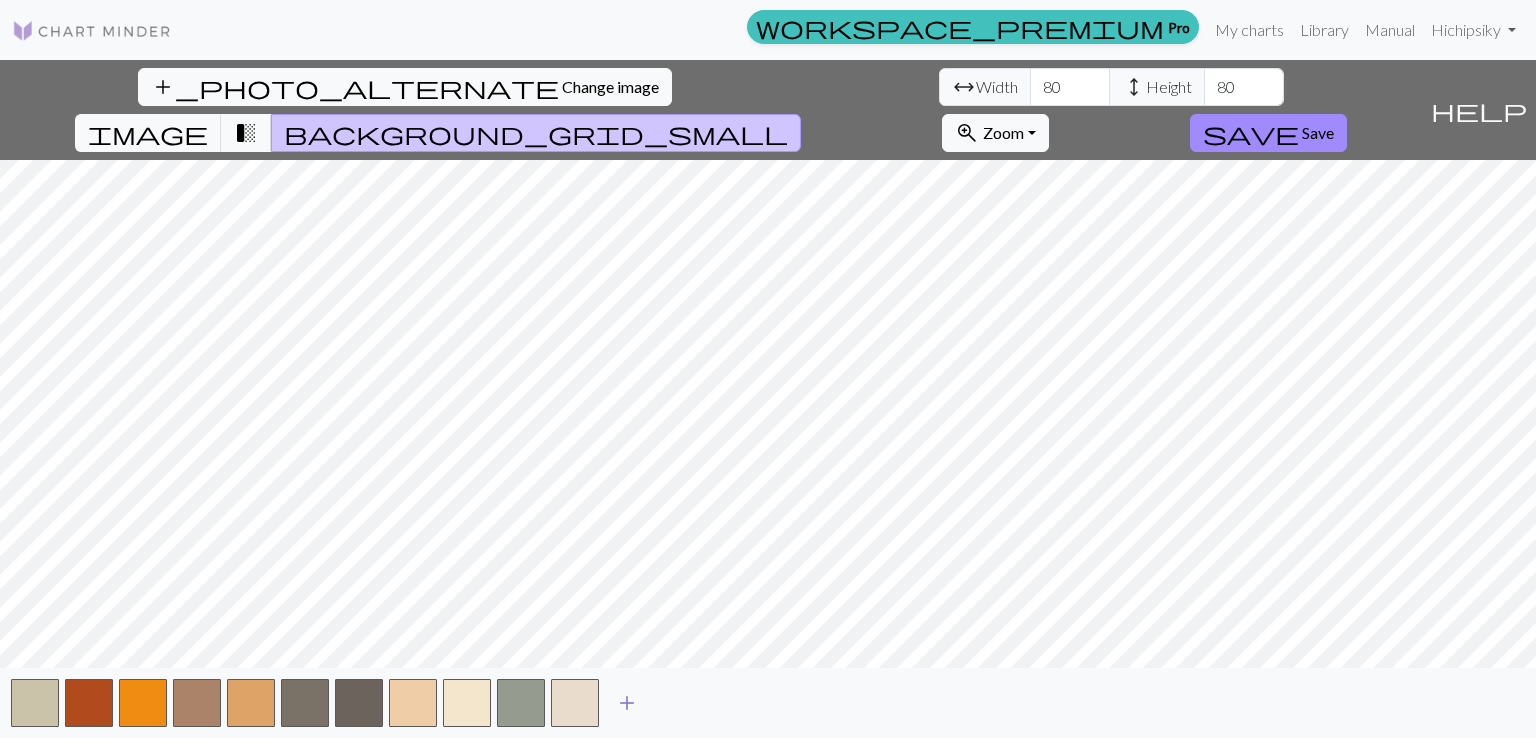 click on "add" at bounding box center (627, 703) 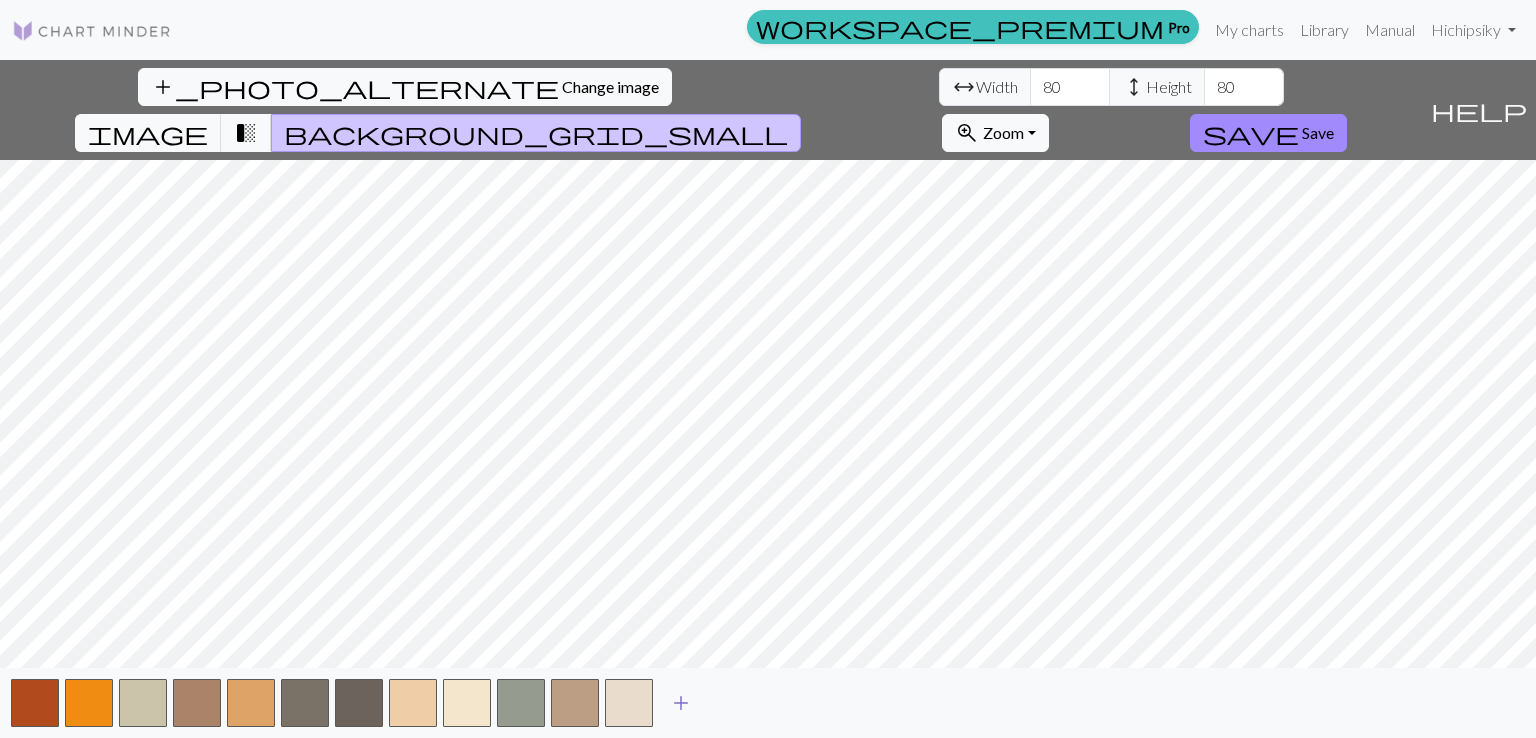 click on "add" at bounding box center (681, 703) 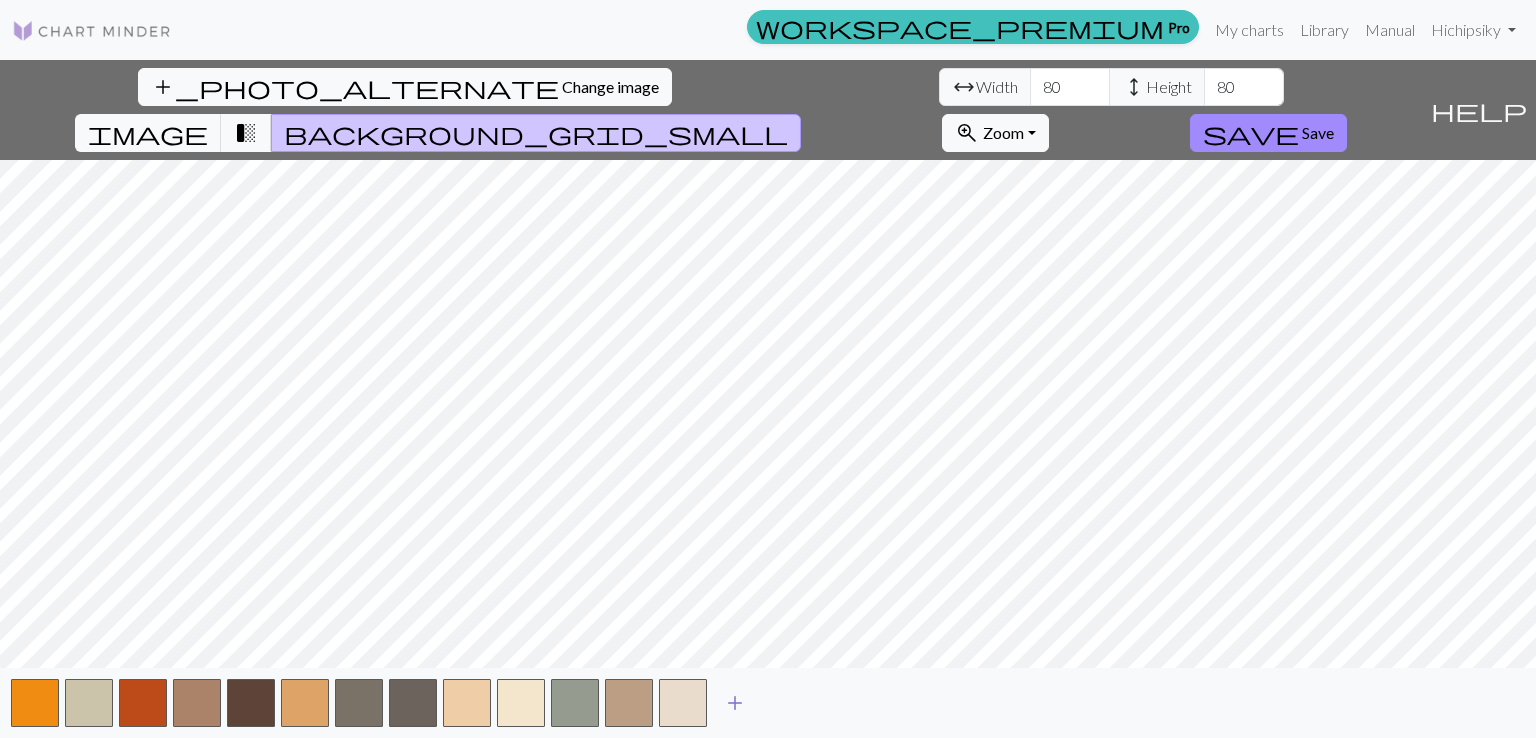 click on "add" at bounding box center (735, 703) 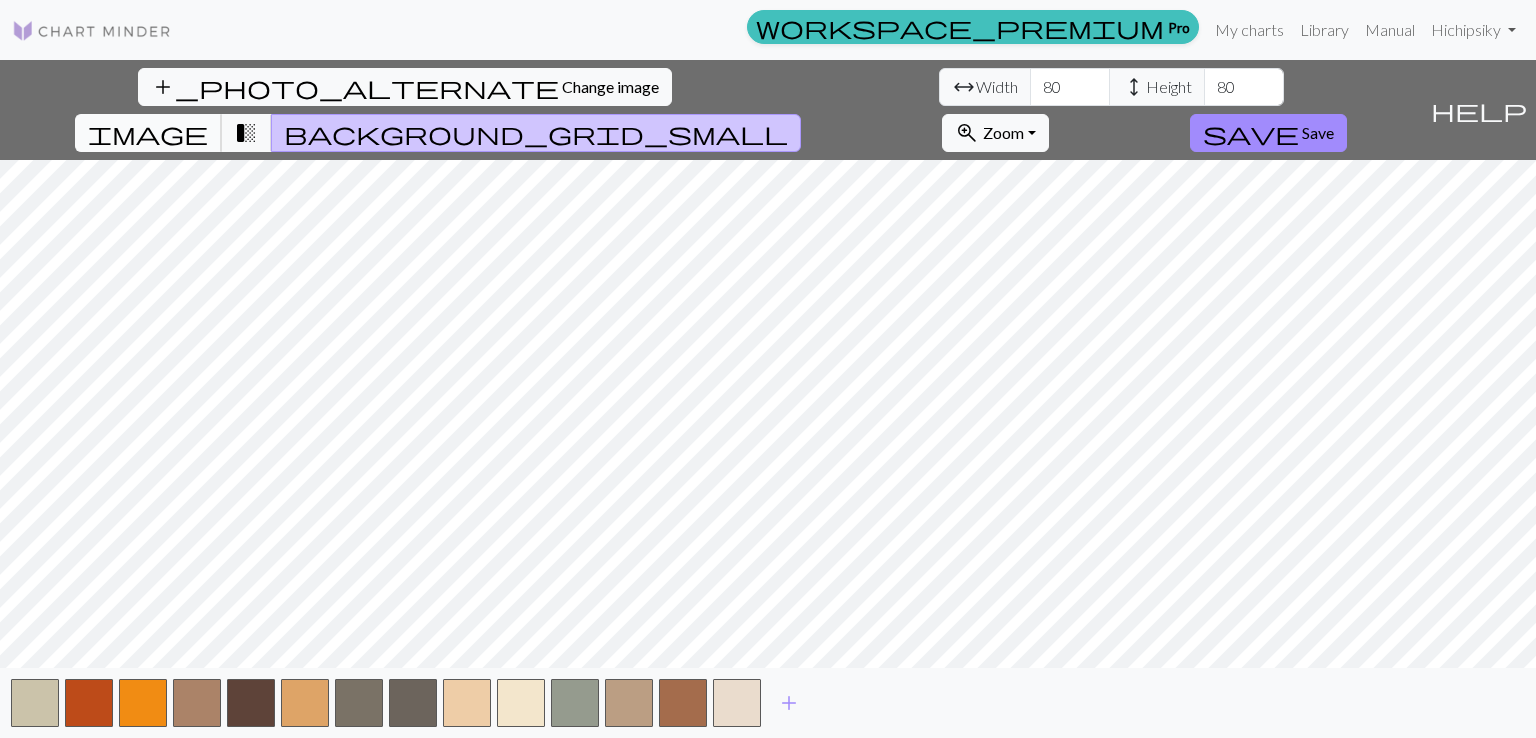 click on "image" at bounding box center [148, 133] 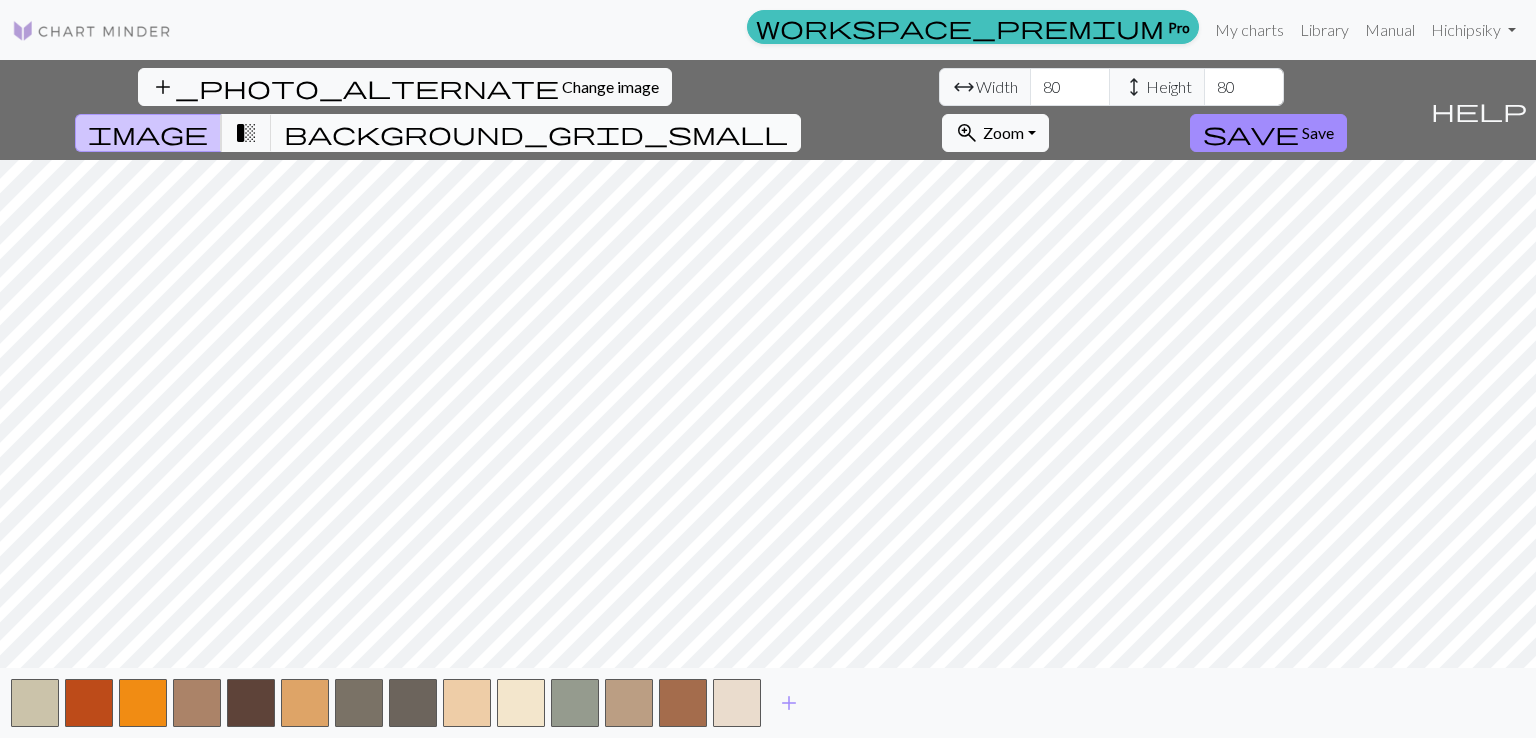 click on "background_grid_small" at bounding box center (536, 133) 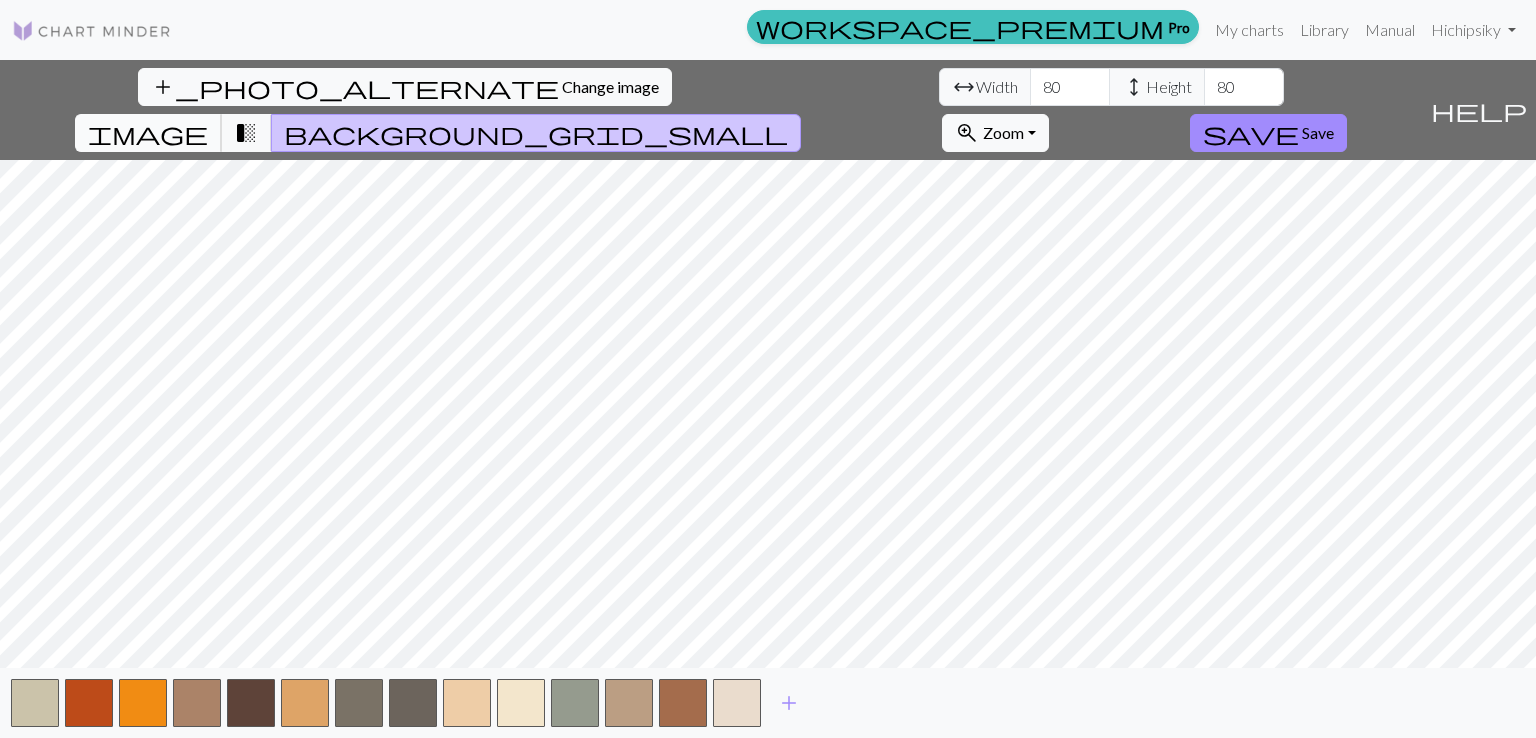 click on "image" at bounding box center (148, 133) 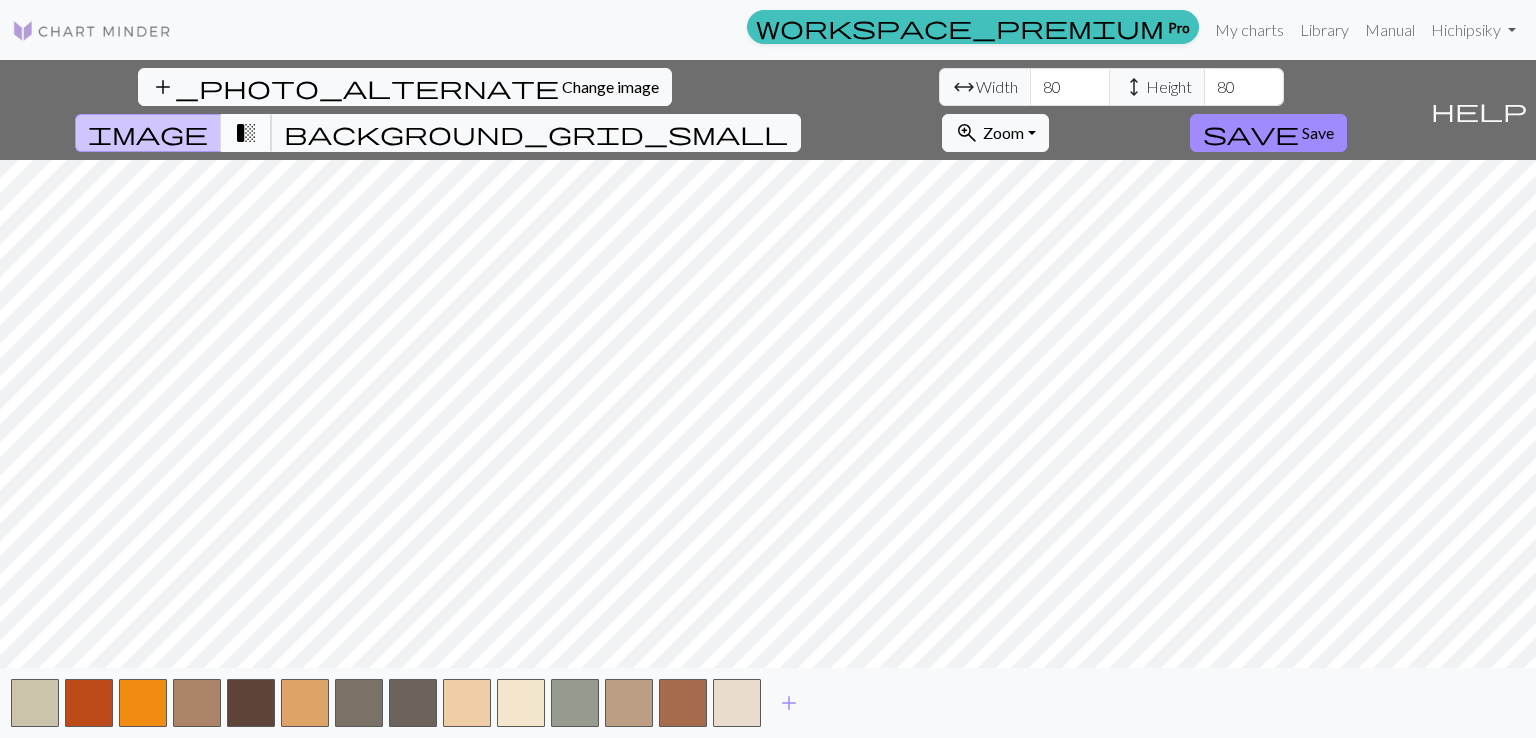 click on "transition_fade" at bounding box center [246, 133] 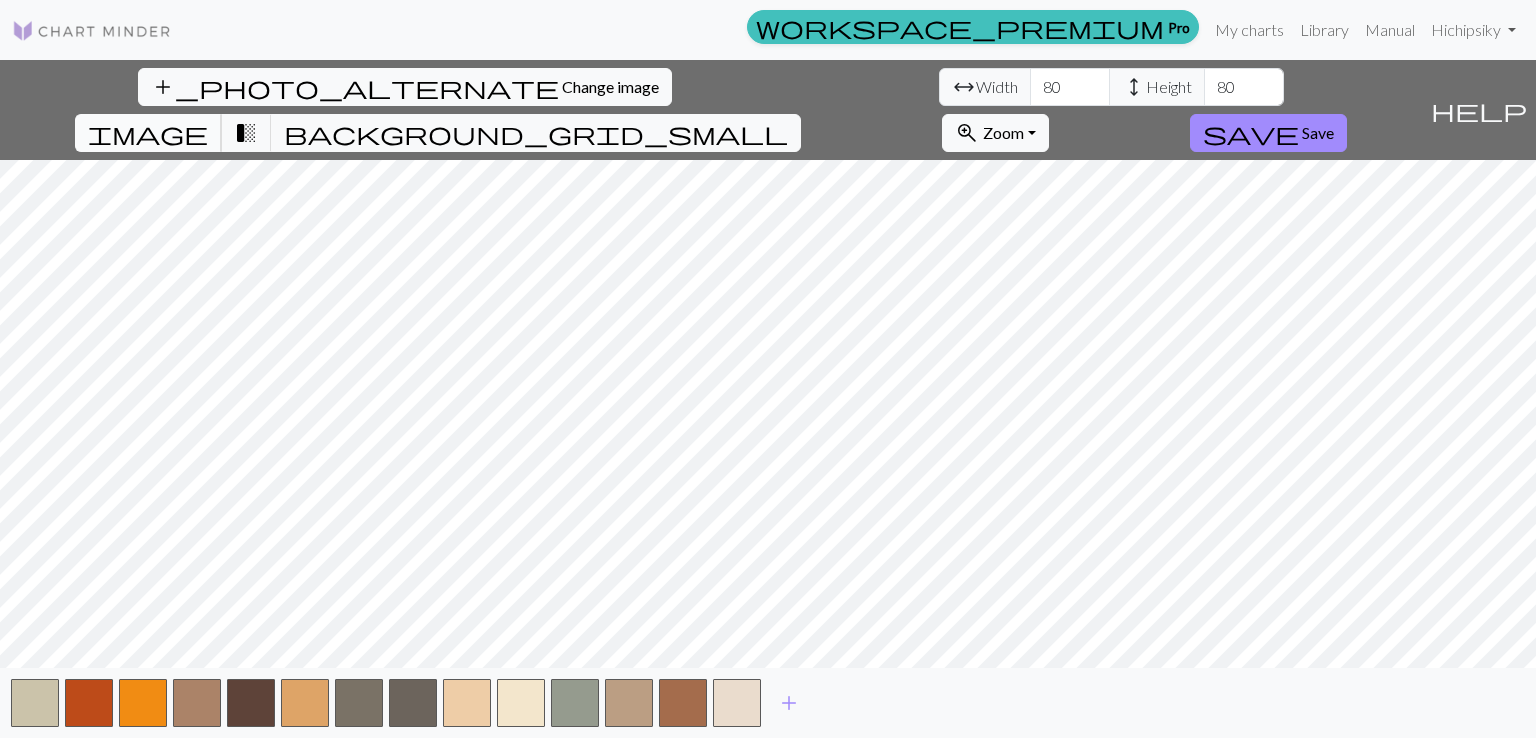 click on "image" at bounding box center [148, 133] 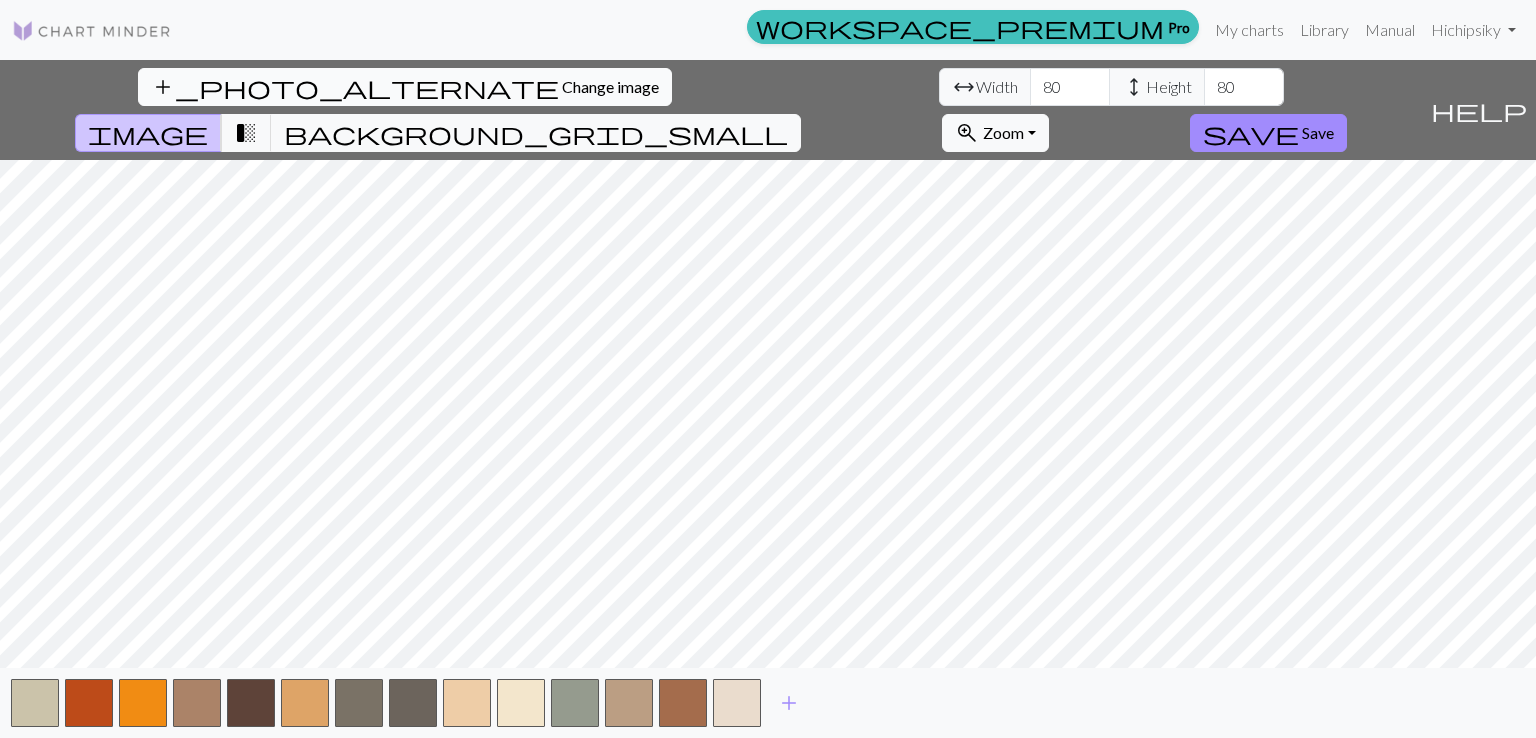click on "Change image" at bounding box center [610, 86] 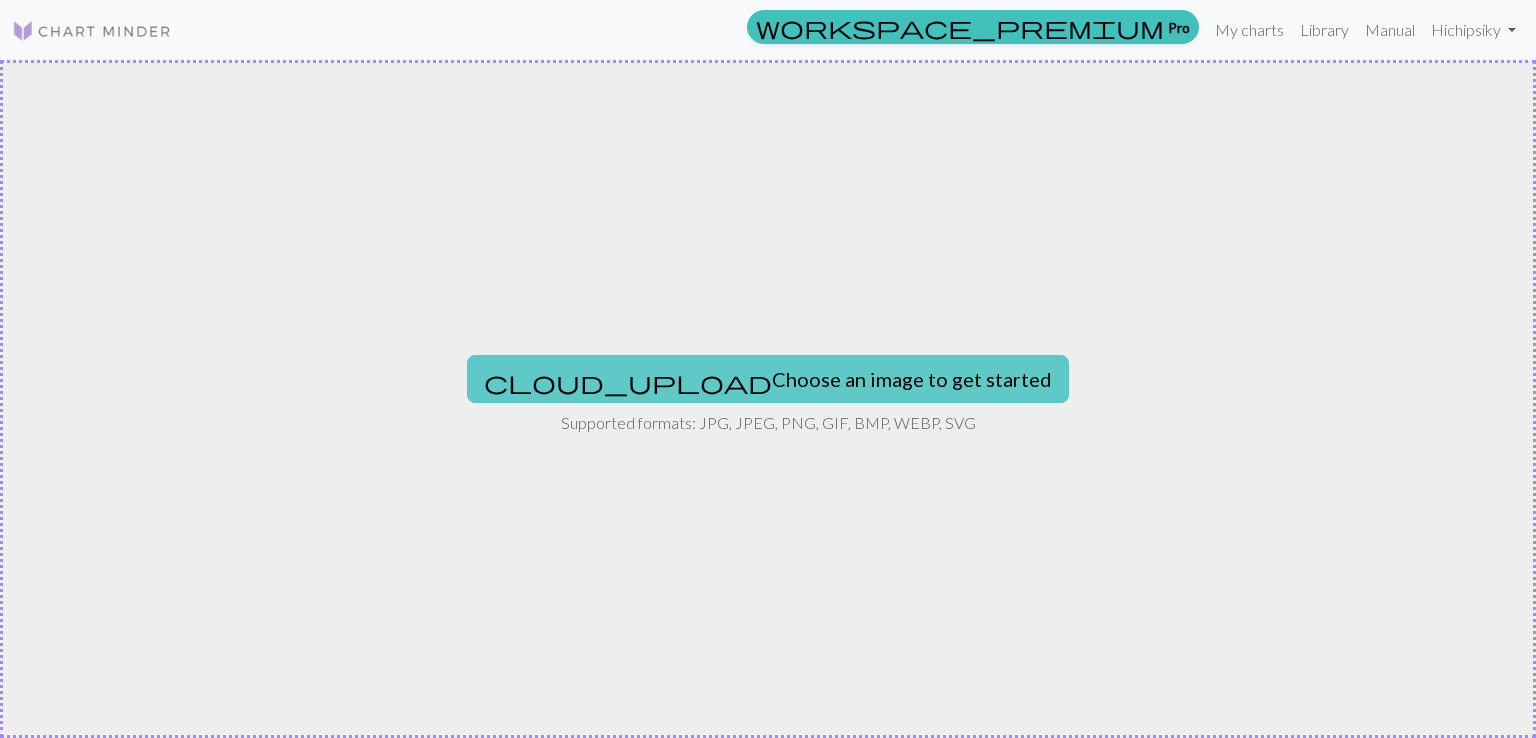 click on "cloud_upload  Choose an image to get started" at bounding box center [768, 379] 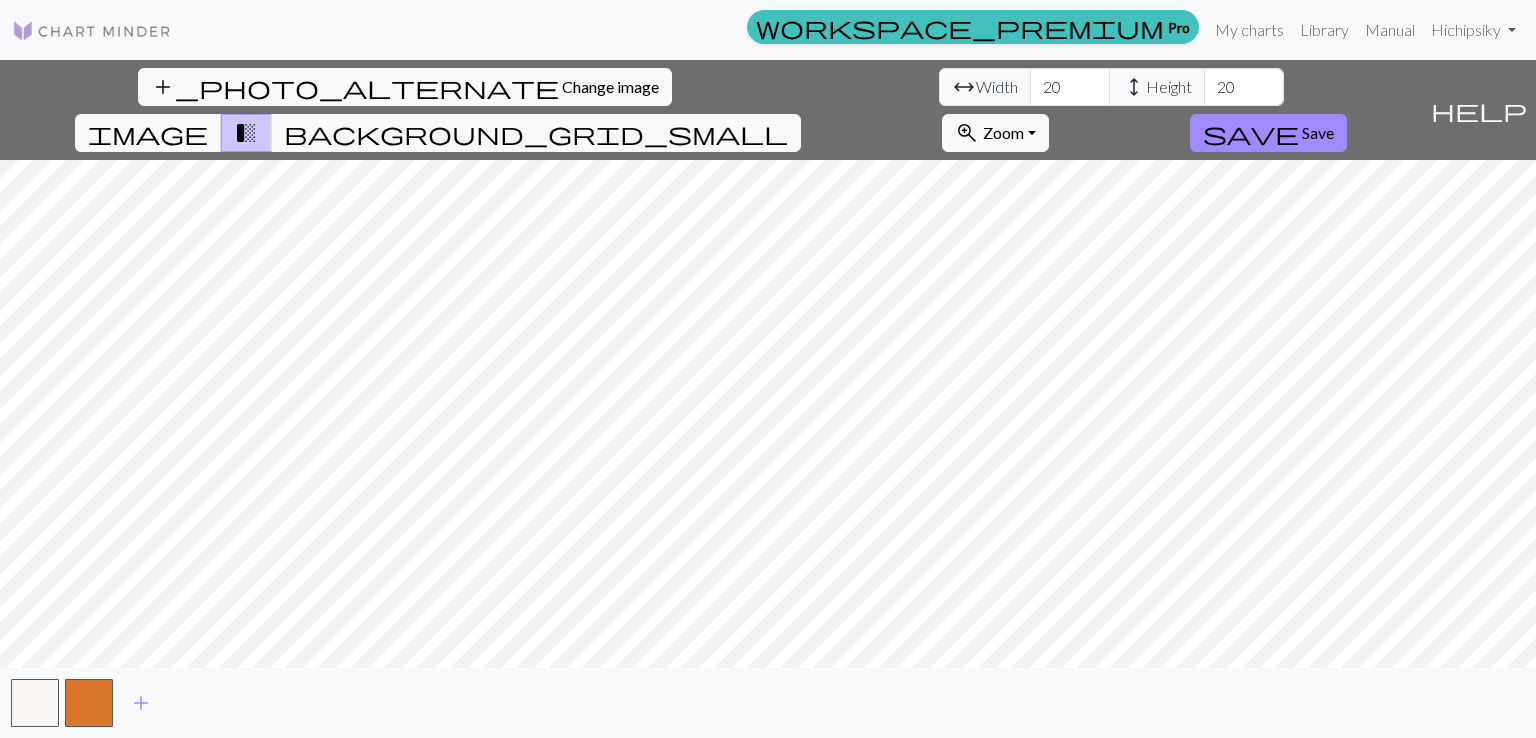 click on "image" at bounding box center (148, 133) 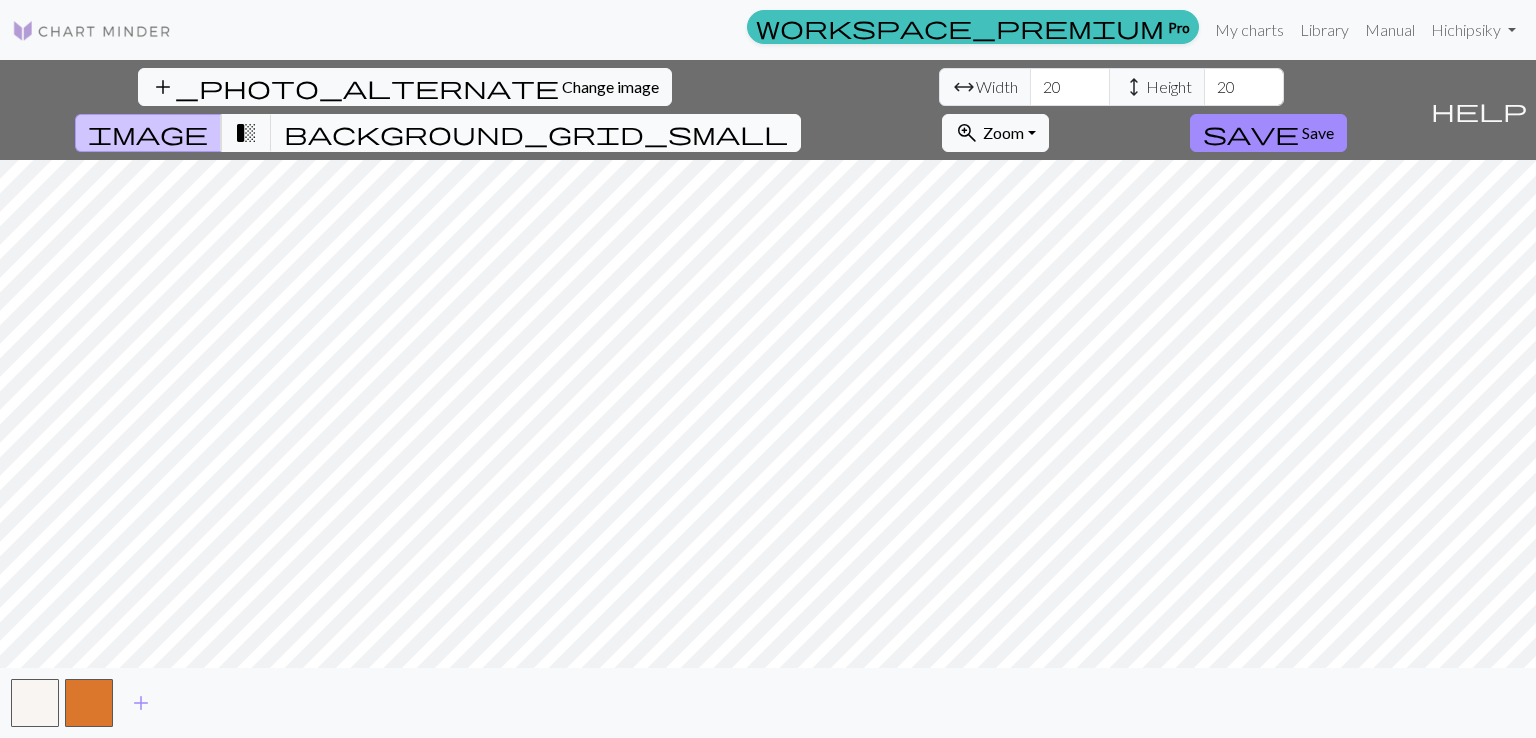click on "background_grid_small" at bounding box center (536, 133) 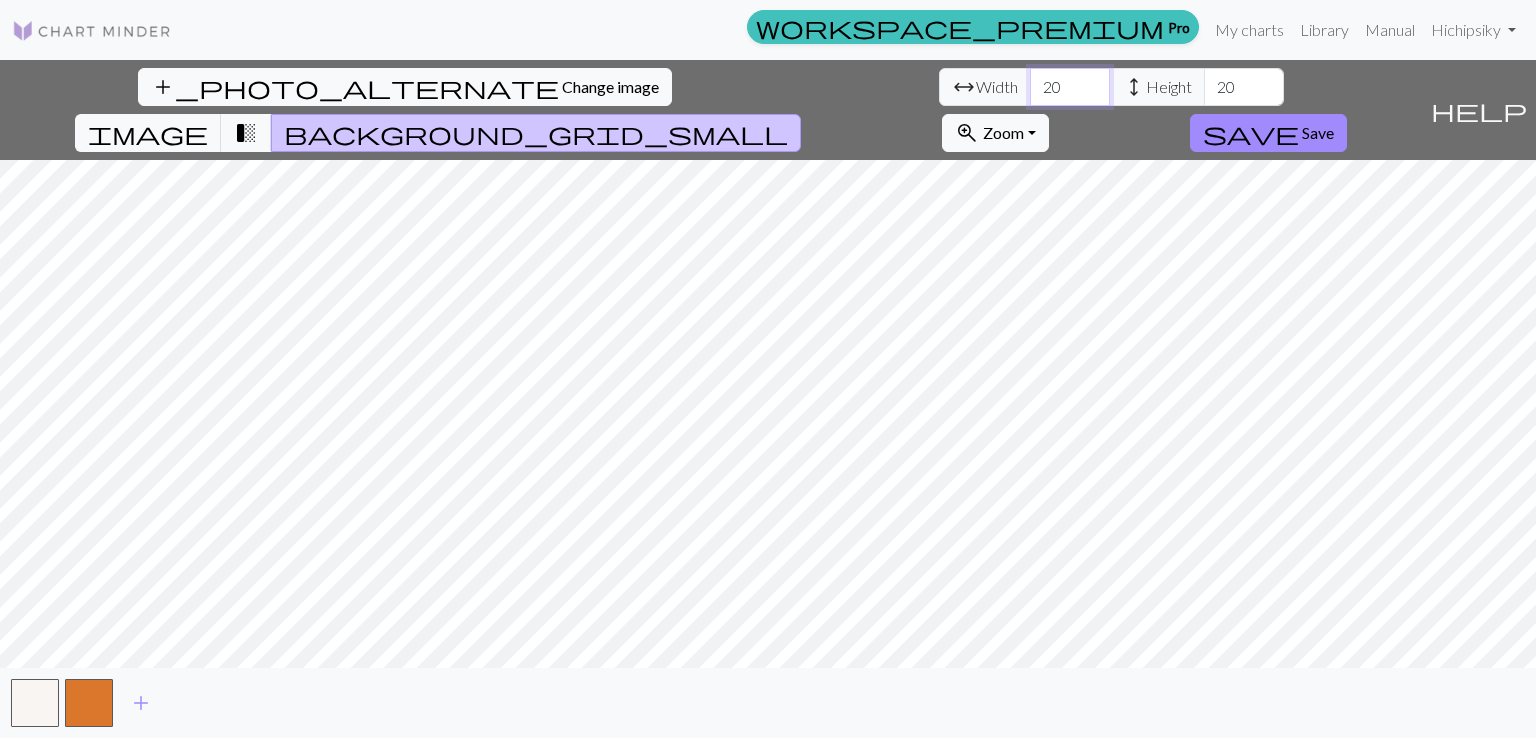drag, startPoint x: 472, startPoint y: 86, endPoint x: 443, endPoint y: 84, distance: 29.068884 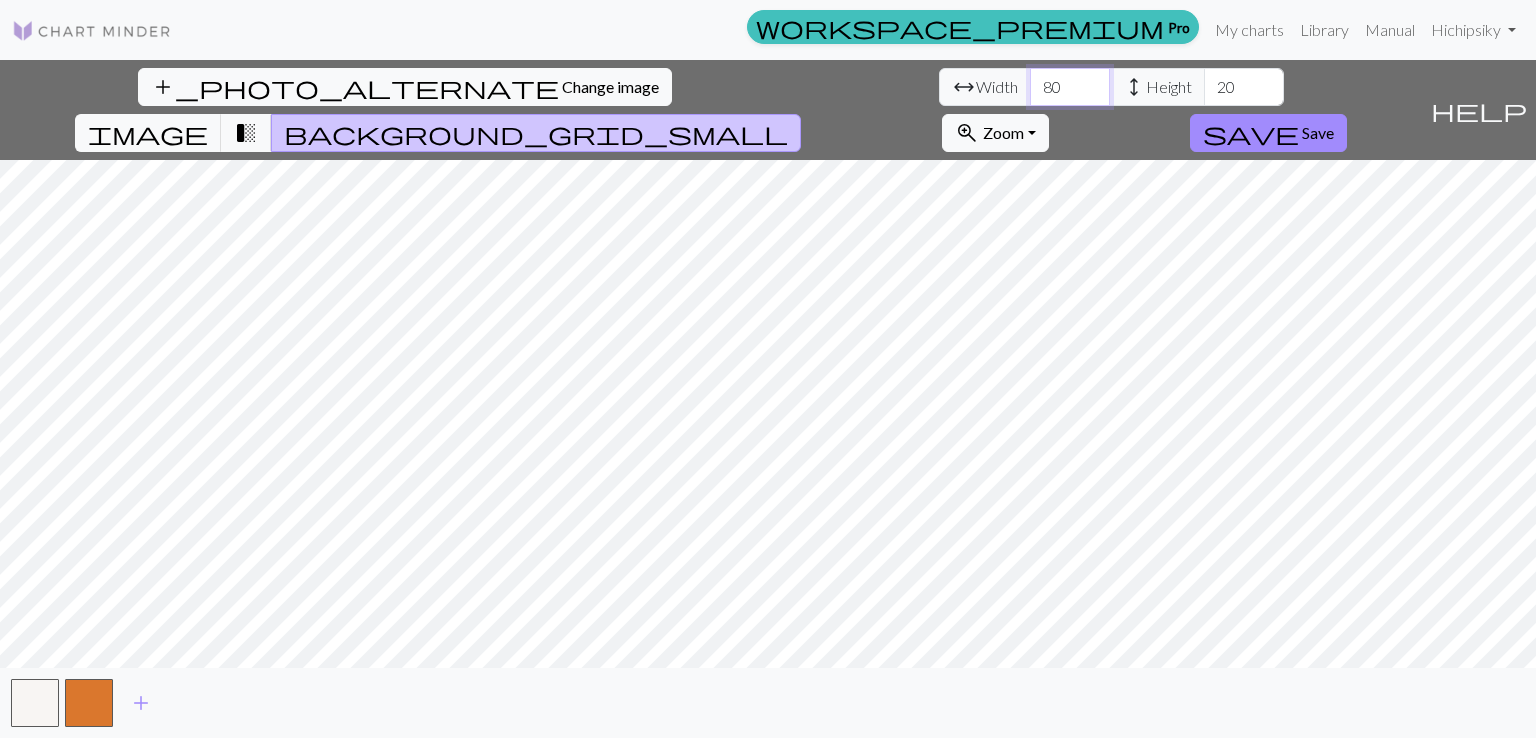 type on "80" 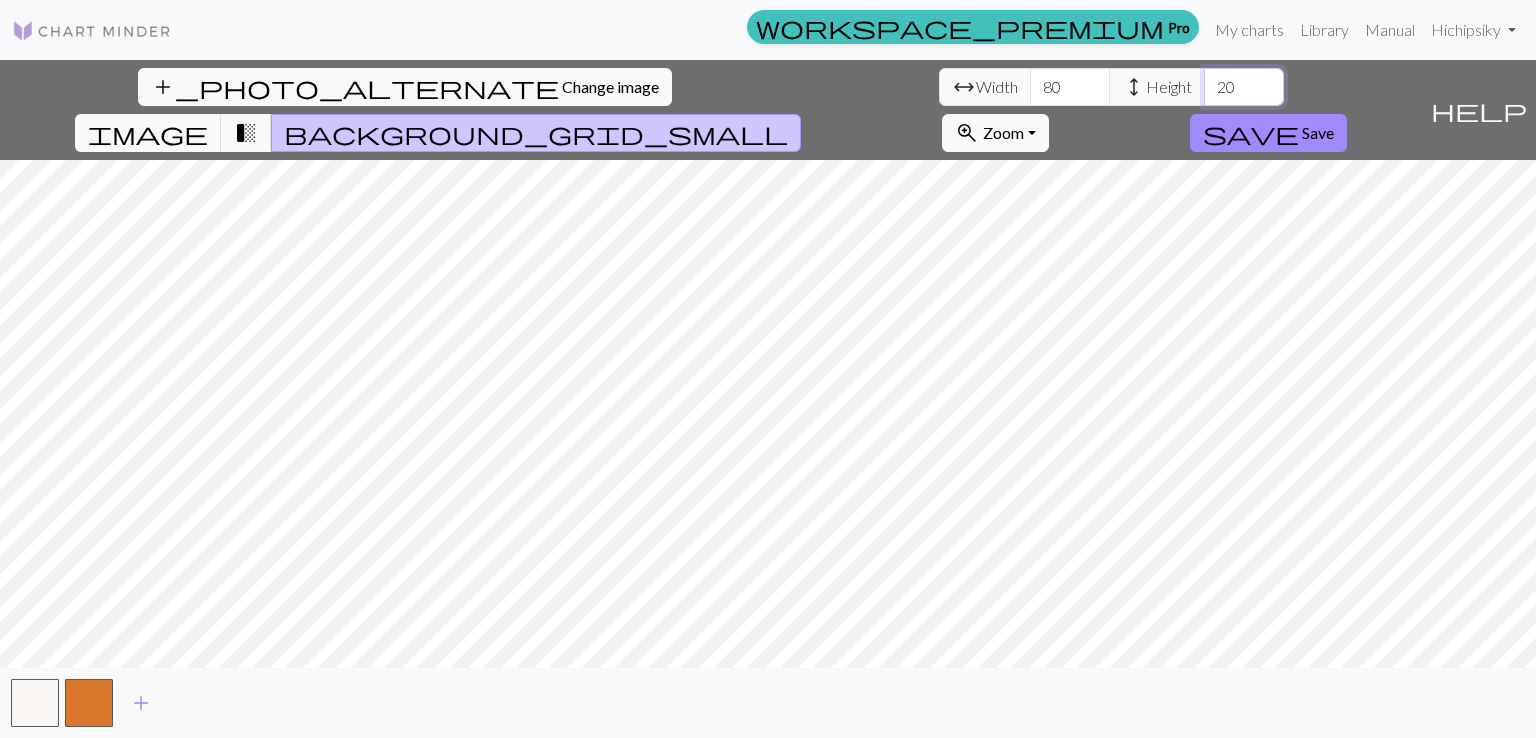 drag, startPoint x: 613, startPoint y: 84, endPoint x: 588, endPoint y: 87, distance: 25.179358 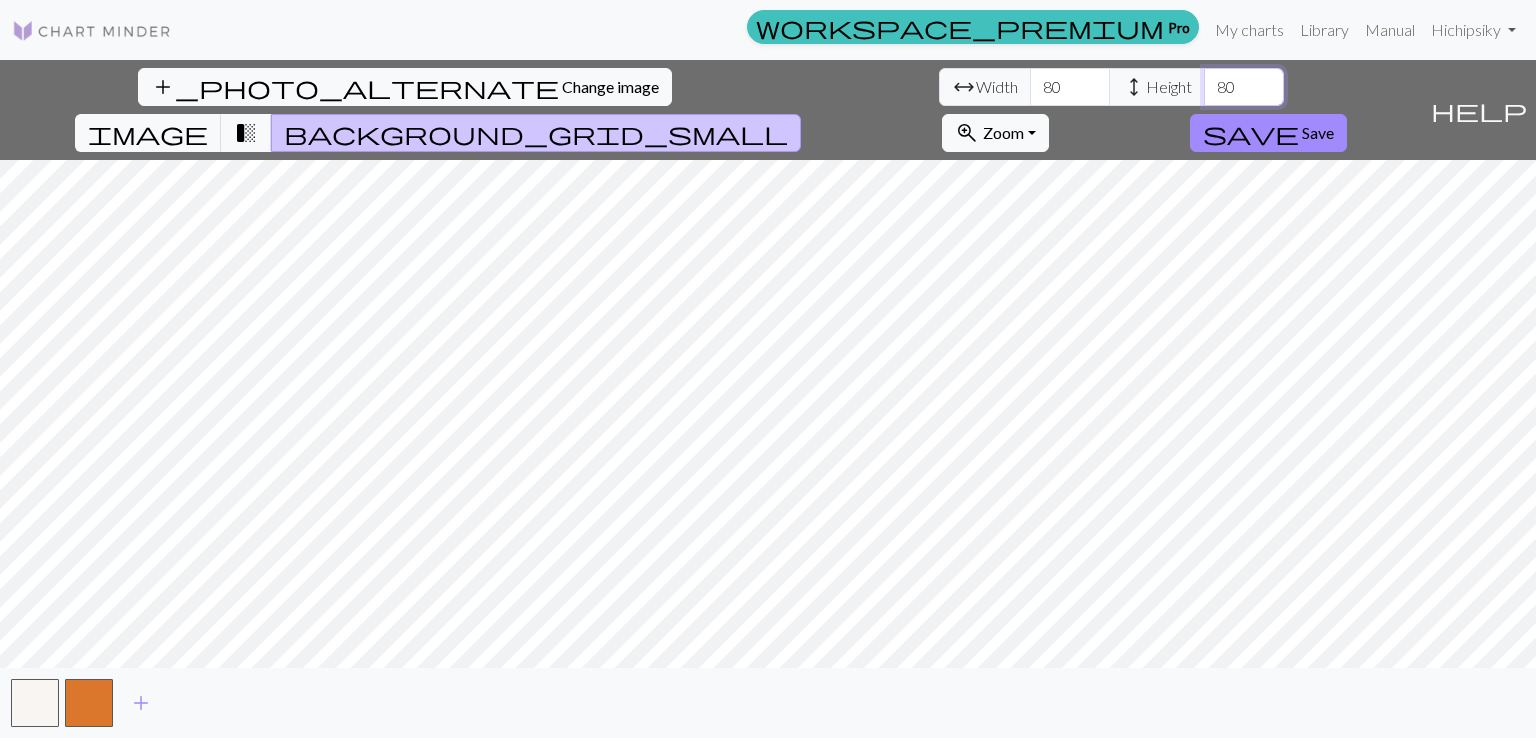 type on "80" 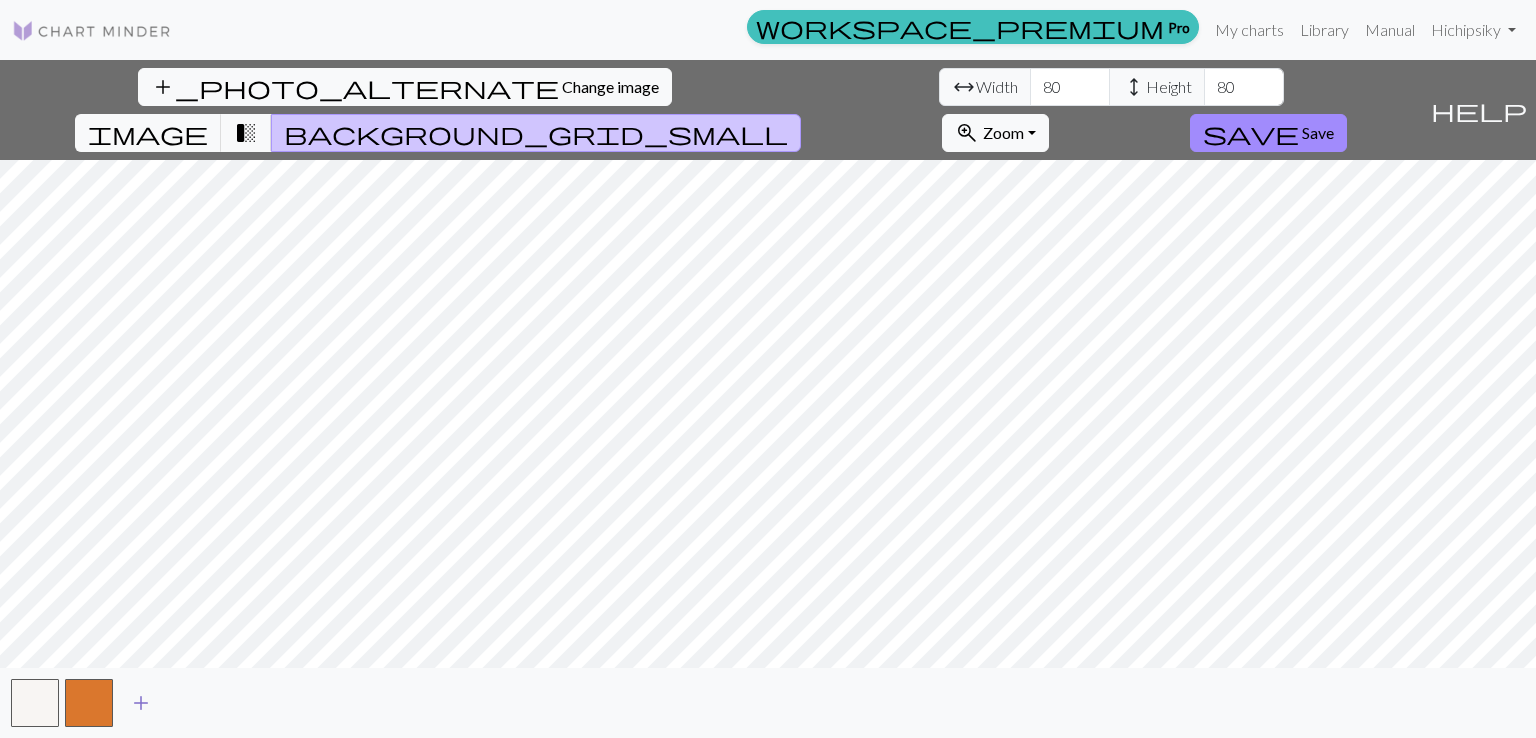 click on "add" at bounding box center [141, 703] 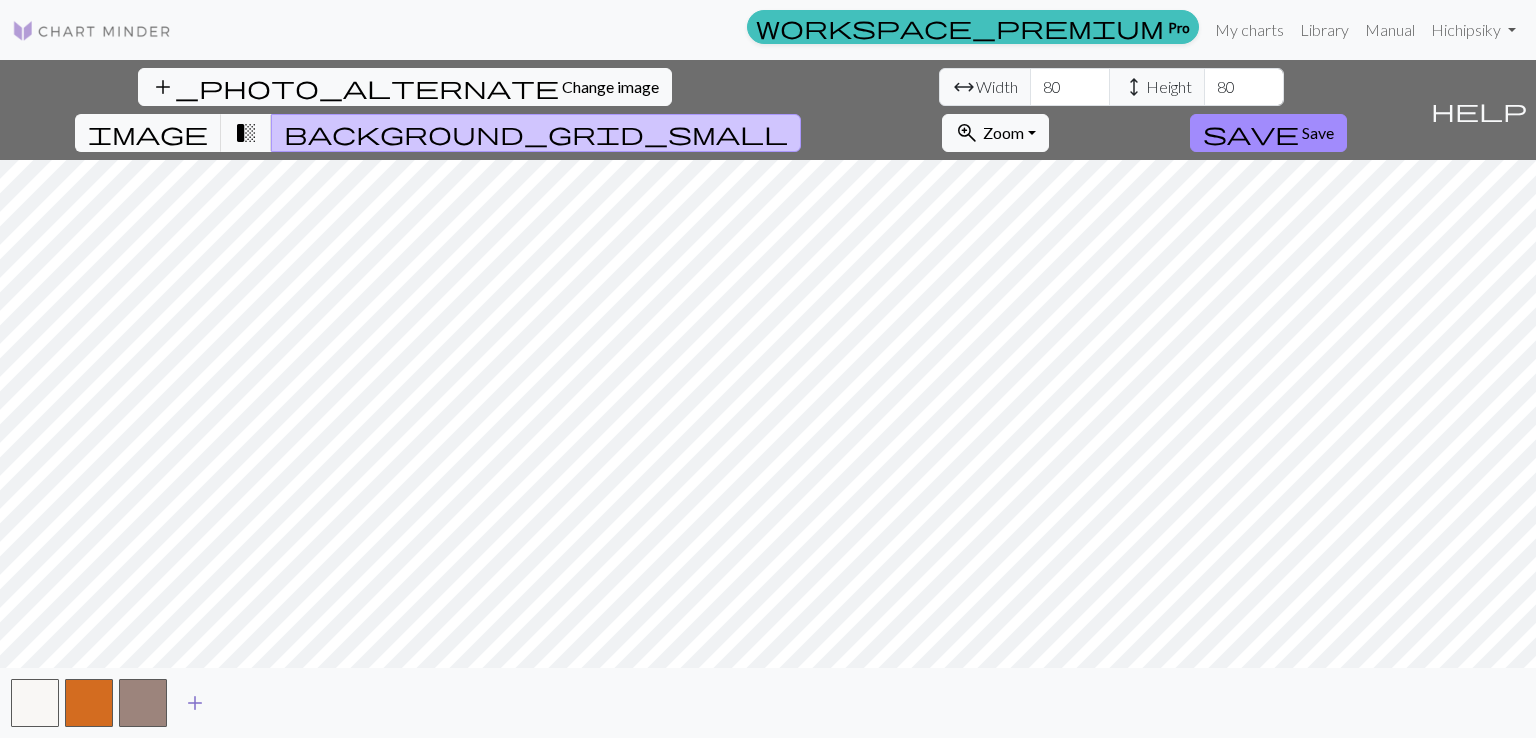 click on "add" at bounding box center [195, 703] 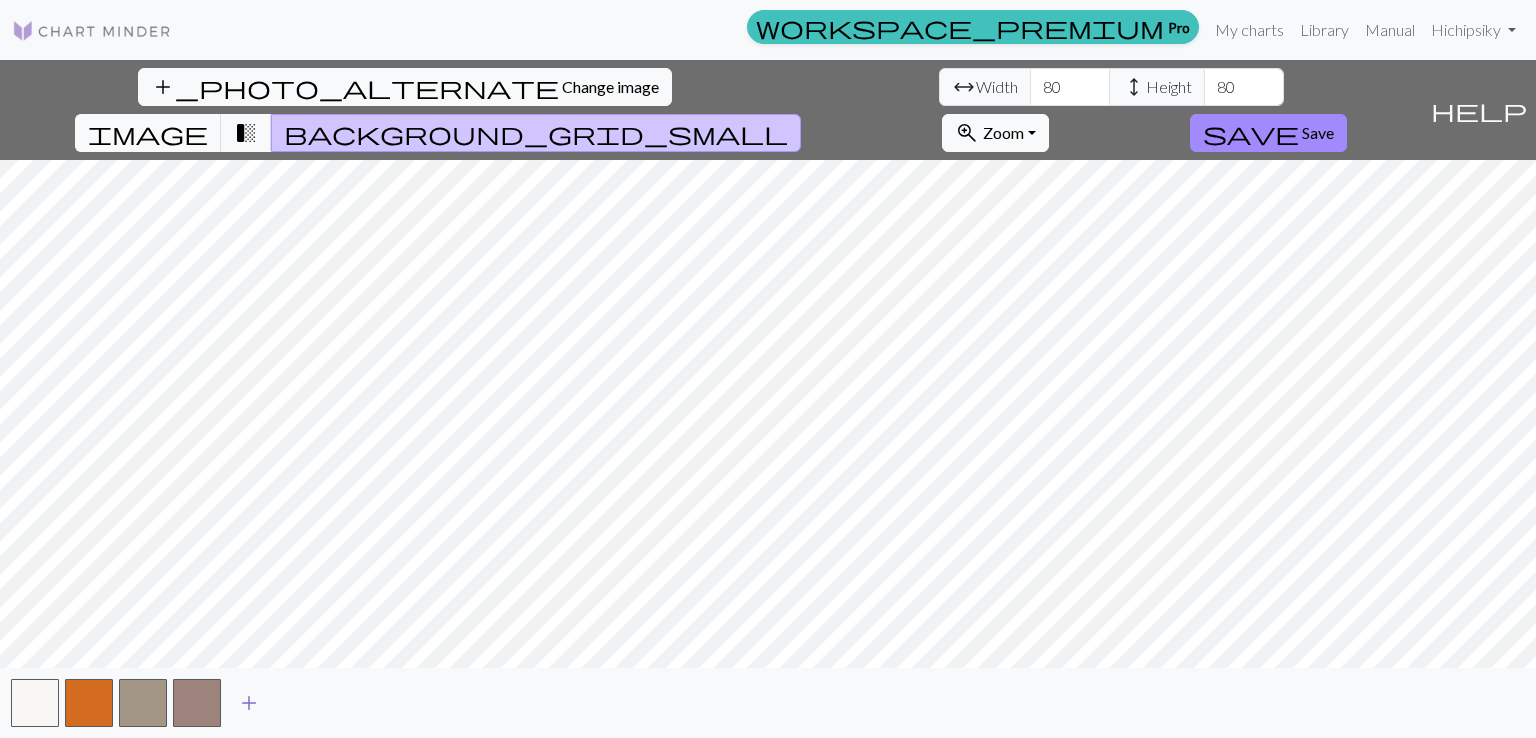 click on "add" at bounding box center (249, 703) 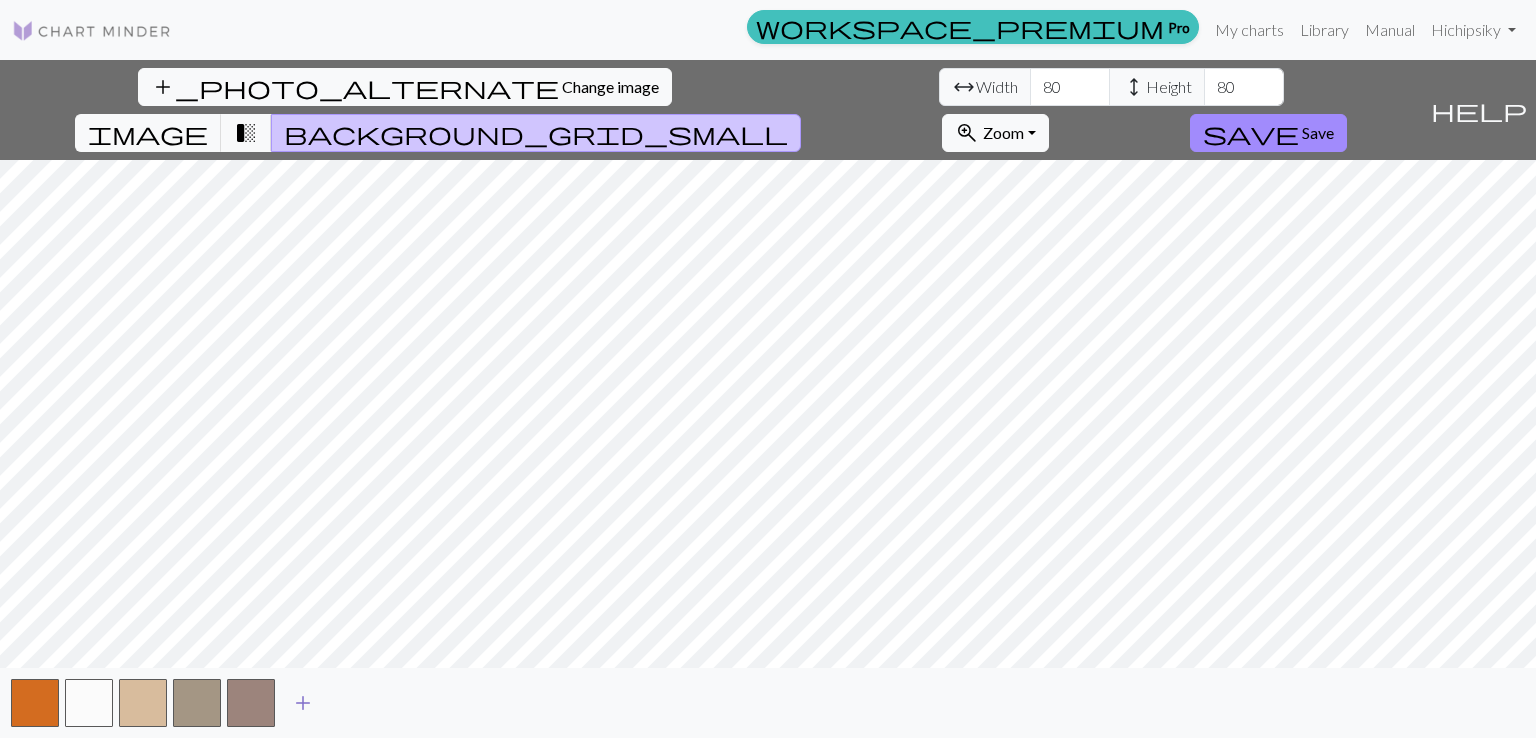 click on "add" at bounding box center [303, 703] 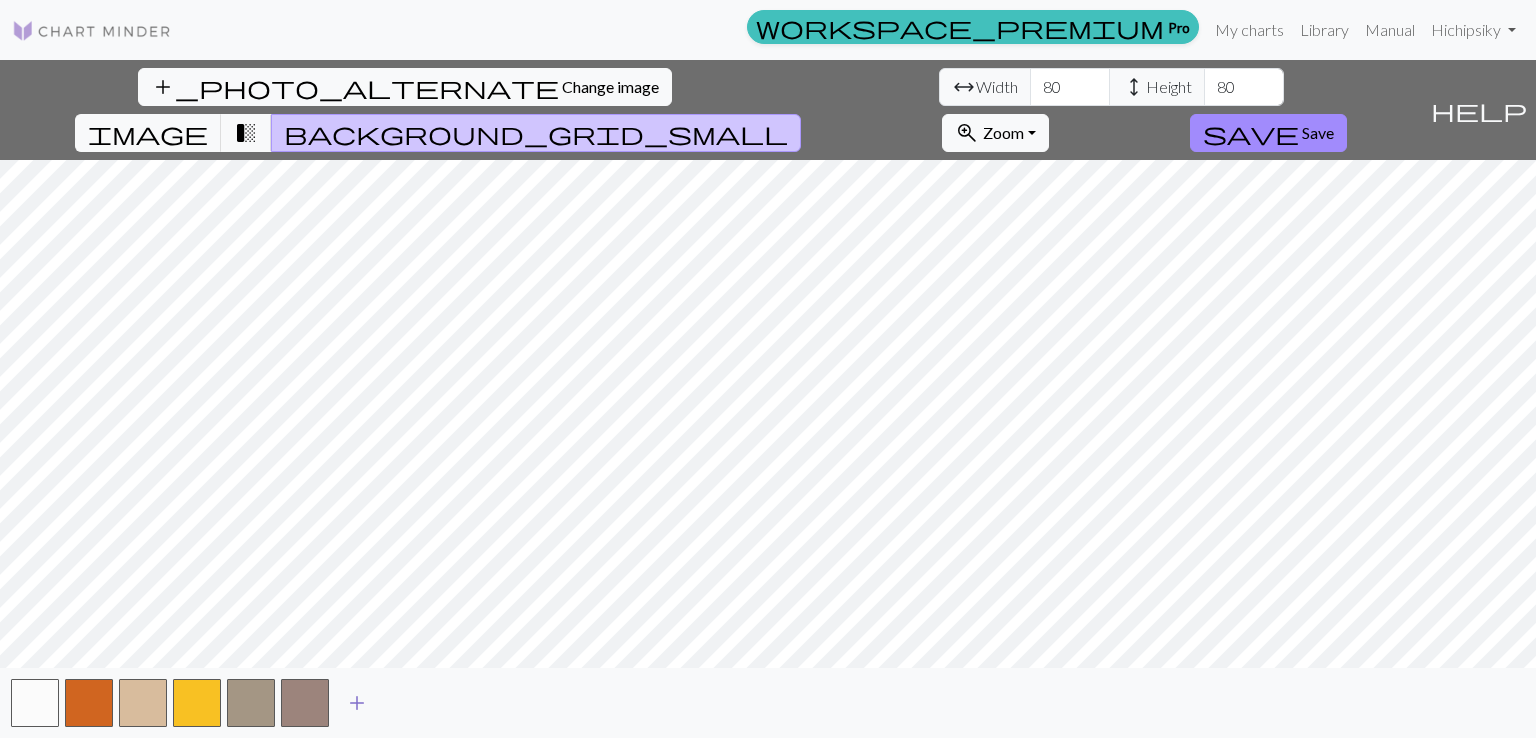 click on "add" at bounding box center (357, 703) 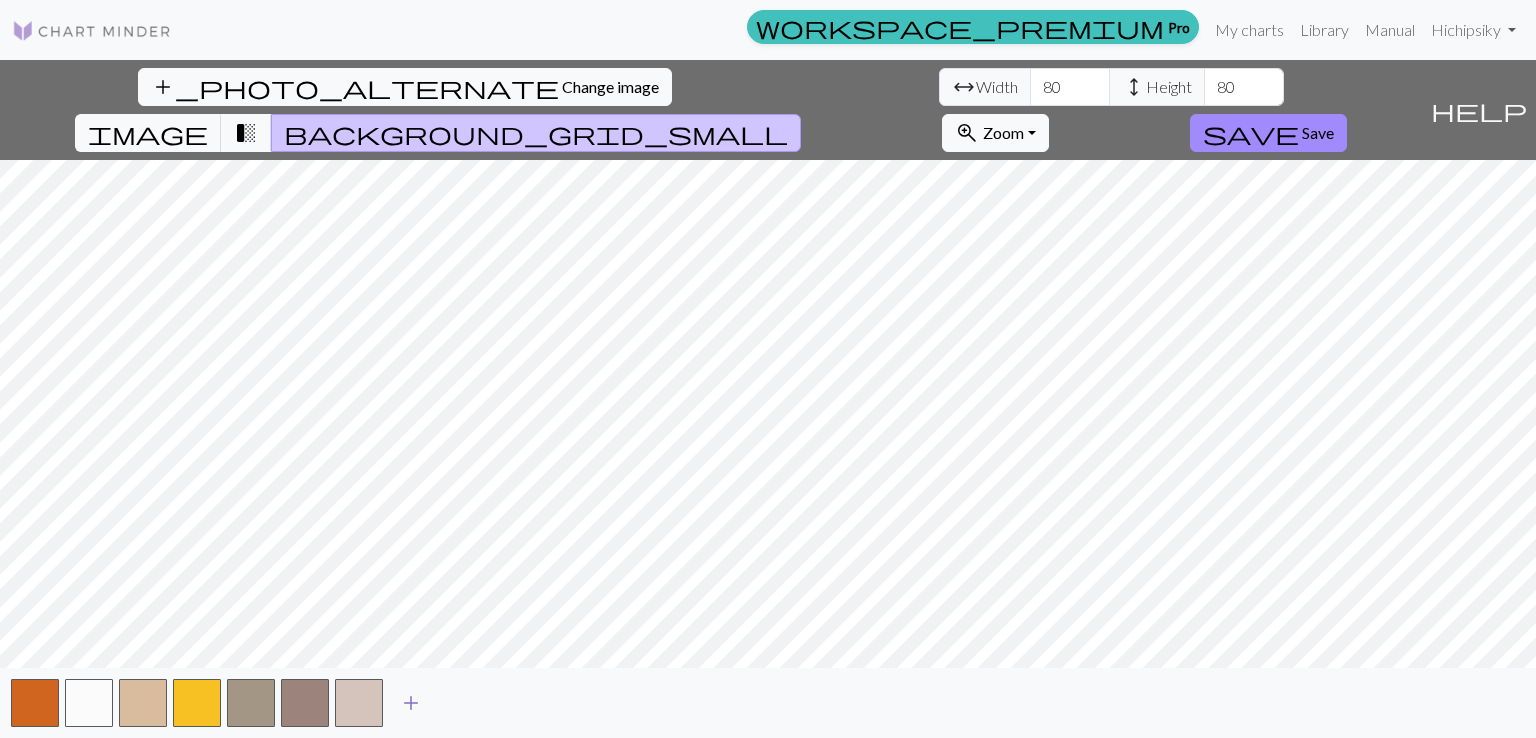 click on "add" at bounding box center (411, 703) 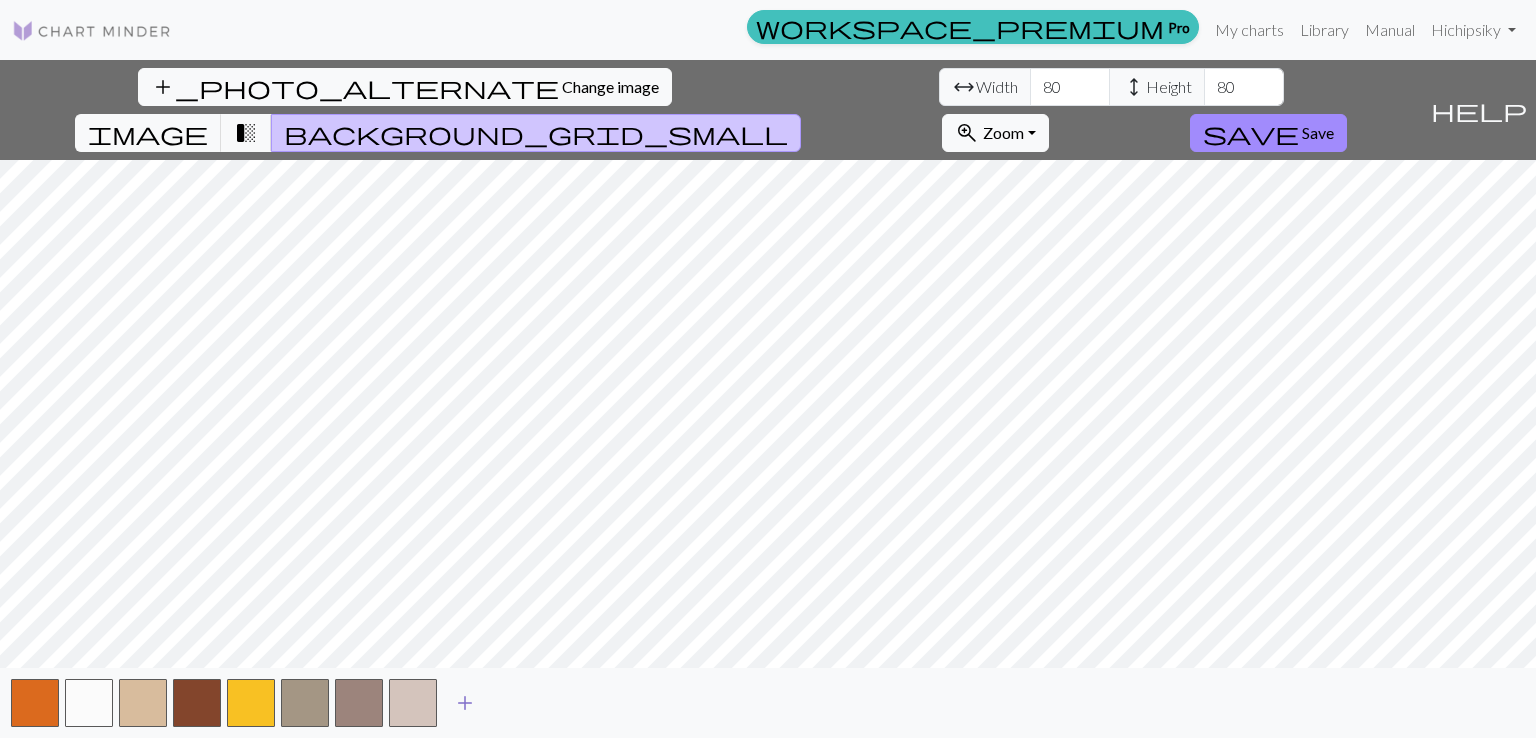 click on "add" at bounding box center (465, 703) 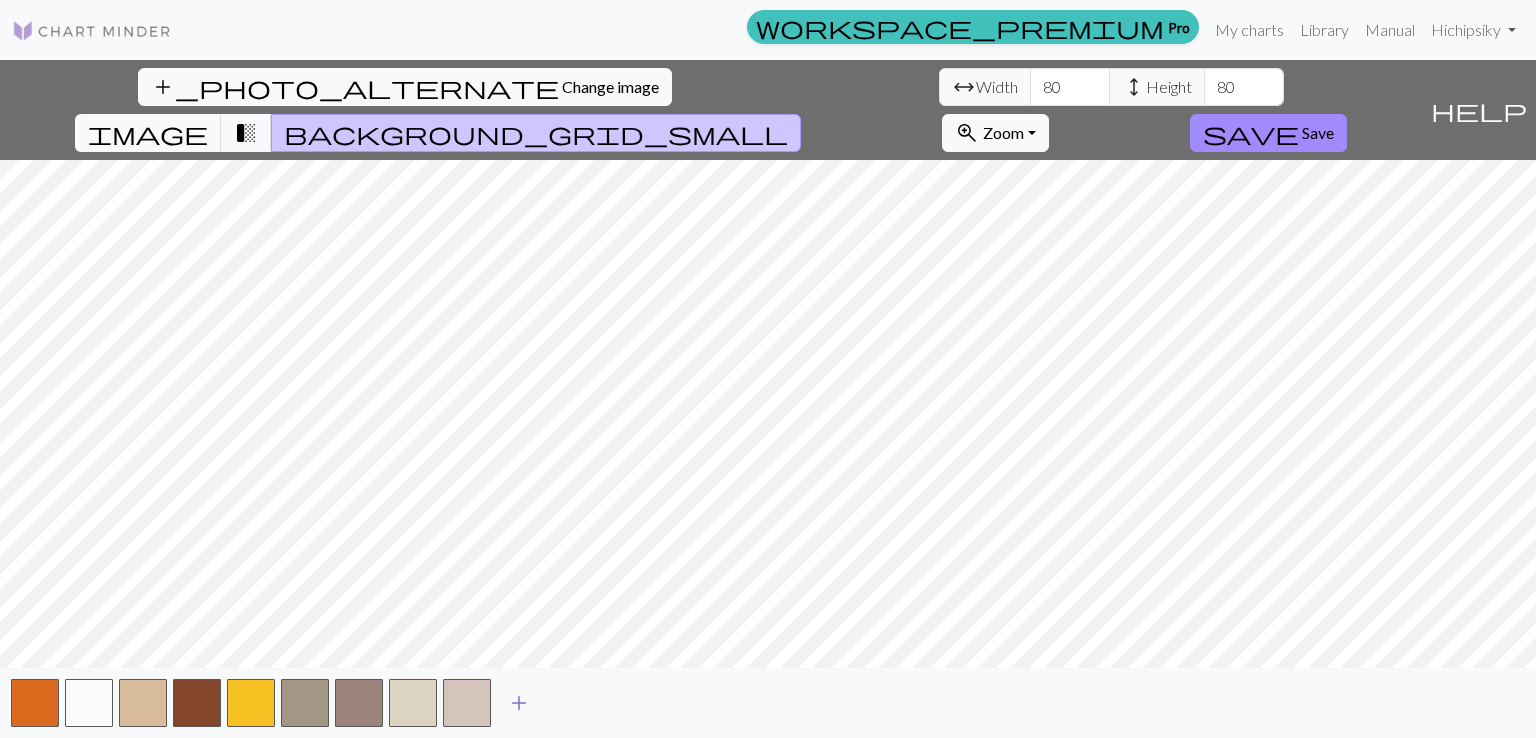 click on "add" at bounding box center [519, 703] 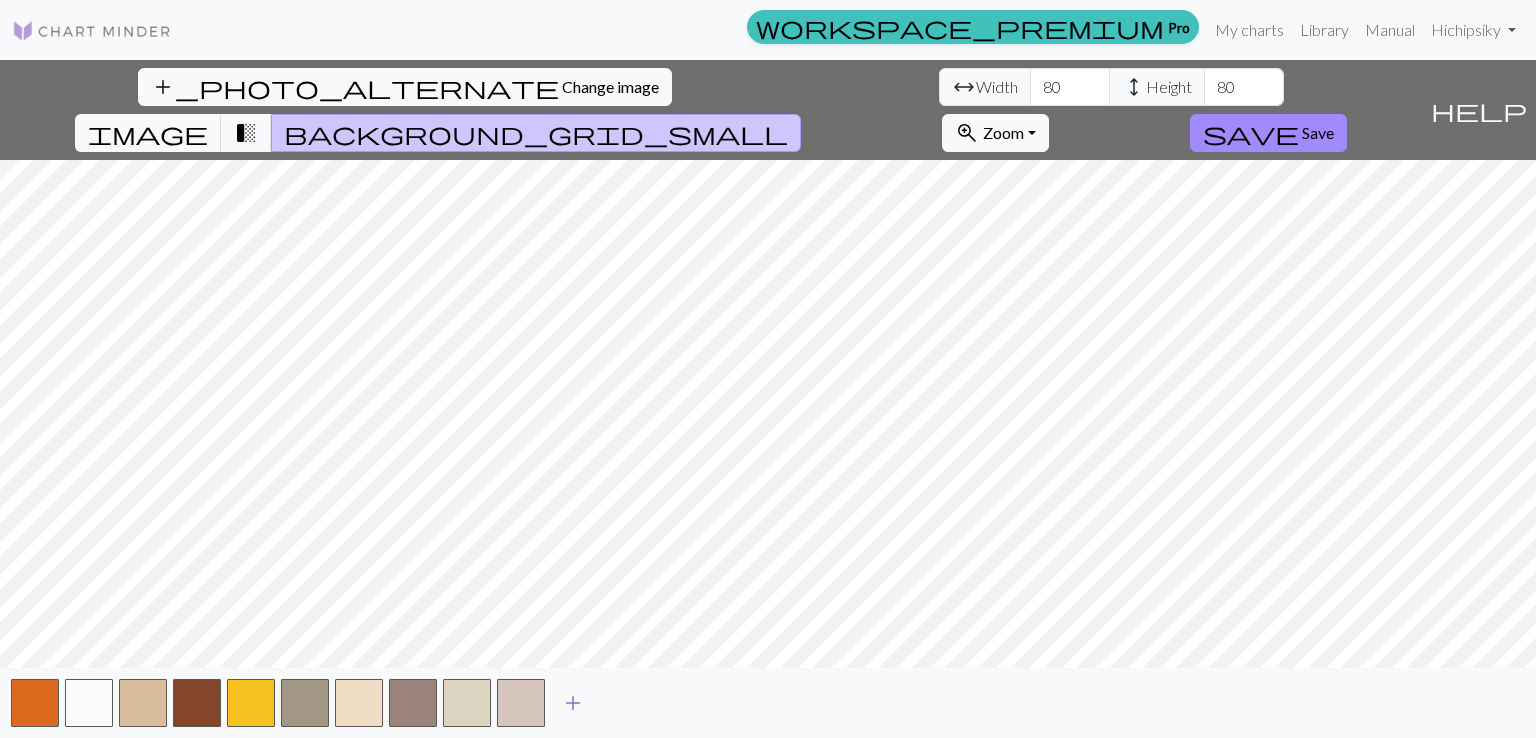 click on "add" at bounding box center (573, 703) 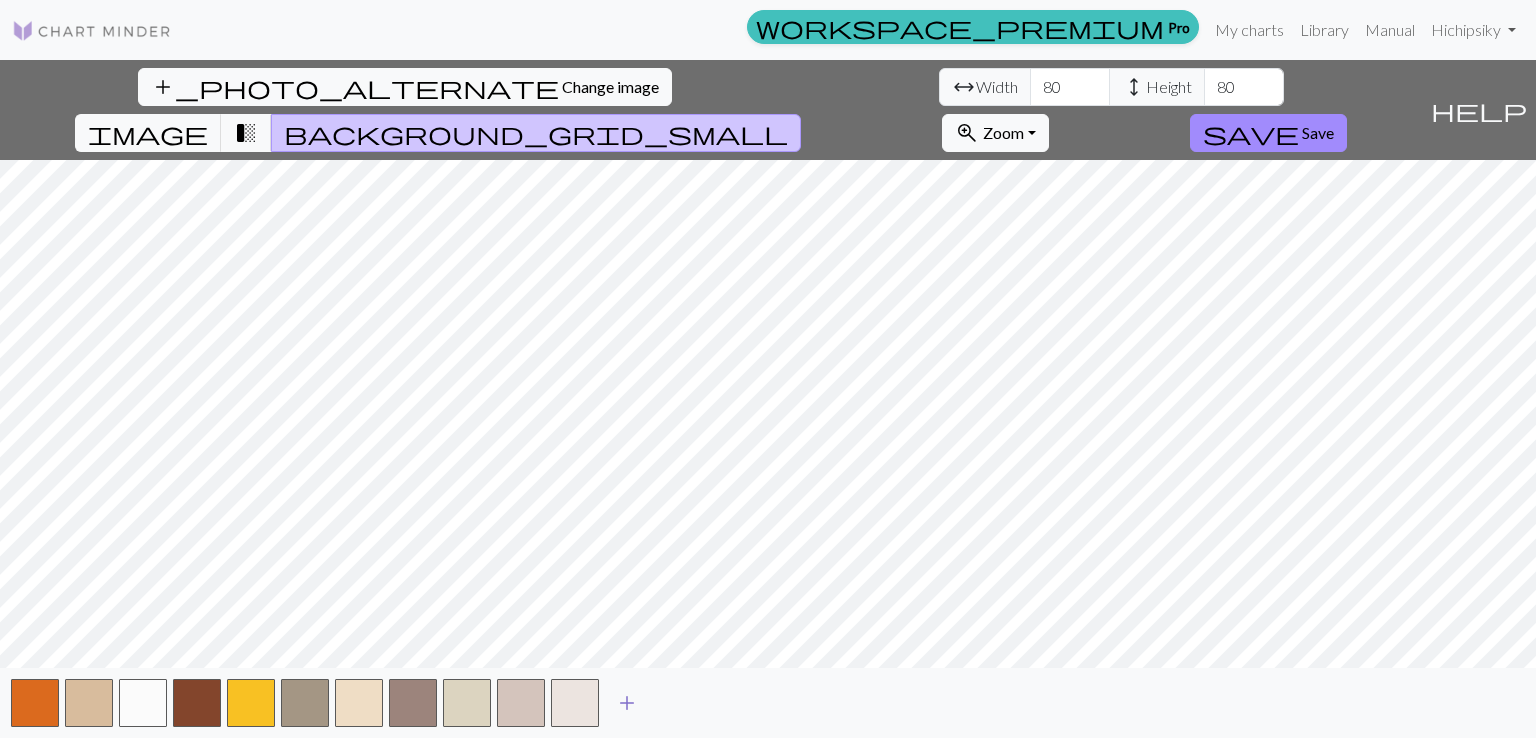 click on "add" at bounding box center [627, 703] 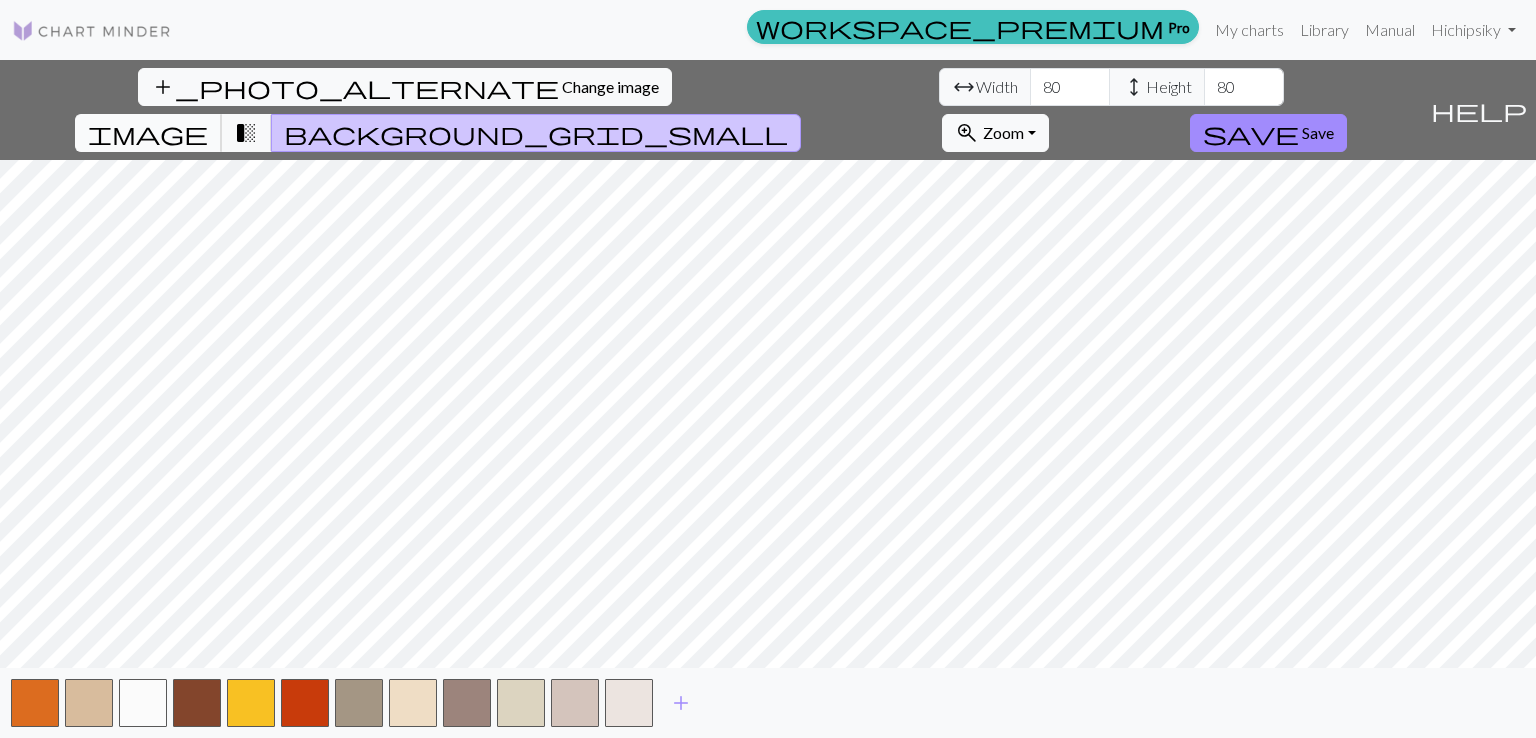click on "image" at bounding box center [148, 133] 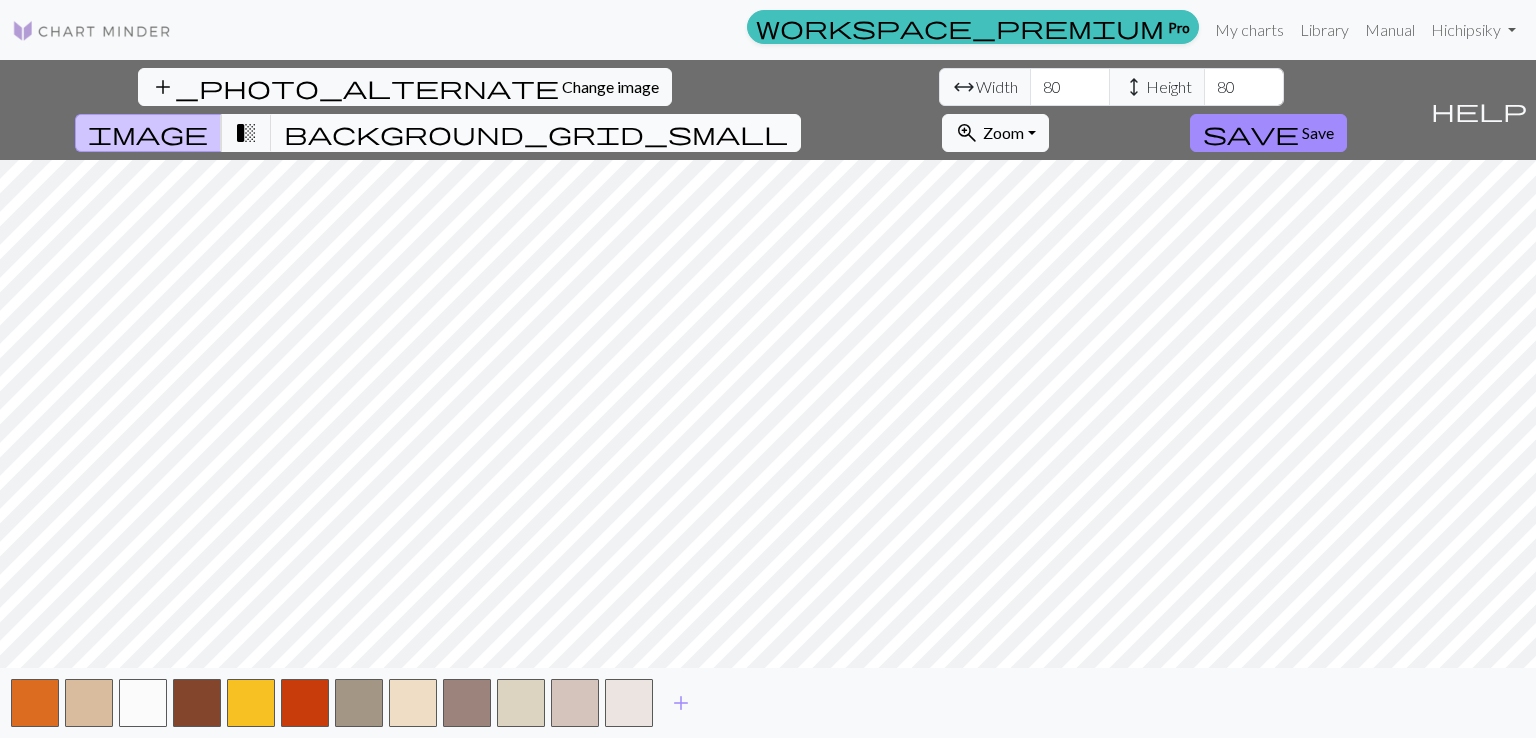 click on "background_grid_small" at bounding box center [536, 133] 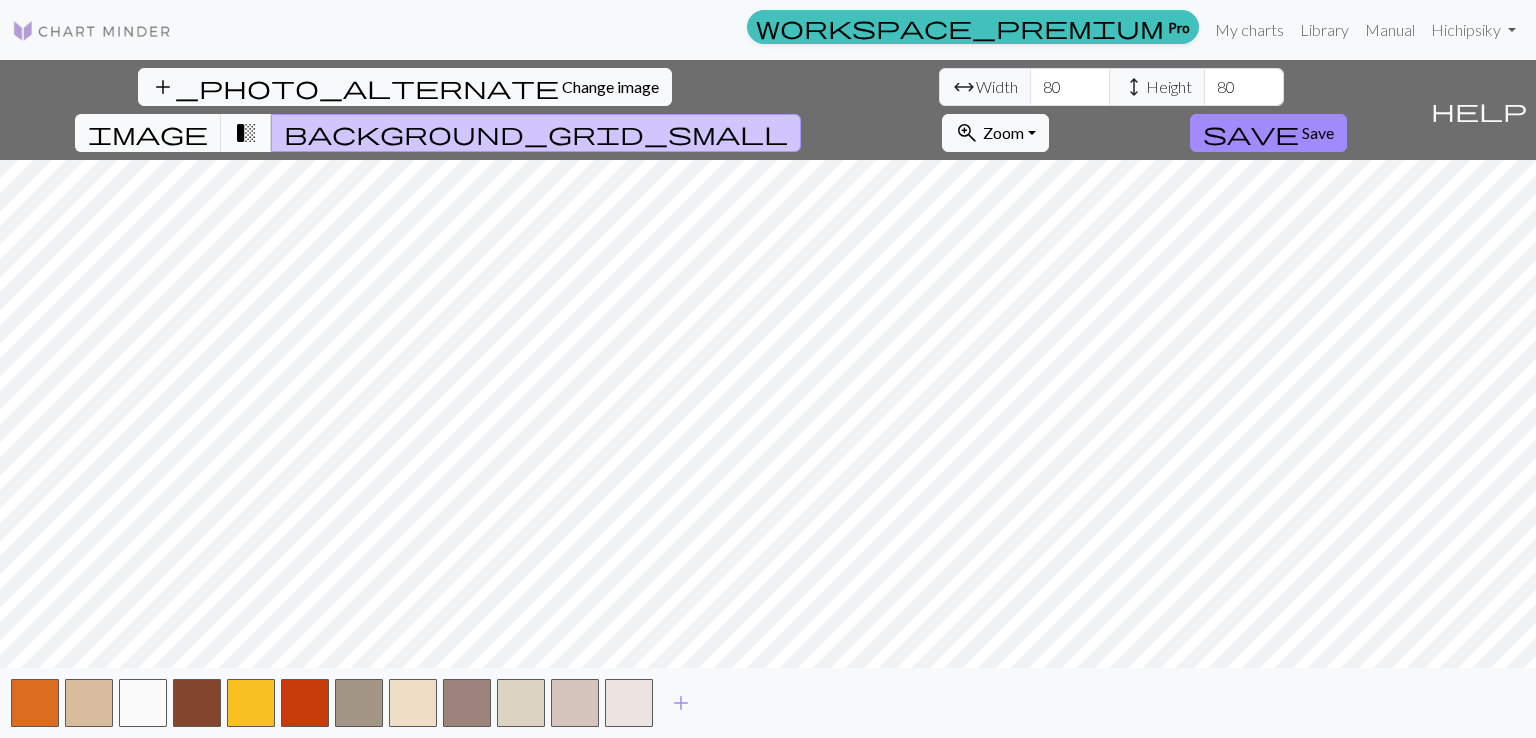click on "transition_fade" at bounding box center [246, 133] 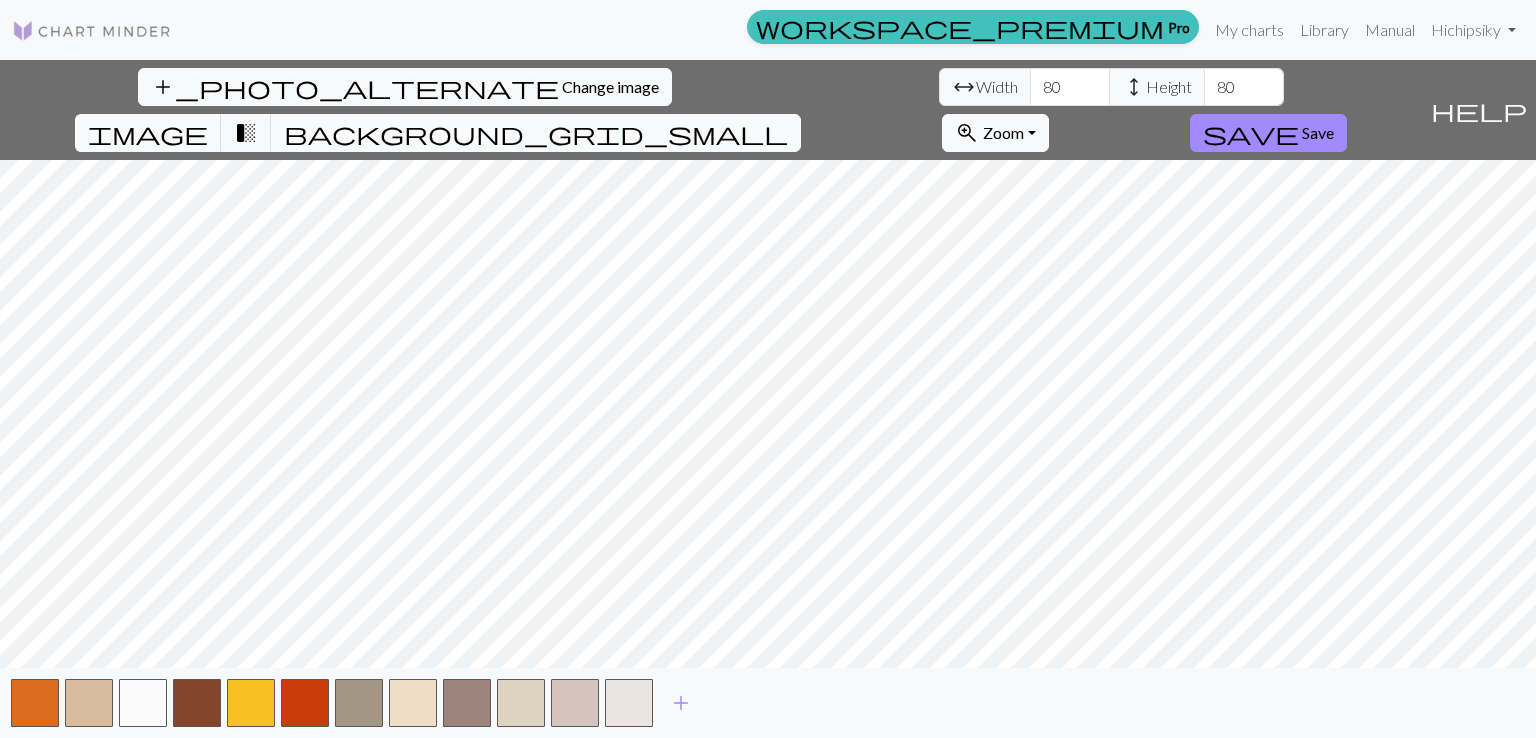 click on "background_grid_small" at bounding box center [536, 133] 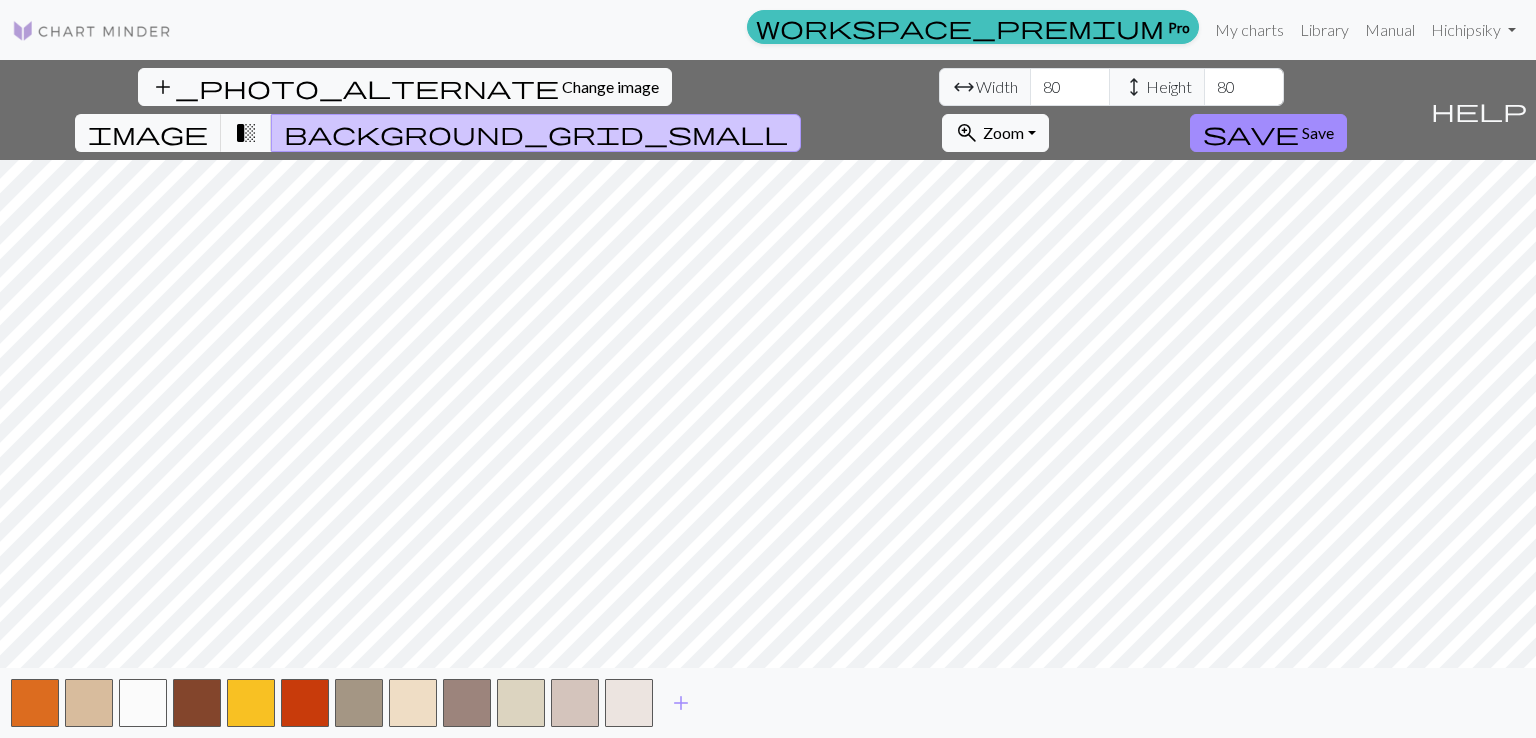 click on "transition_fade" at bounding box center [246, 133] 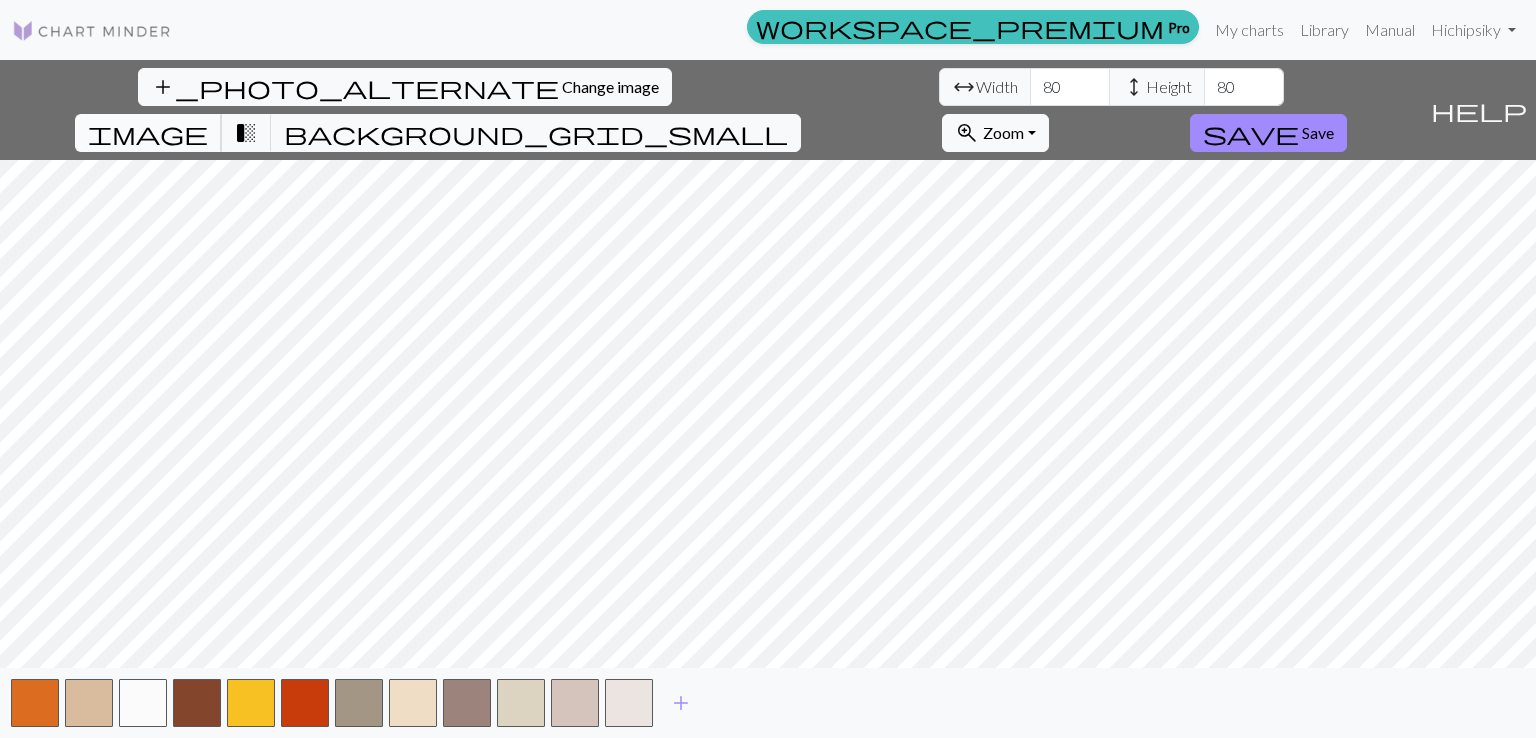 click on "image" at bounding box center (148, 133) 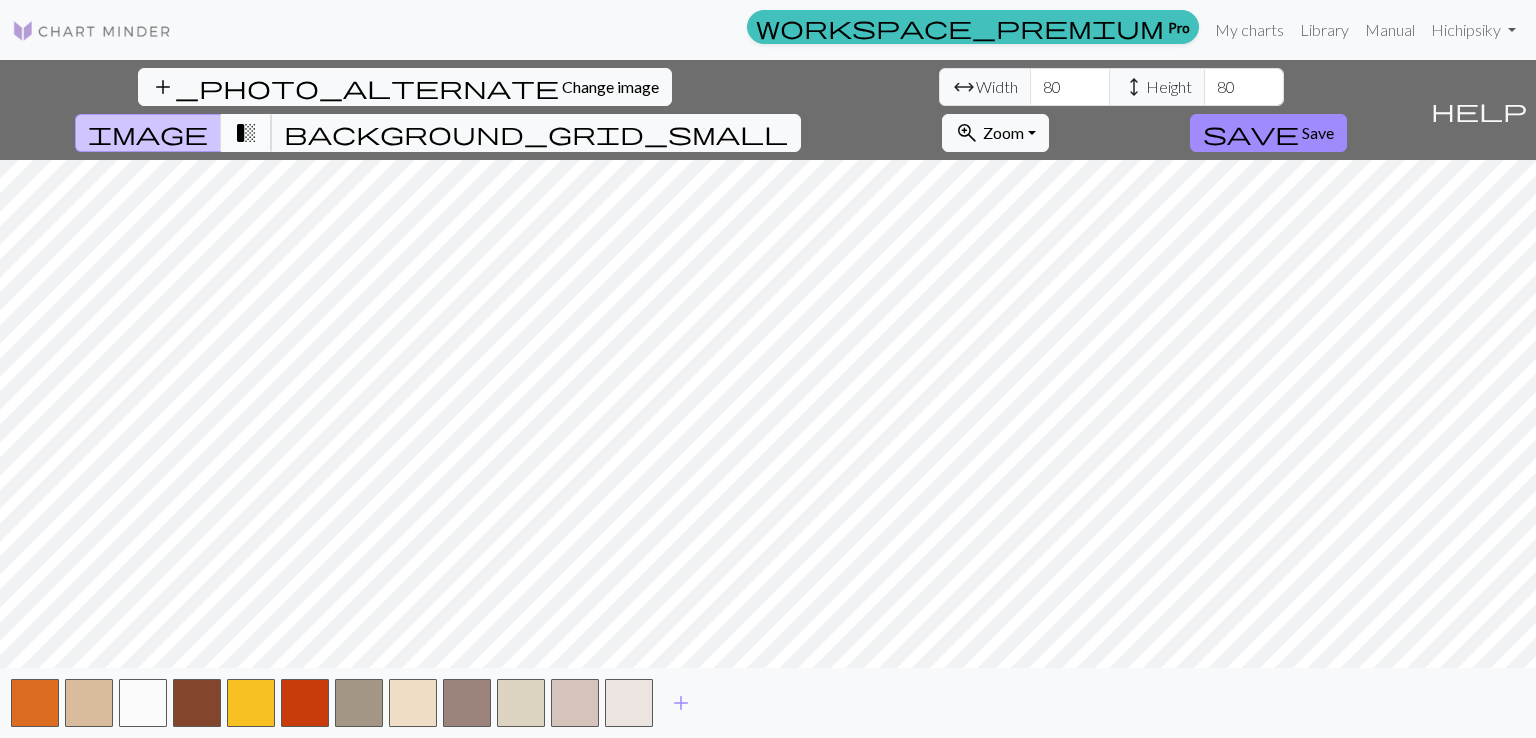 click on "transition_fade" at bounding box center [246, 133] 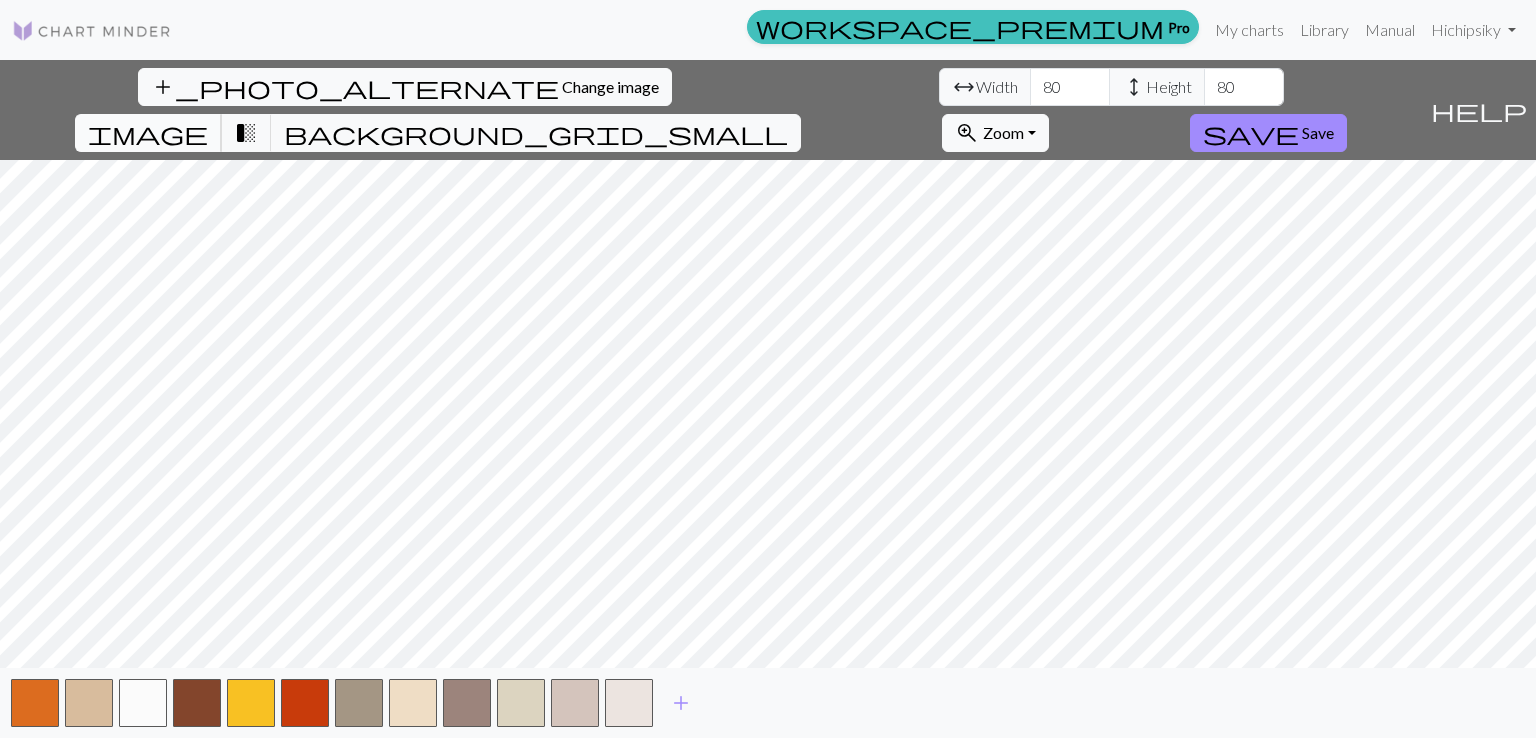 click on "image" at bounding box center (148, 133) 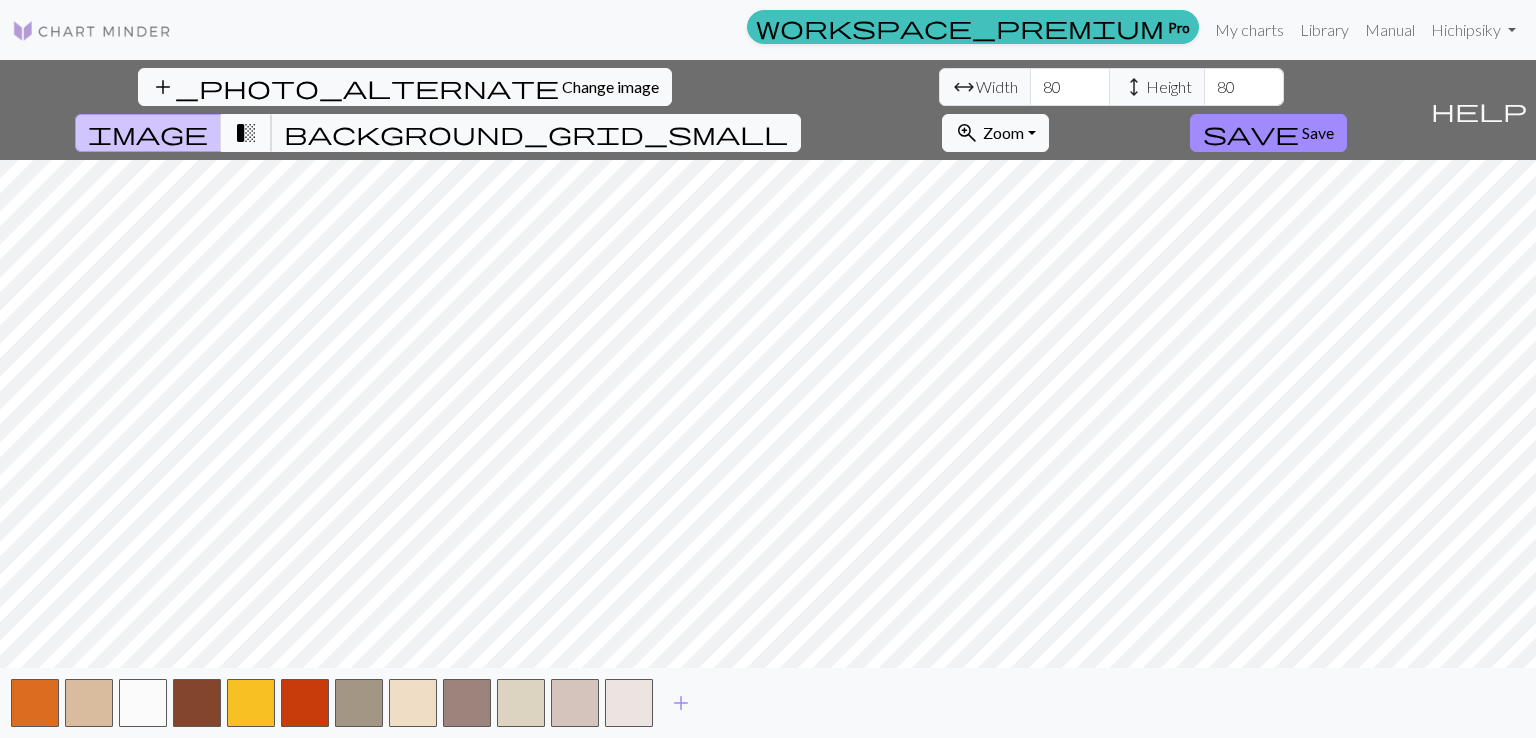 click on "transition_fade" at bounding box center [246, 133] 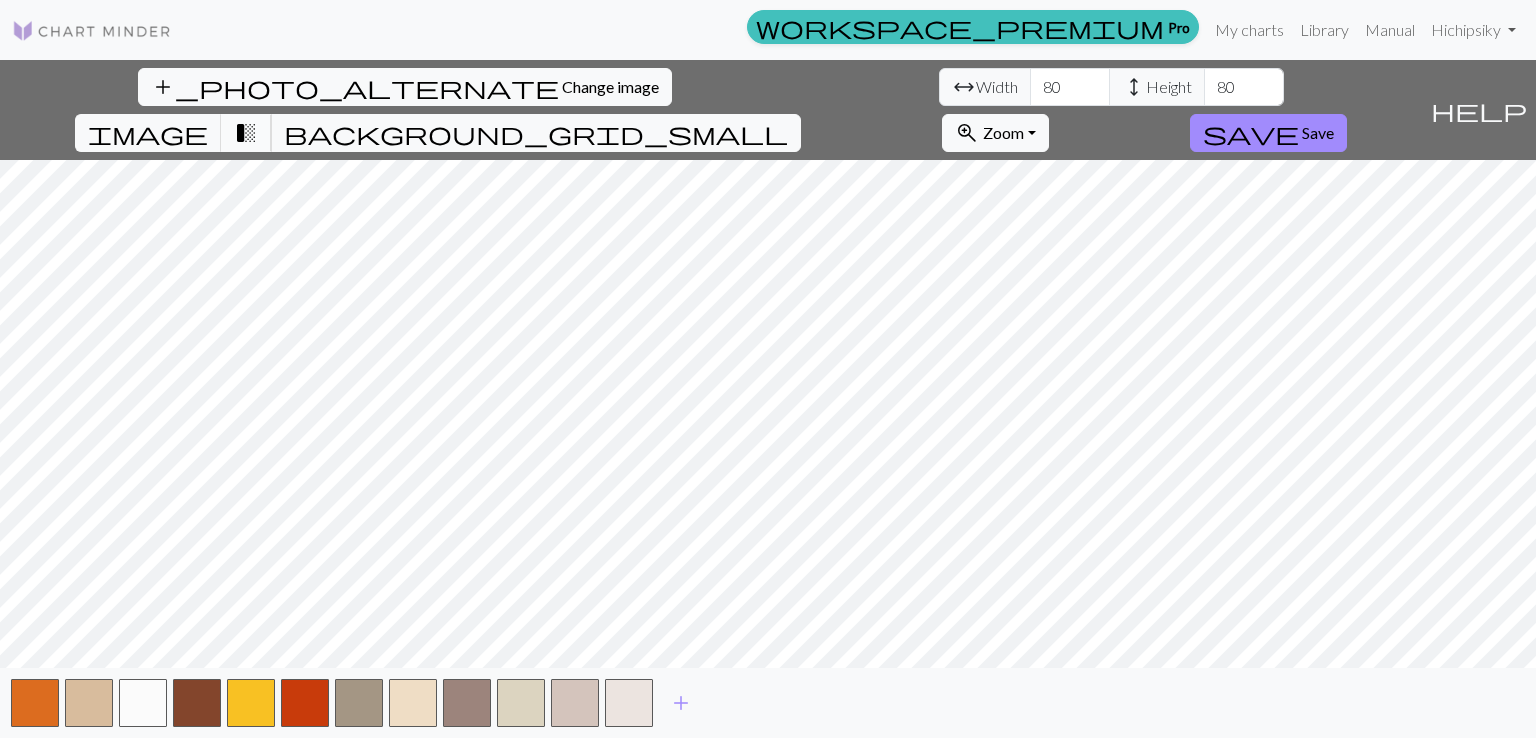 drag, startPoint x: 865, startPoint y: 83, endPoint x: 884, endPoint y: 83, distance: 19 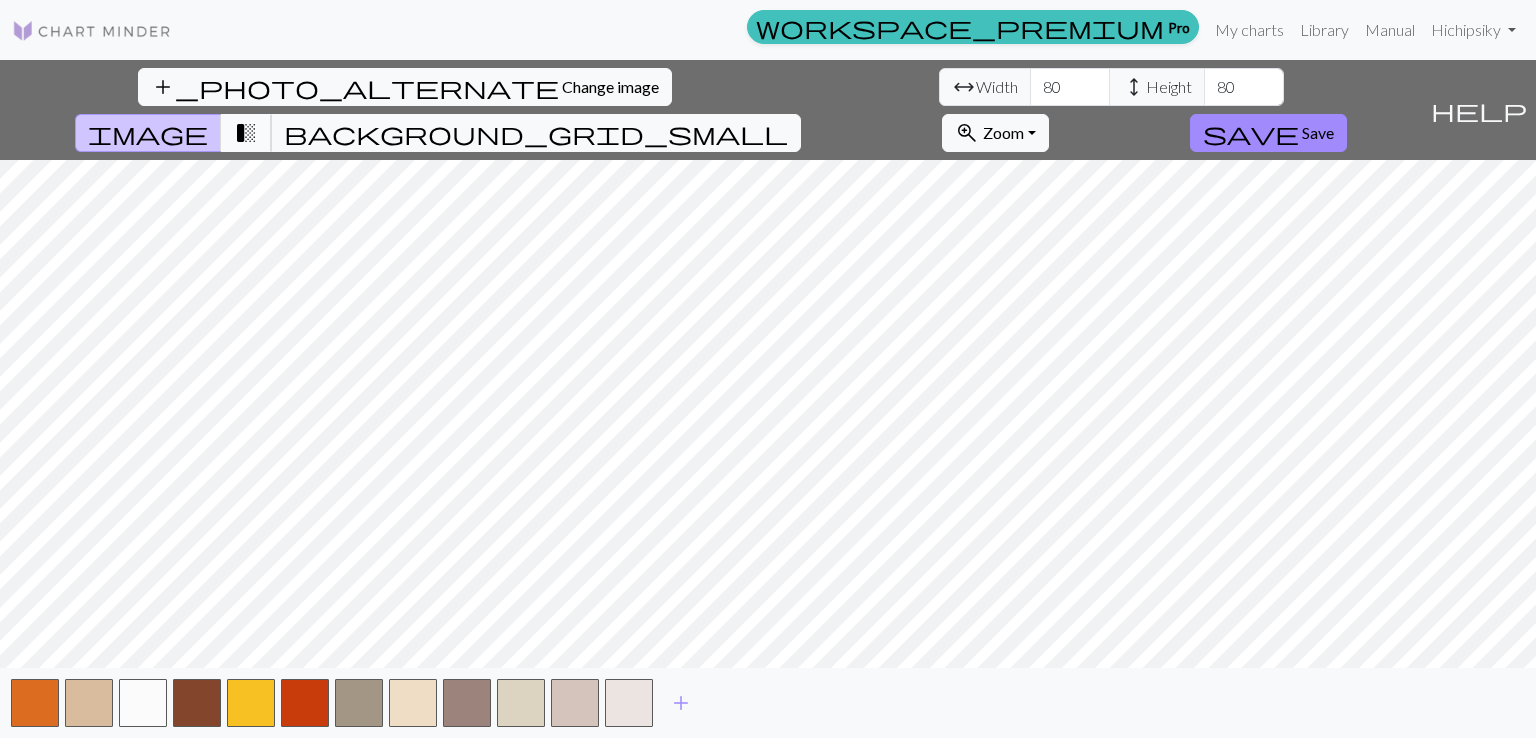 click on "transition_fade" at bounding box center (246, 133) 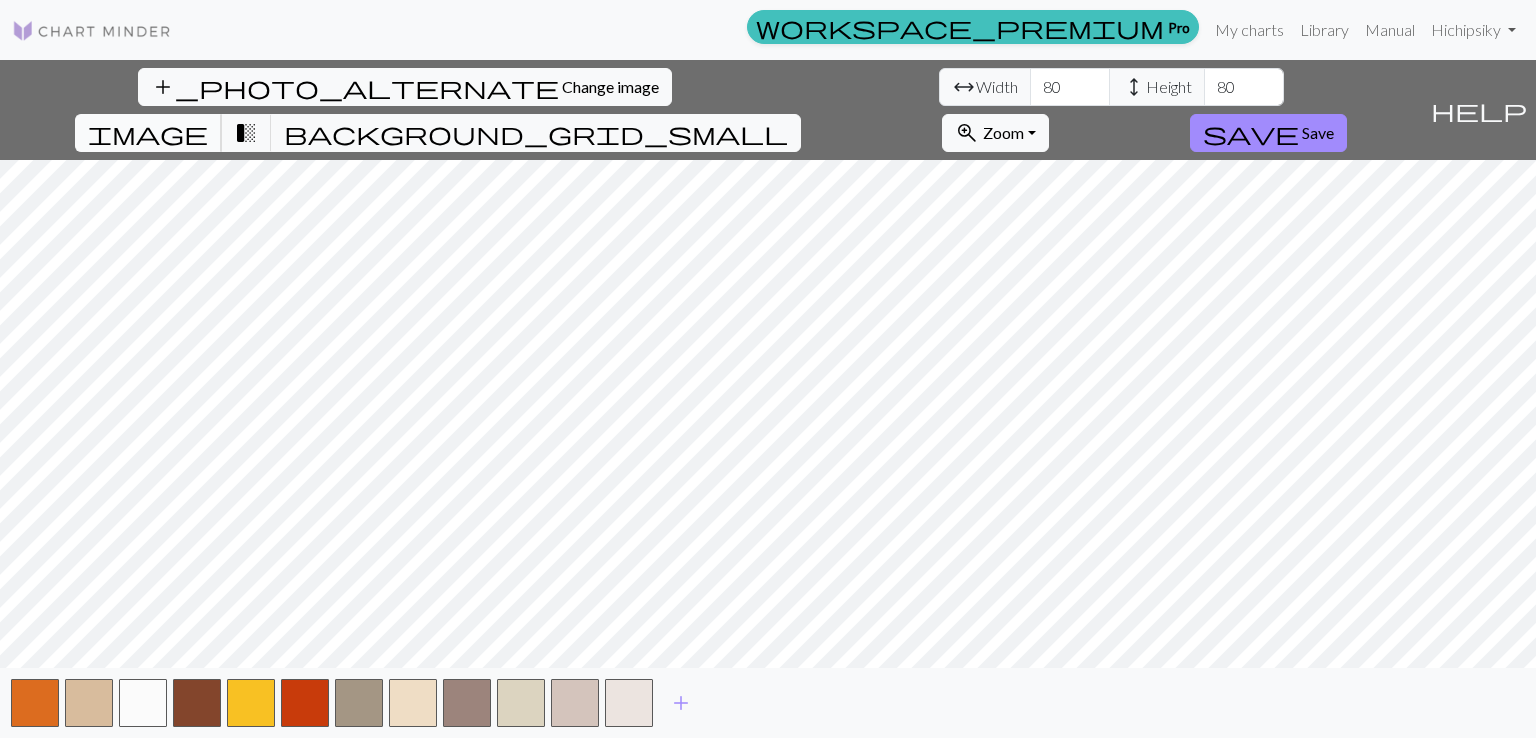 click on "image" at bounding box center (148, 133) 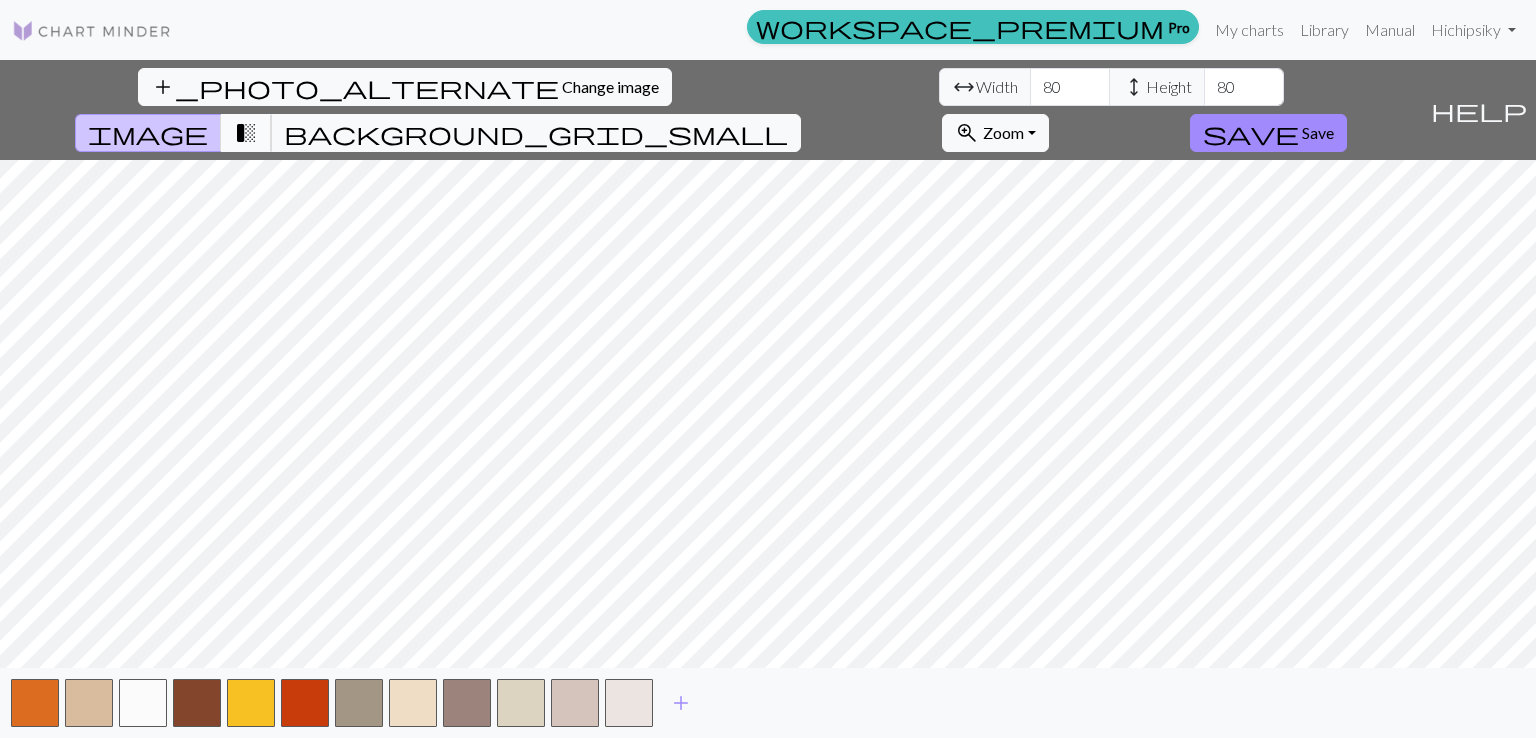 click on "transition_fade" at bounding box center (246, 133) 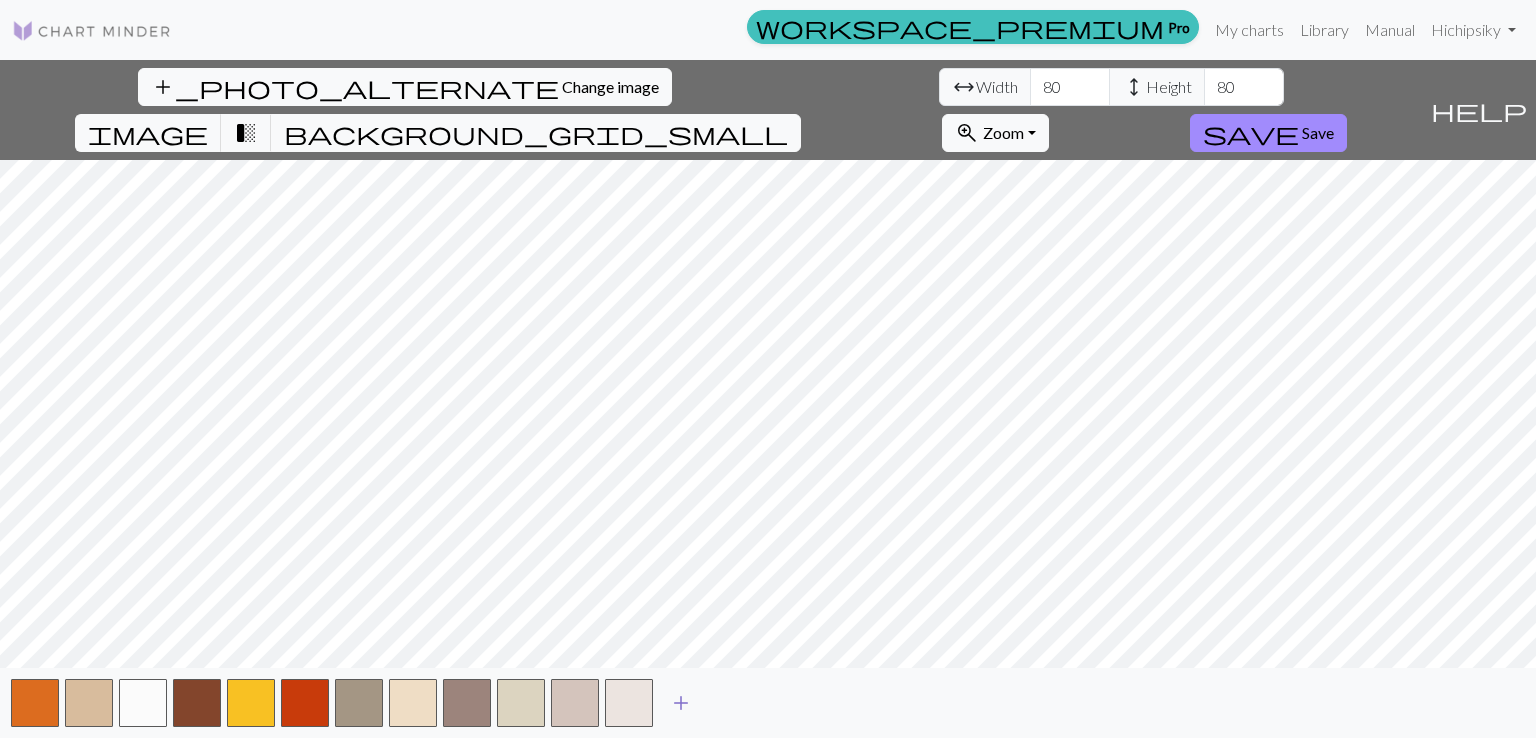 click on "add" at bounding box center [681, 703] 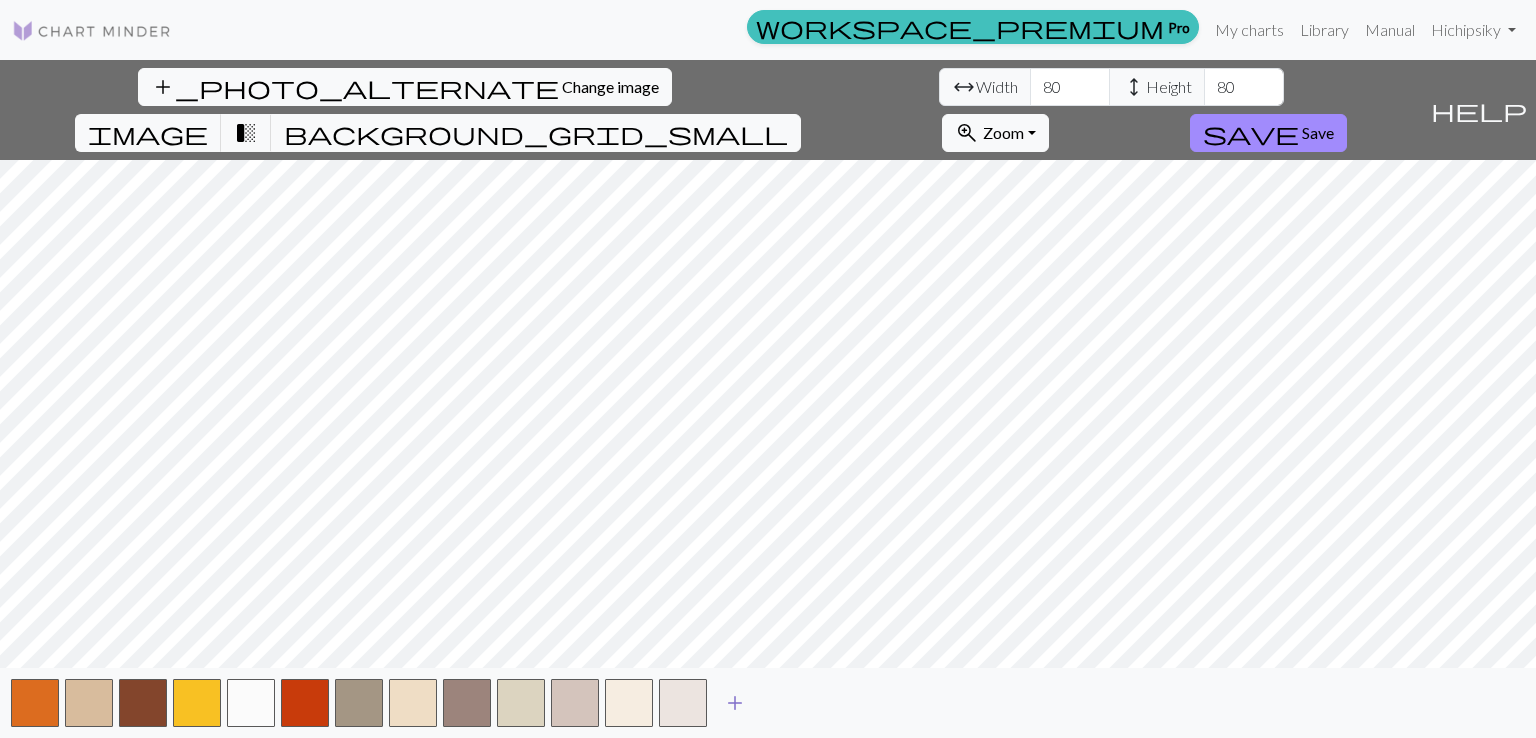 click on "add" at bounding box center [735, 703] 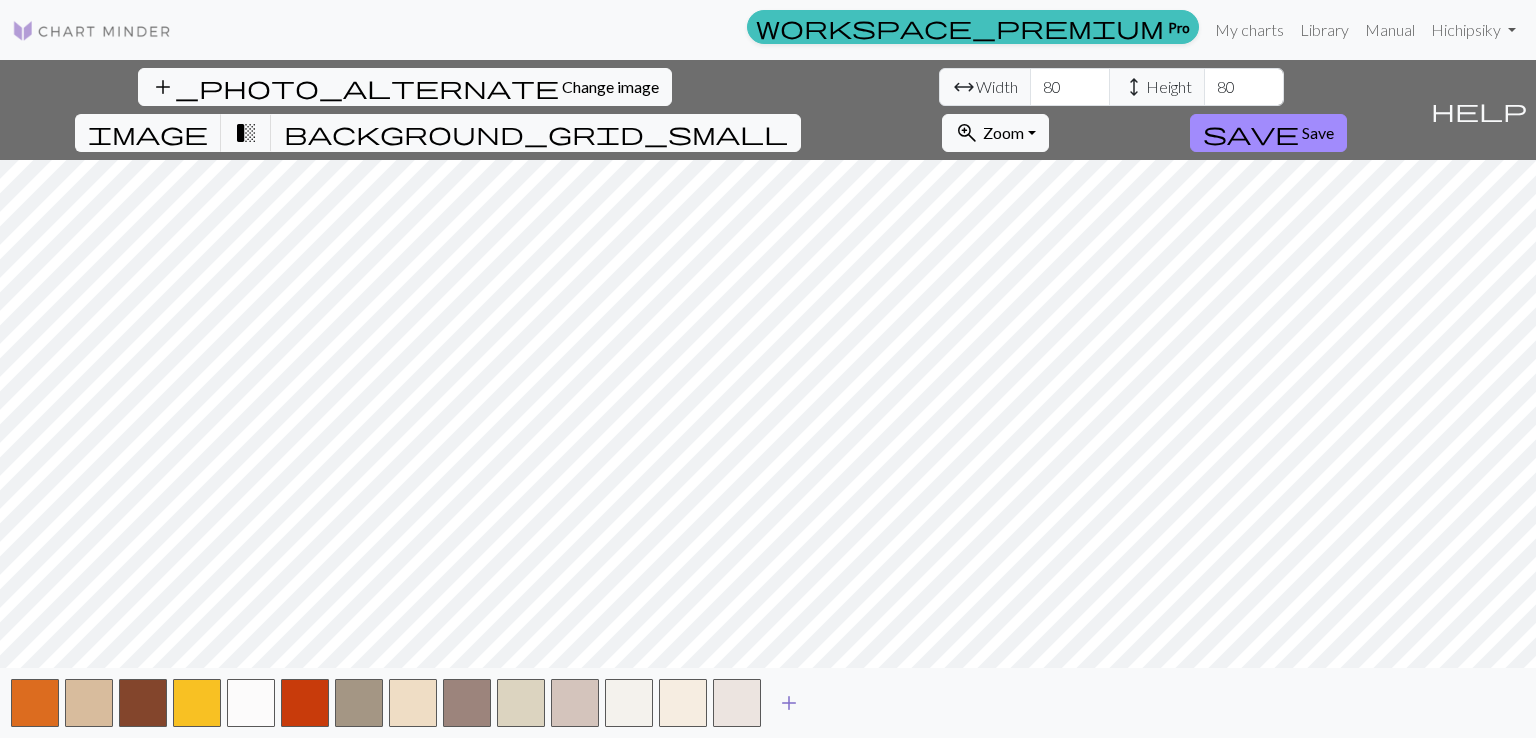 click on "add" at bounding box center [789, 703] 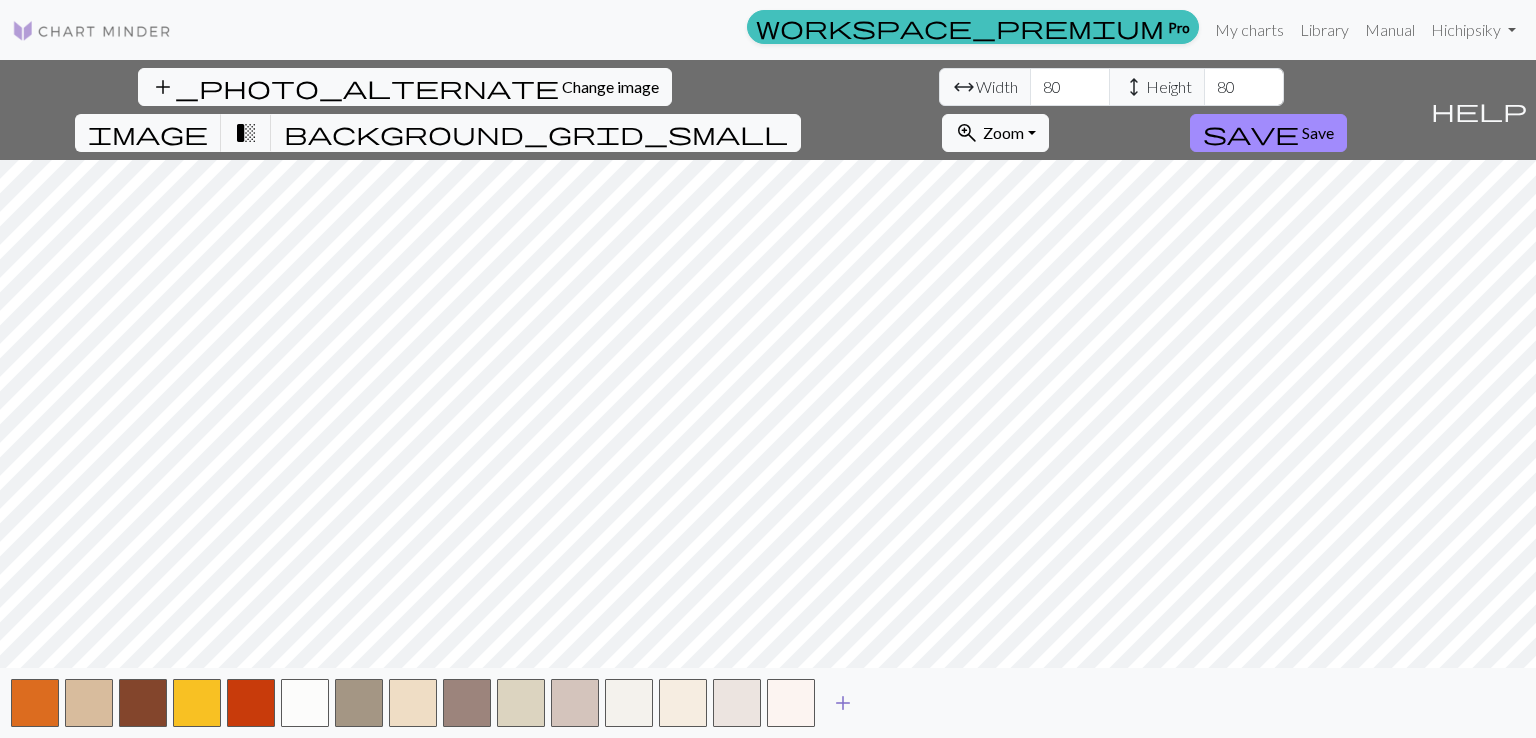 click on "add" at bounding box center (843, 703) 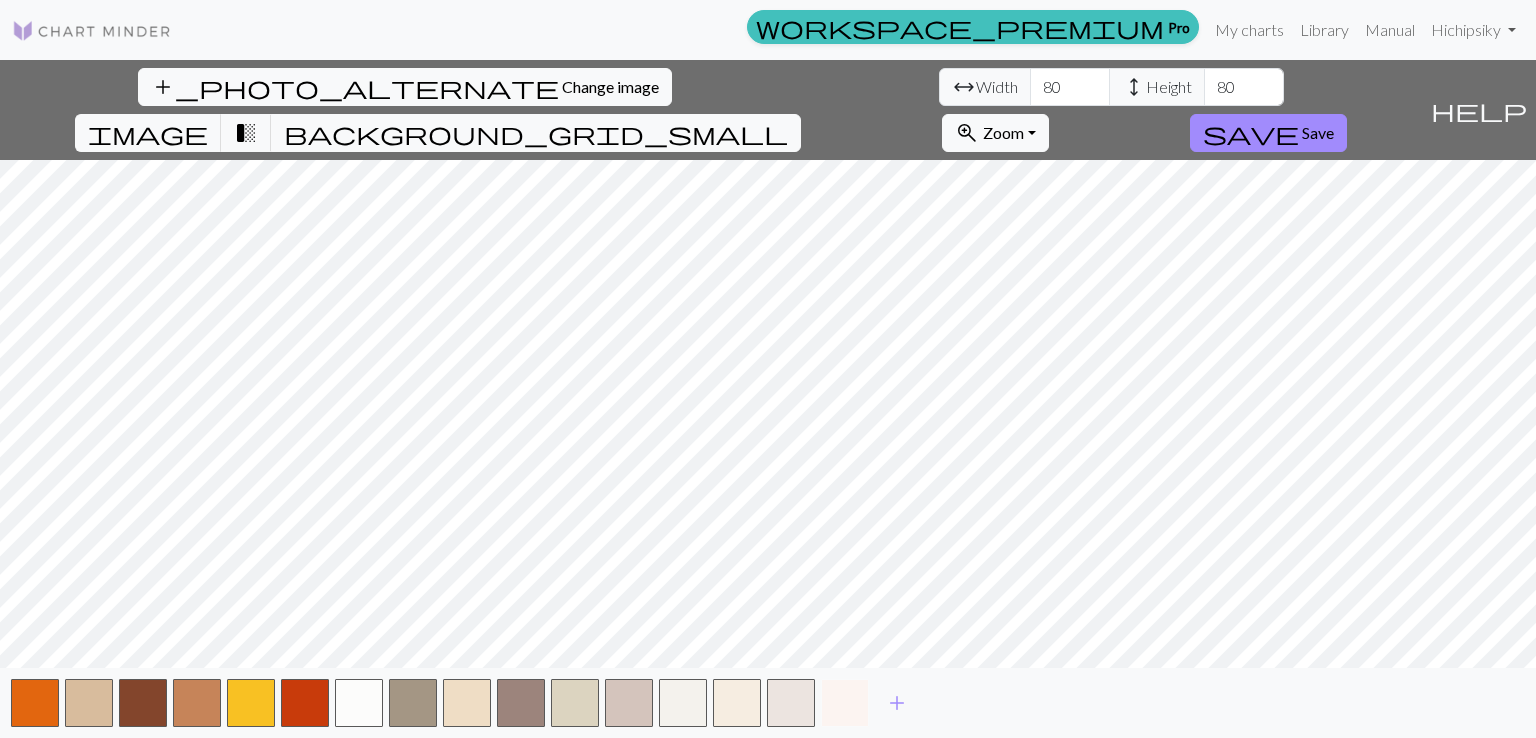 click at bounding box center [845, 703] 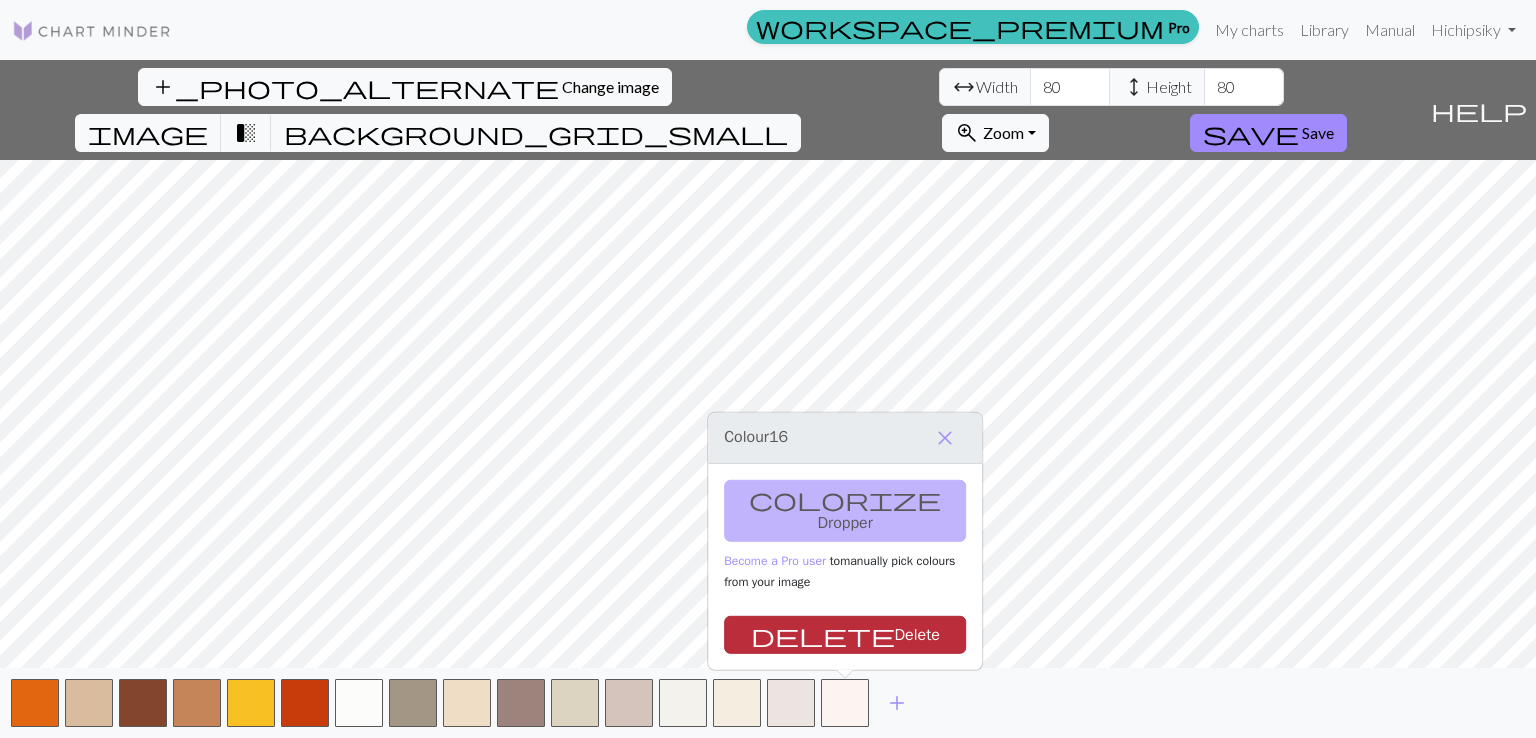 click on "delete Delete" at bounding box center [845, 635] 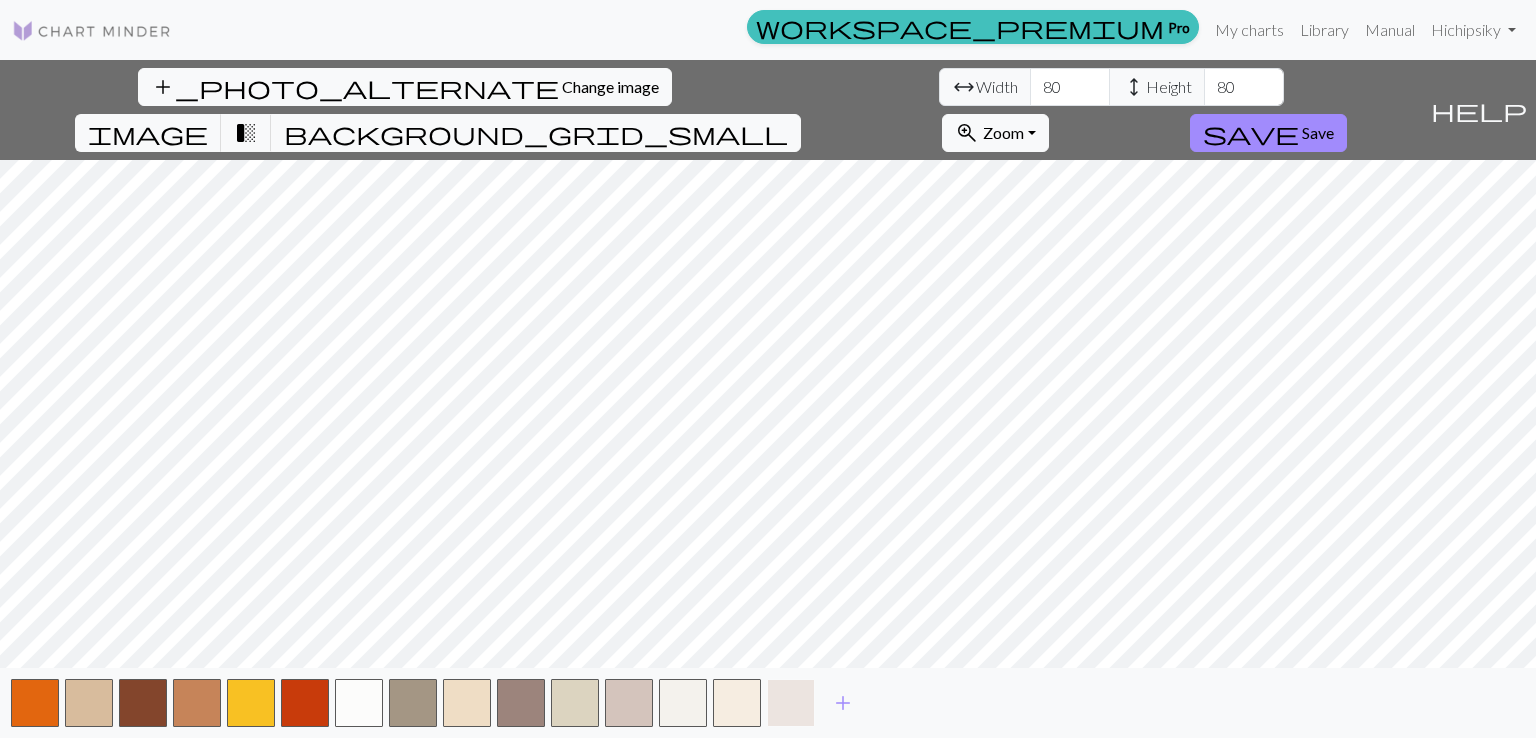 click at bounding box center [791, 703] 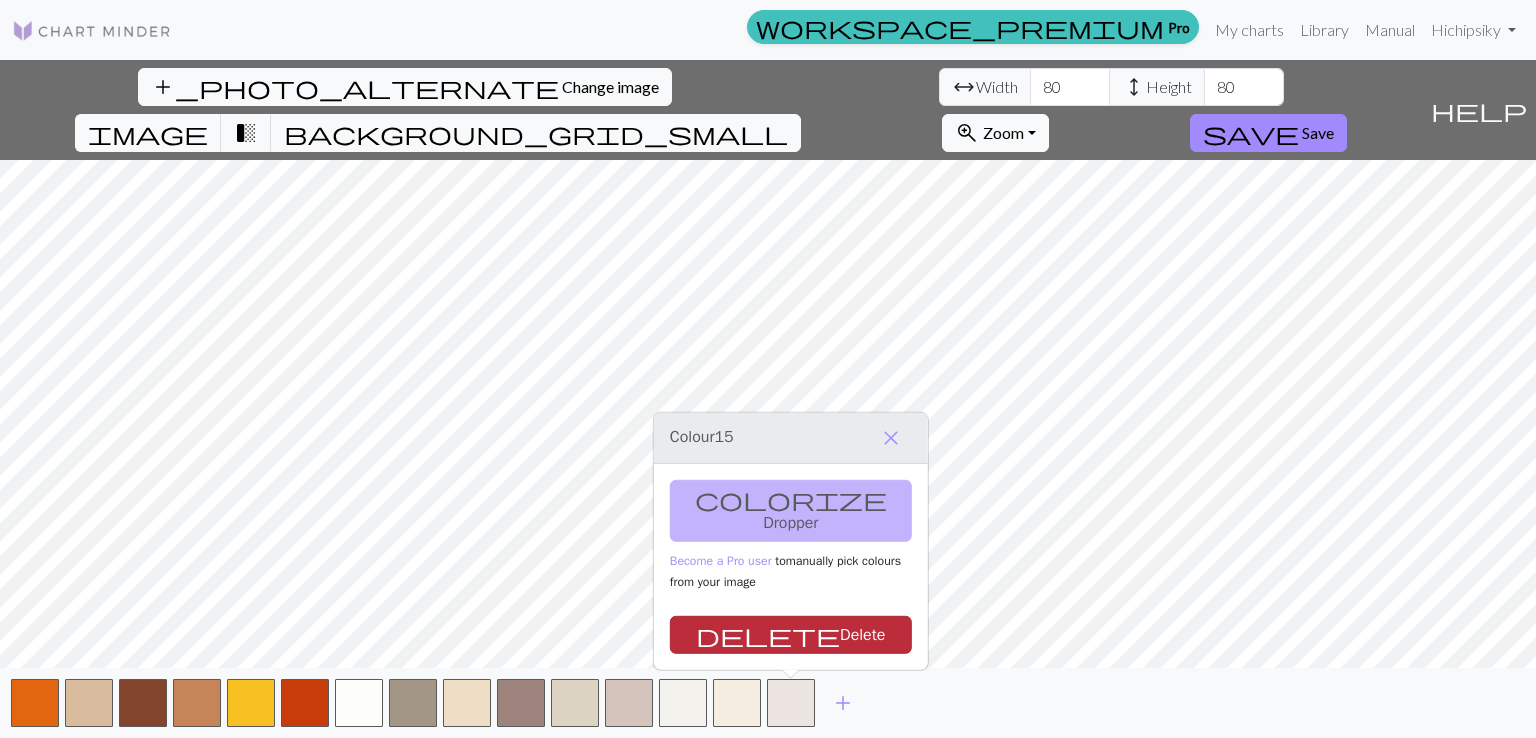 click on "delete Delete" at bounding box center [791, 635] 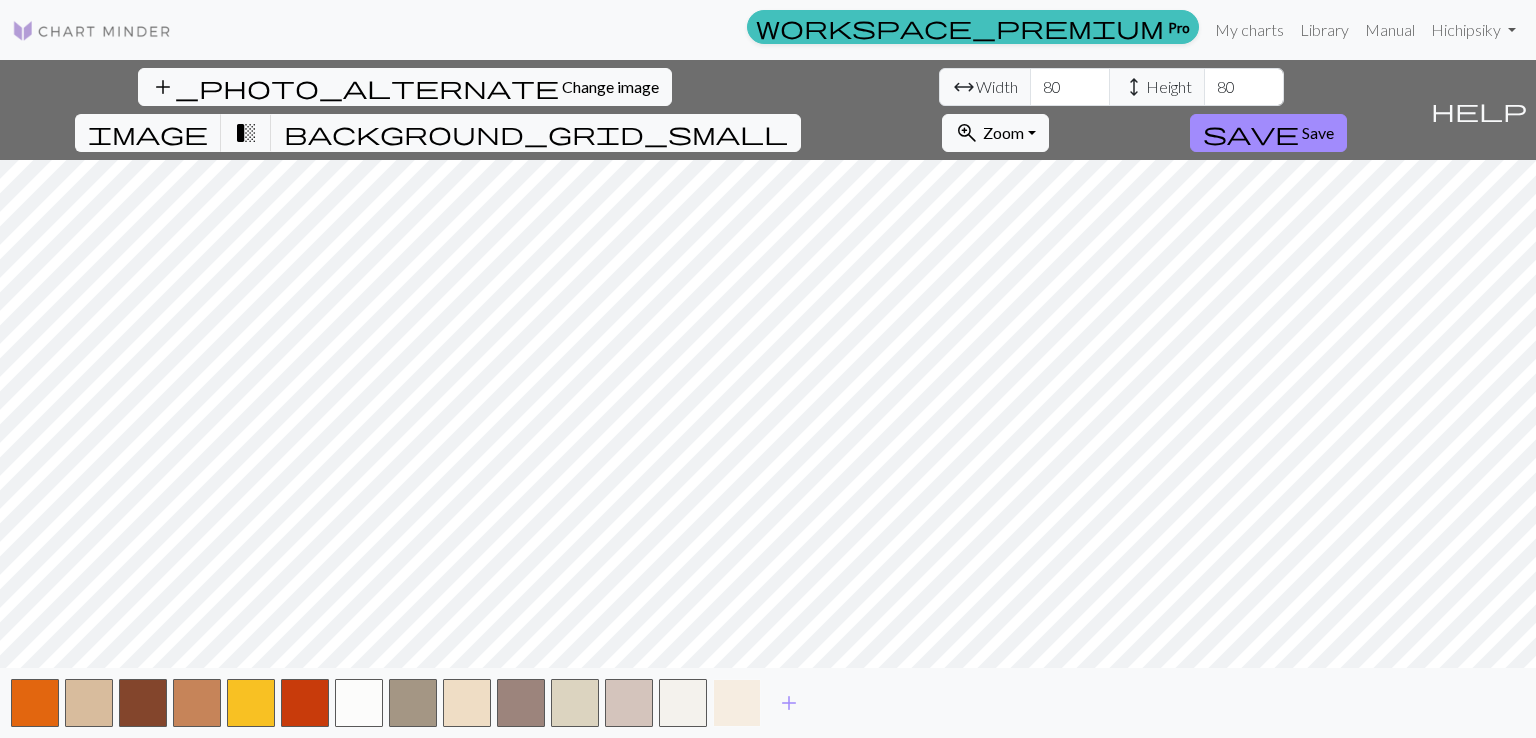 click at bounding box center [737, 703] 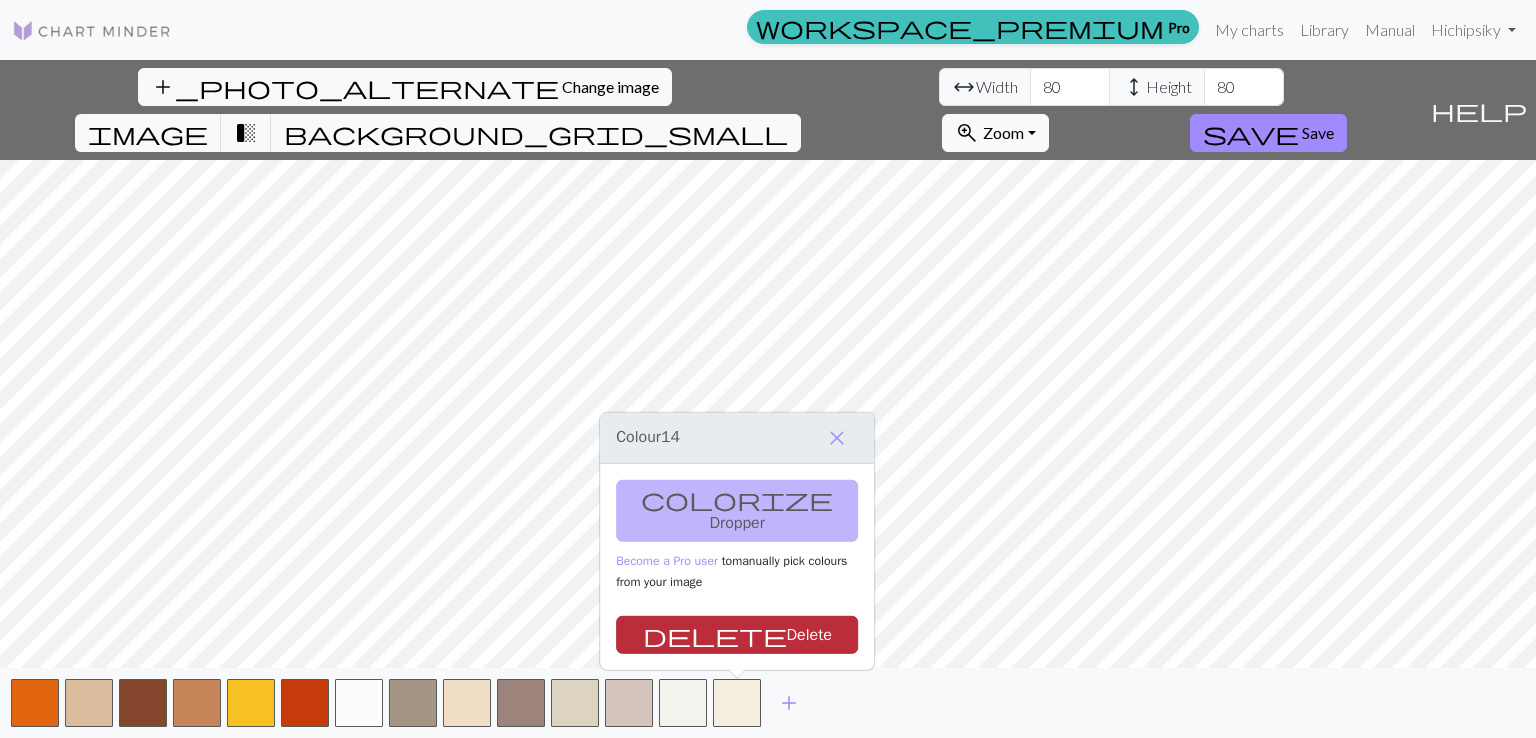 click on "delete Delete" at bounding box center (737, 635) 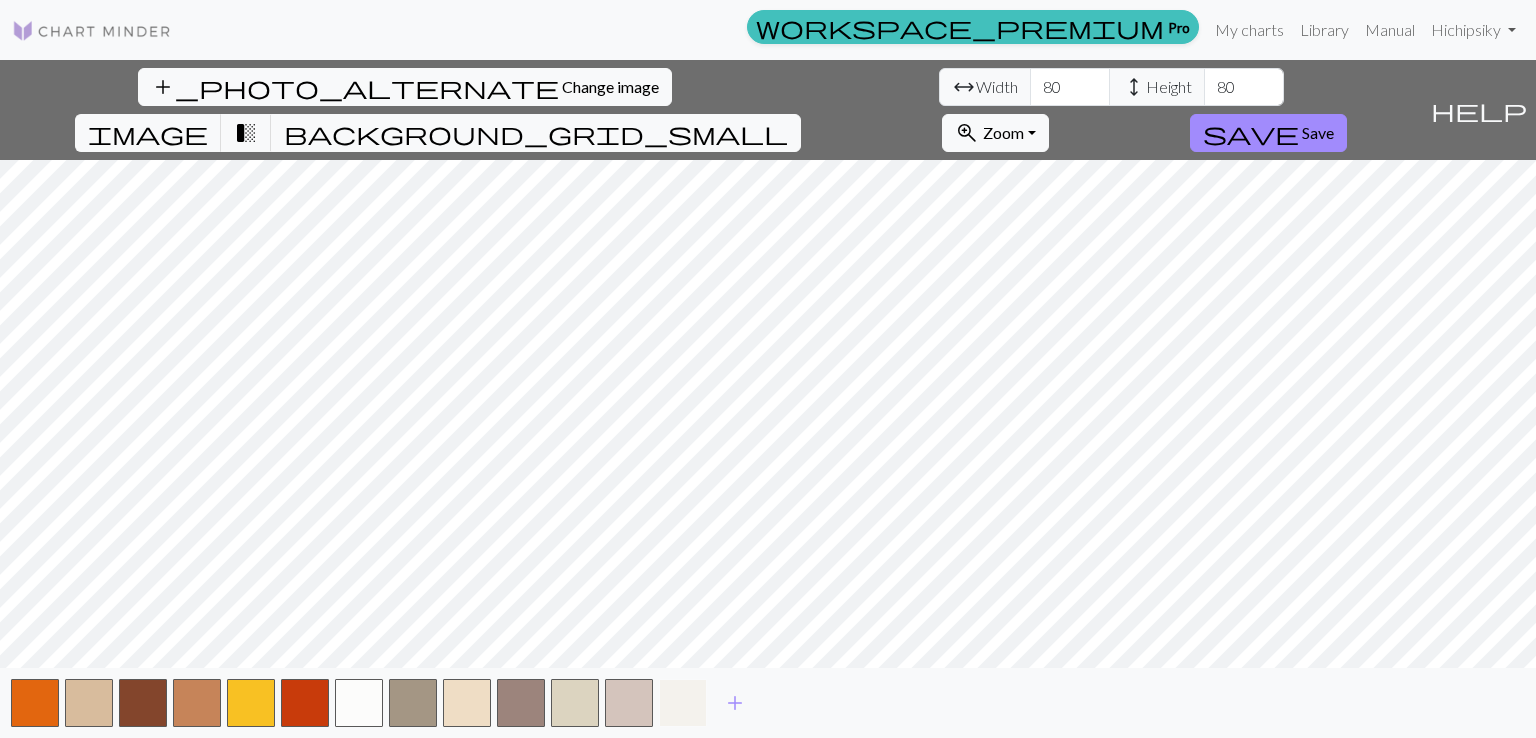 click at bounding box center [683, 703] 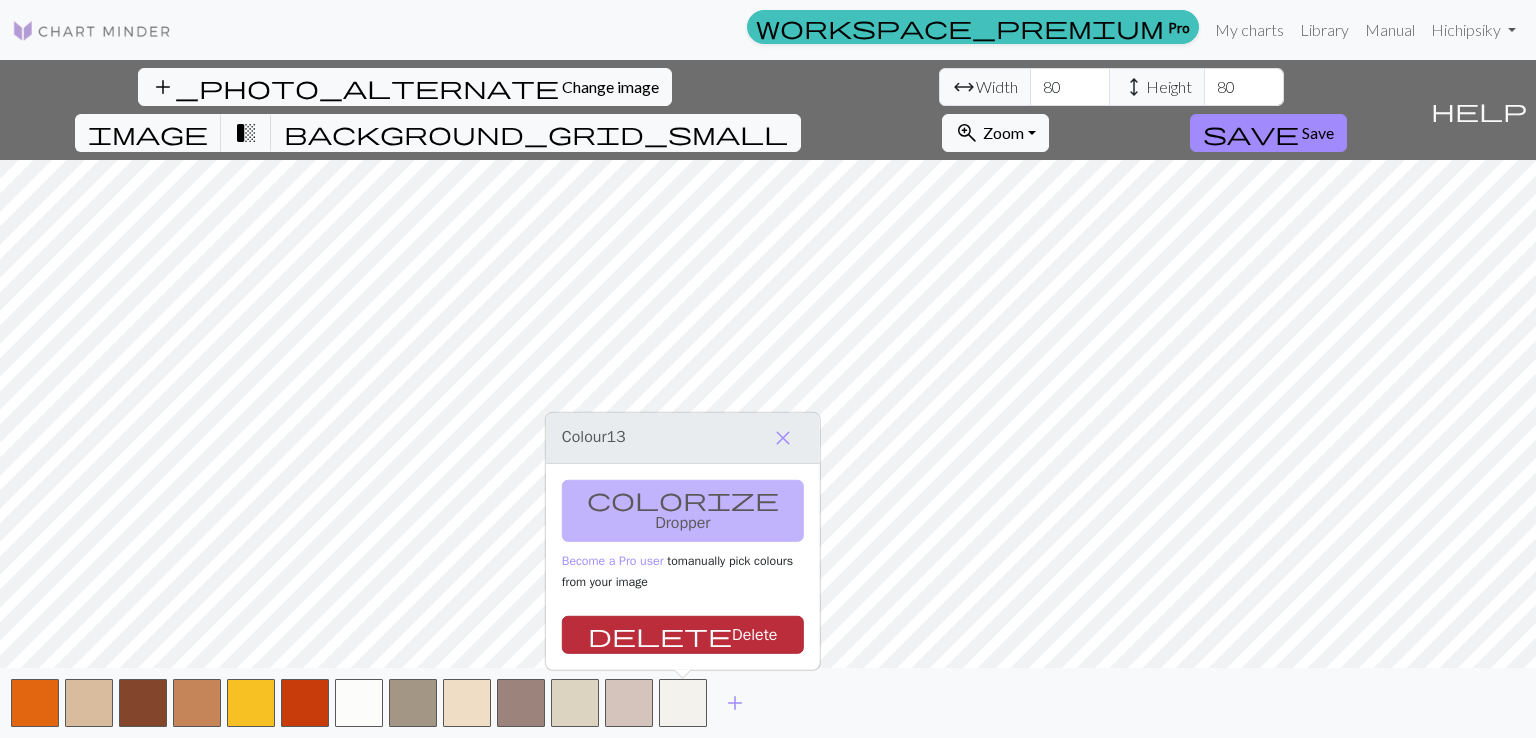 click on "delete Delete" at bounding box center [683, 635] 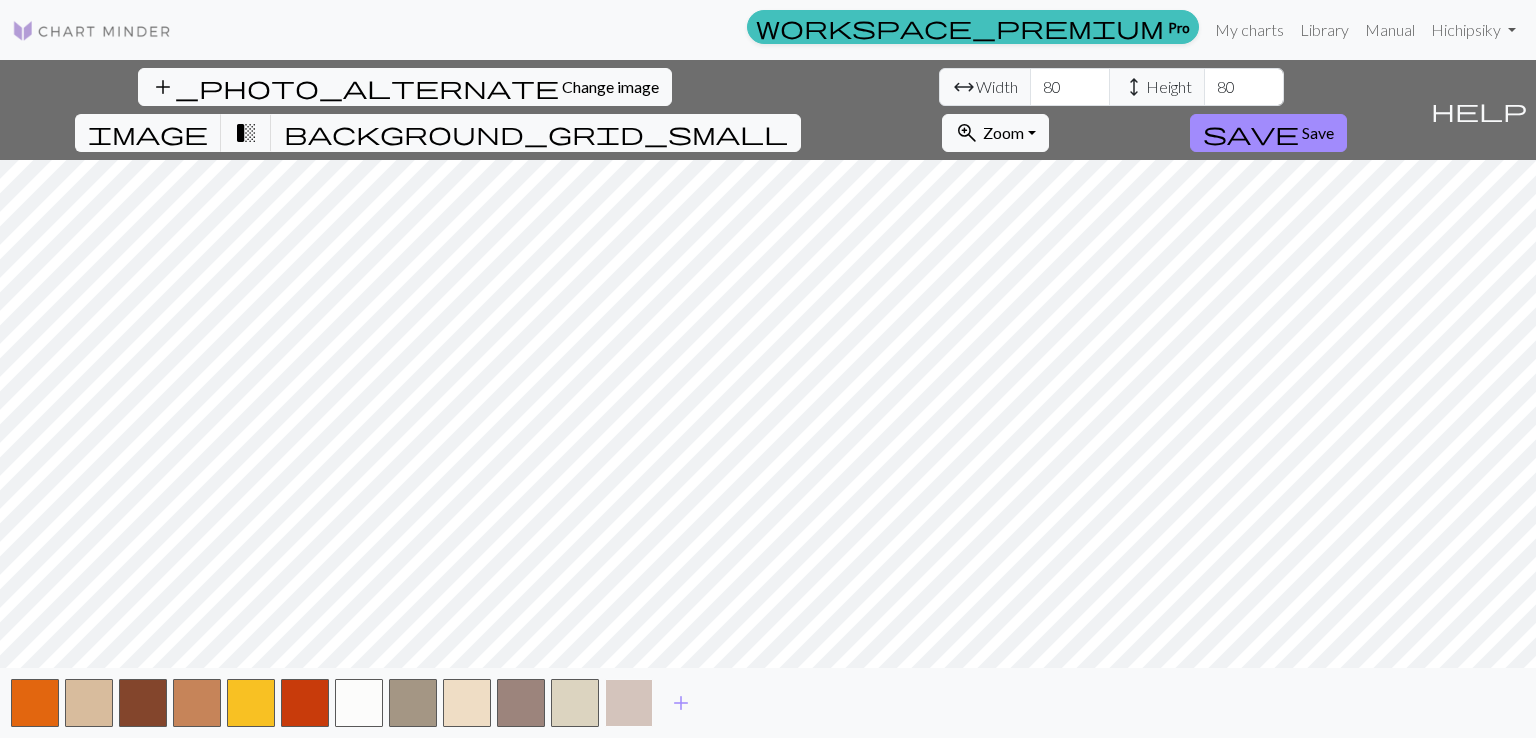 click at bounding box center (629, 703) 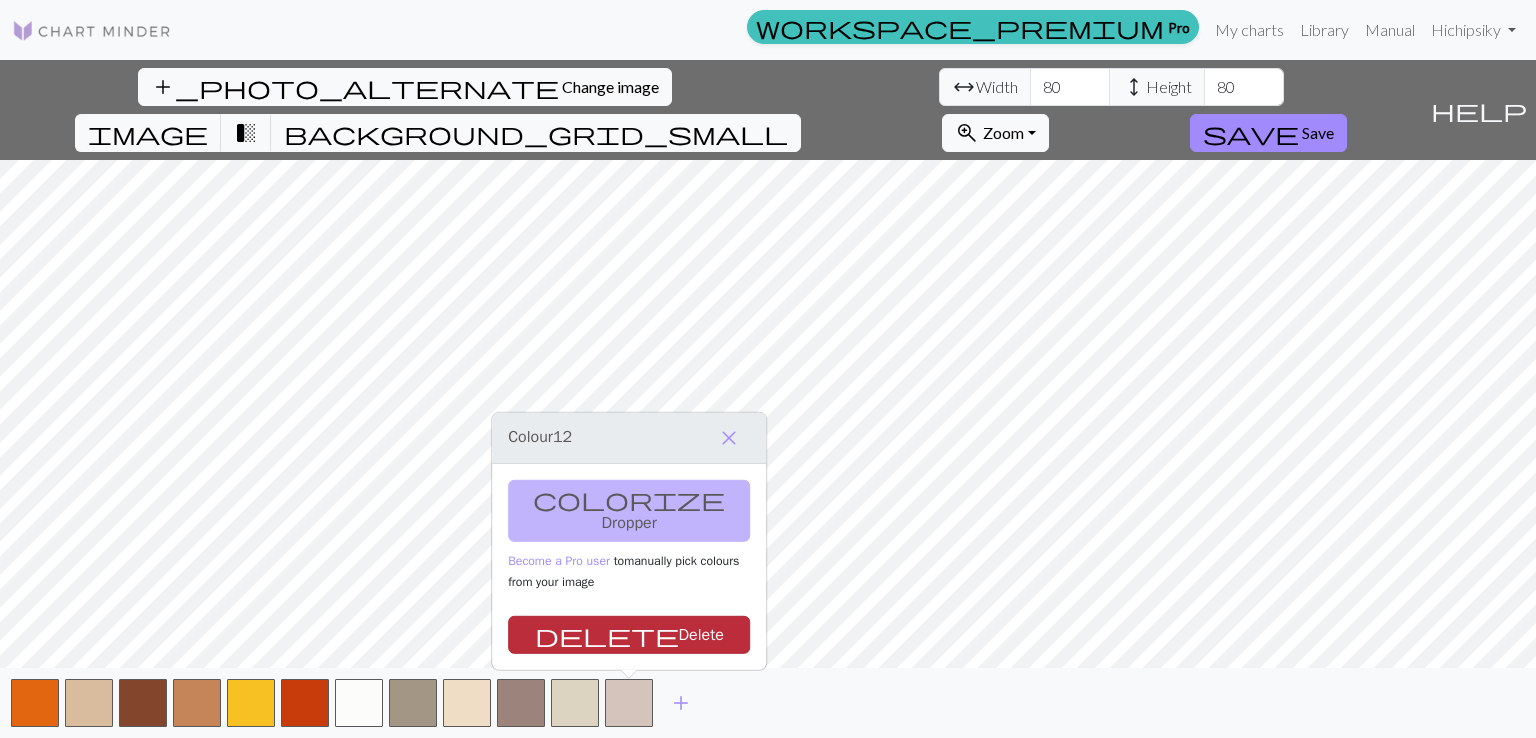 click on "delete Delete" at bounding box center (629, 635) 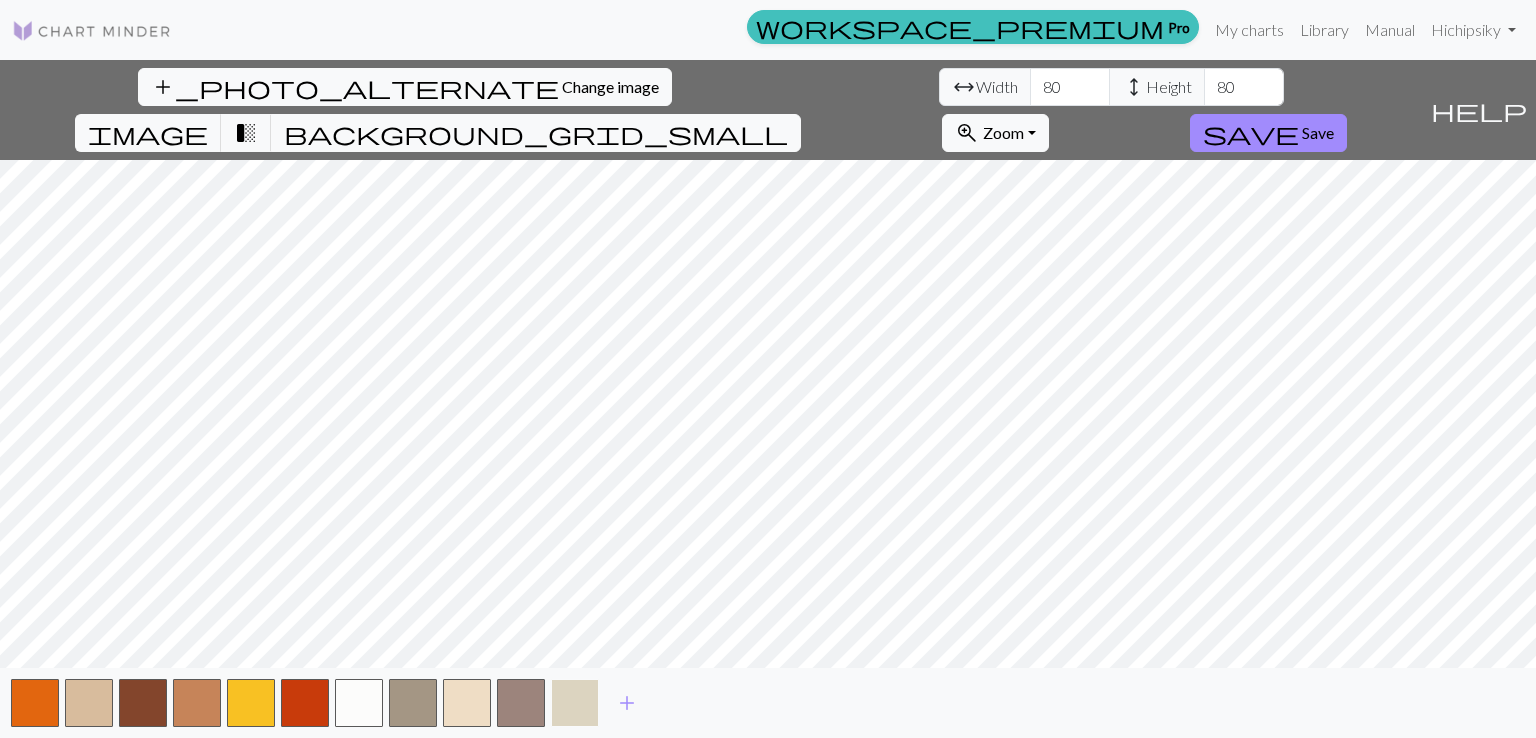 click at bounding box center [575, 703] 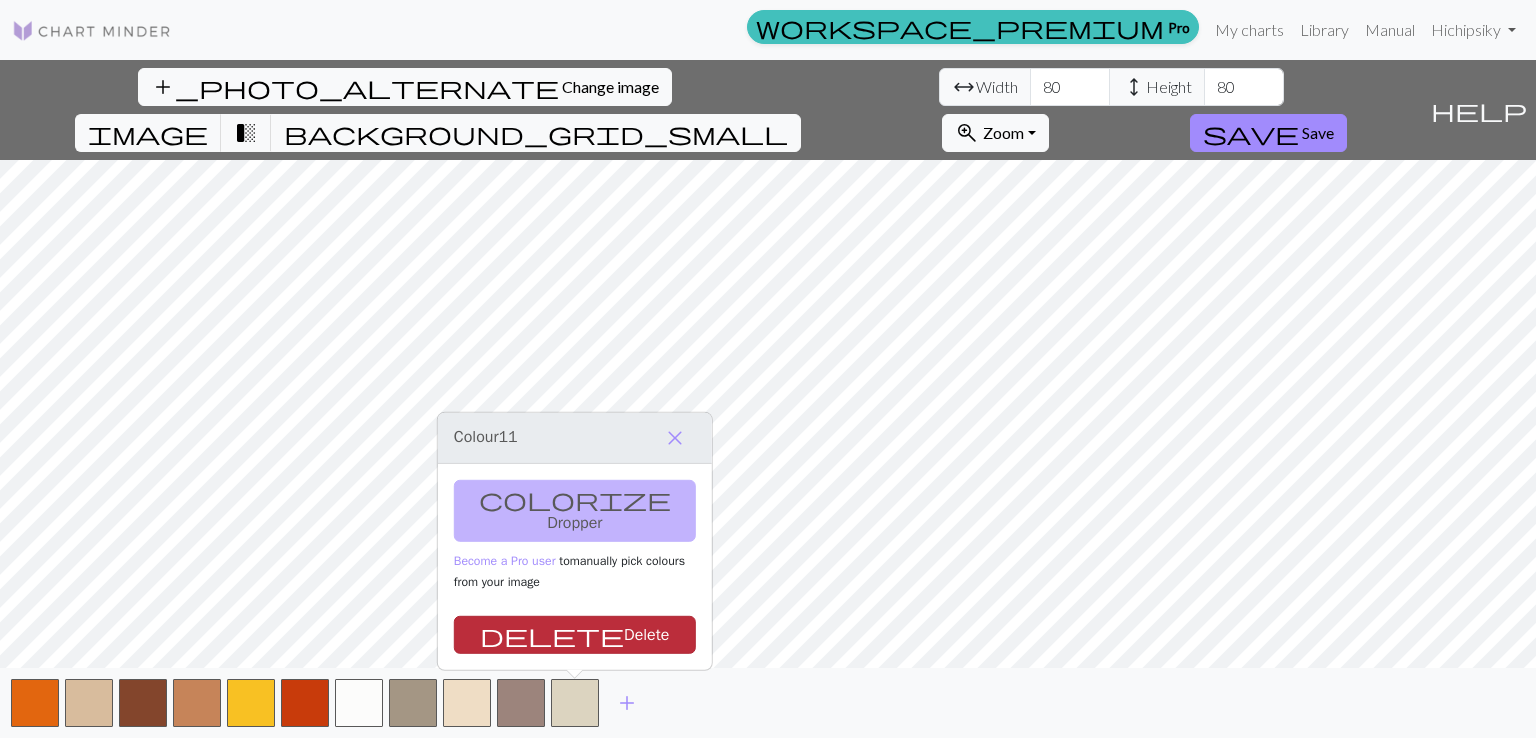 click on "delete Delete" at bounding box center [575, 635] 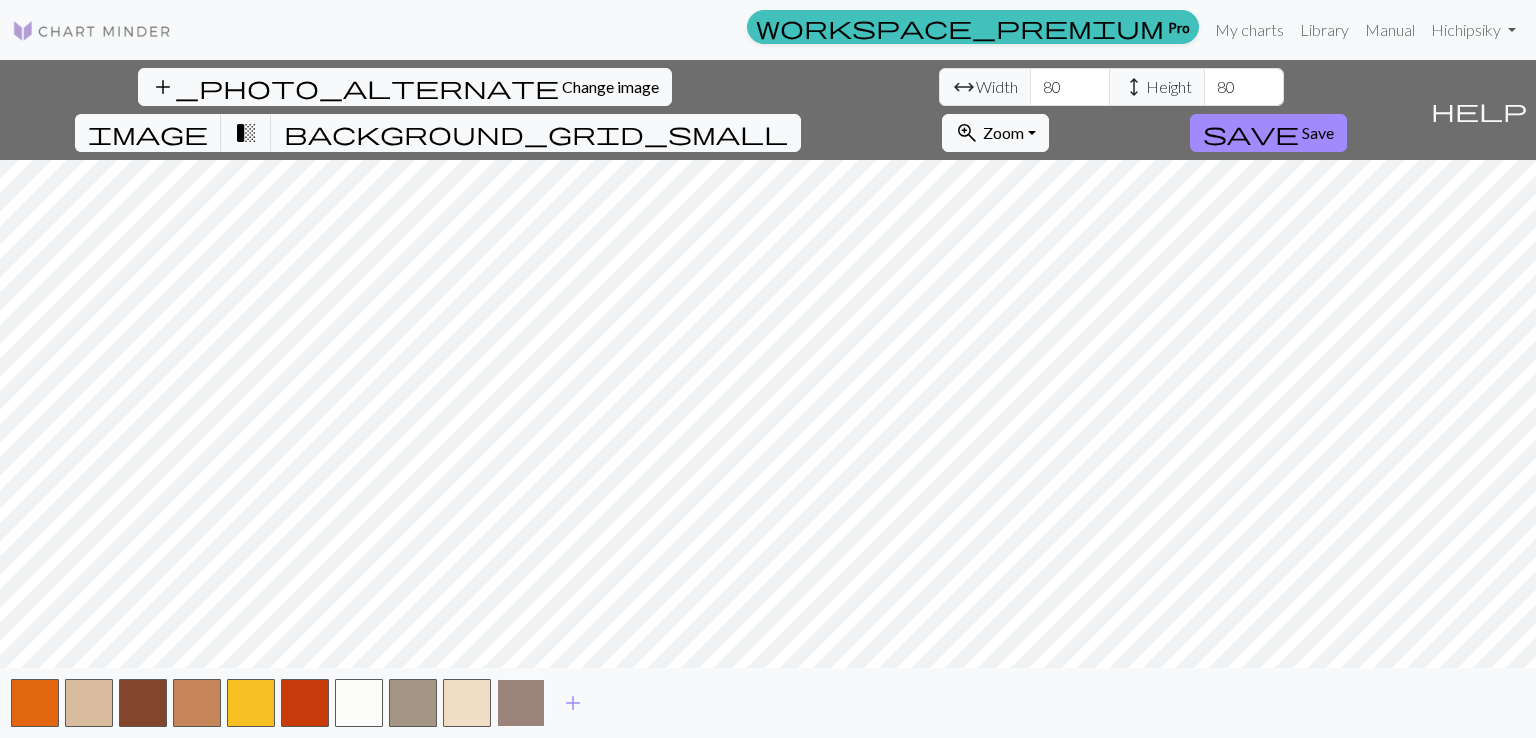 click at bounding box center [521, 703] 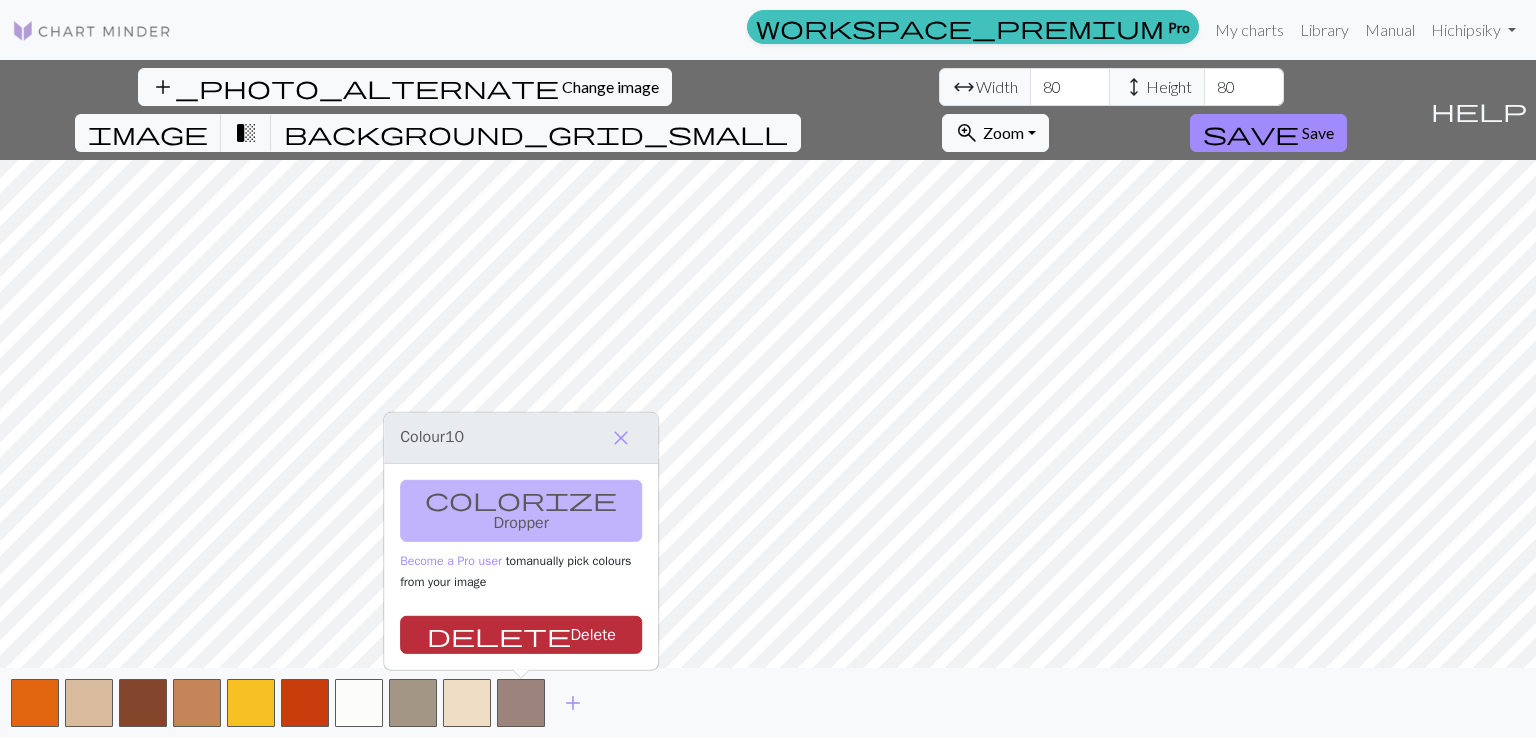 click on "delete Delete" at bounding box center (521, 635) 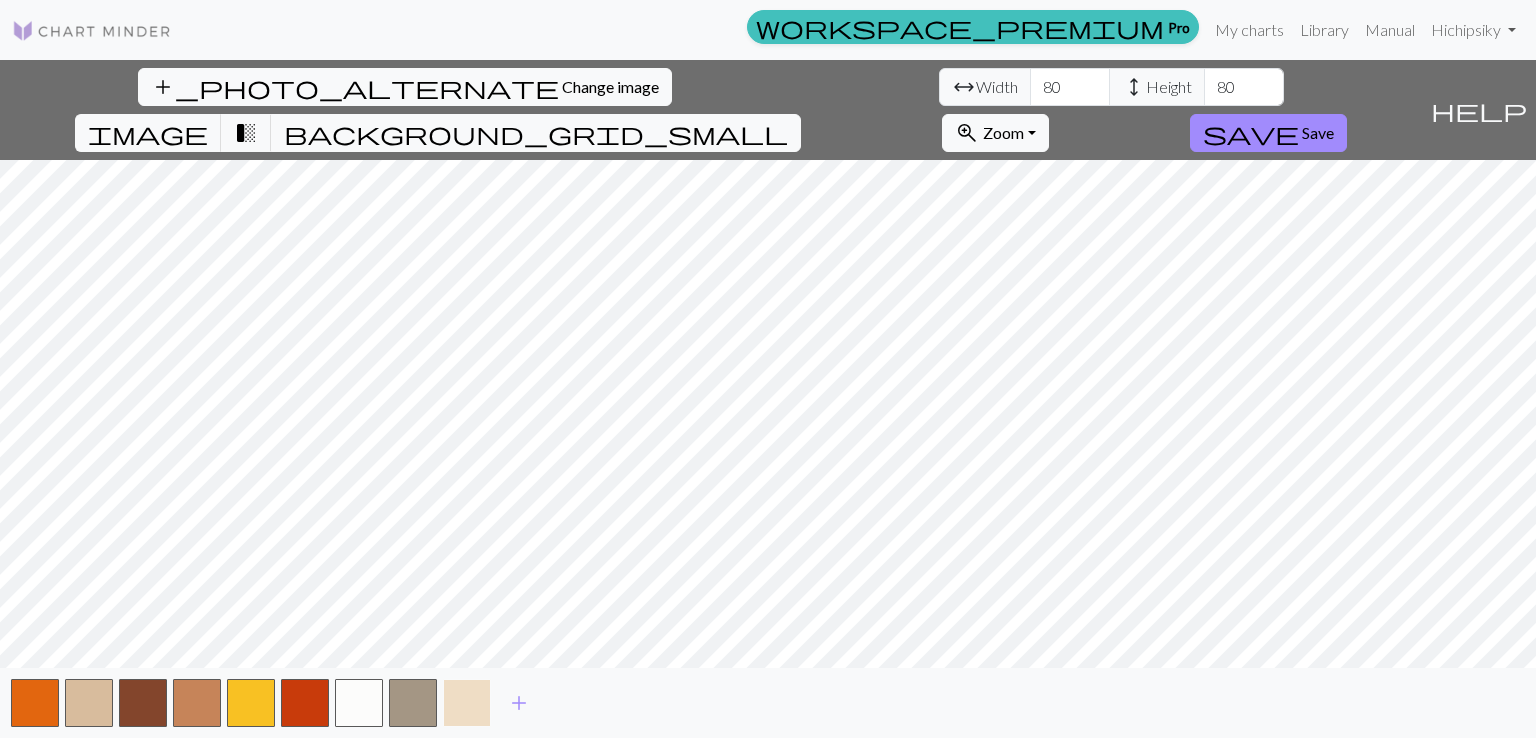 click at bounding box center [467, 703] 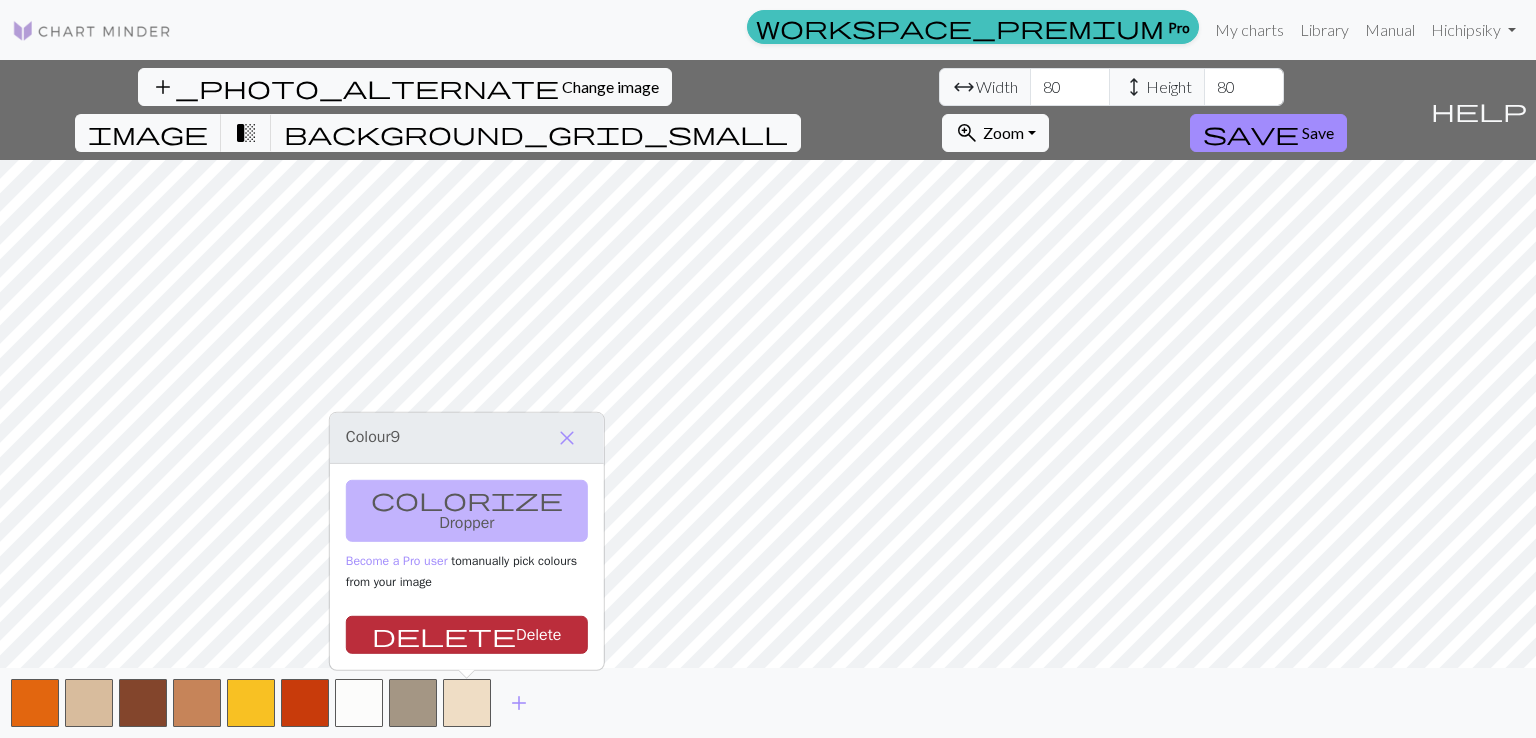 click on "delete Delete" at bounding box center (467, 635) 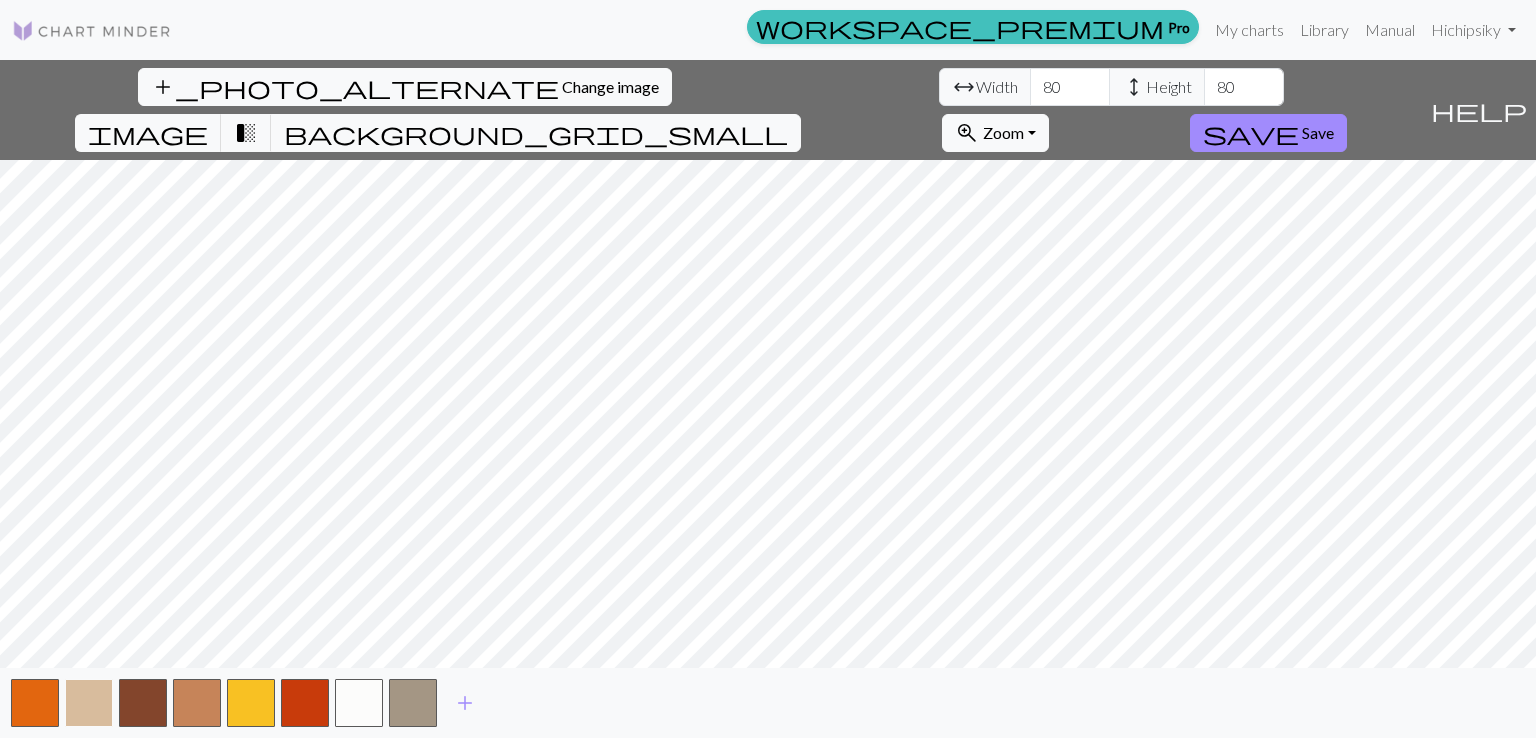click at bounding box center (89, 703) 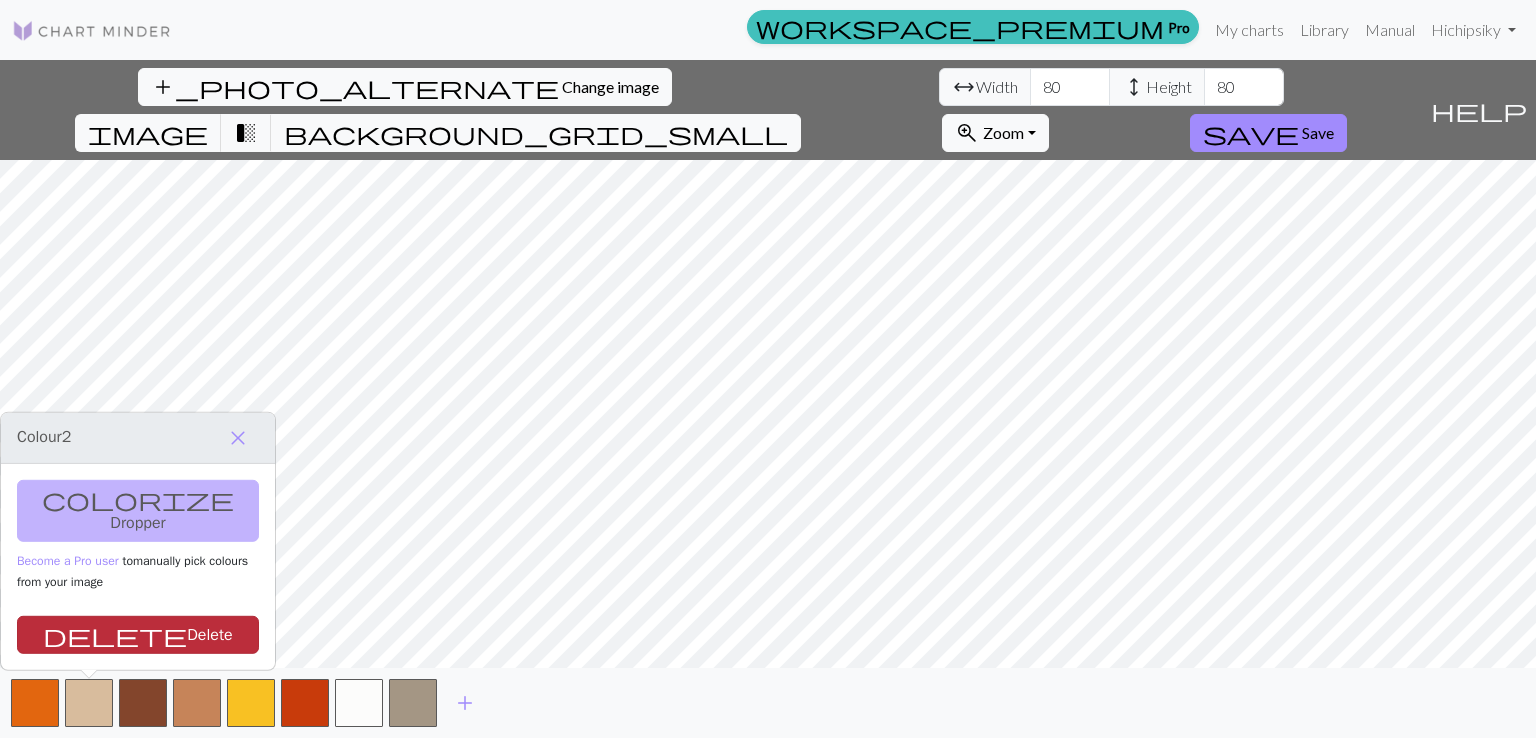 click on "delete Delete" at bounding box center (138, 635) 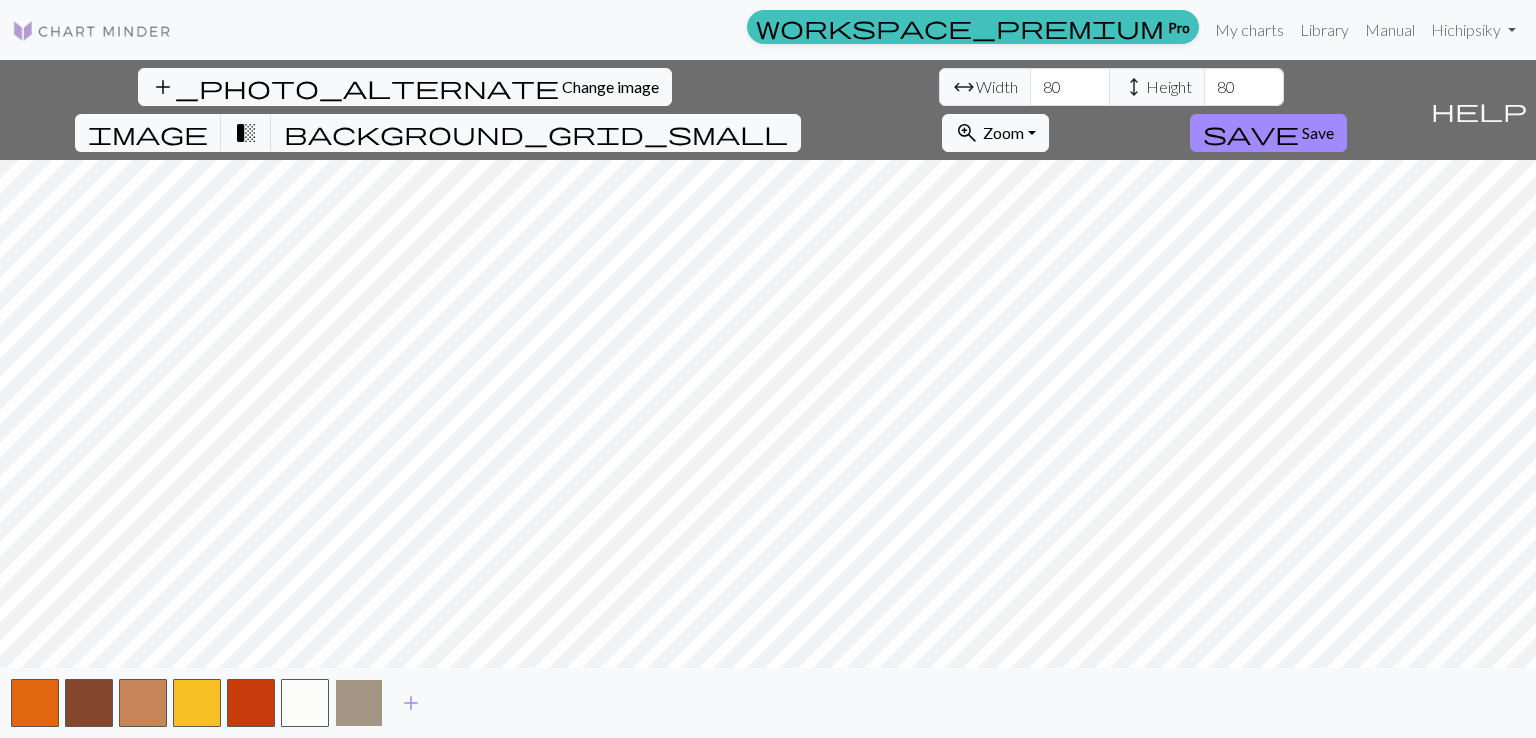click at bounding box center (359, 703) 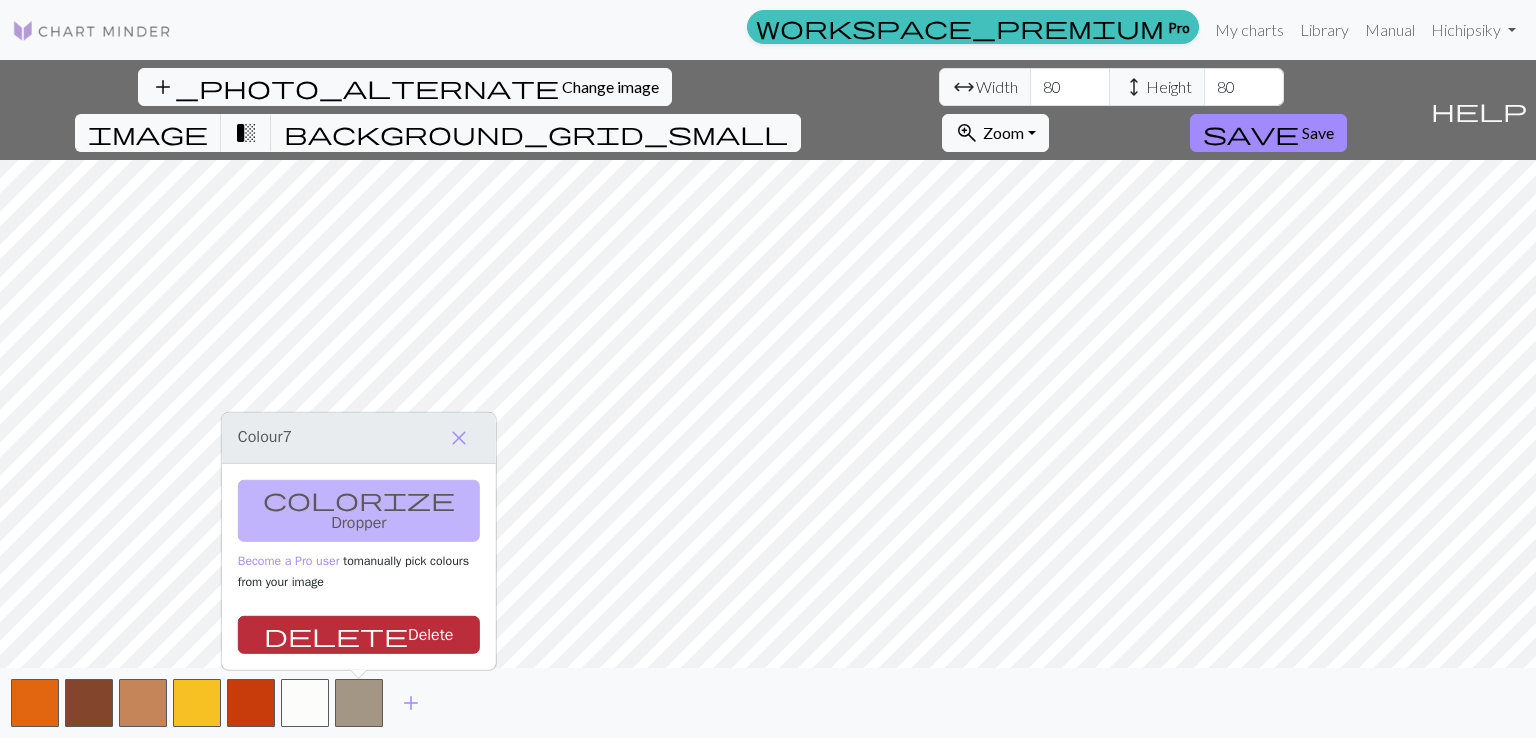 click on "delete Delete" at bounding box center (359, 635) 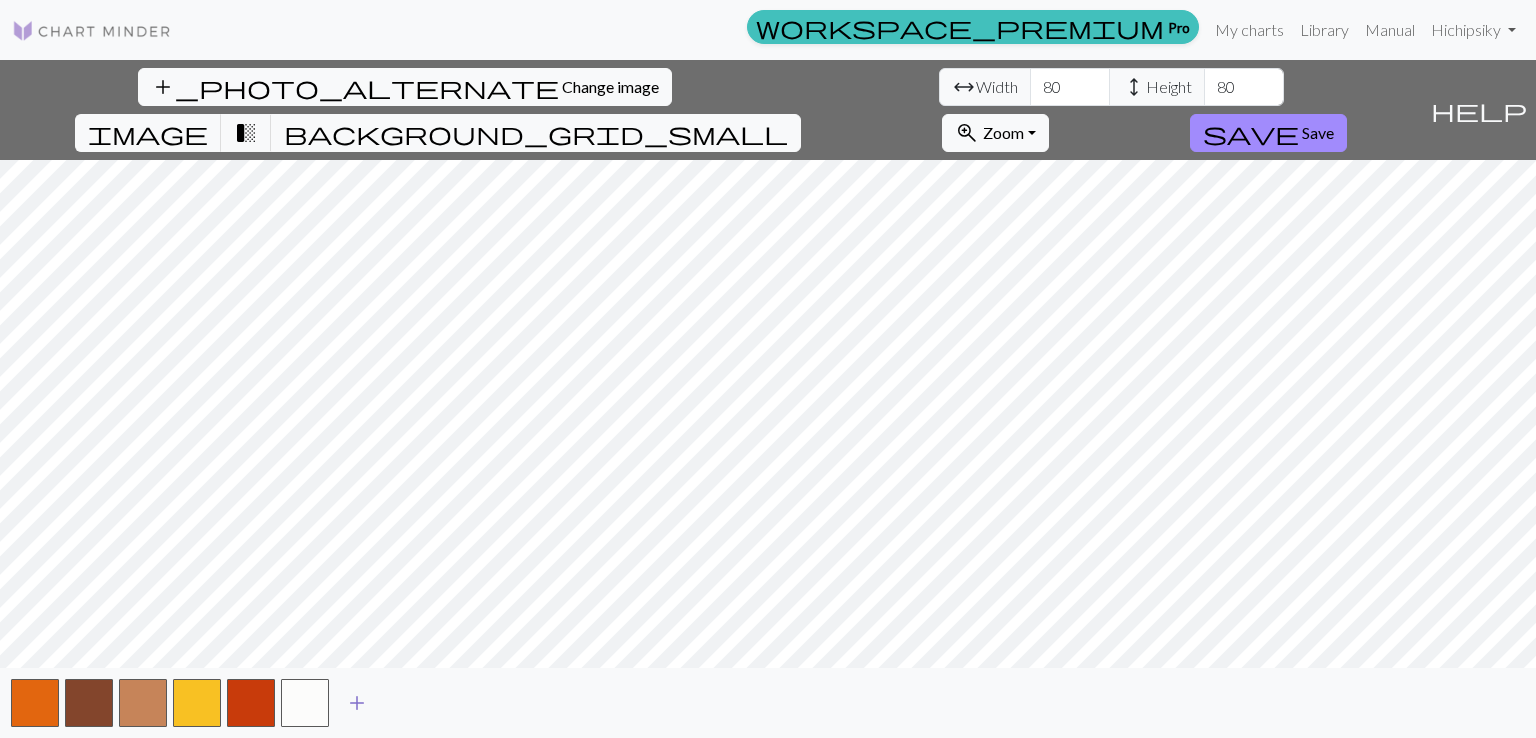 click on "add" at bounding box center (357, 703) 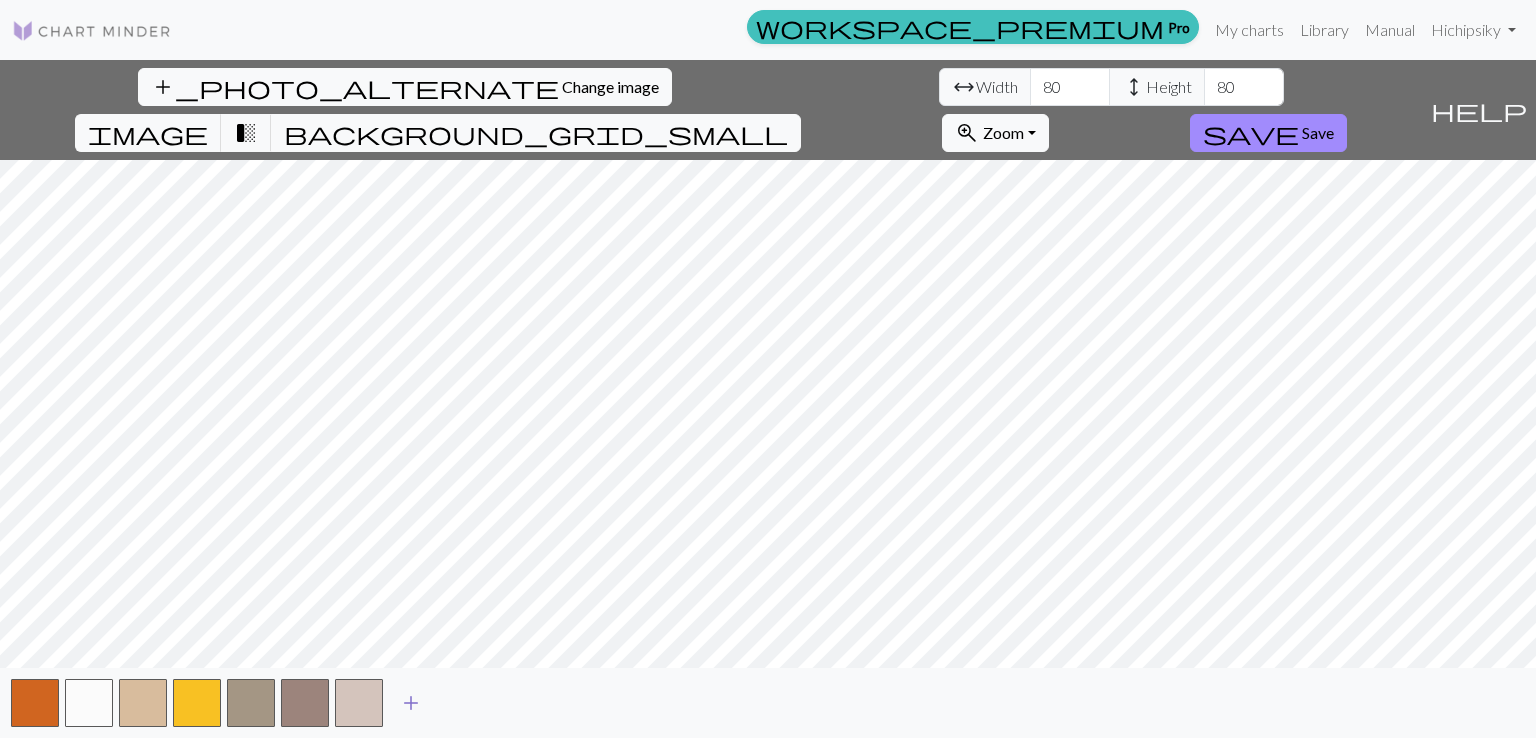 click on "add" at bounding box center [411, 703] 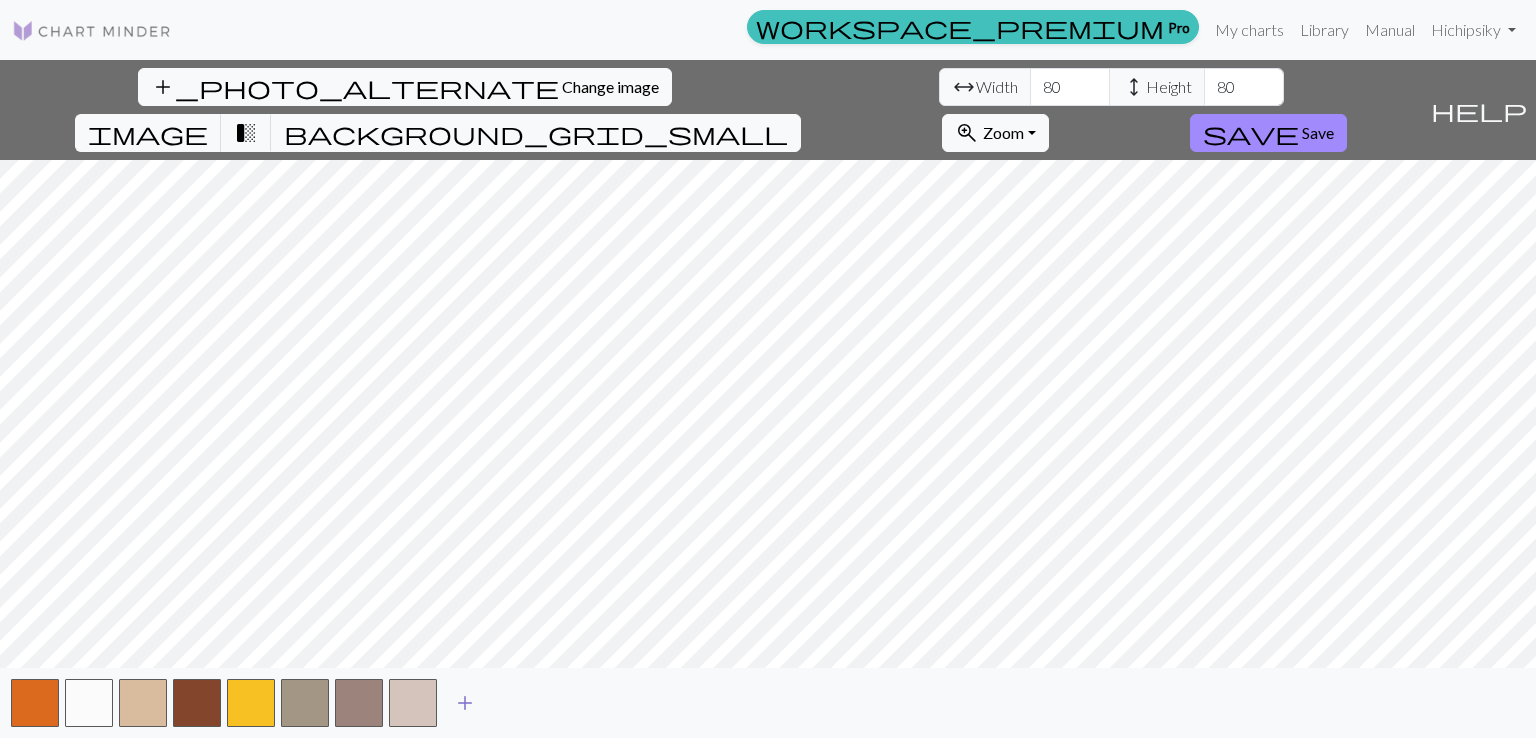 click on "add" at bounding box center (465, 703) 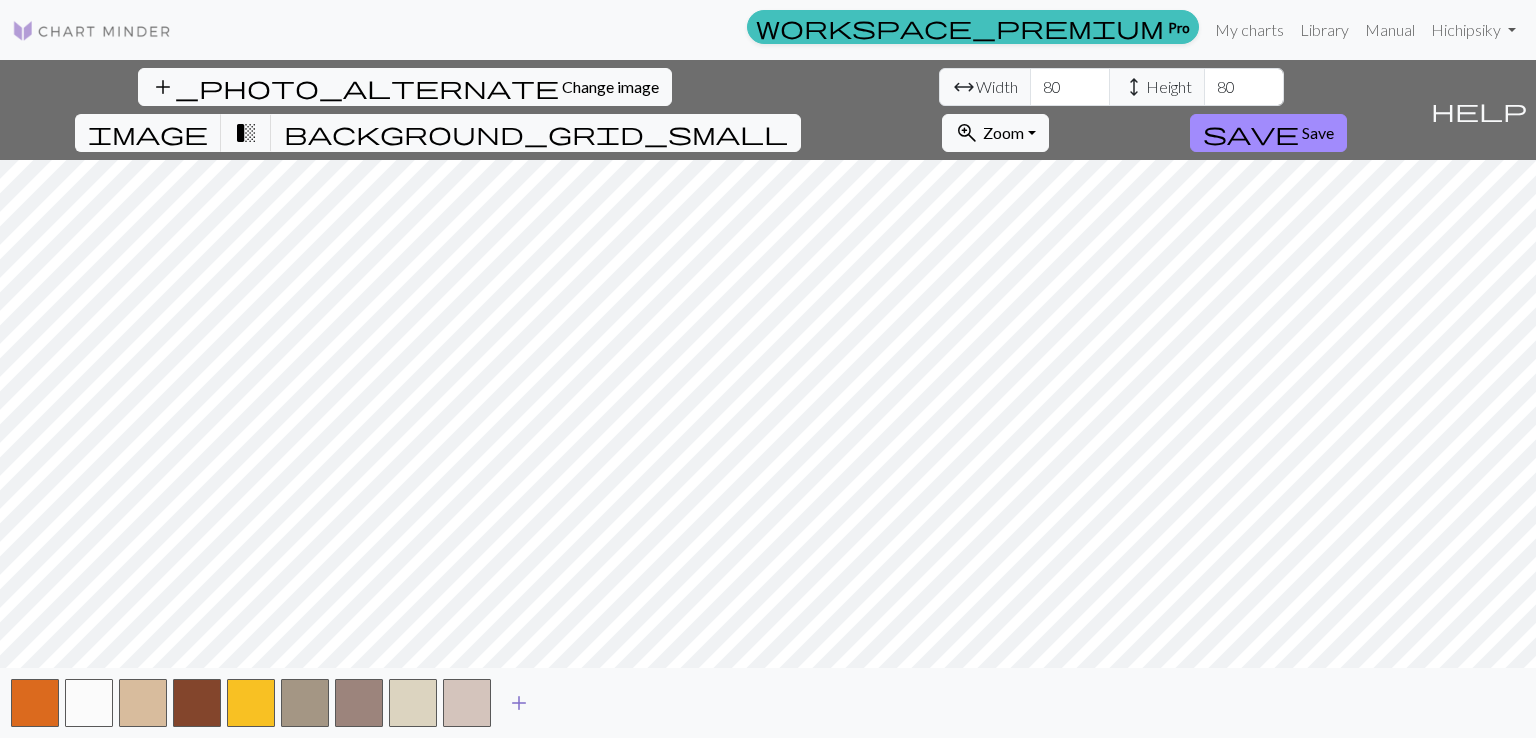 click on "add" at bounding box center [519, 703] 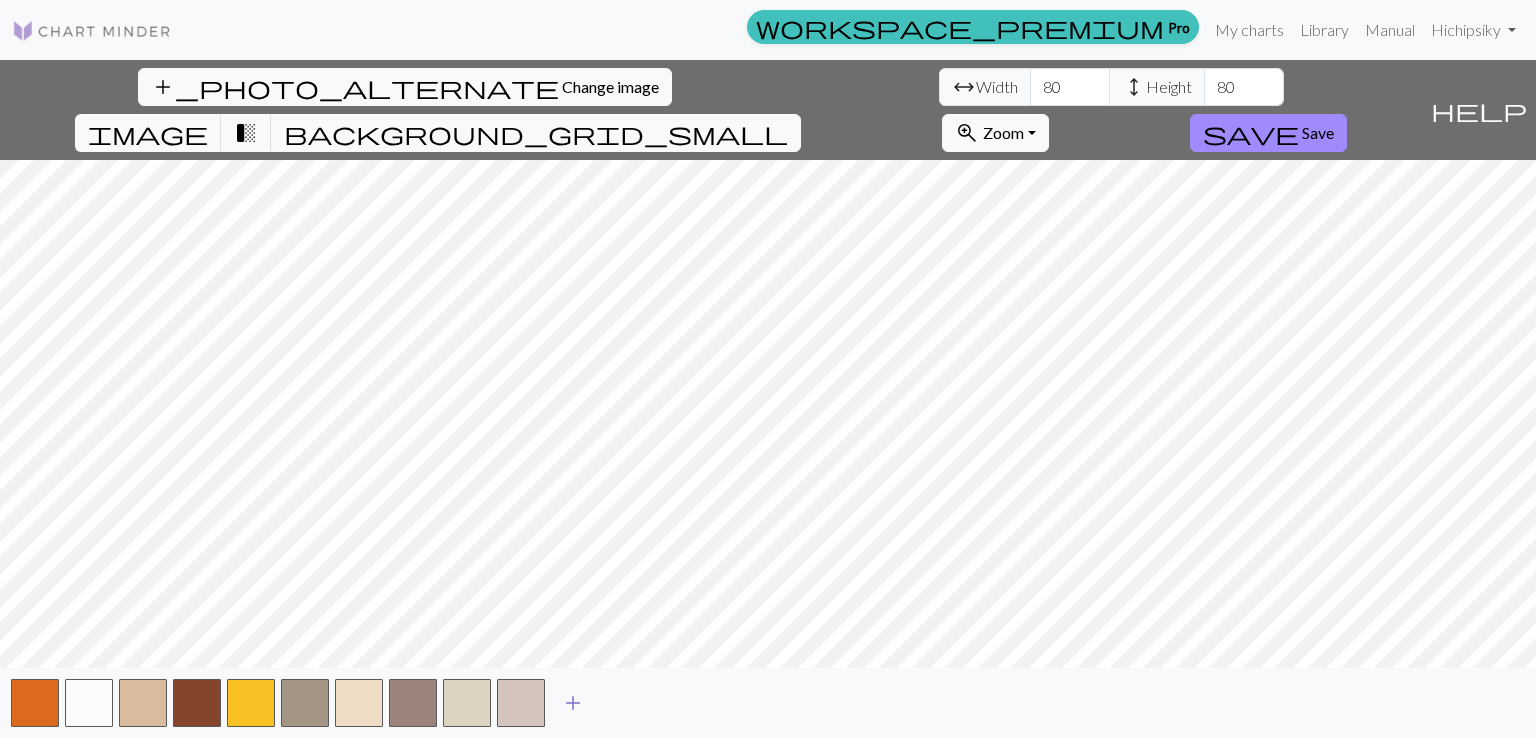 click on "add" at bounding box center (573, 703) 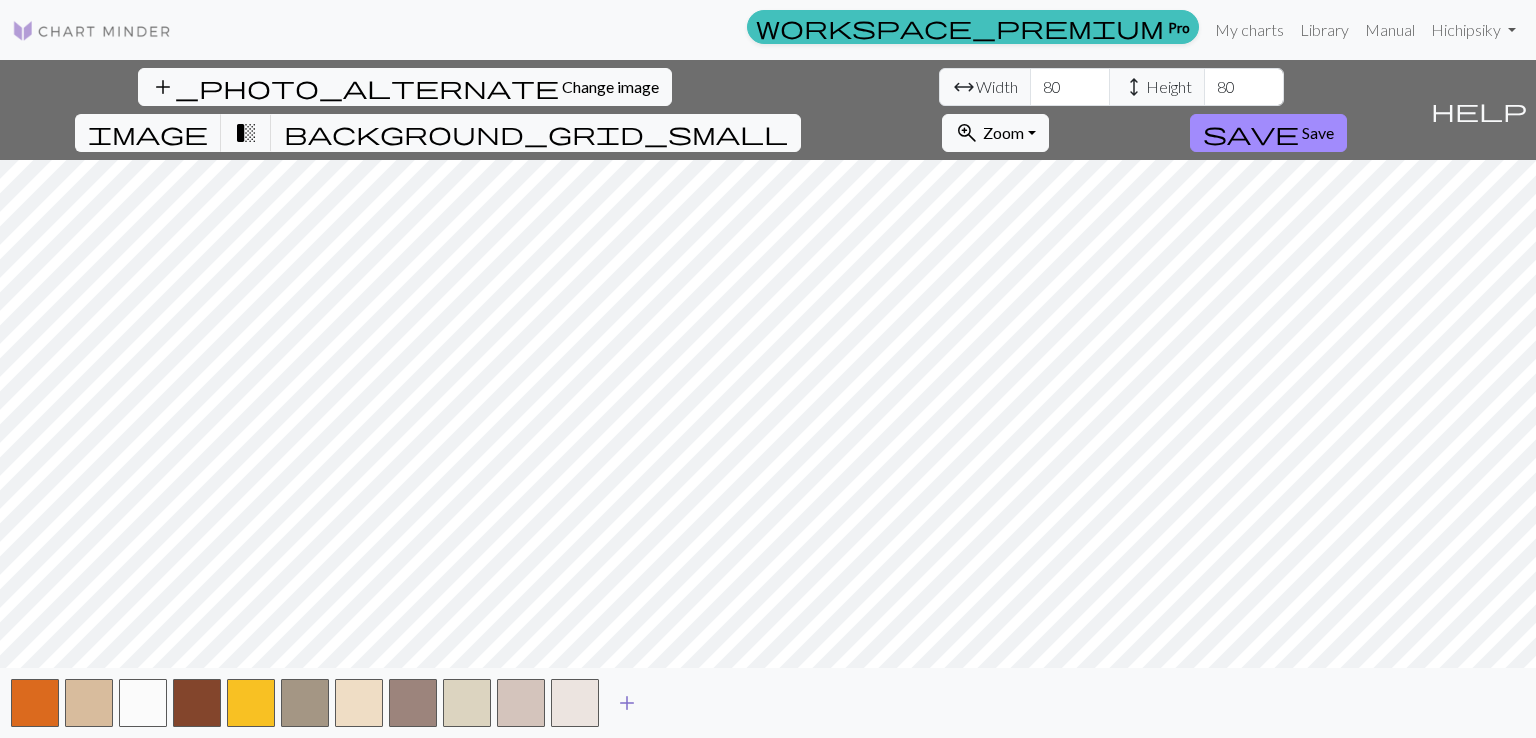 click on "add" at bounding box center [627, 703] 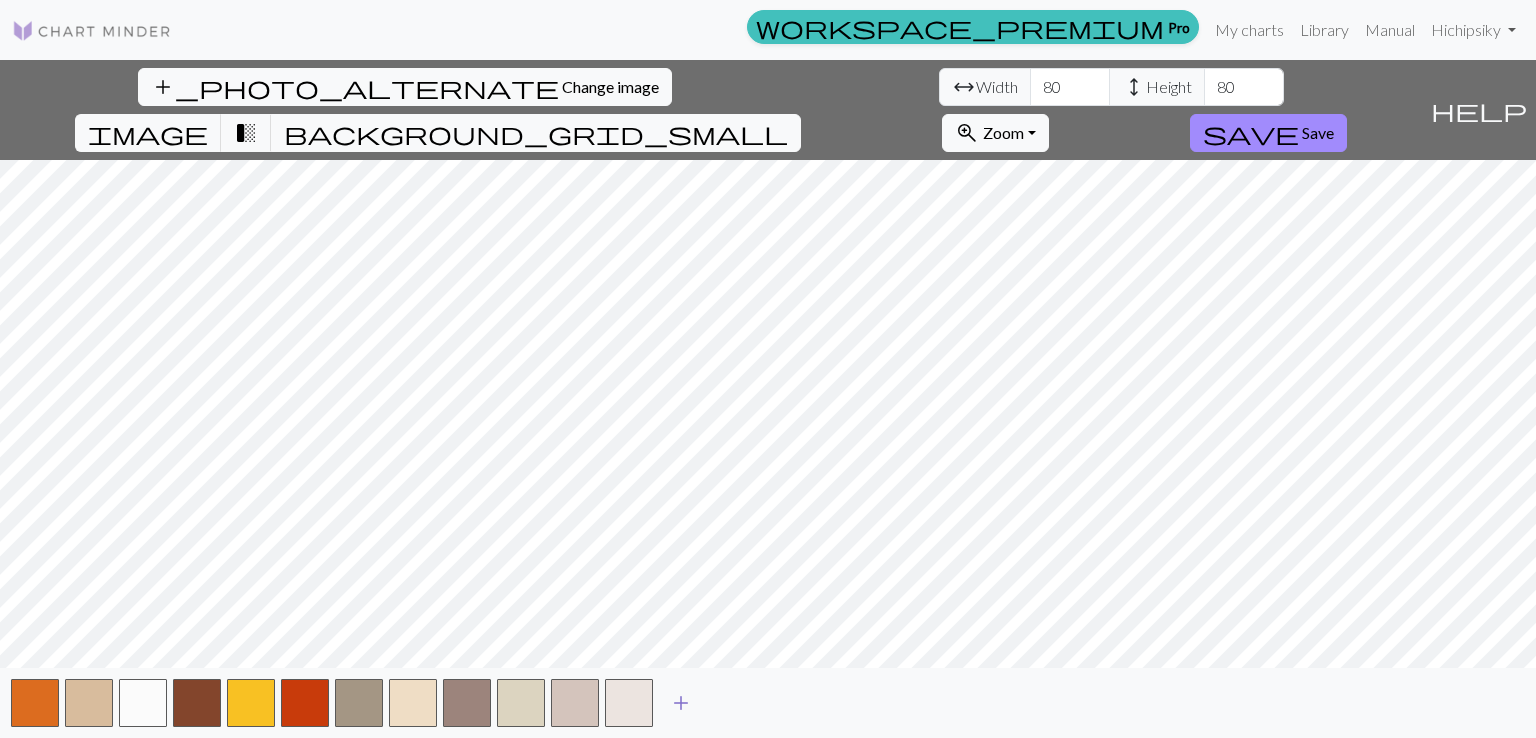 click on "add" at bounding box center [681, 703] 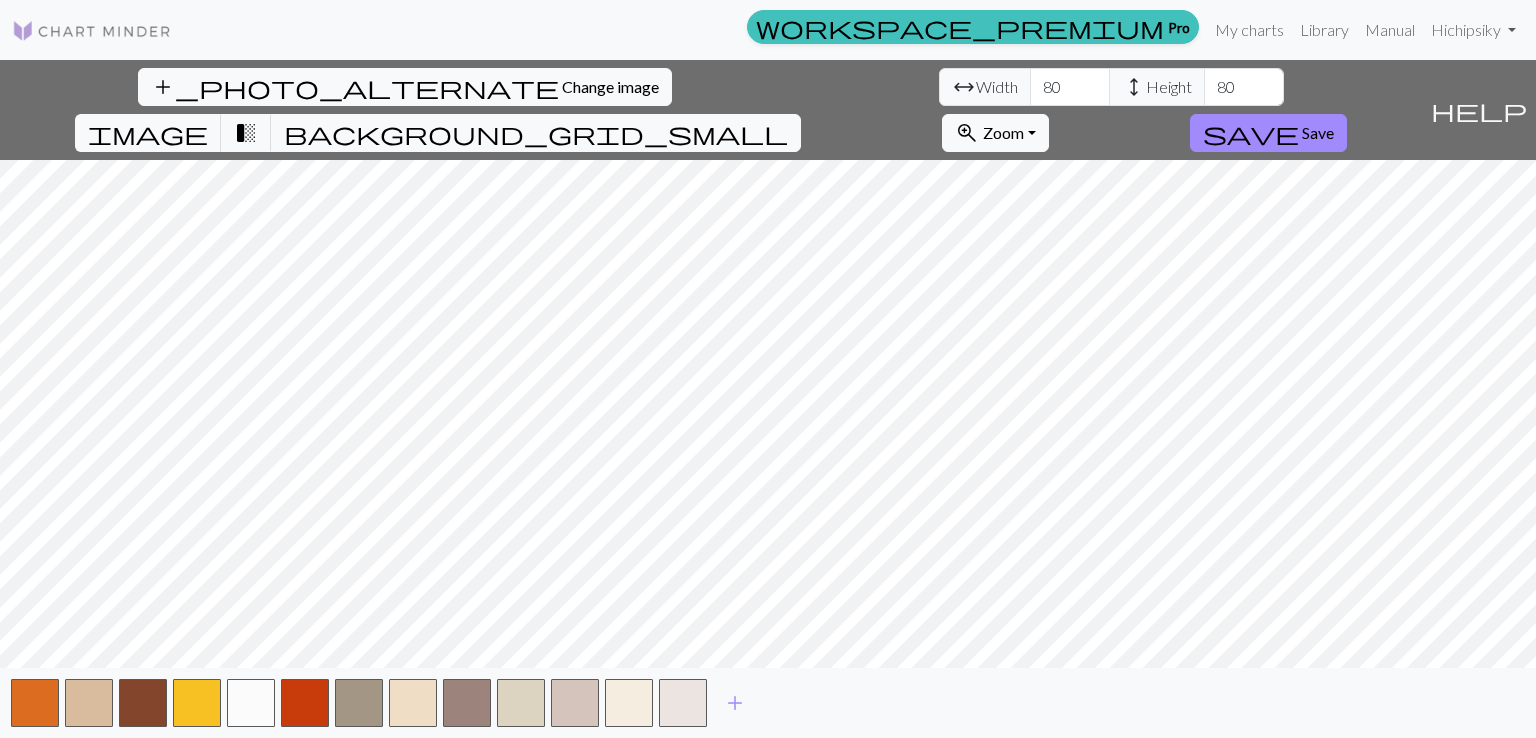 click on "add" at bounding box center [735, 703] 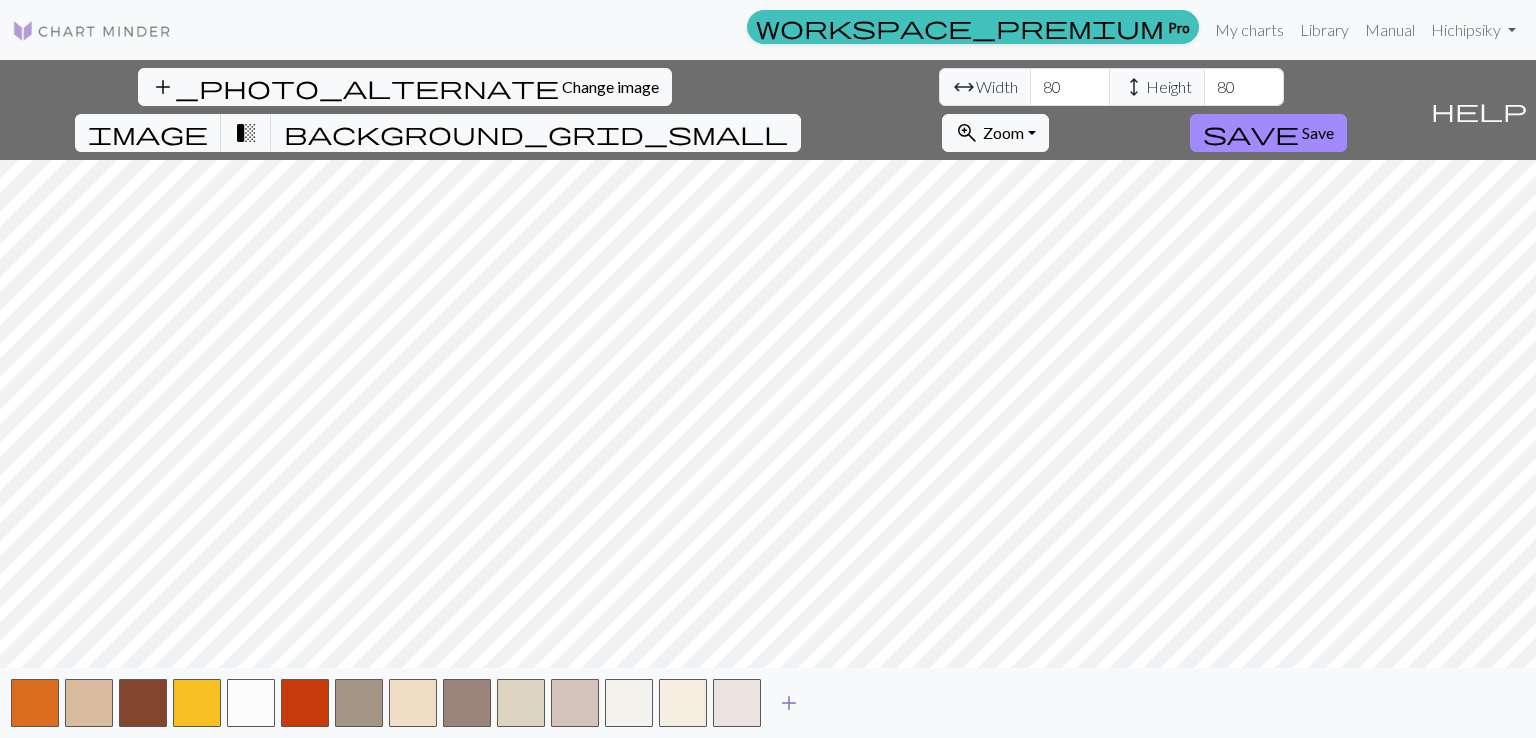 click on "add" at bounding box center [789, 703] 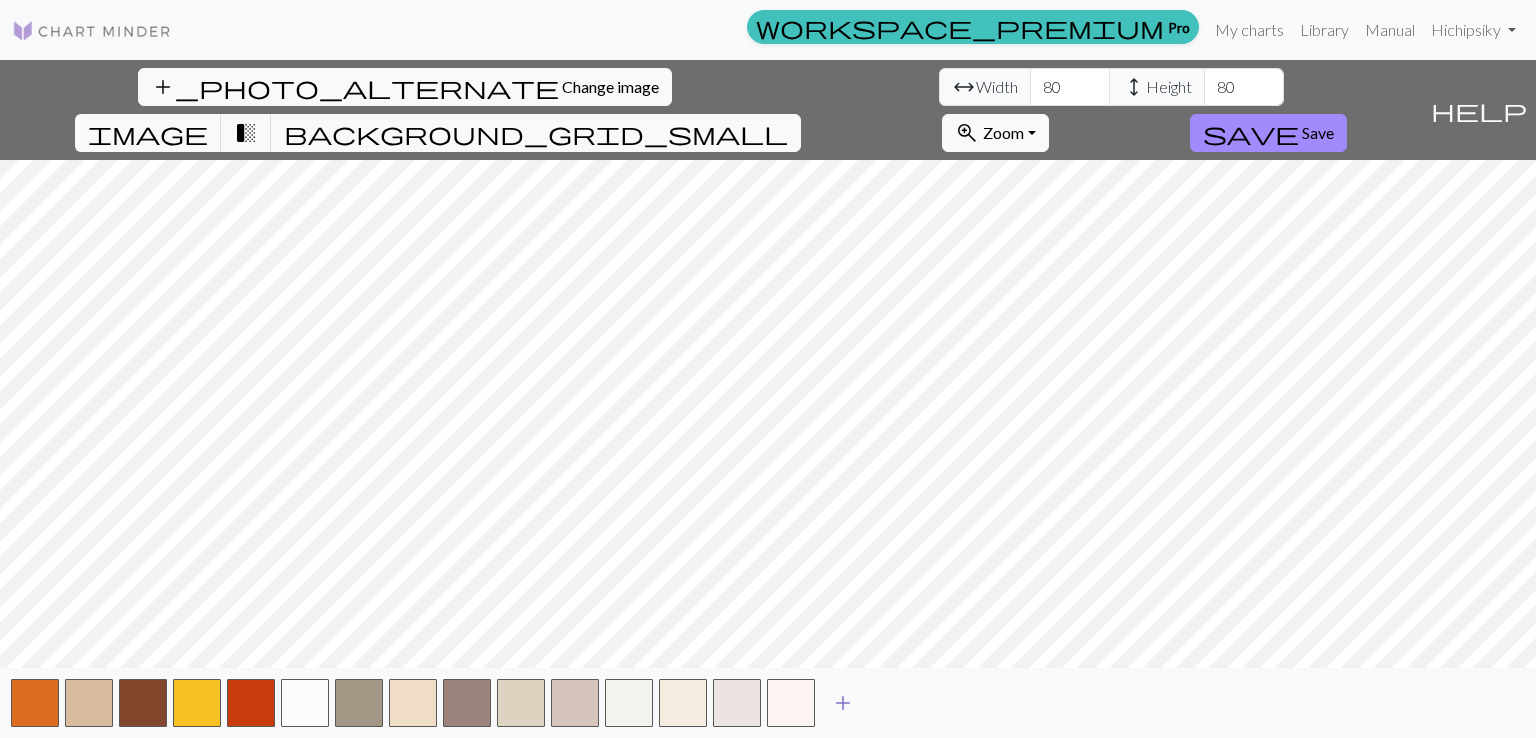 click on "add" at bounding box center (843, 703) 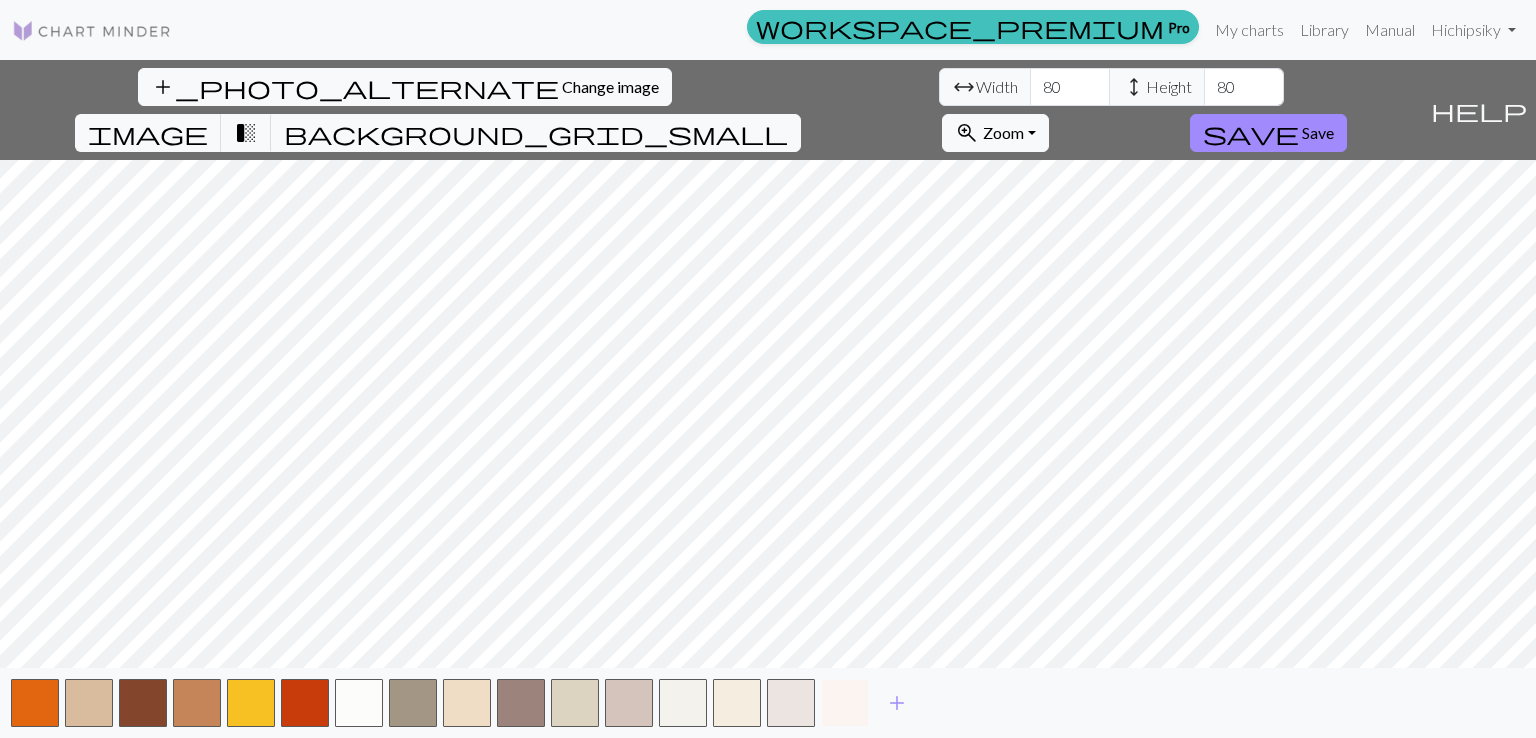 click at bounding box center [845, 703] 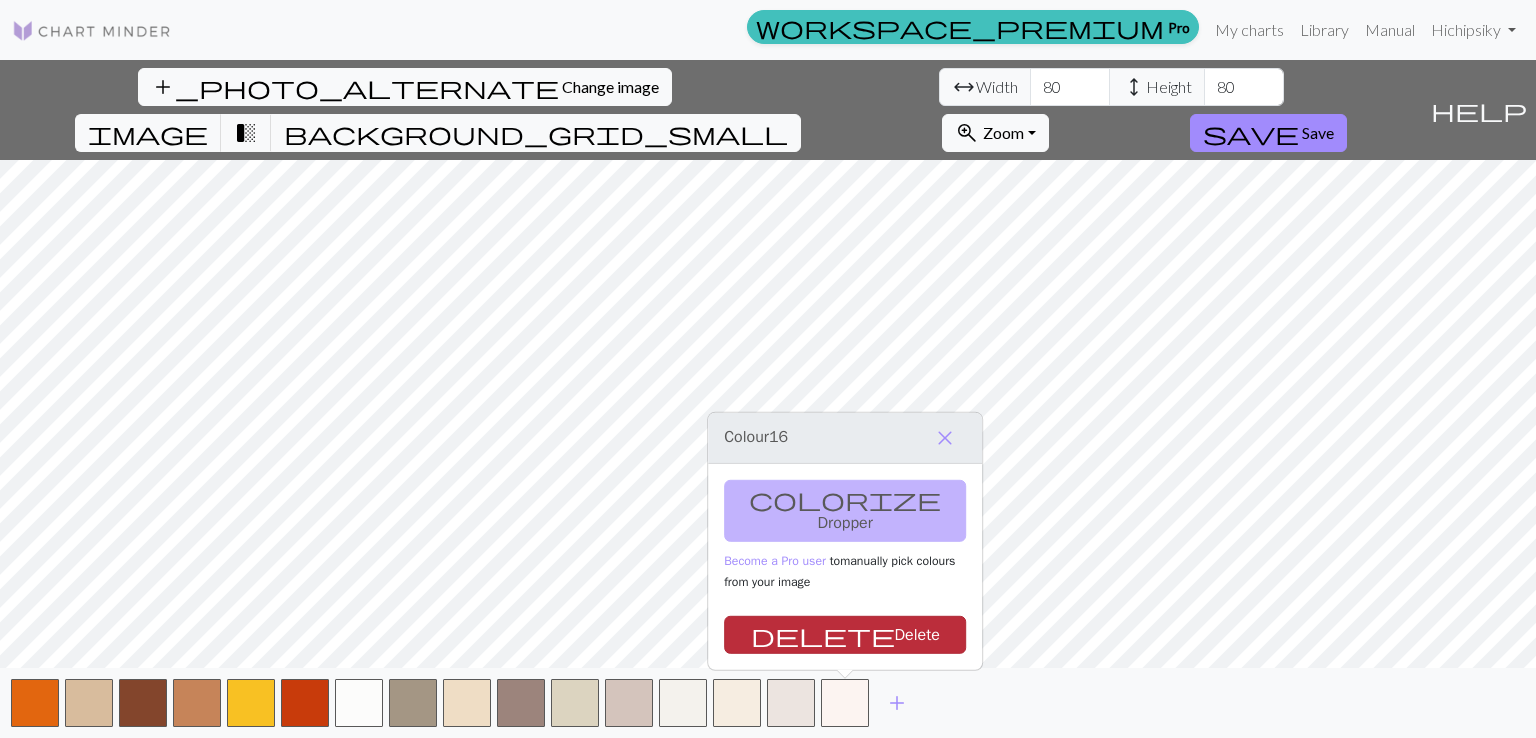 click on "delete Delete" at bounding box center [845, 635] 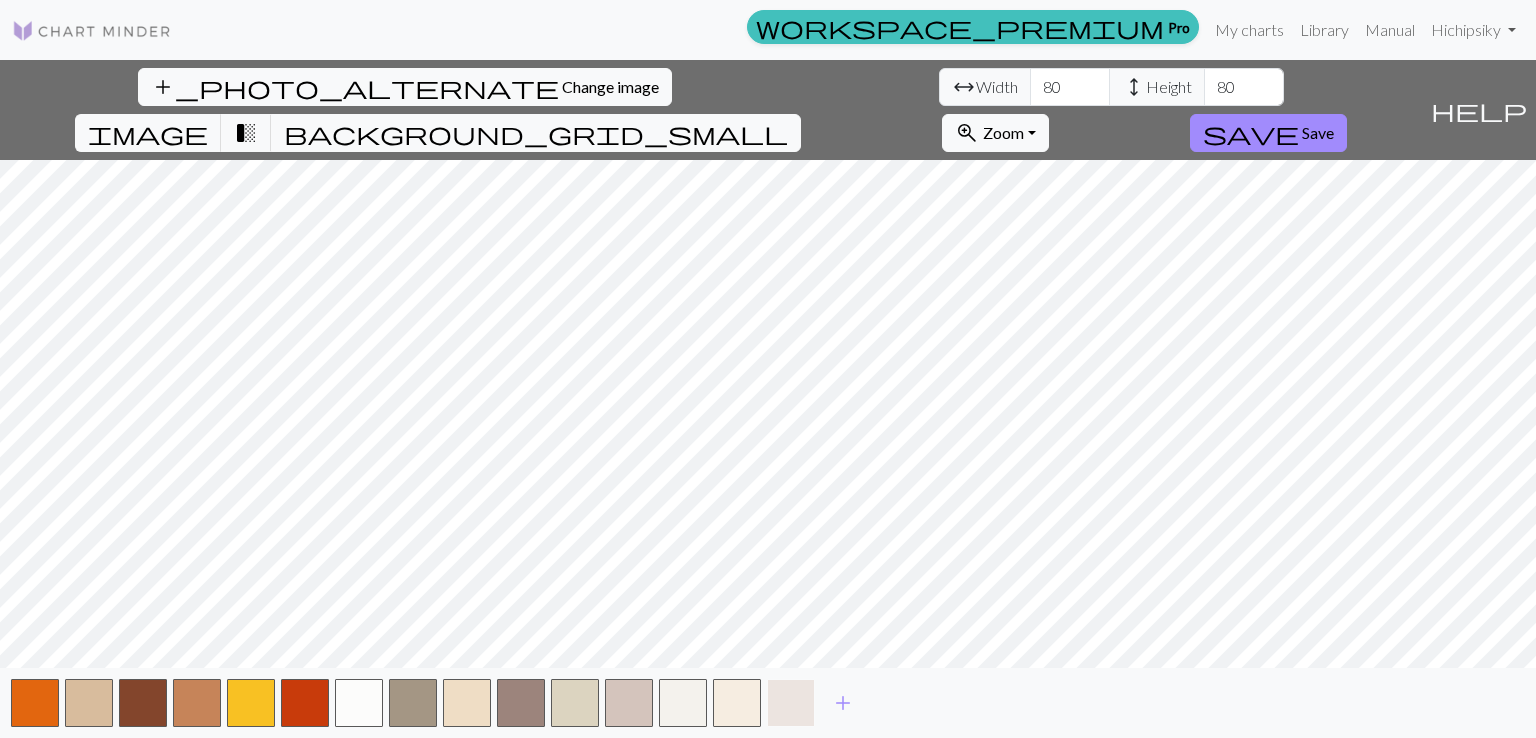 click at bounding box center (791, 703) 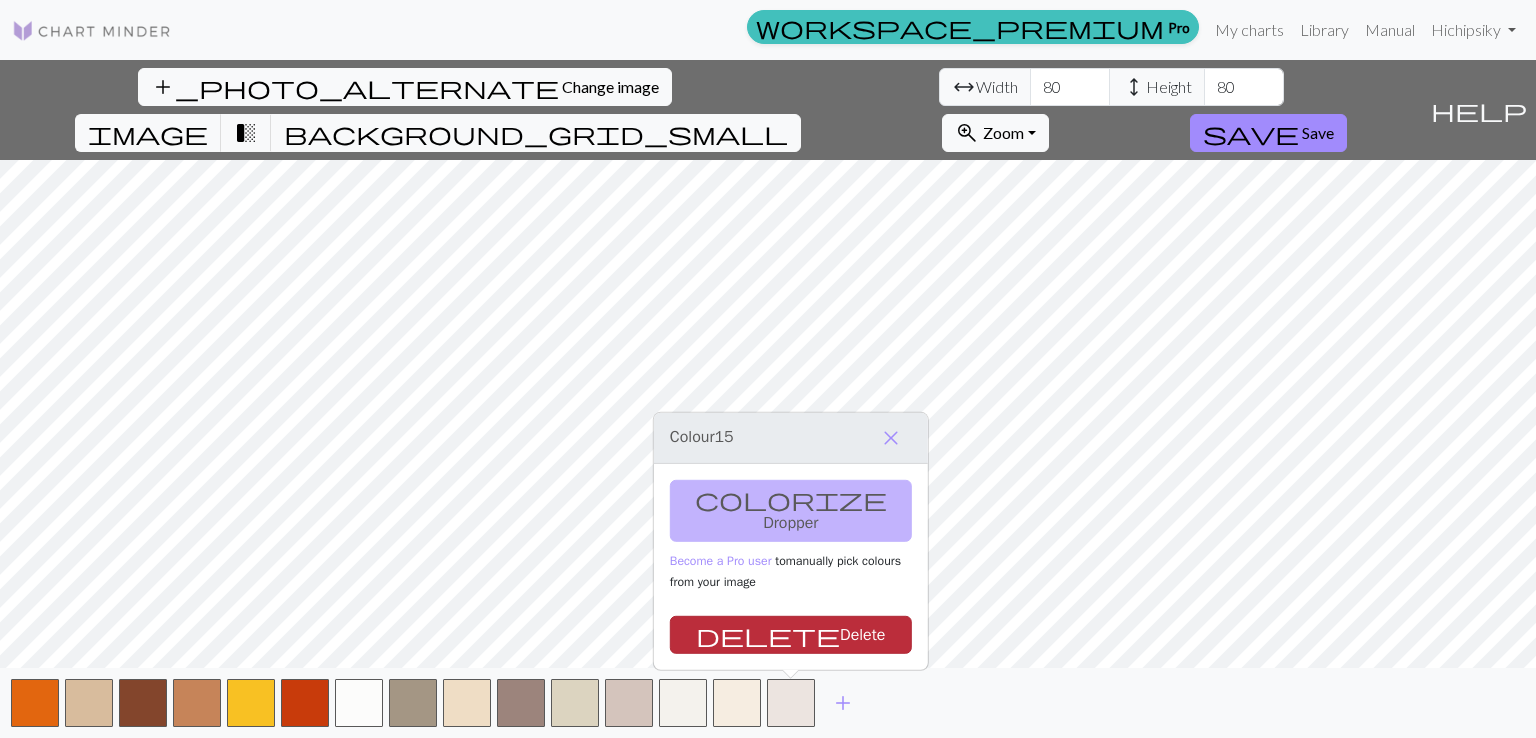 click on "delete Delete" at bounding box center (791, 635) 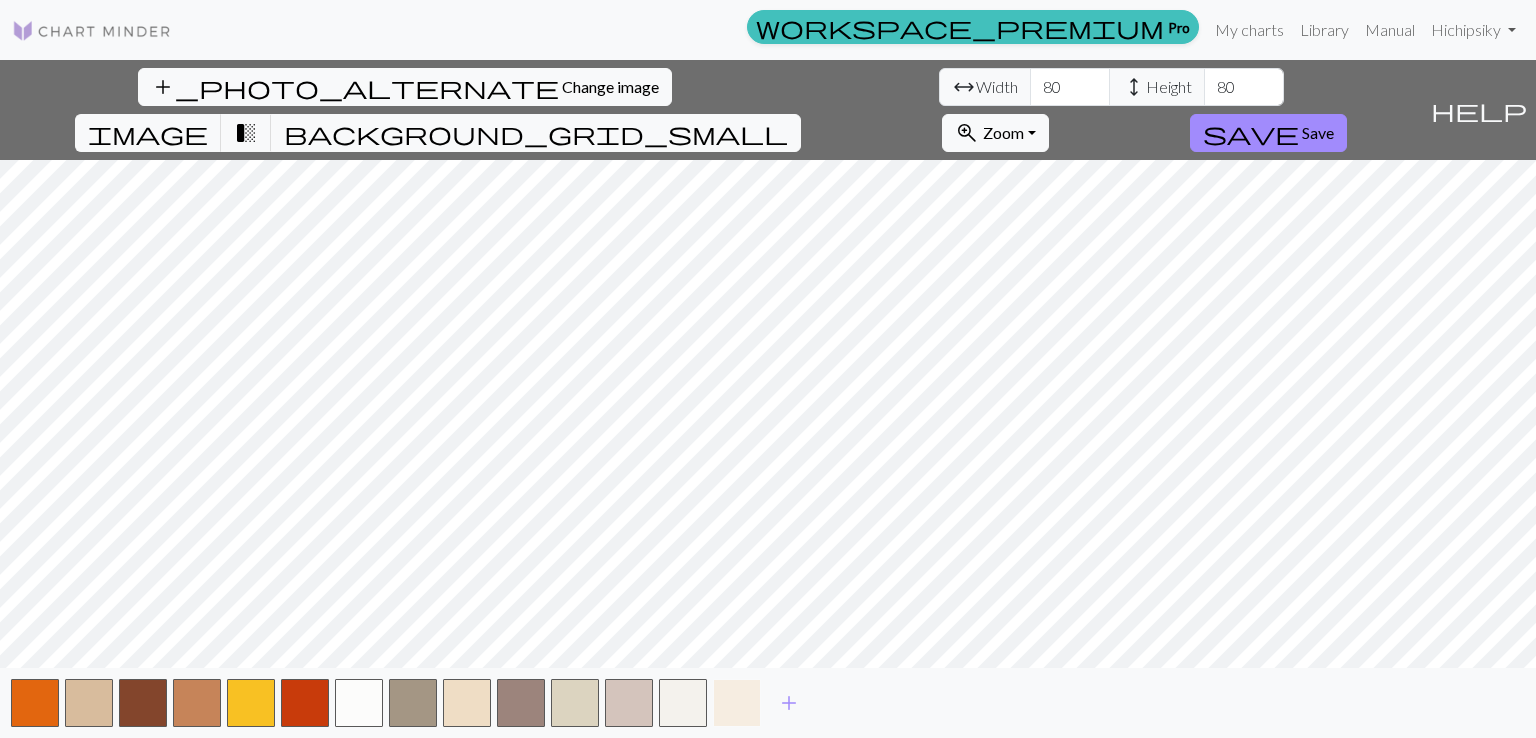 click at bounding box center [737, 703] 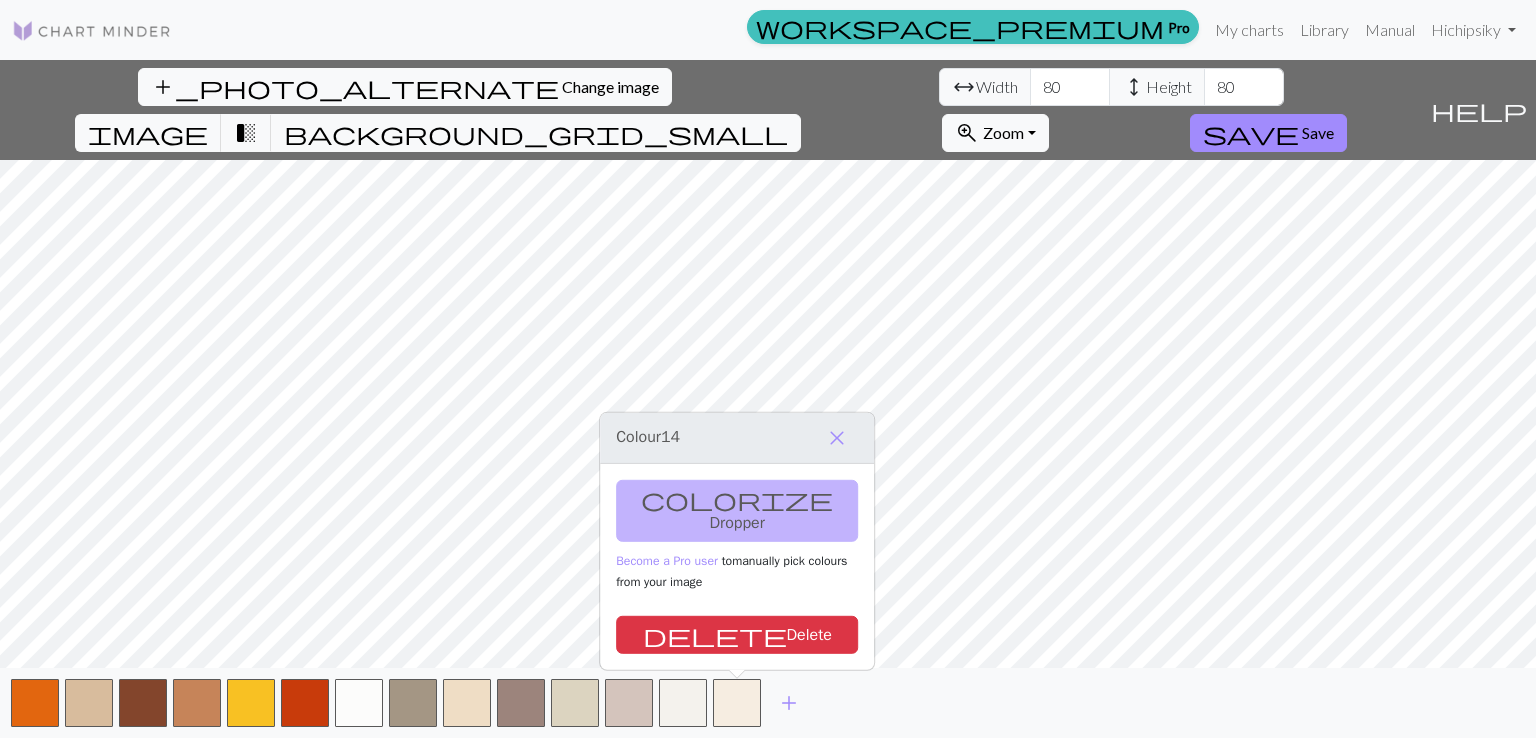 drag, startPoint x: 748, startPoint y: 648, endPoint x: 733, endPoint y: 671, distance: 27.45906 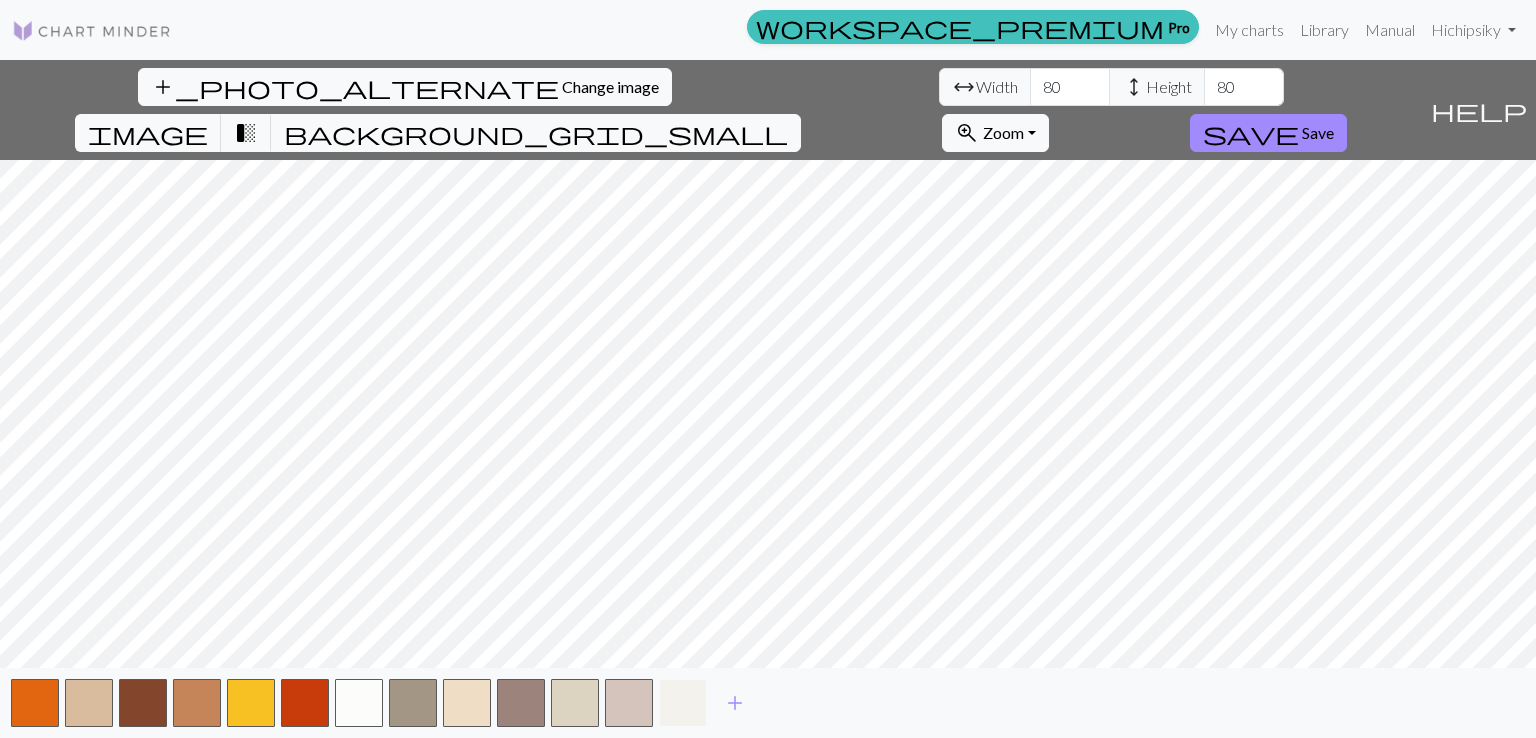 click at bounding box center [683, 703] 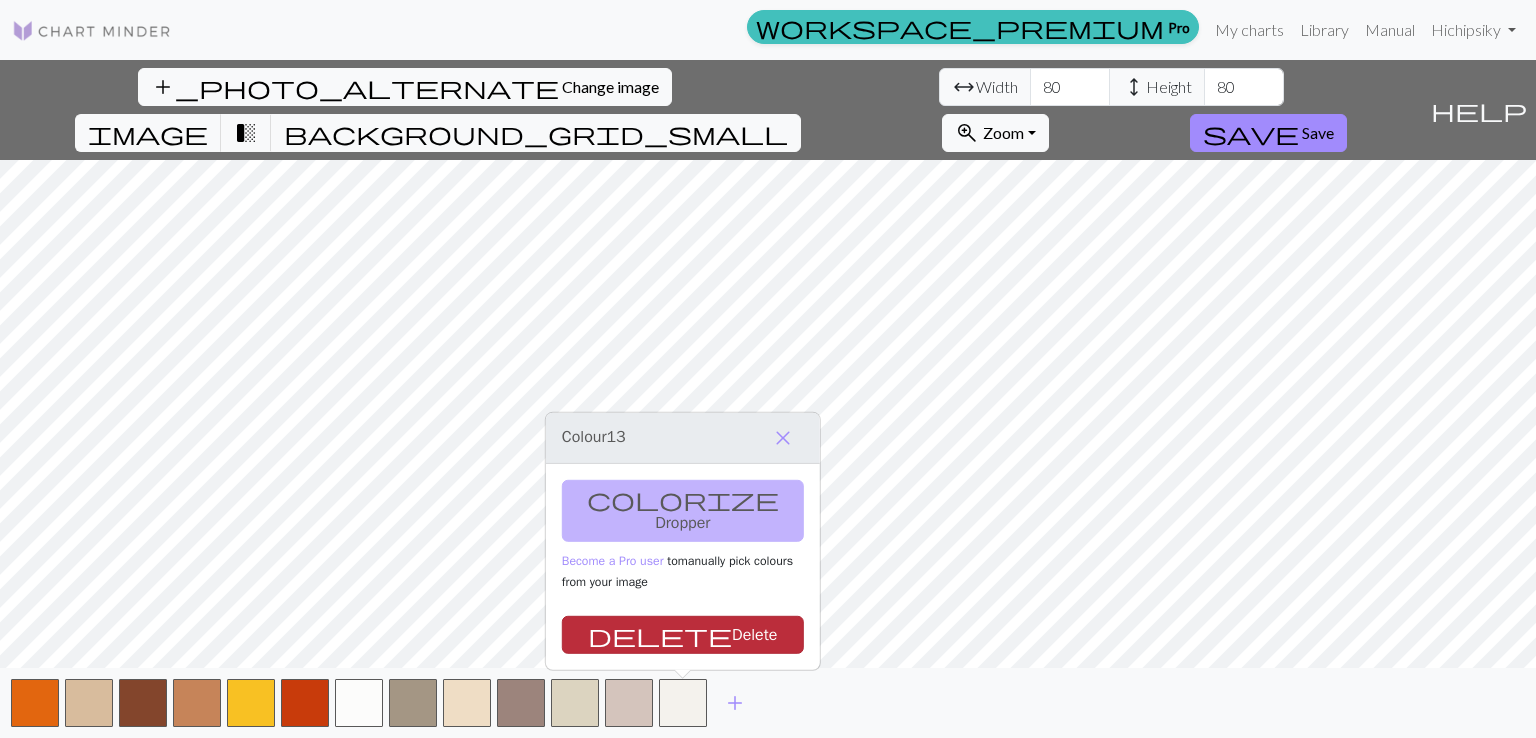click on "delete Delete" at bounding box center [683, 635] 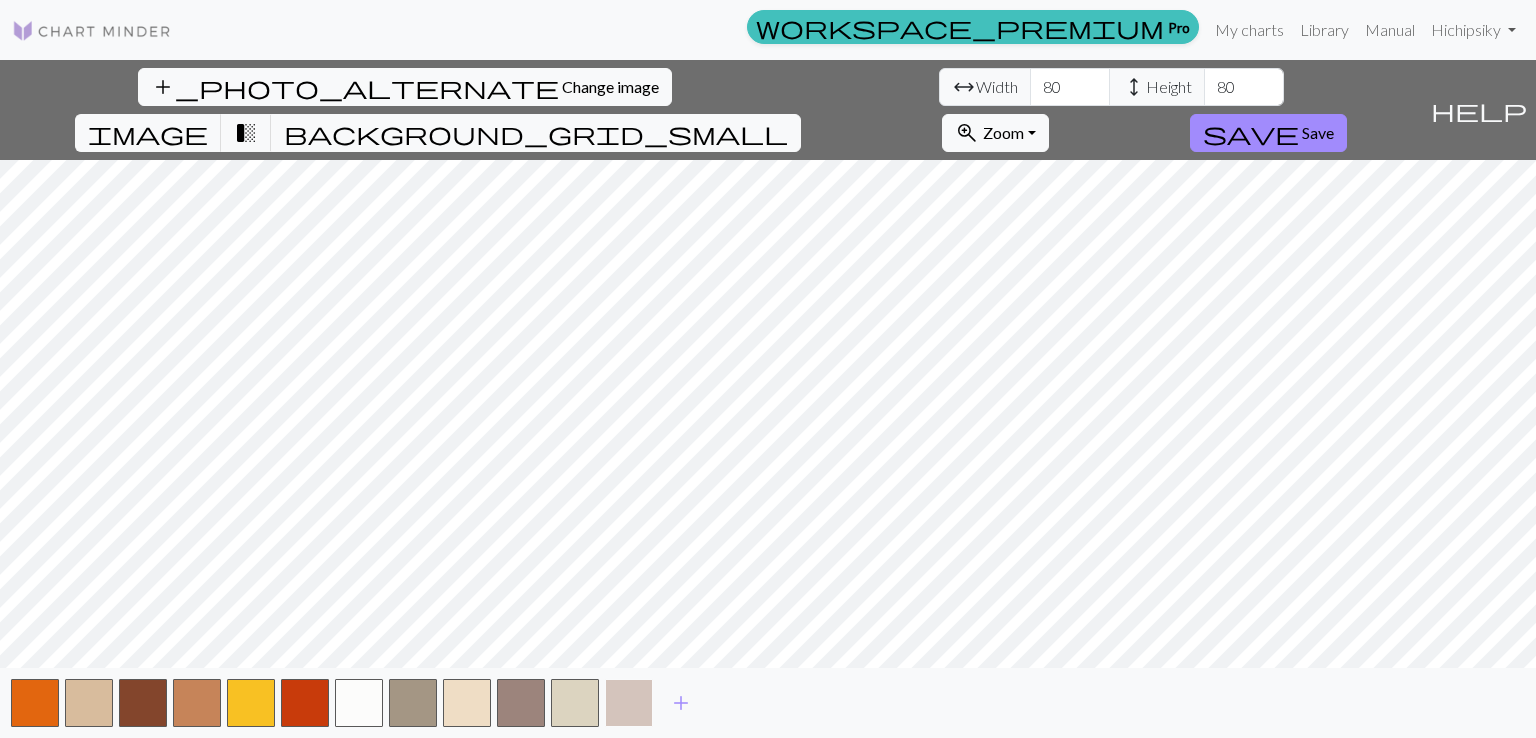 click at bounding box center (629, 703) 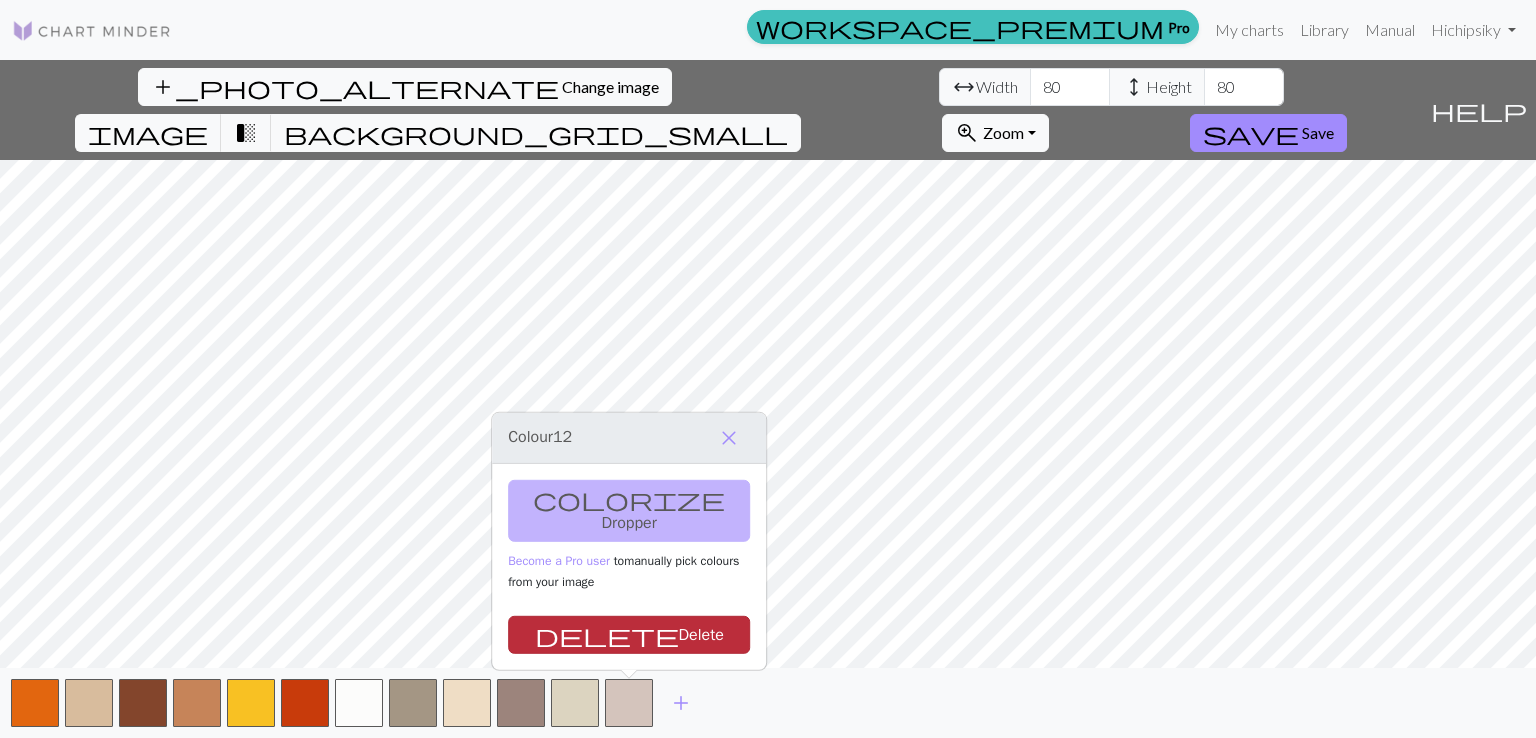 click on "delete Delete" at bounding box center (629, 635) 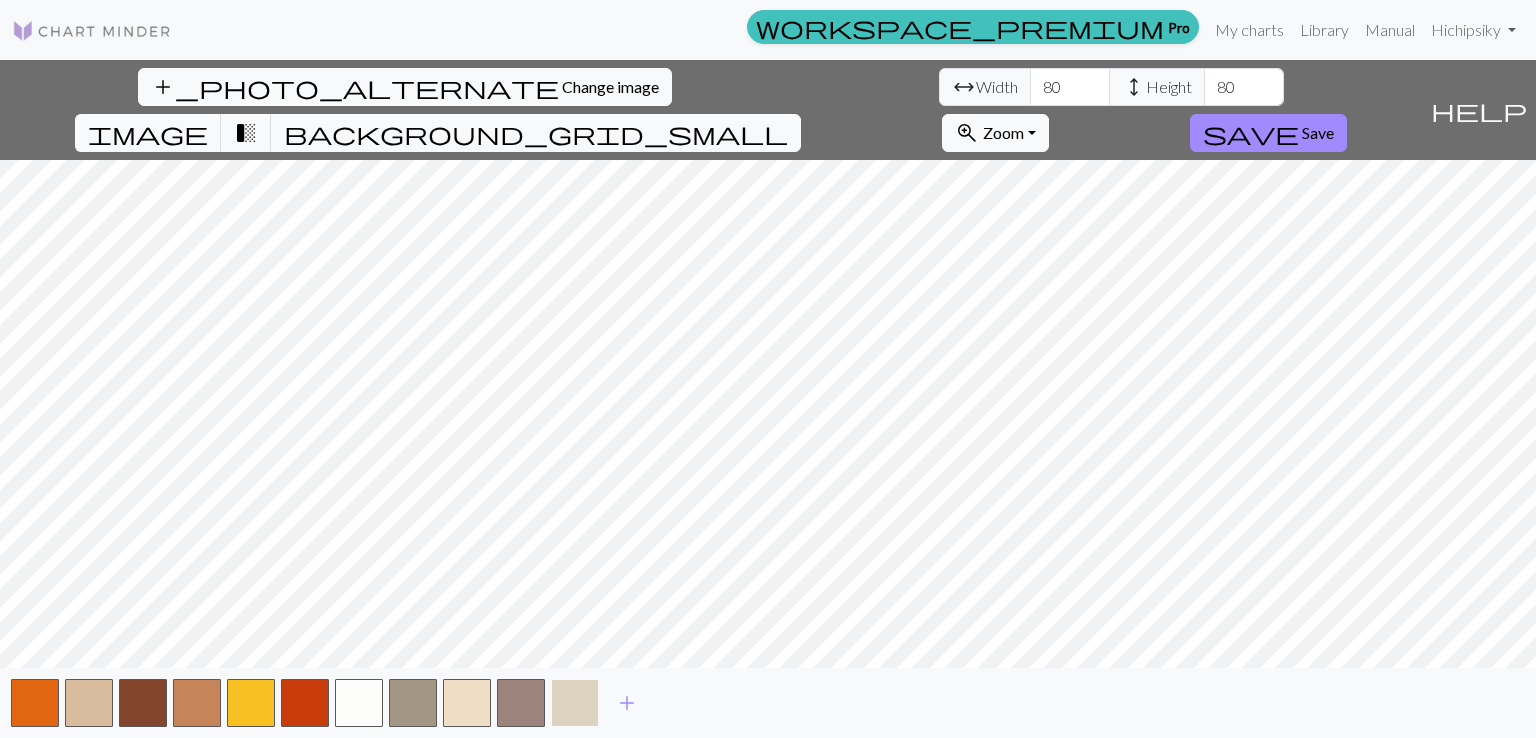 click at bounding box center (575, 703) 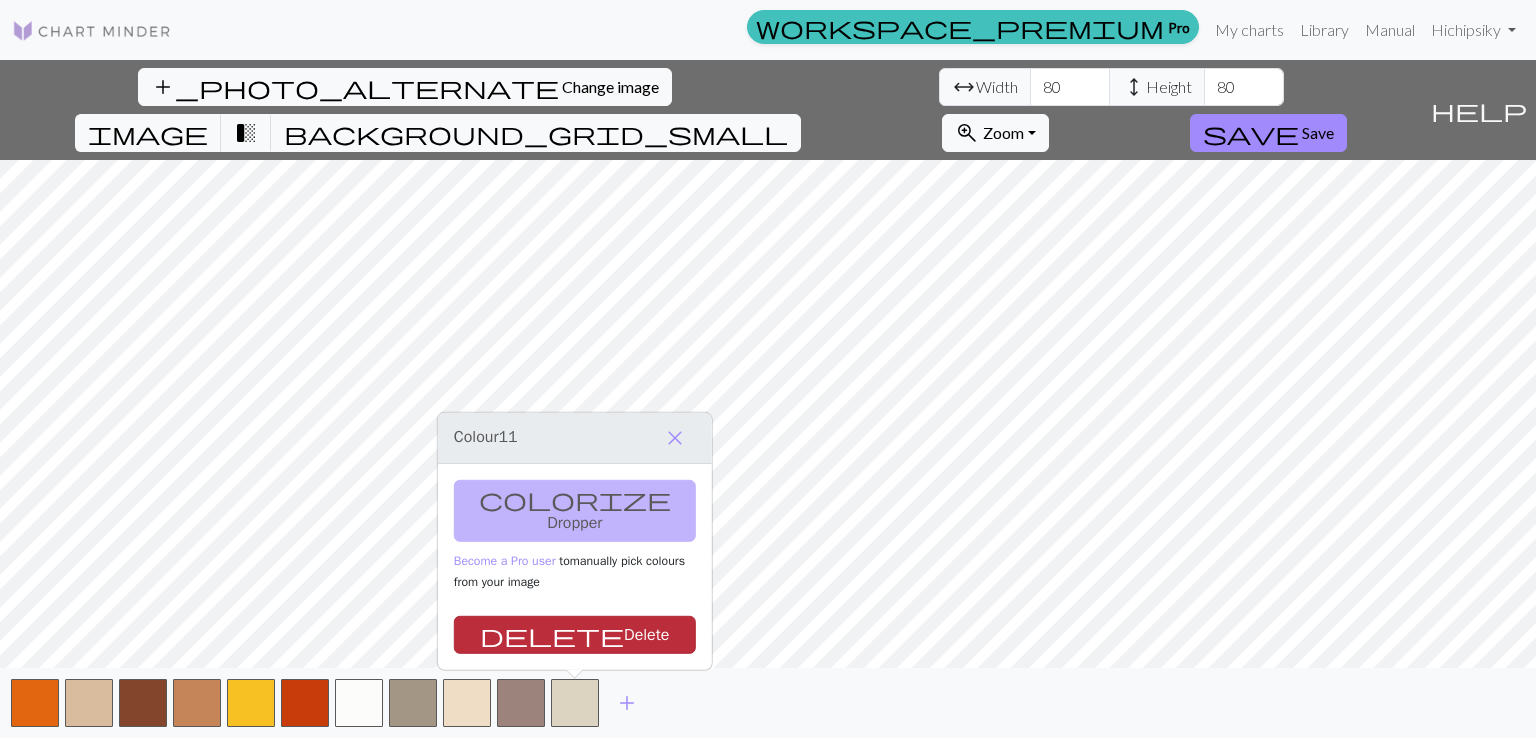 click on "delete Delete" at bounding box center [575, 635] 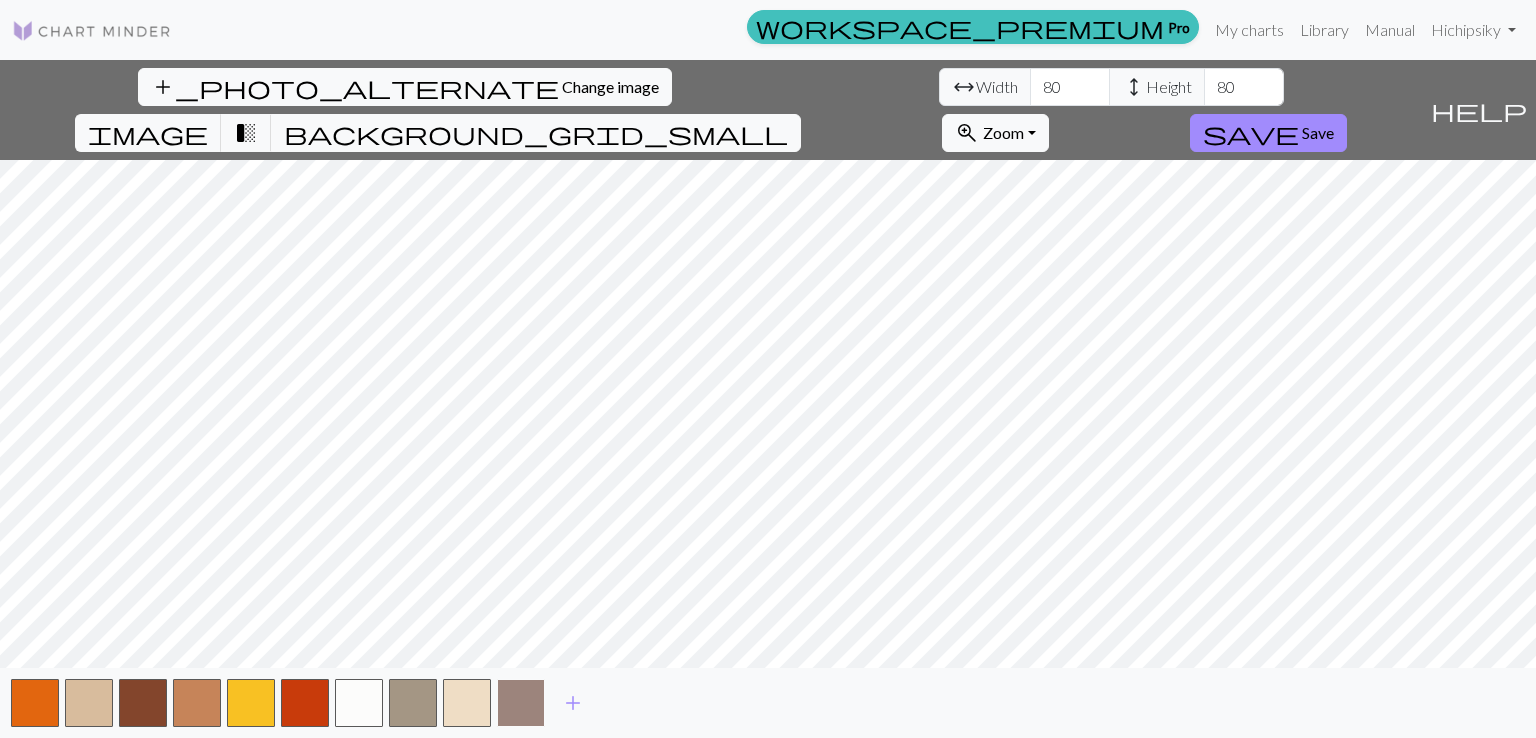 click at bounding box center [521, 703] 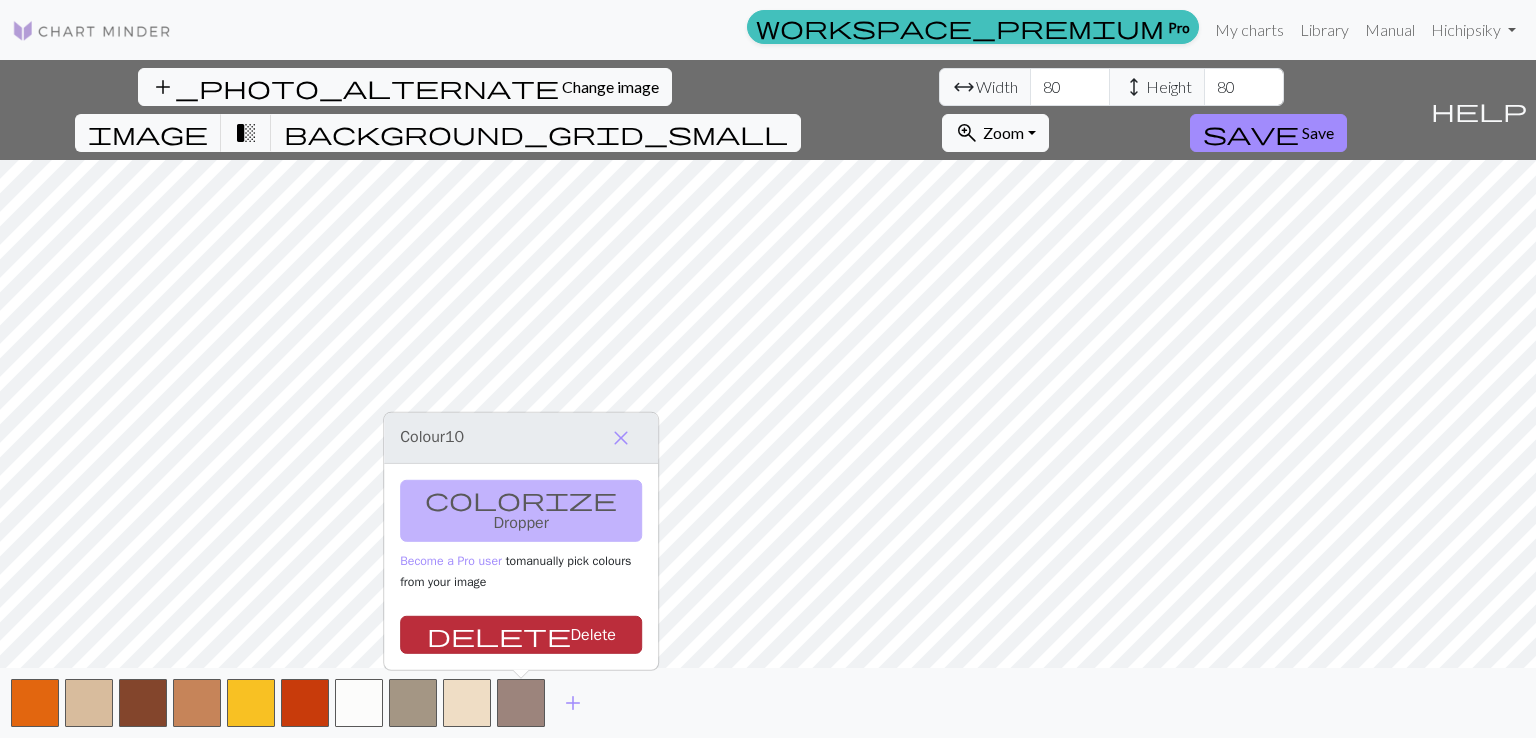 click on "delete Delete" at bounding box center (521, 635) 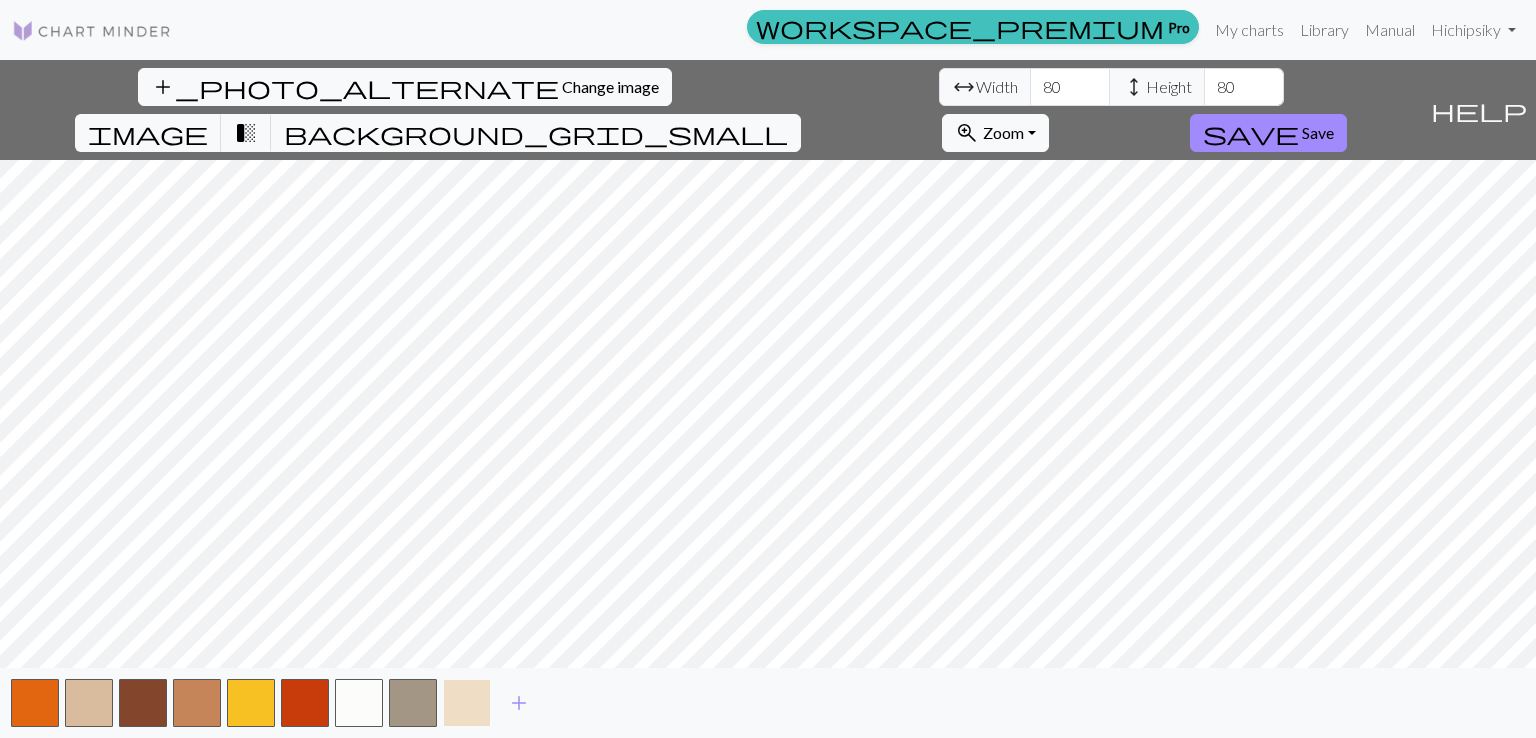 click at bounding box center [467, 703] 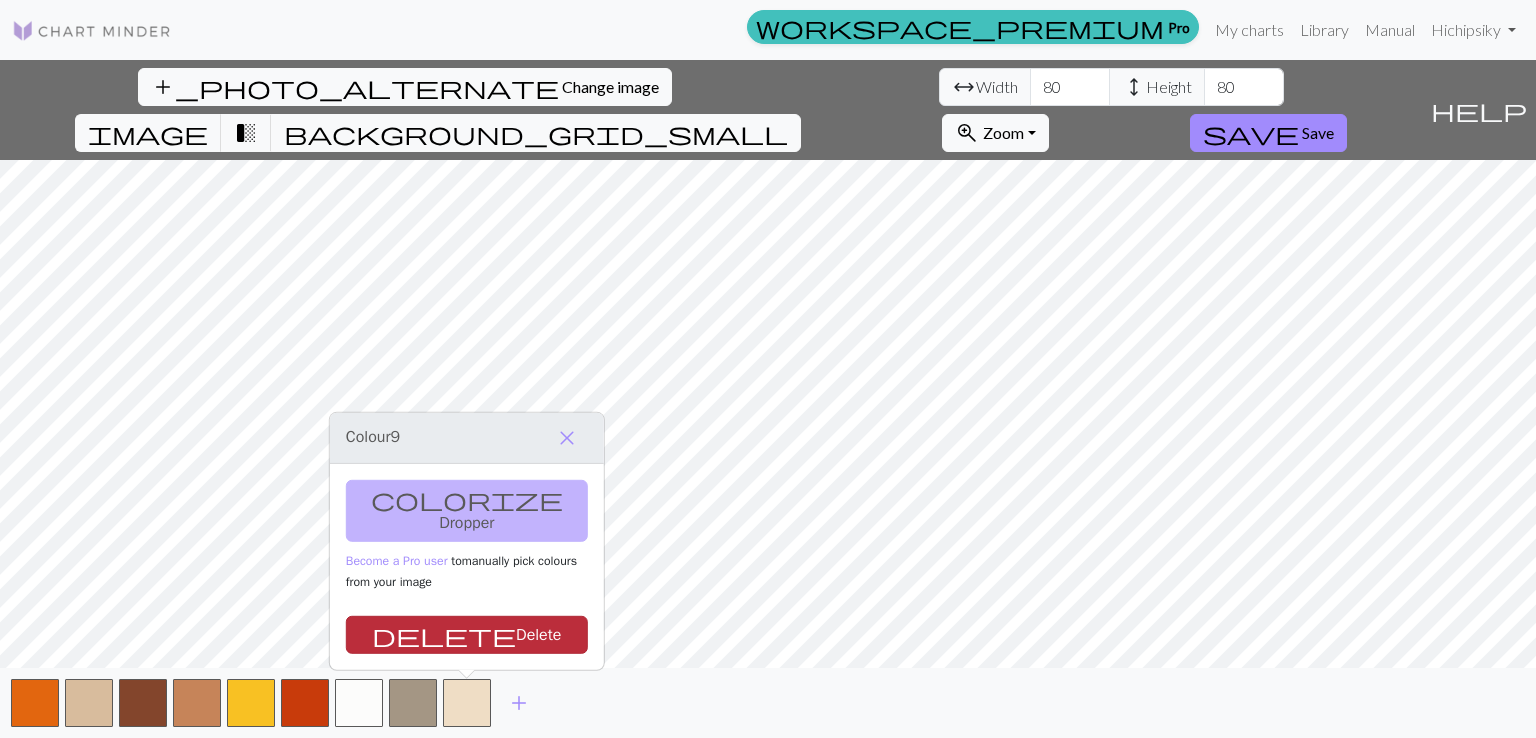 click on "delete Delete" at bounding box center (467, 635) 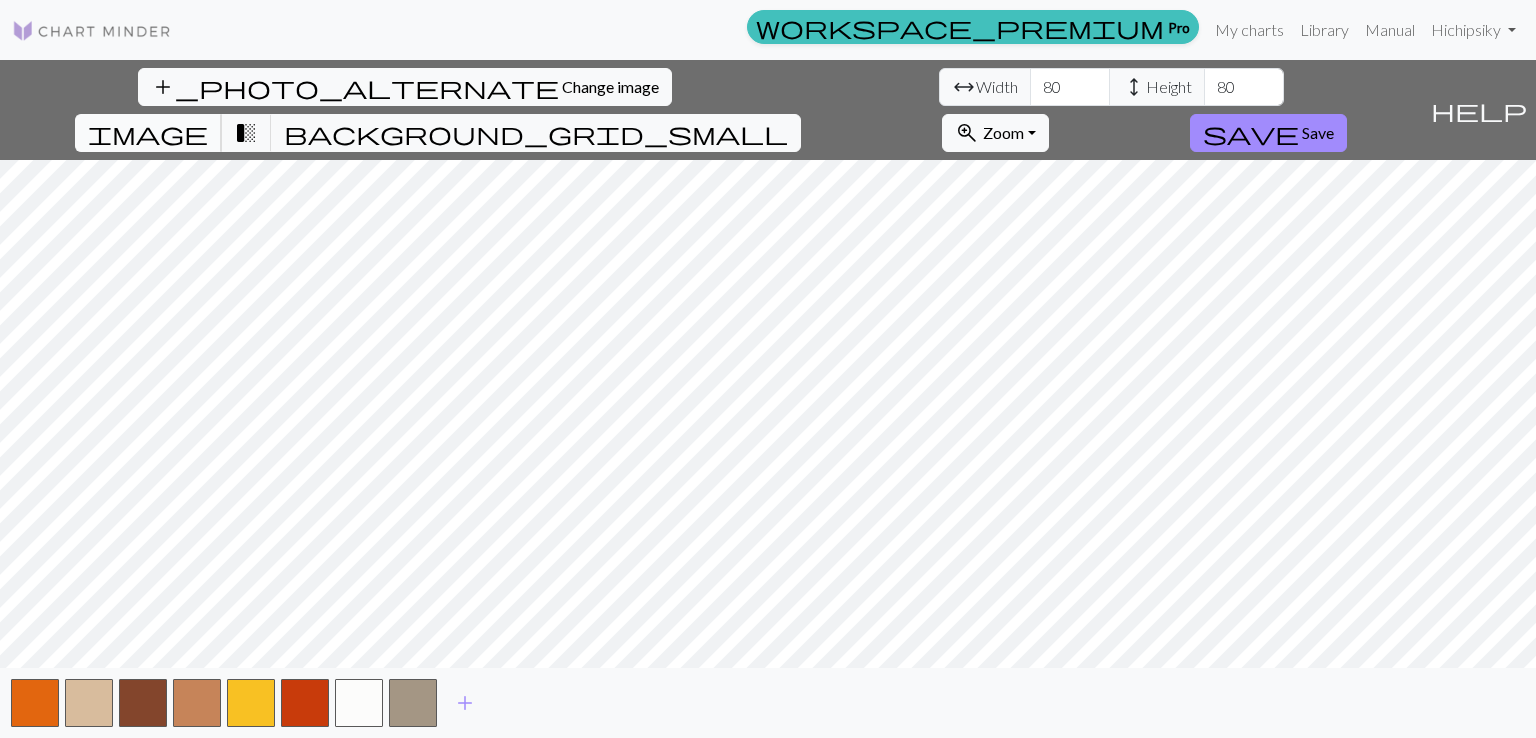 click on "image" at bounding box center (148, 133) 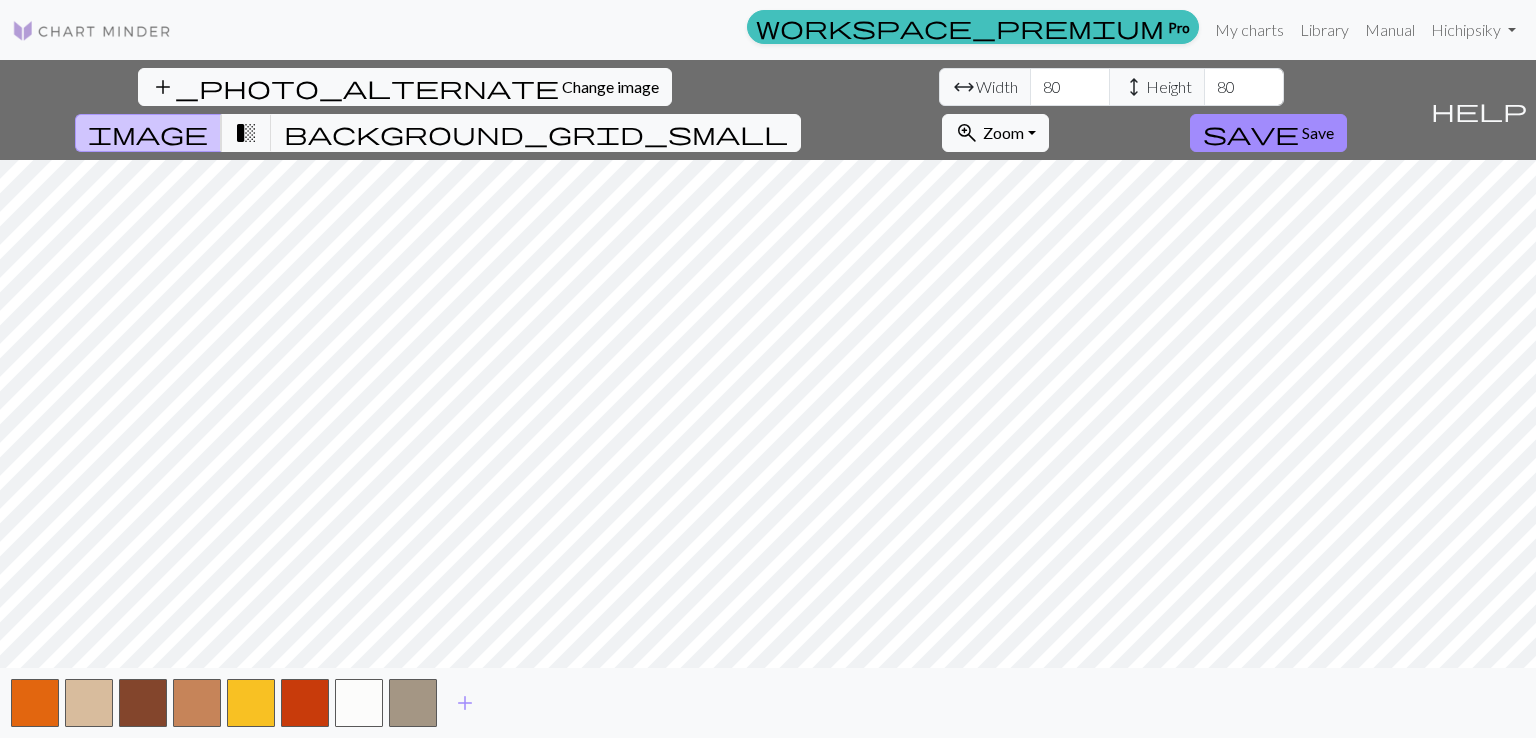 click on "add_photo_alternate   Change image arrow_range   Width 80 height   Height 80 image transition_fade background_grid_small zoom_in Zoom Zoom Fit all Fit width Fit height 50% 100% 150% 200% save   Save" at bounding box center (711, 110) 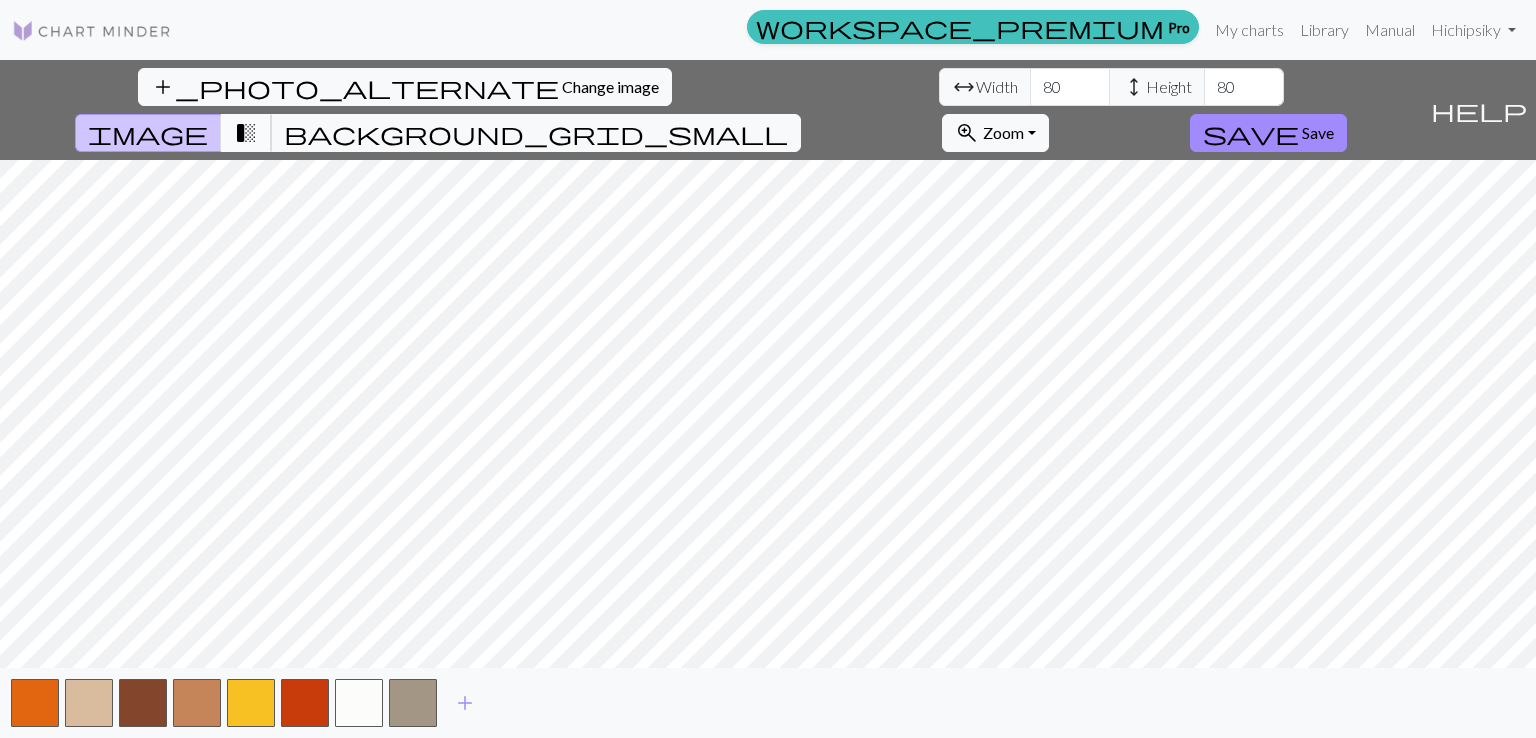 click on "transition_fade" at bounding box center (246, 133) 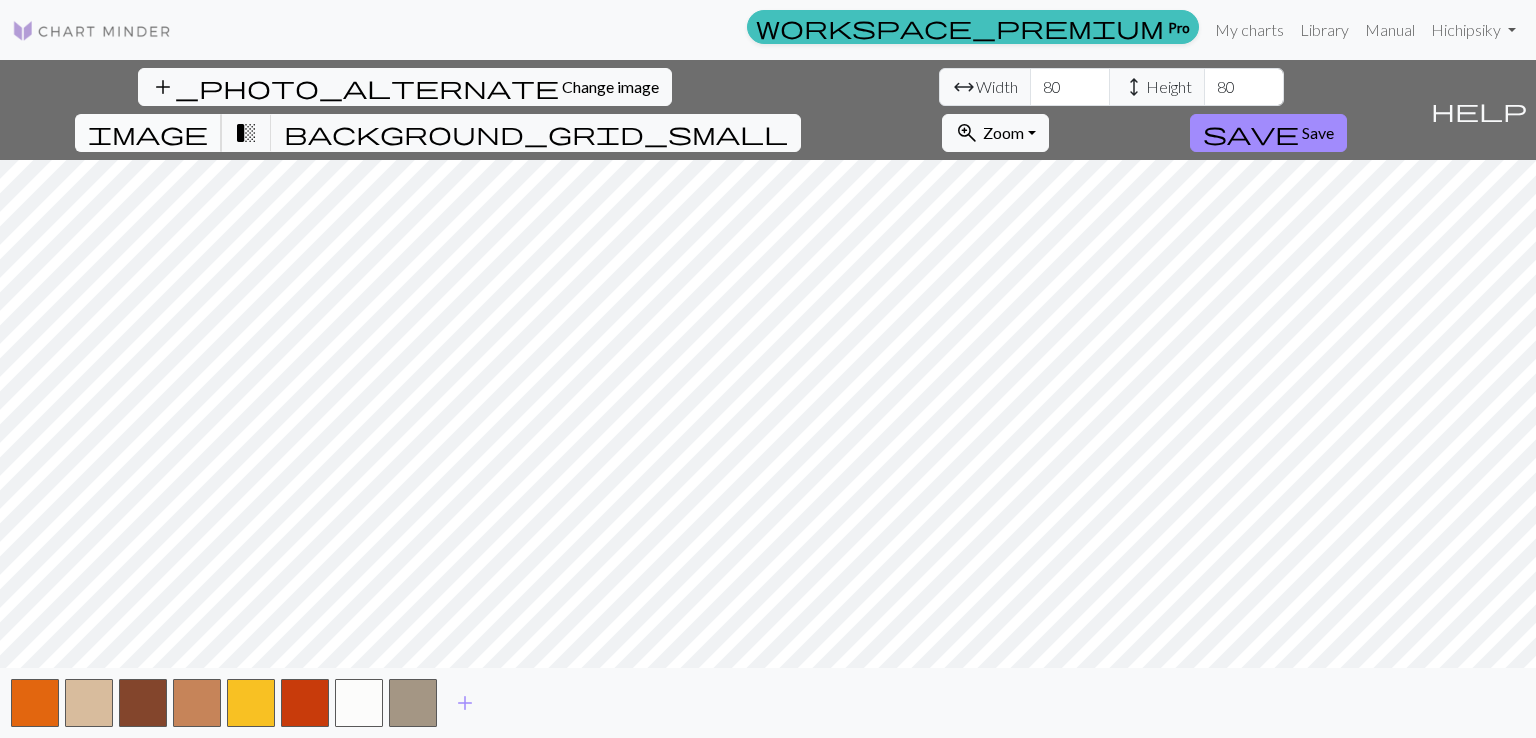 click on "image" at bounding box center [148, 133] 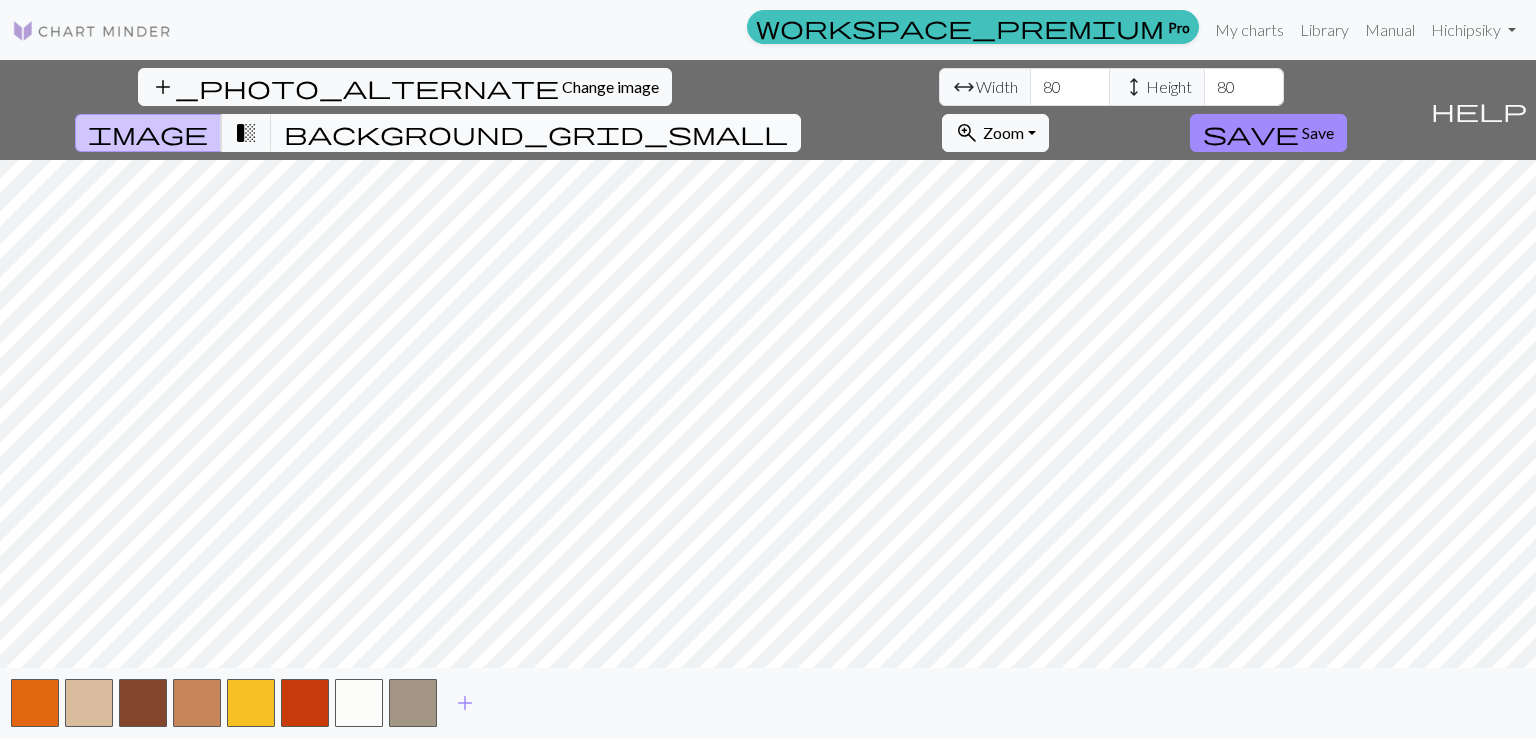 click on "background_grid_small" at bounding box center [536, 133] 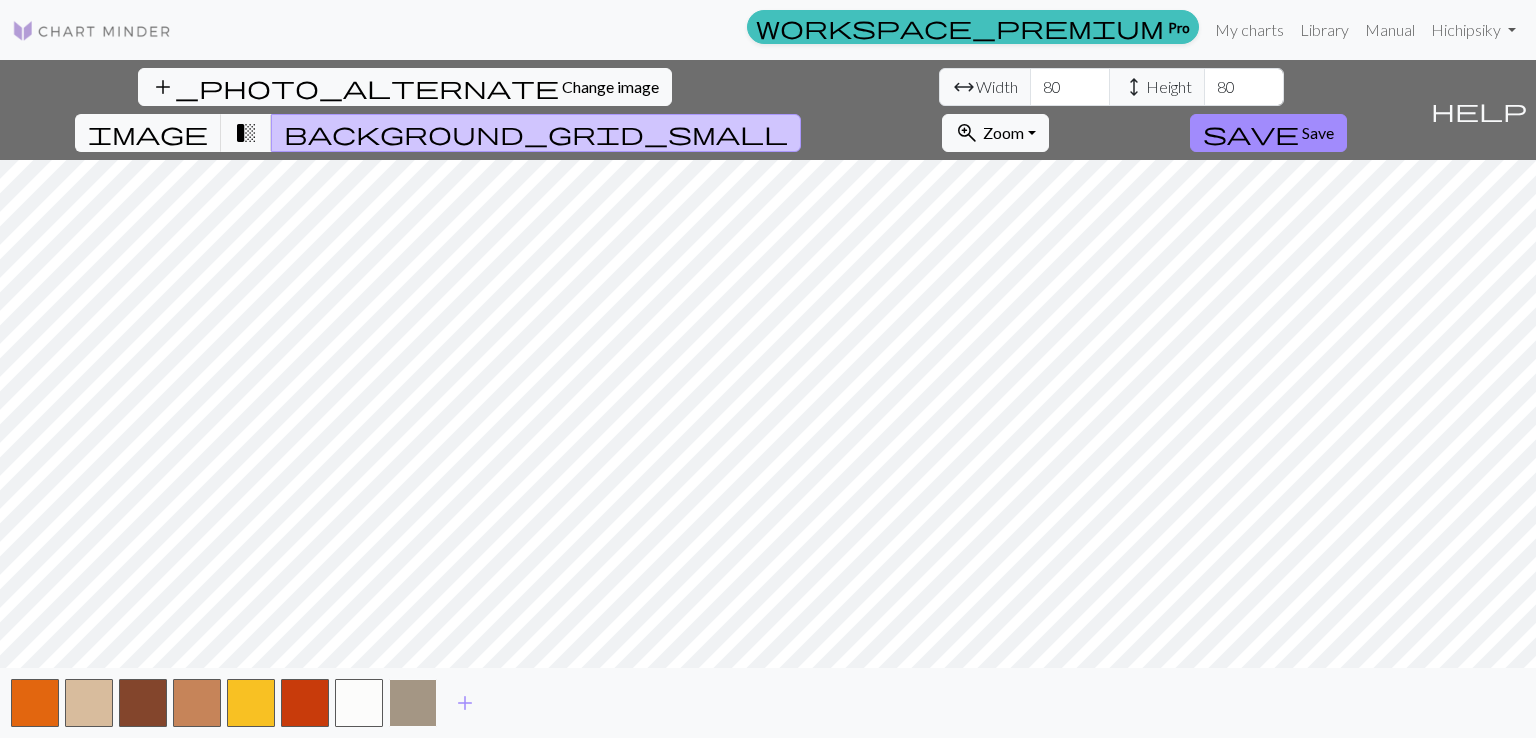 click at bounding box center (413, 703) 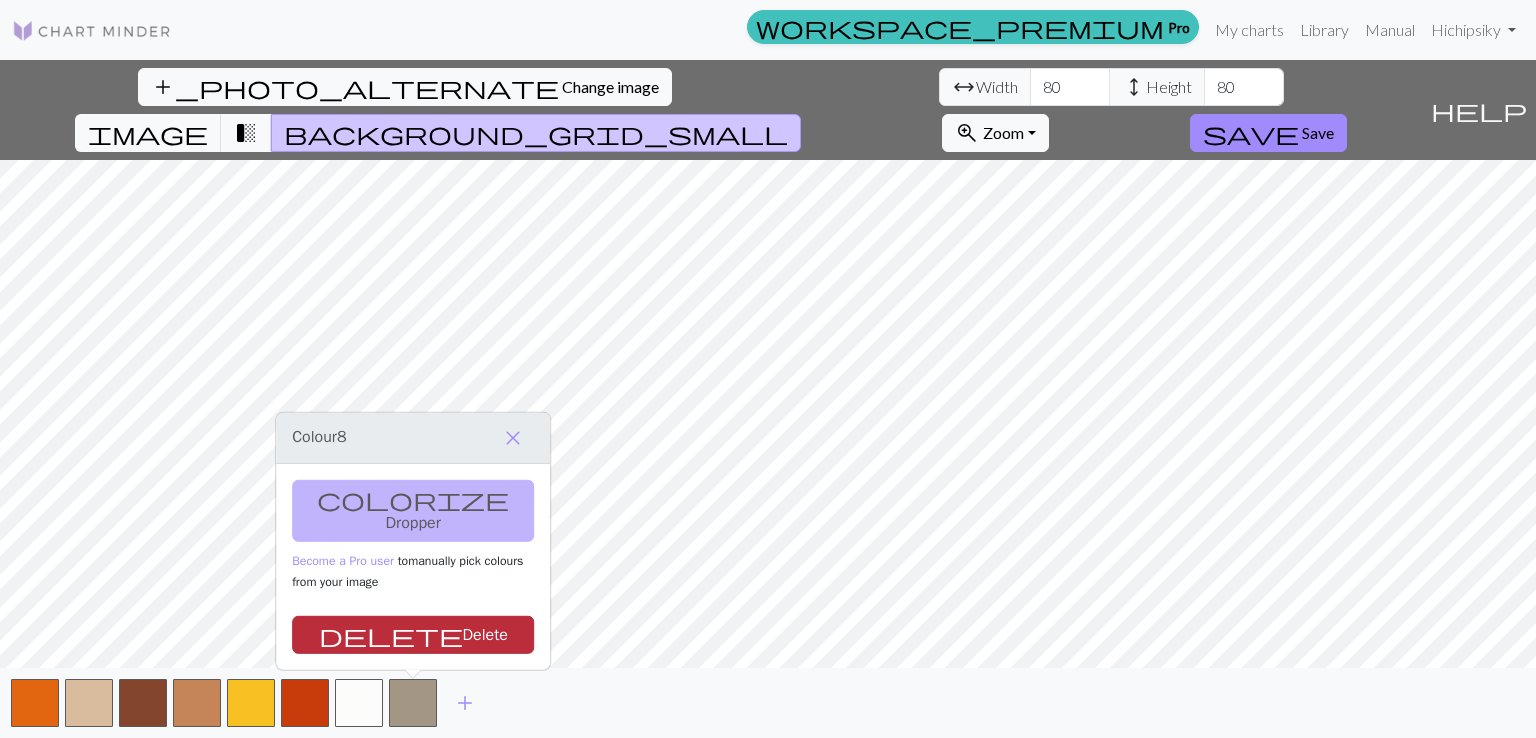 click on "delete Delete" at bounding box center (413, 635) 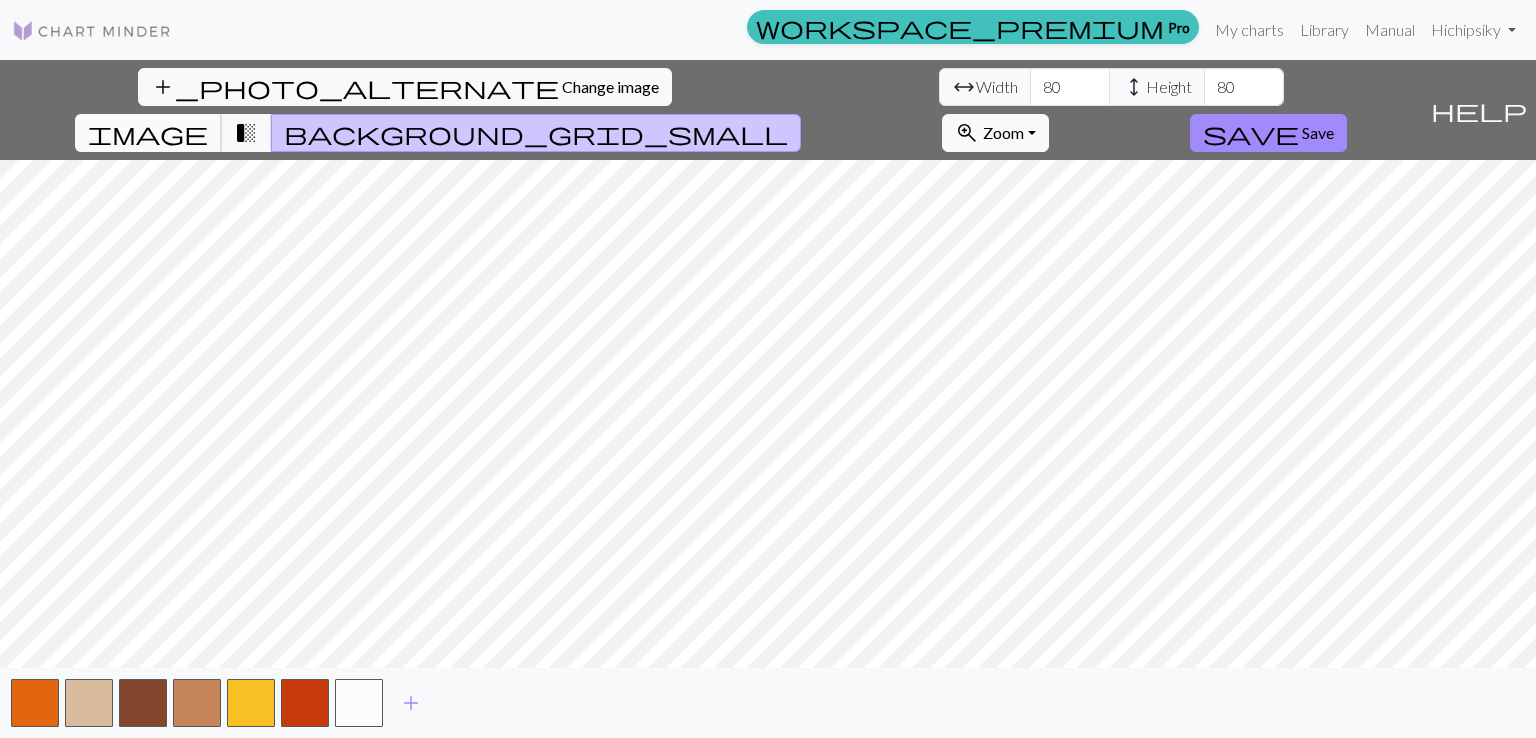 click on "image" at bounding box center (148, 133) 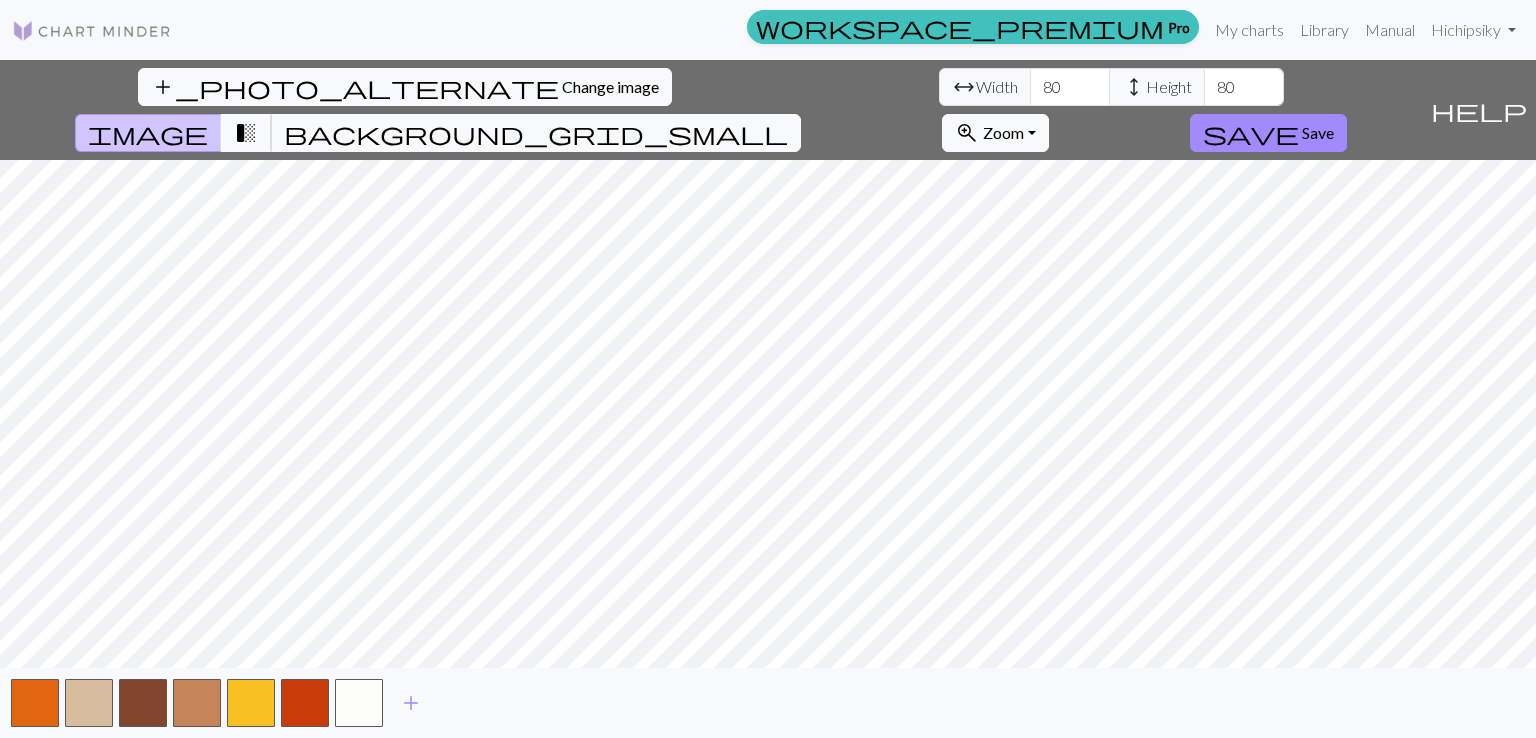 click on "transition_fade" at bounding box center (246, 133) 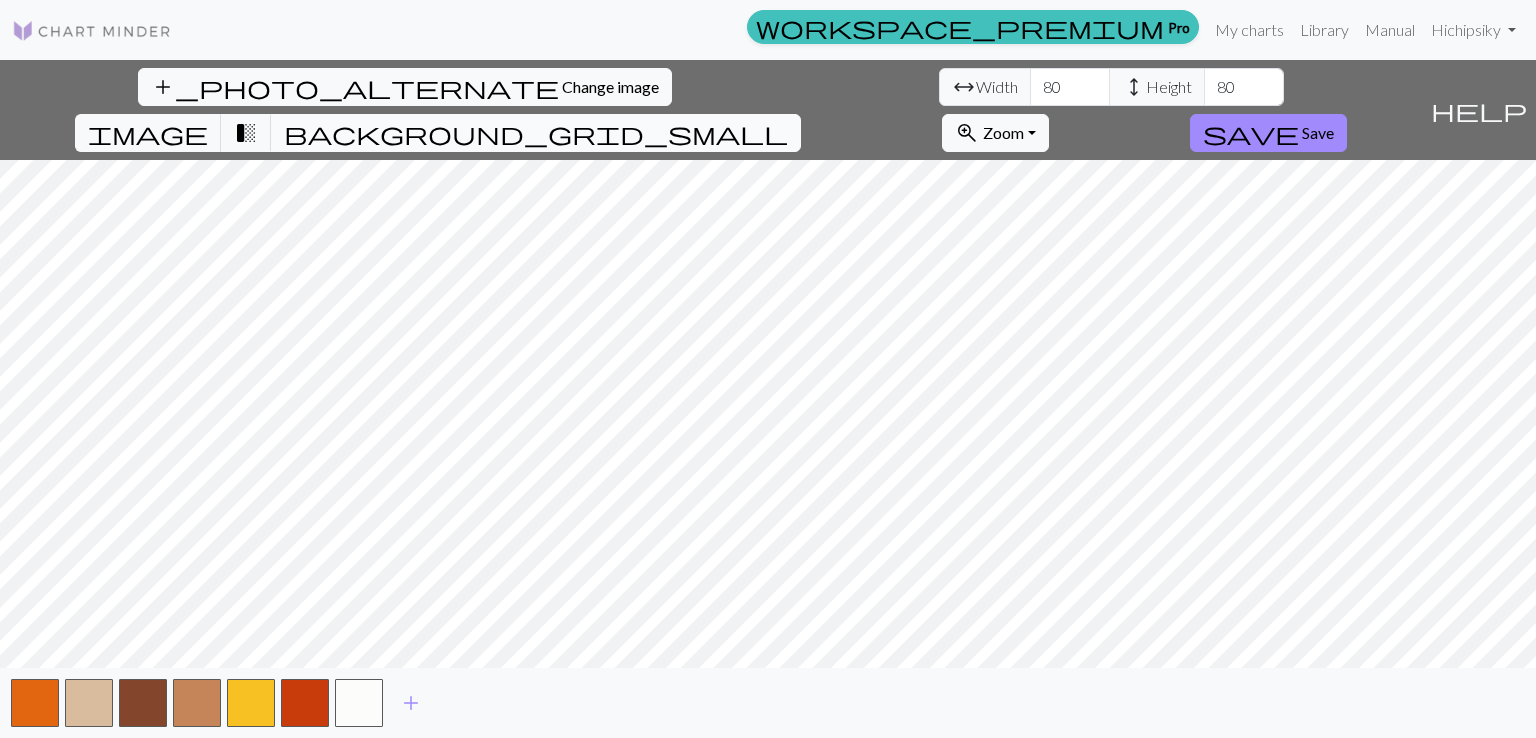click on "background_grid_small" at bounding box center (536, 133) 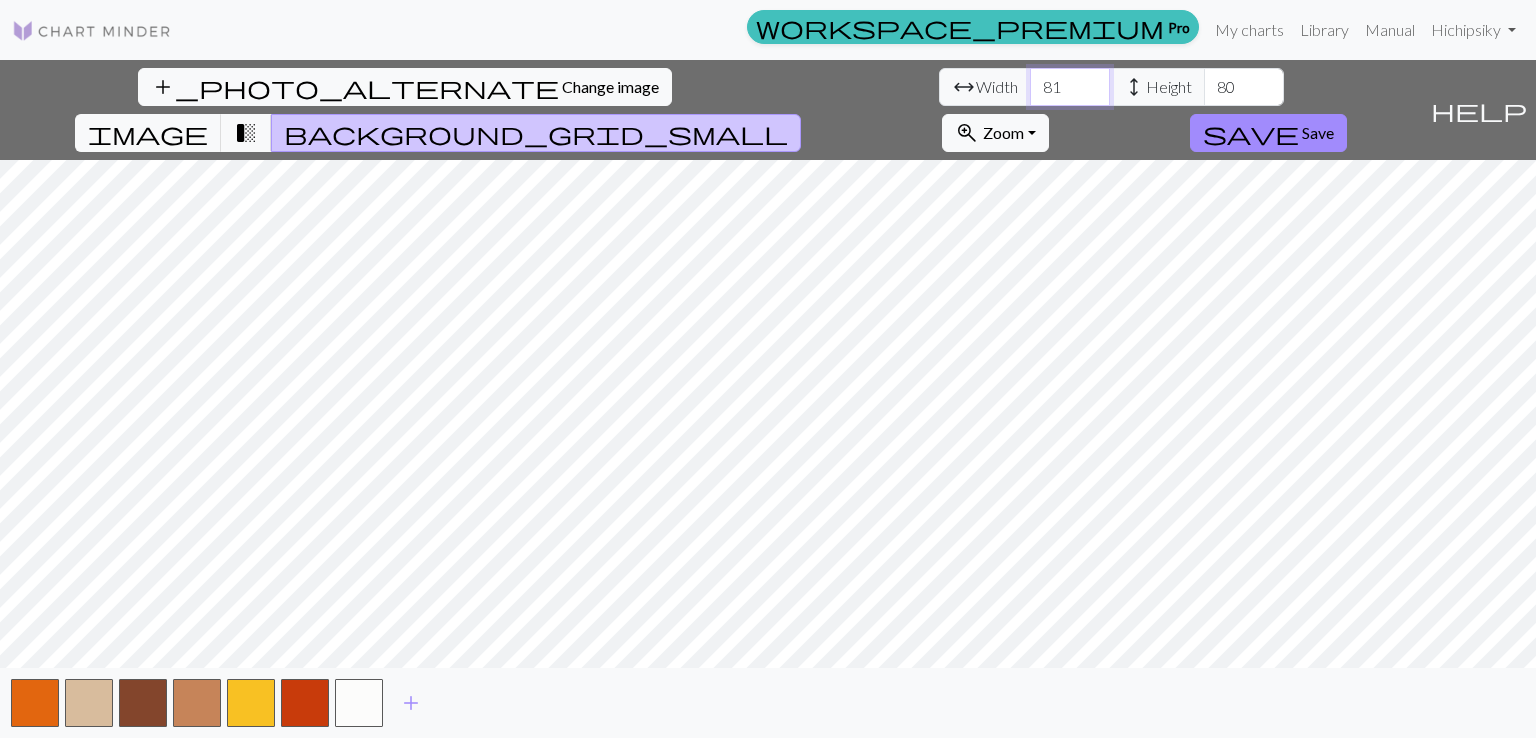 click on "81" at bounding box center (1070, 87) 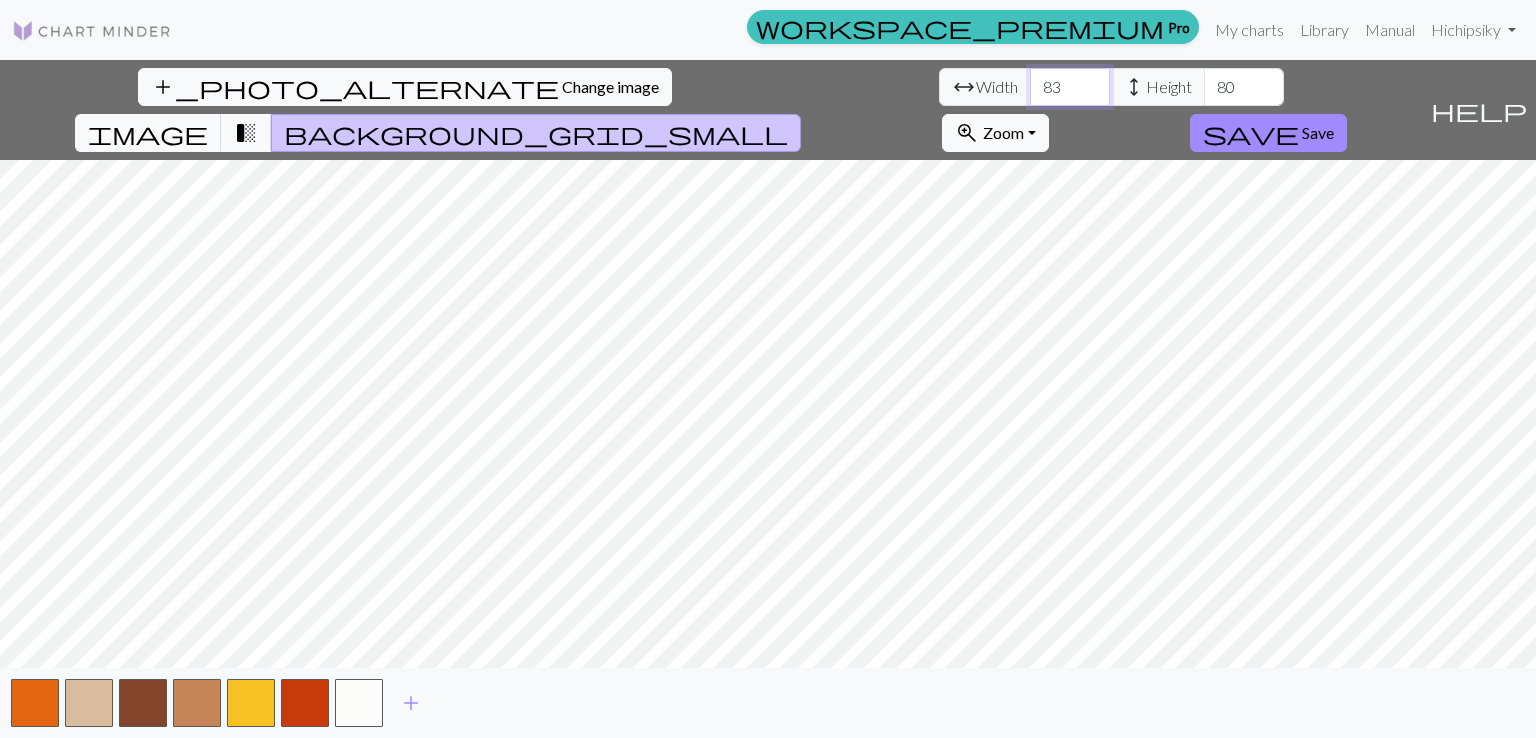 click on "83" at bounding box center [1070, 87] 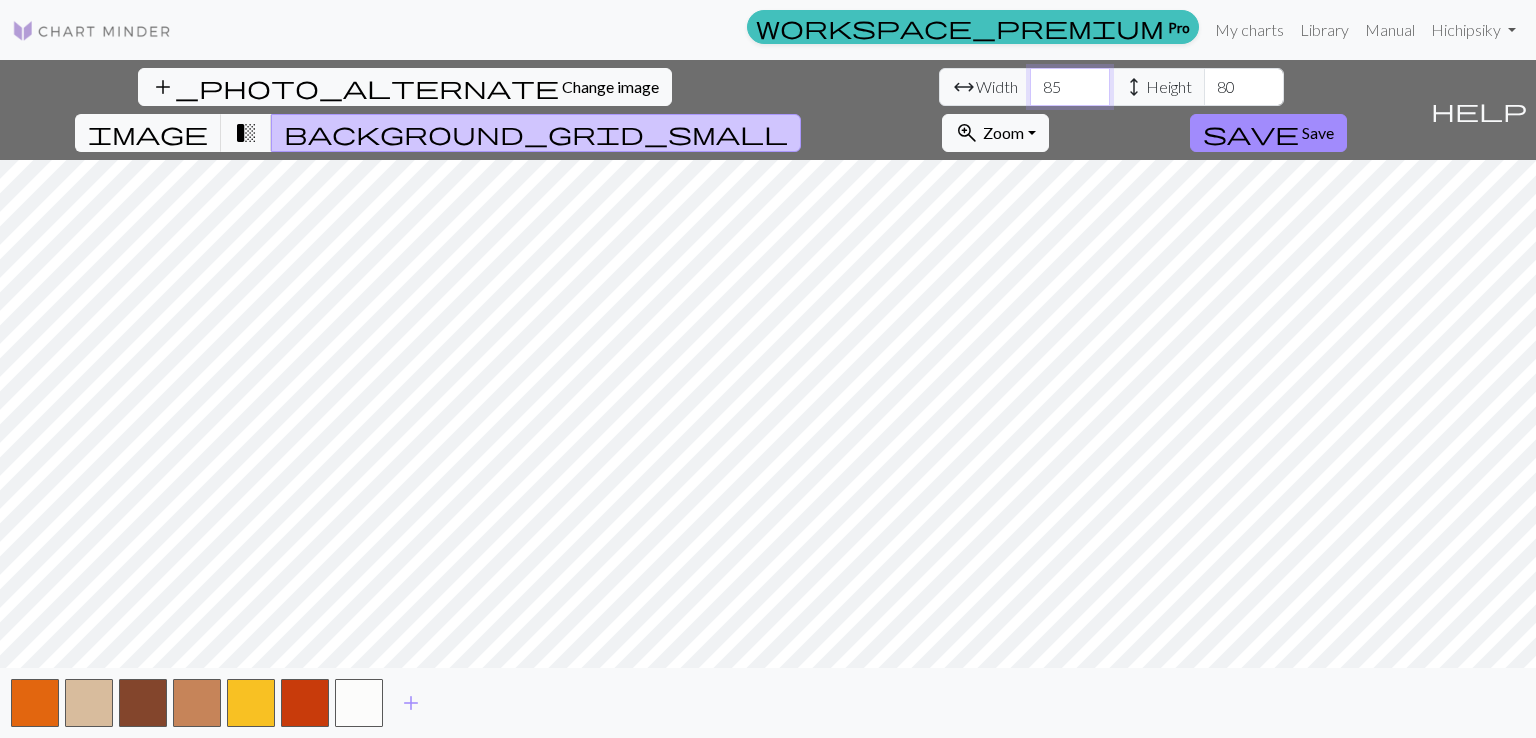 click on "85" at bounding box center (1070, 87) 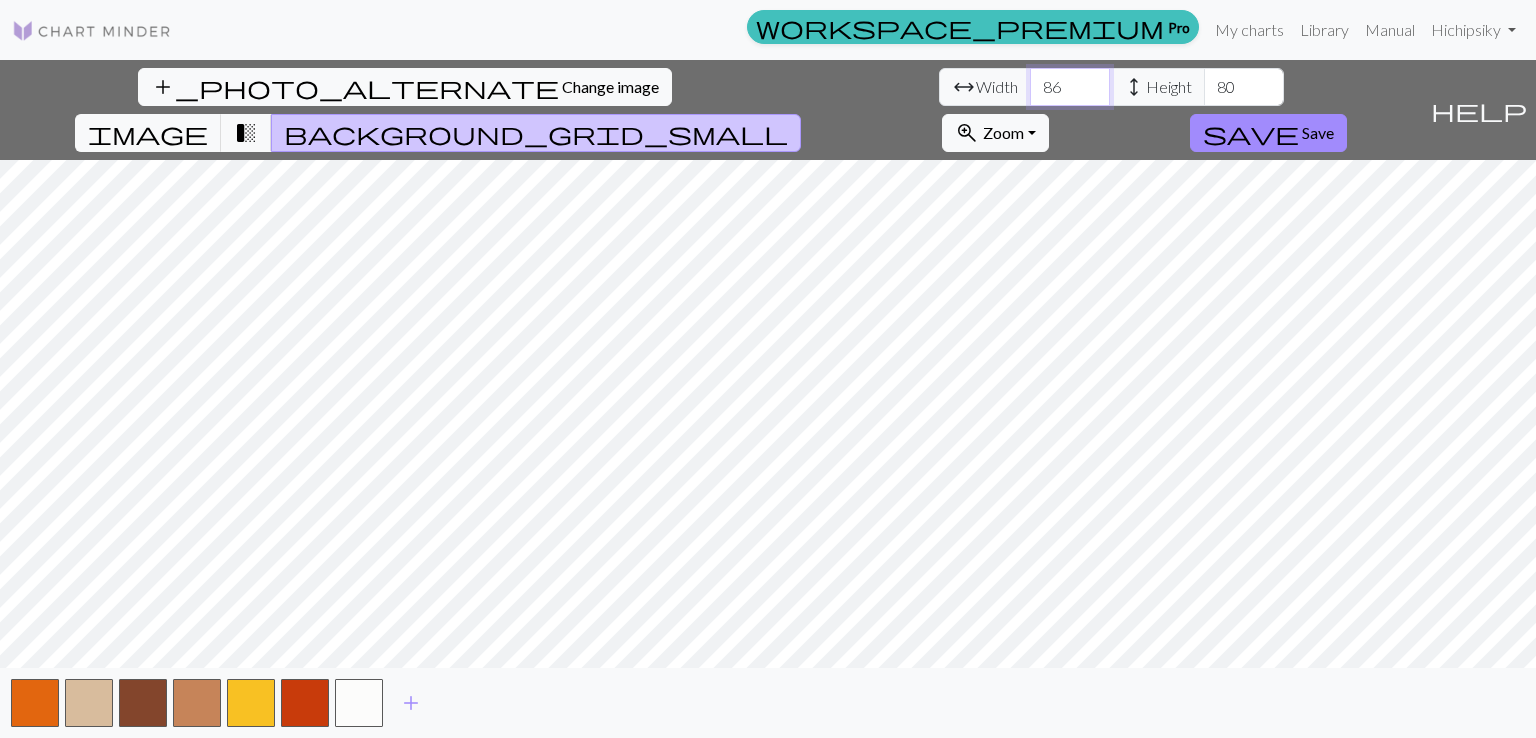 click on "86" at bounding box center [1070, 87] 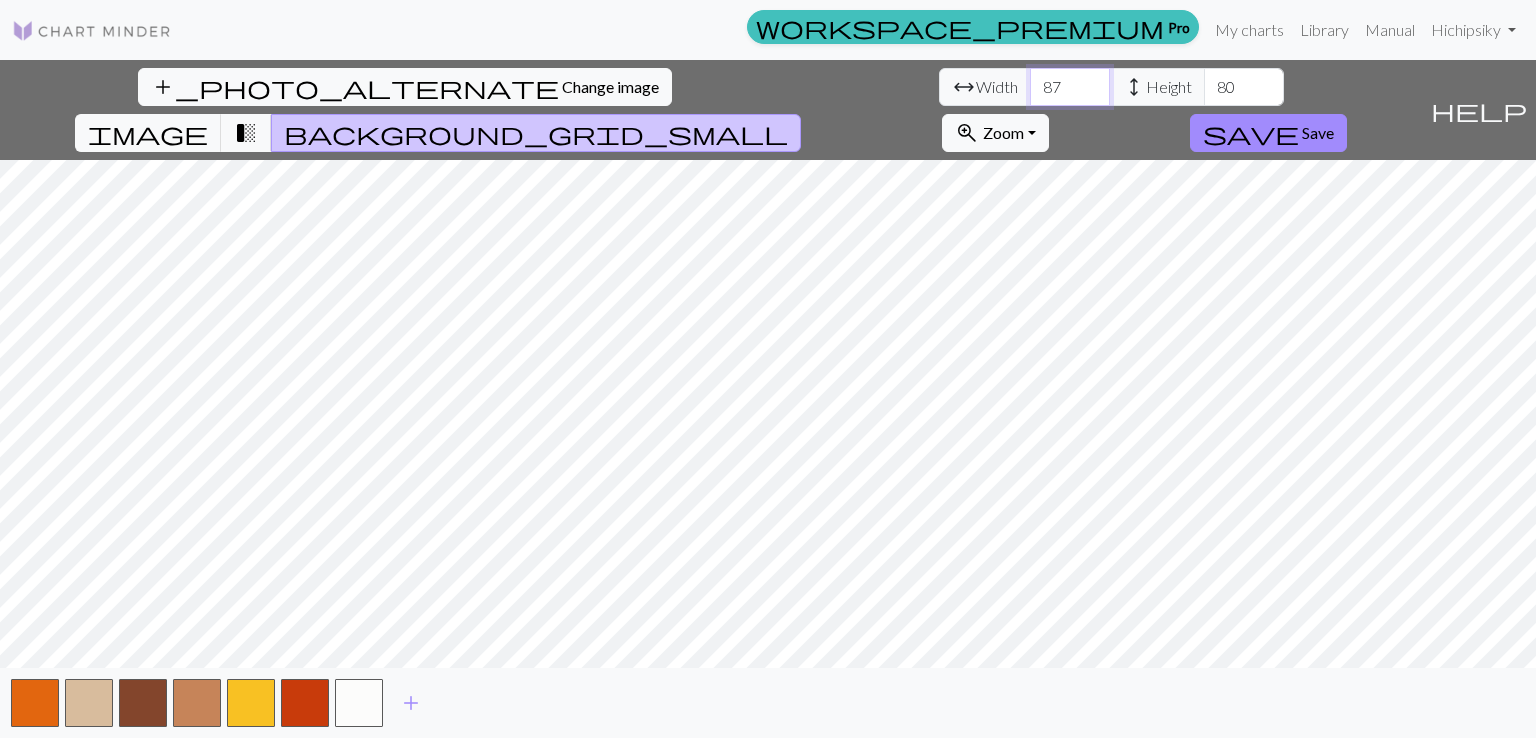 click on "87" at bounding box center [1070, 87] 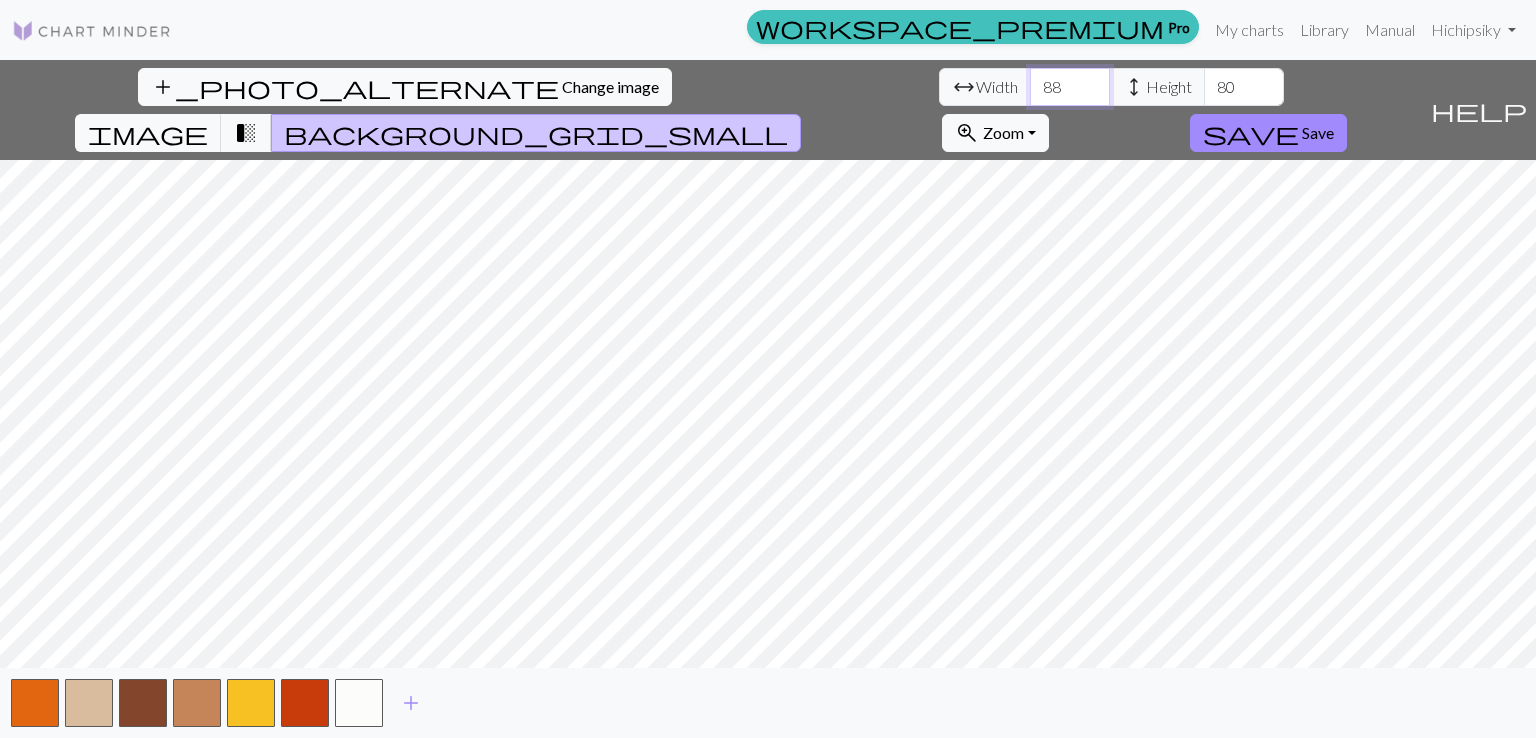 click on "88" at bounding box center (1070, 87) 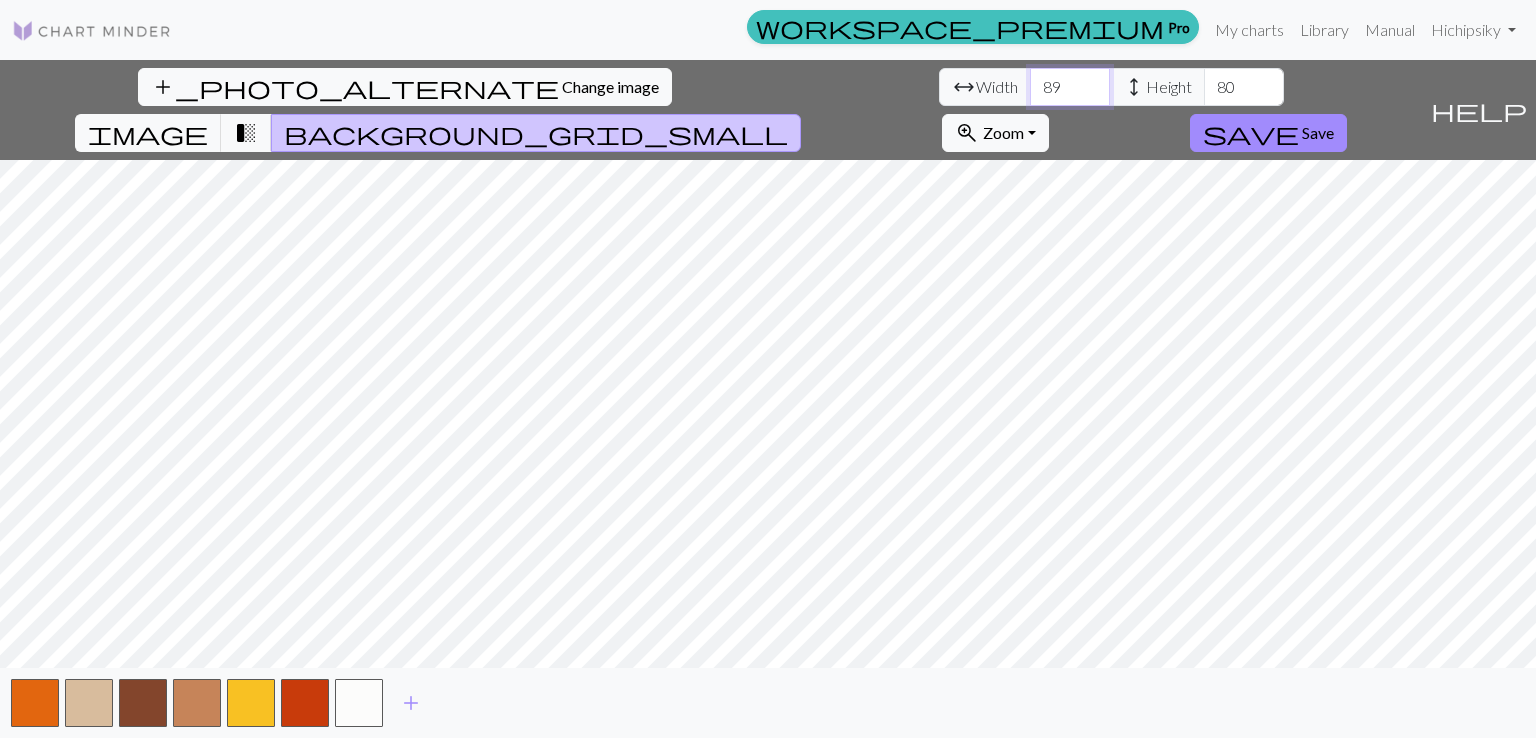 type on "90" 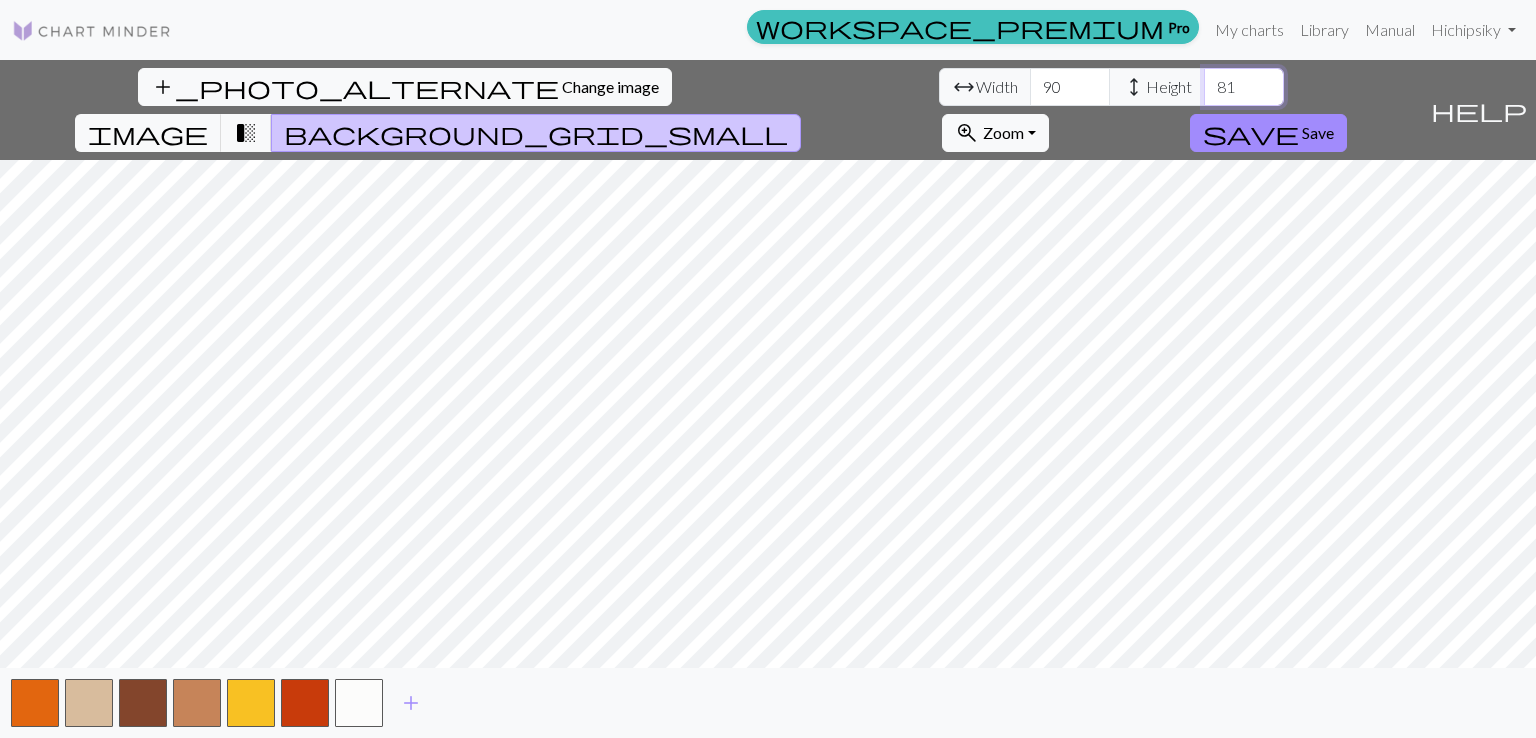 click on "81" at bounding box center [1244, 87] 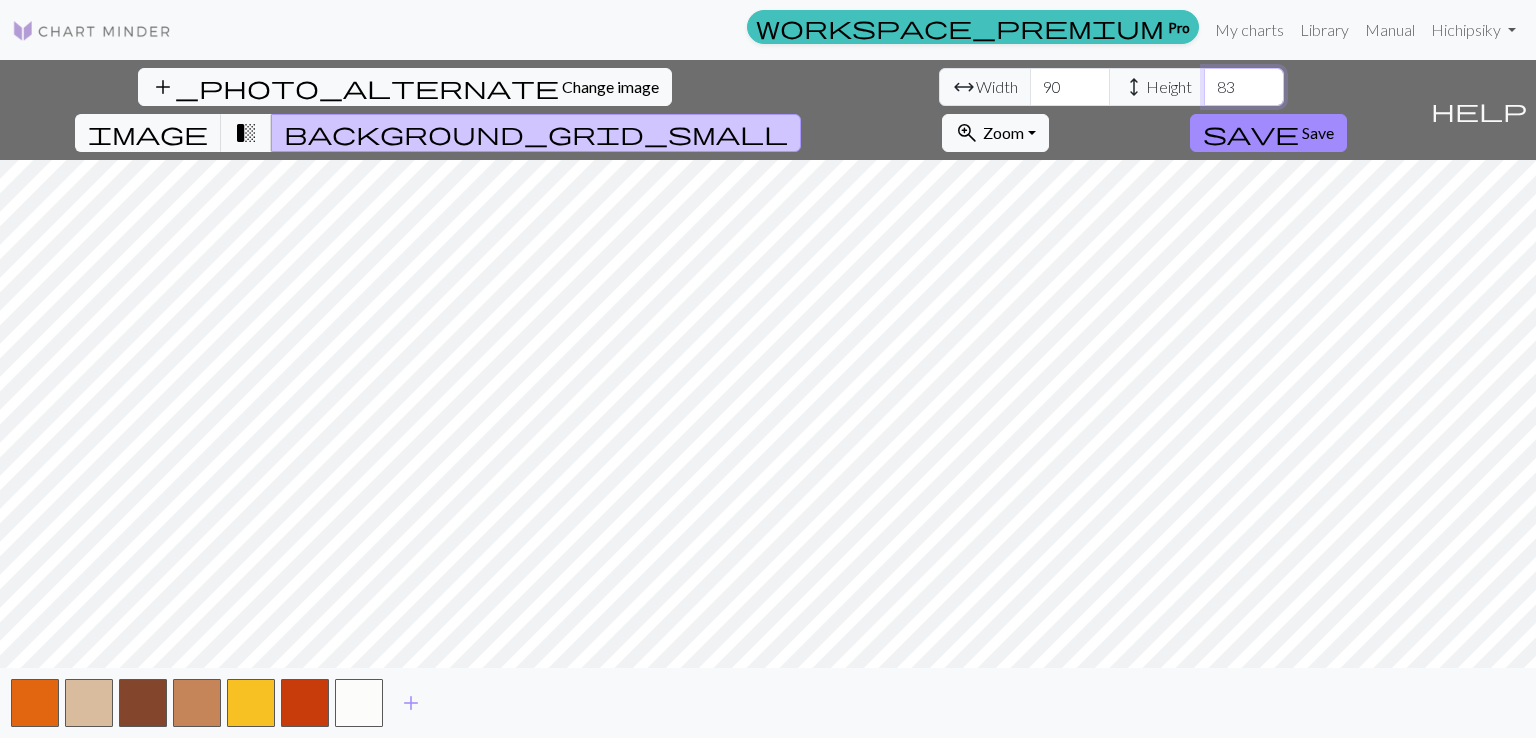 click on "83" at bounding box center [1244, 87] 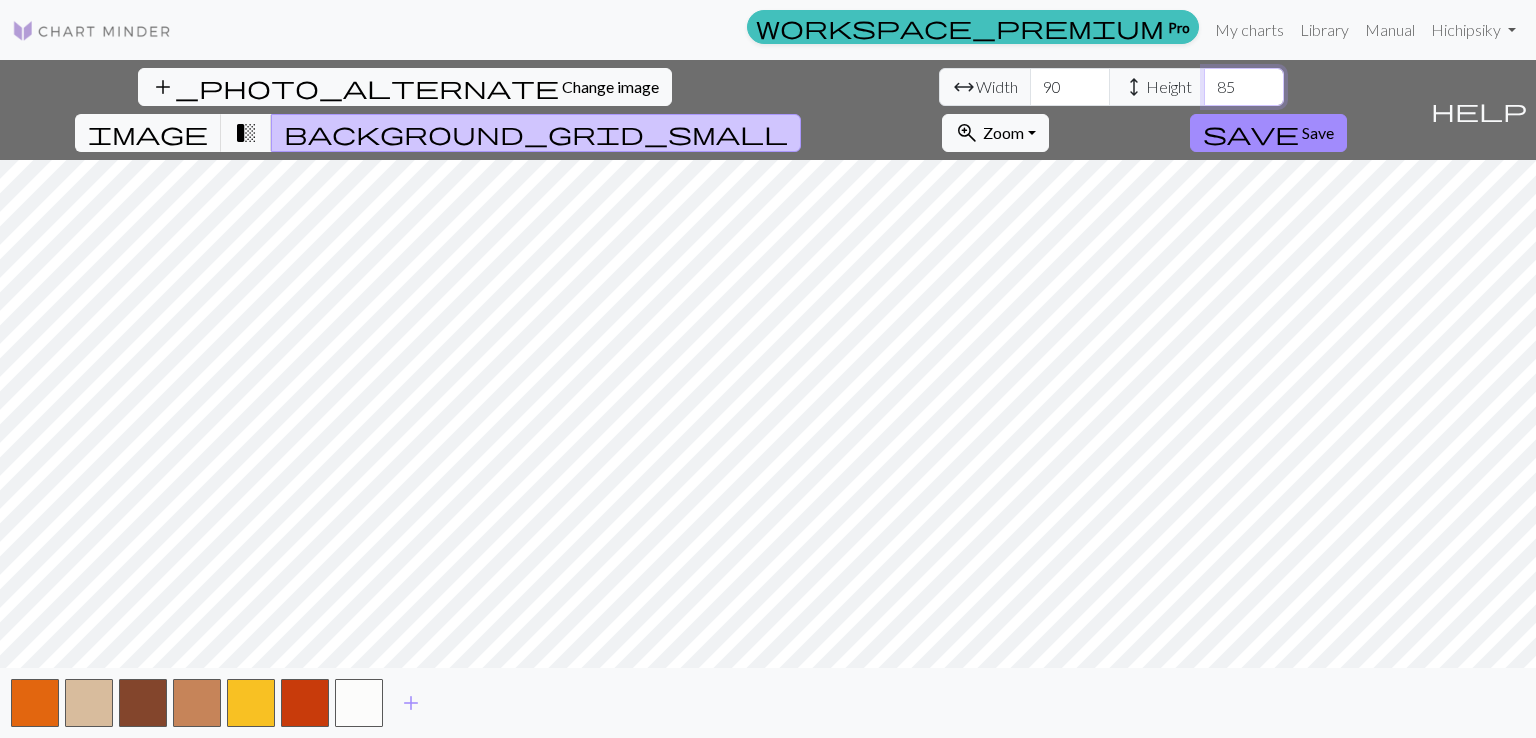 click on "85" at bounding box center (1244, 87) 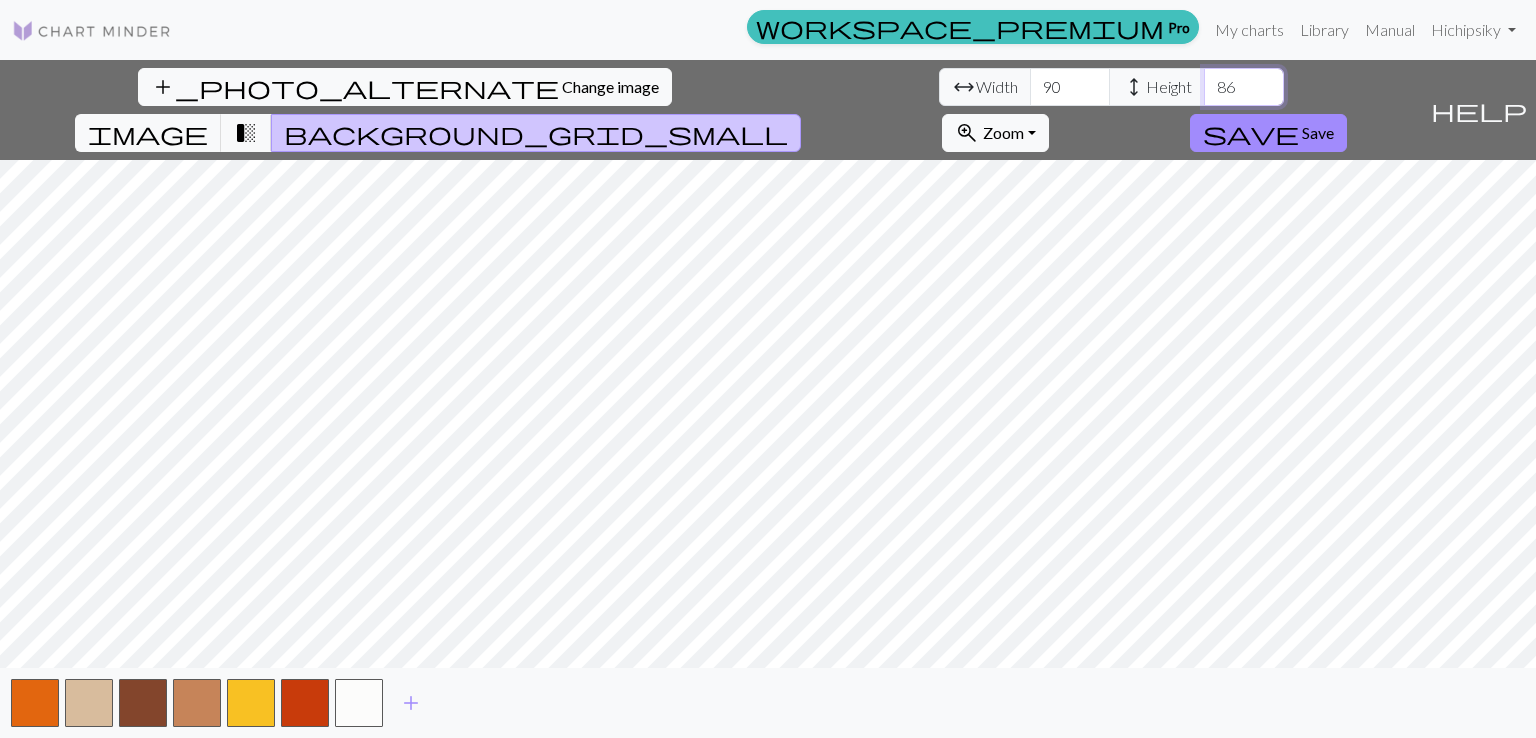 click on "86" at bounding box center [1244, 87] 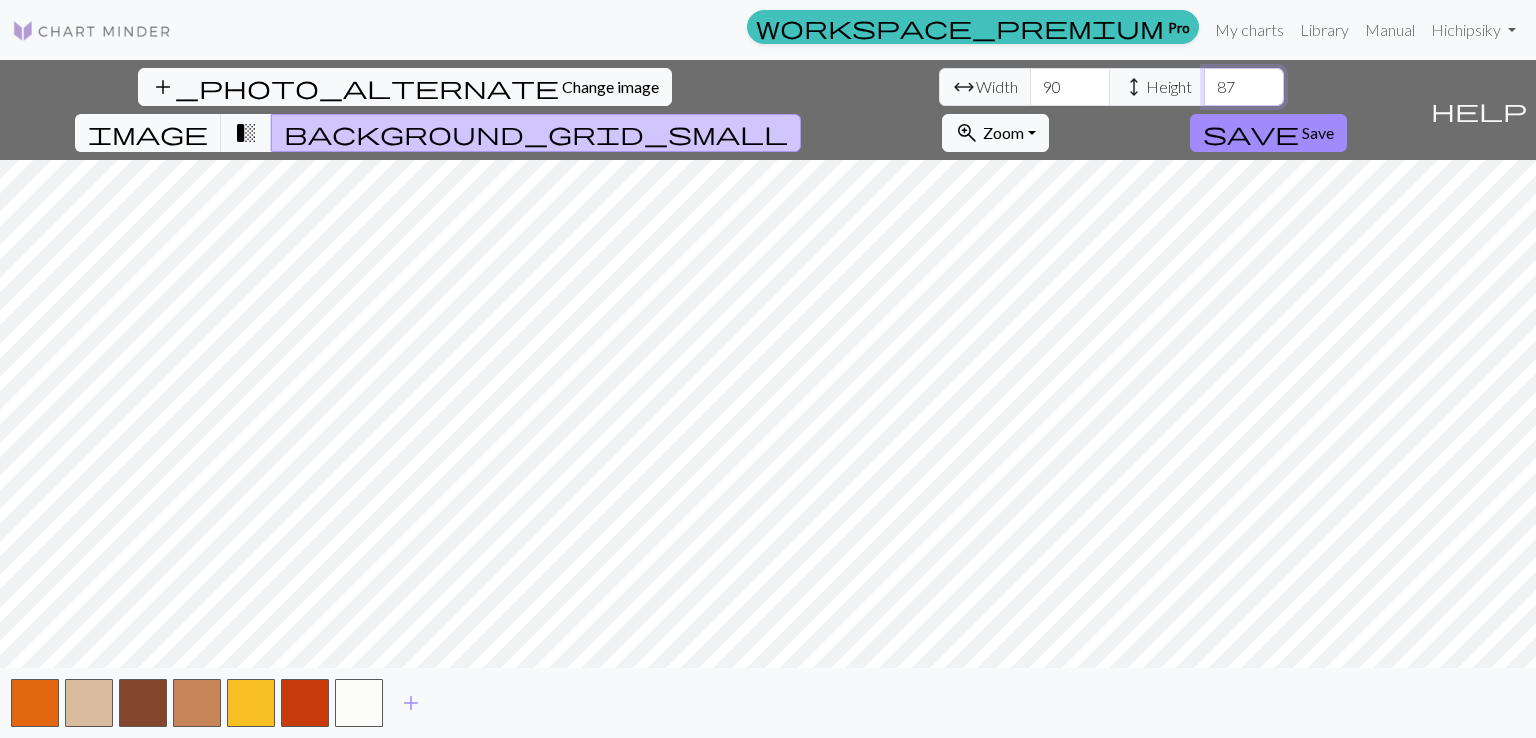 click on "87" at bounding box center (1244, 87) 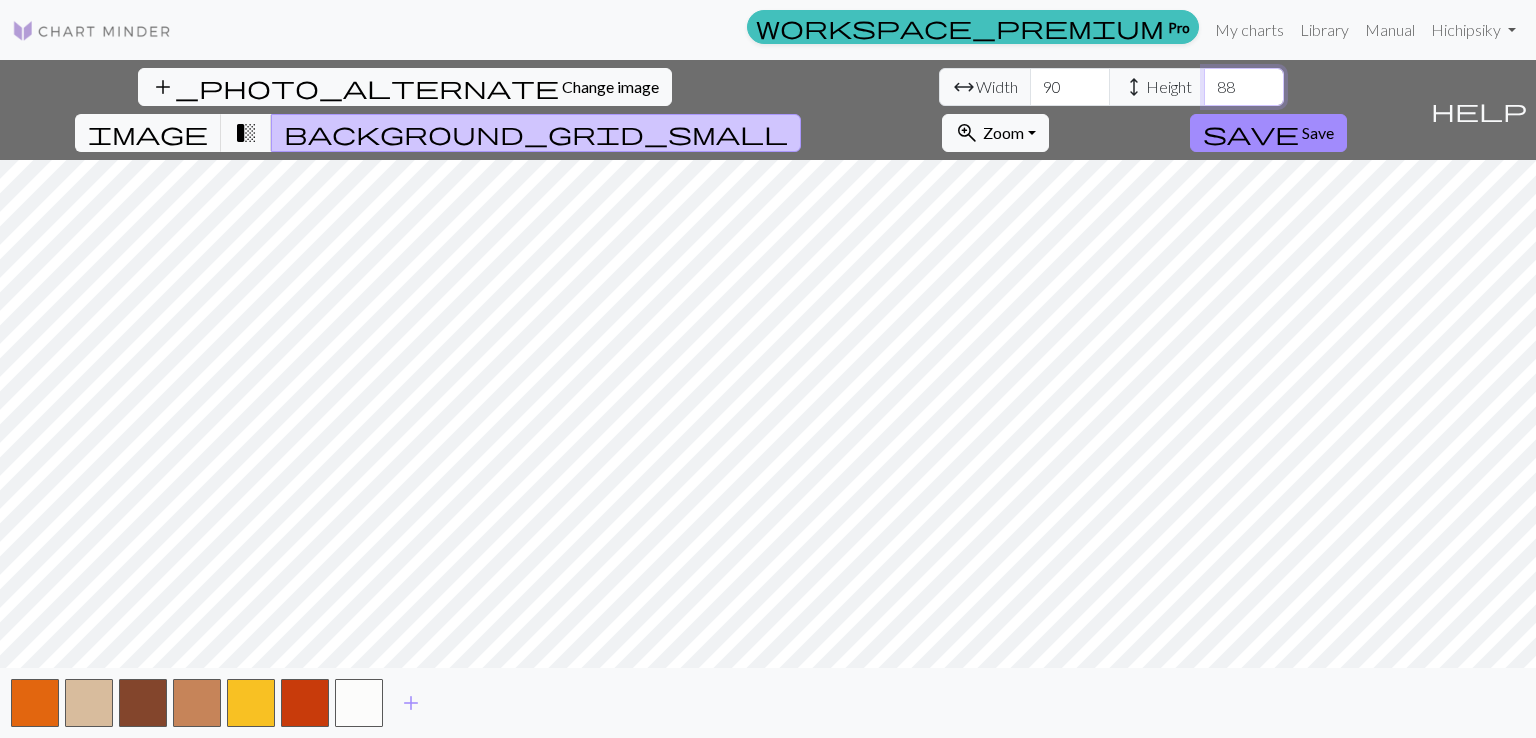 click on "89" at bounding box center (1244, 87) 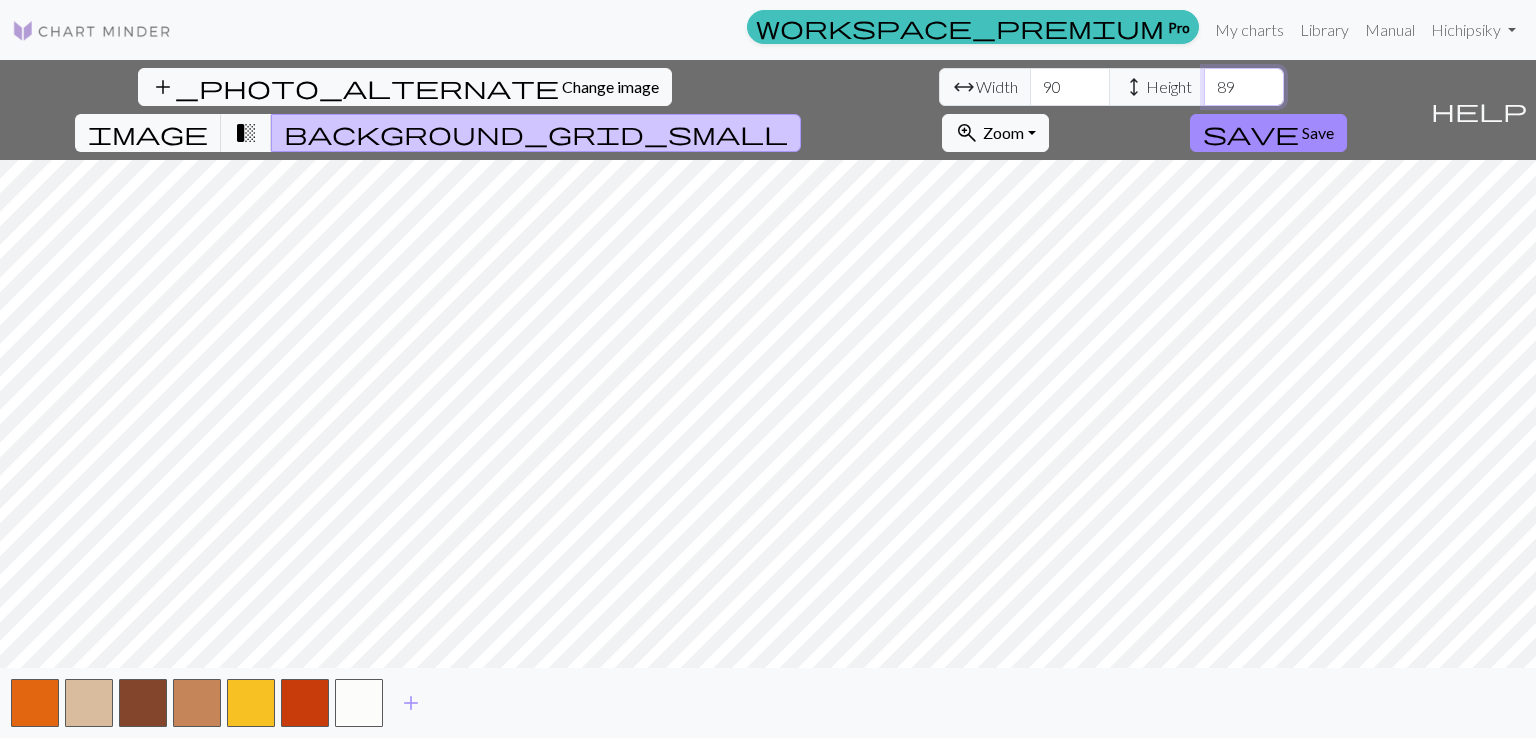 type on "90" 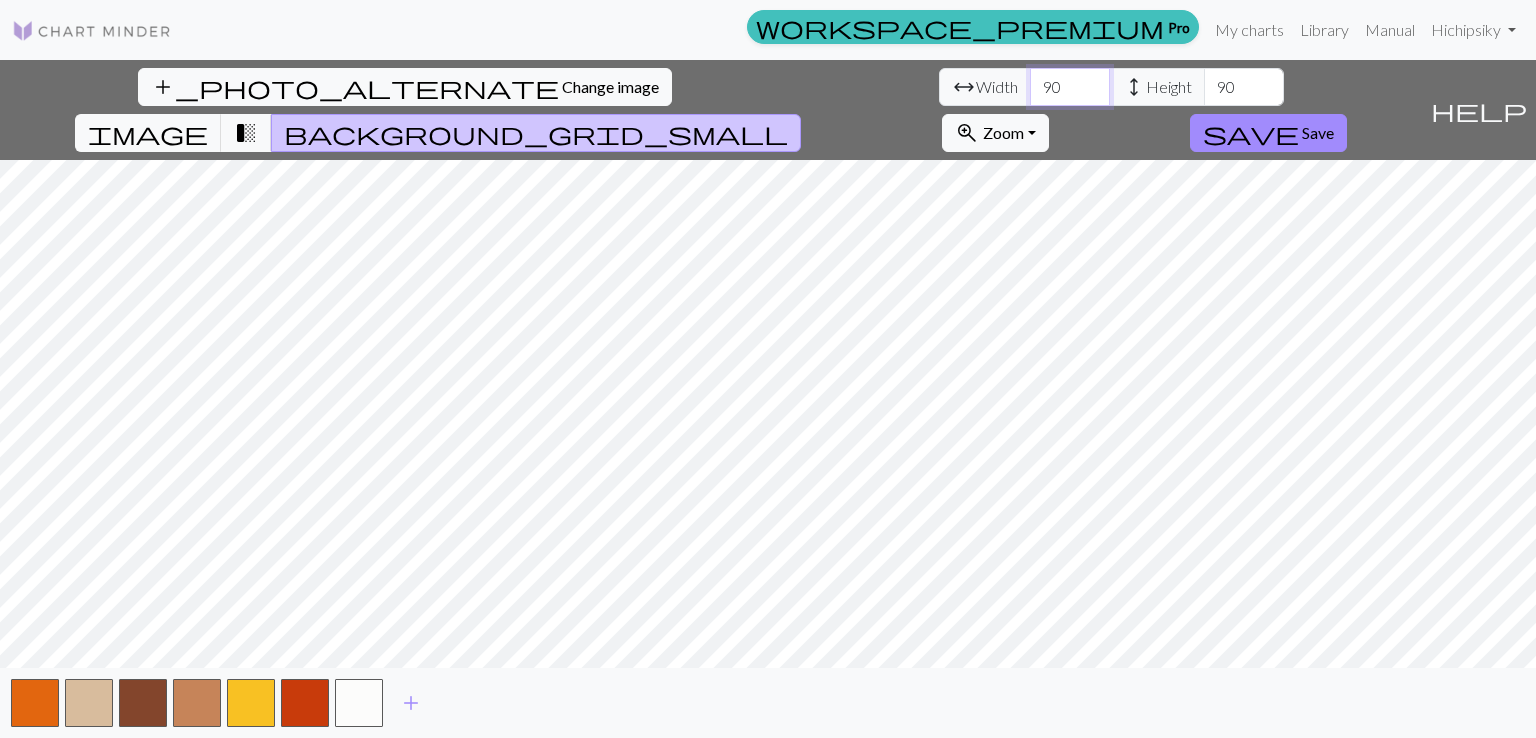 click on "89" at bounding box center [1070, 87] 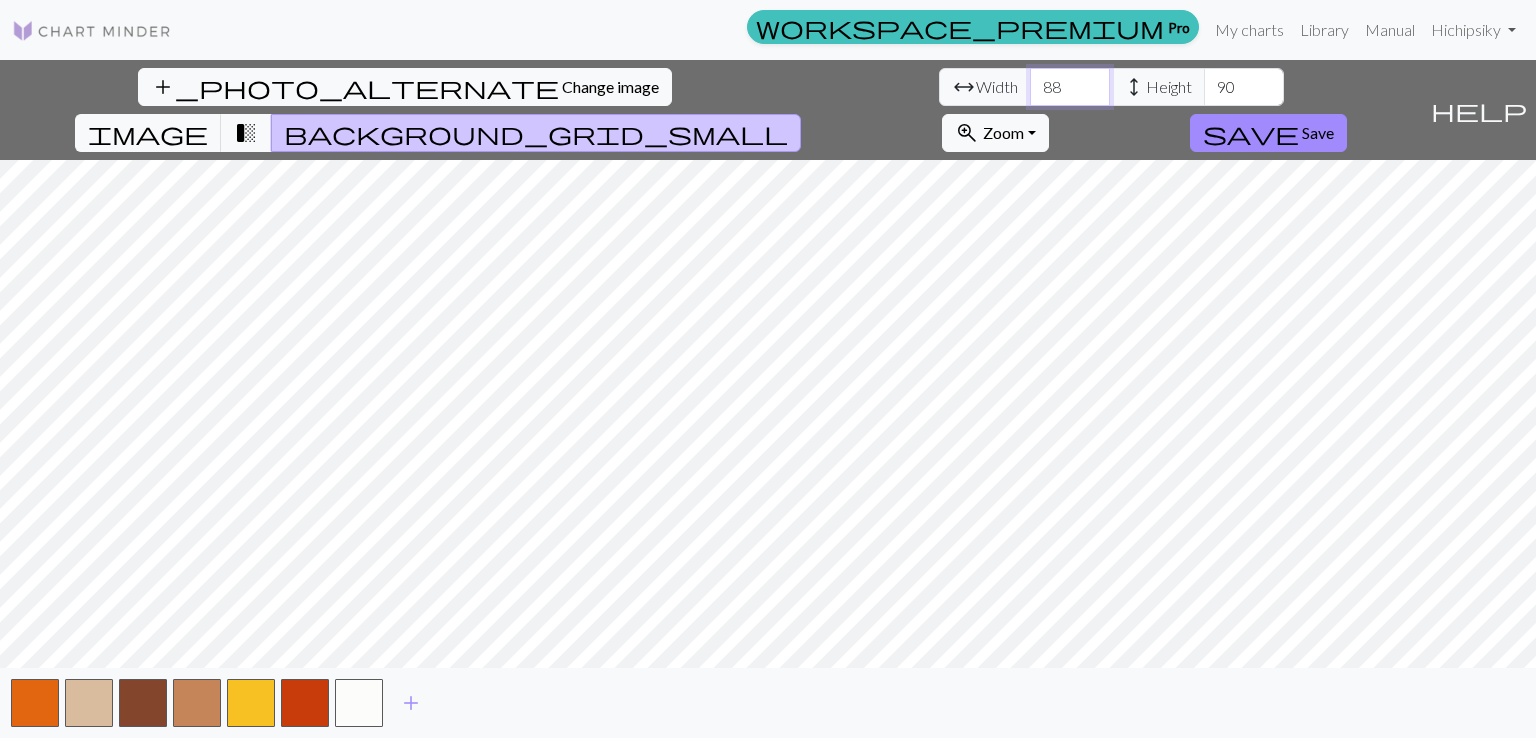 click on "88" at bounding box center [1070, 87] 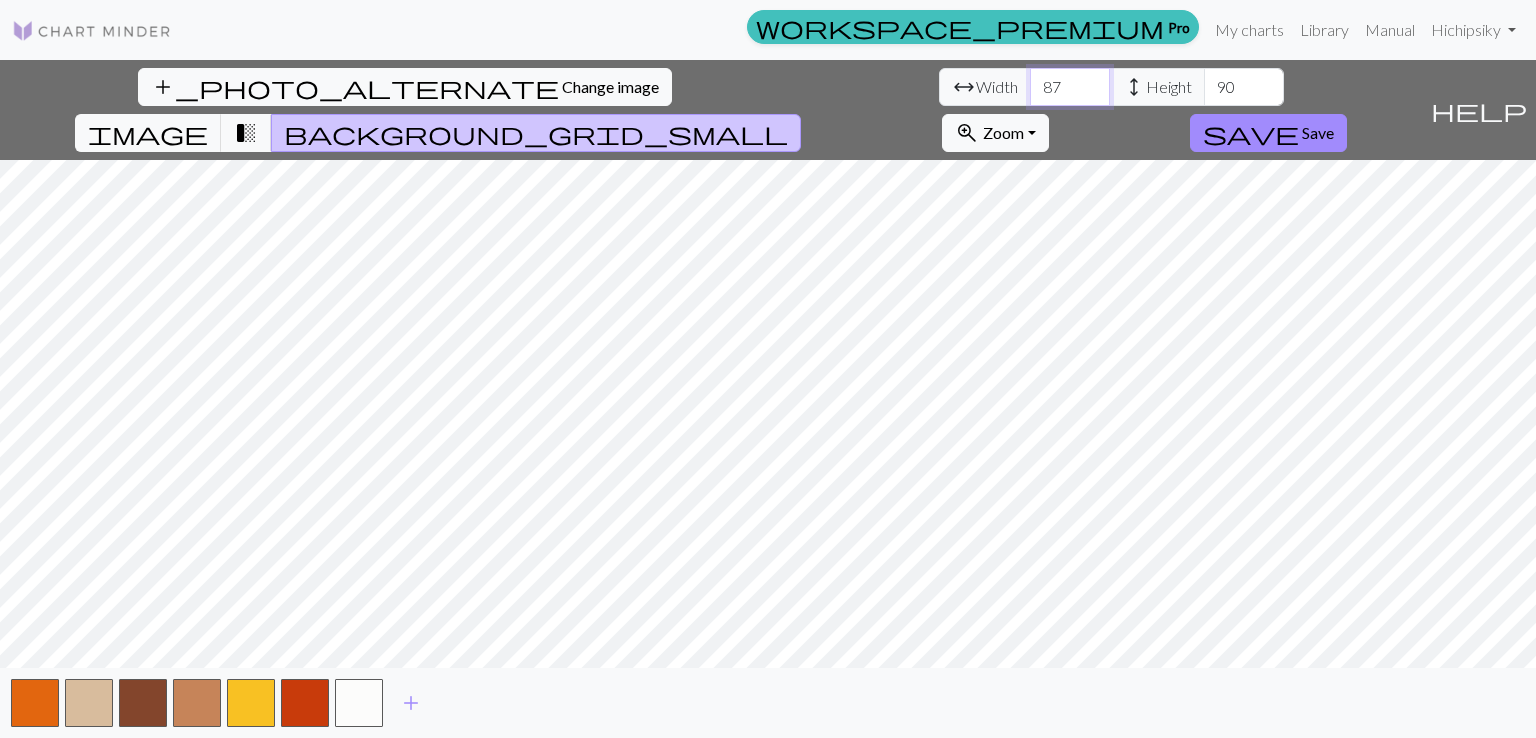 click on "86" at bounding box center (1070, 87) 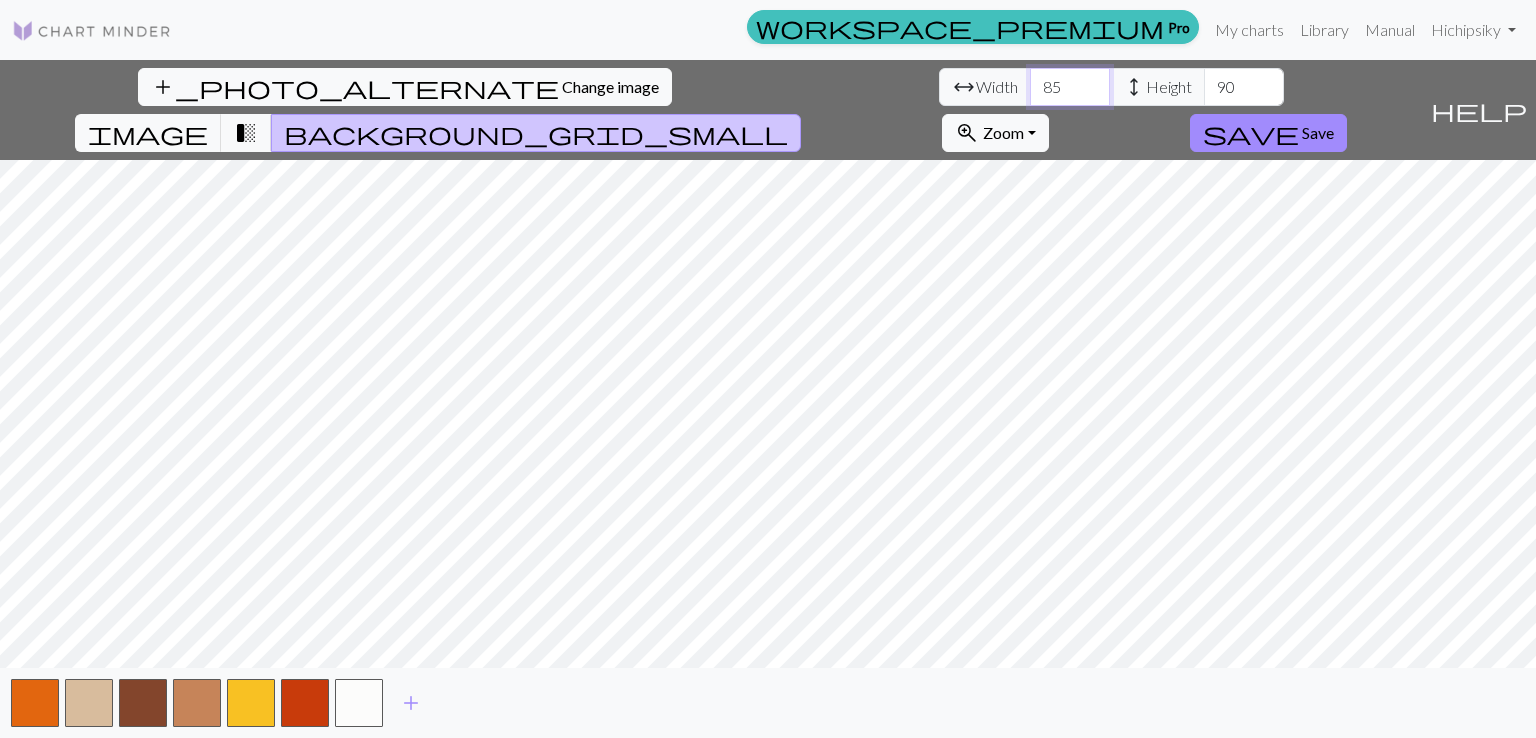 click on "85" at bounding box center (1070, 87) 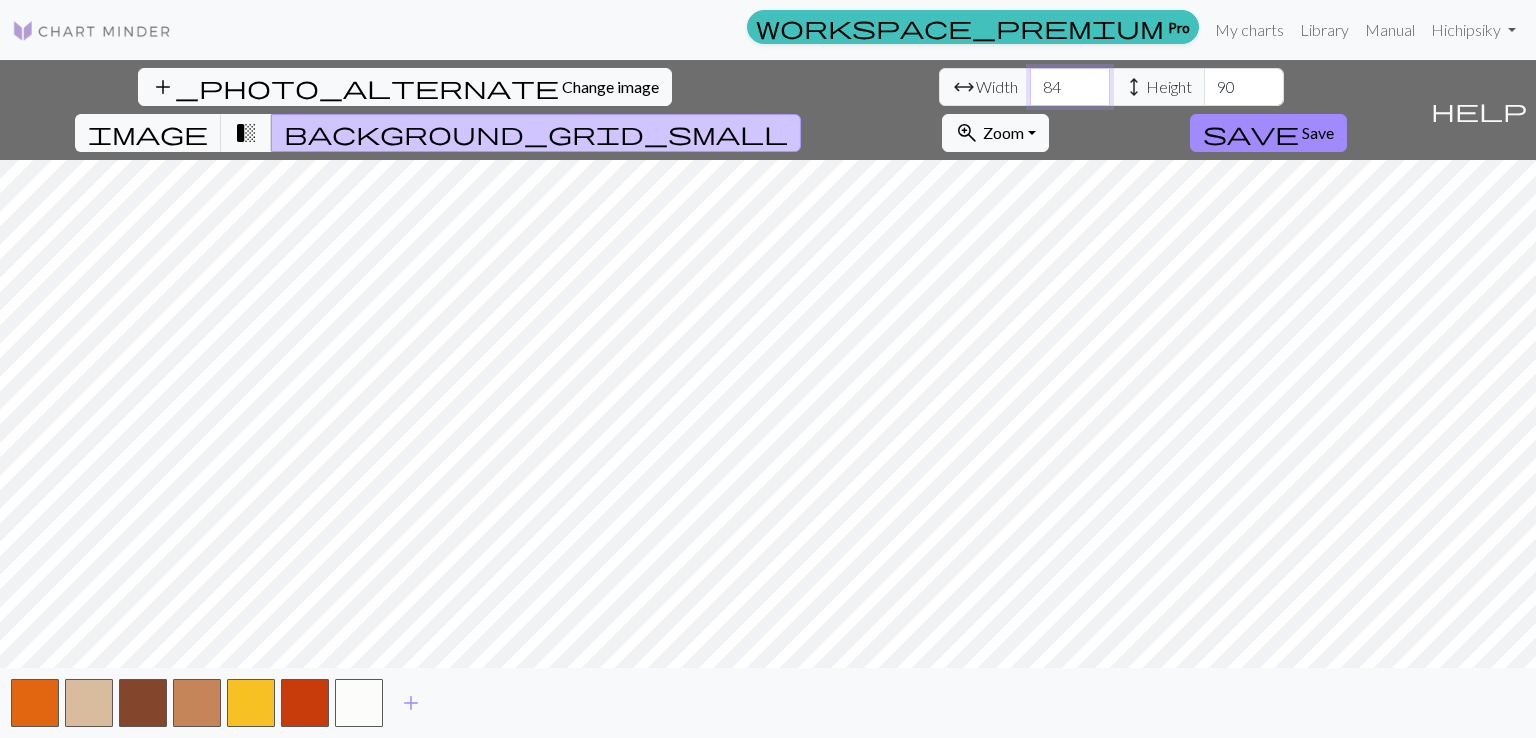 click on "83" at bounding box center [1070, 87] 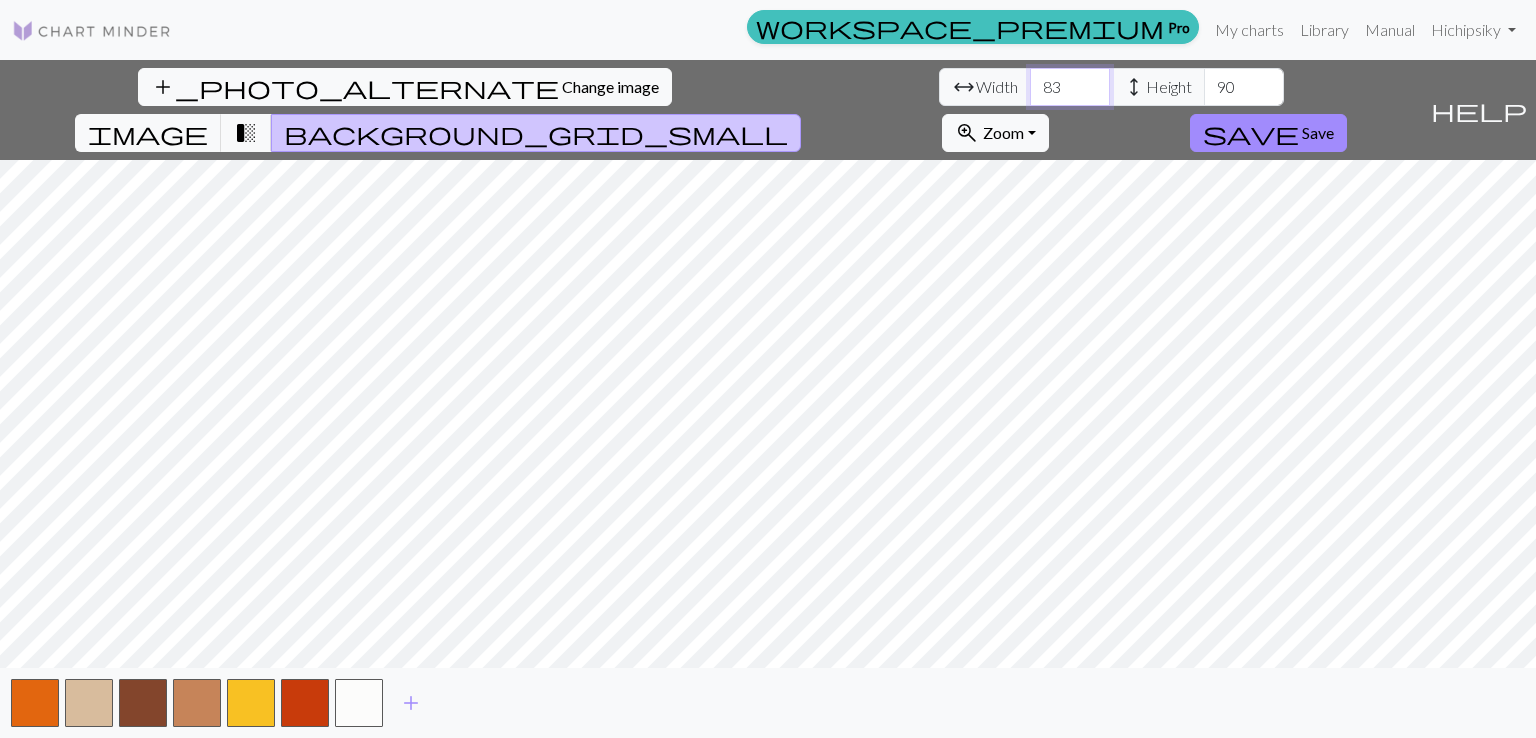 click on "82" at bounding box center (1070, 87) 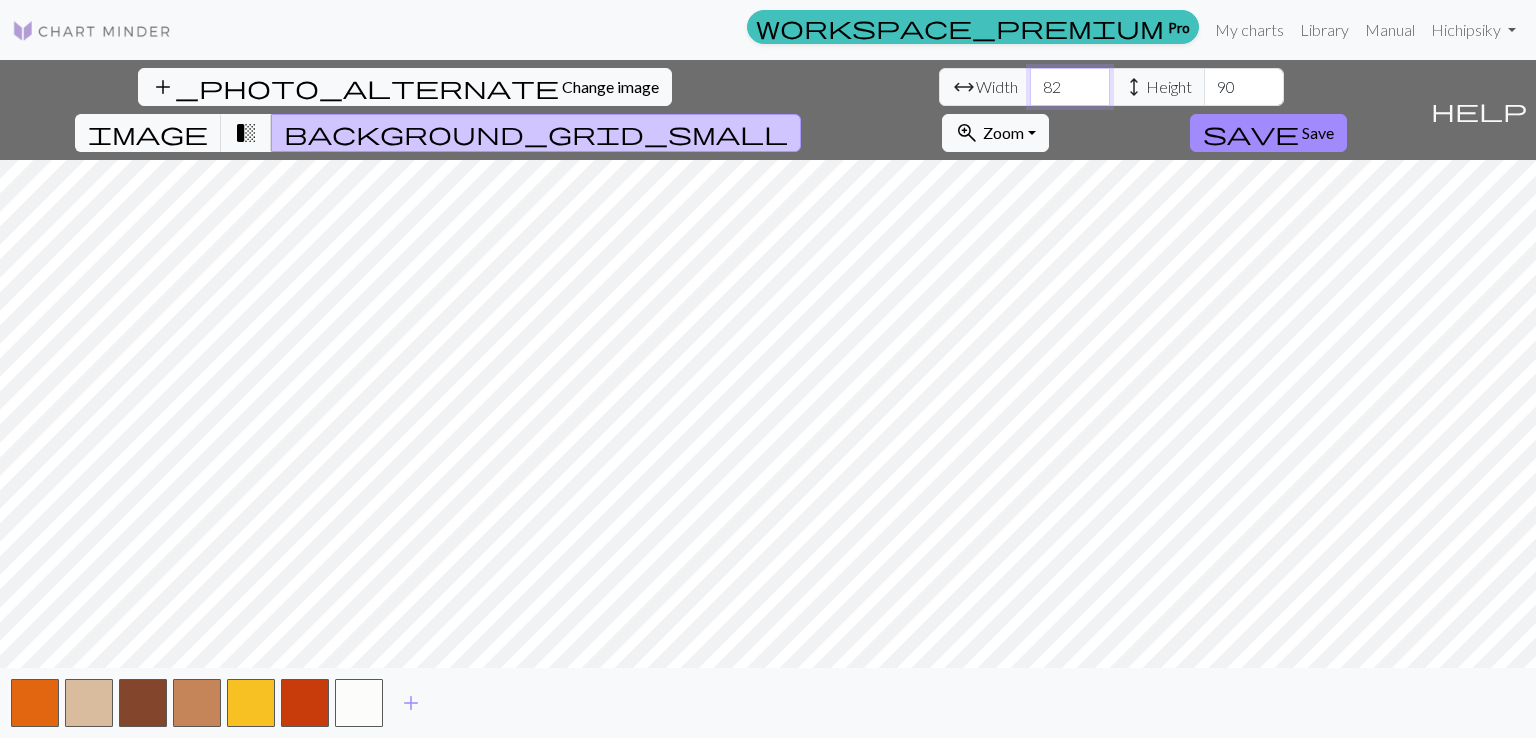 click on "81" at bounding box center (1070, 87) 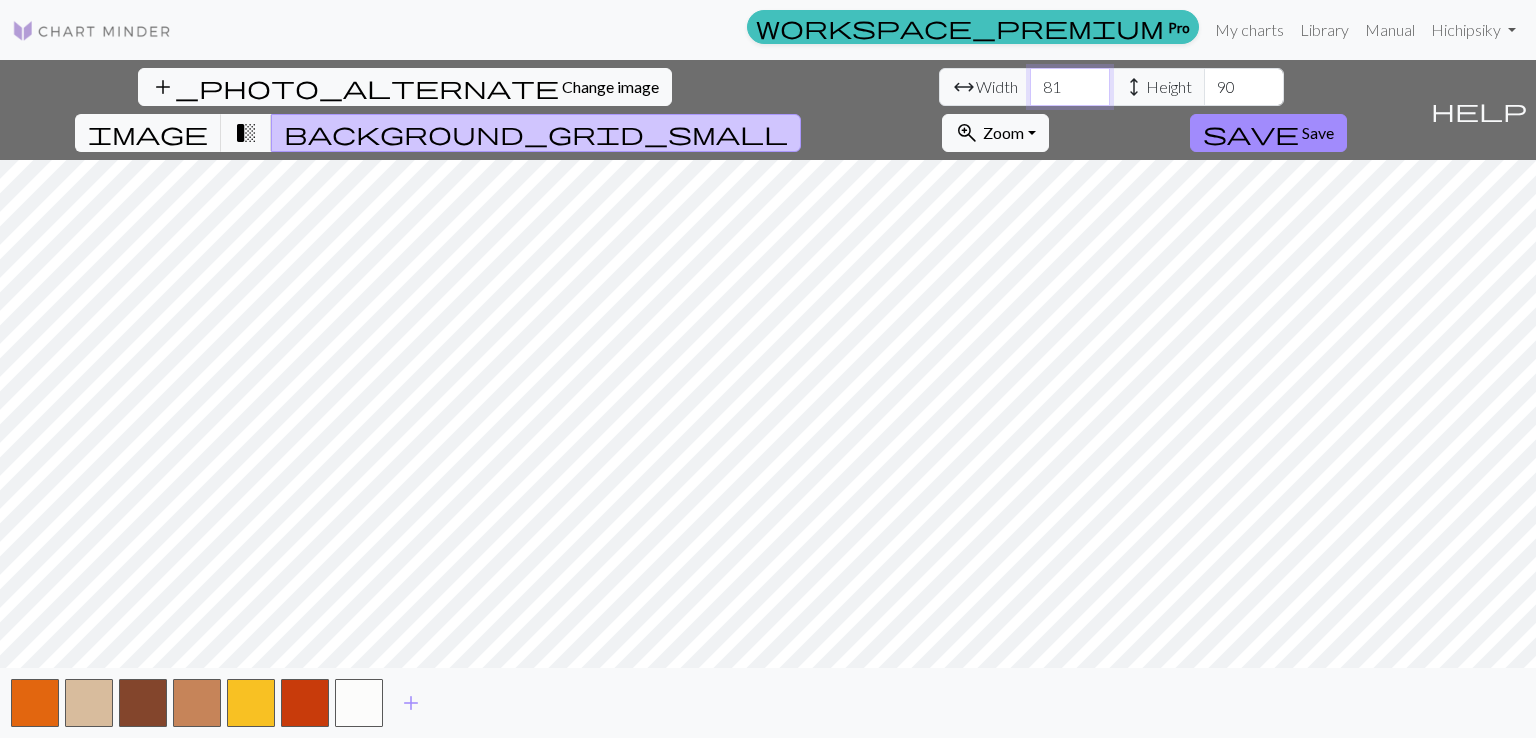 type on "80" 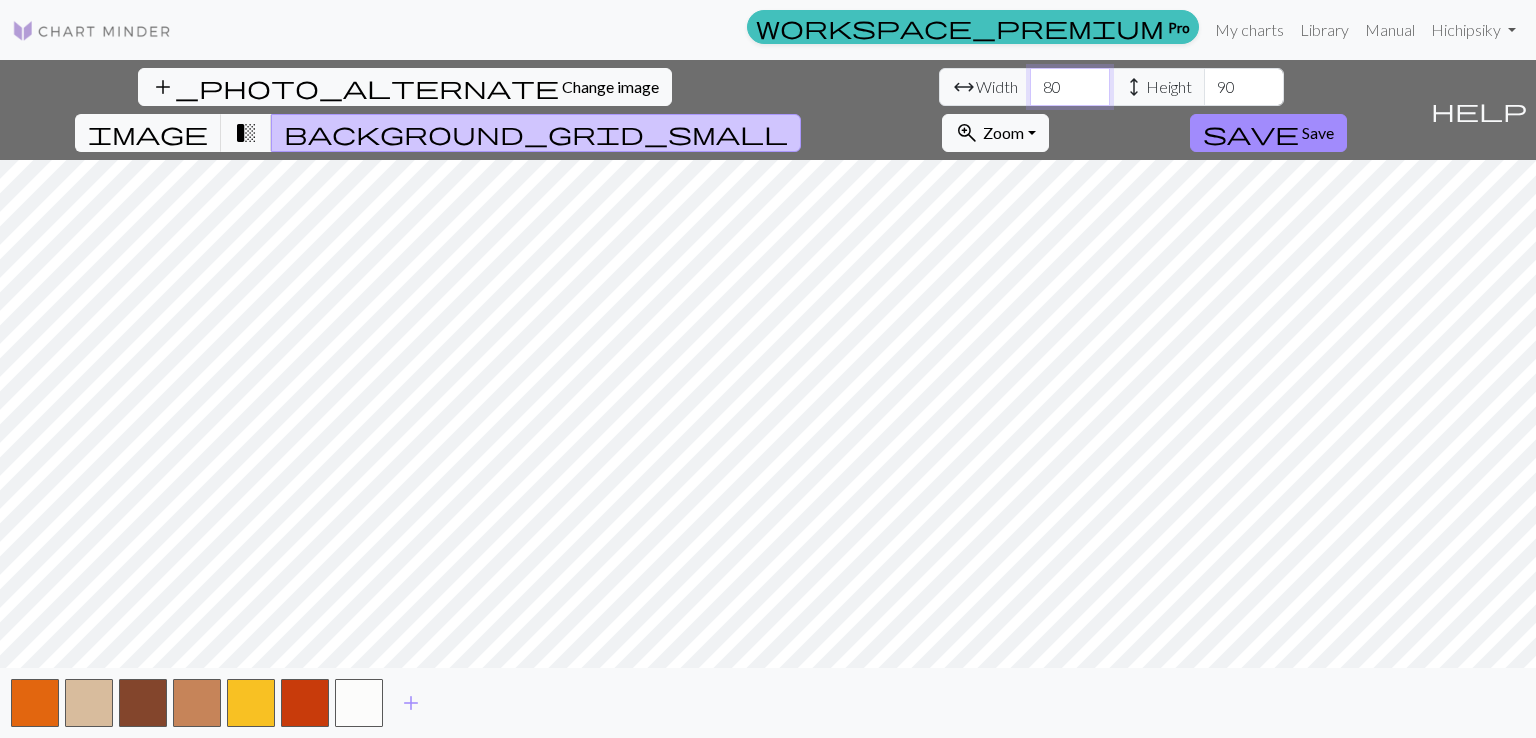 click on "80" at bounding box center [1070, 87] 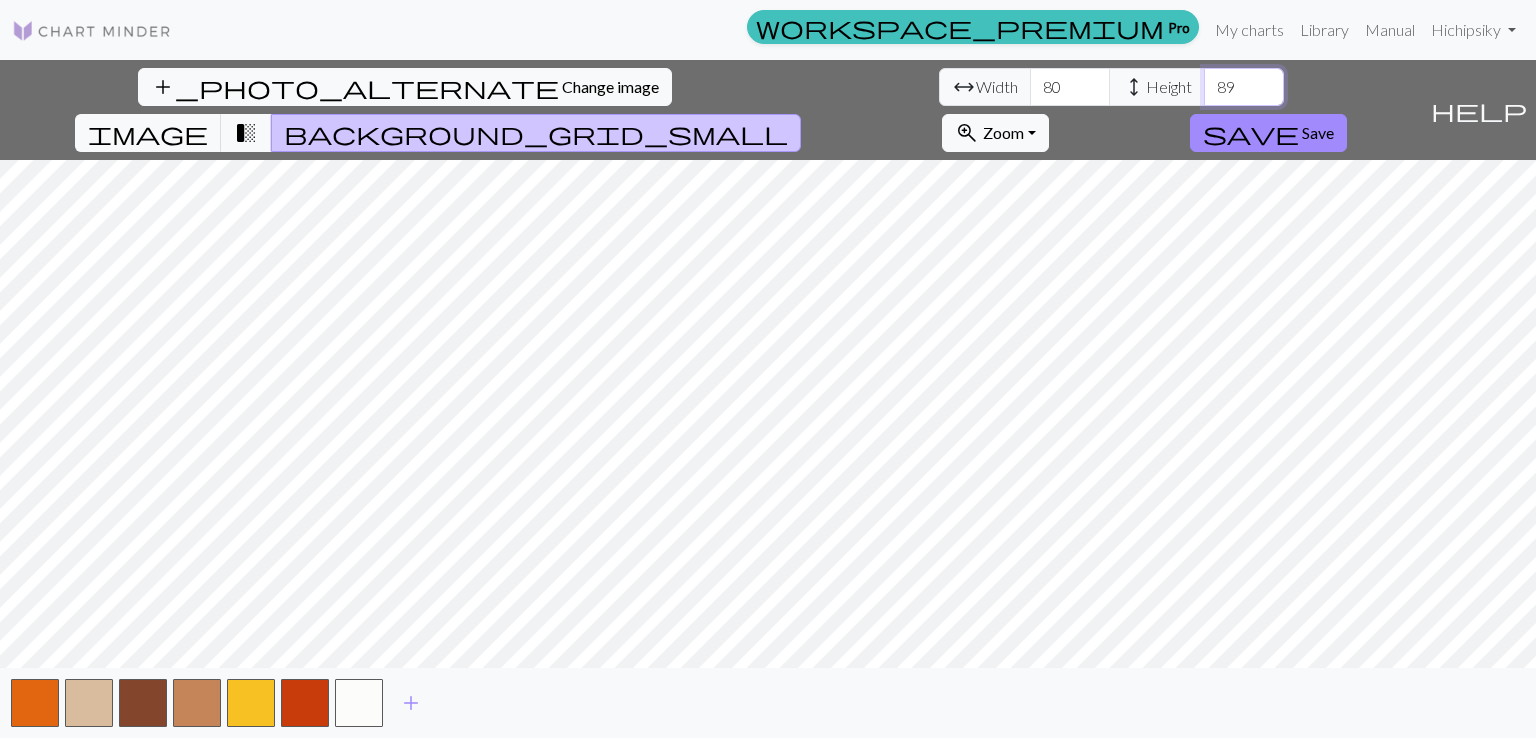 click on "89" at bounding box center (1244, 87) 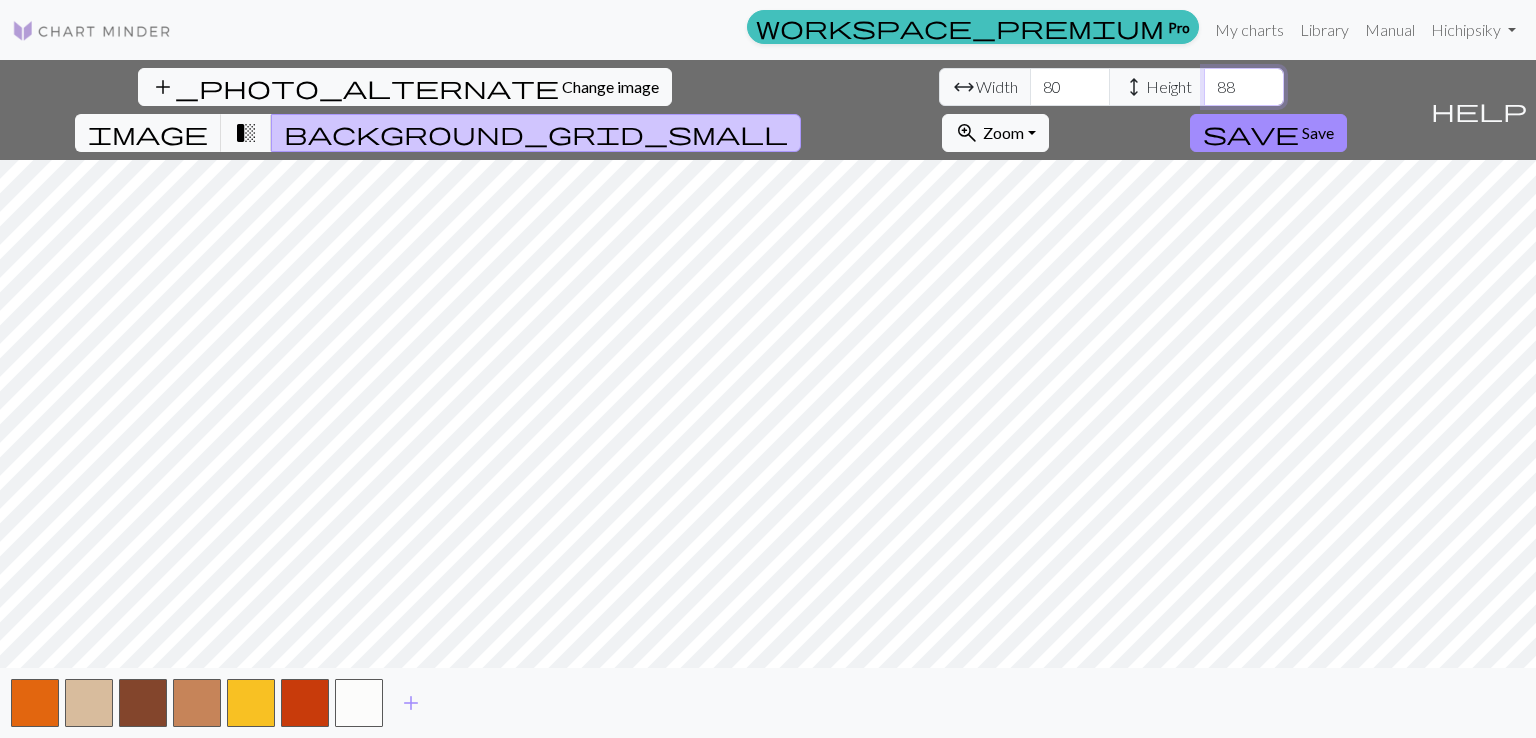 click on "88" at bounding box center [1244, 87] 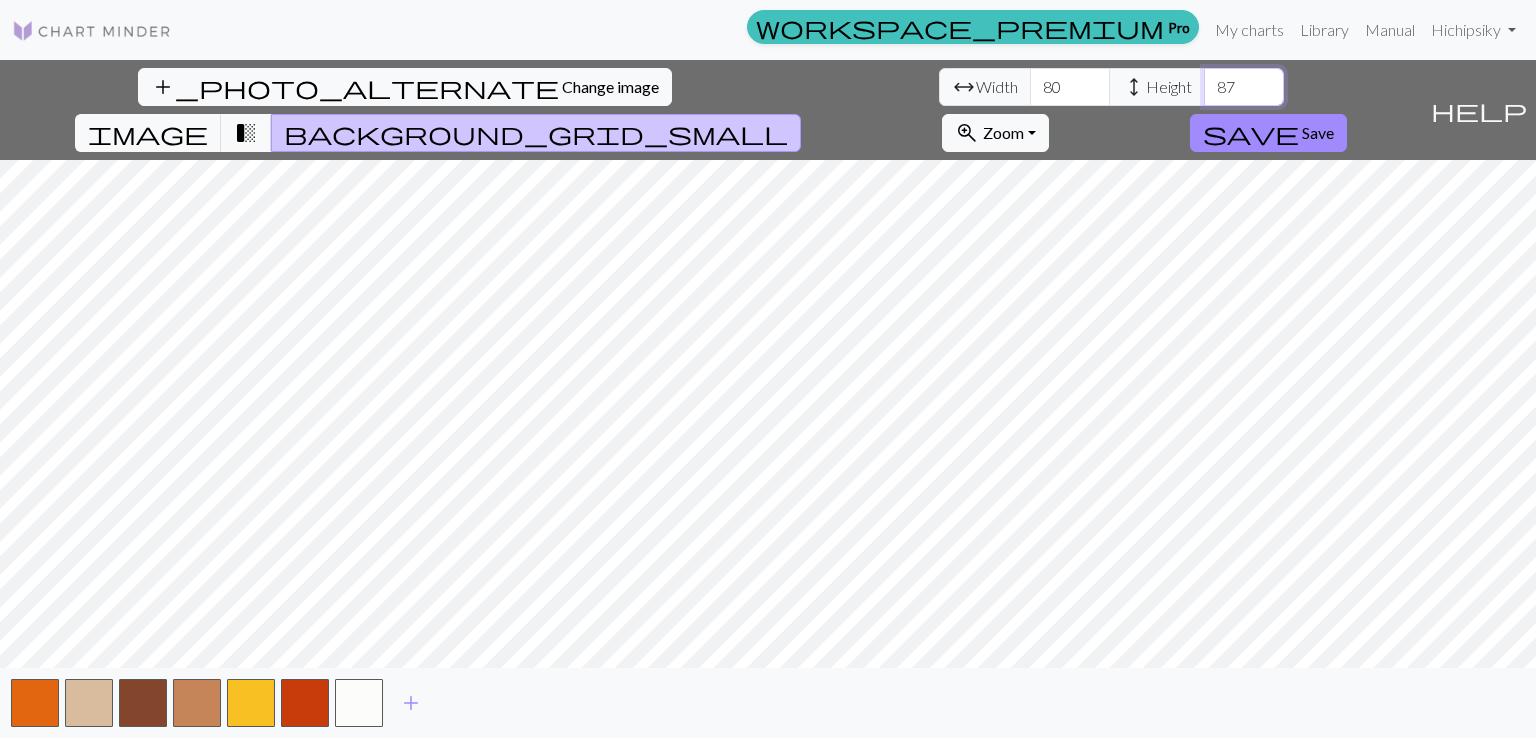 click on "87" at bounding box center [1244, 87] 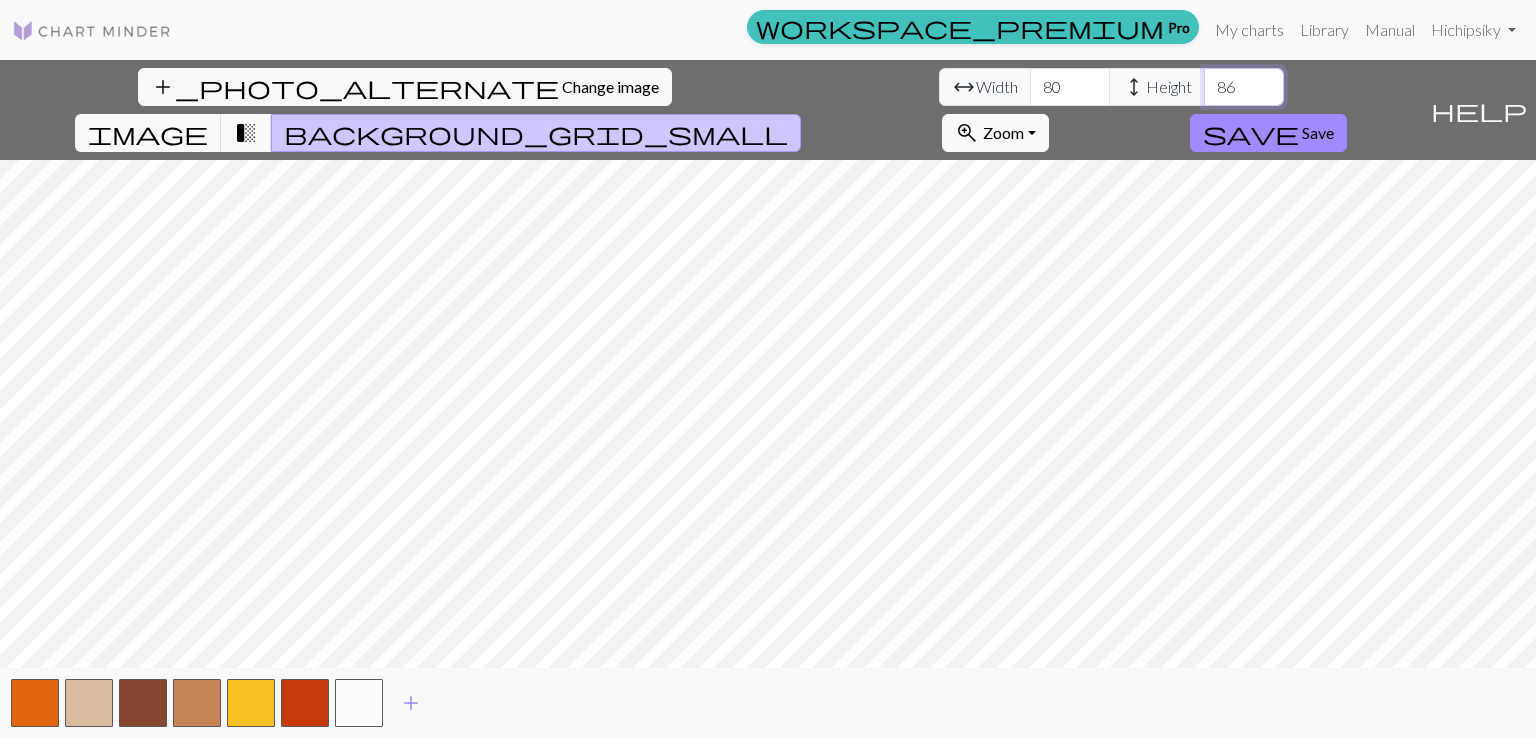 click on "86" at bounding box center [1244, 87] 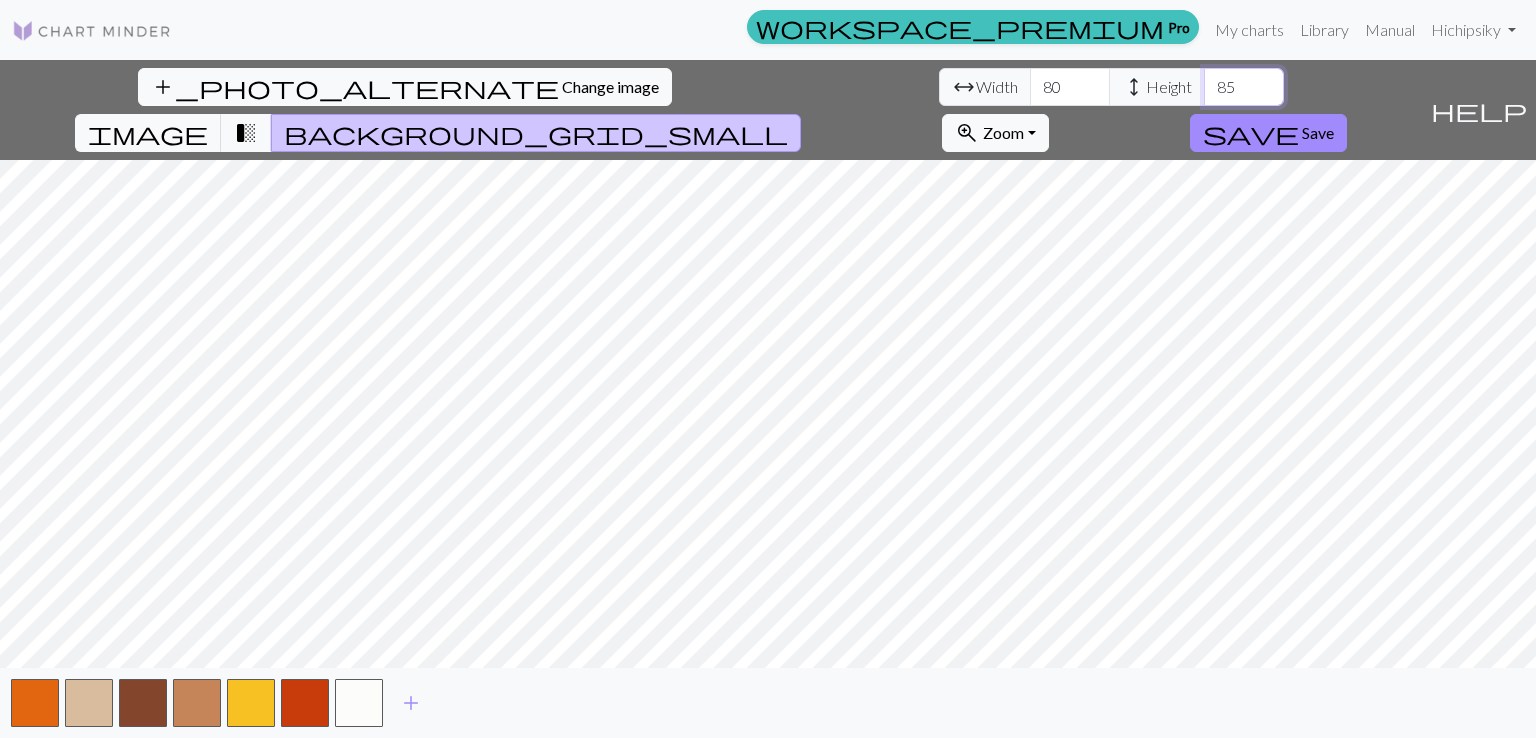 click on "85" at bounding box center [1244, 87] 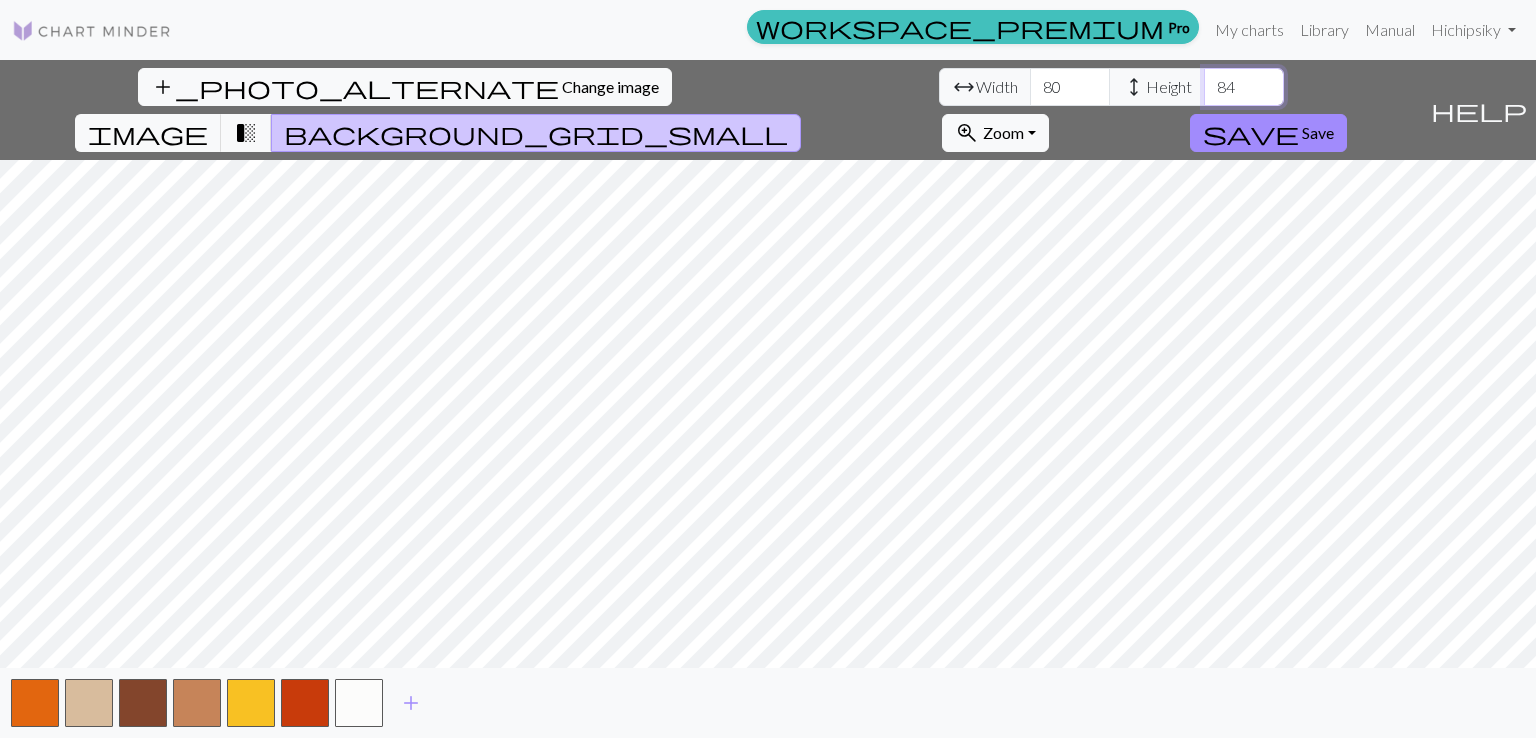 click on "84" at bounding box center [1244, 87] 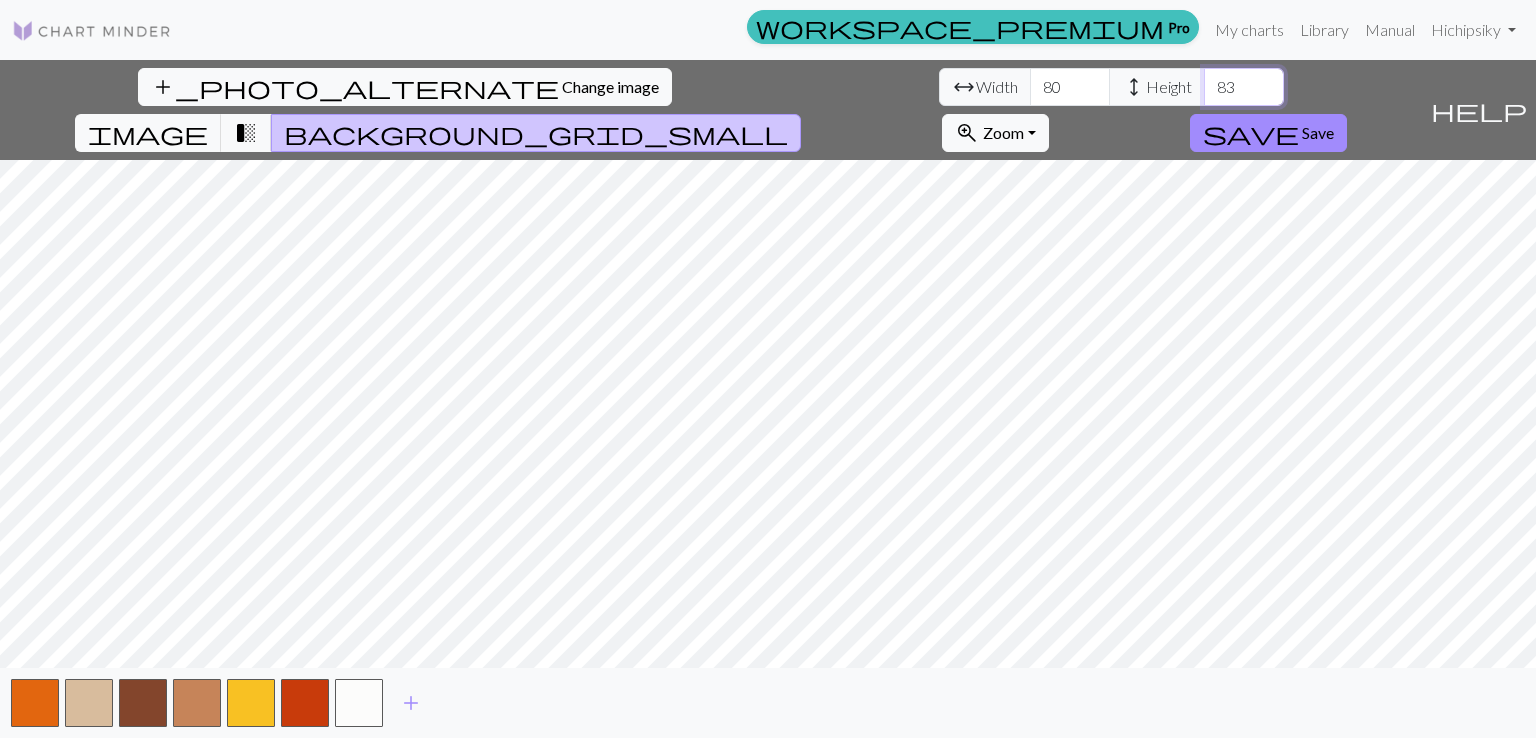 click on "83" at bounding box center (1244, 87) 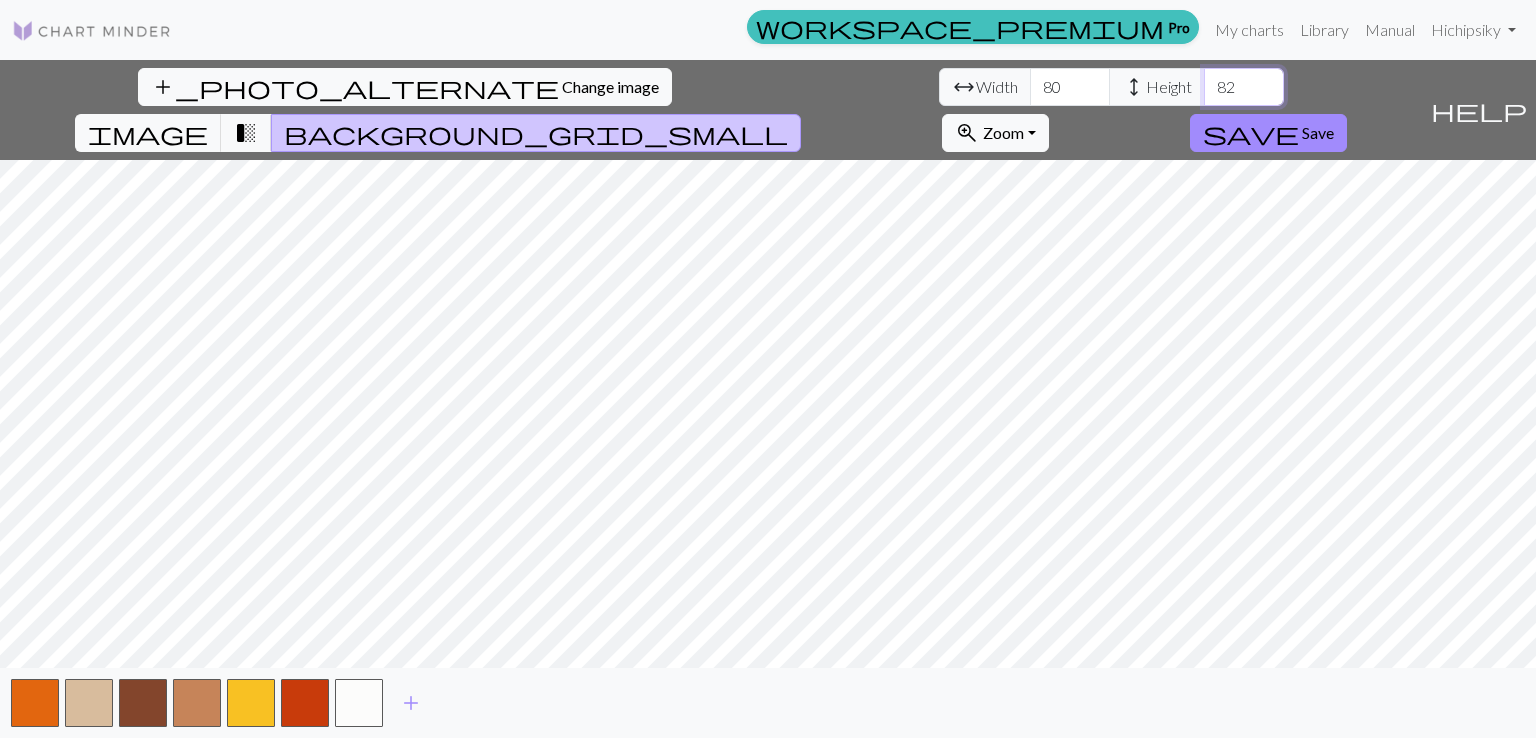 click on "82" at bounding box center [1244, 87] 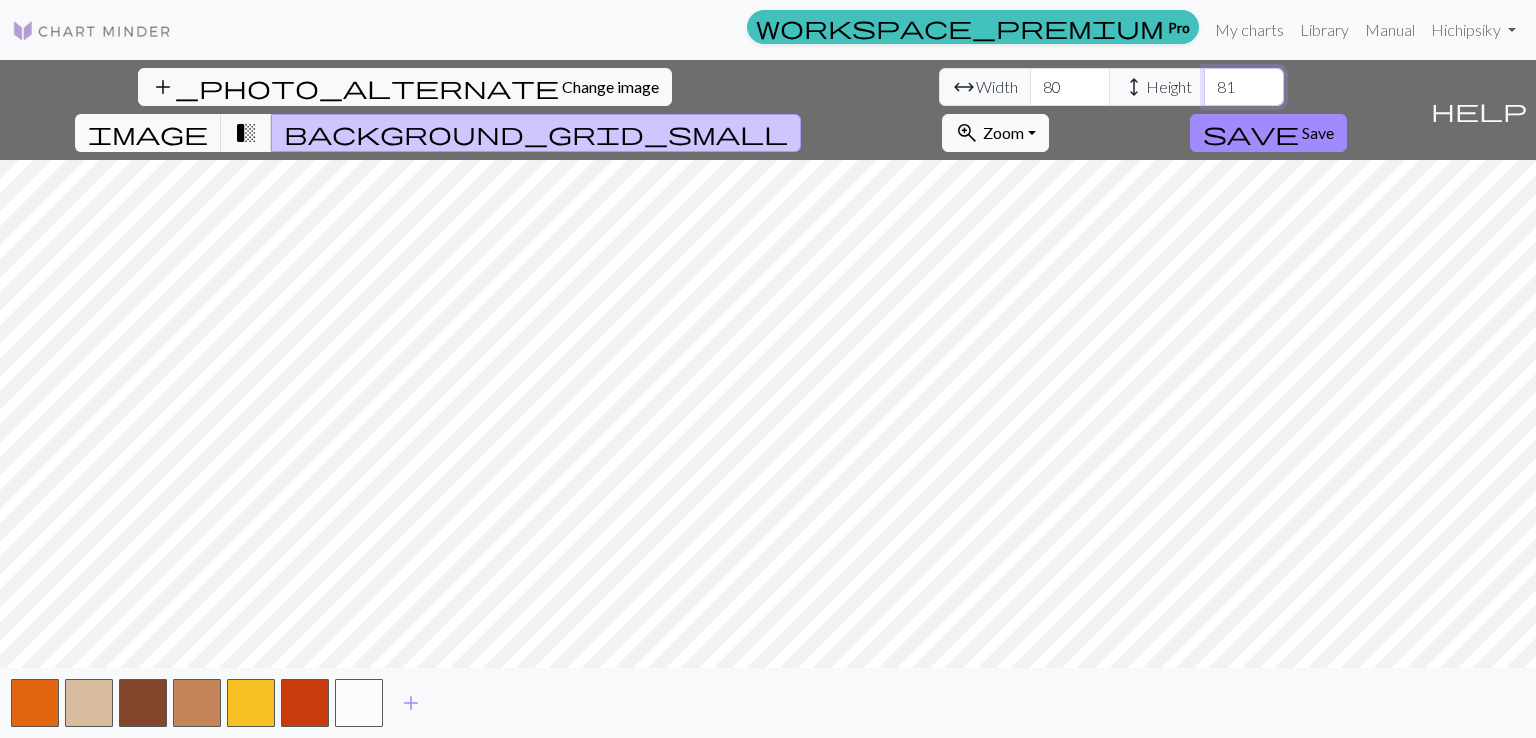 type on "80" 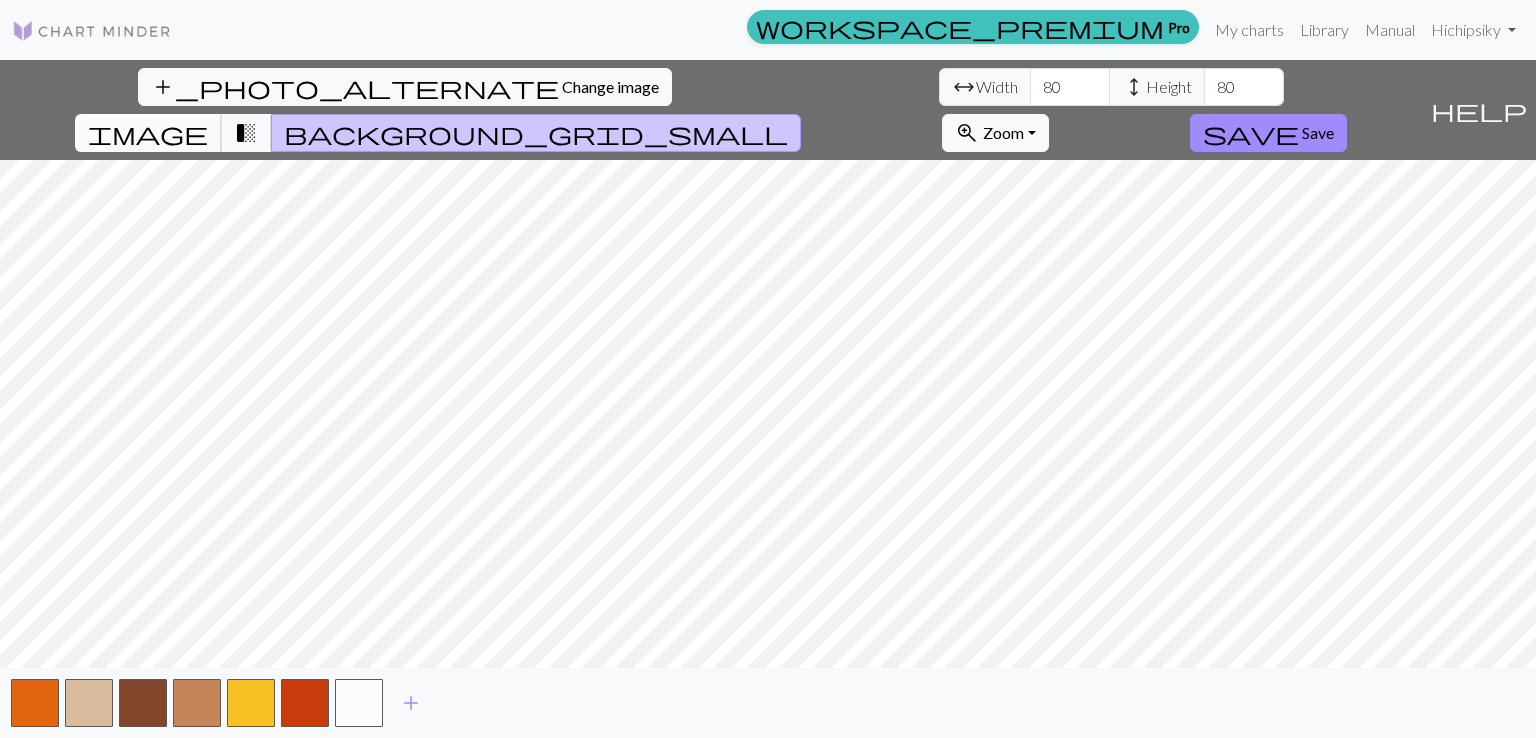 click on "image" at bounding box center (148, 133) 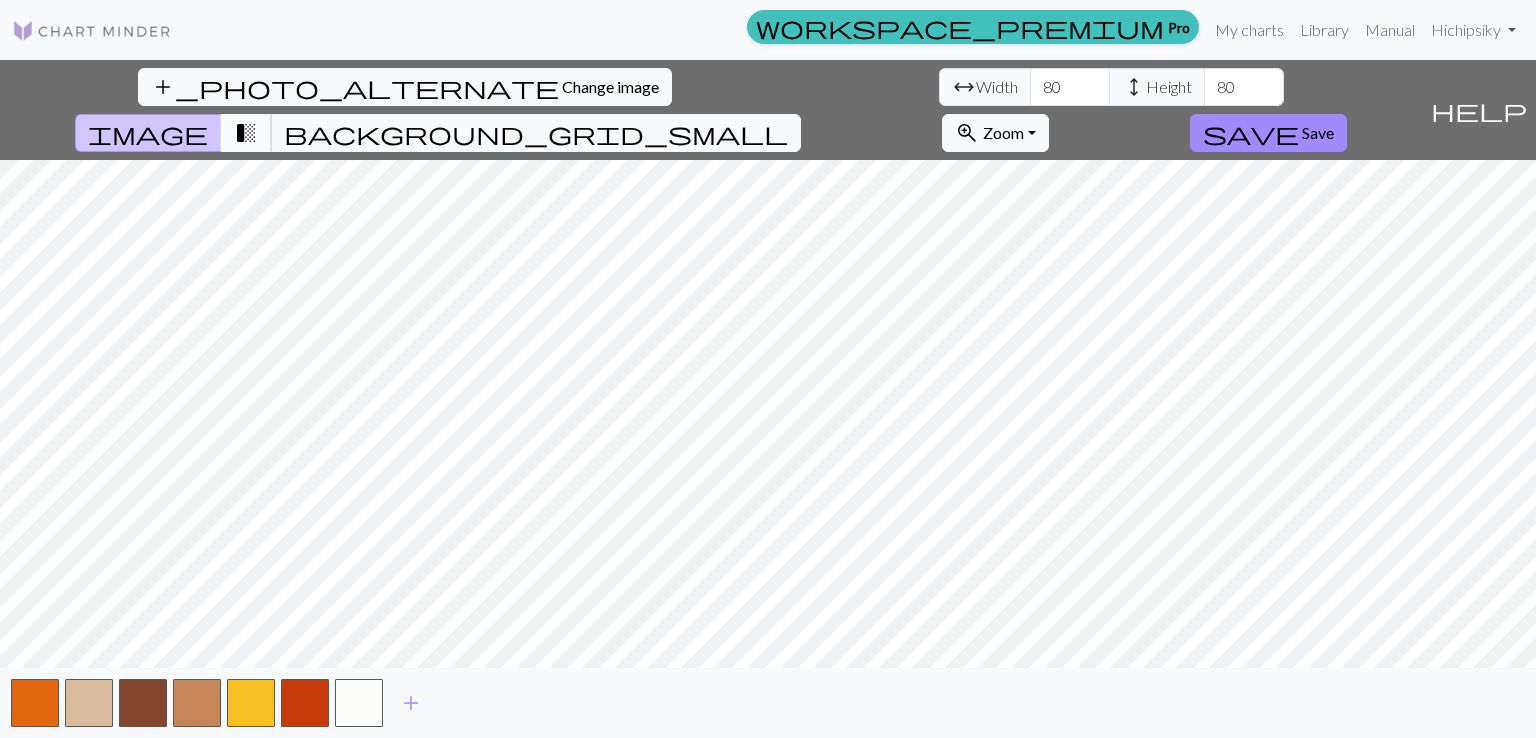 click on "transition_fade" at bounding box center (246, 133) 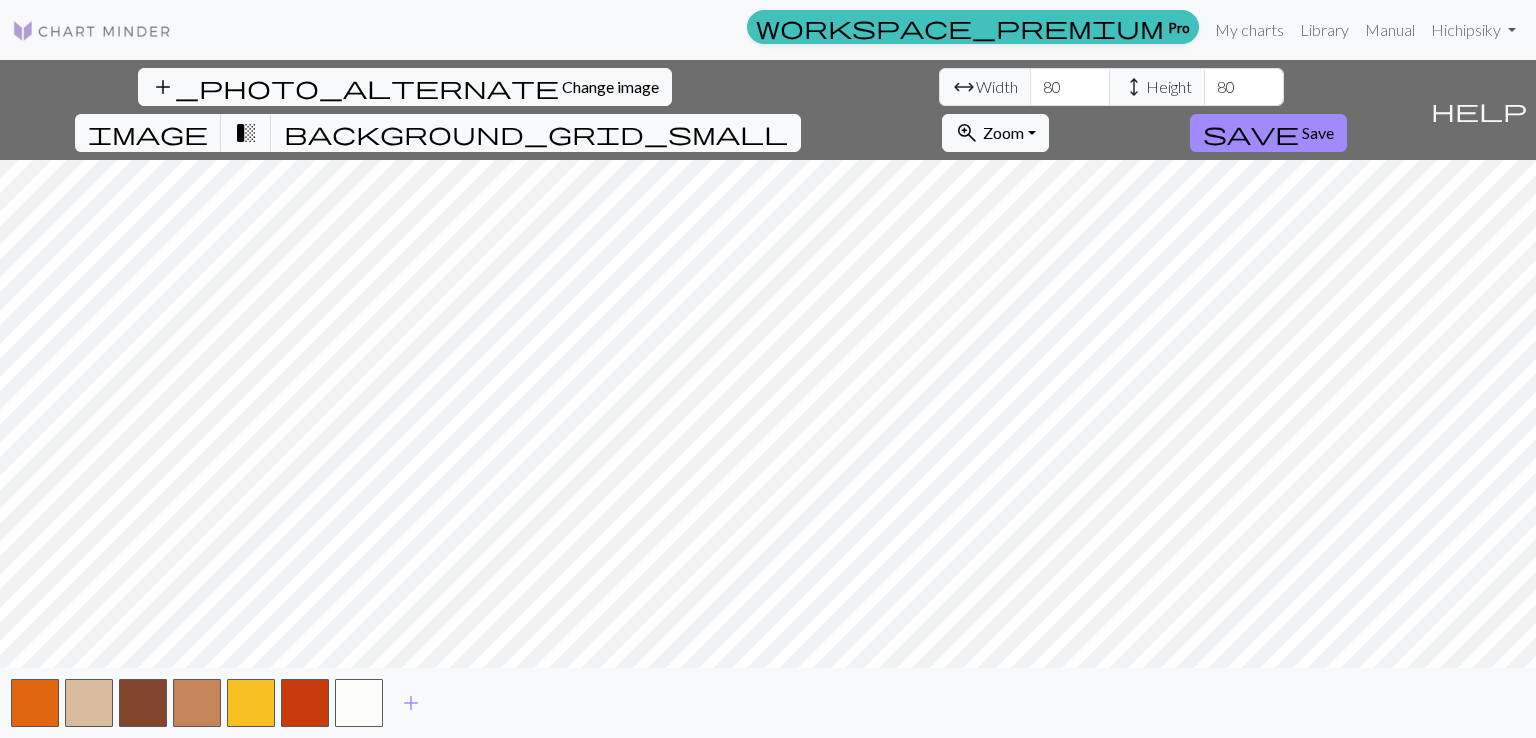 click on "background_grid_small" at bounding box center [536, 133] 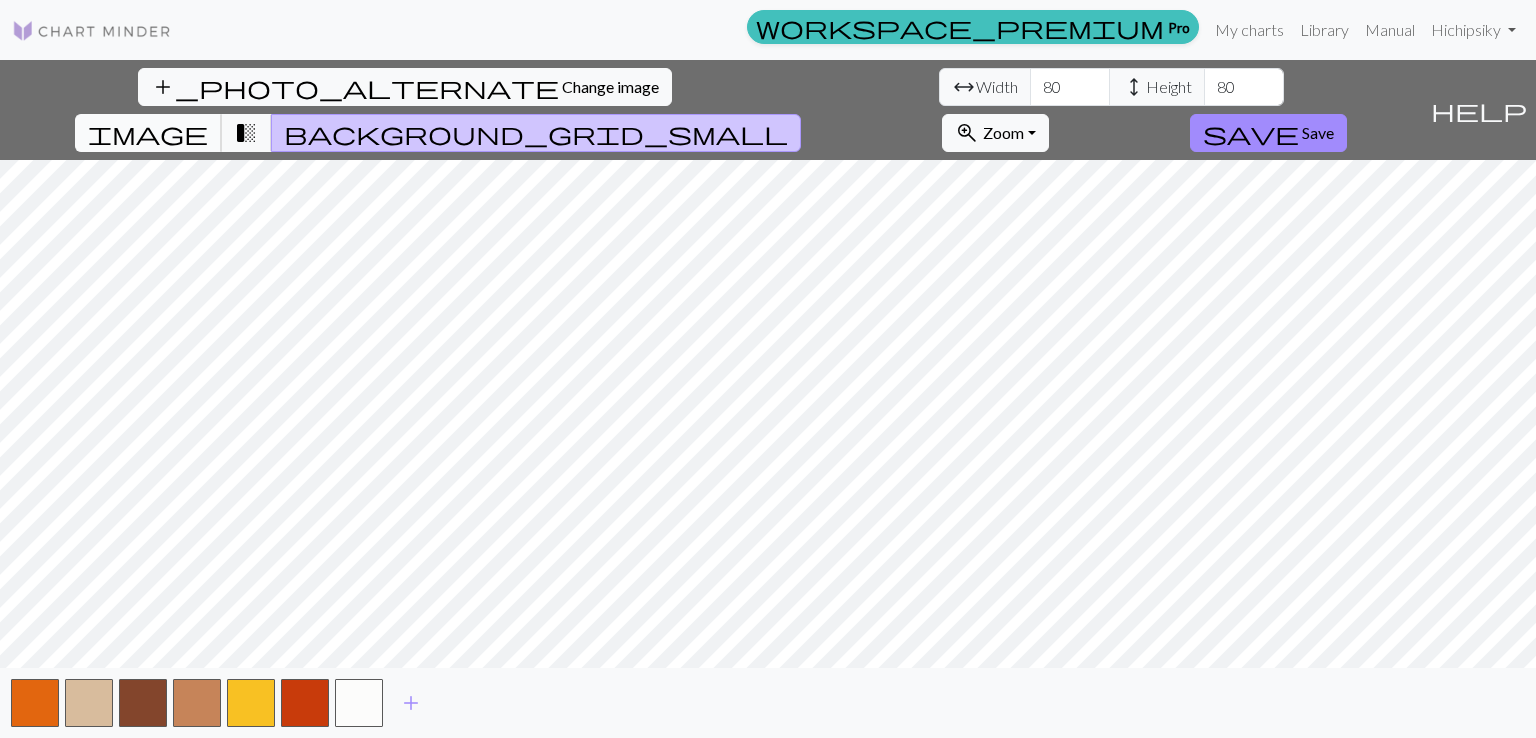 click on "image" at bounding box center [148, 133] 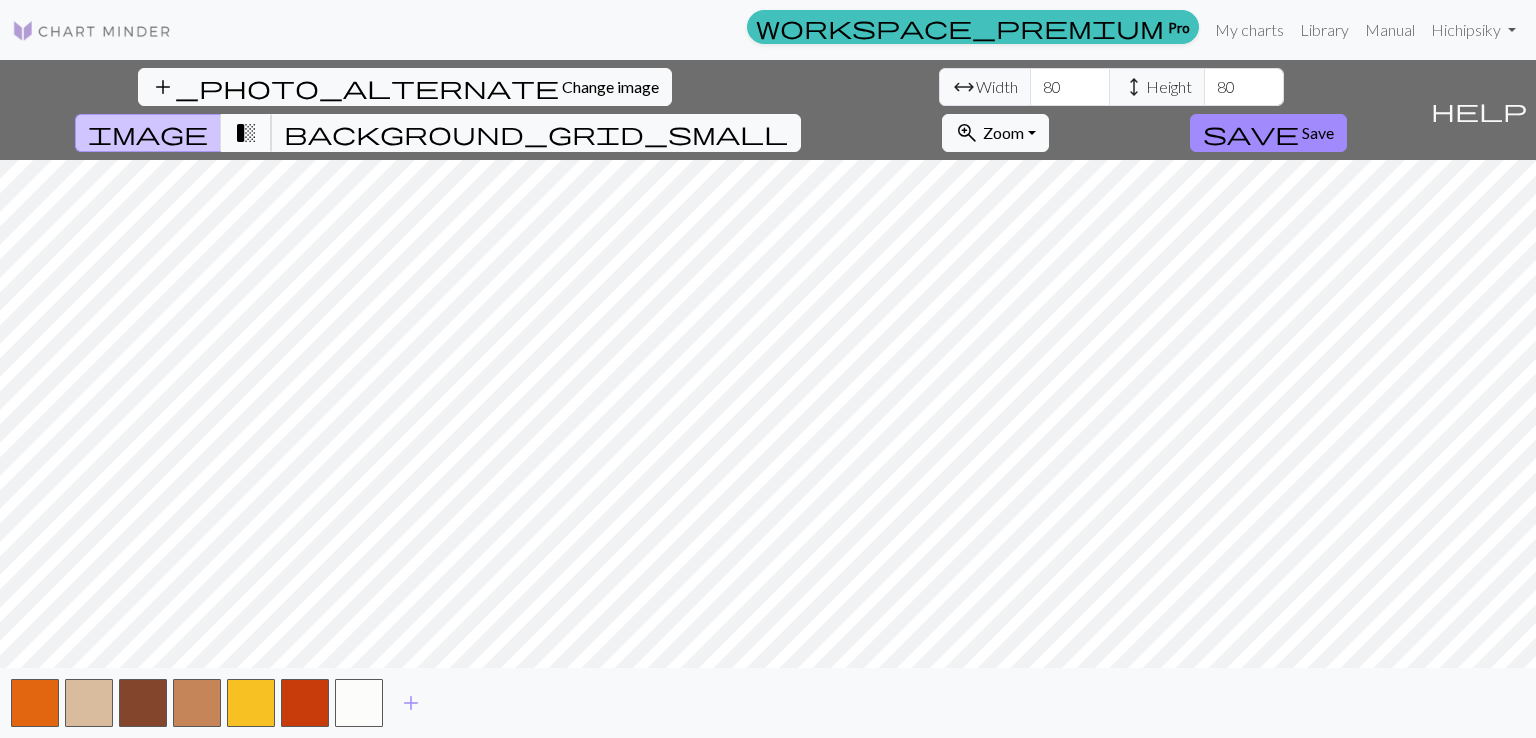 click on "transition_fade" at bounding box center [246, 133] 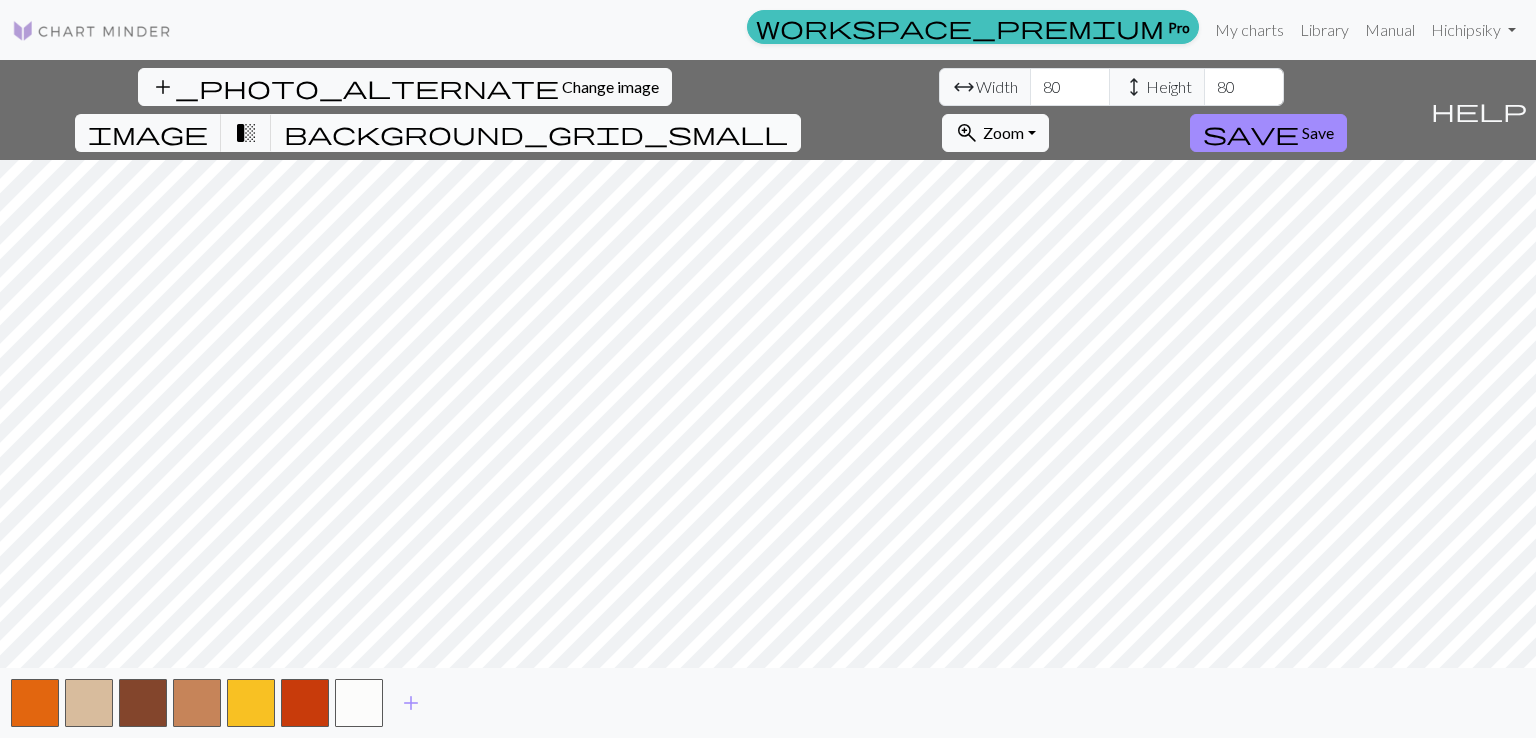 click on "background_grid_small" at bounding box center (536, 133) 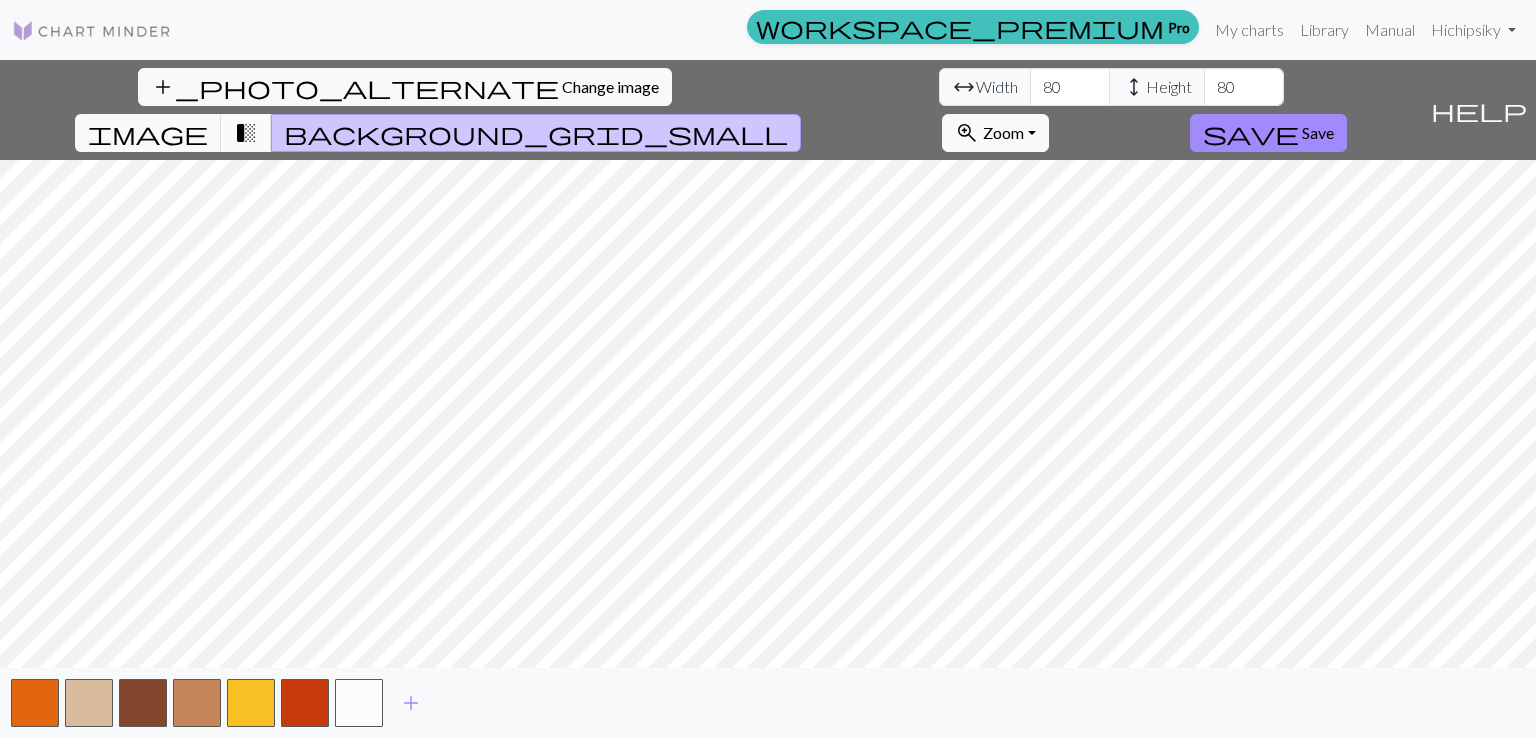 click on "transition_fade" at bounding box center [246, 133] 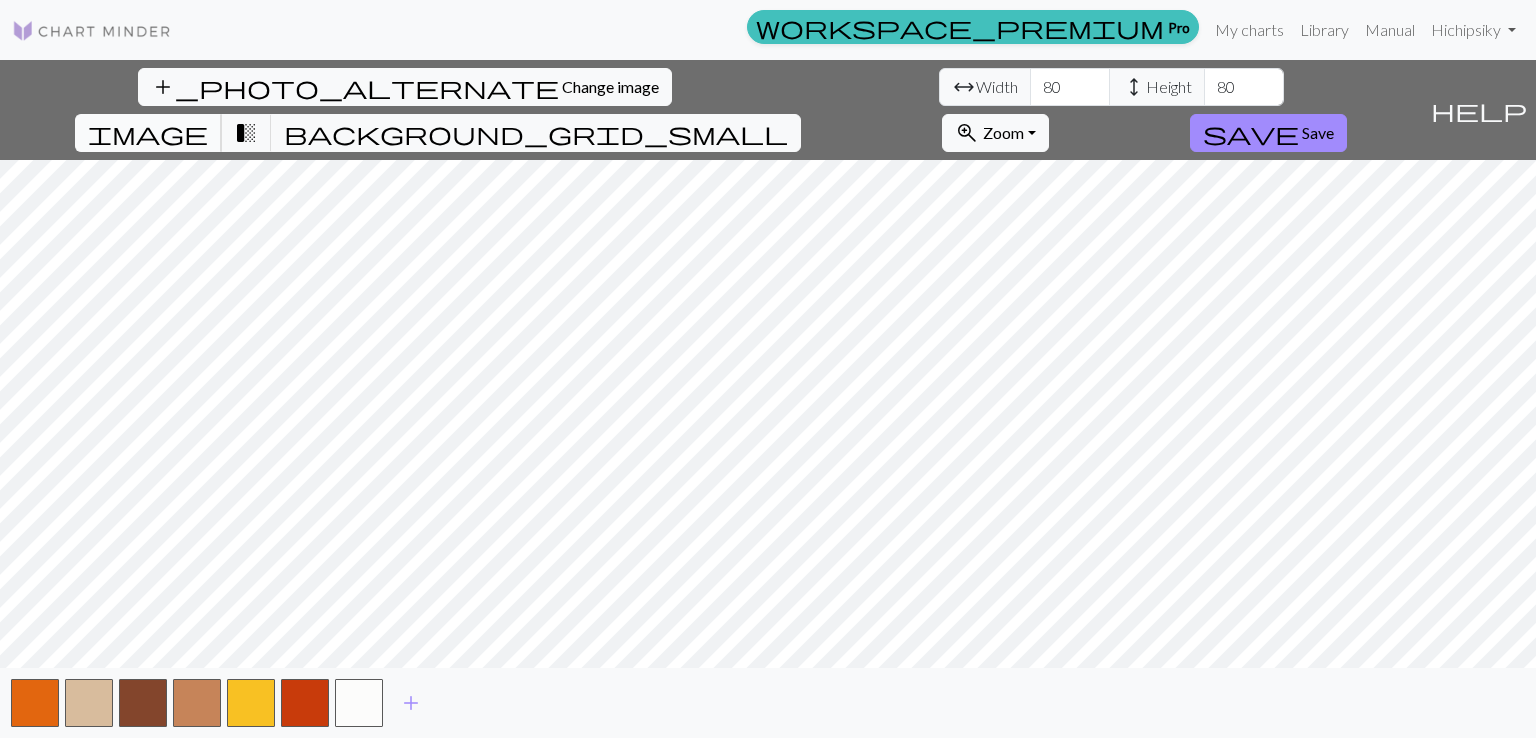 click on "image" at bounding box center [148, 133] 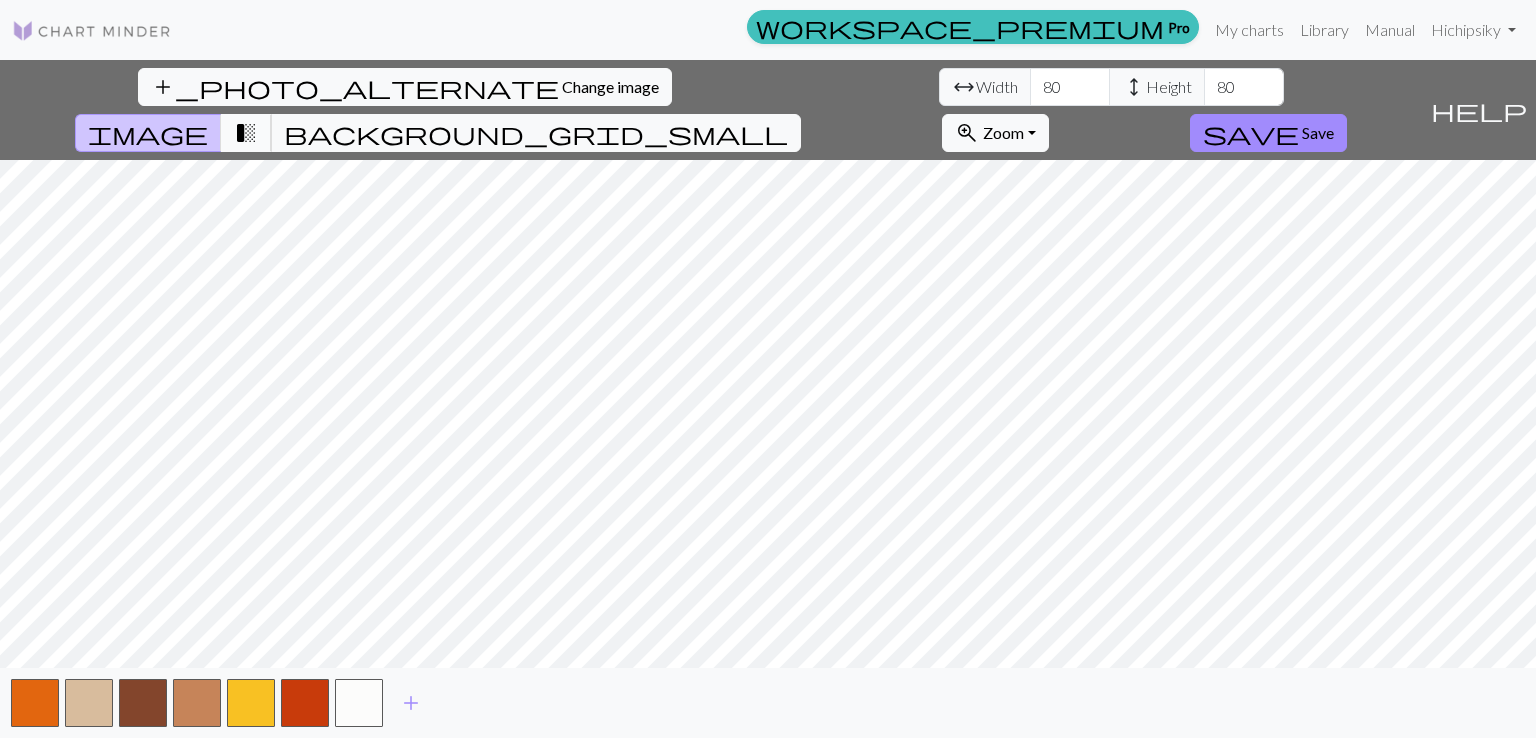 click on "transition_fade" at bounding box center [246, 133] 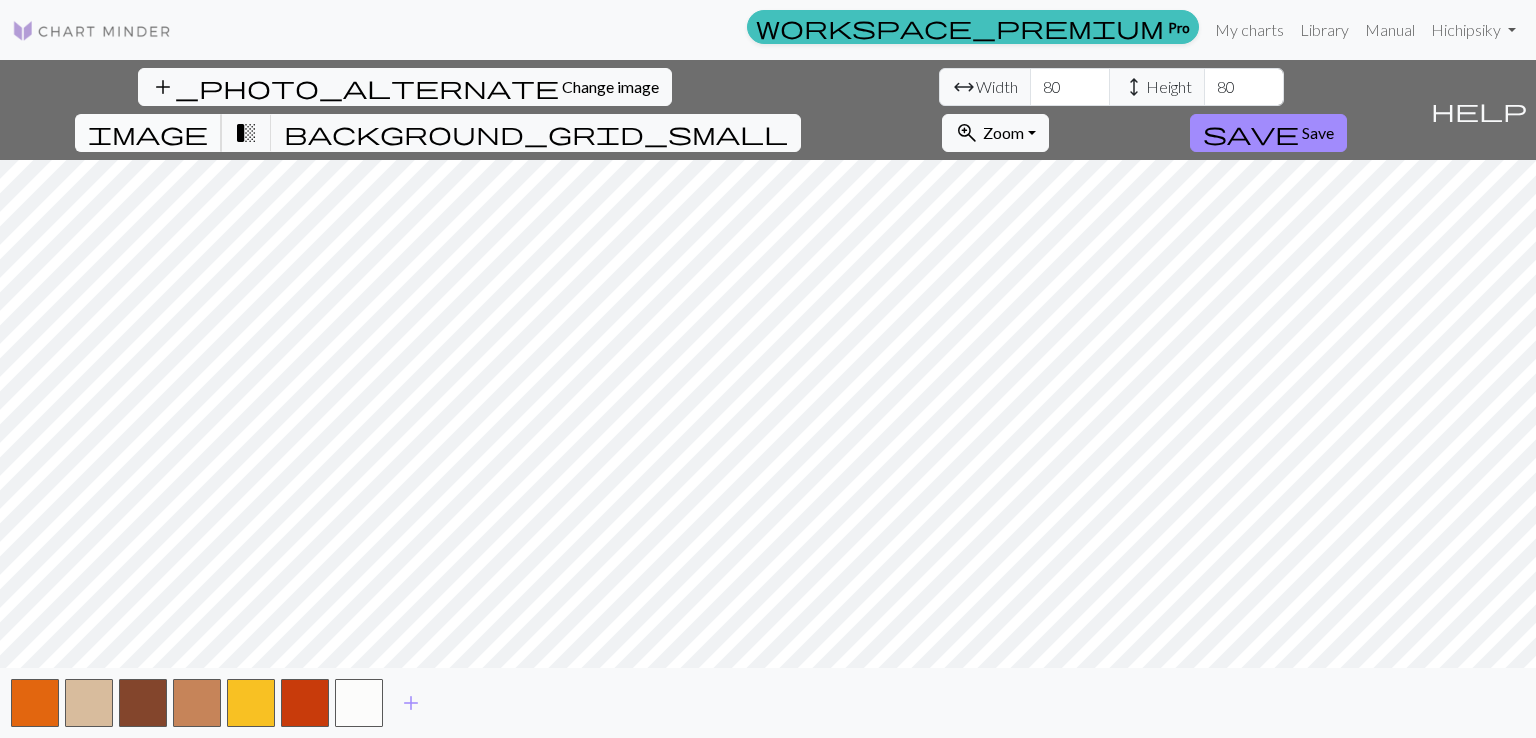 click on "image" at bounding box center [148, 133] 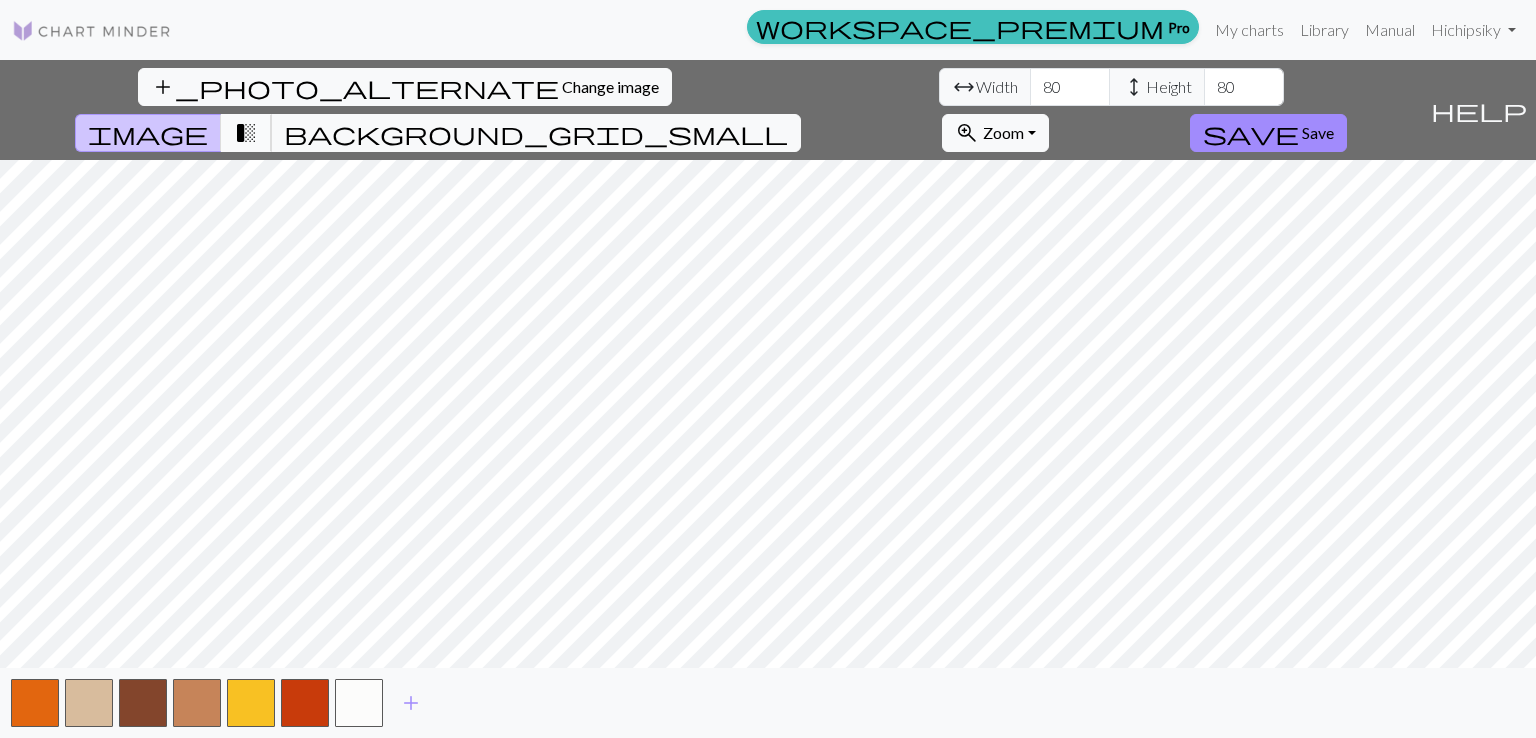 click on "transition_fade" at bounding box center (246, 133) 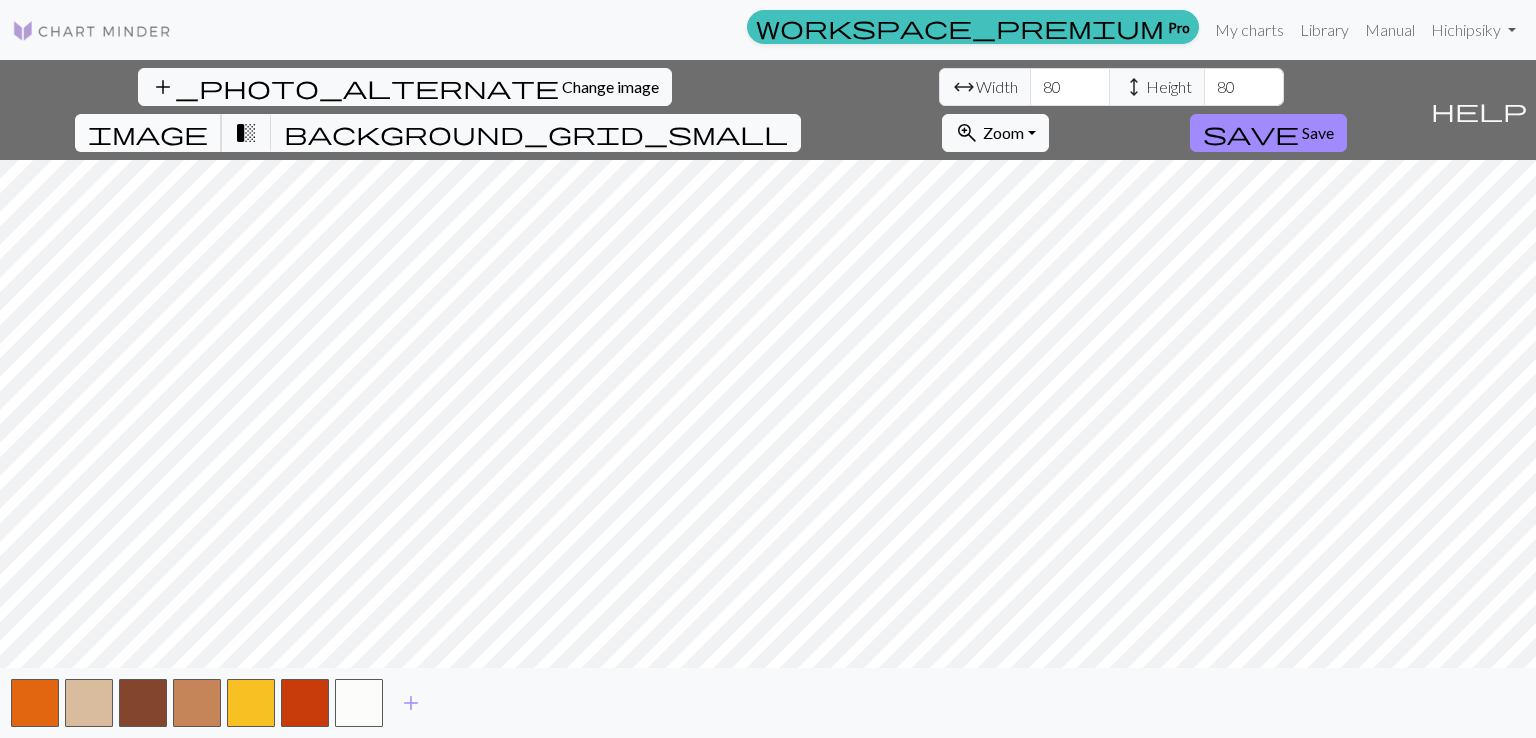 click on "image" at bounding box center [148, 133] 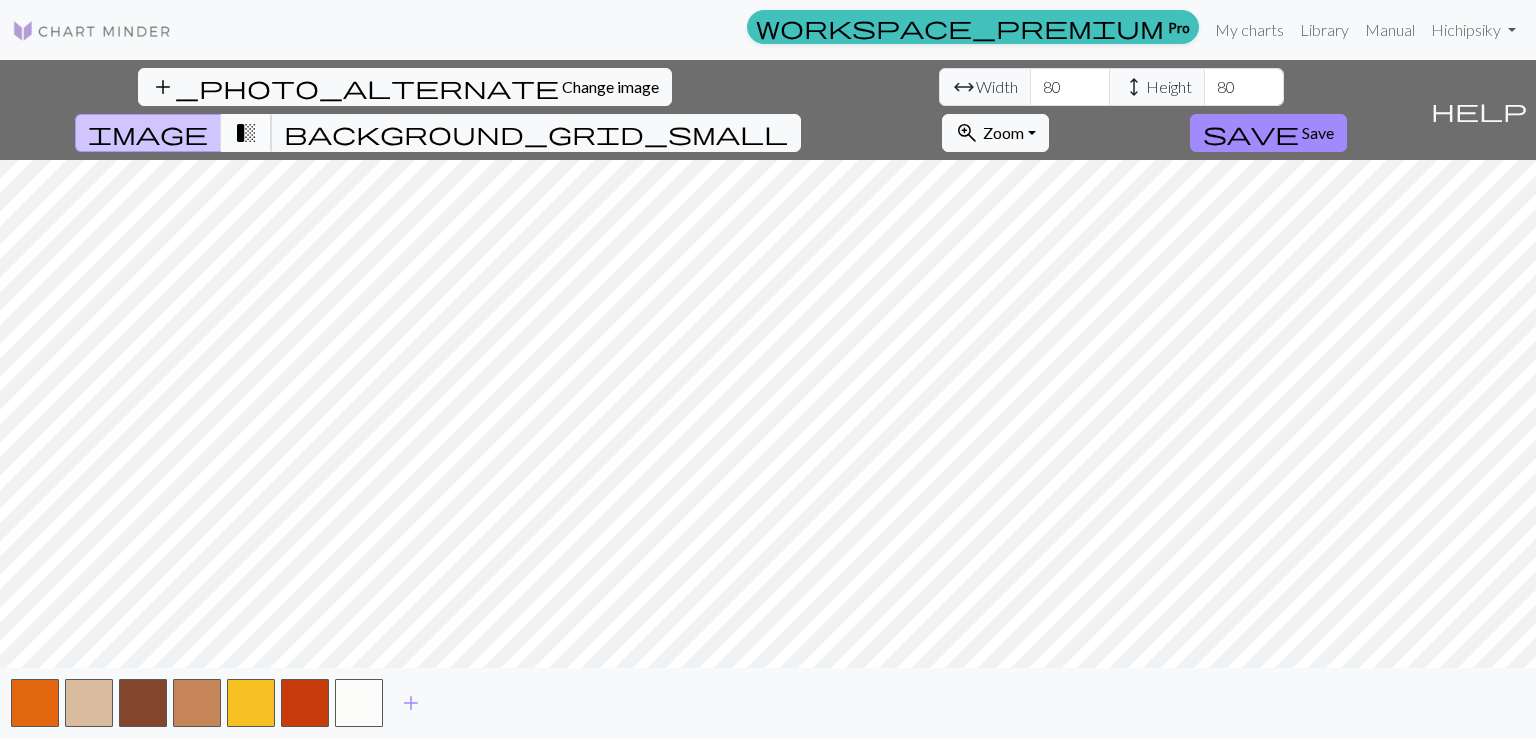 click on "transition_fade" at bounding box center (246, 133) 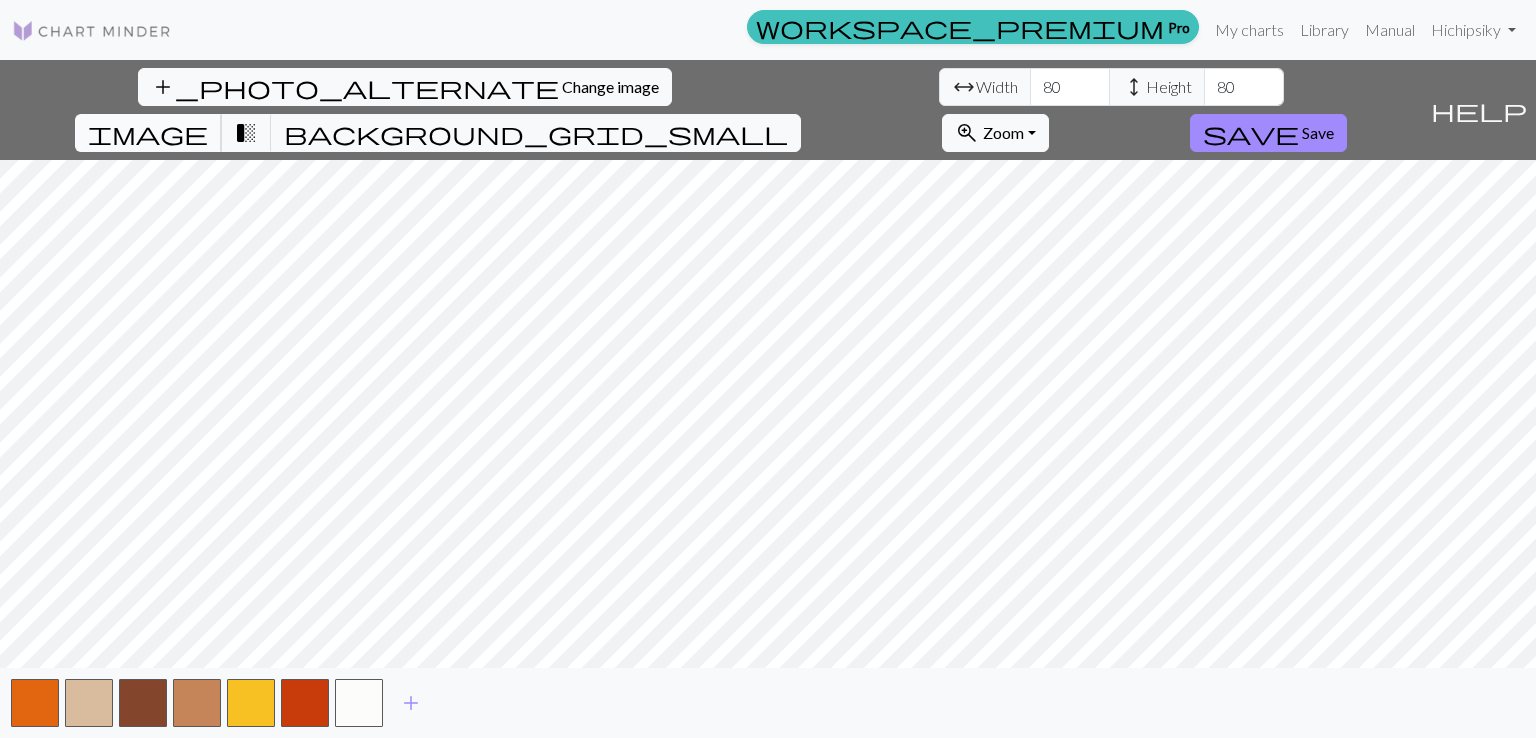 click on "image" at bounding box center (148, 133) 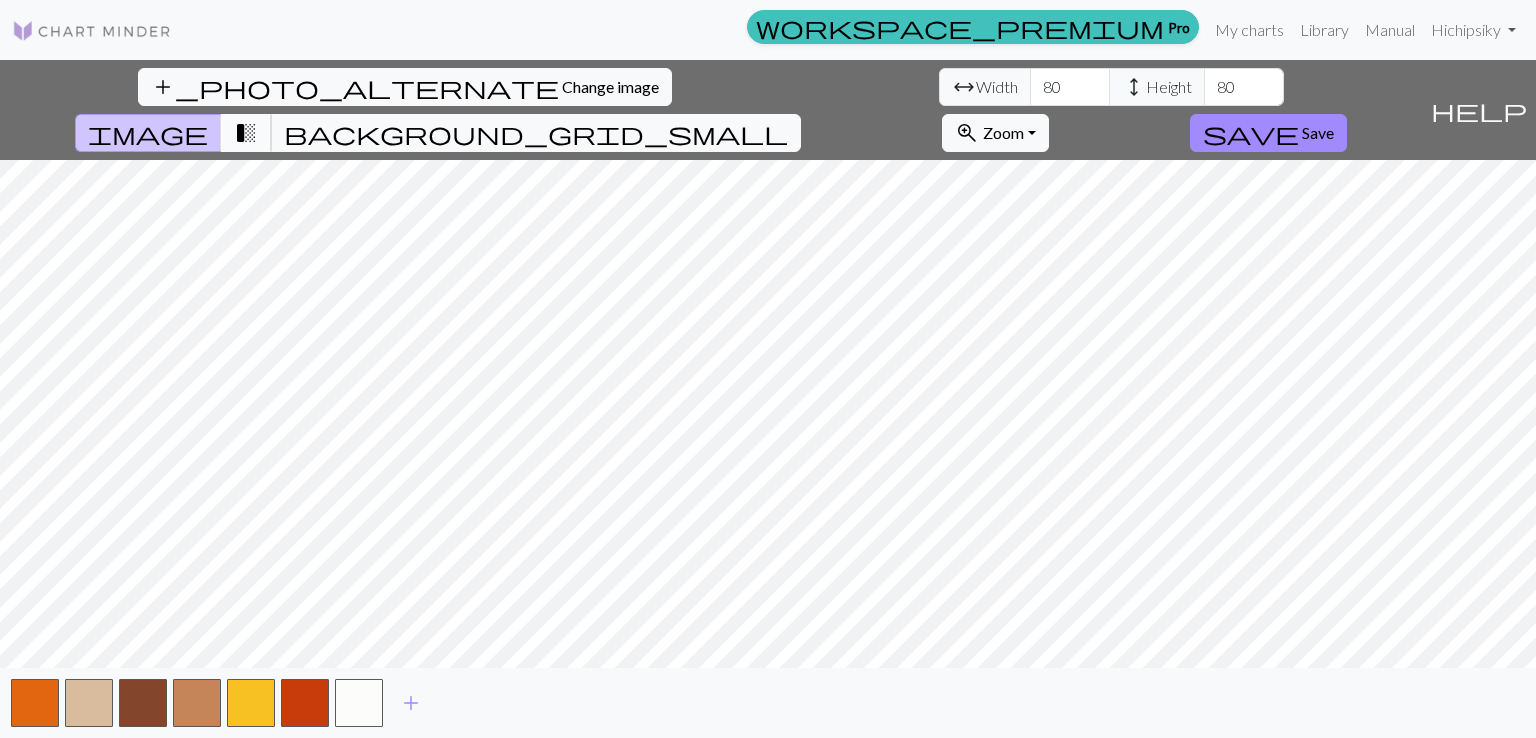 click on "transition_fade" at bounding box center [246, 133] 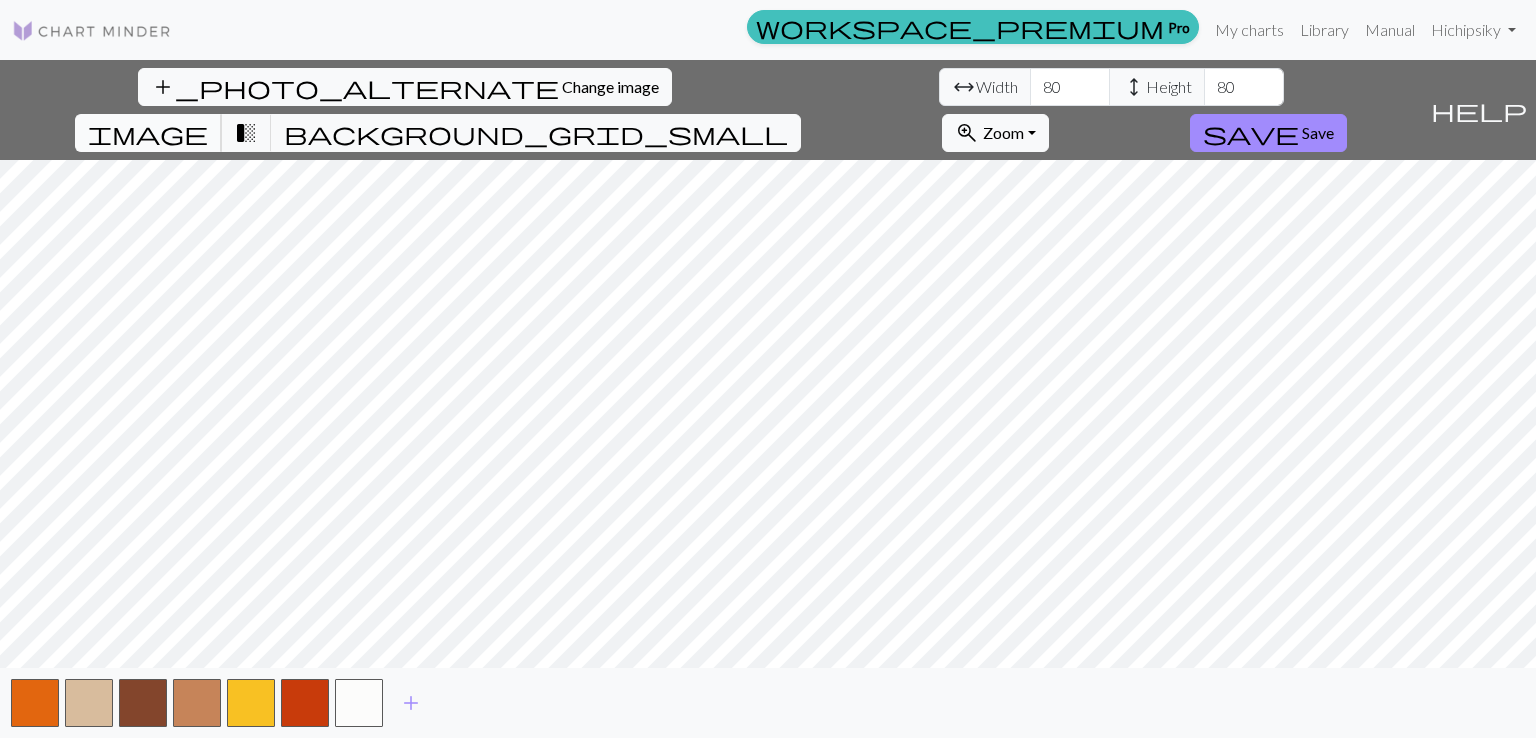 click on "image" at bounding box center [148, 133] 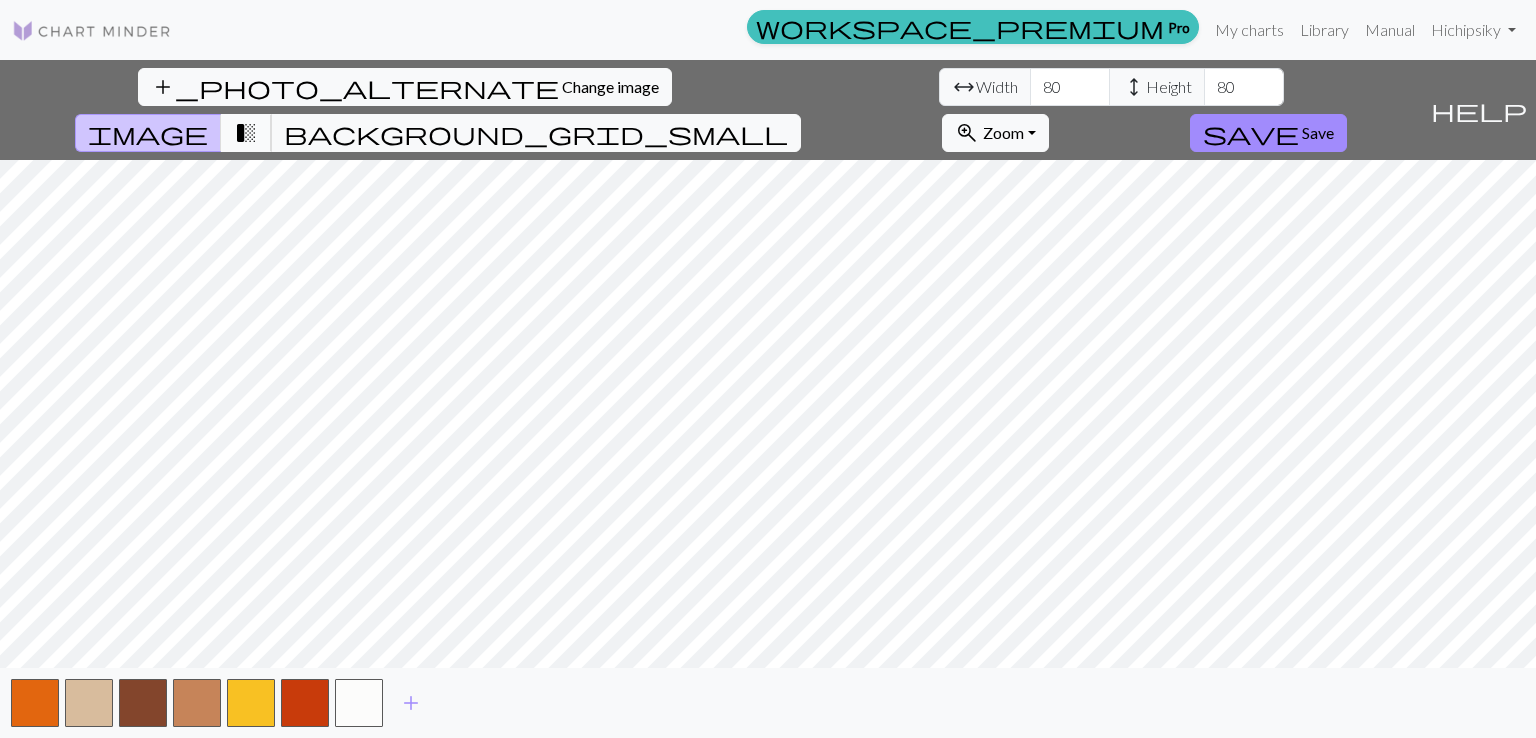 click on "transition_fade" at bounding box center (246, 133) 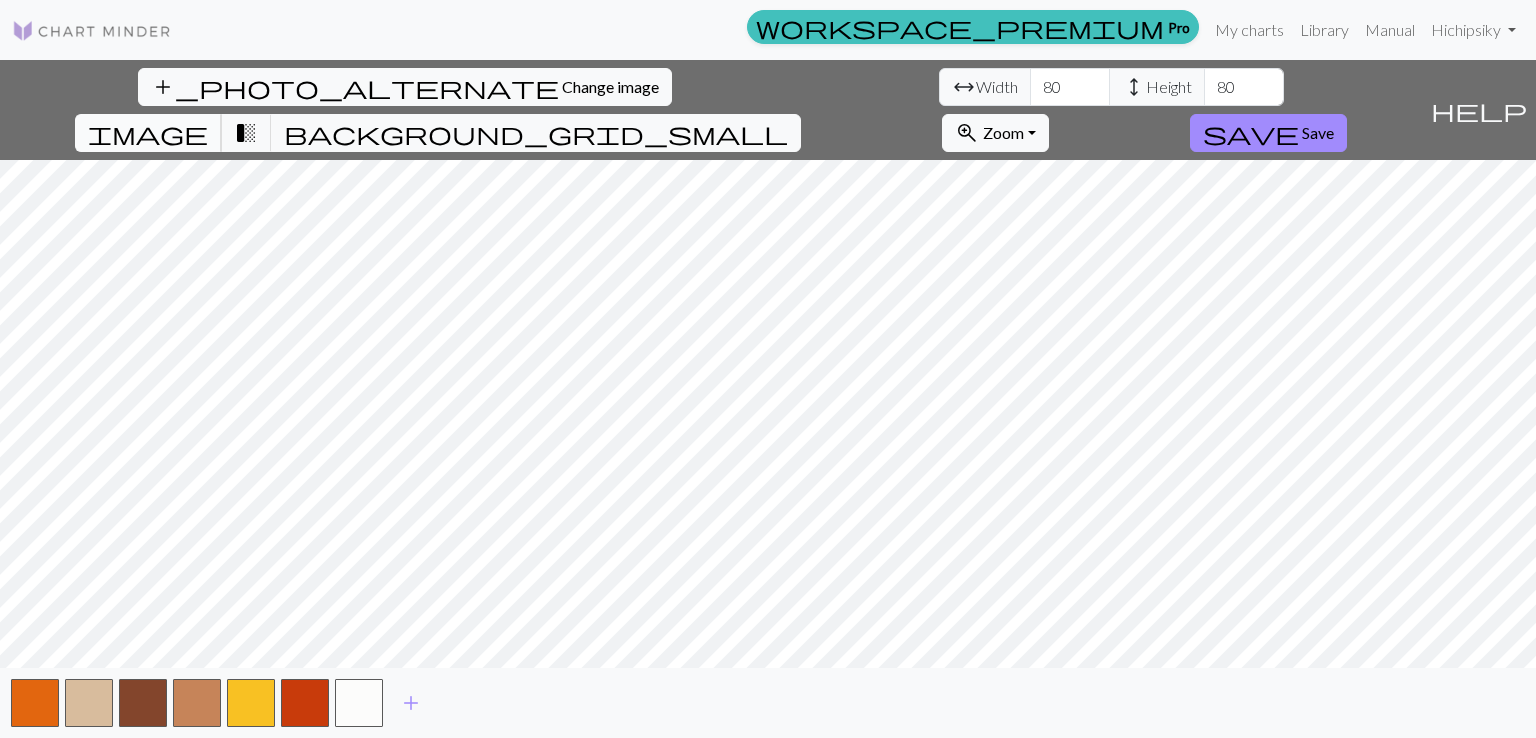 click on "image" at bounding box center [148, 133] 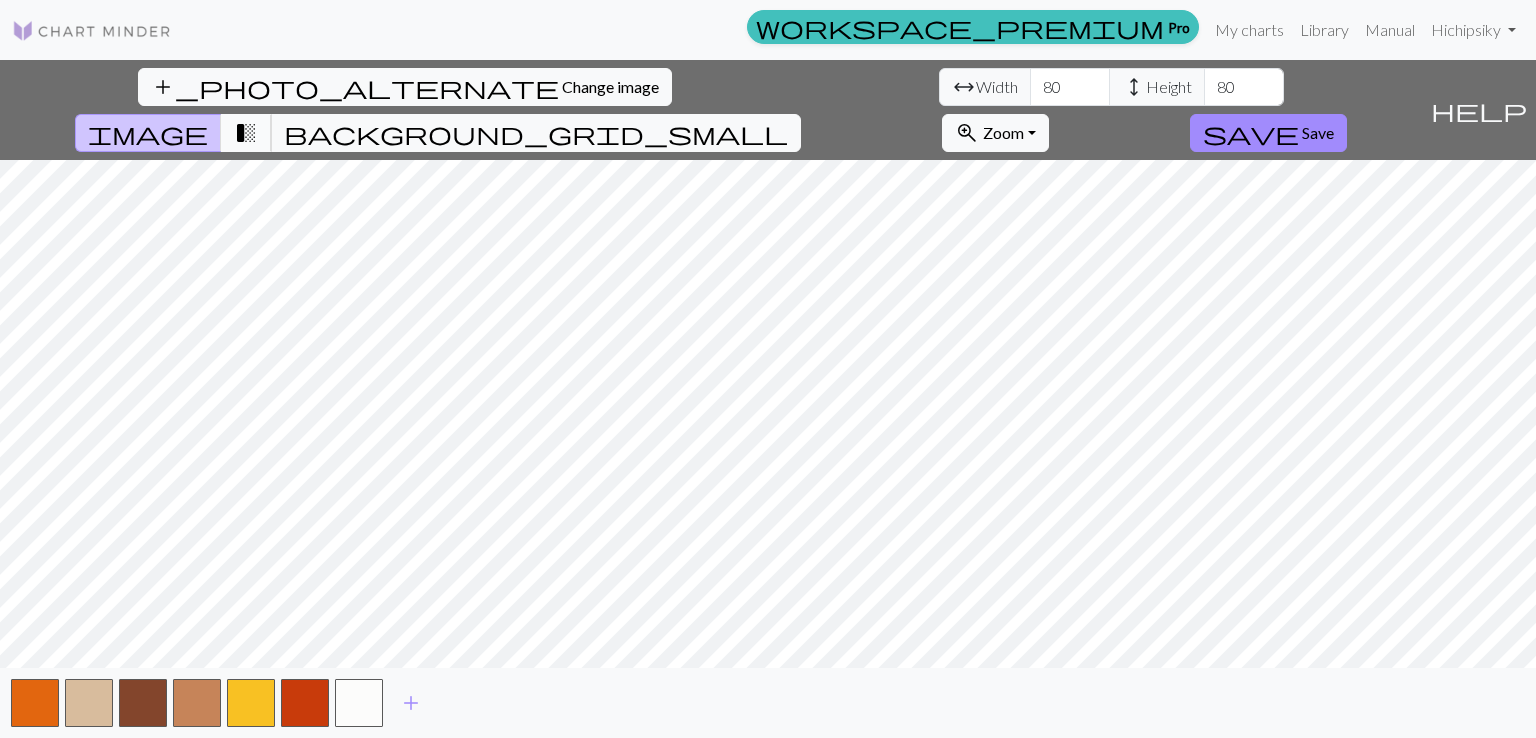 click on "transition_fade" at bounding box center (246, 133) 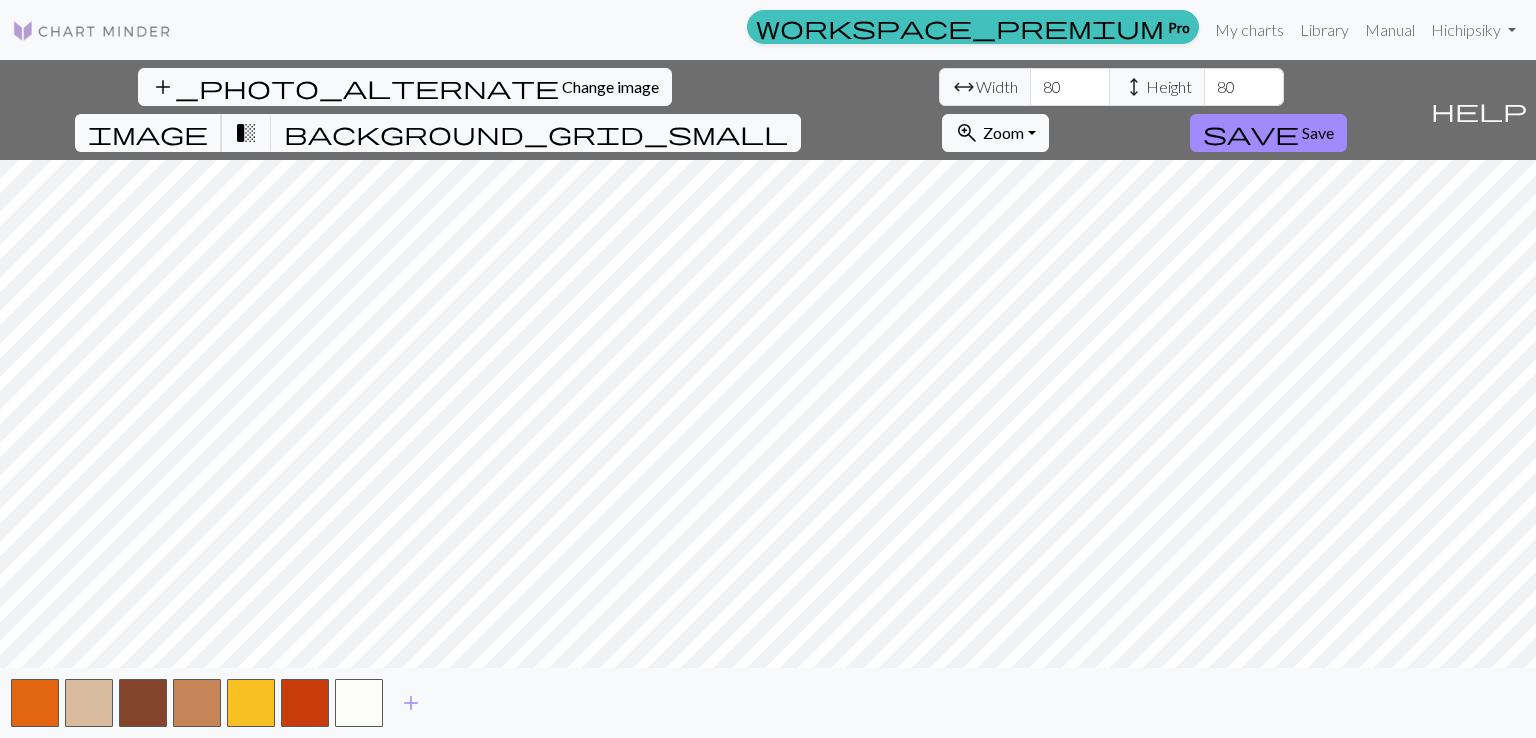 click on "image" at bounding box center (148, 133) 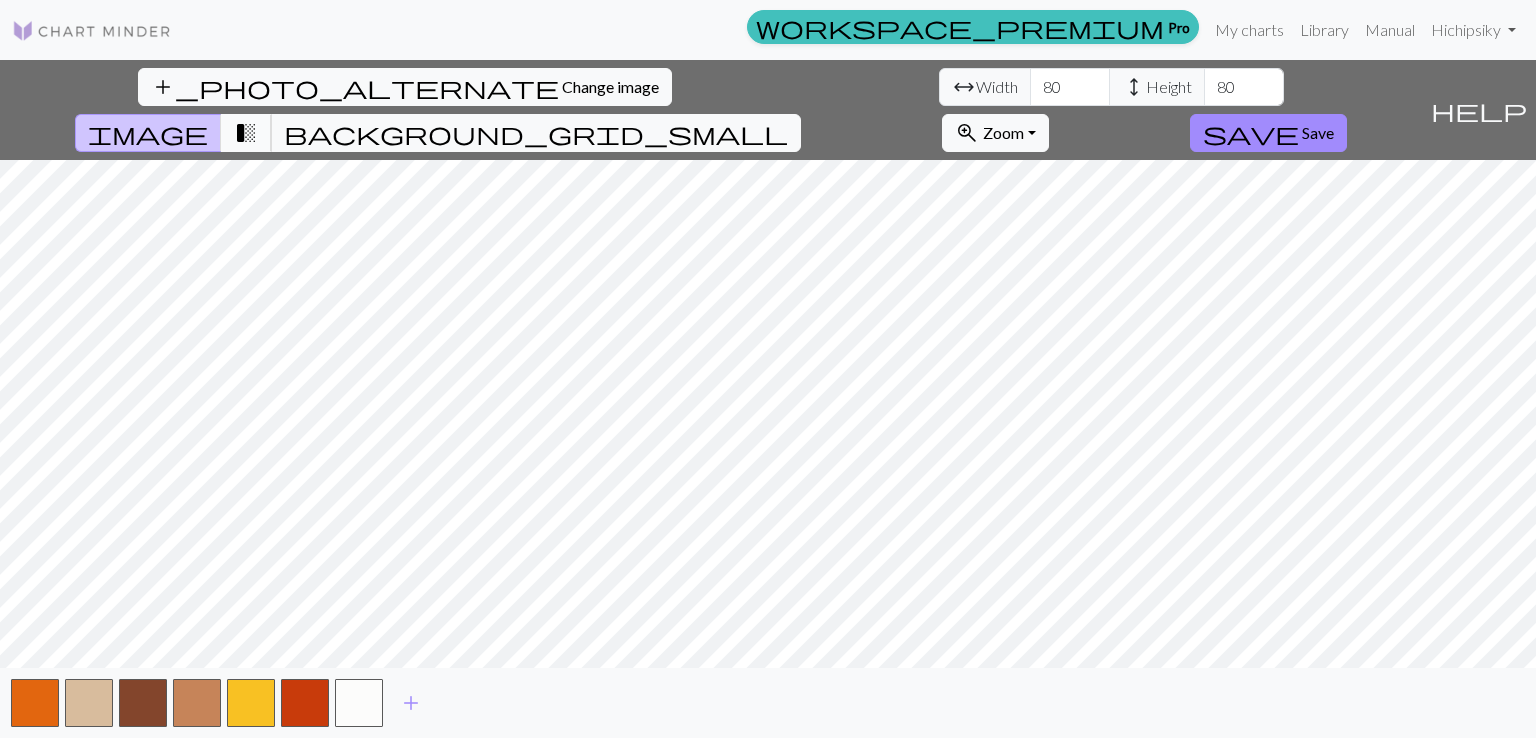 click on "transition_fade" at bounding box center [246, 133] 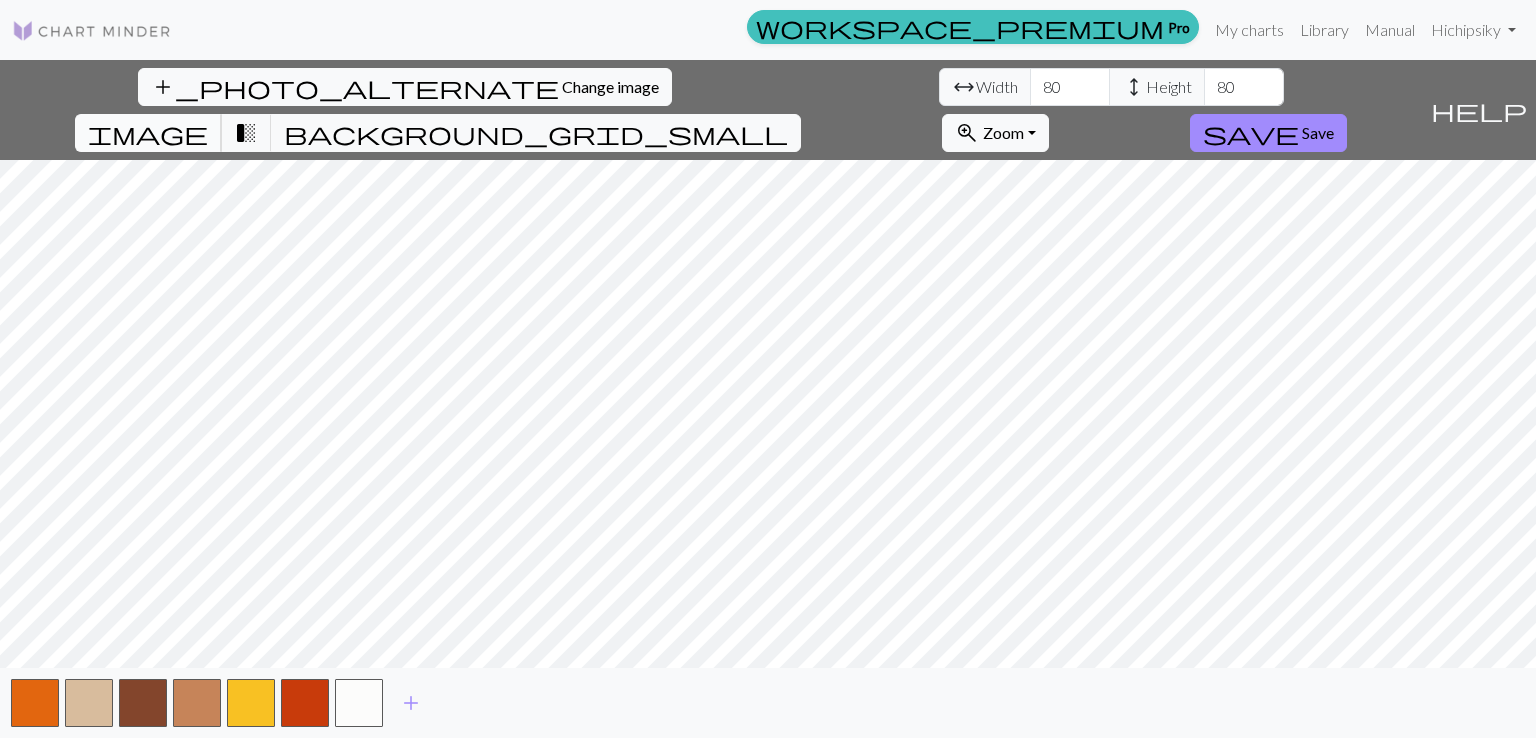 click on "image" at bounding box center [148, 133] 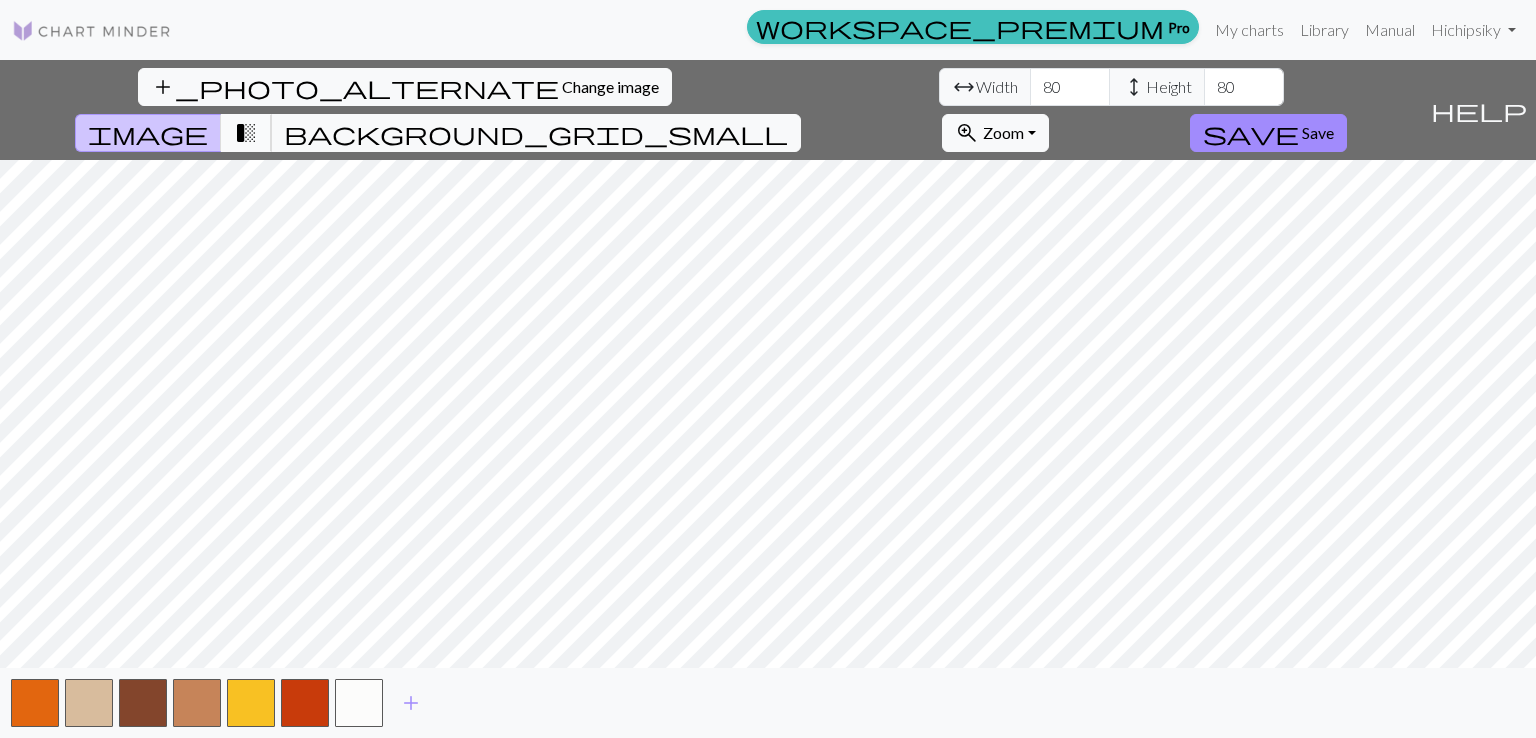 click on "transition_fade" at bounding box center [246, 133] 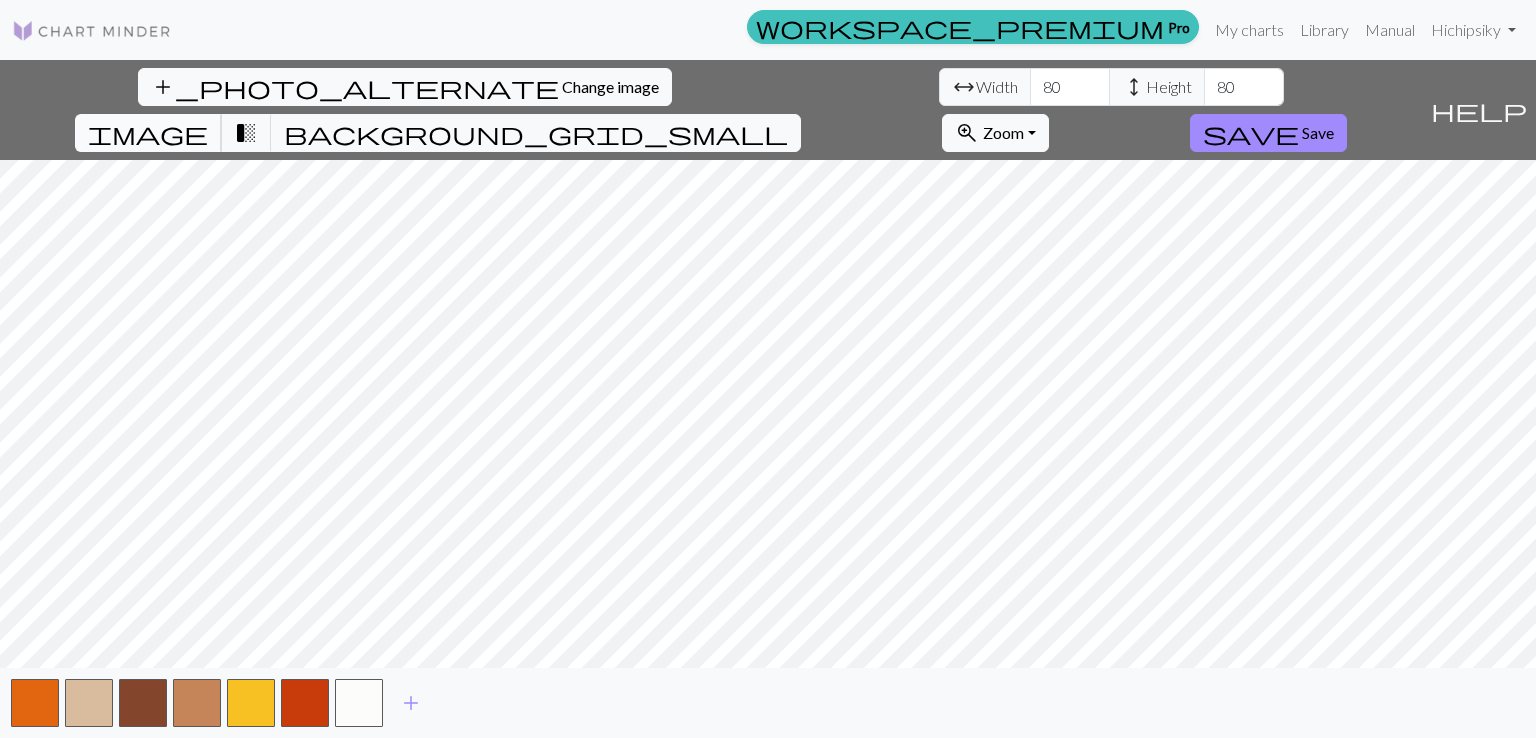 click on "image" at bounding box center [148, 133] 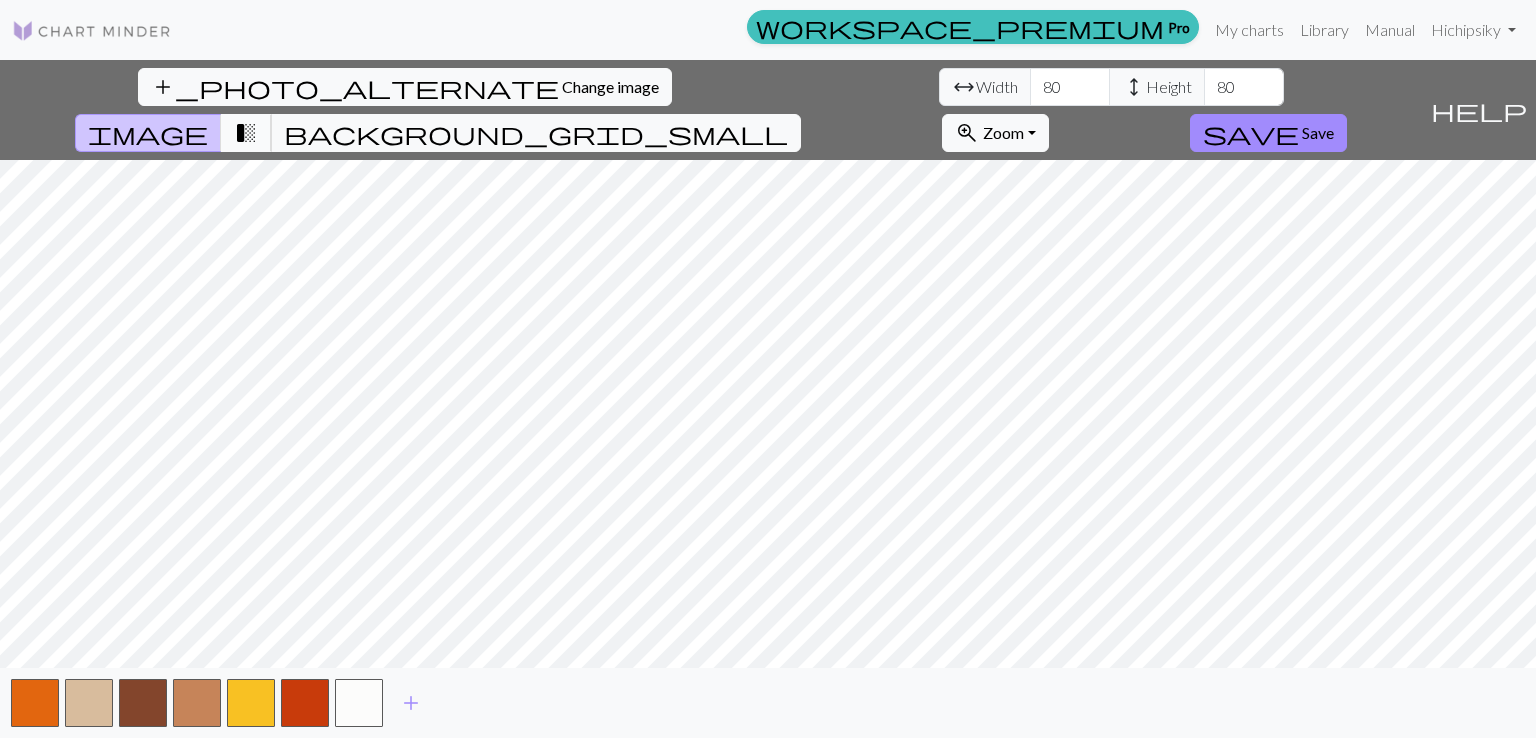 click on "transition_fade" at bounding box center [246, 133] 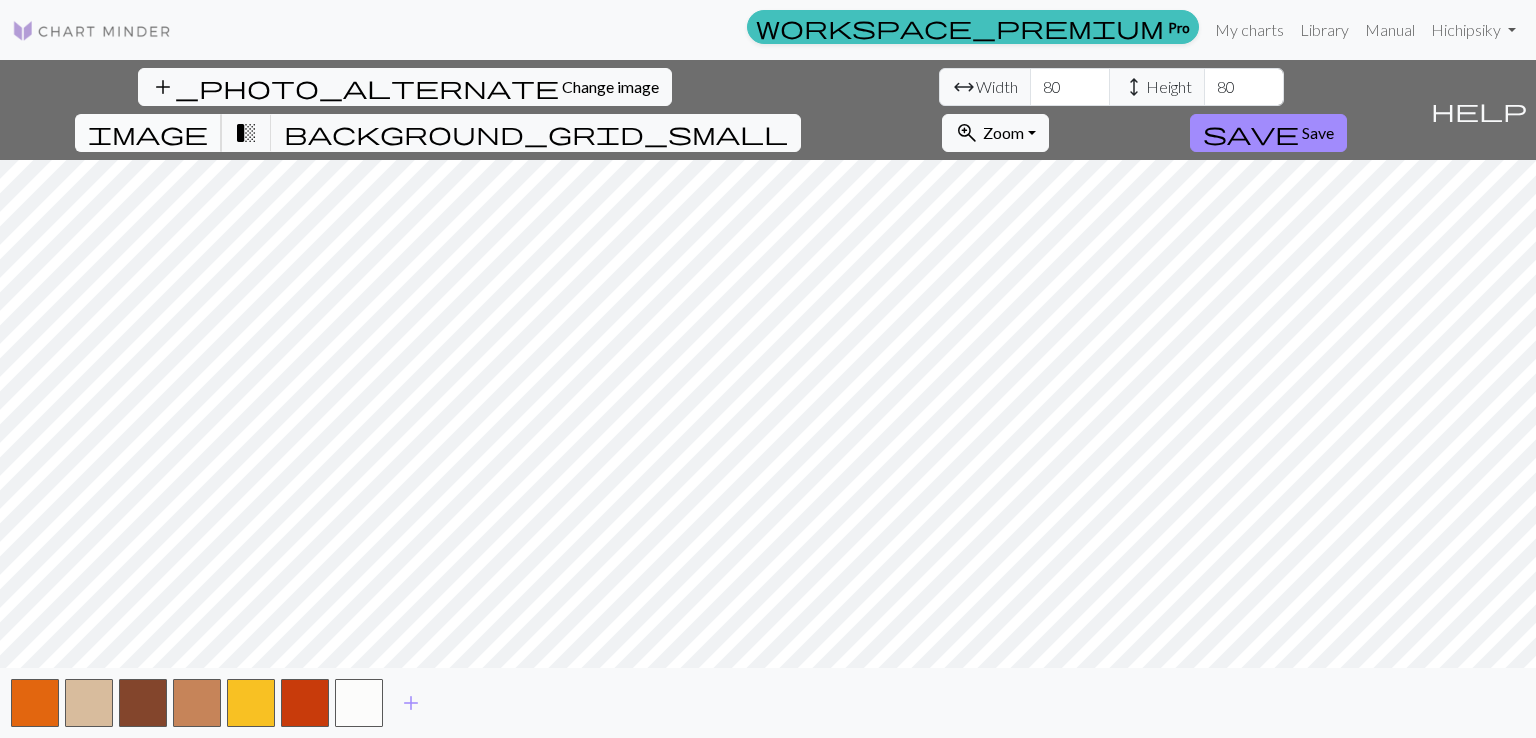 click on "image" at bounding box center [148, 133] 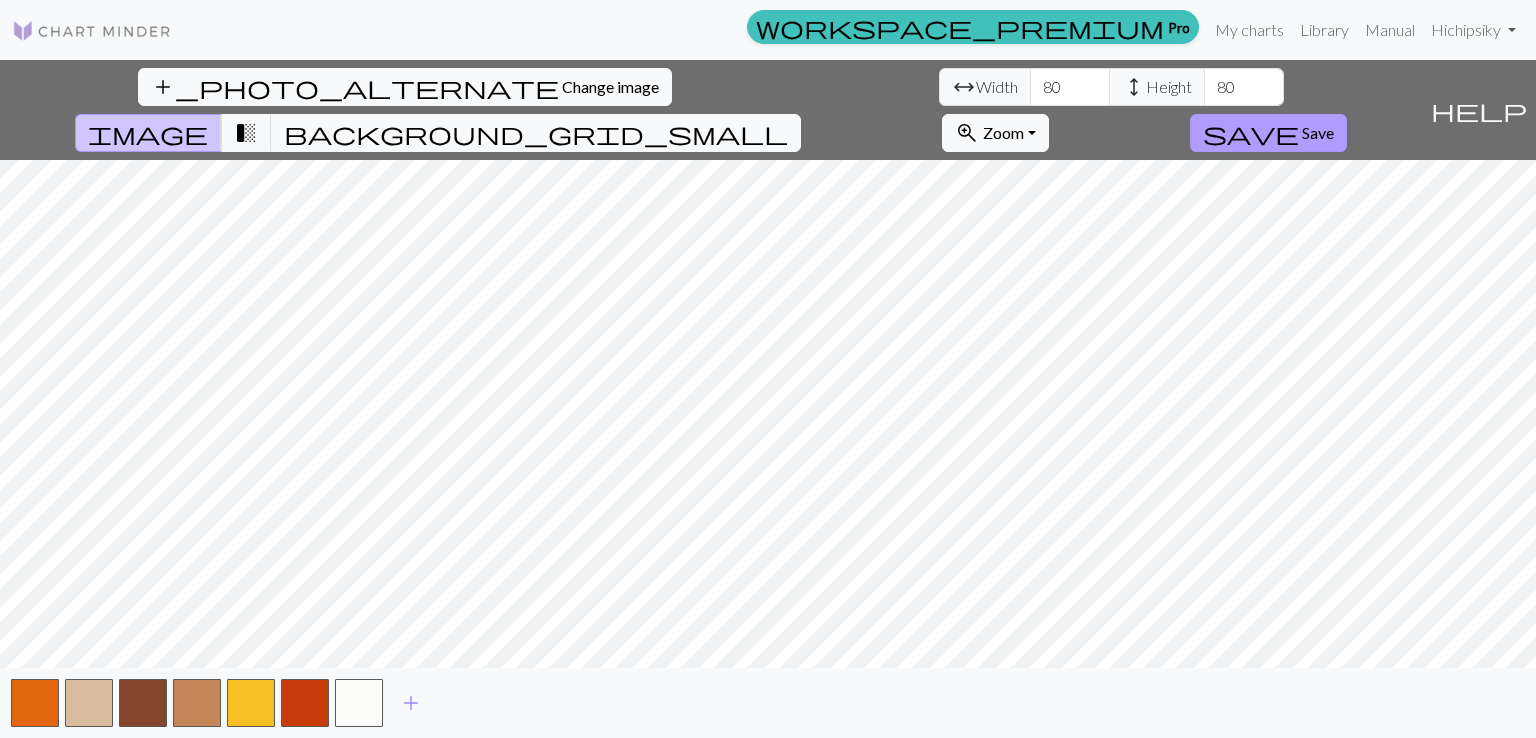 click on "Save" at bounding box center (1318, 132) 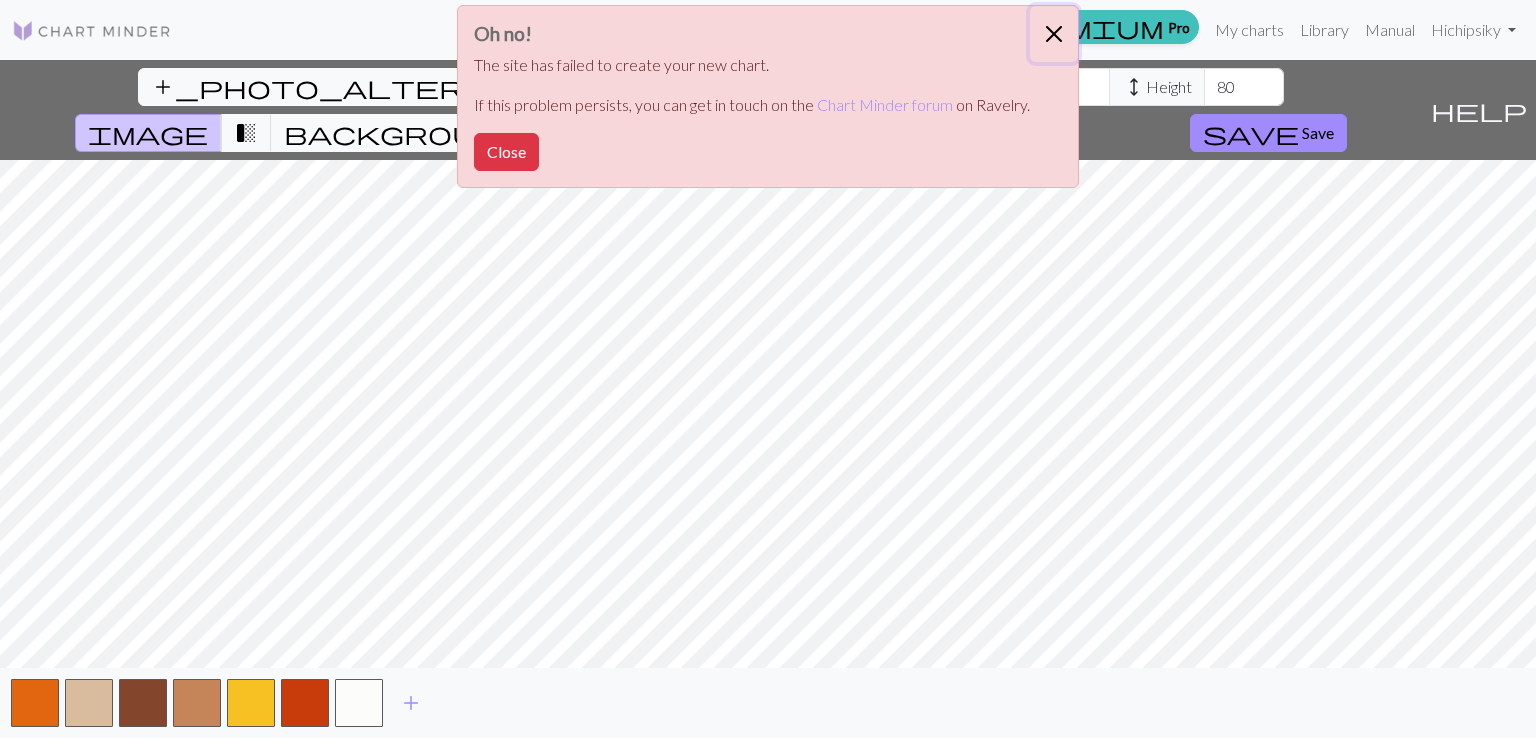 click at bounding box center (1054, 34) 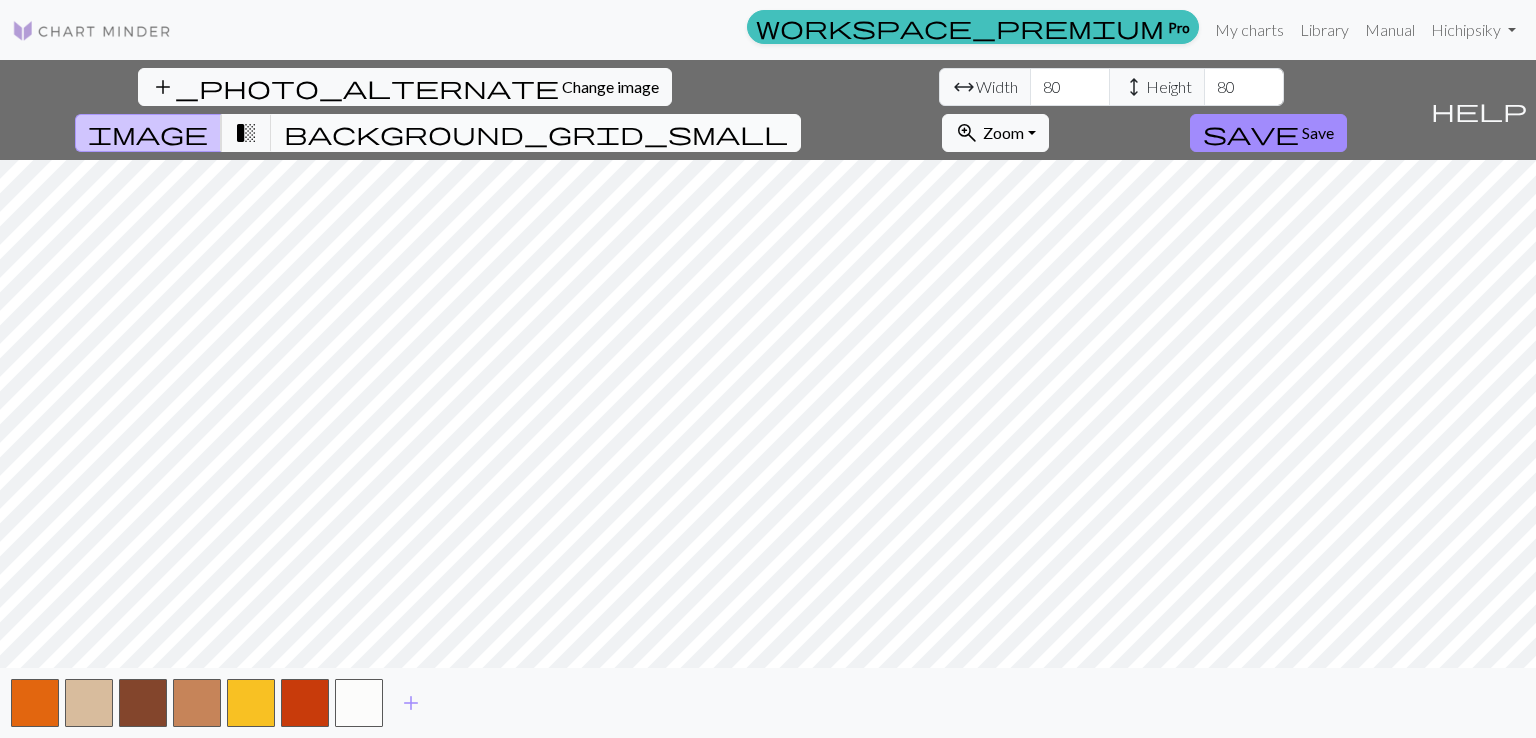 click on "background_grid_small" at bounding box center [536, 133] 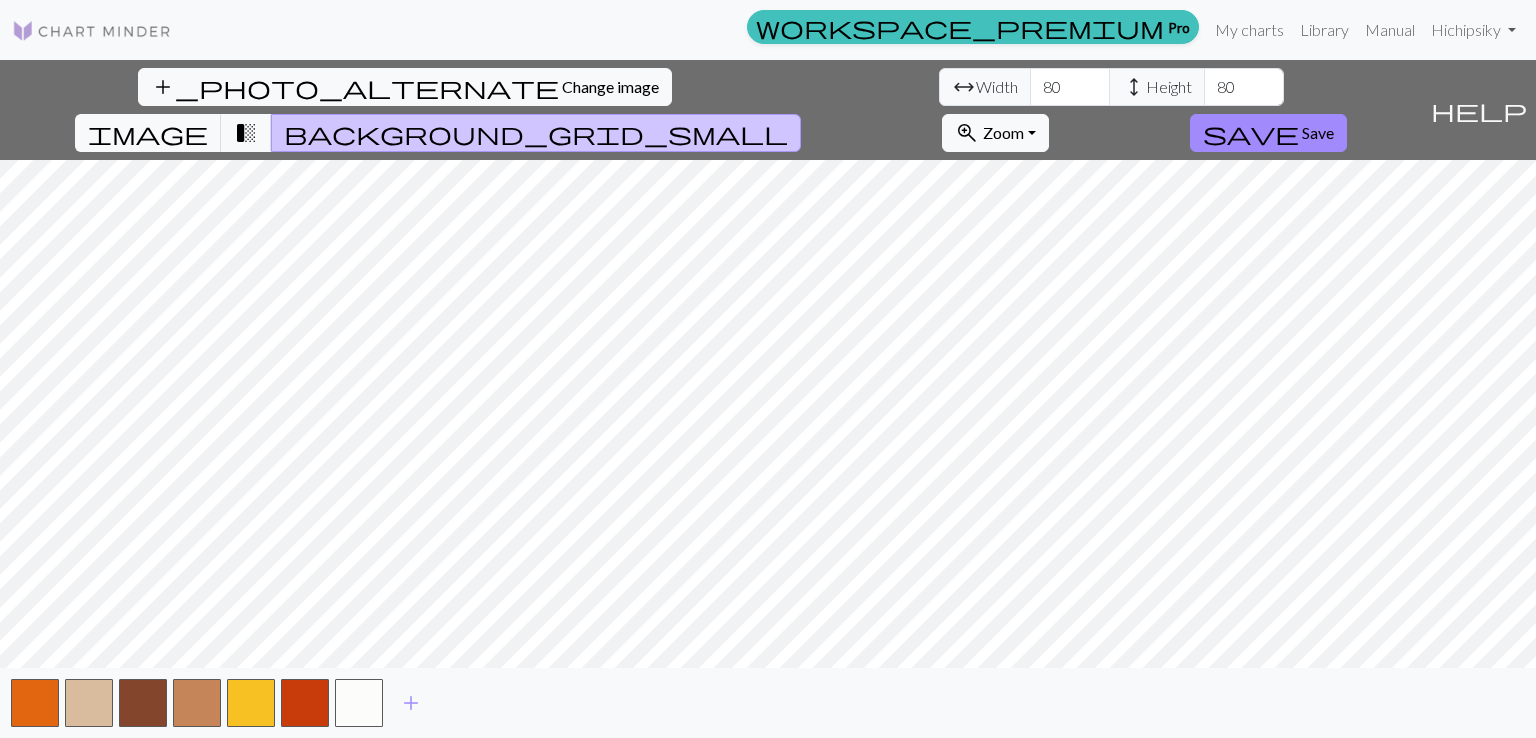 type 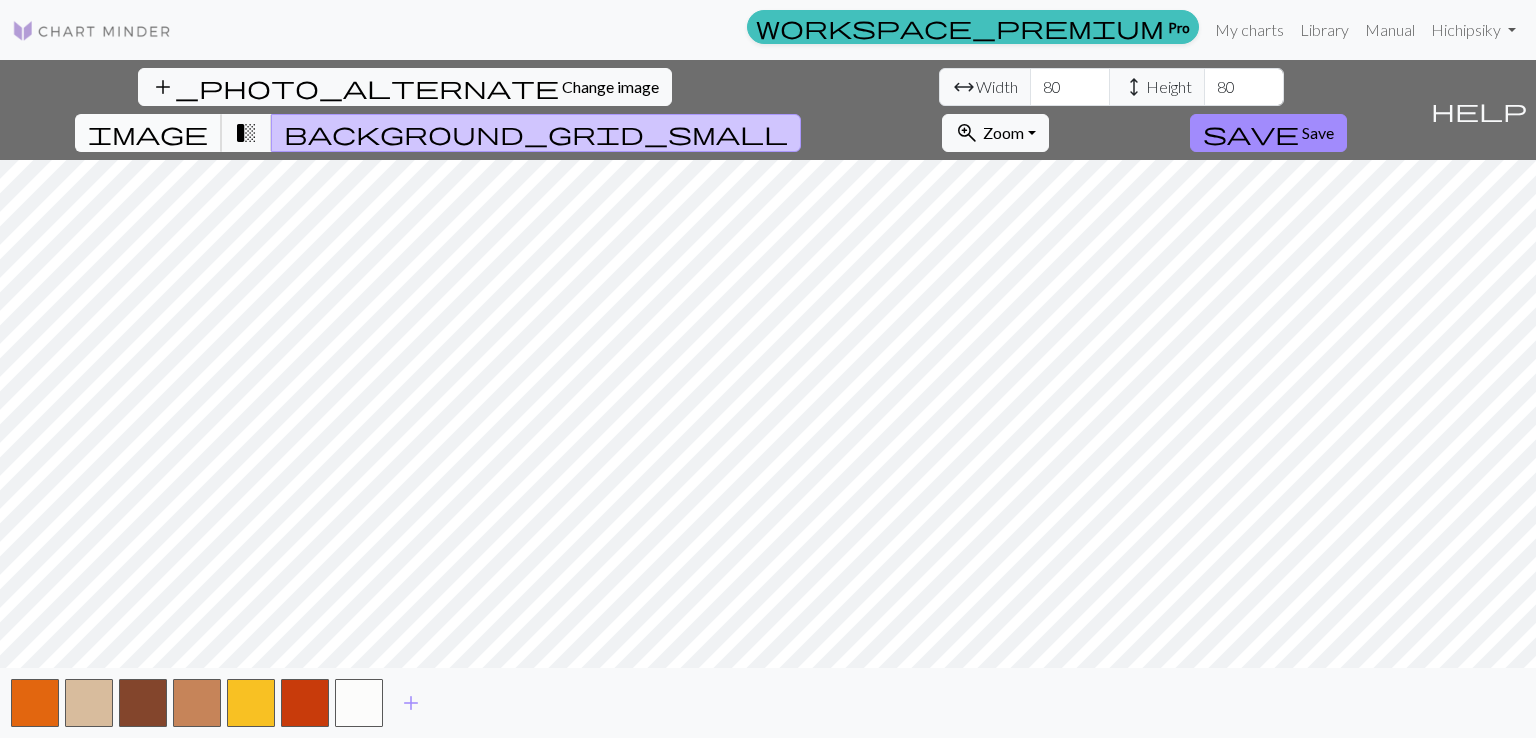 click on "image" at bounding box center [148, 133] 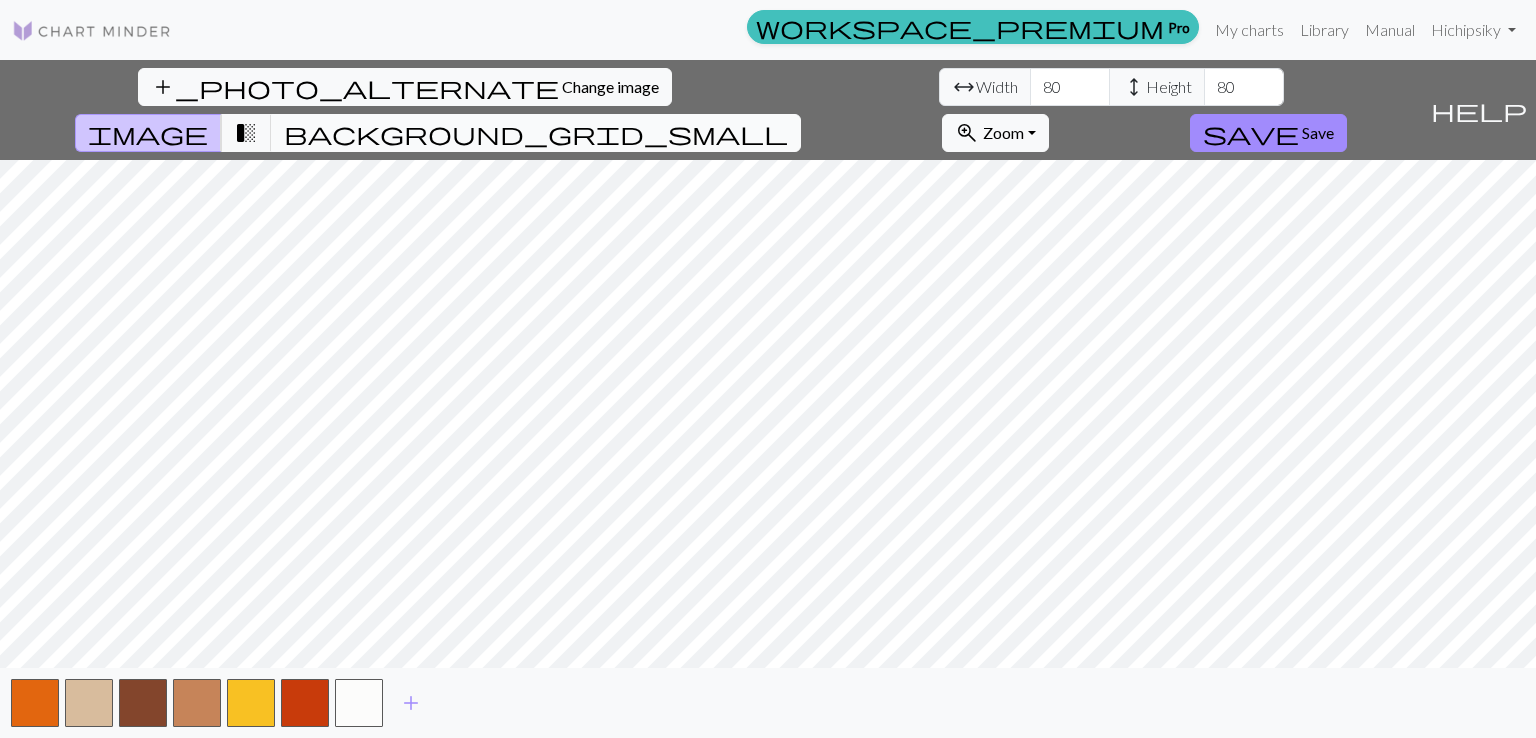 click on "background_grid_small" at bounding box center (536, 133) 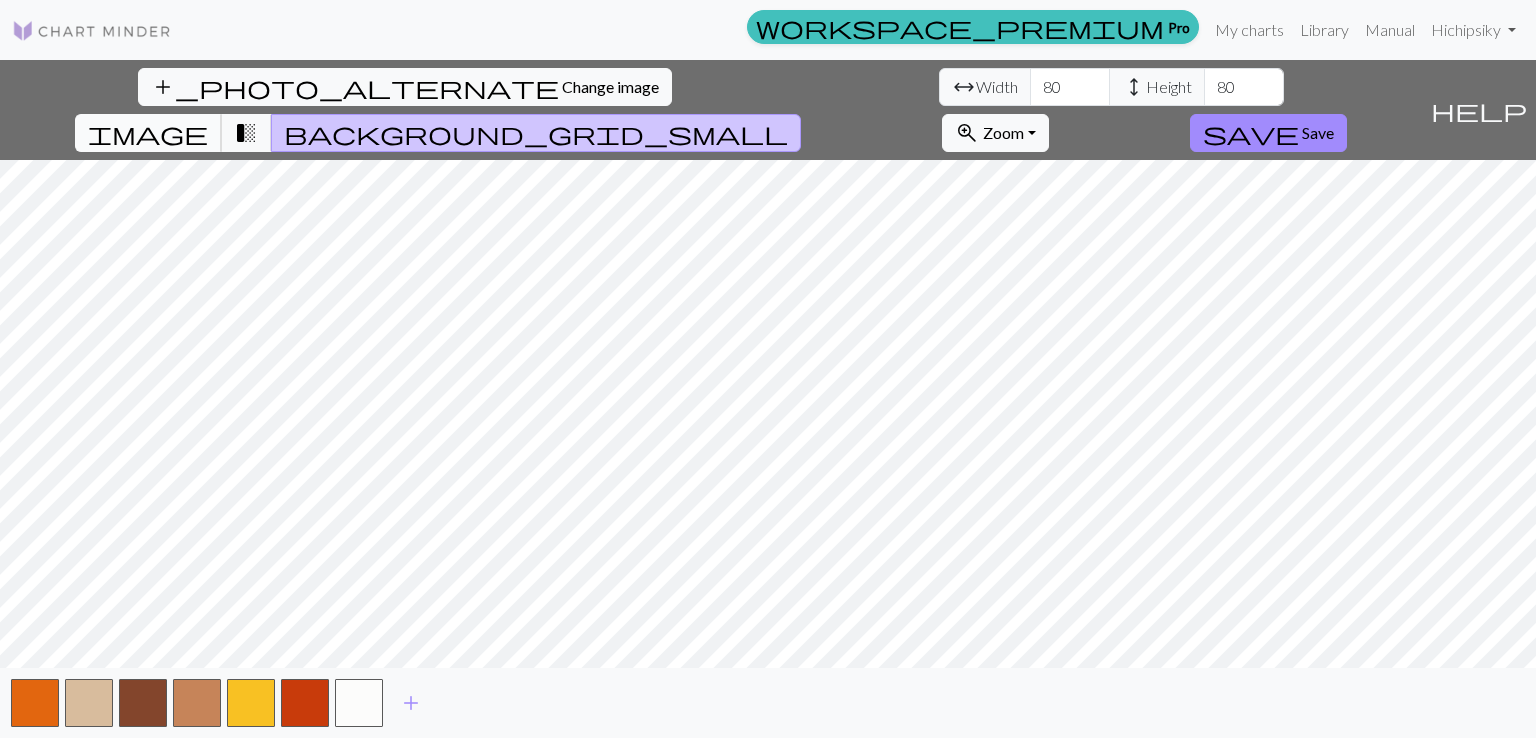 click on "image" at bounding box center (148, 133) 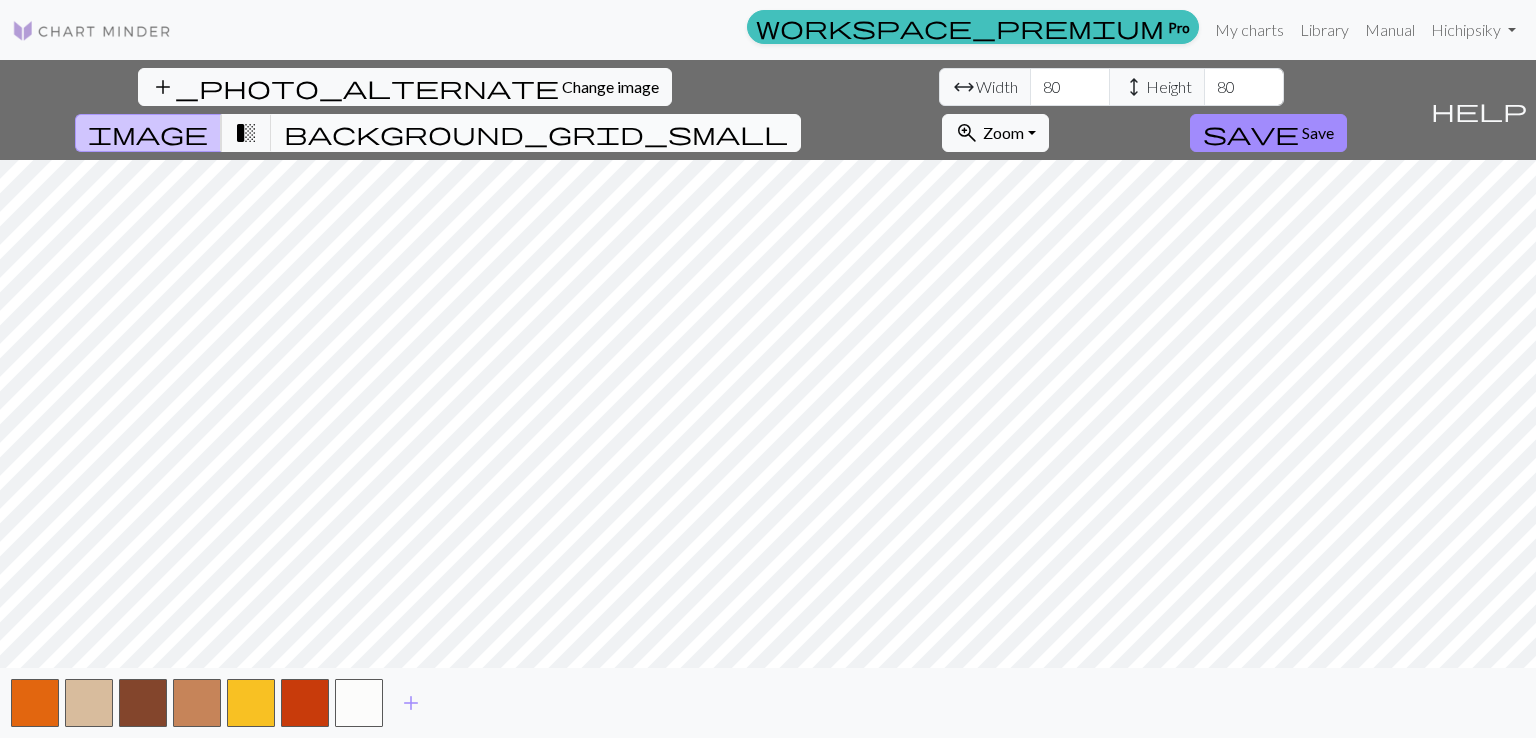 click on "background_grid_small" at bounding box center [536, 133] 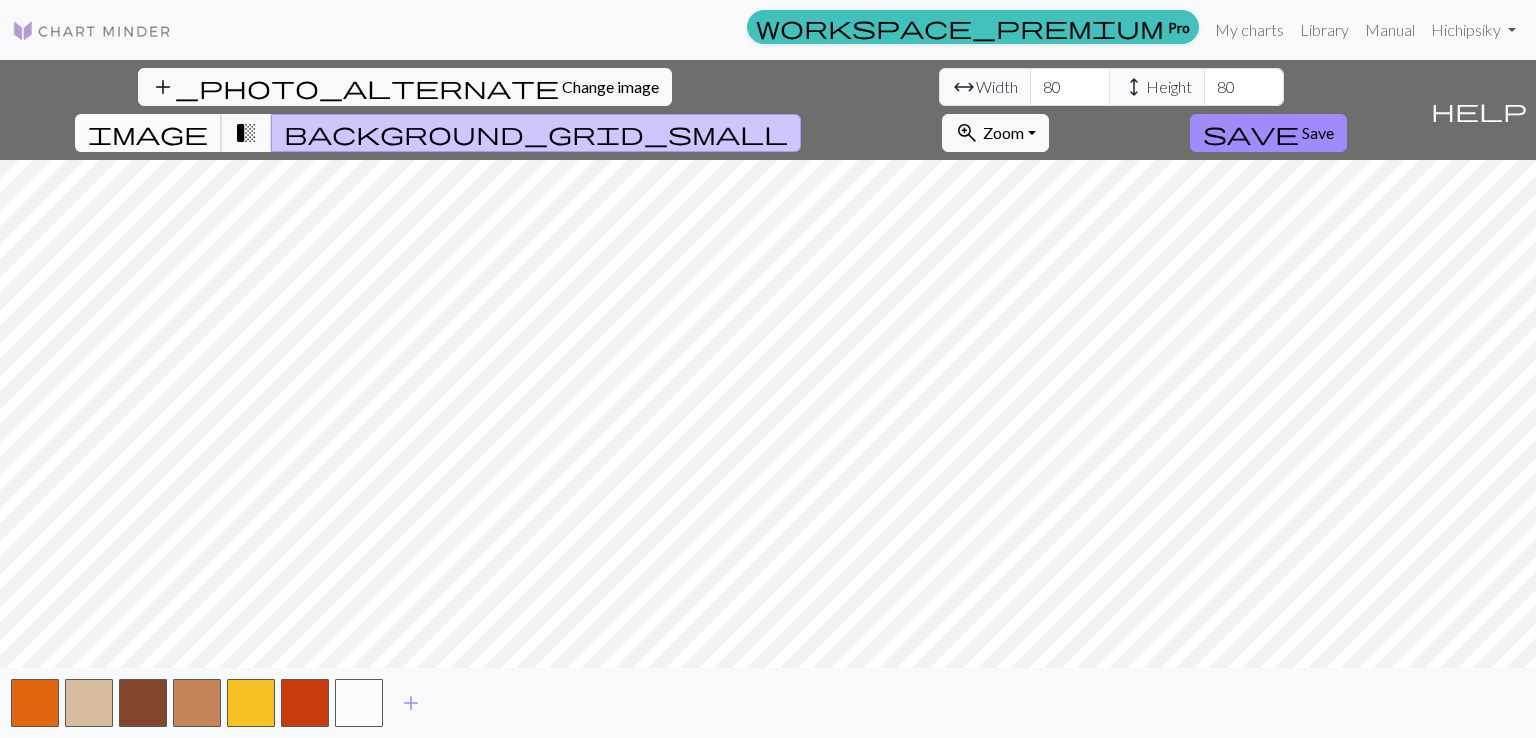 click on "image" at bounding box center [148, 133] 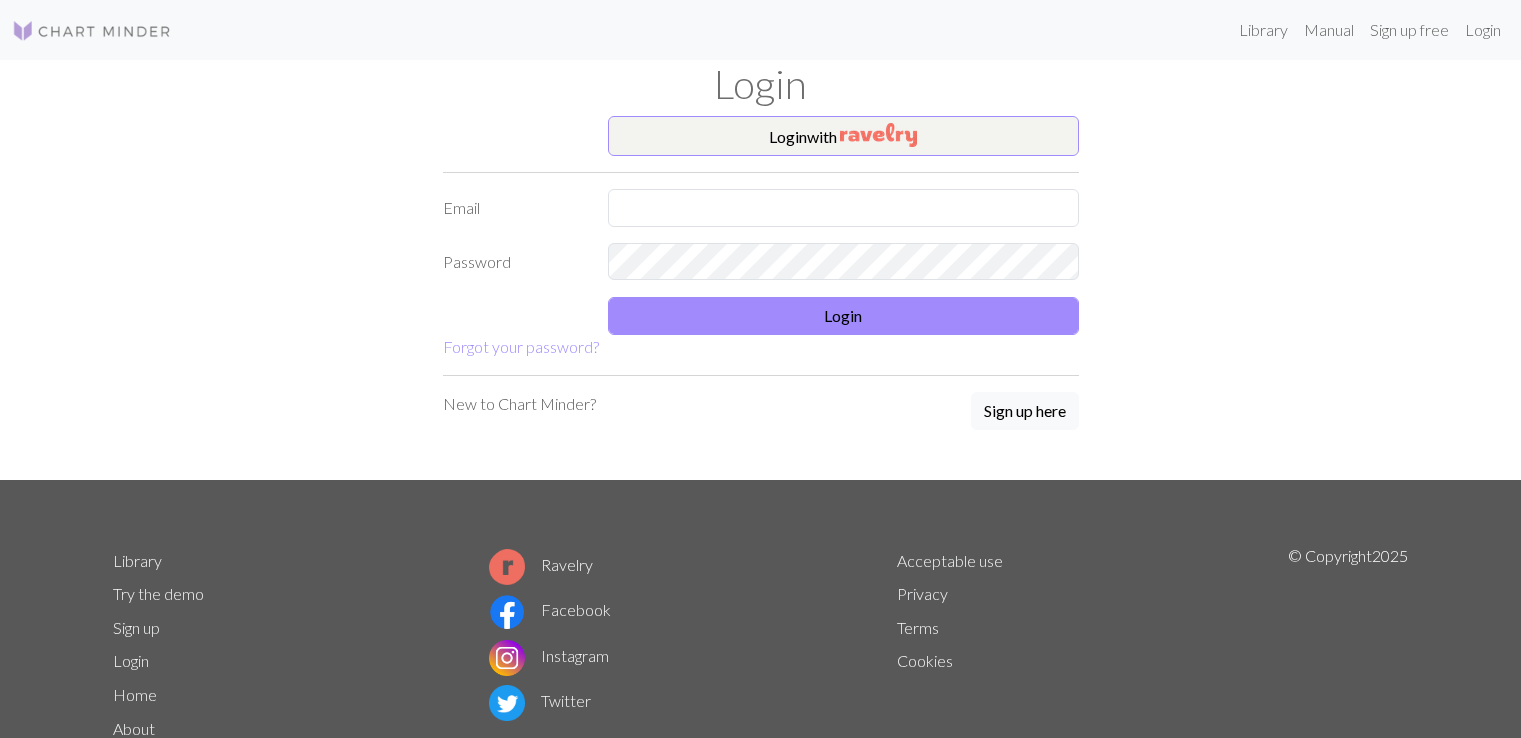 scroll, scrollTop: 0, scrollLeft: 0, axis: both 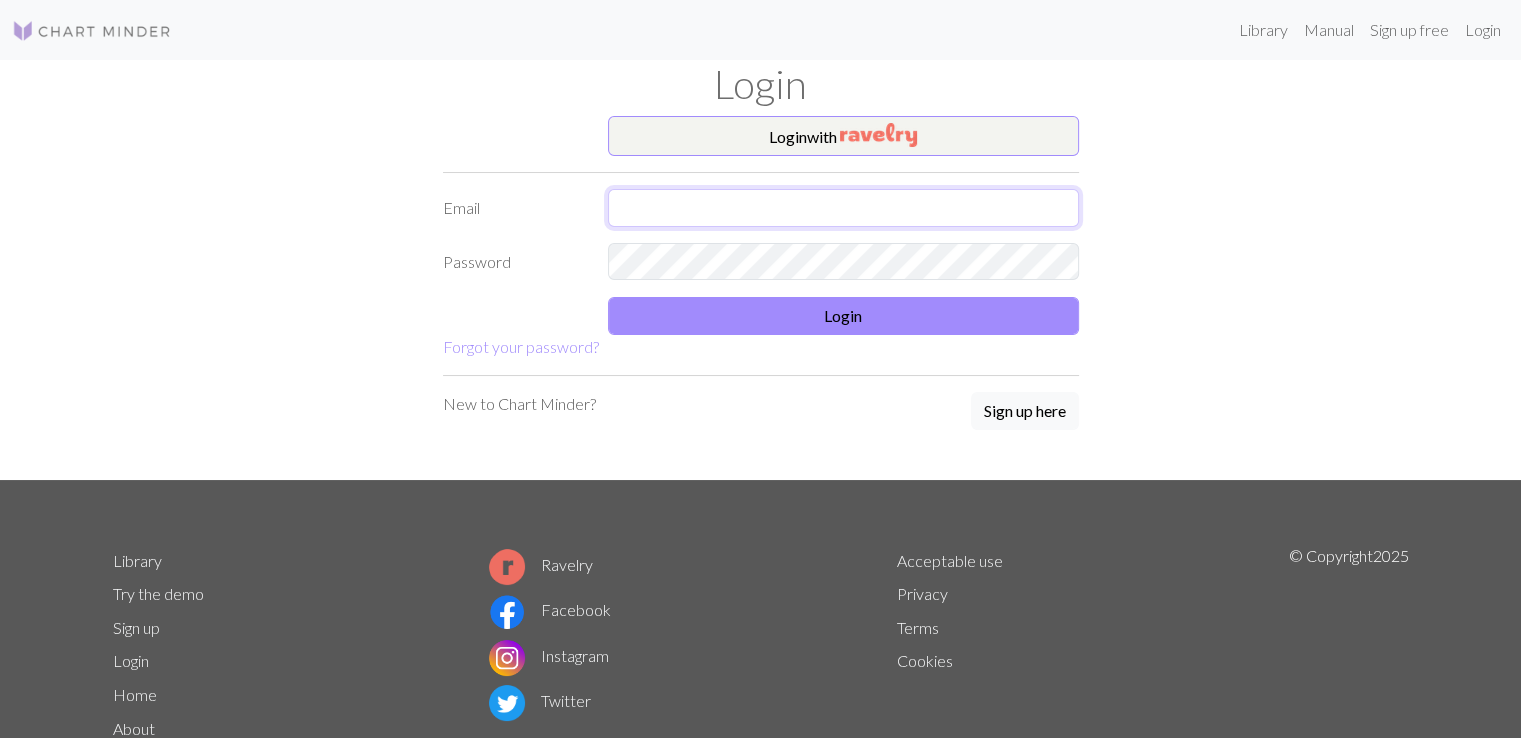 click at bounding box center [843, 208] 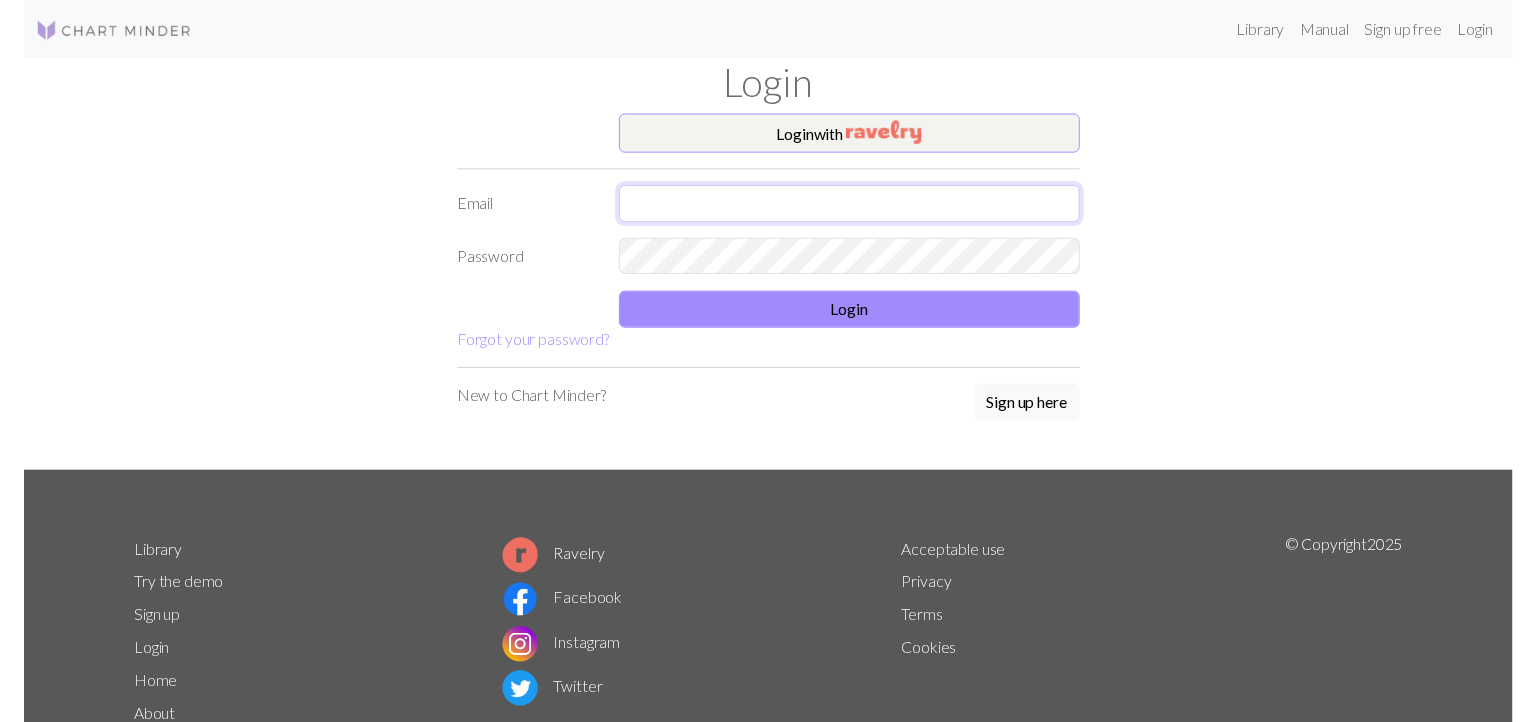 scroll, scrollTop: 0, scrollLeft: 0, axis: both 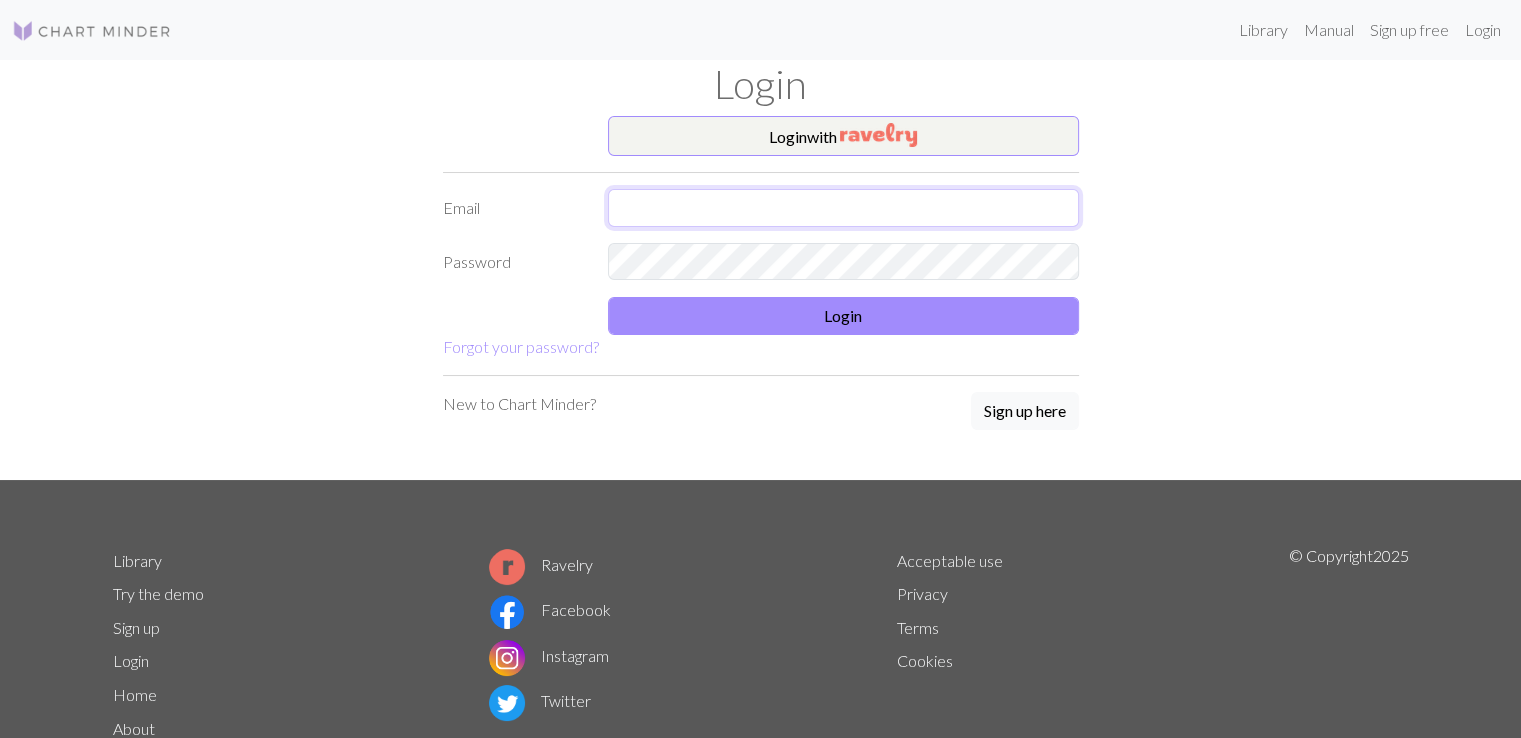 type on "sirkorney@gmail.com" 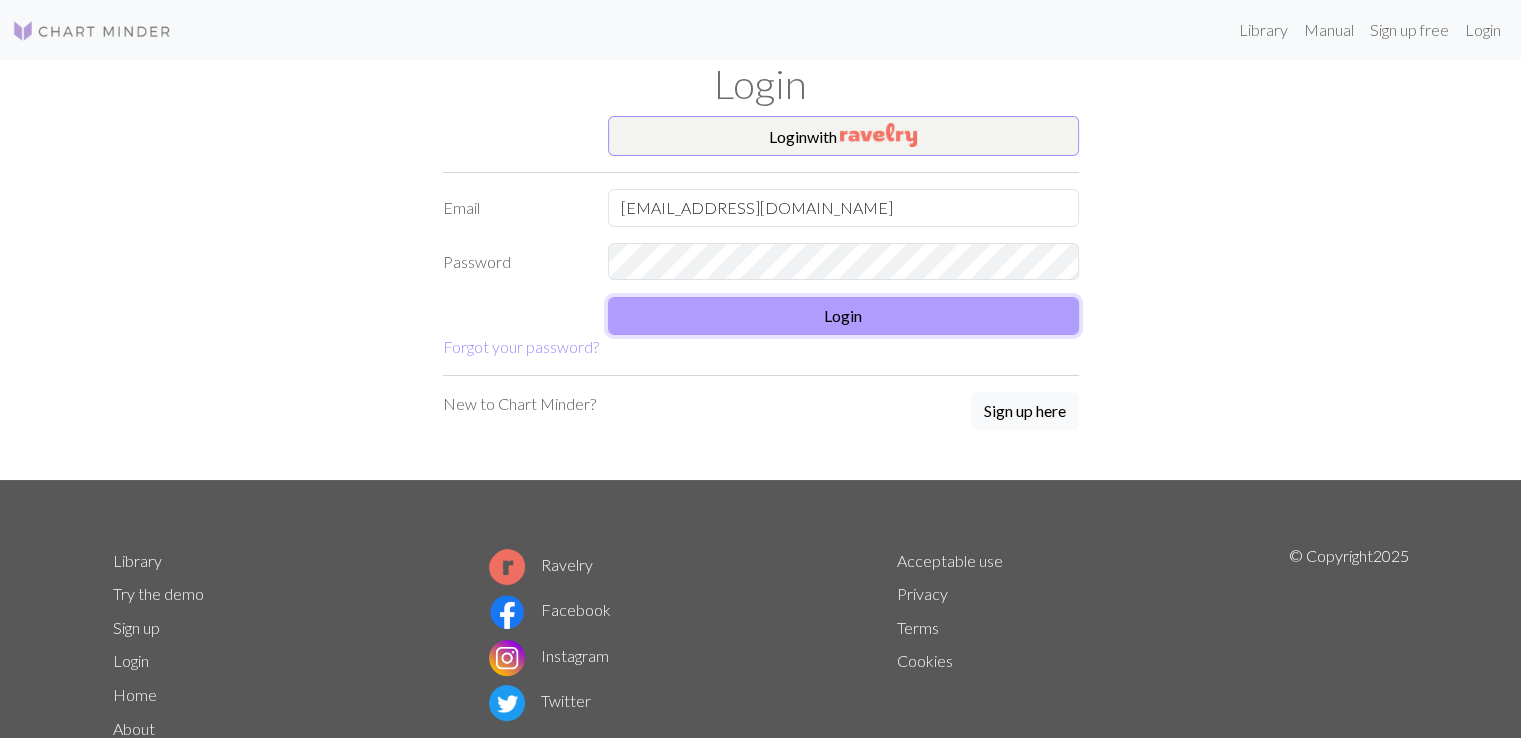 click on "Login" at bounding box center (843, 316) 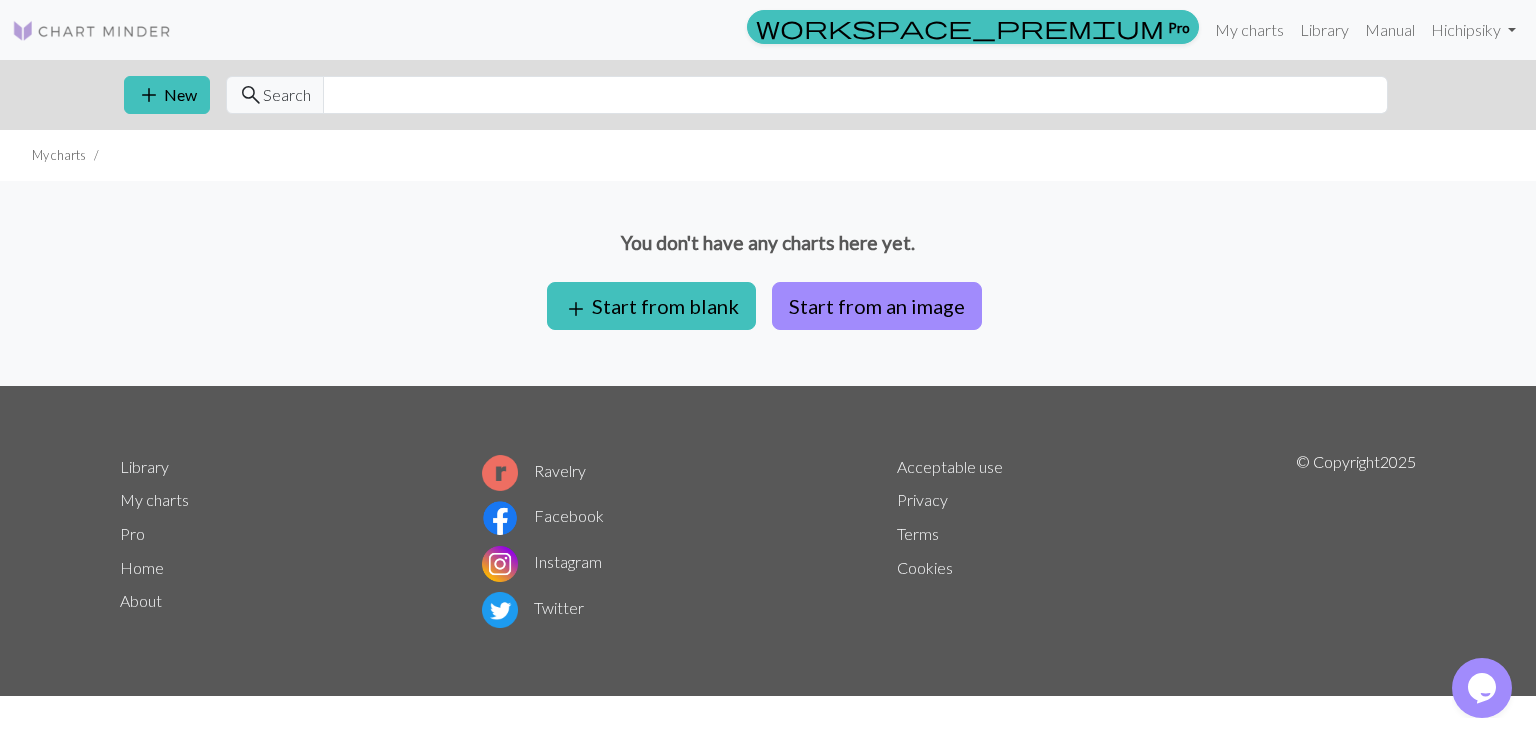 click on "You don't have any charts here yet. add   Start from blank Start from an image" at bounding box center [768, 283] 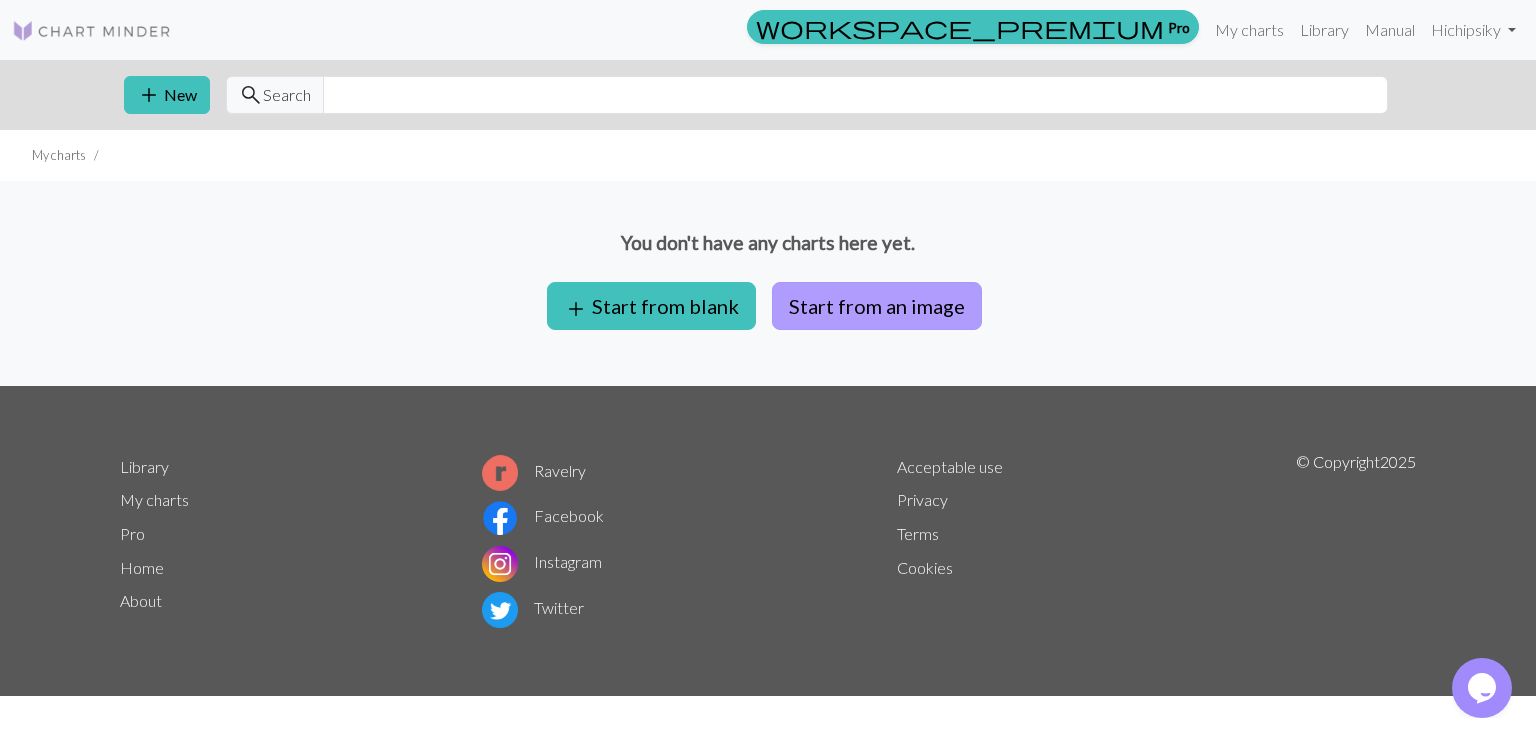 click on "Start from an image" at bounding box center (877, 306) 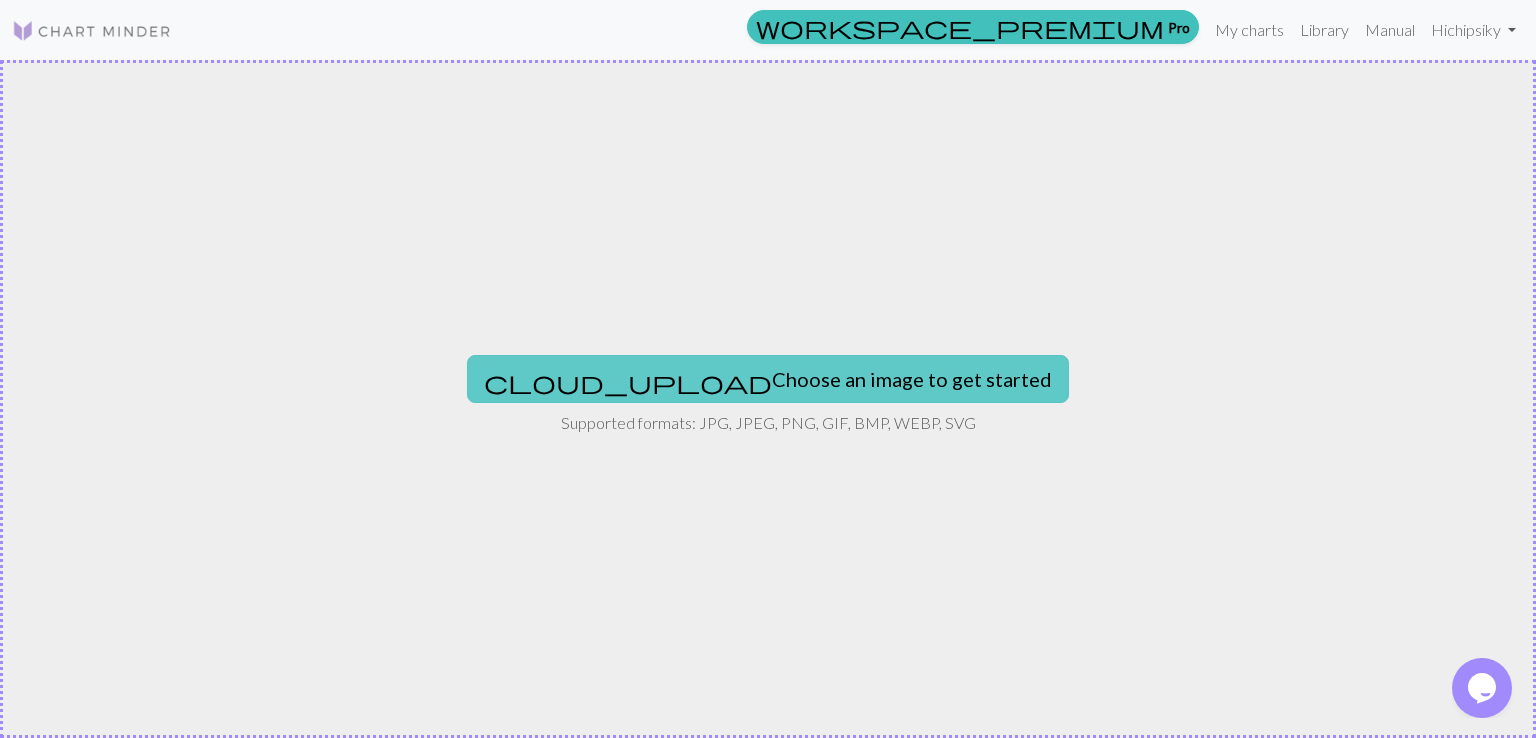 click on "cloud_upload  Choose an image to get started" at bounding box center [768, 379] 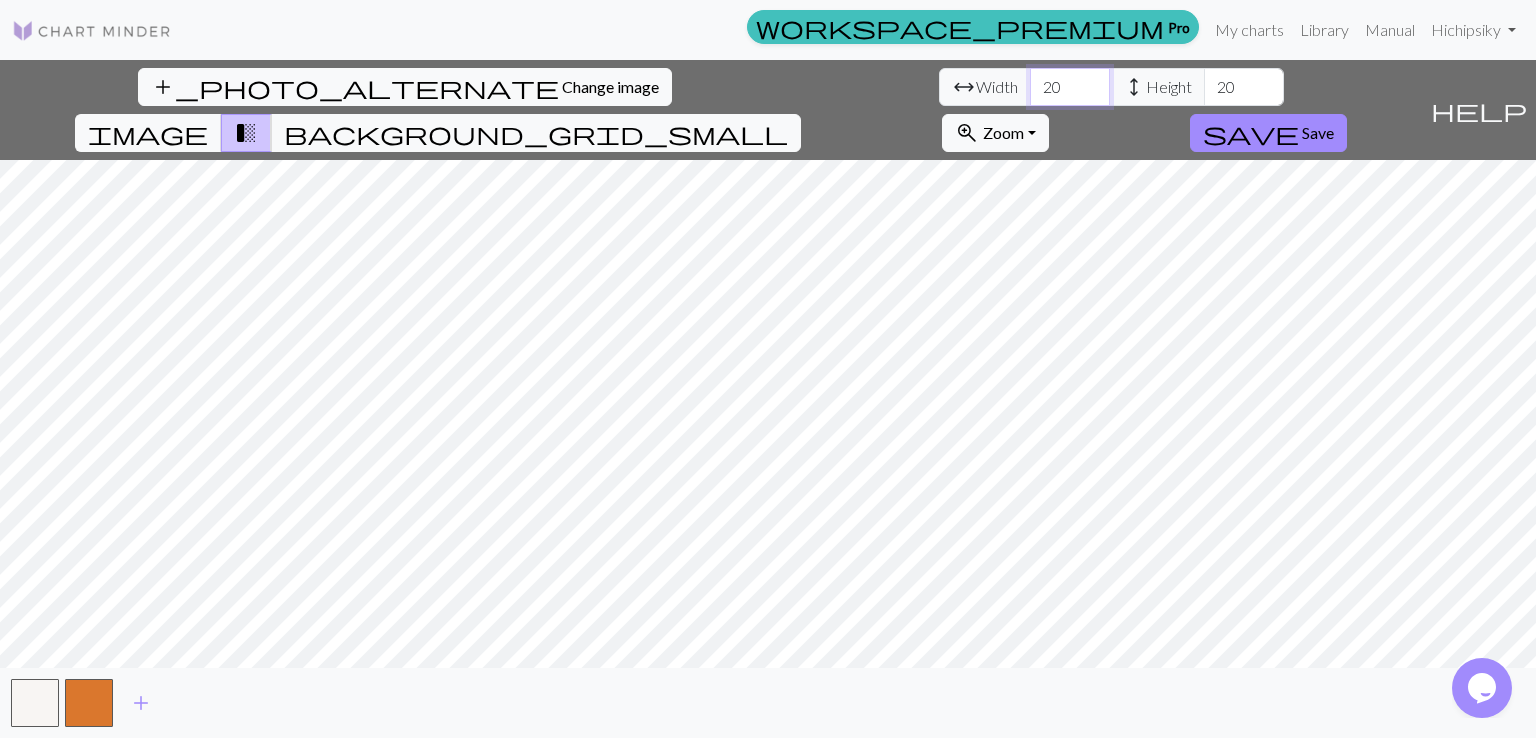 click on "20" at bounding box center [1070, 87] 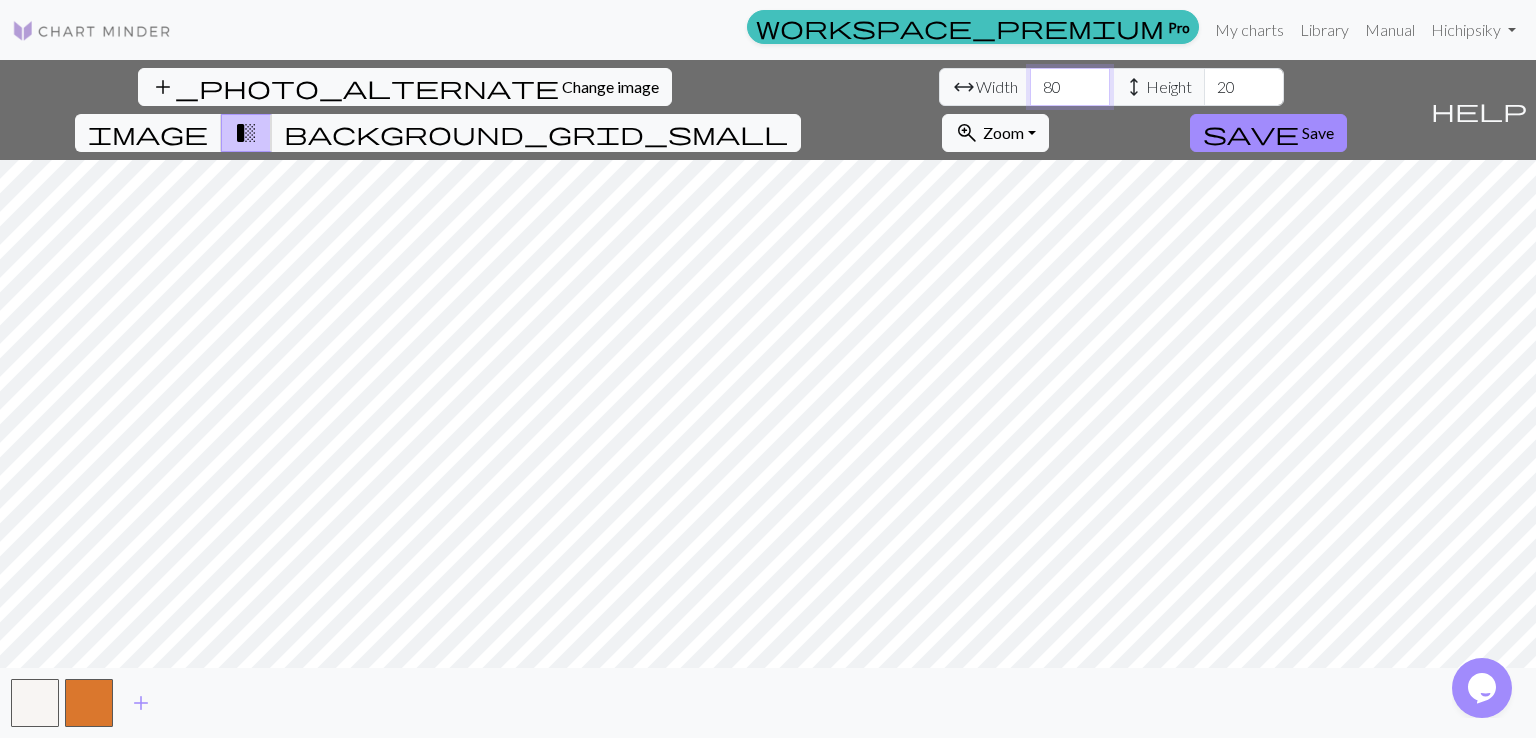 type on "80" 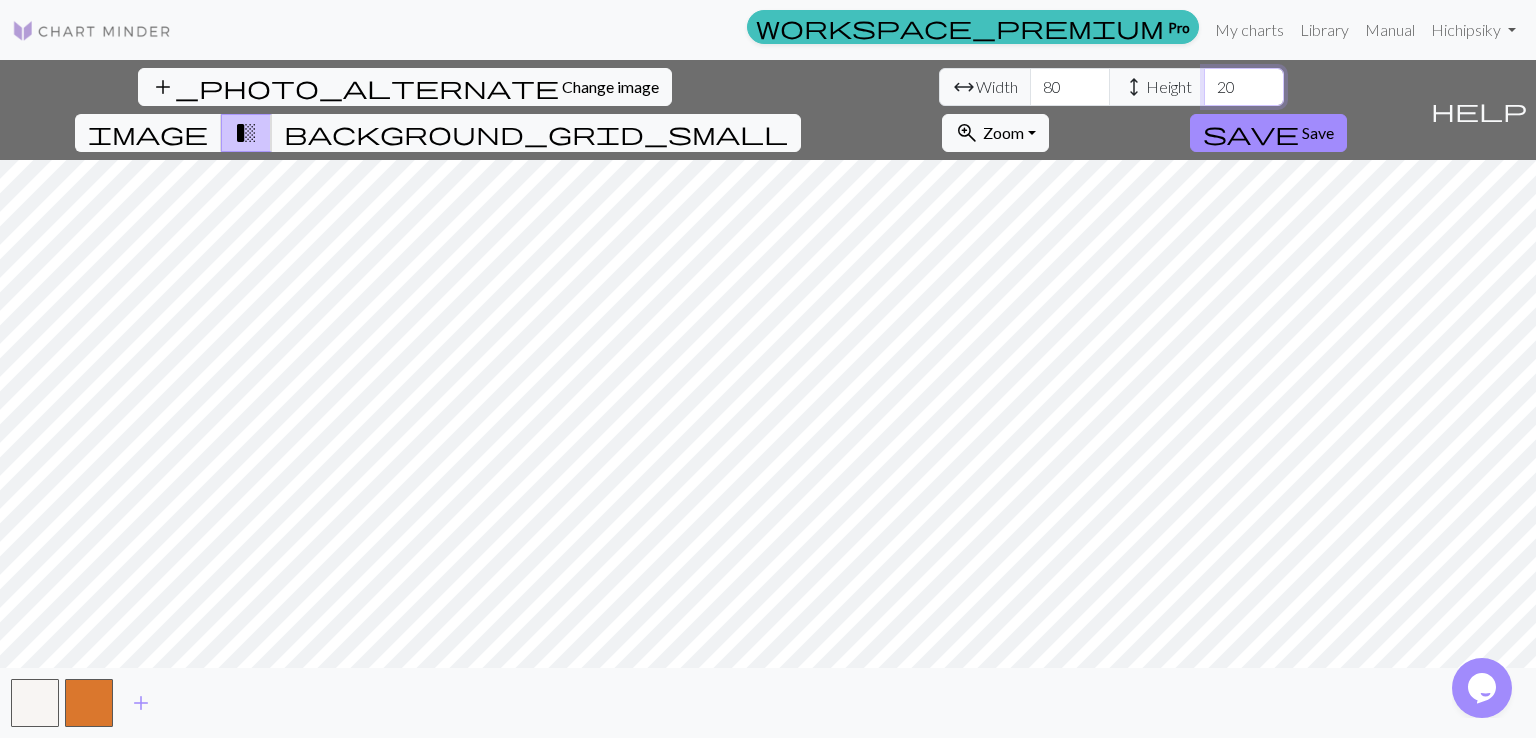 click on "20" at bounding box center [1244, 87] 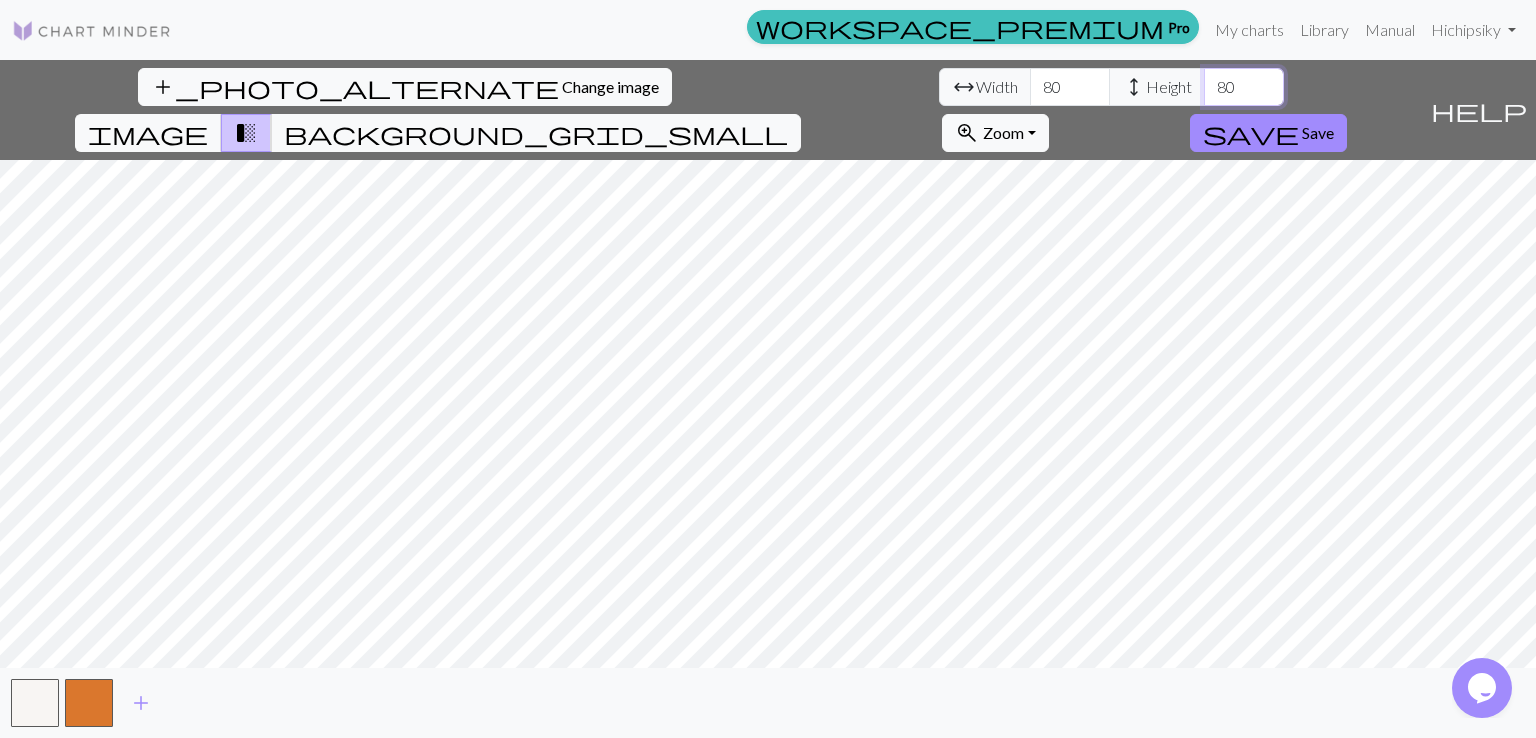 type on "80" 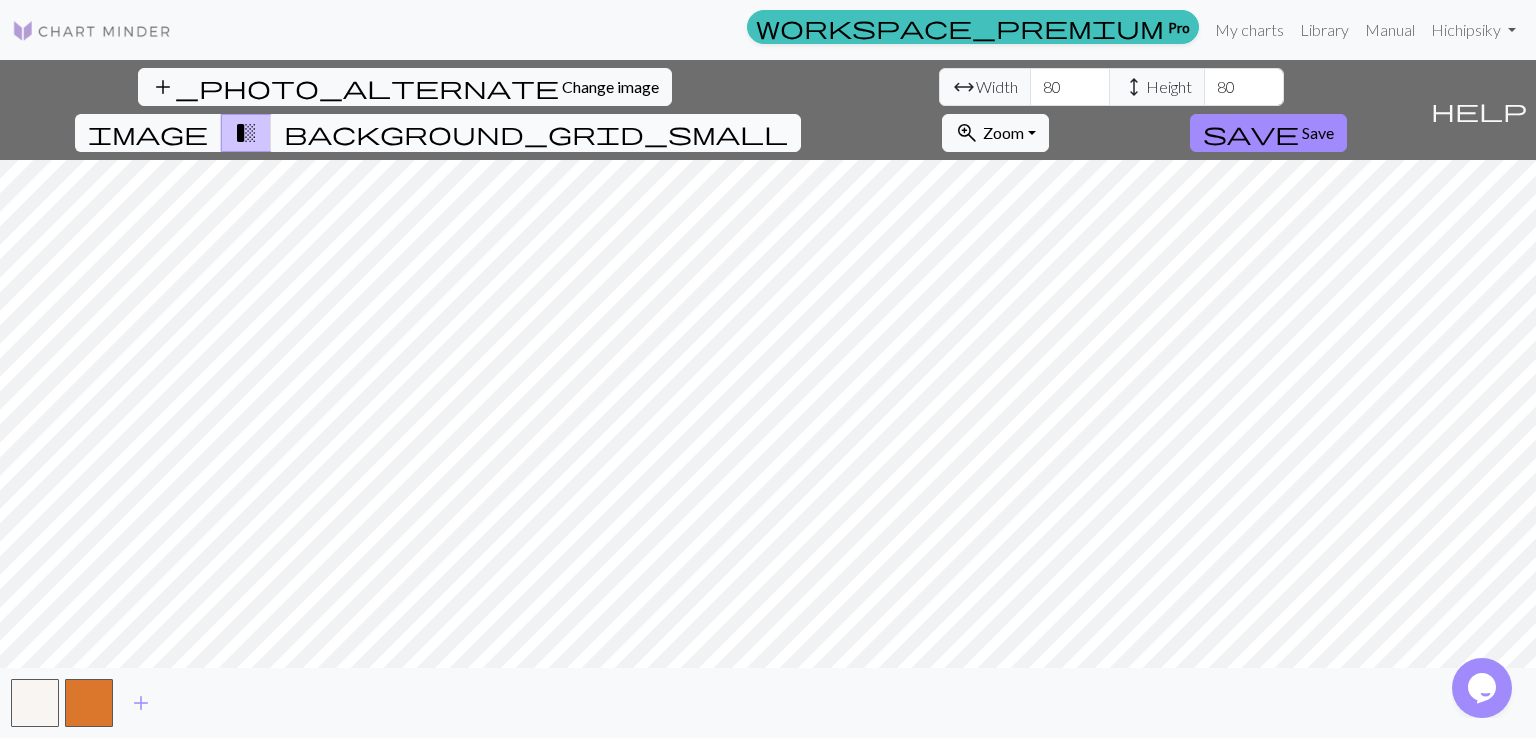 click on "background_grid_small" at bounding box center [536, 133] 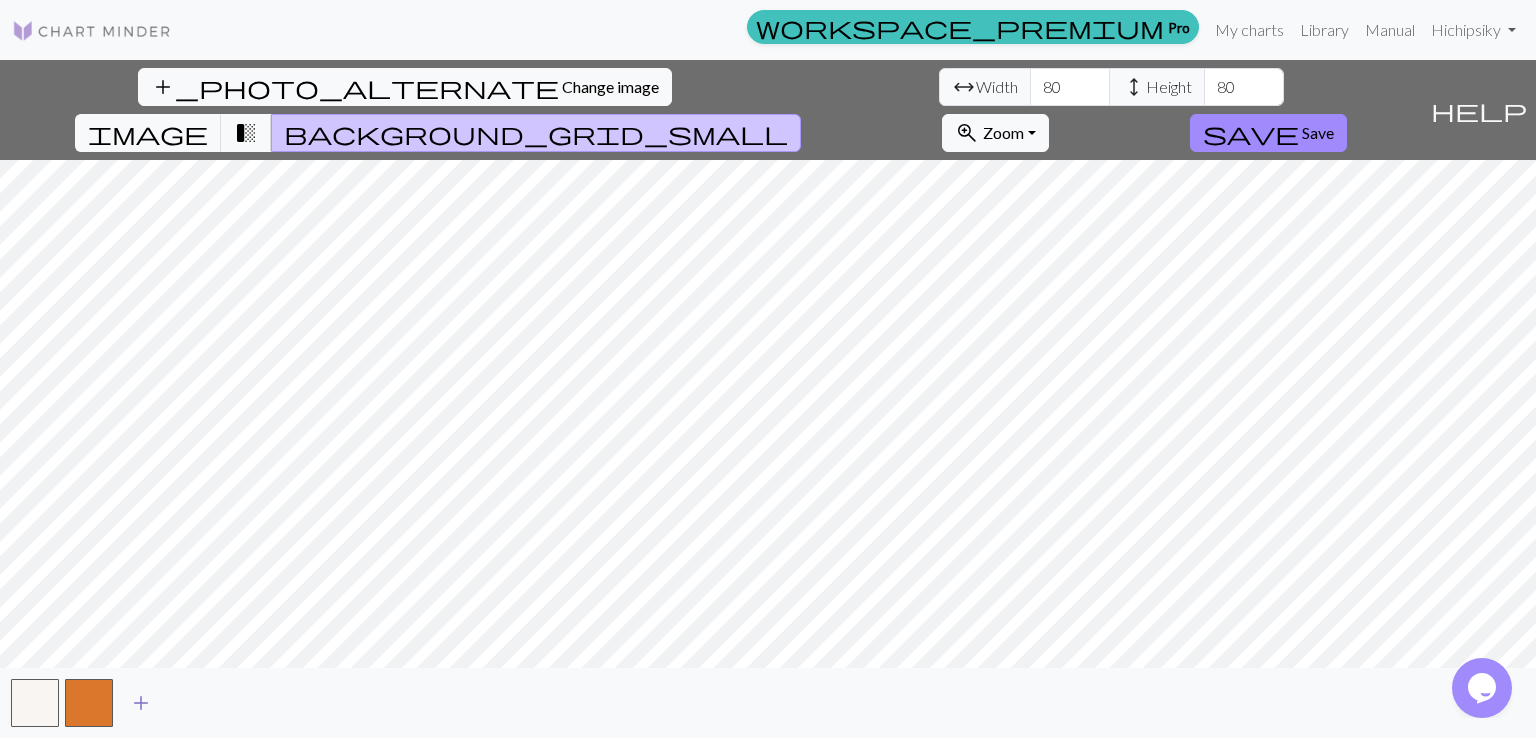 click on "add" at bounding box center (141, 703) 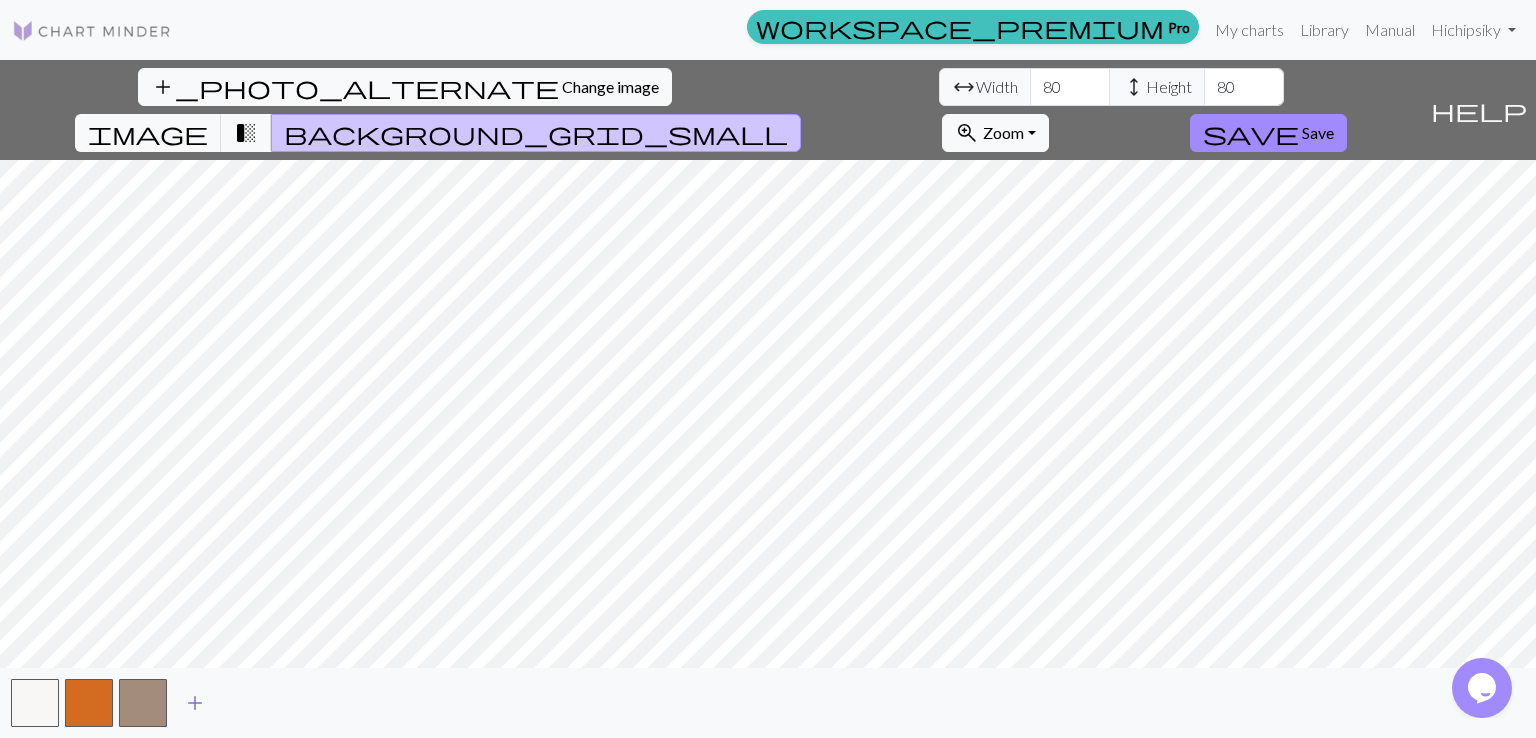 click on "add" at bounding box center [195, 703] 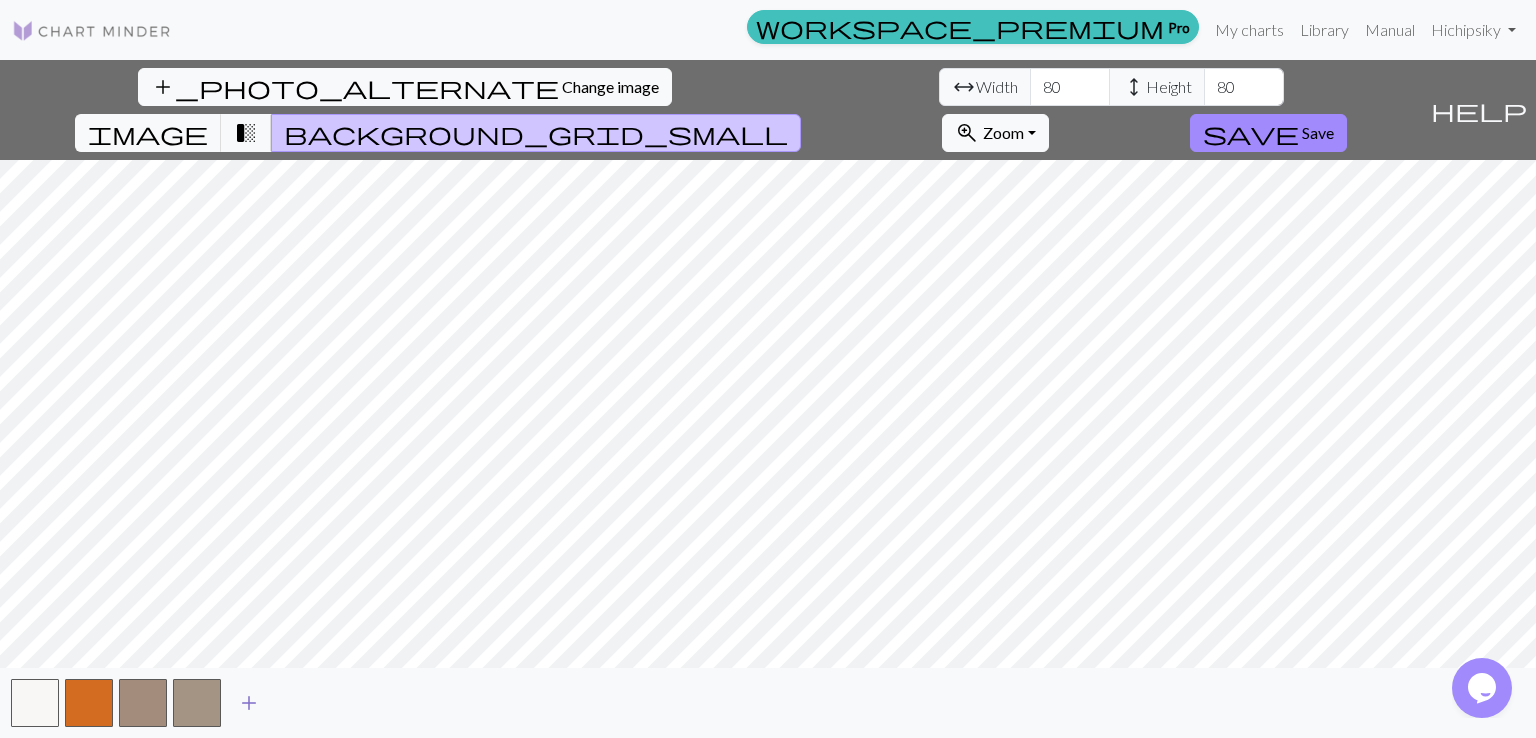 click on "add" at bounding box center (249, 703) 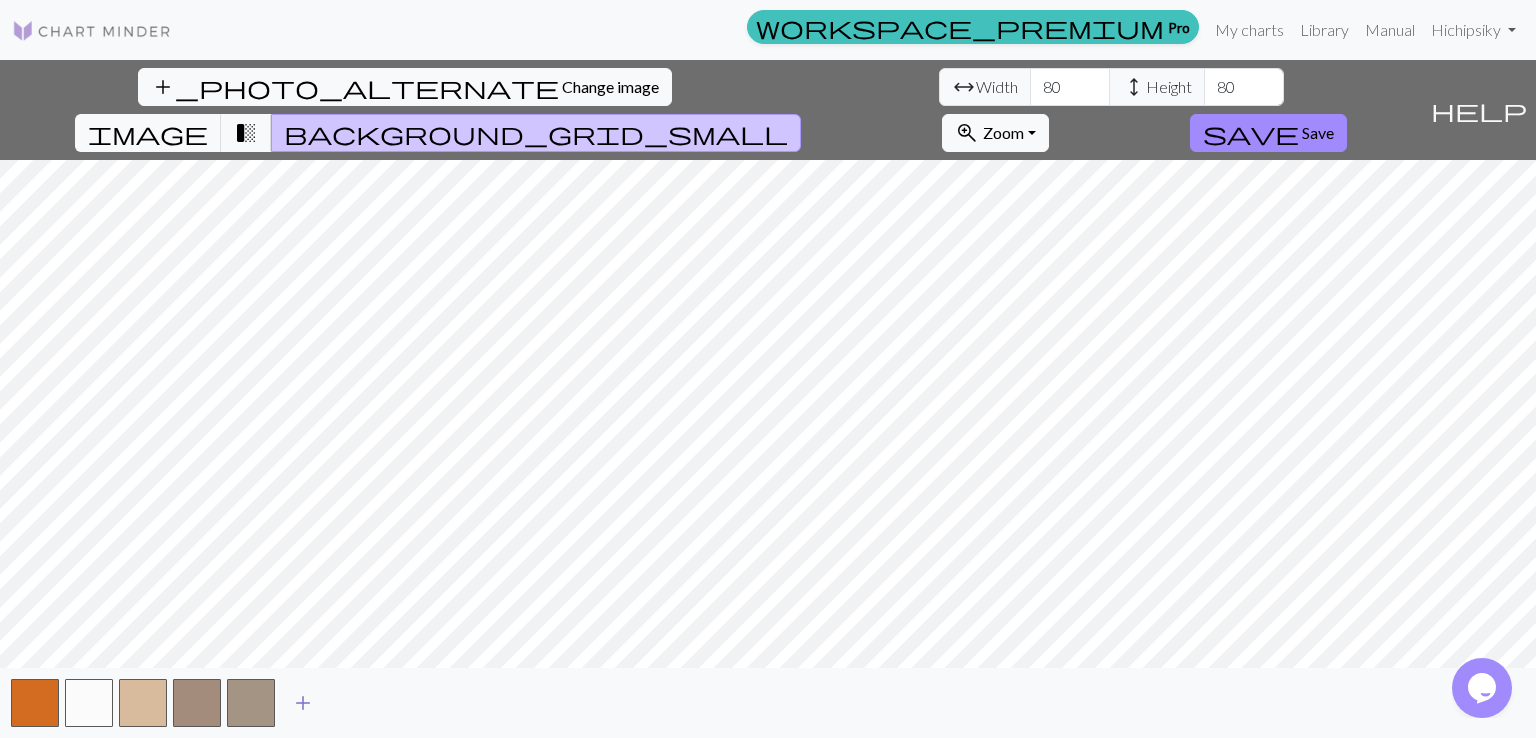 click on "add" at bounding box center (303, 703) 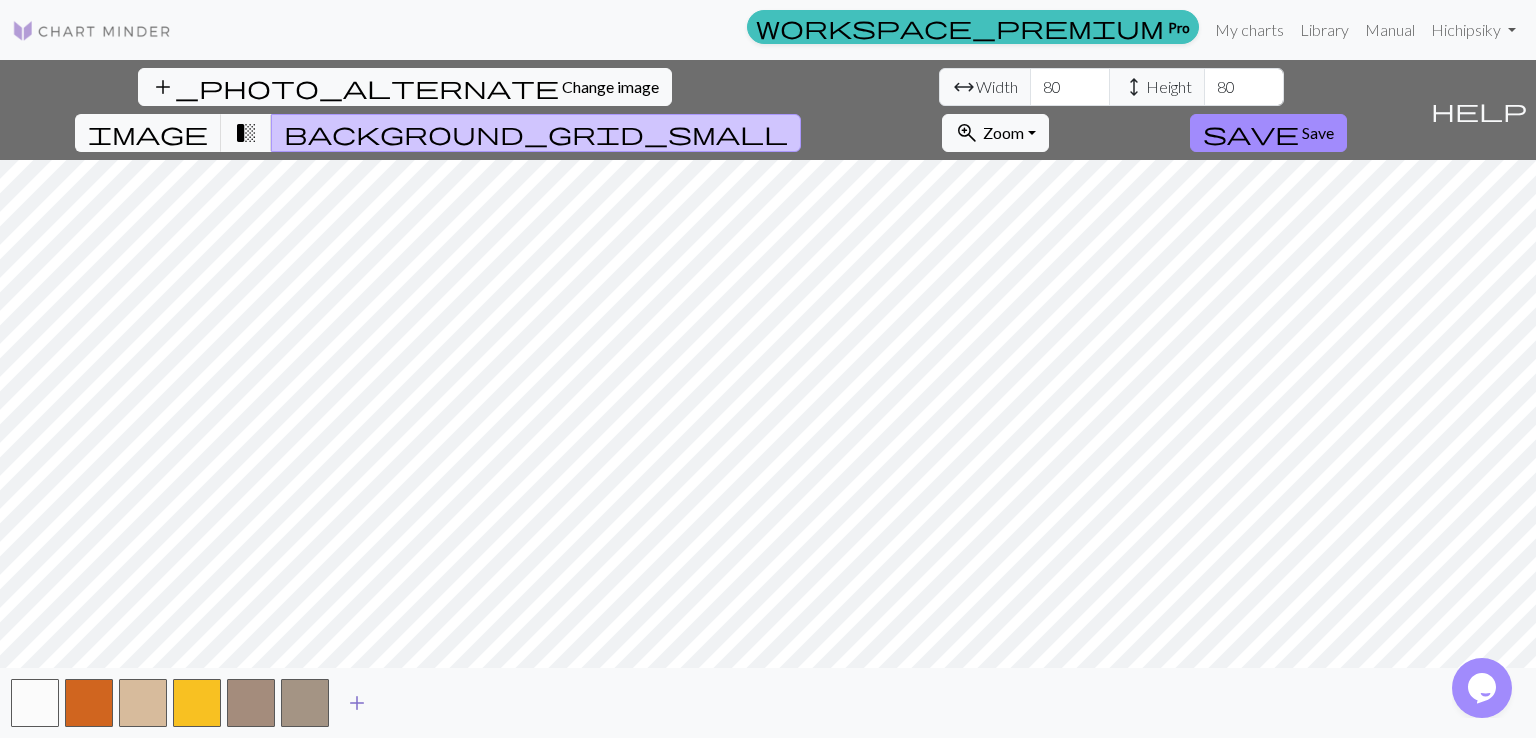 click on "add" at bounding box center [357, 703] 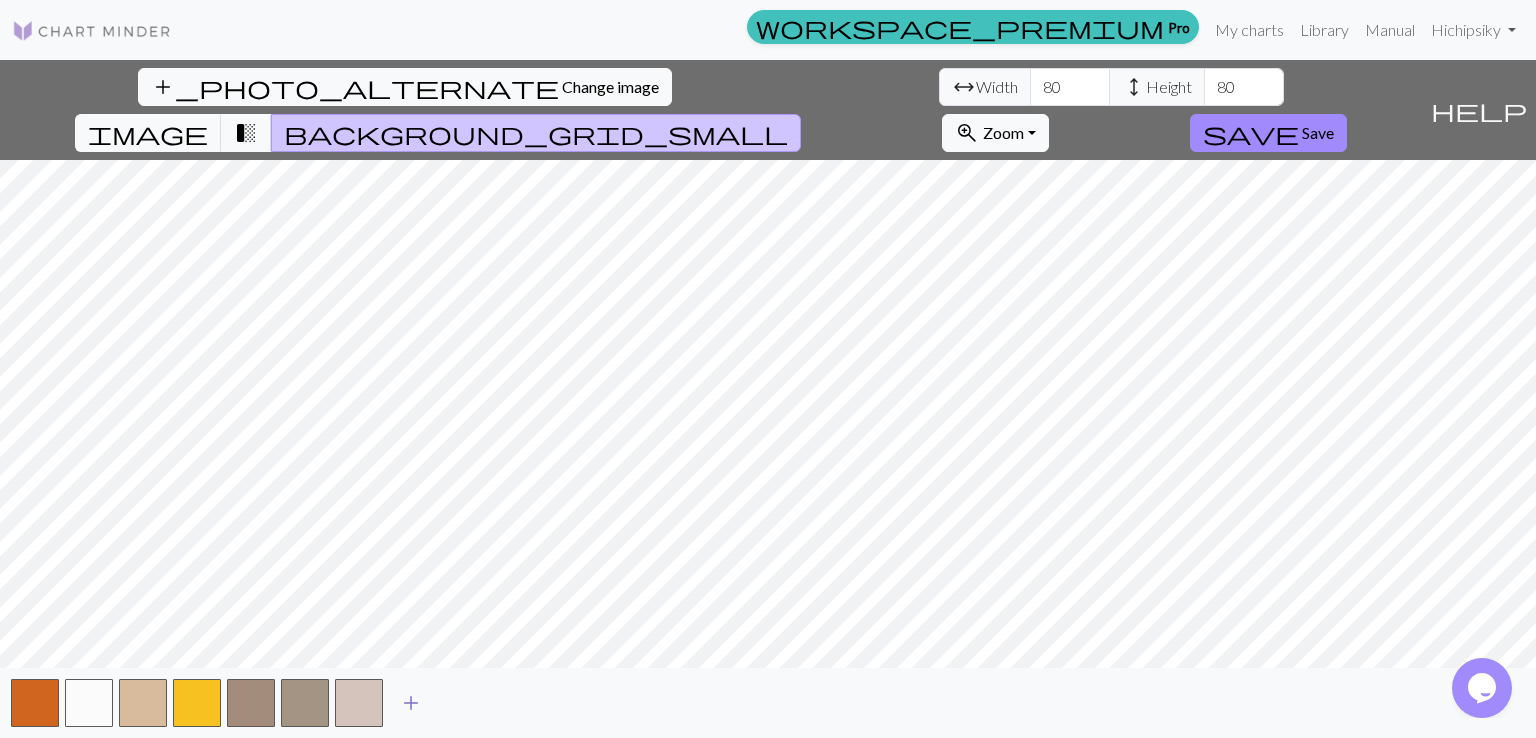 click on "add" at bounding box center [411, 703] 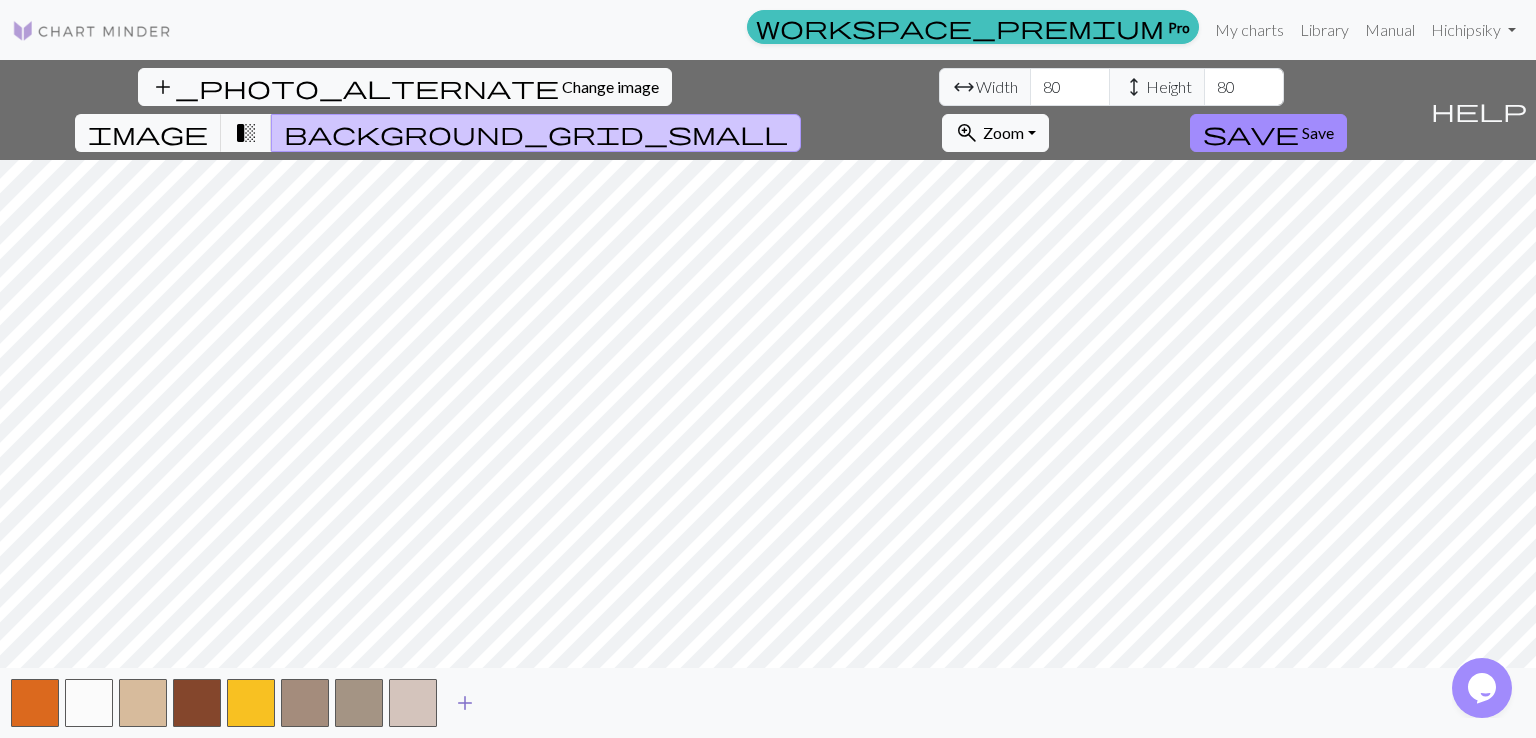 click on "add" at bounding box center (465, 703) 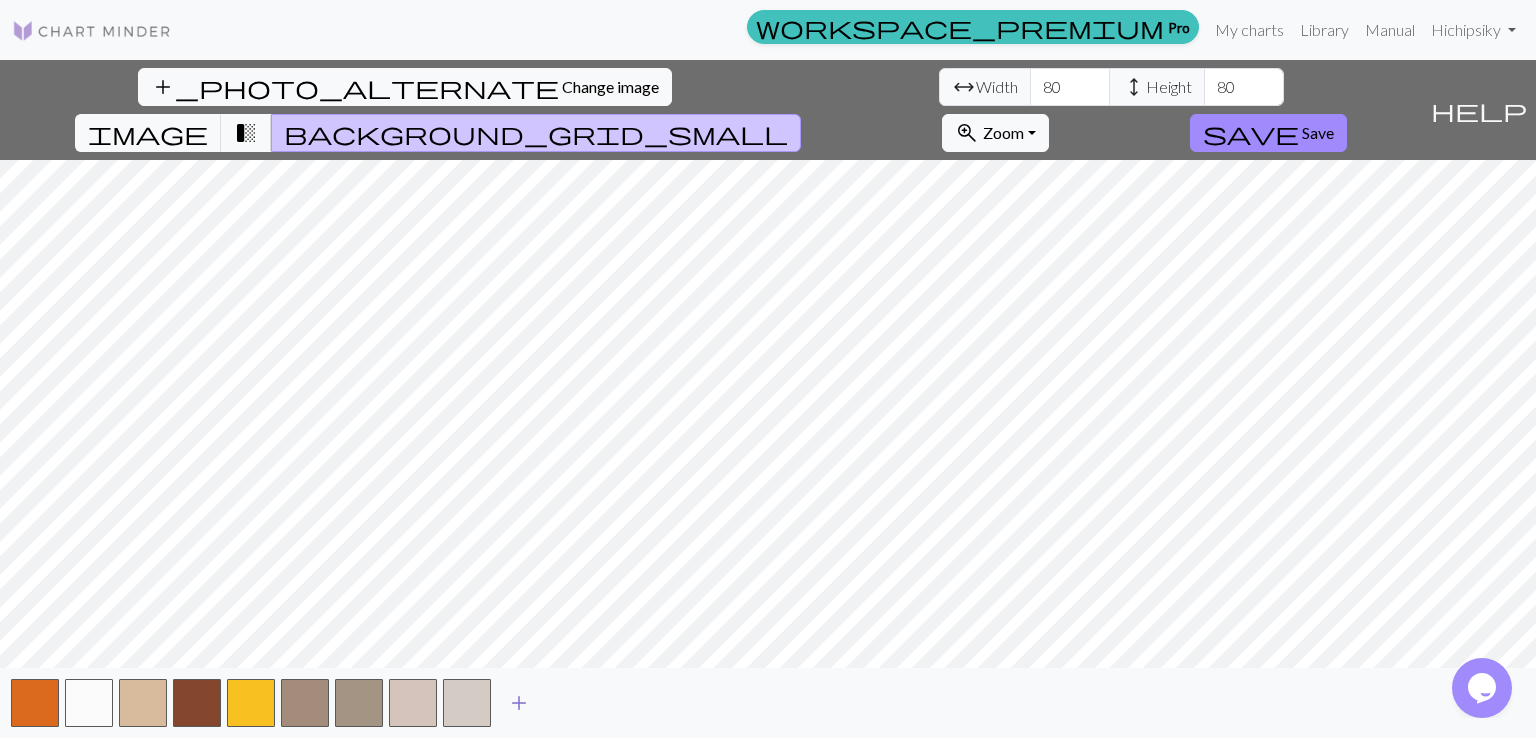 click on "add" at bounding box center [519, 703] 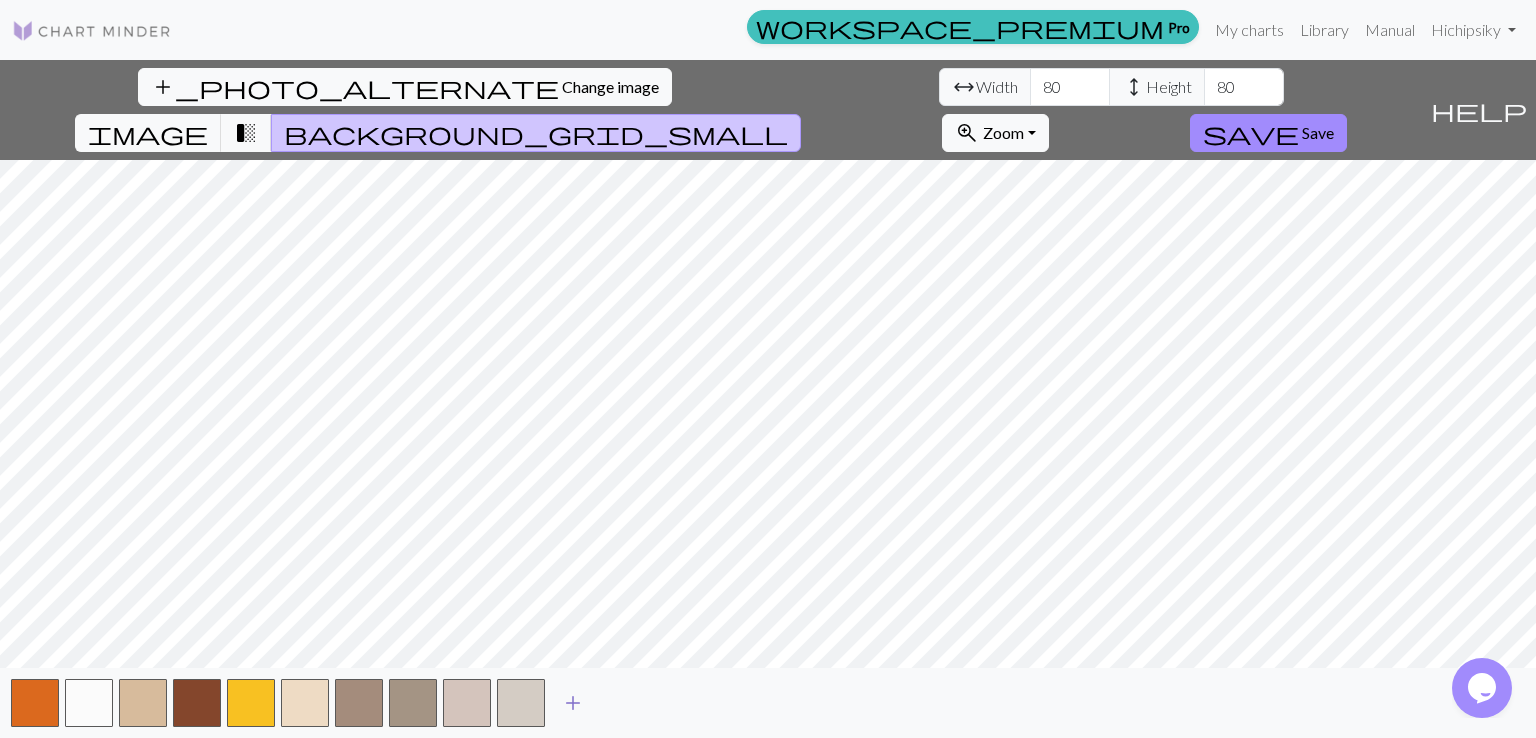 click on "add" at bounding box center [573, 703] 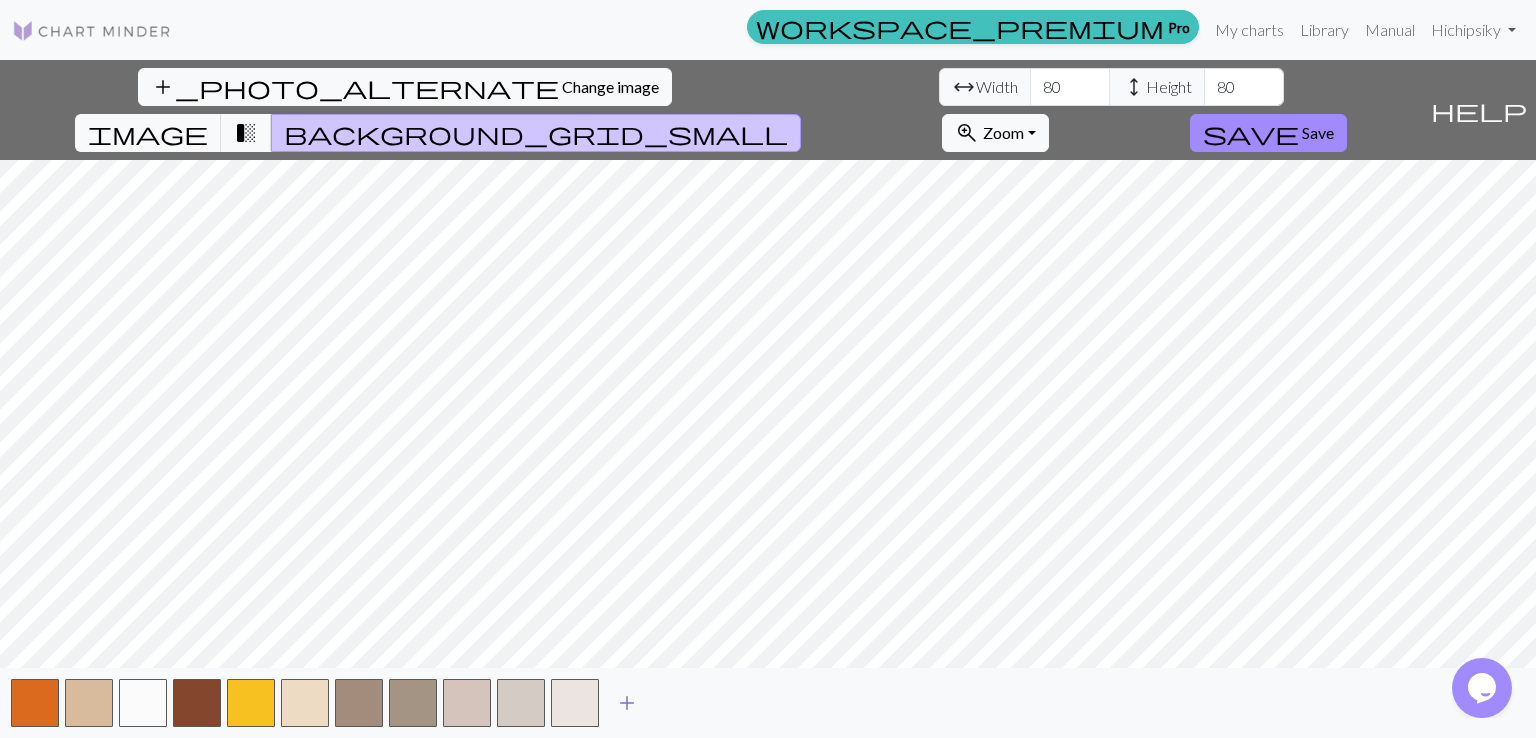 click on "add" at bounding box center [627, 703] 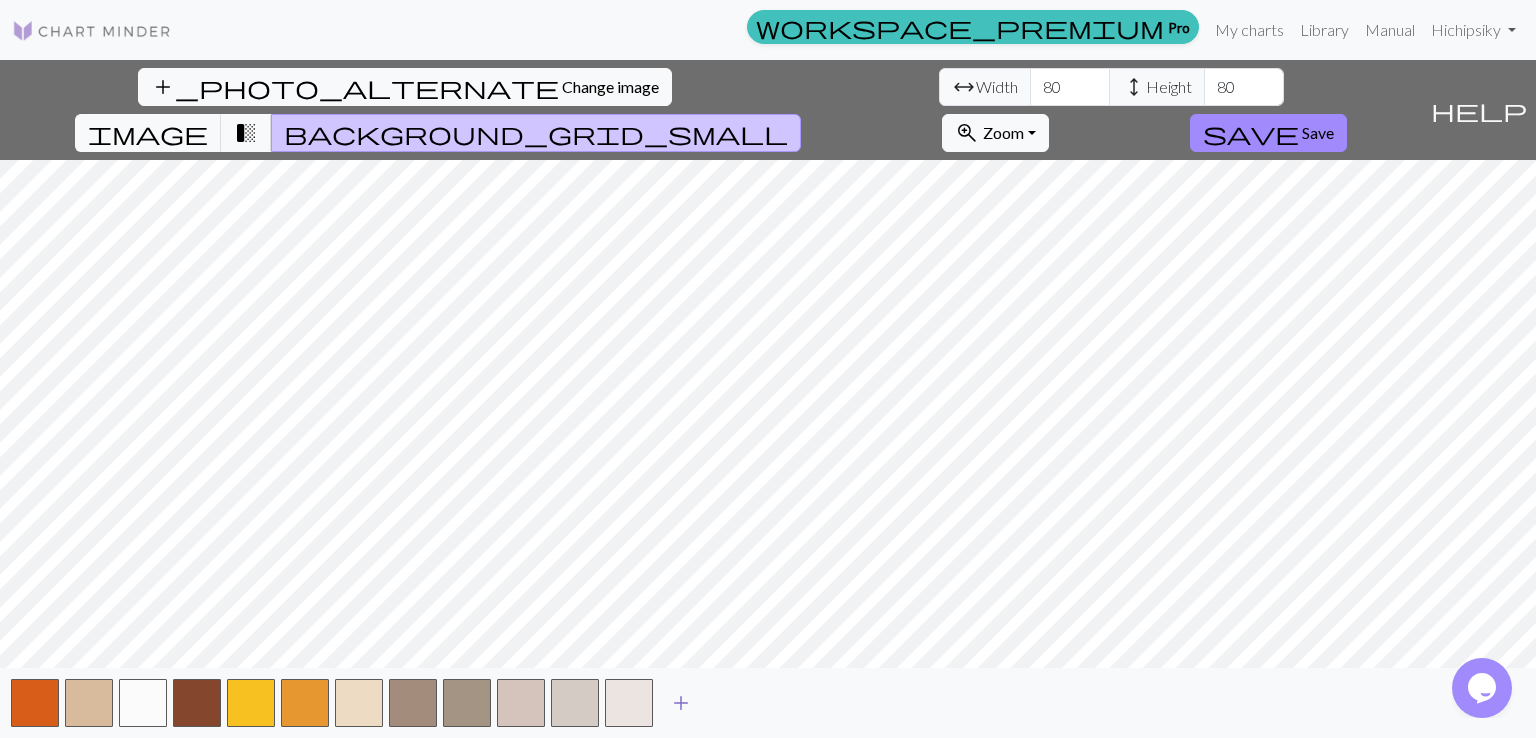 click on "add" at bounding box center (681, 703) 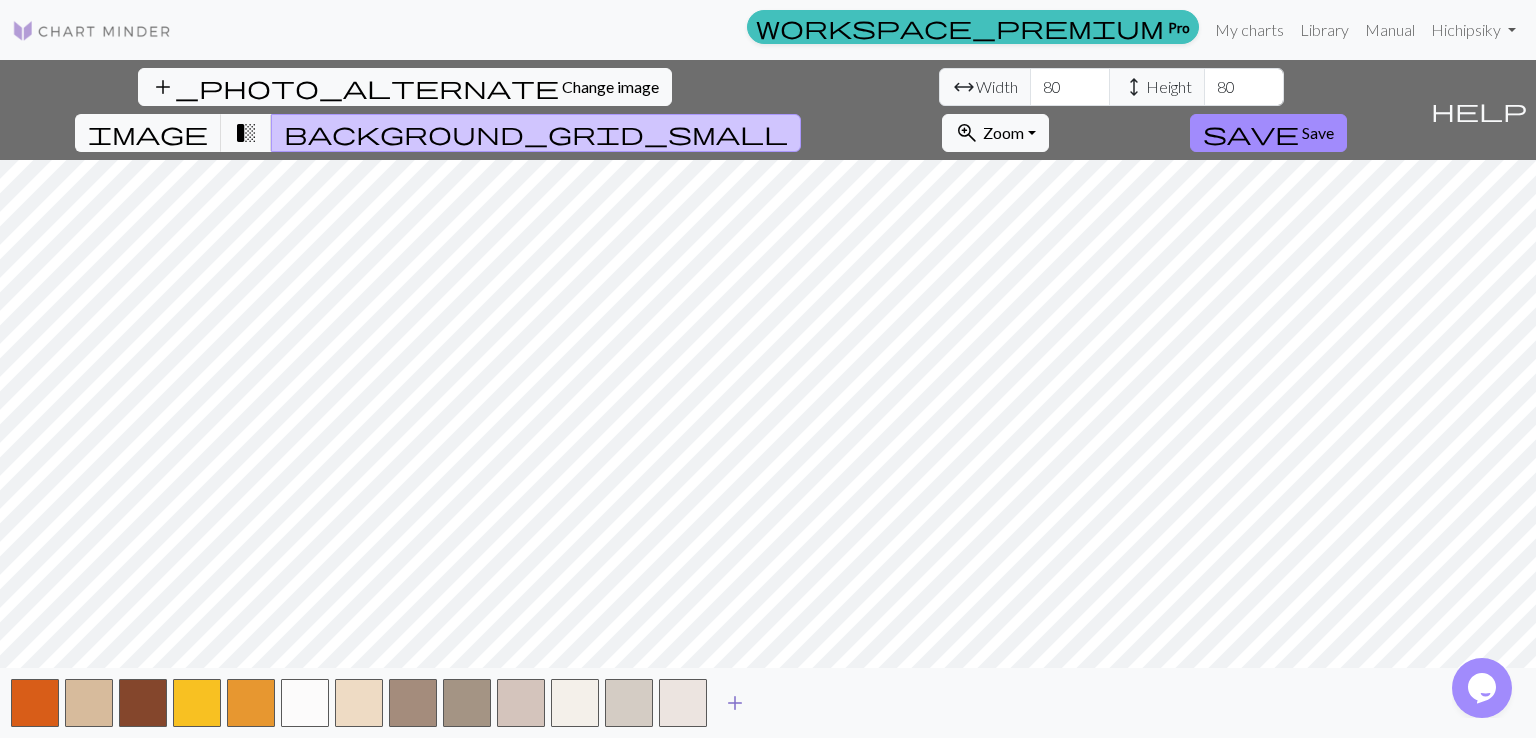 click on "add" at bounding box center (735, 703) 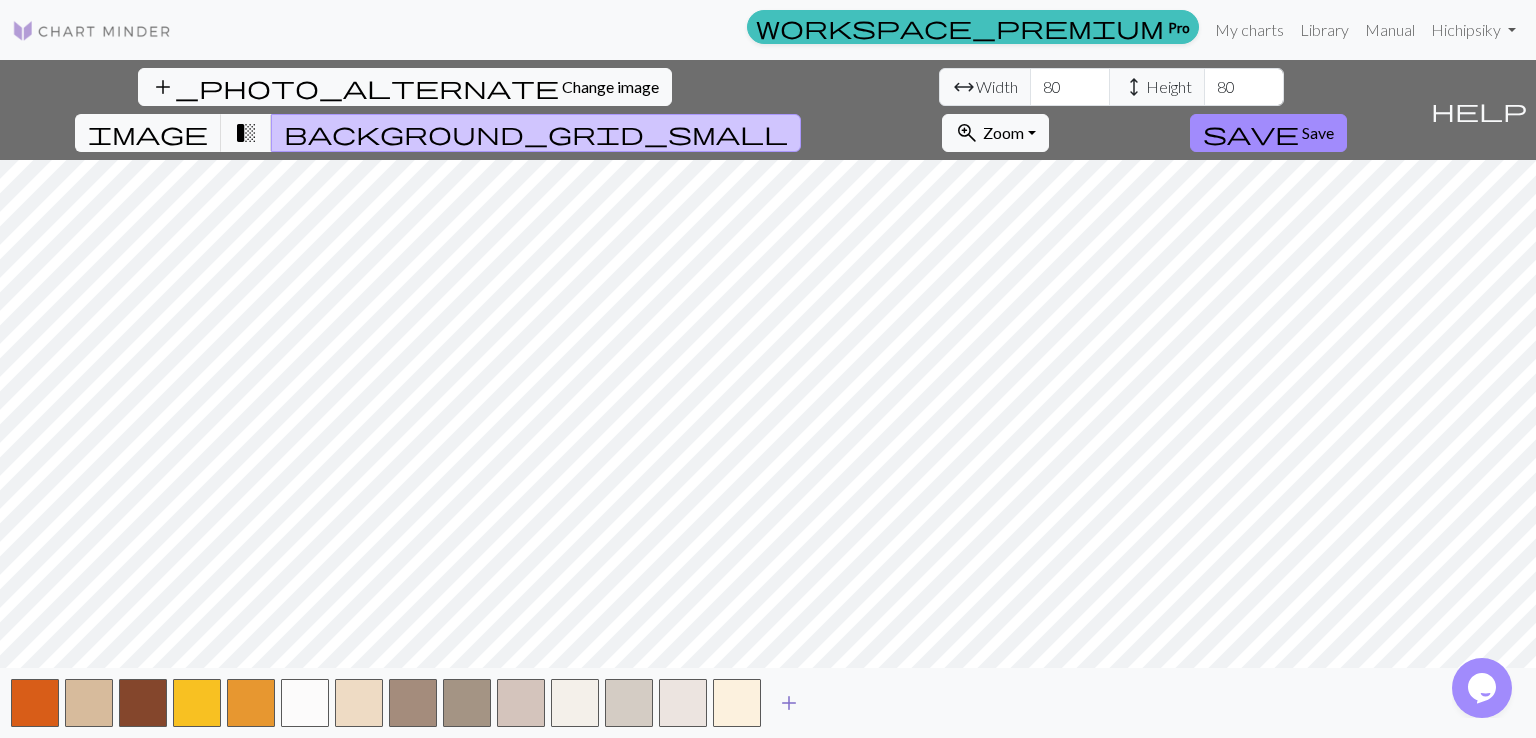 click on "add" at bounding box center [789, 703] 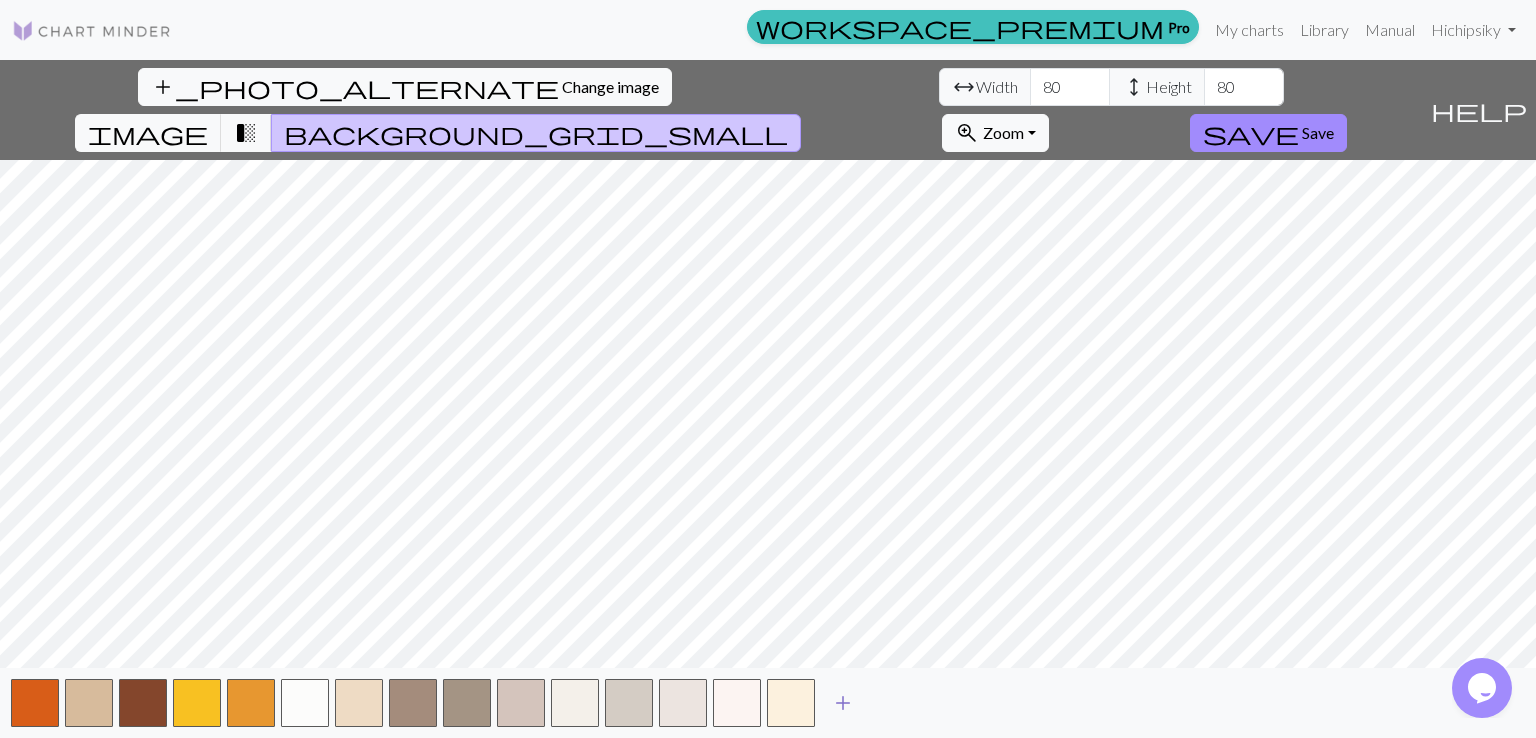 click on "add" at bounding box center [843, 703] 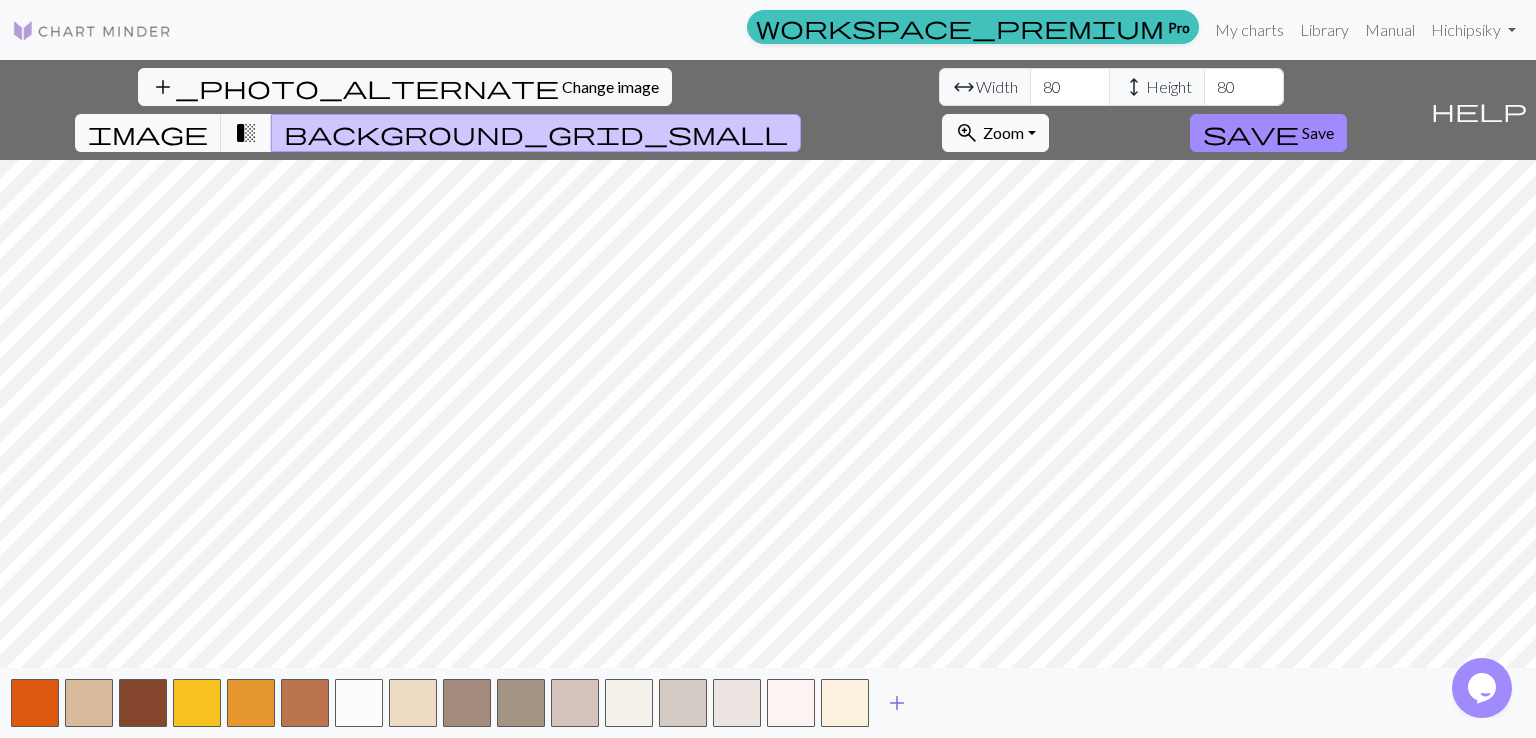click on "add" at bounding box center [897, 703] 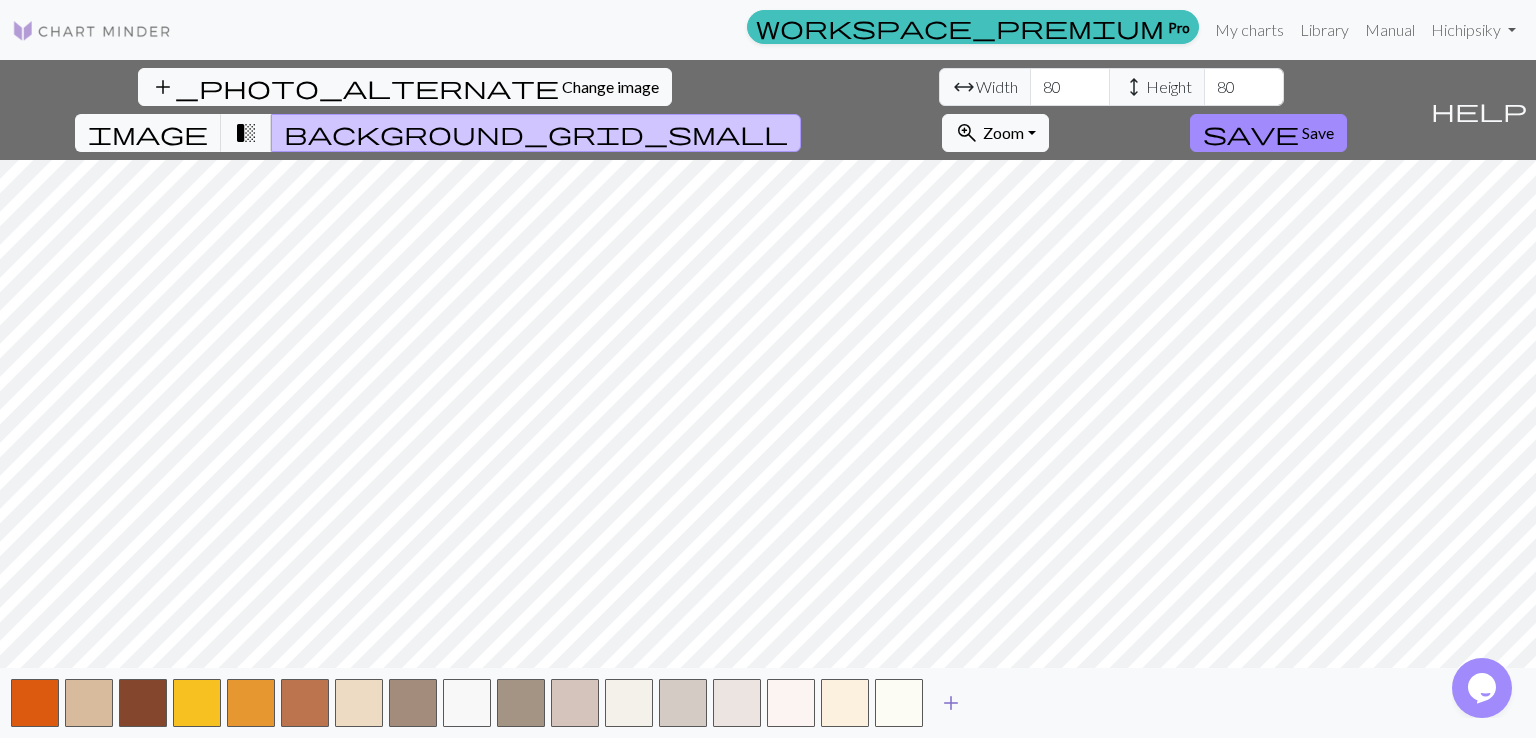 click on "add" at bounding box center [951, 703] 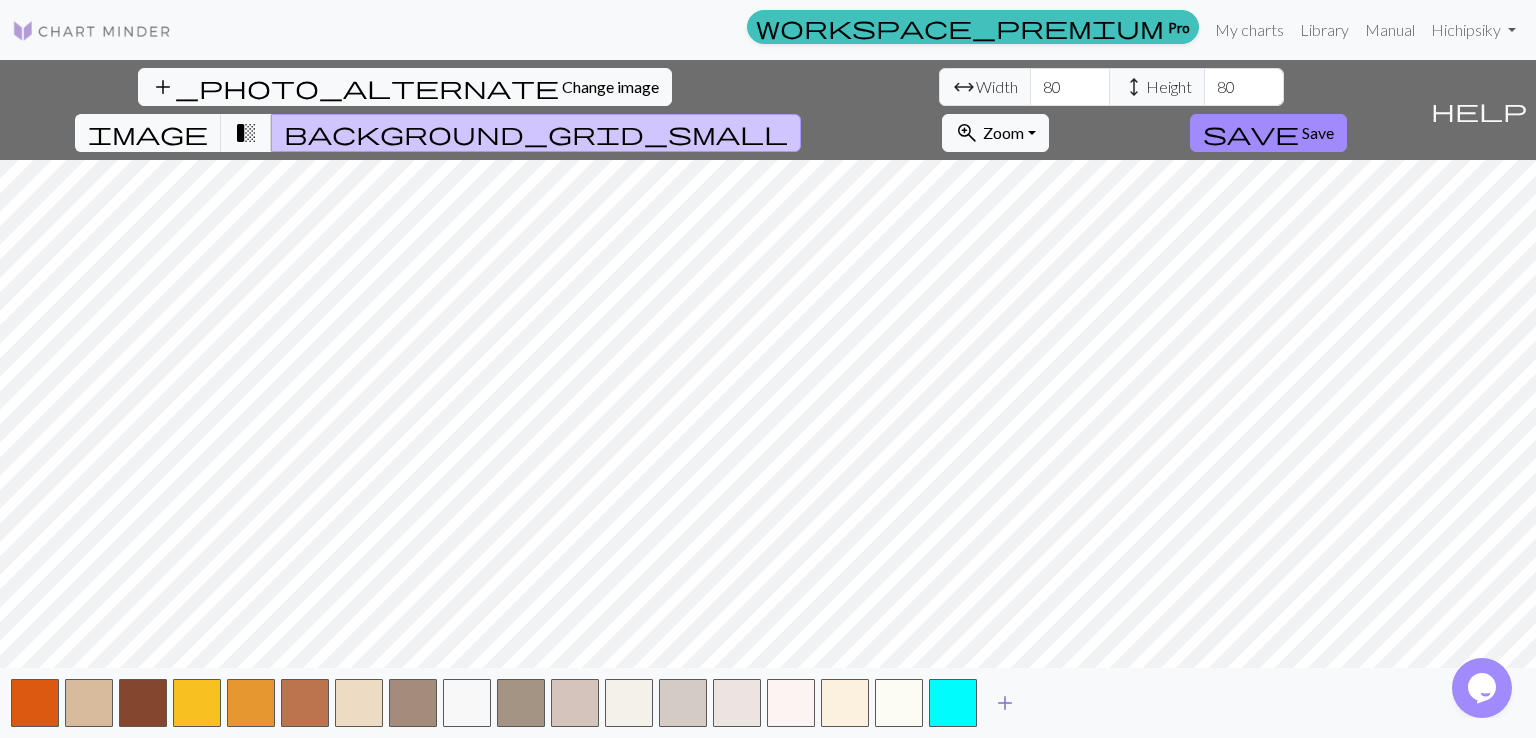 click on "add" at bounding box center (1005, 703) 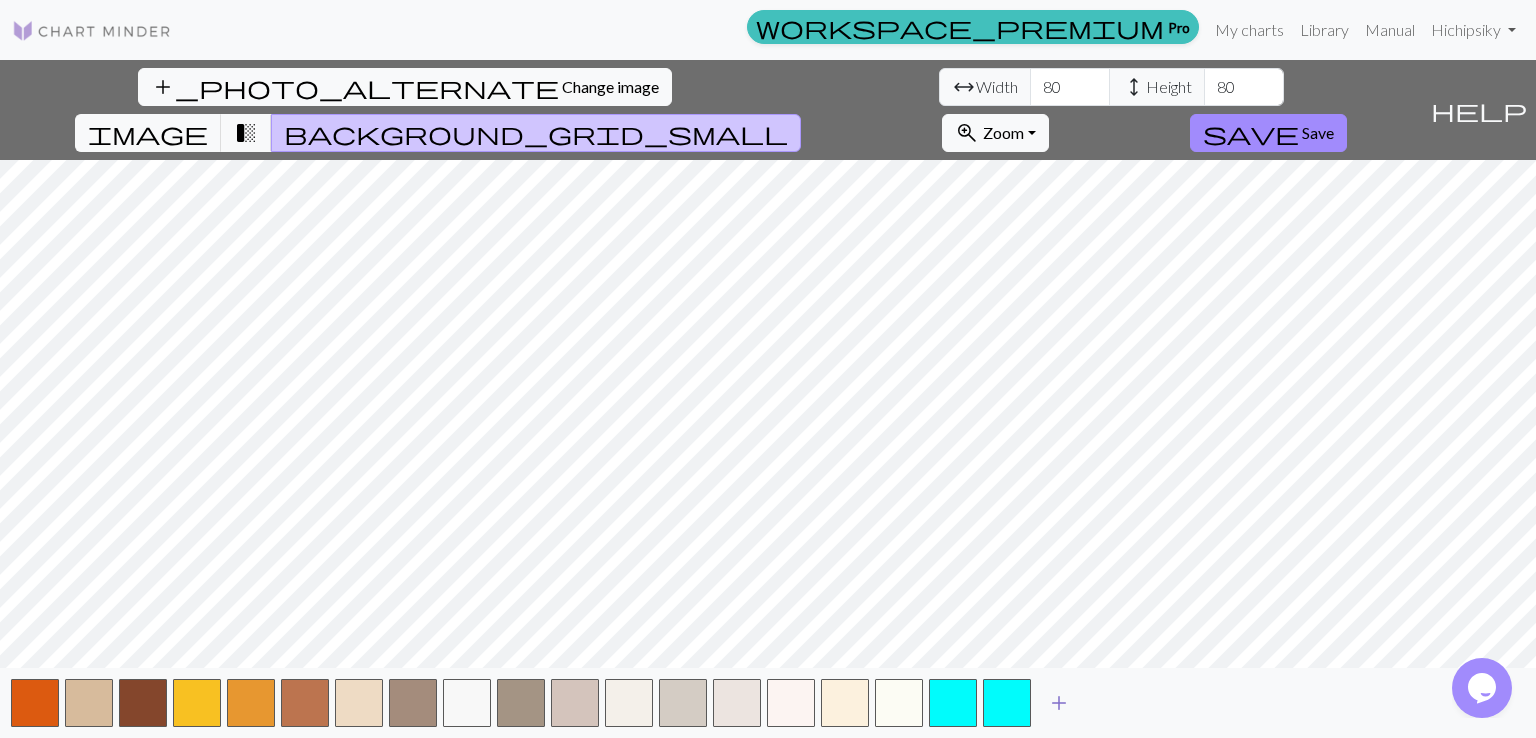 click on "add" at bounding box center [1059, 703] 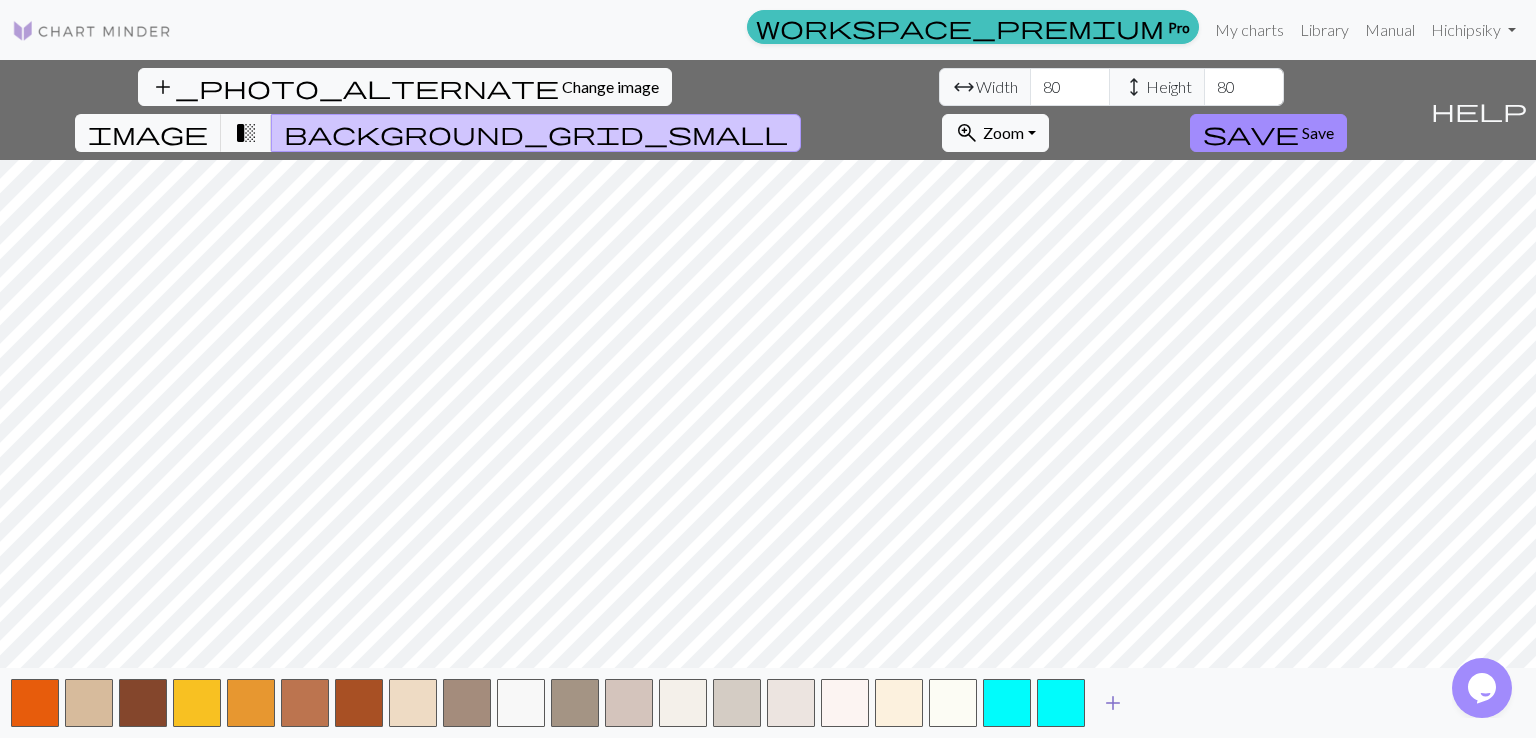 click on "add" at bounding box center [1113, 703] 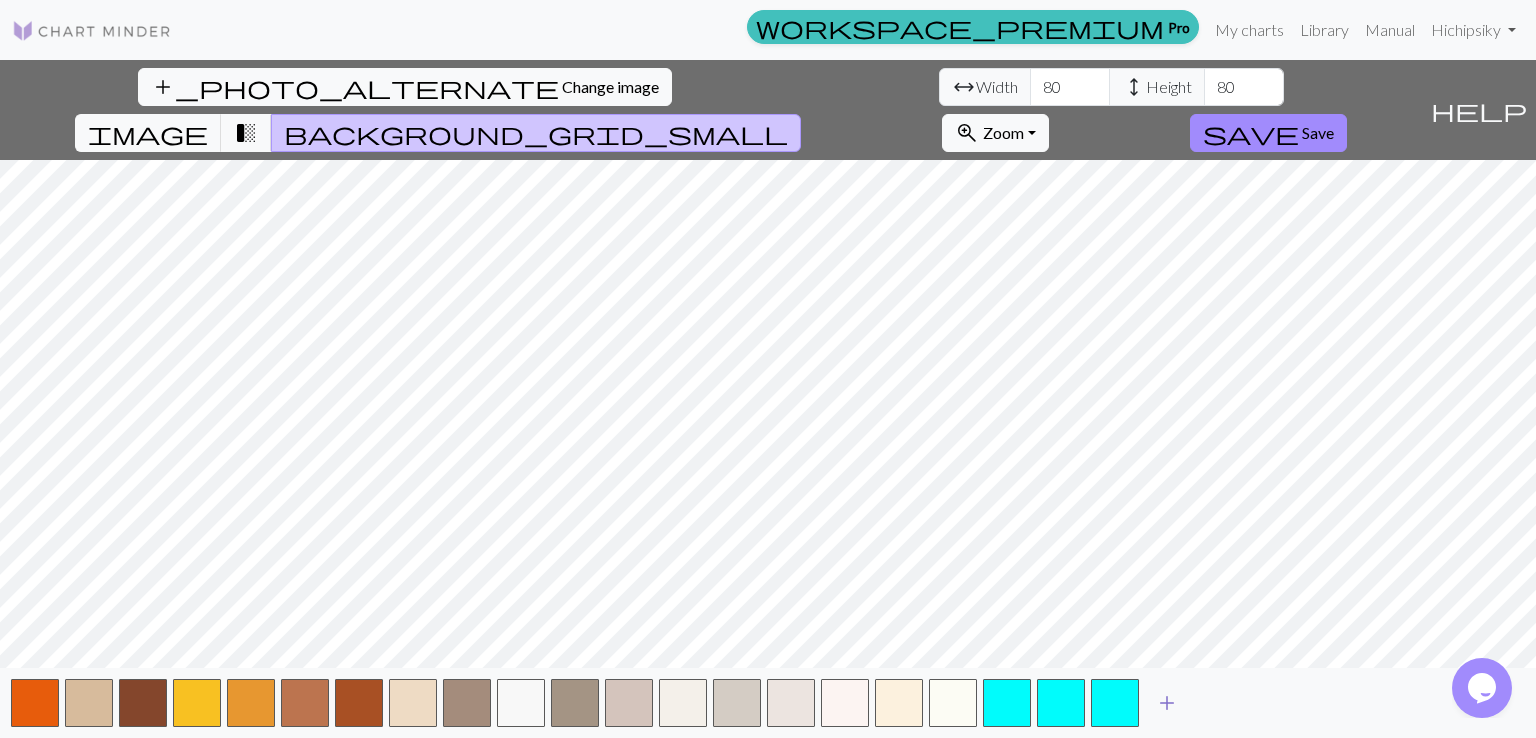 click on "add" at bounding box center [1167, 703] 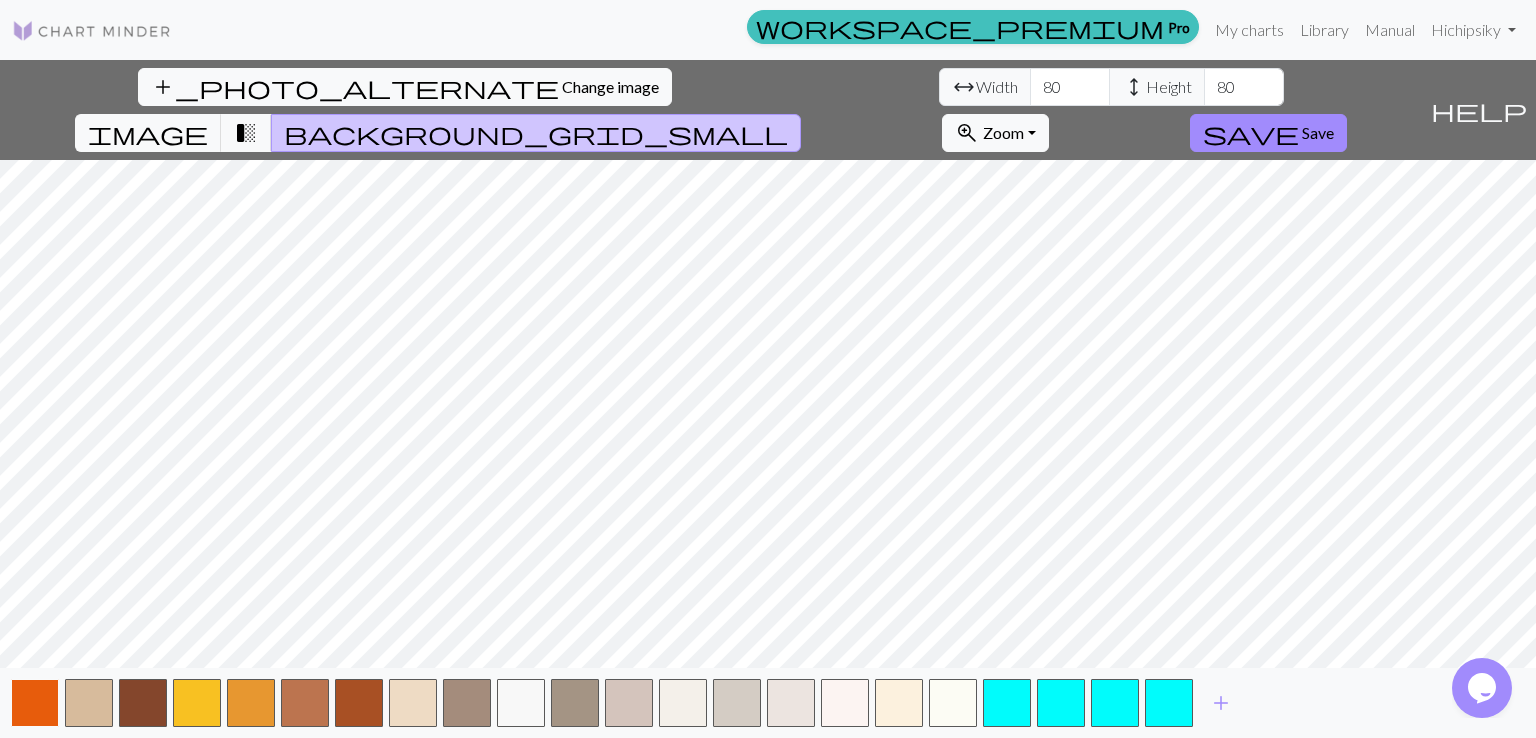click at bounding box center (35, 703) 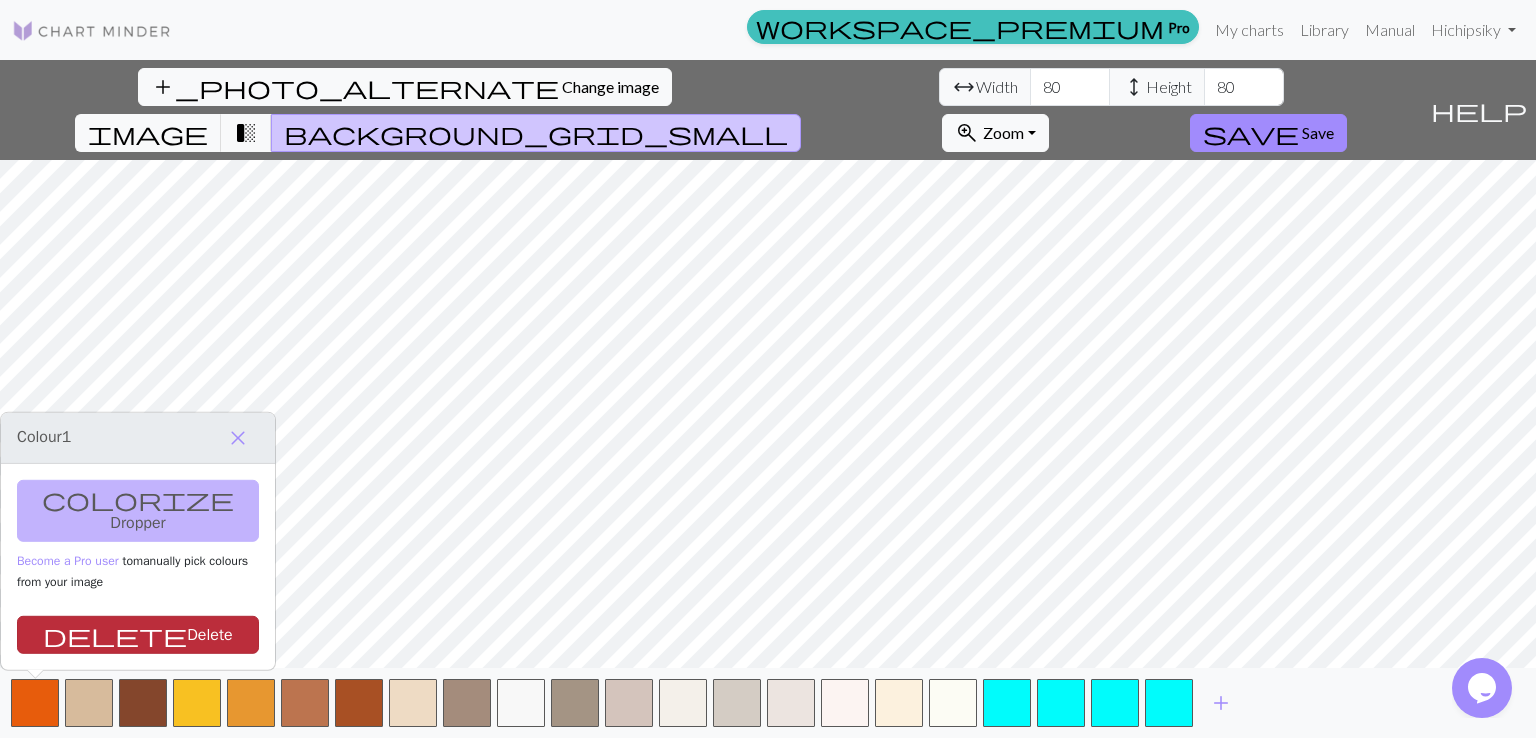 click on "delete Delete" at bounding box center (138, 635) 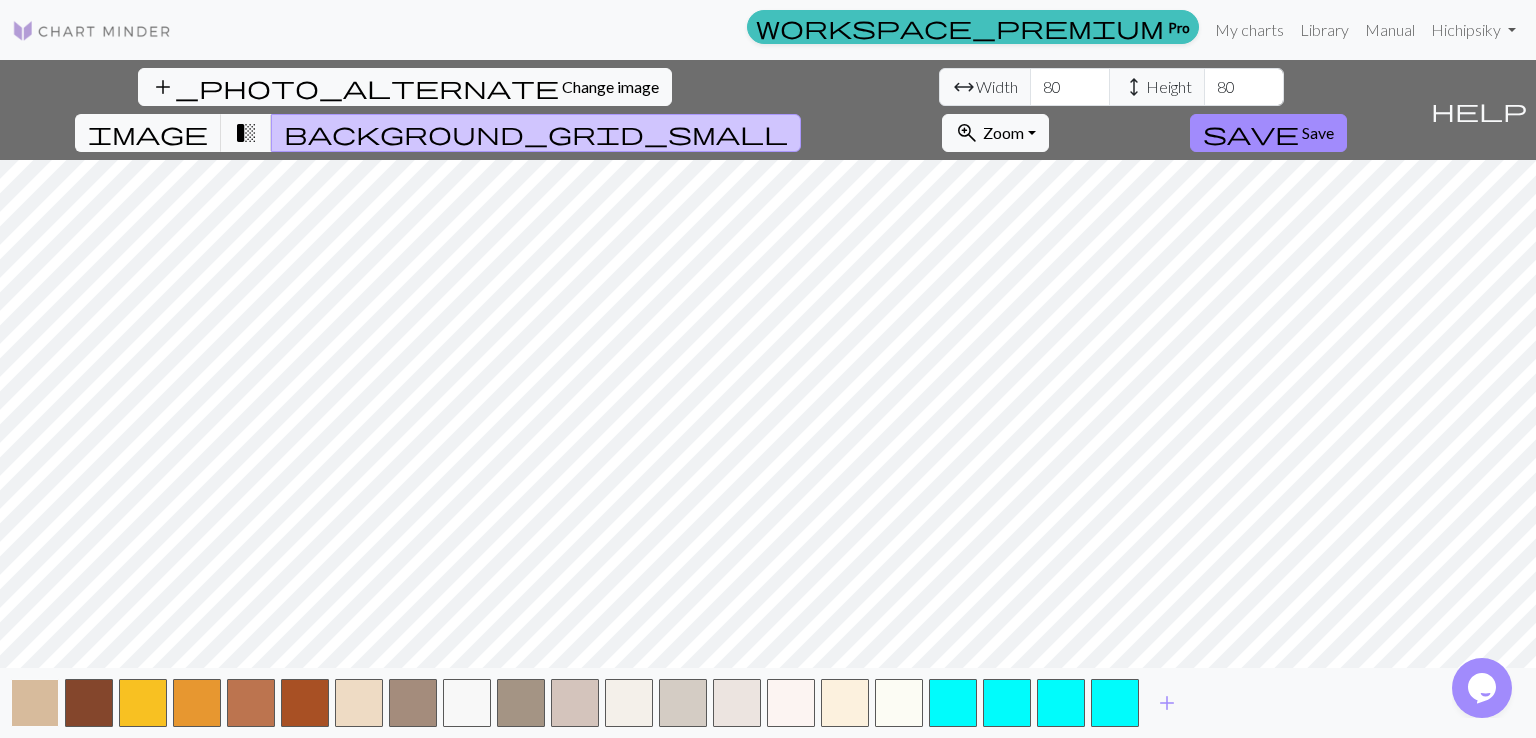 click at bounding box center [35, 703] 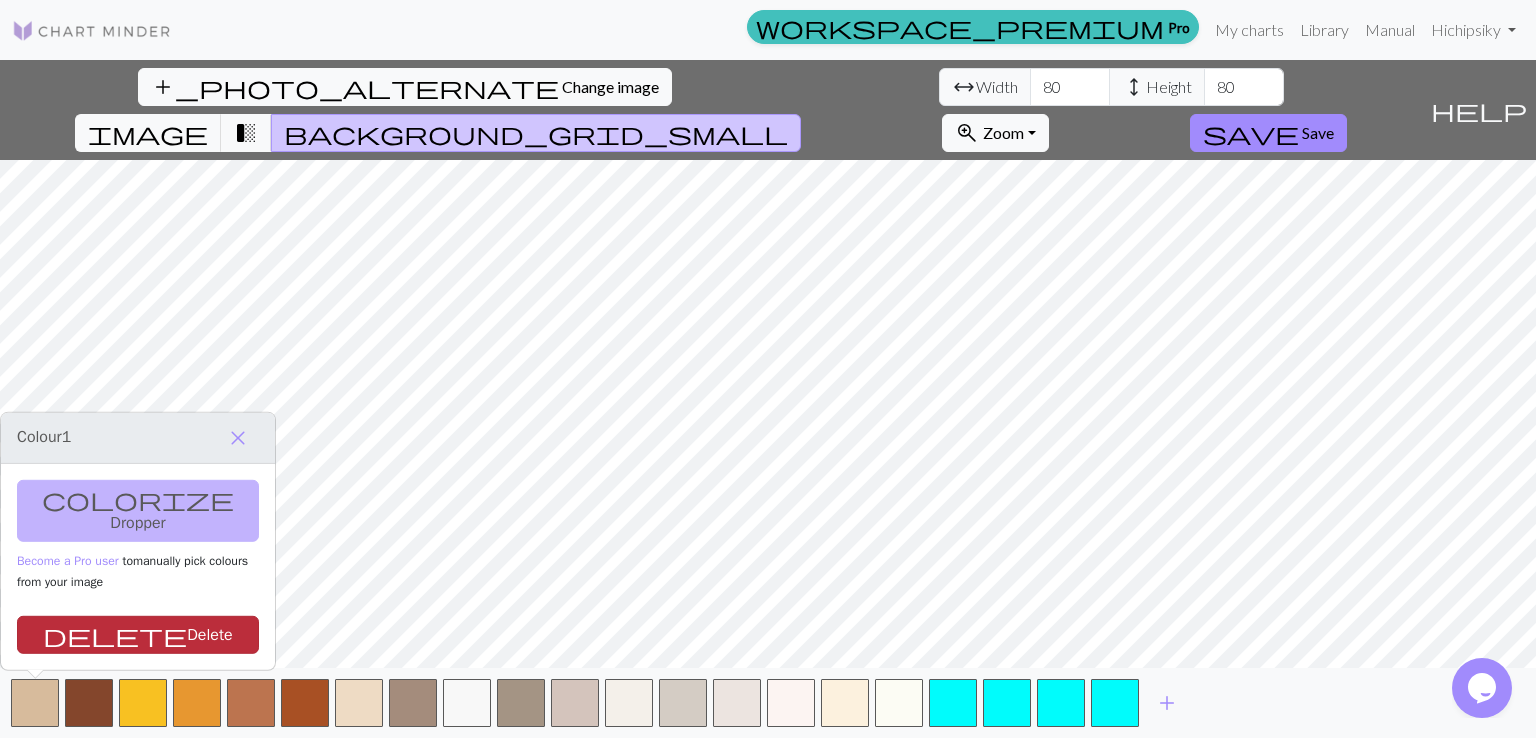 click on "delete Delete" at bounding box center [138, 635] 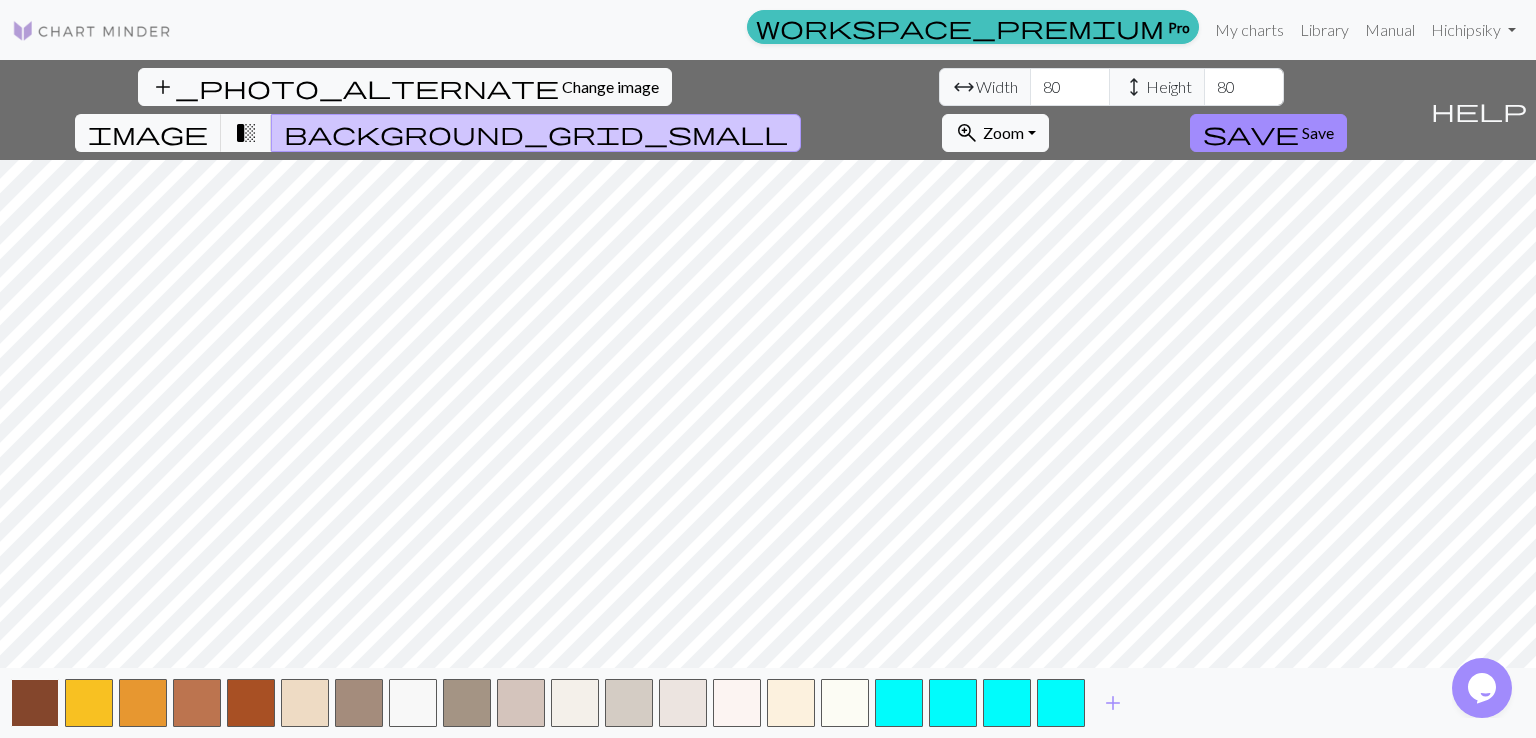 click at bounding box center [35, 703] 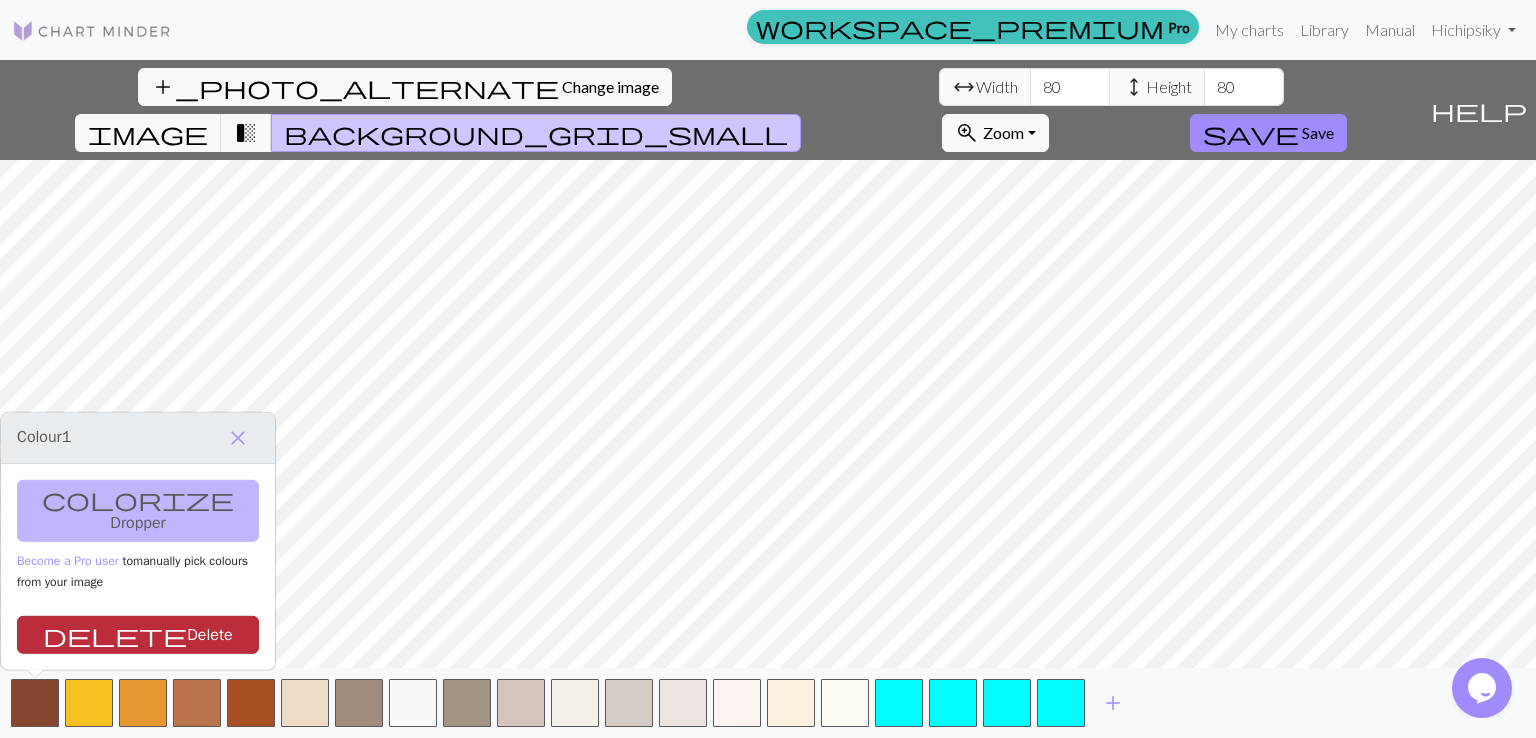 click on "delete Delete" at bounding box center (138, 635) 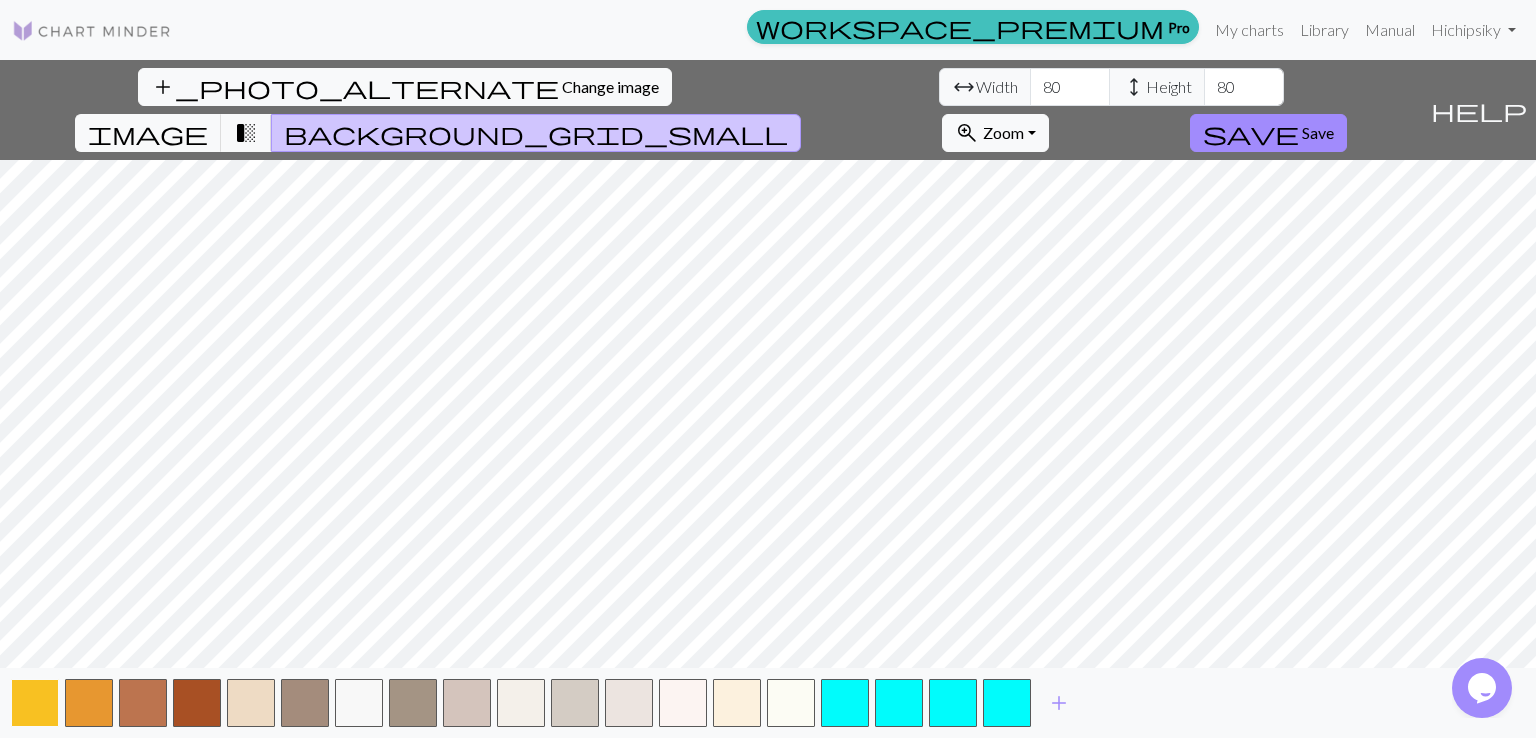 click at bounding box center (35, 703) 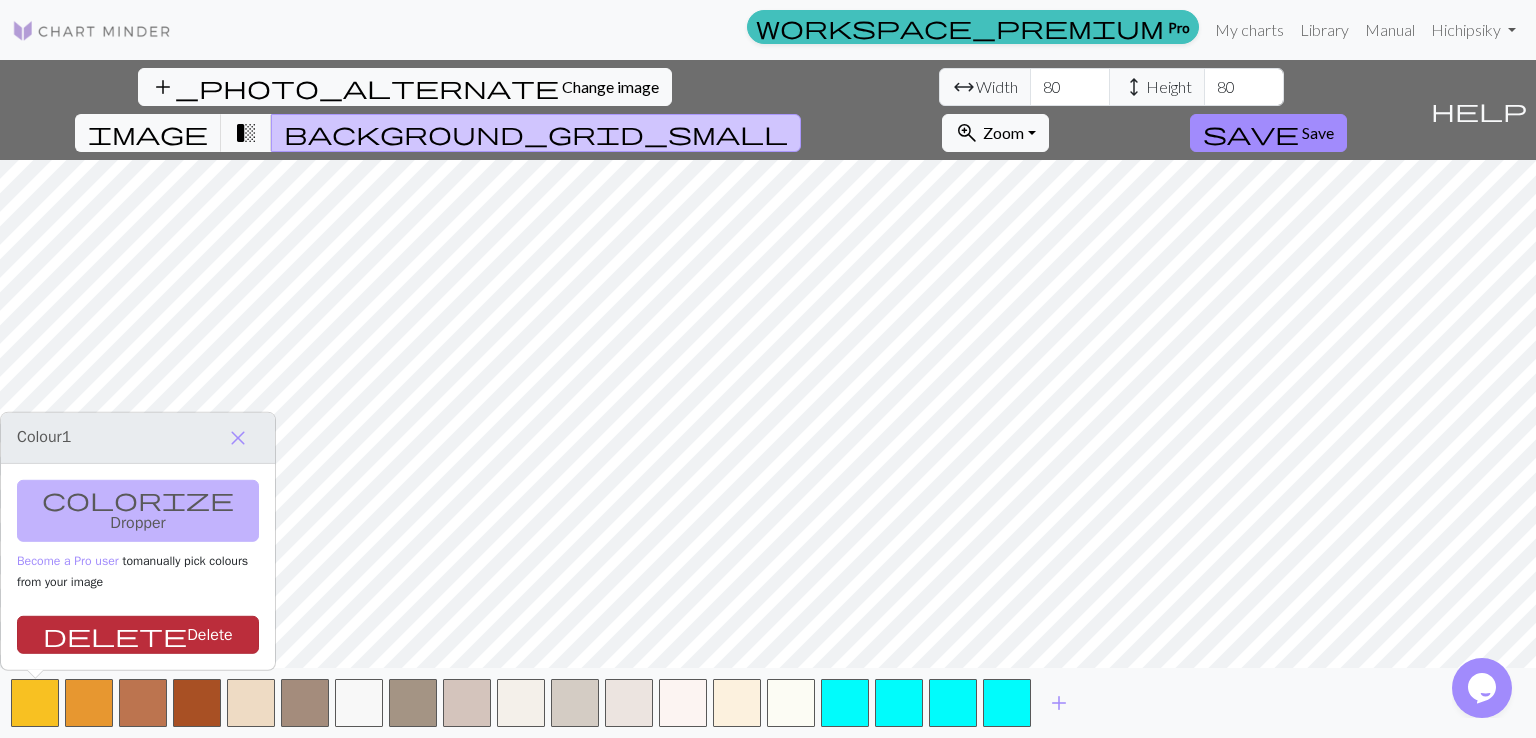 click on "delete Delete" at bounding box center (138, 635) 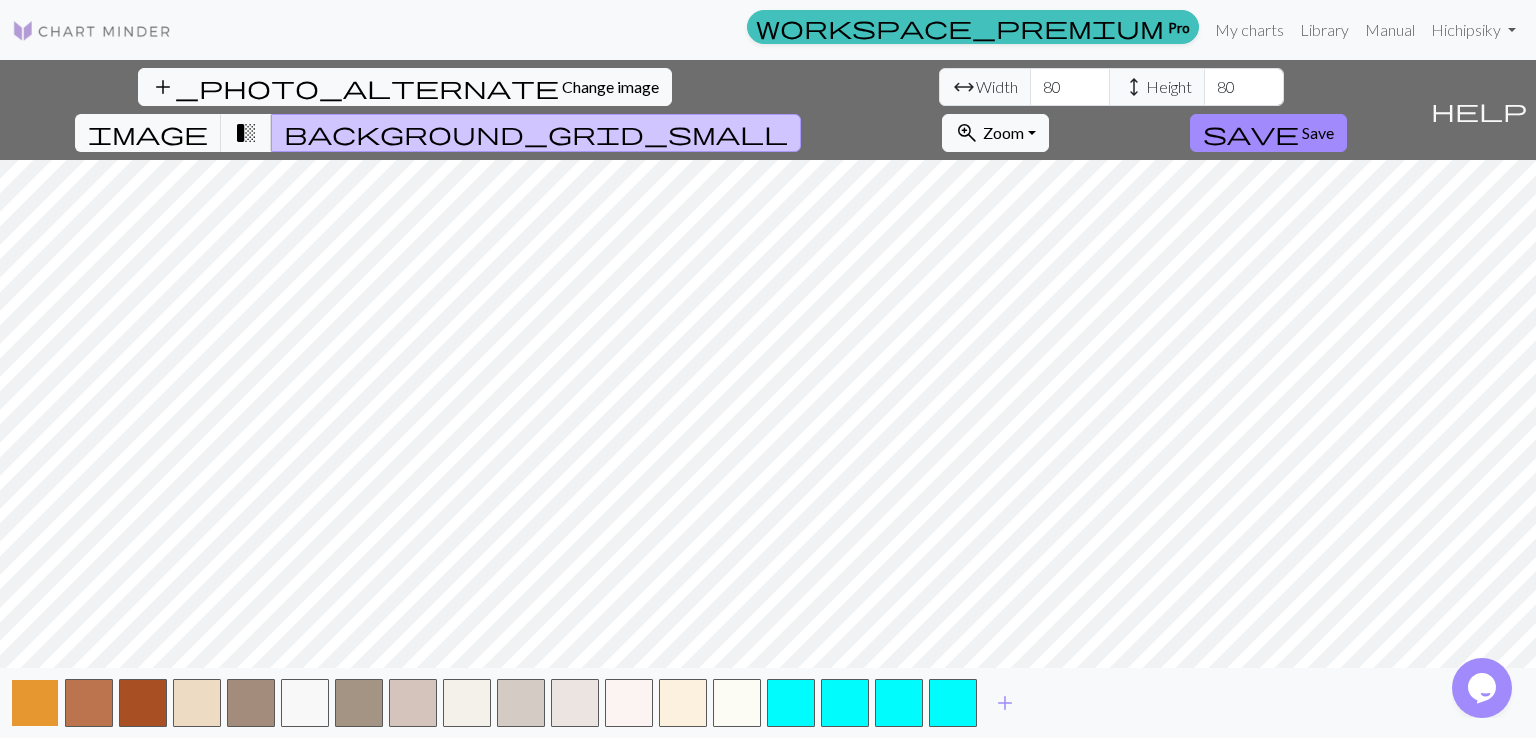click at bounding box center (35, 703) 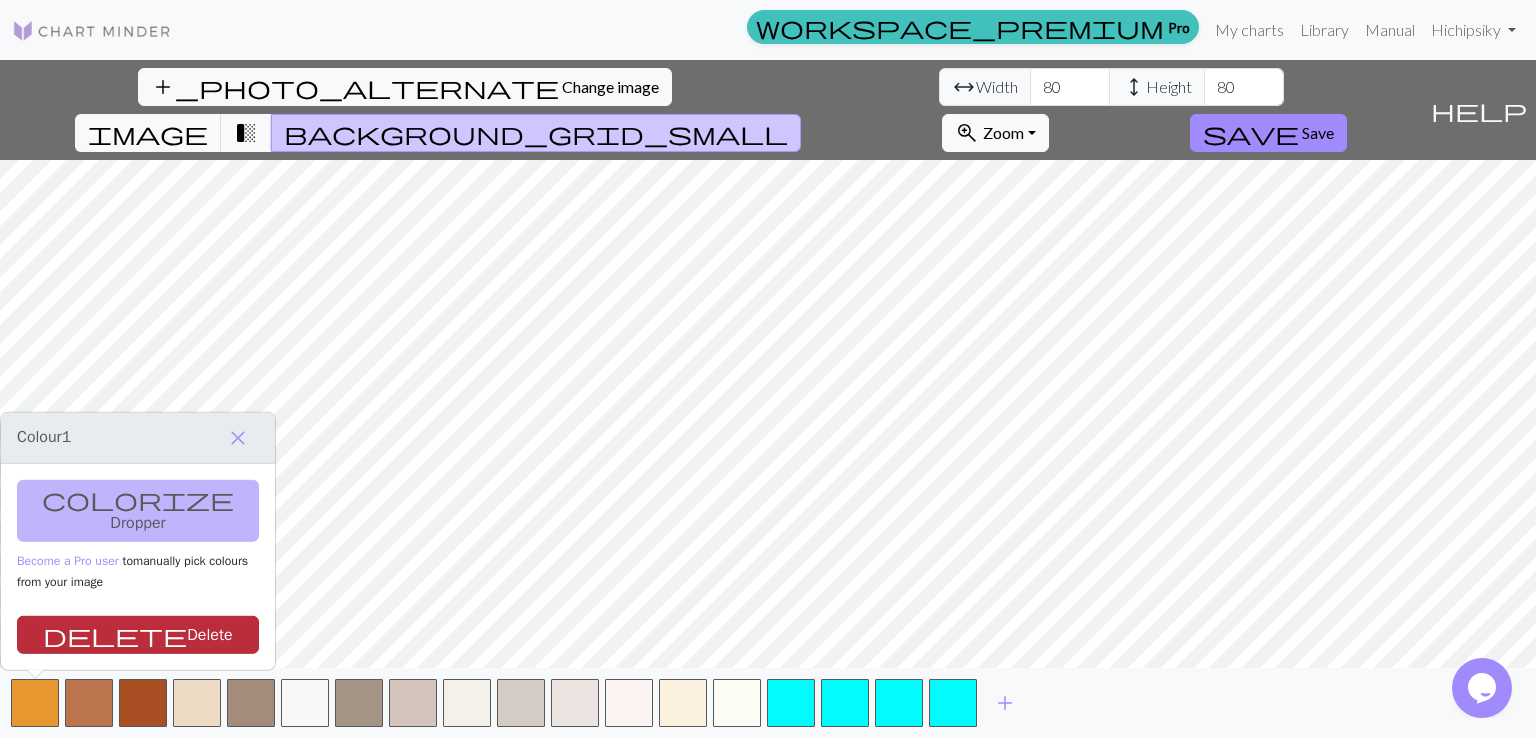 click on "delete Delete" at bounding box center [138, 635] 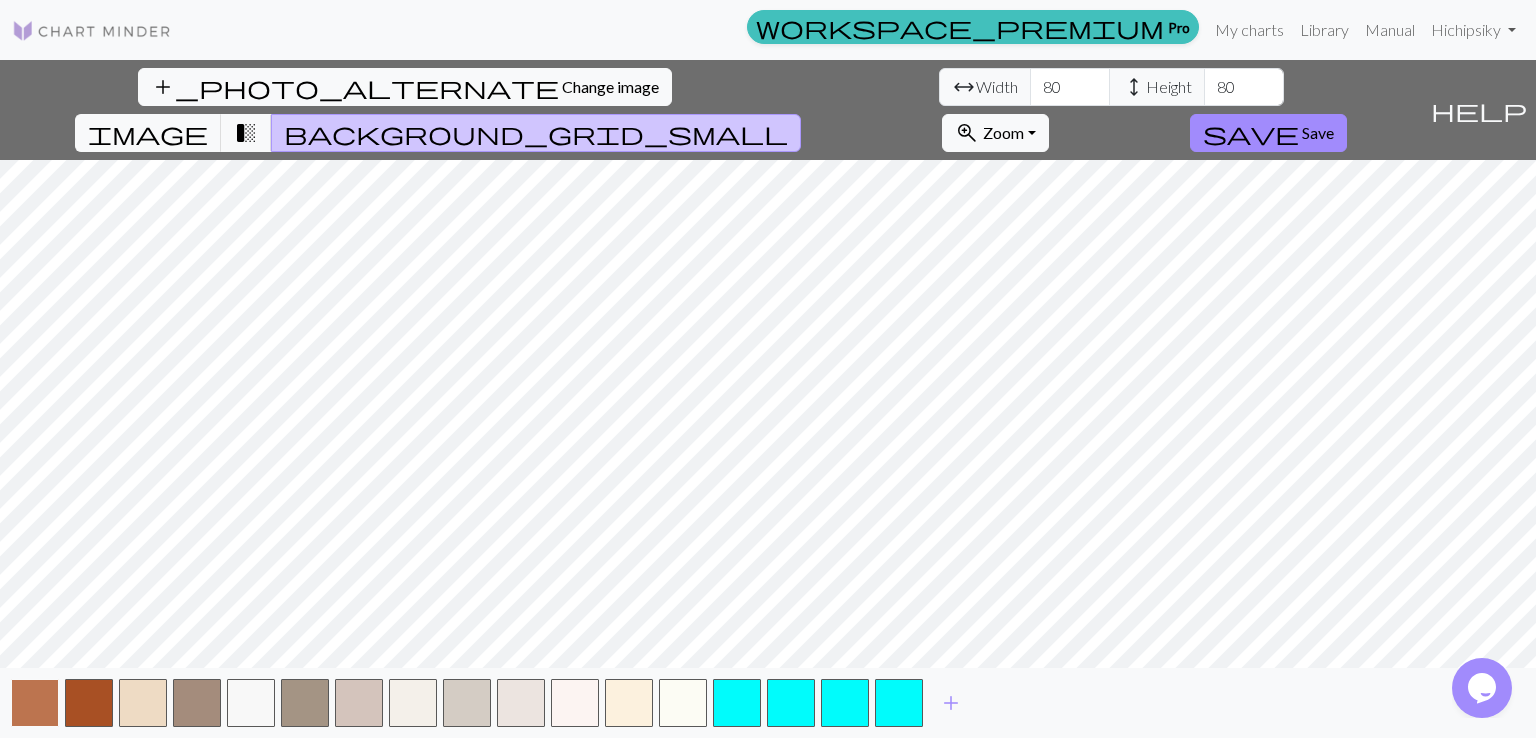 click at bounding box center [35, 703] 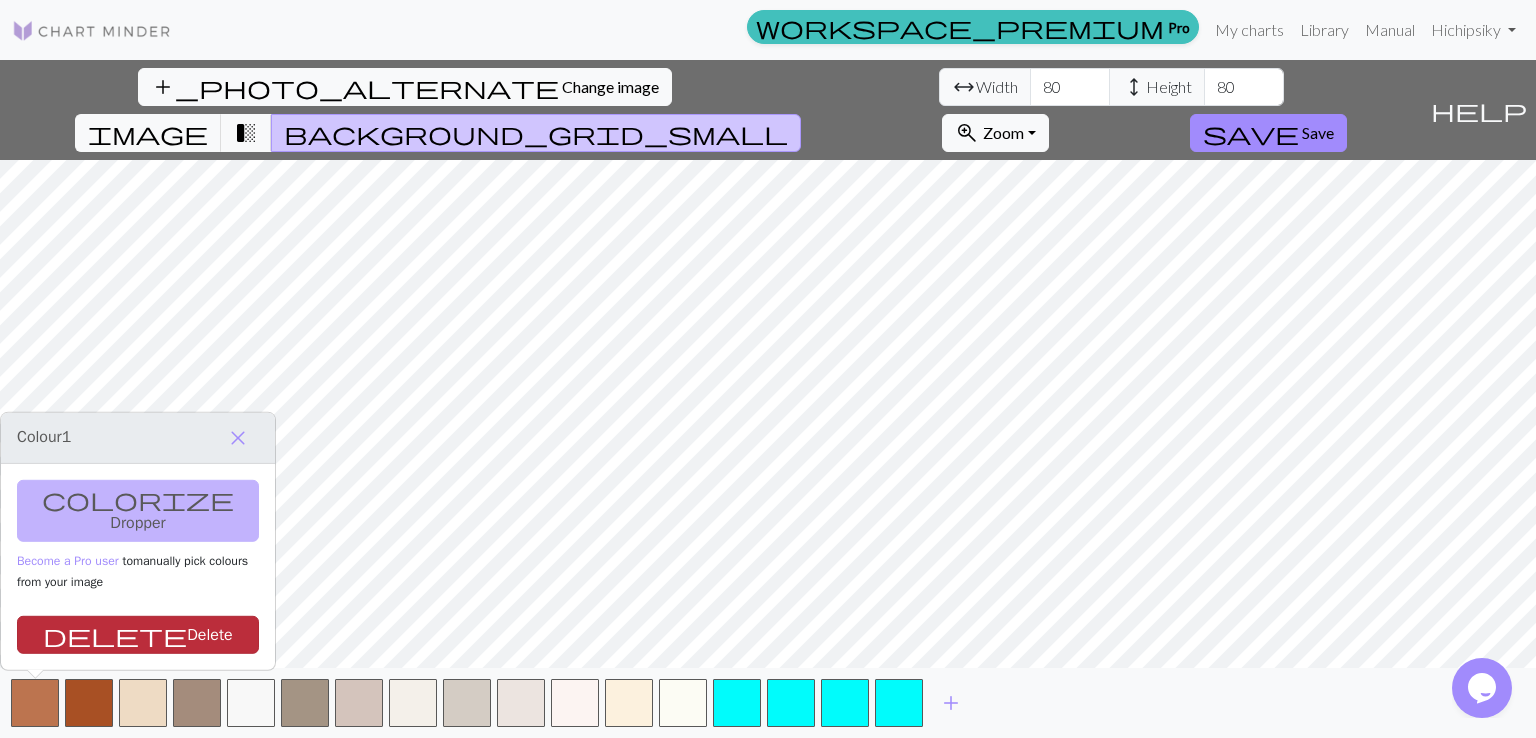 click on "delete Delete" at bounding box center (138, 635) 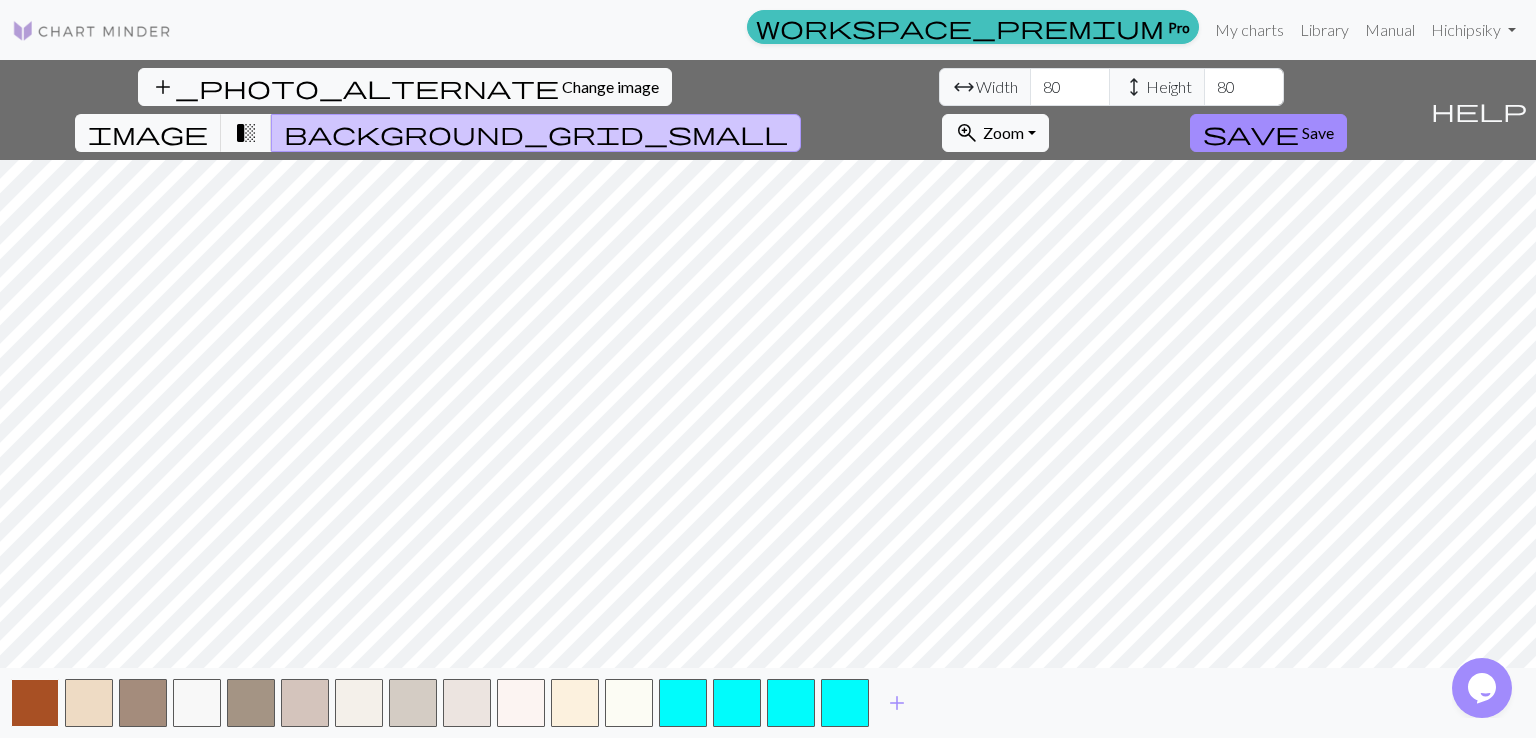 click at bounding box center [35, 703] 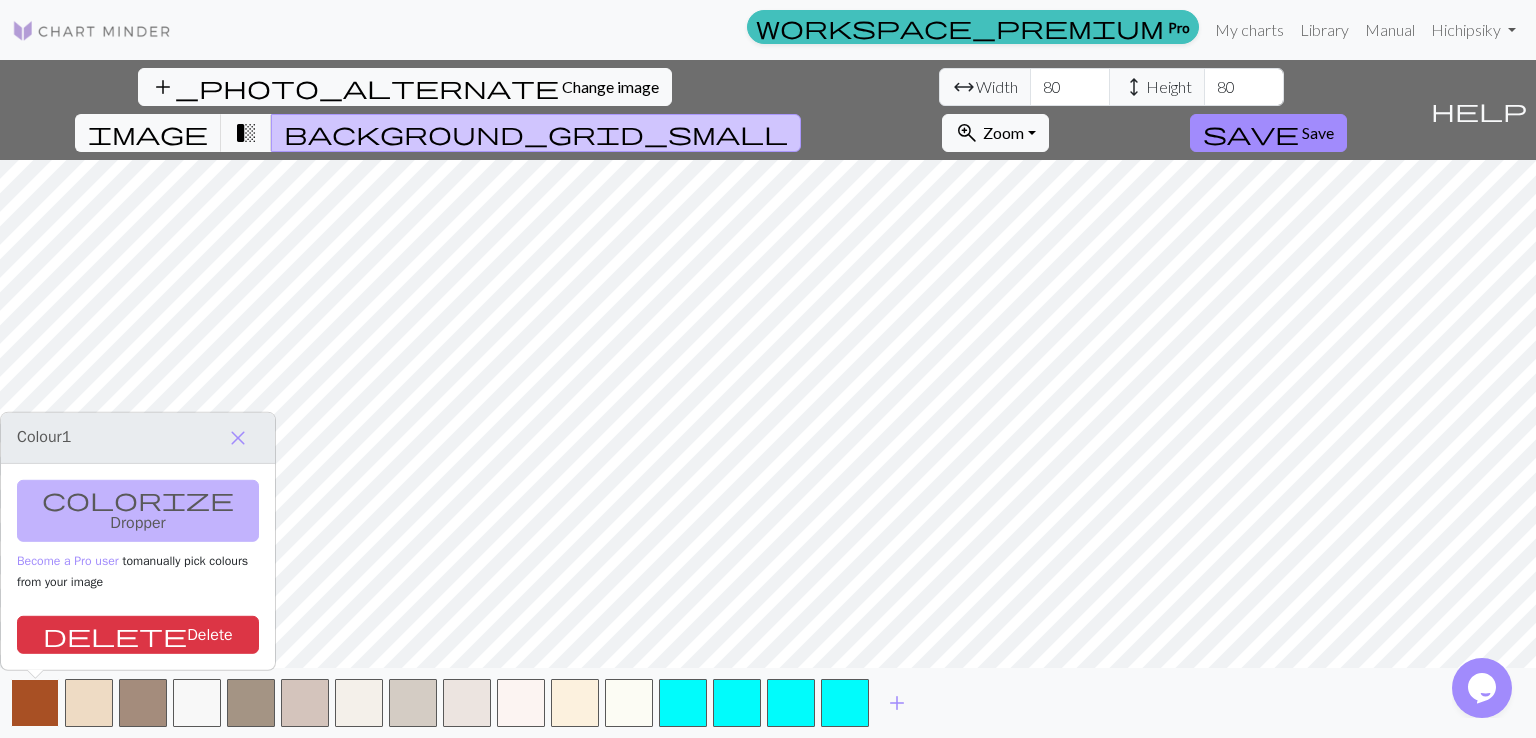 click on "delete Delete" at bounding box center [138, 635] 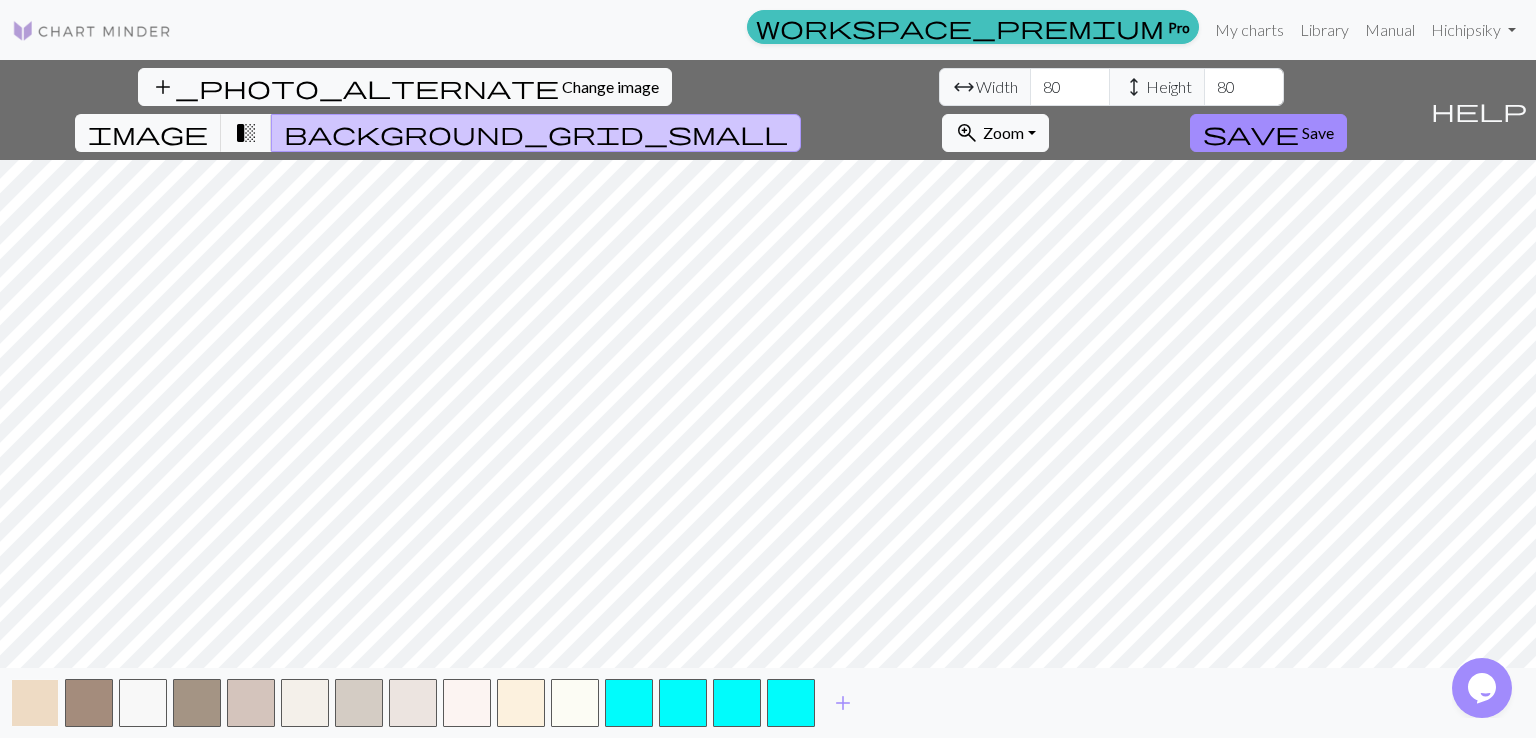 click at bounding box center [35, 703] 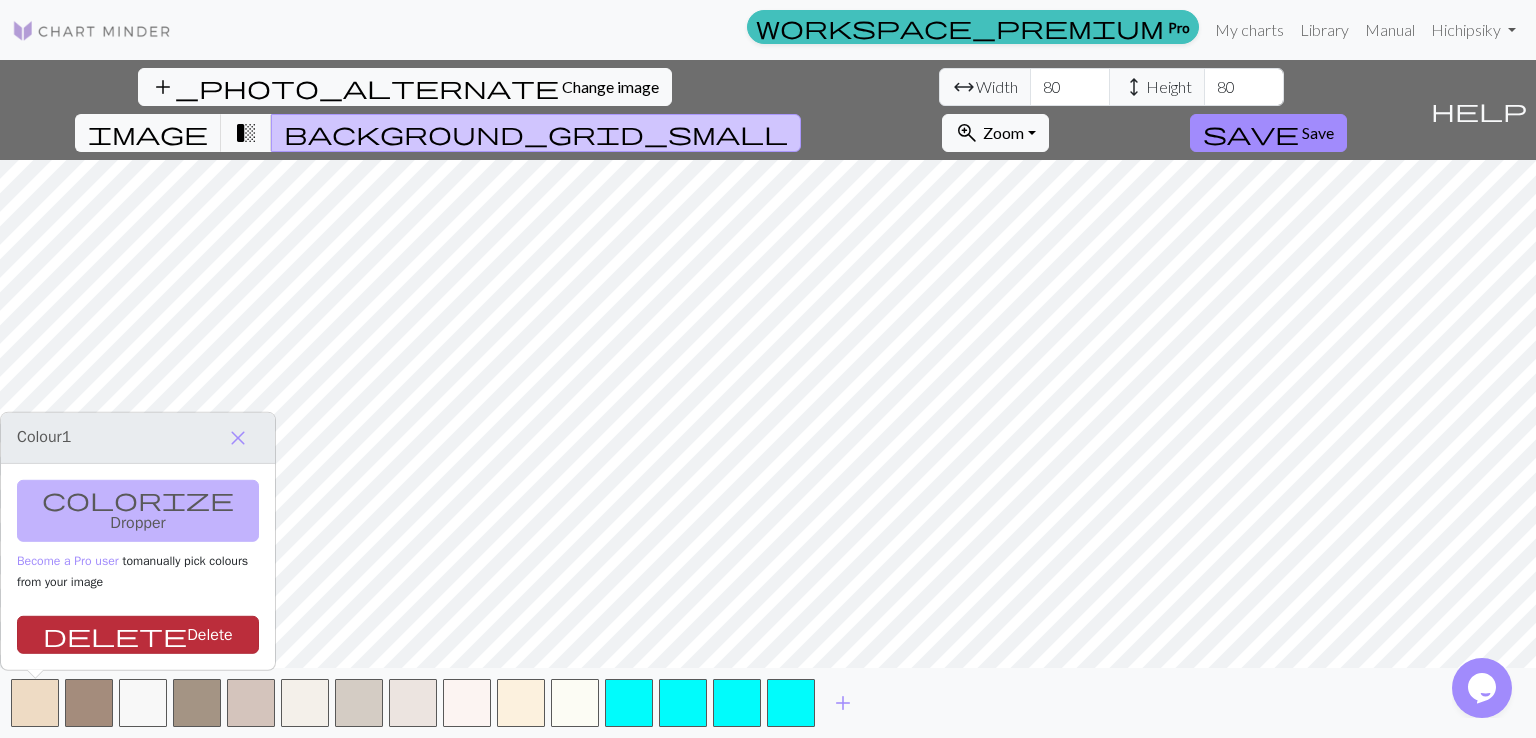 click on "delete Delete" at bounding box center (138, 635) 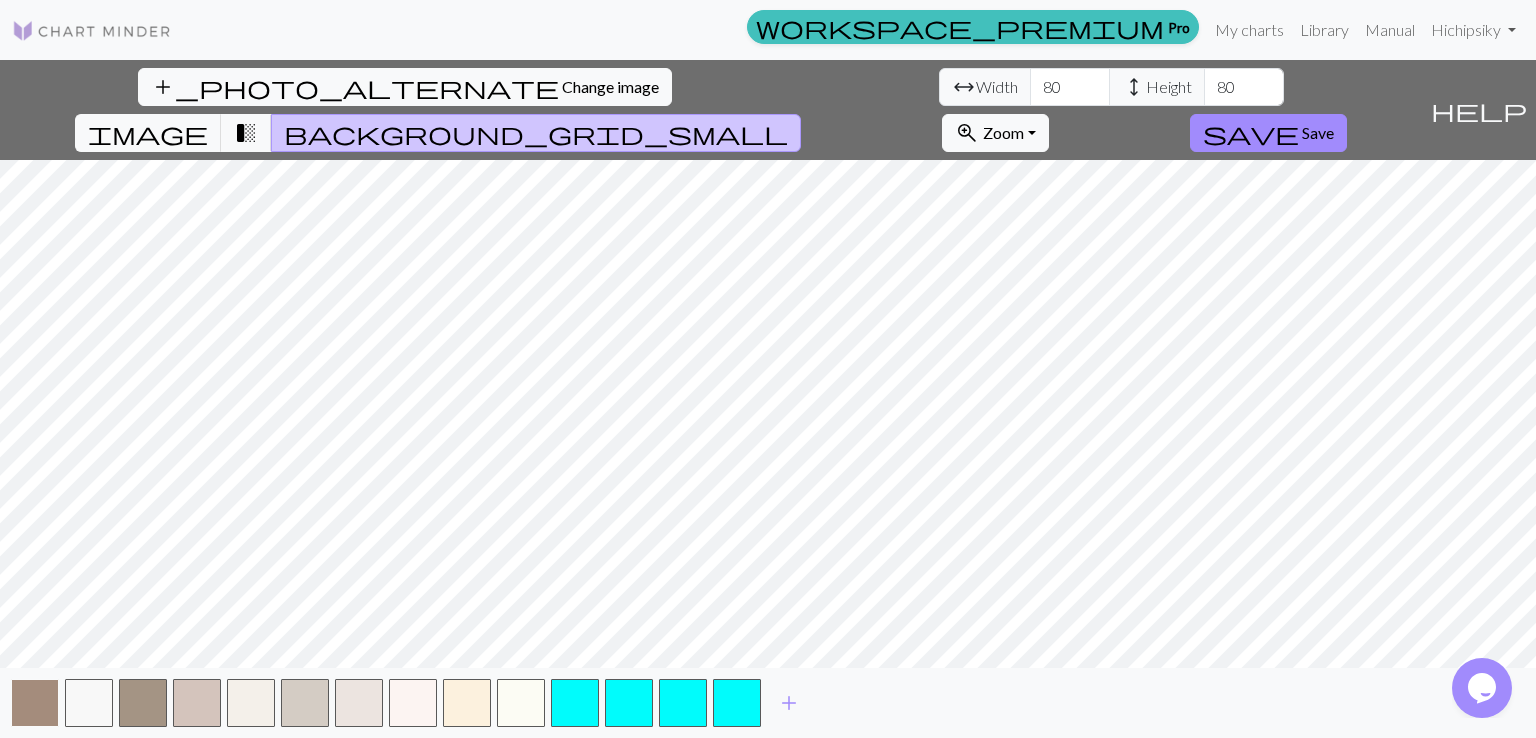 click at bounding box center (35, 703) 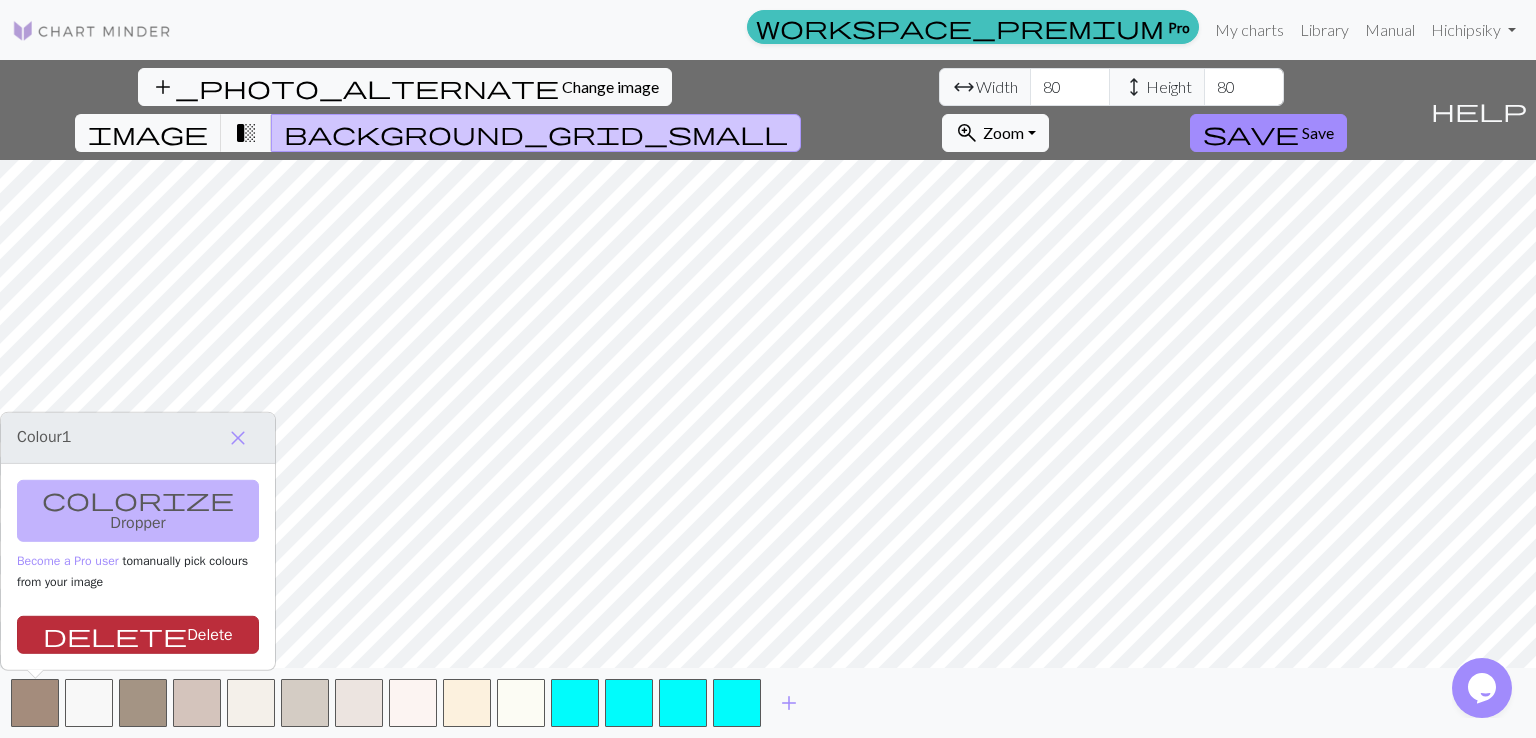 click on "delete Delete" at bounding box center (138, 635) 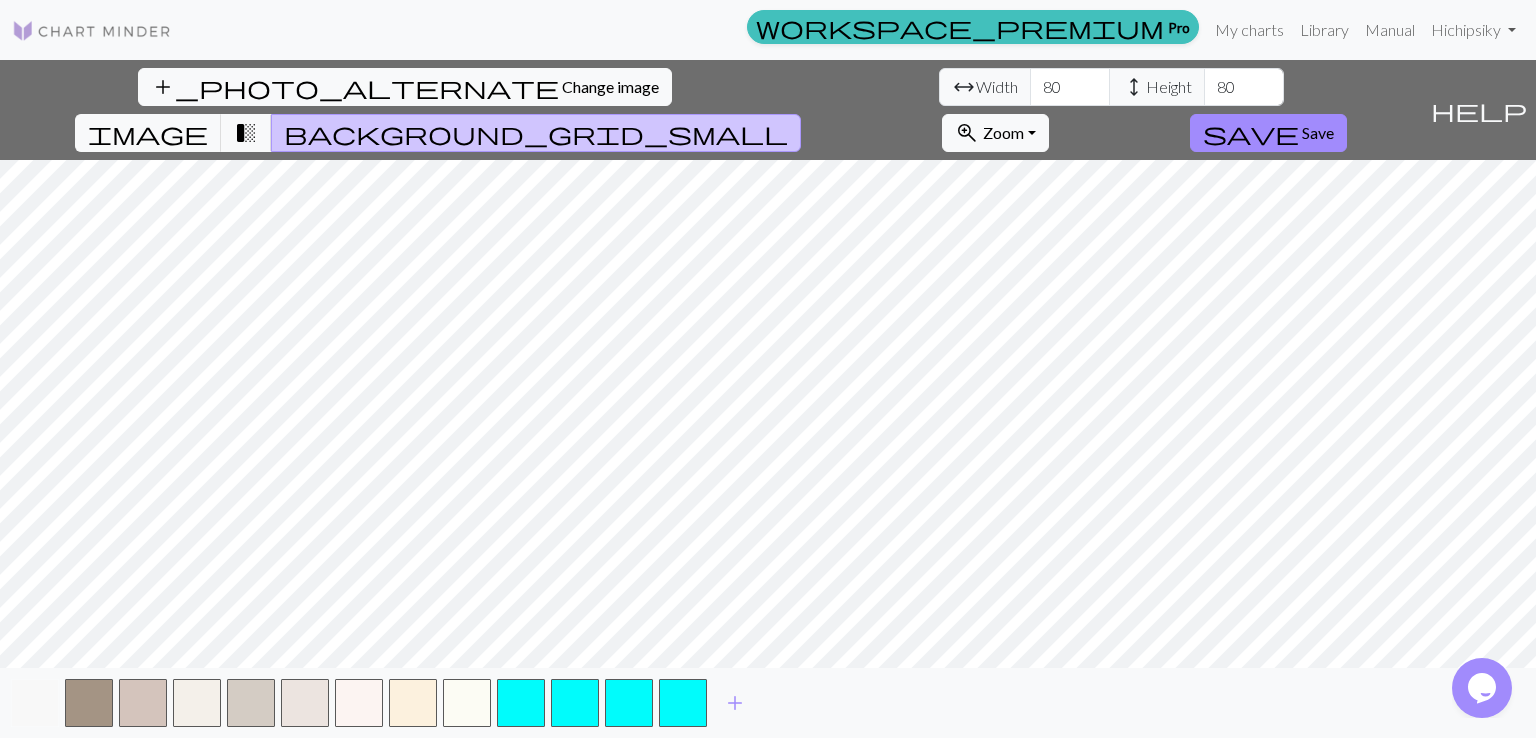 click at bounding box center [35, 703] 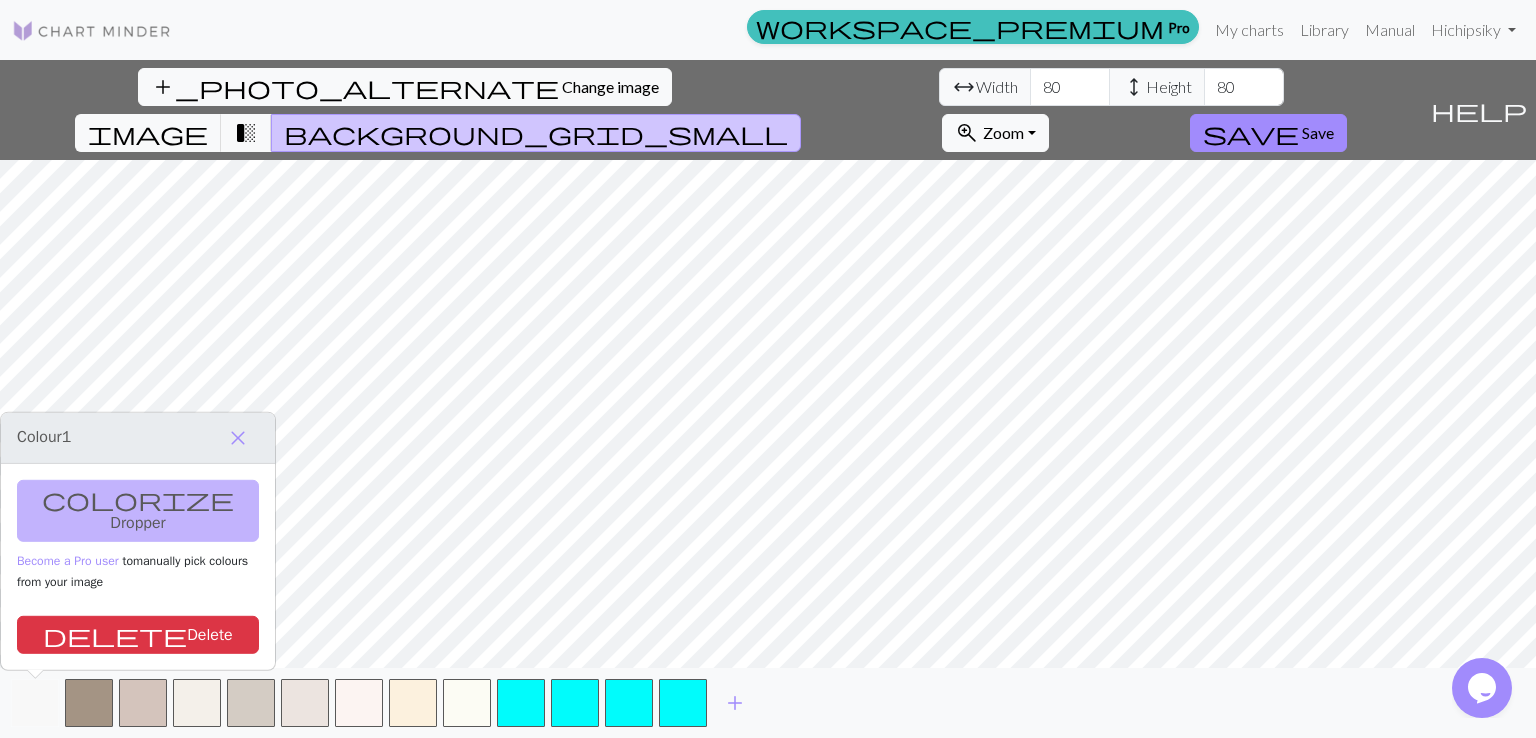 click on "delete Delete" at bounding box center (138, 635) 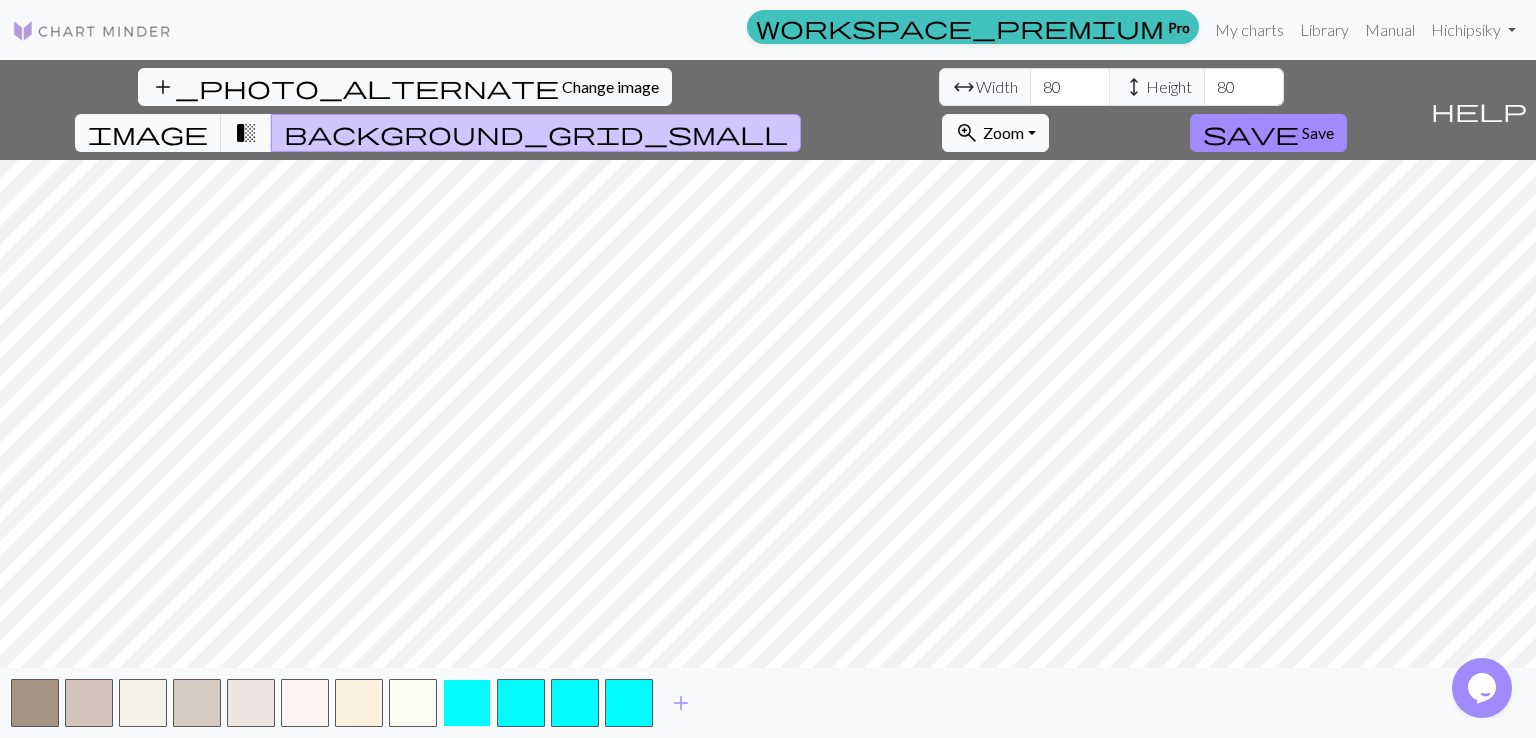 click at bounding box center [467, 703] 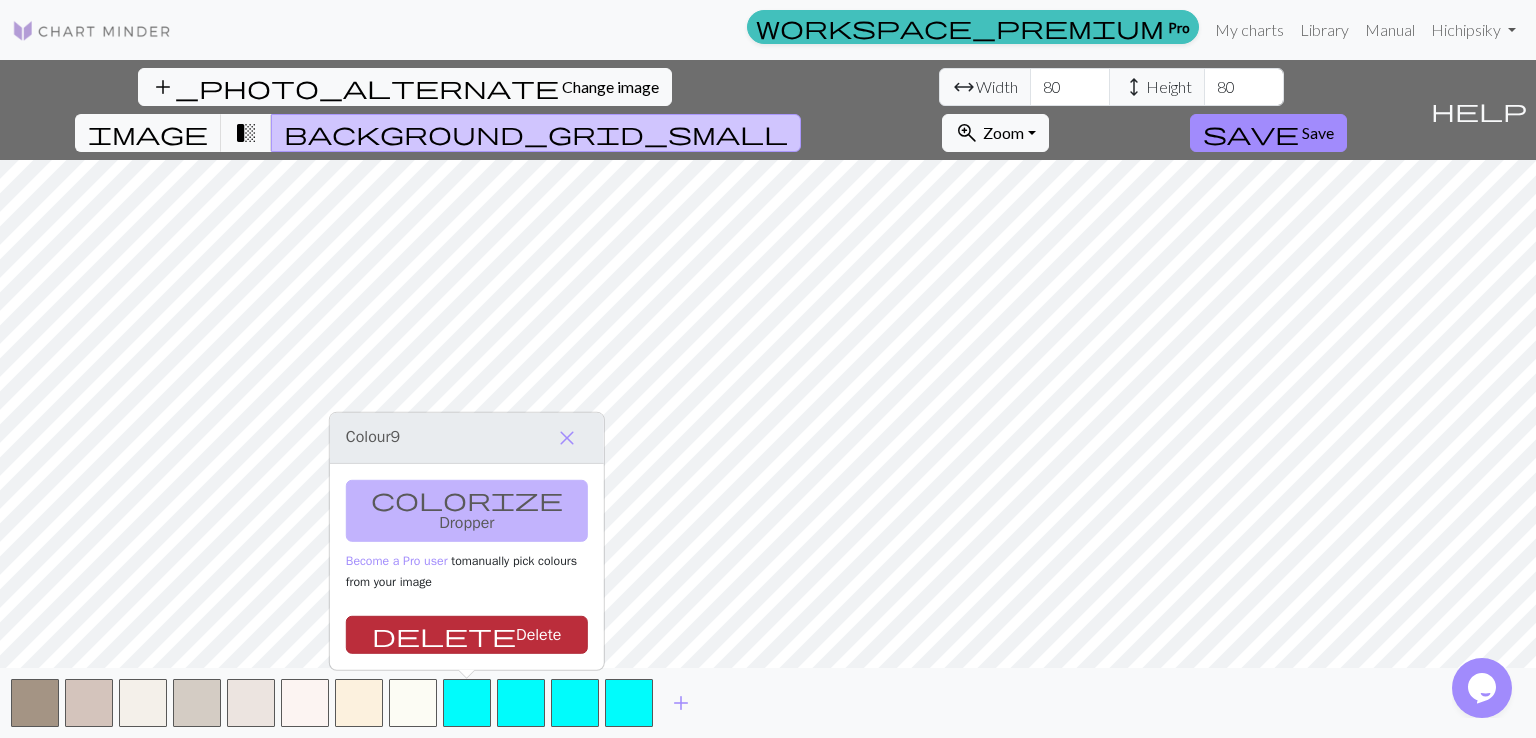 click on "delete Delete" at bounding box center (467, 635) 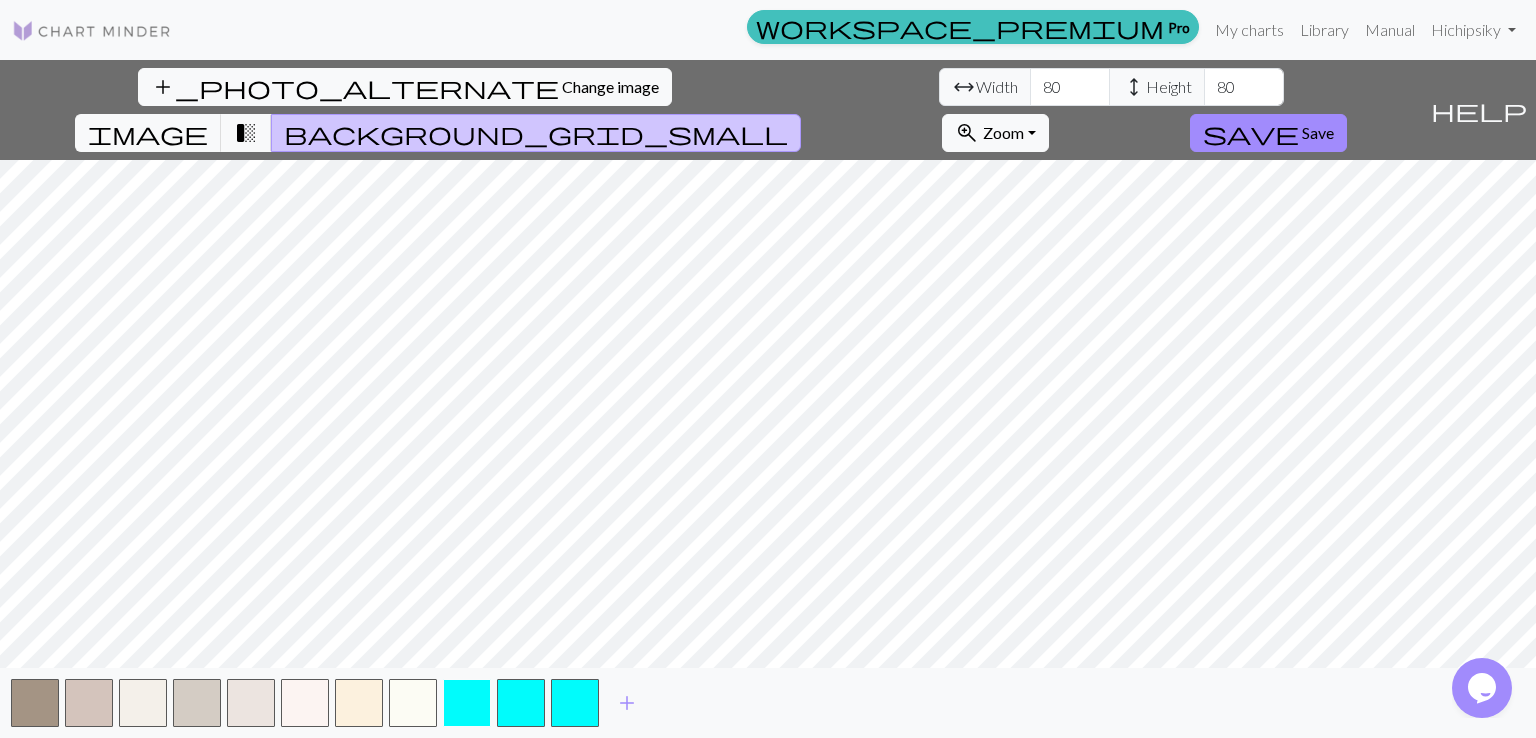click at bounding box center [467, 703] 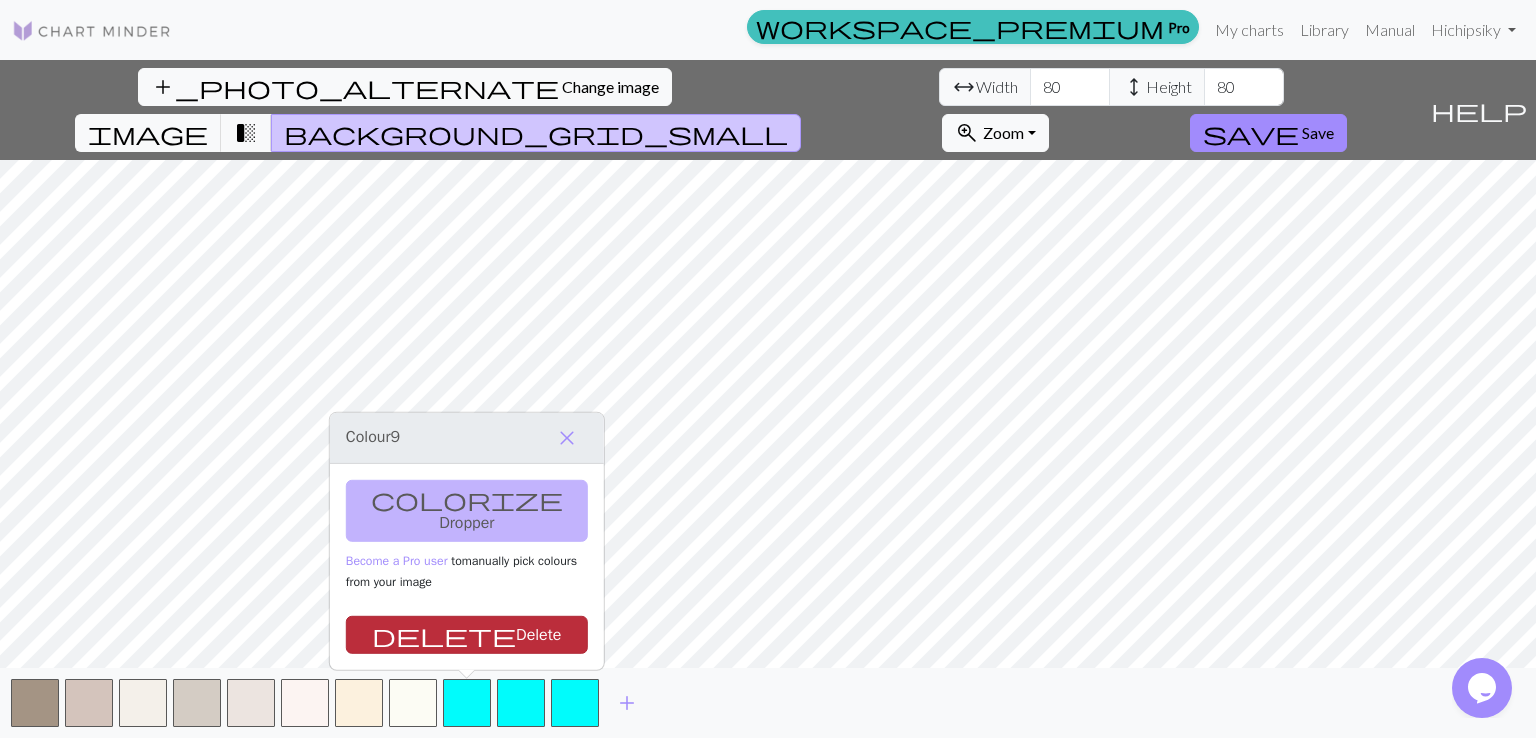 click on "delete Delete" at bounding box center [467, 635] 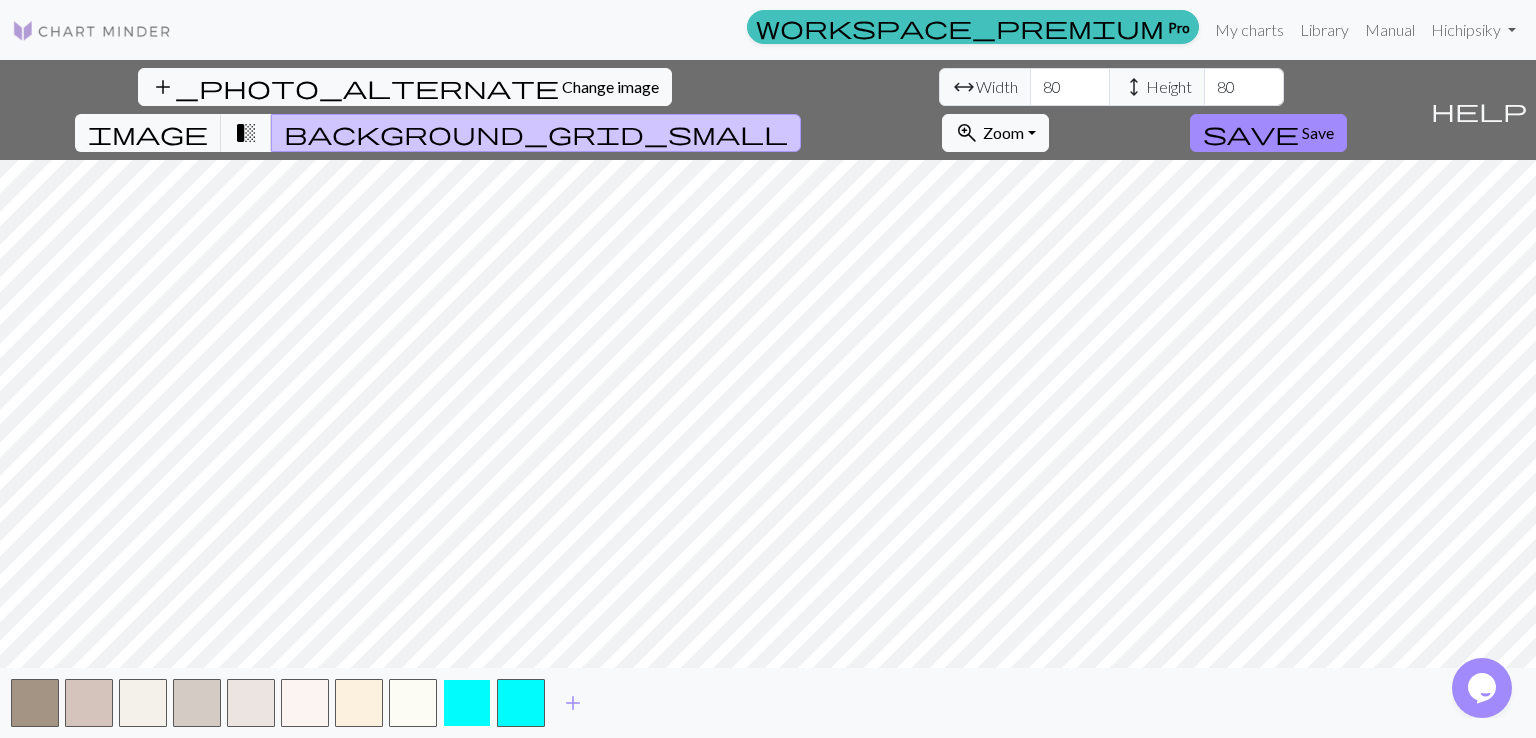 click at bounding box center [467, 703] 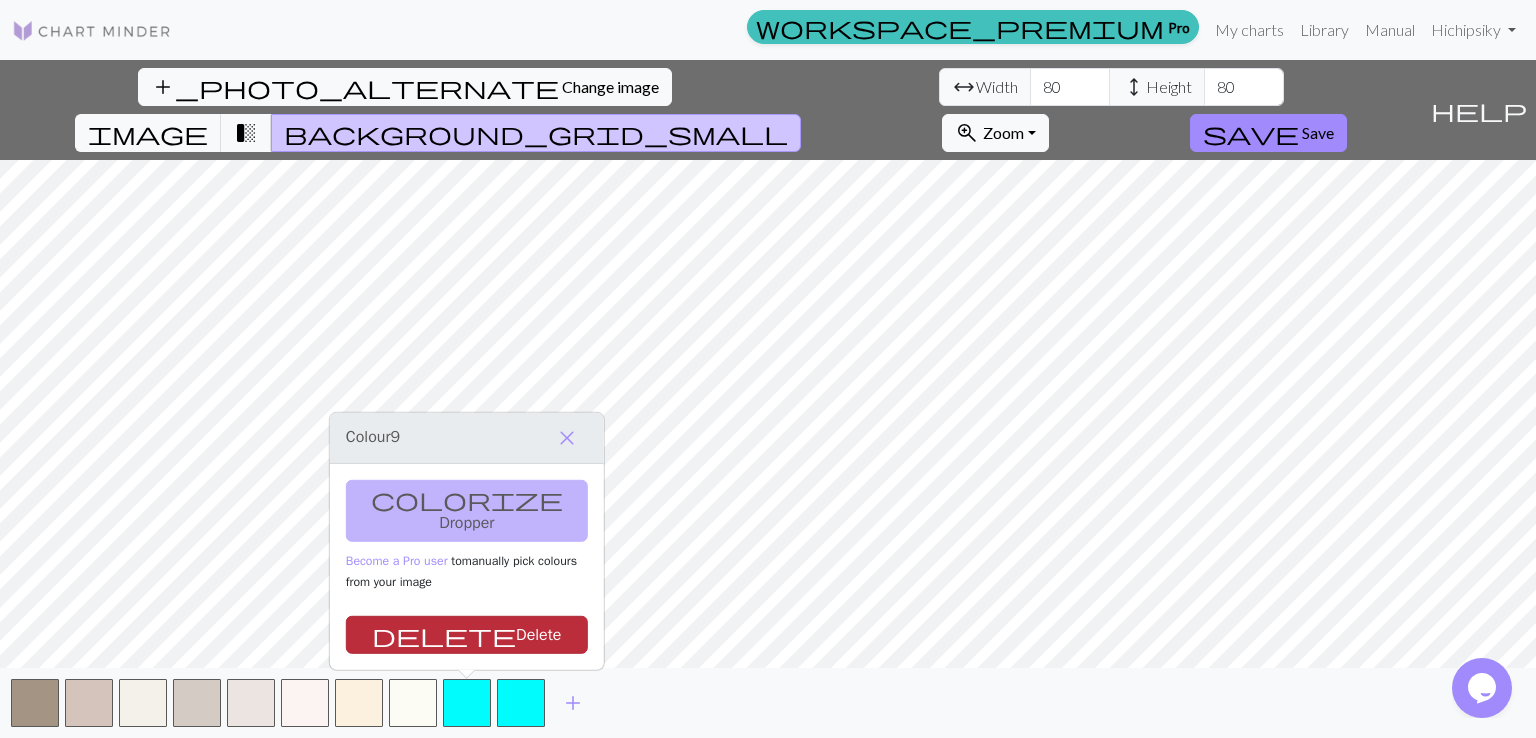 click on "delete Delete" at bounding box center [467, 635] 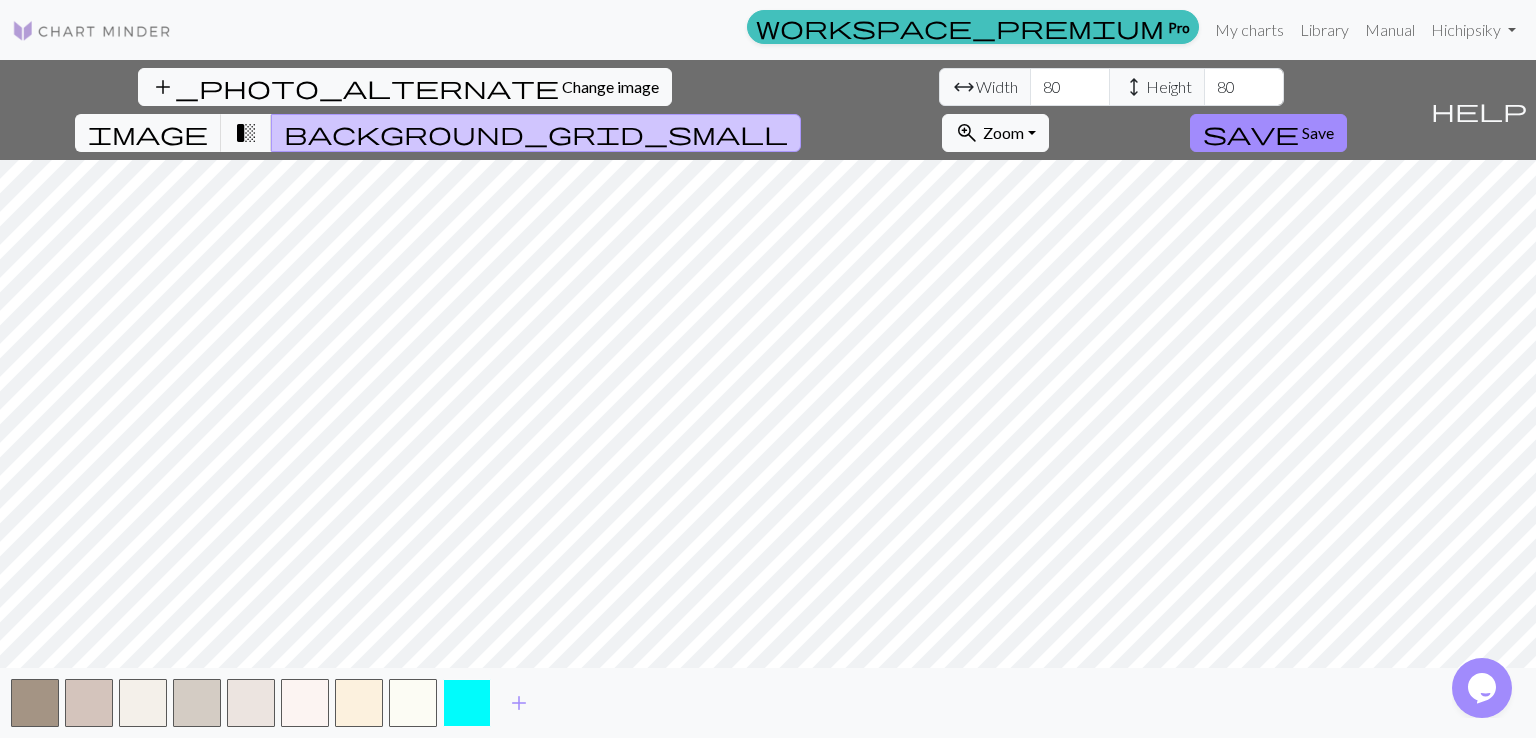 click at bounding box center (467, 703) 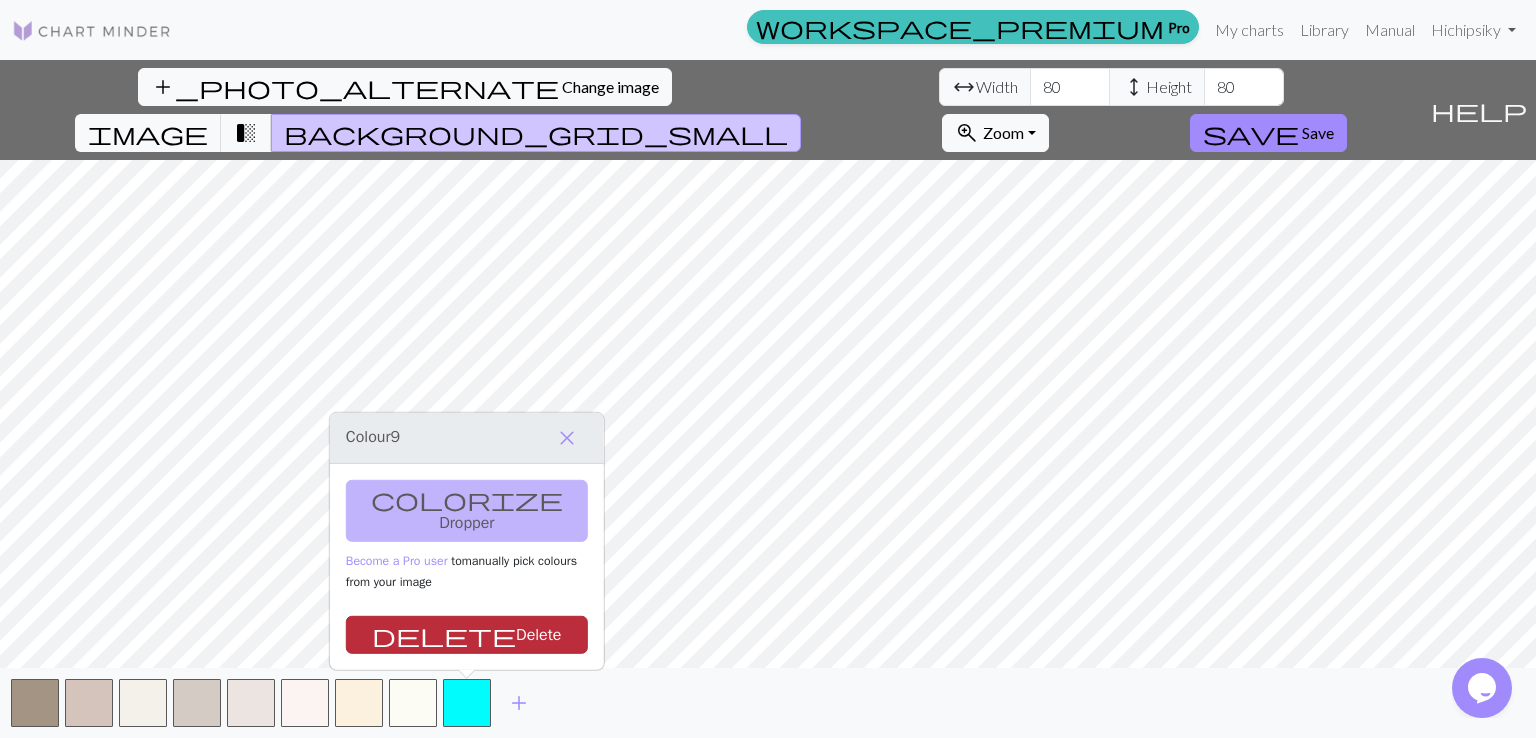 click on "delete Delete" at bounding box center [467, 635] 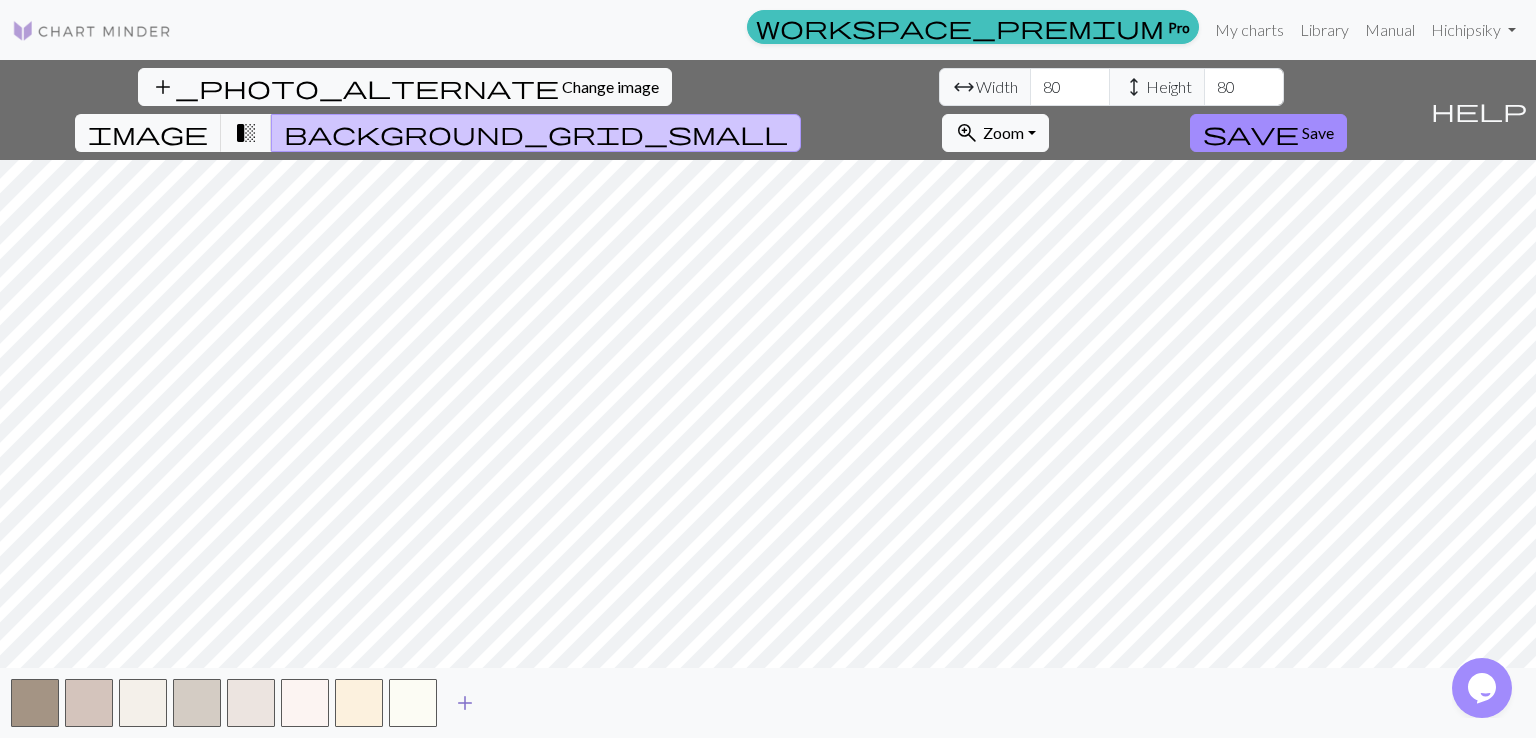 click on "add" at bounding box center (465, 703) 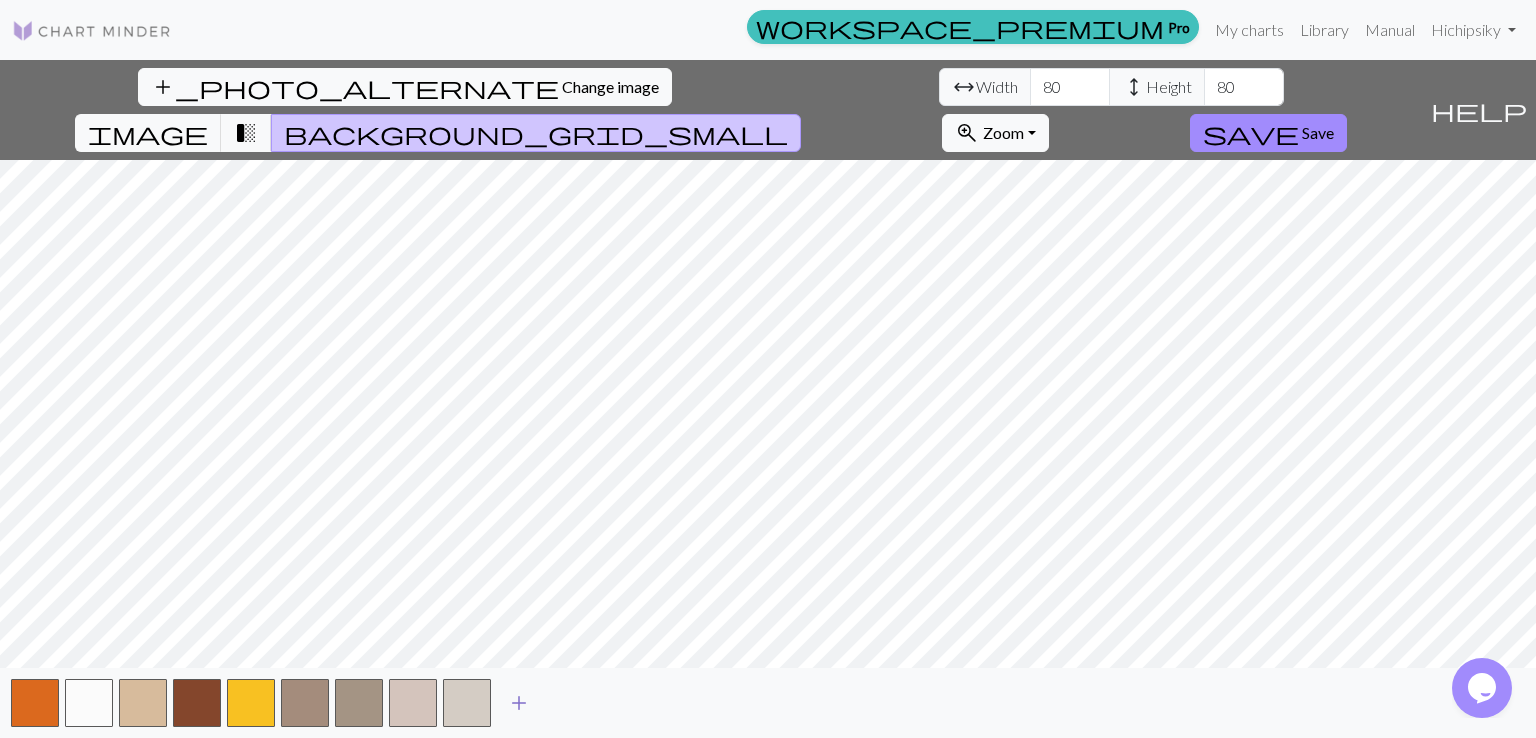 click on "add" at bounding box center (519, 703) 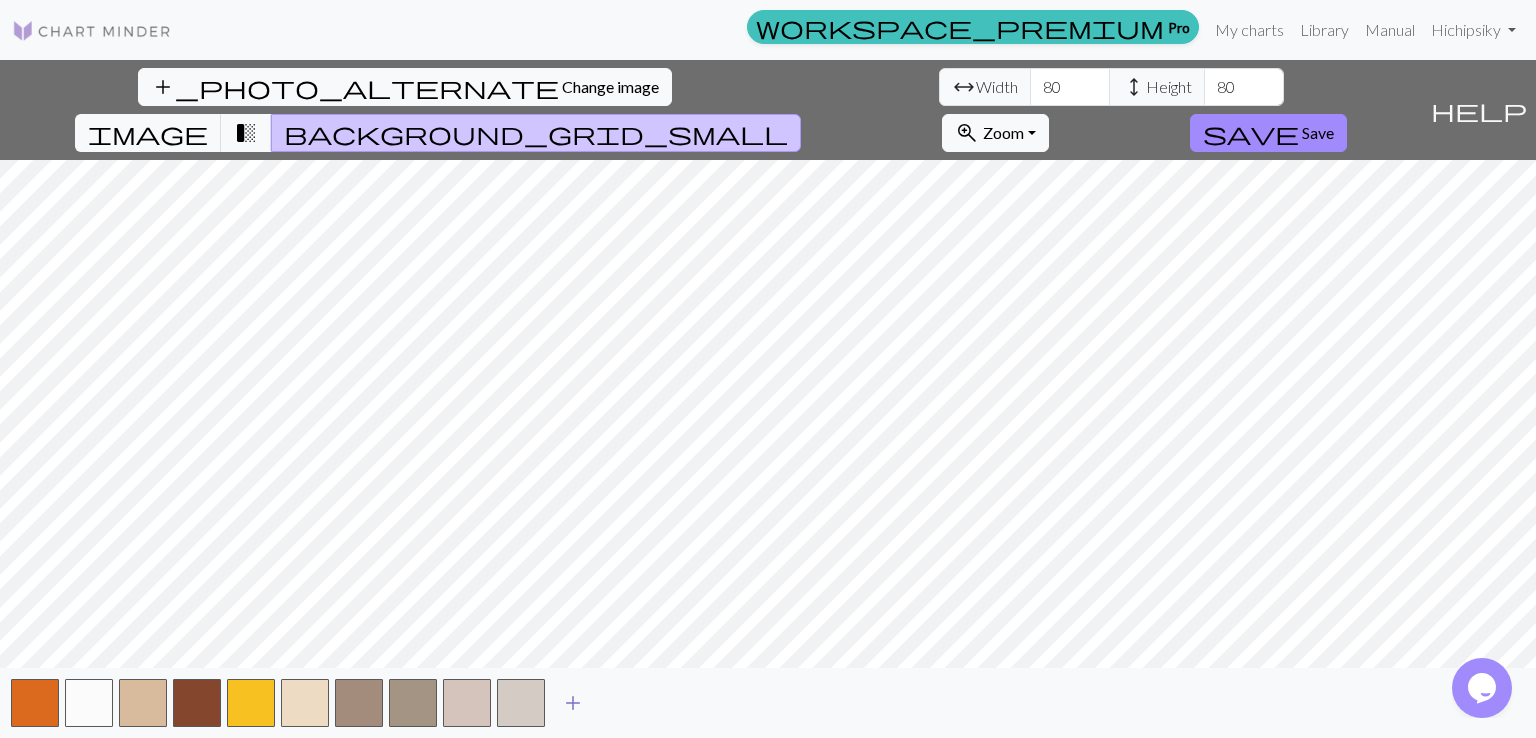 click on "add" at bounding box center [573, 703] 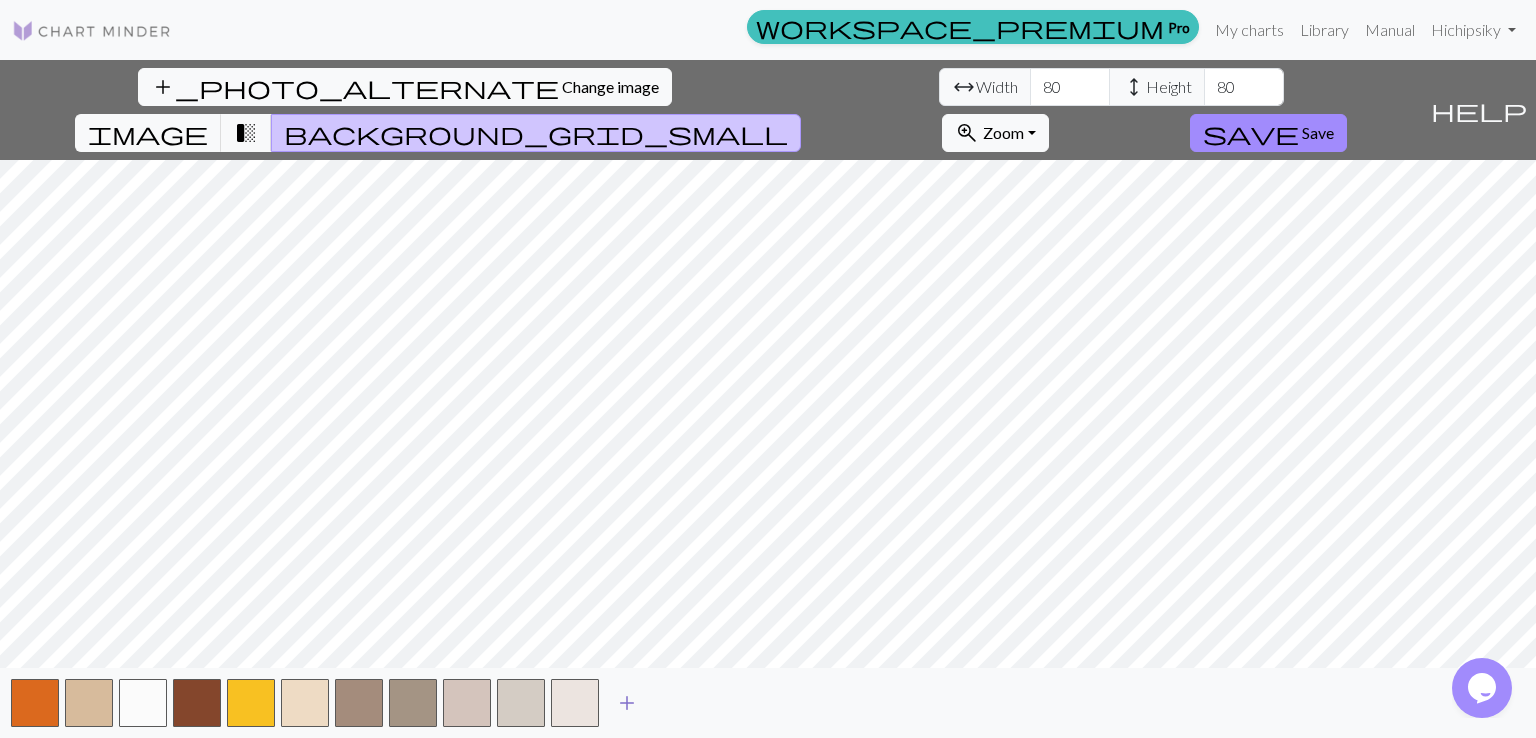 click on "add" at bounding box center [627, 703] 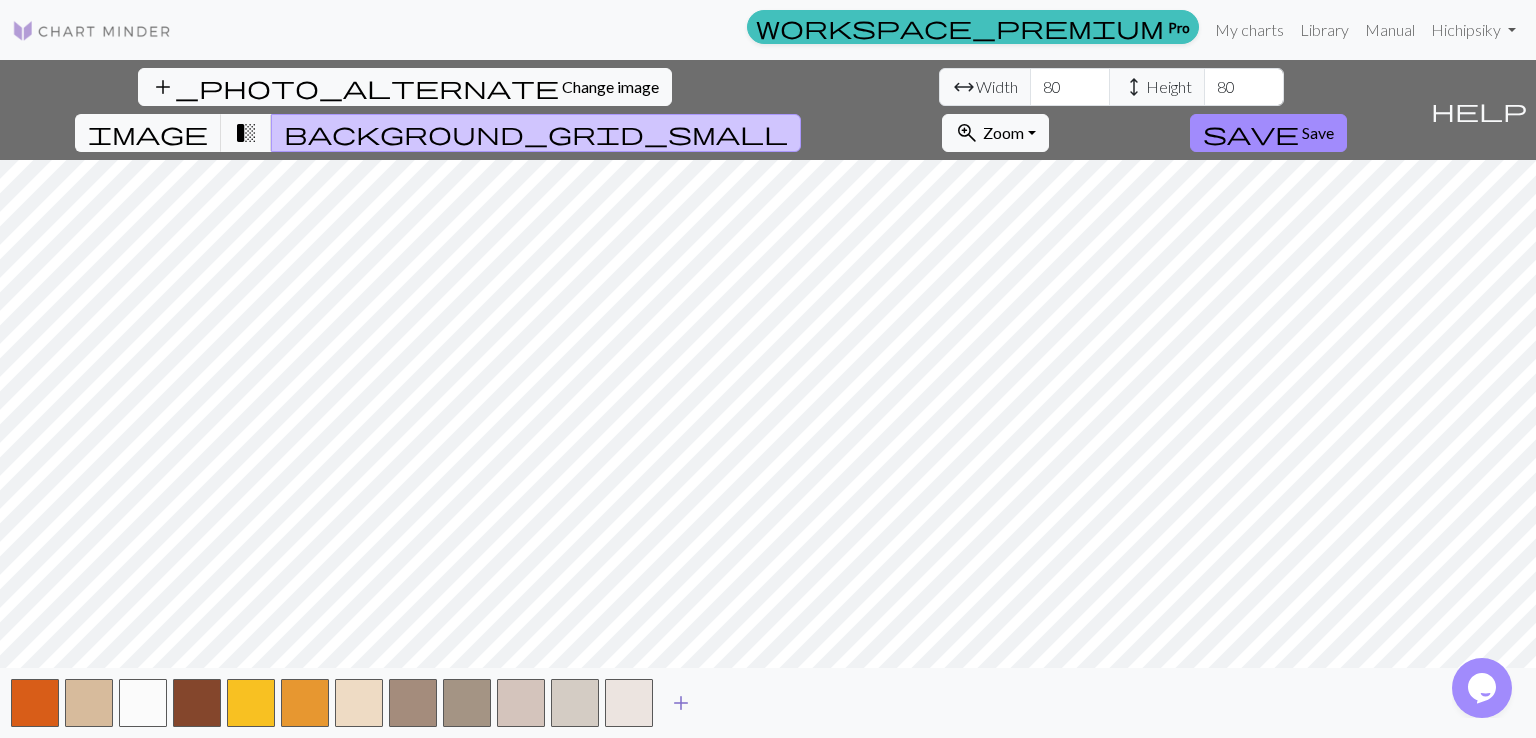 click on "add" at bounding box center [681, 703] 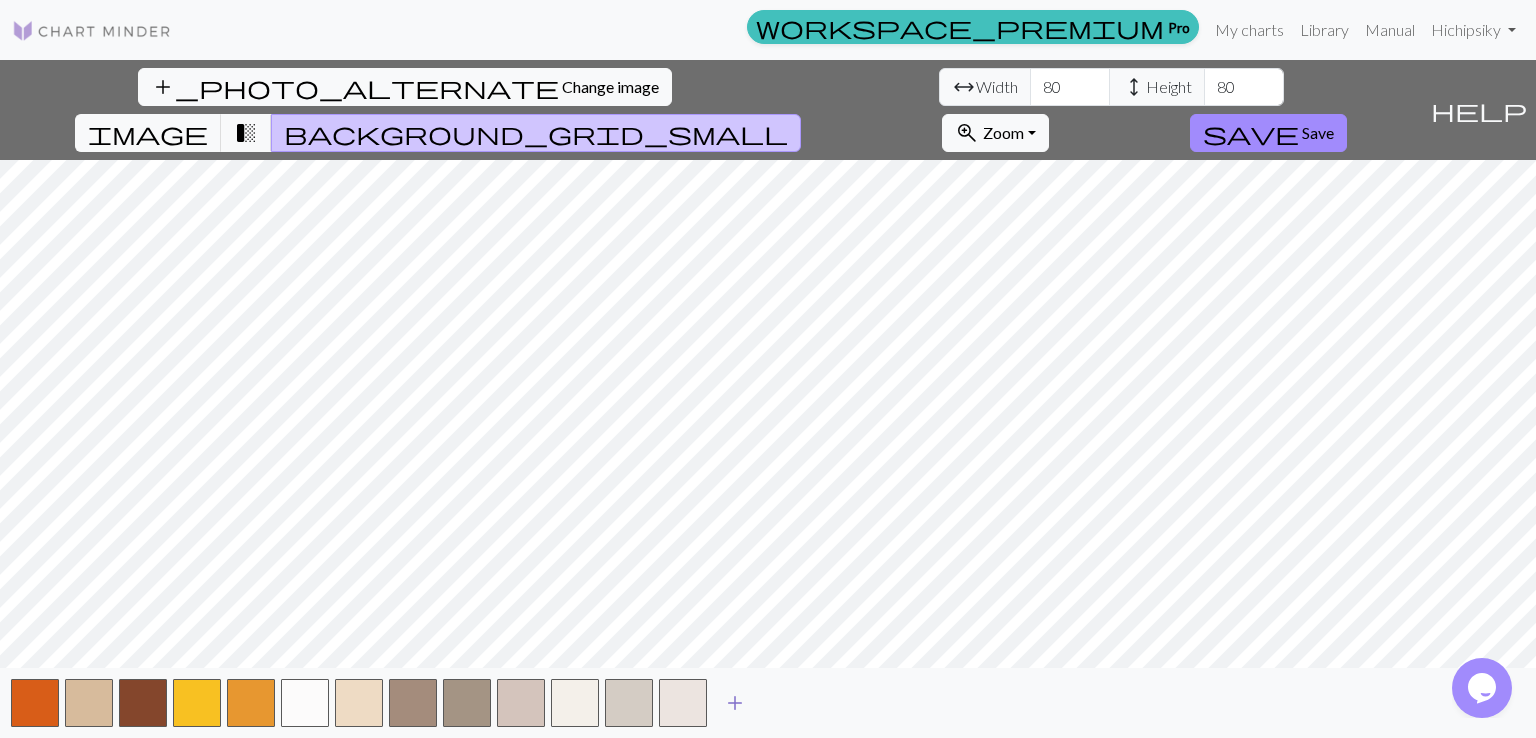 click on "add" at bounding box center (735, 703) 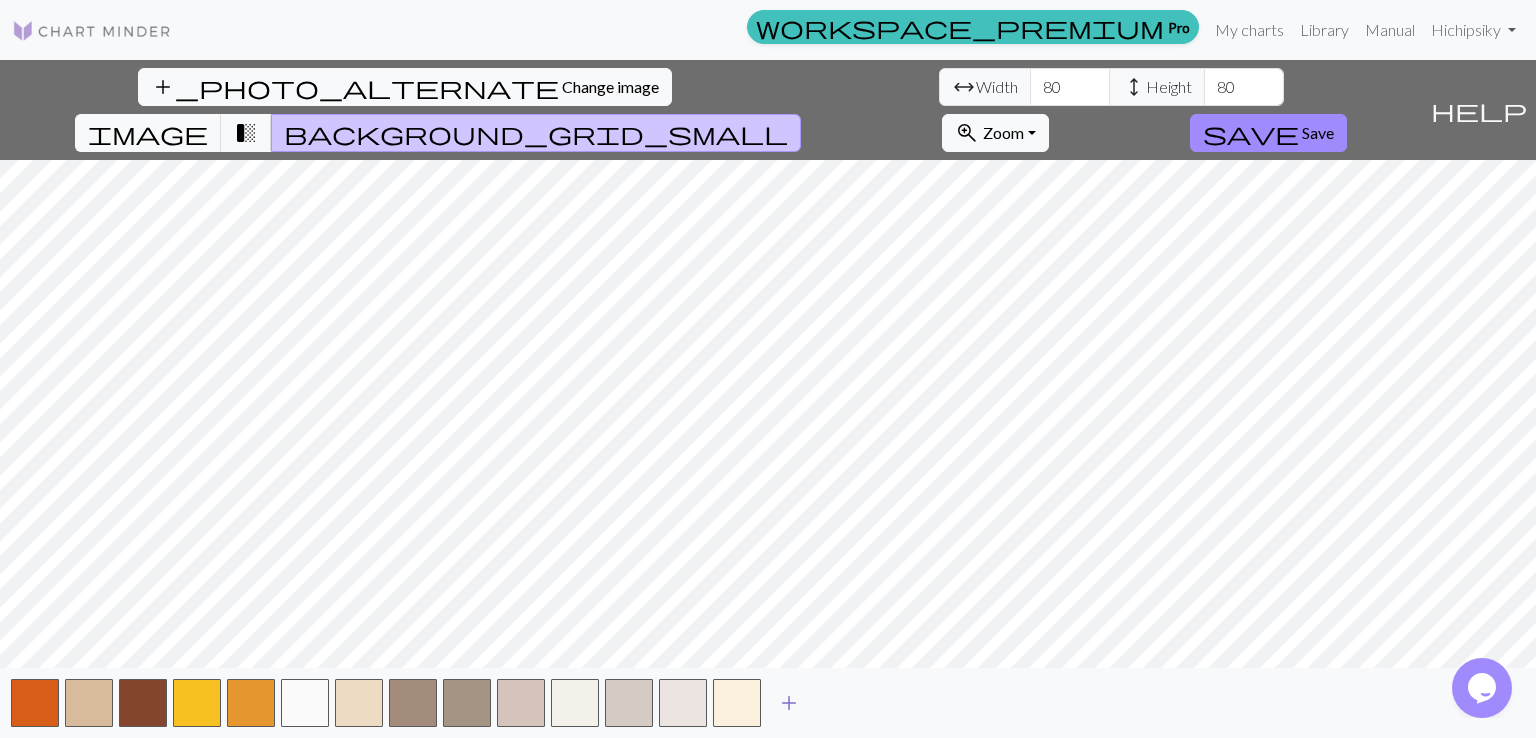 click on "add" at bounding box center (789, 703) 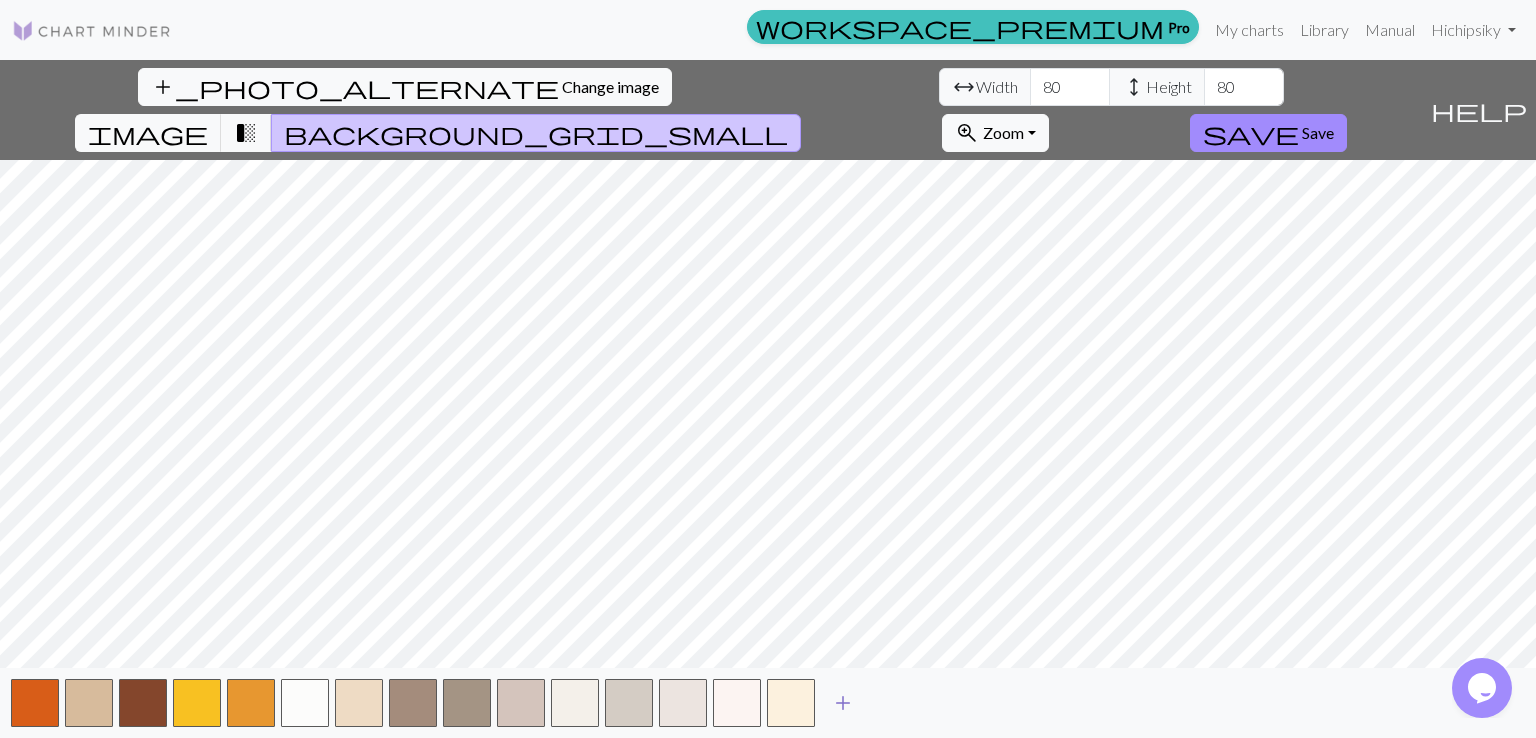 click on "add" at bounding box center (843, 703) 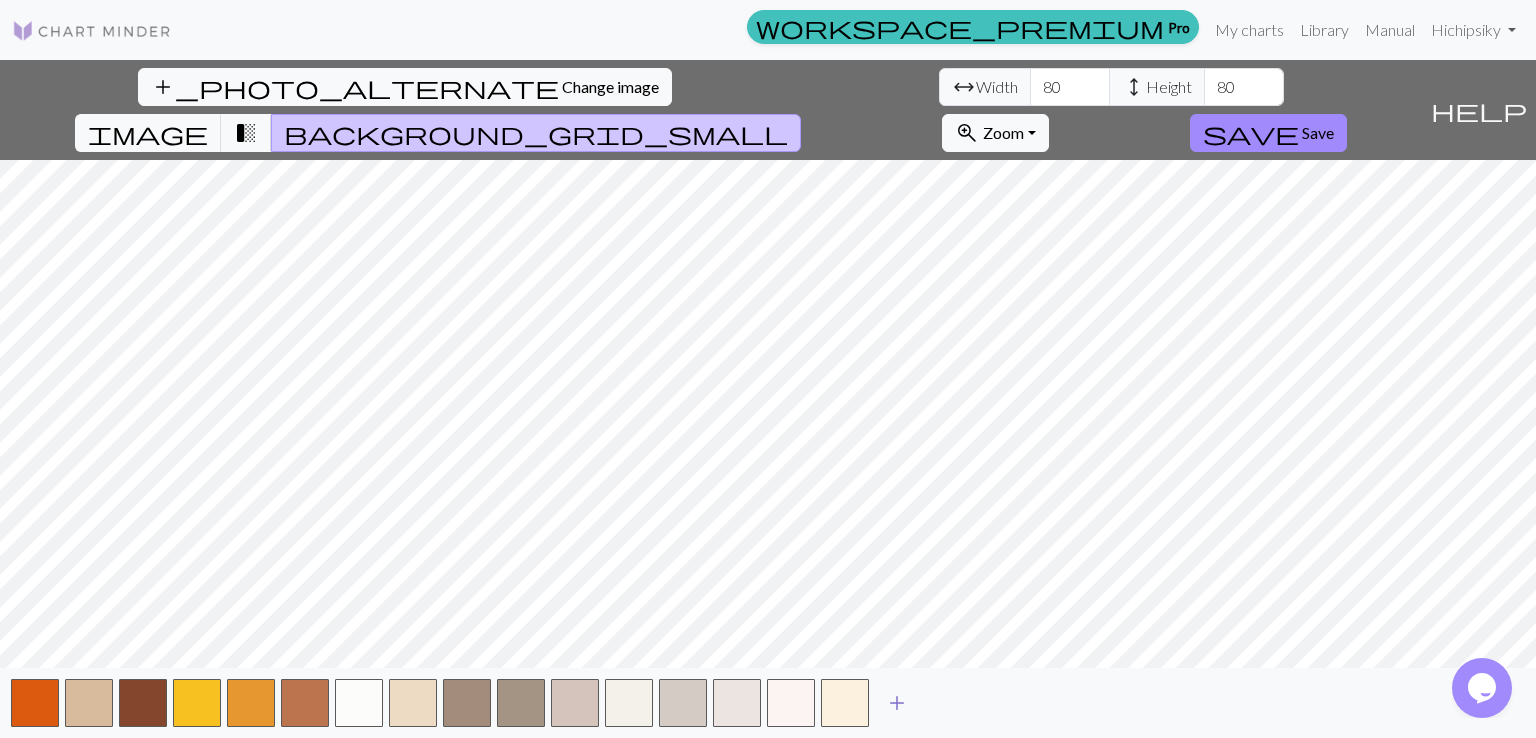 click on "add" at bounding box center [897, 703] 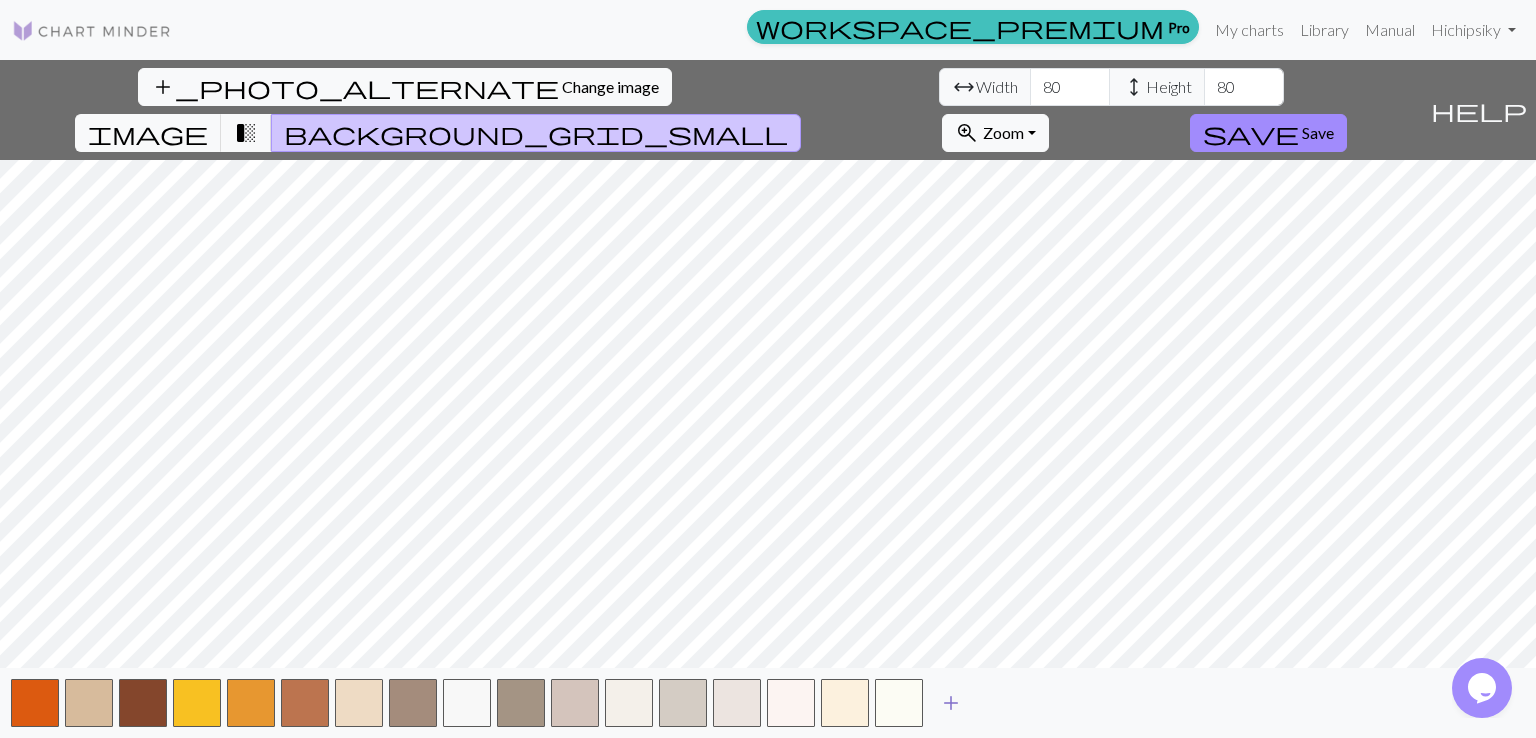 click on "add" at bounding box center (951, 703) 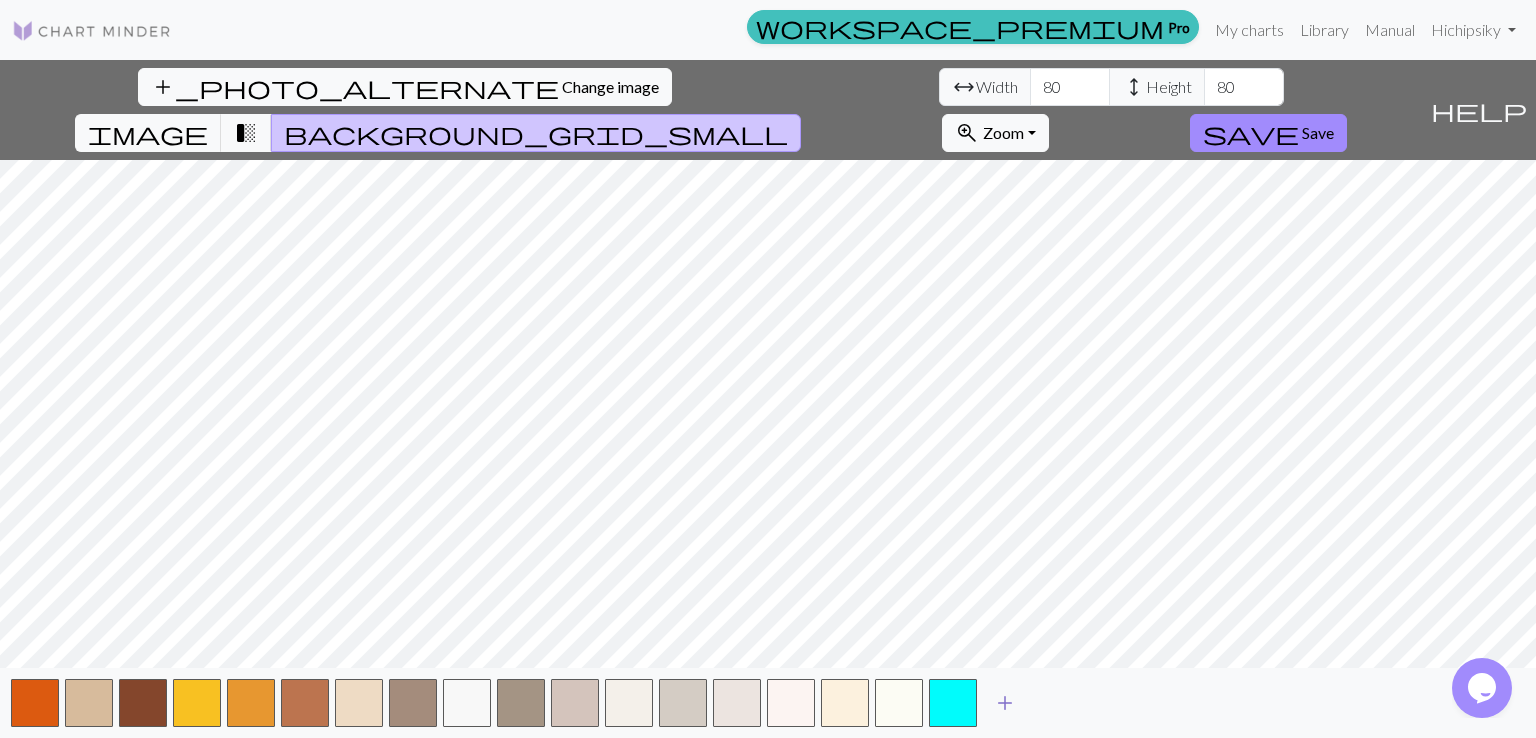 click on "add" at bounding box center (1005, 703) 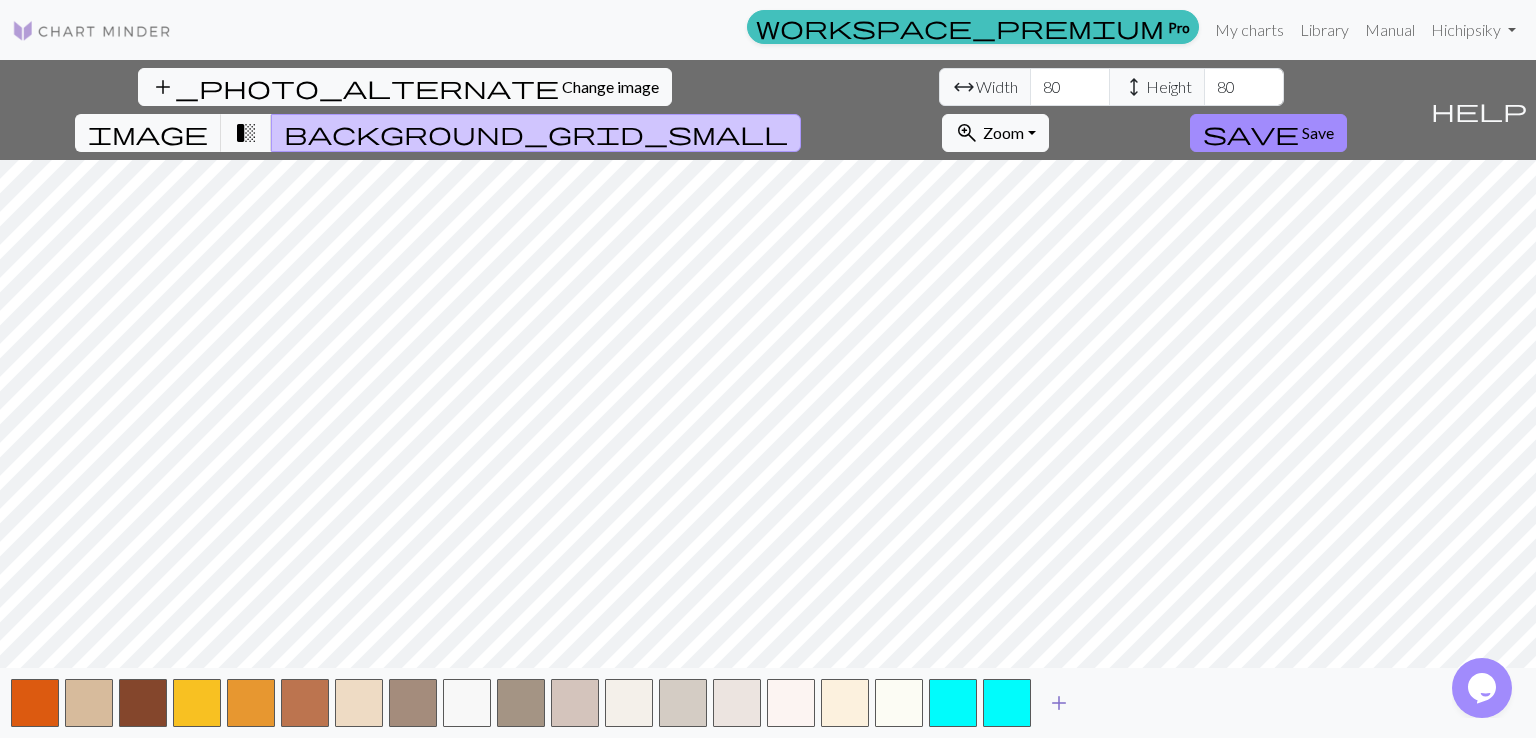 click on "add" at bounding box center (1059, 703) 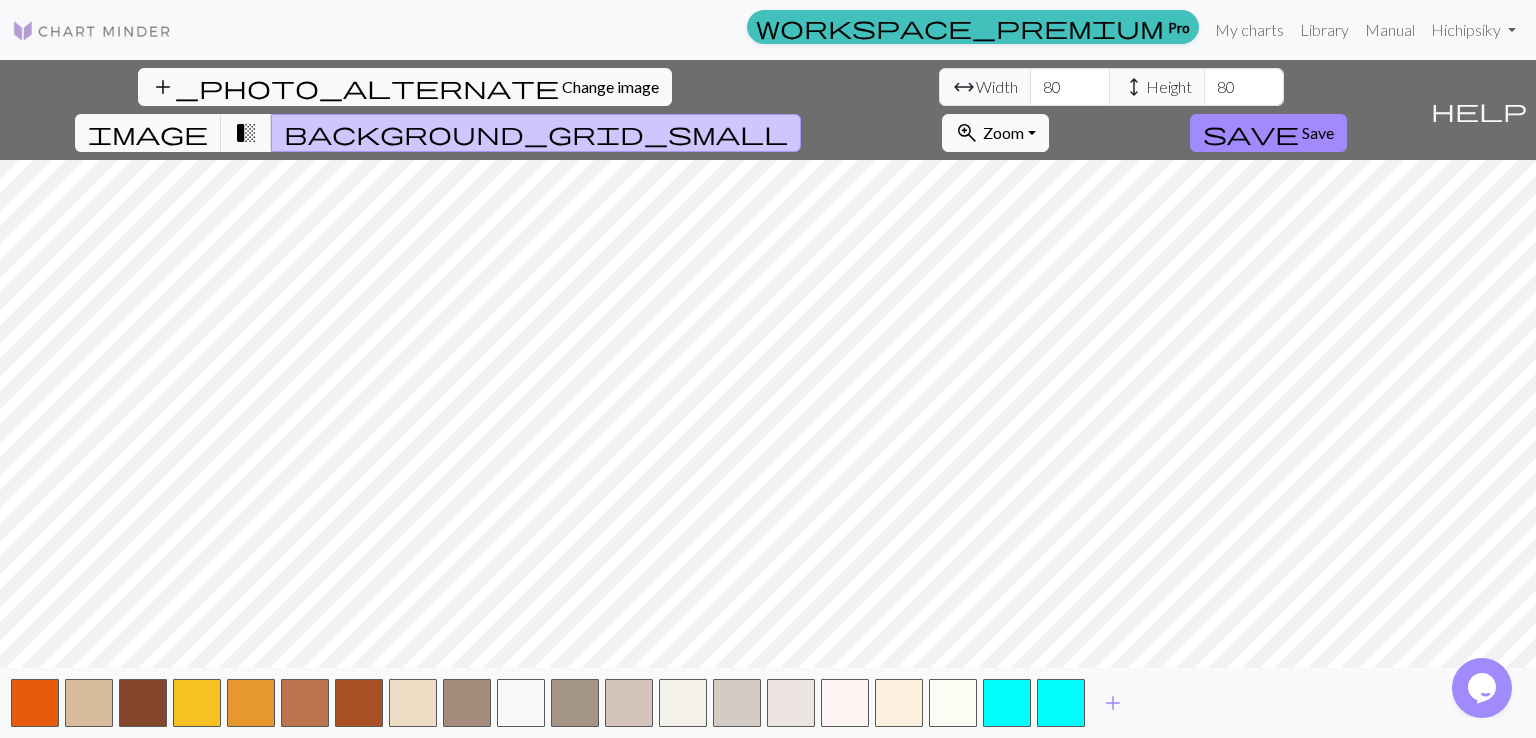 click on "add" at bounding box center [768, 703] 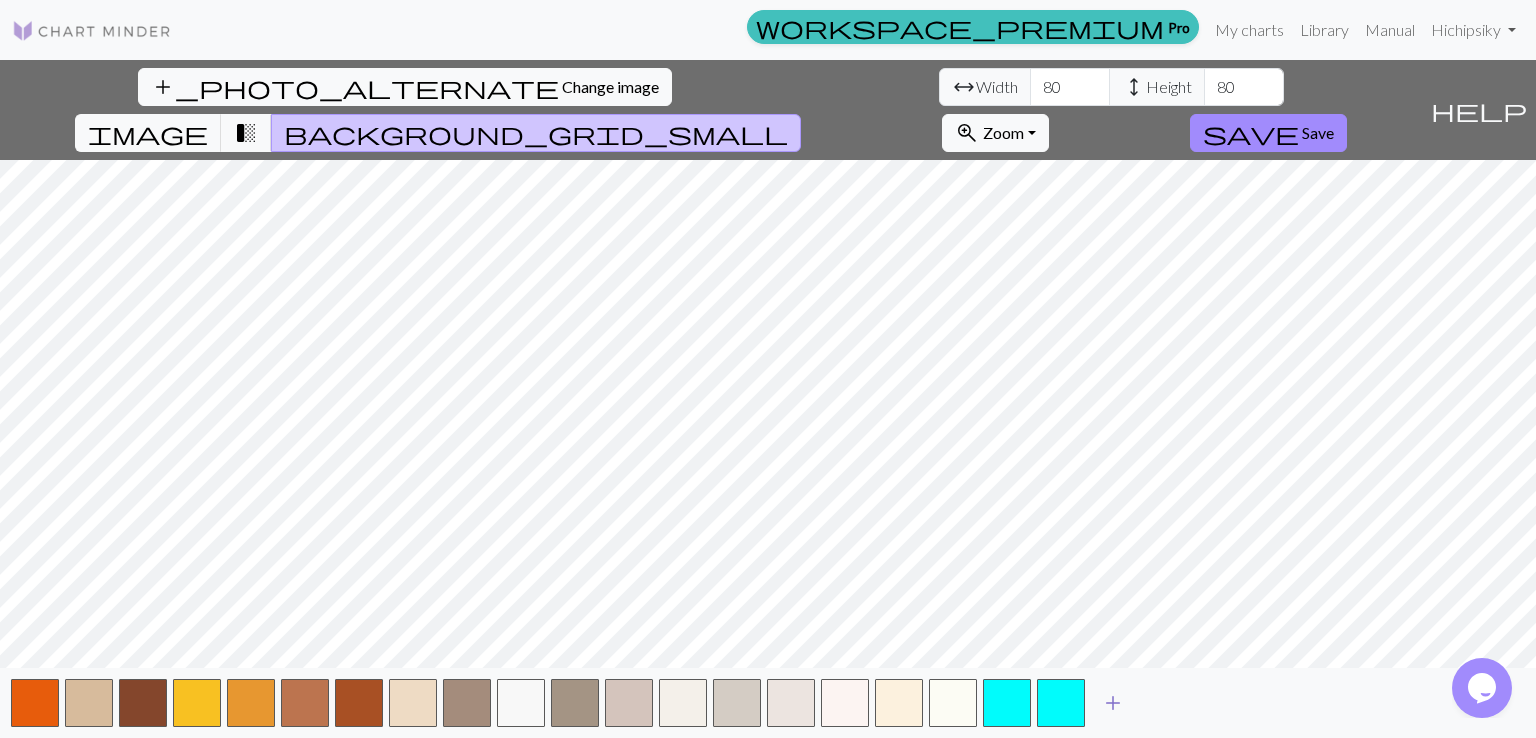 click on "add" at bounding box center [1113, 703] 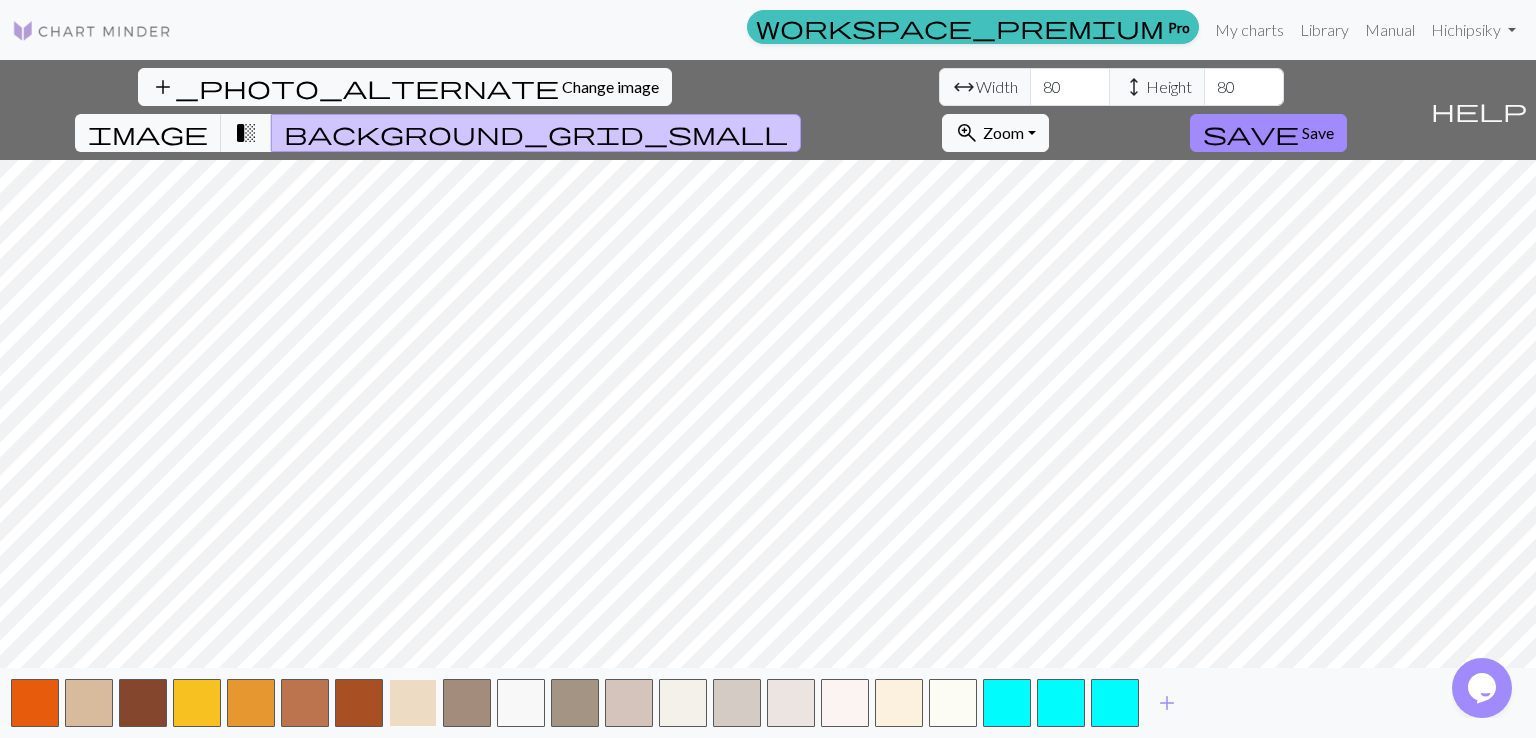 click at bounding box center (413, 703) 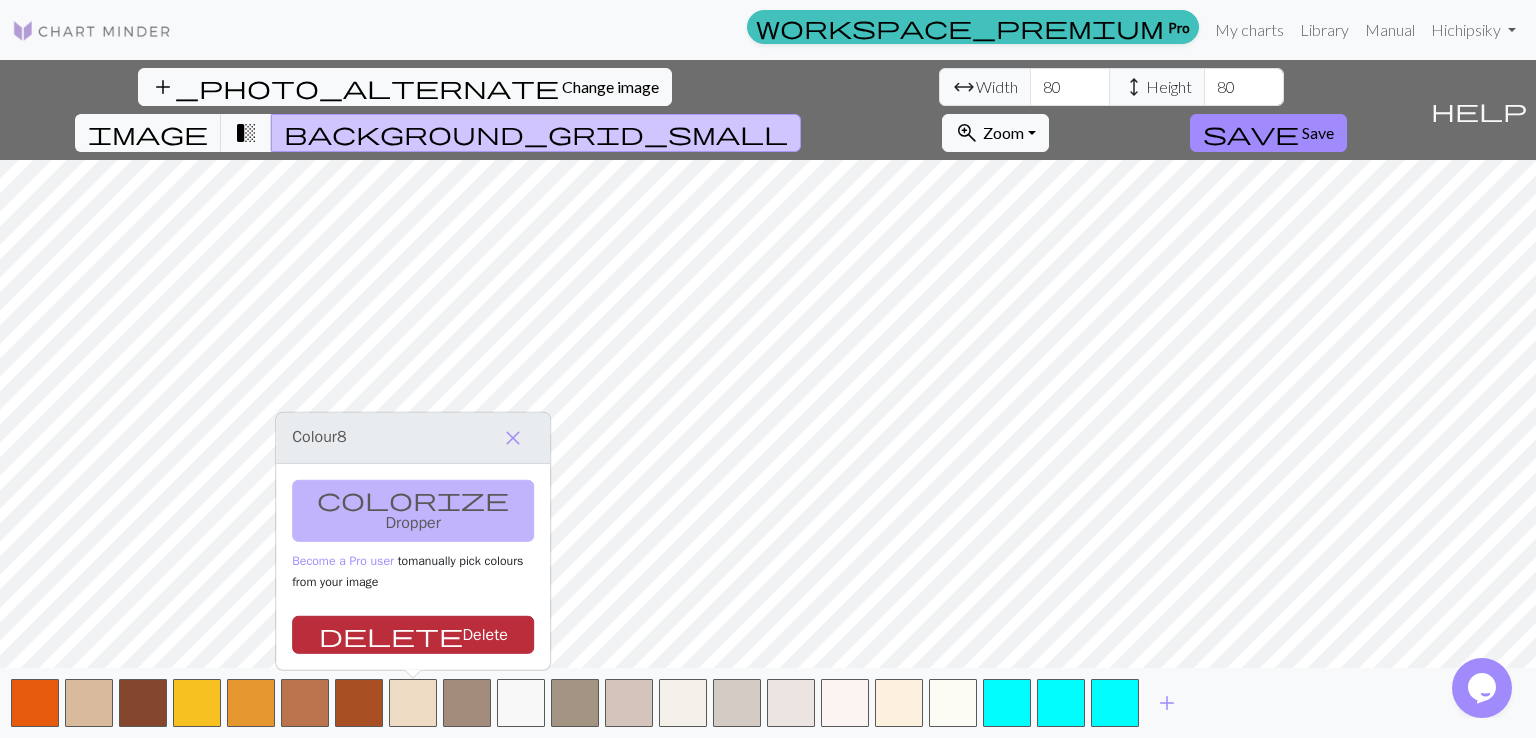 click on "delete Delete" at bounding box center (413, 635) 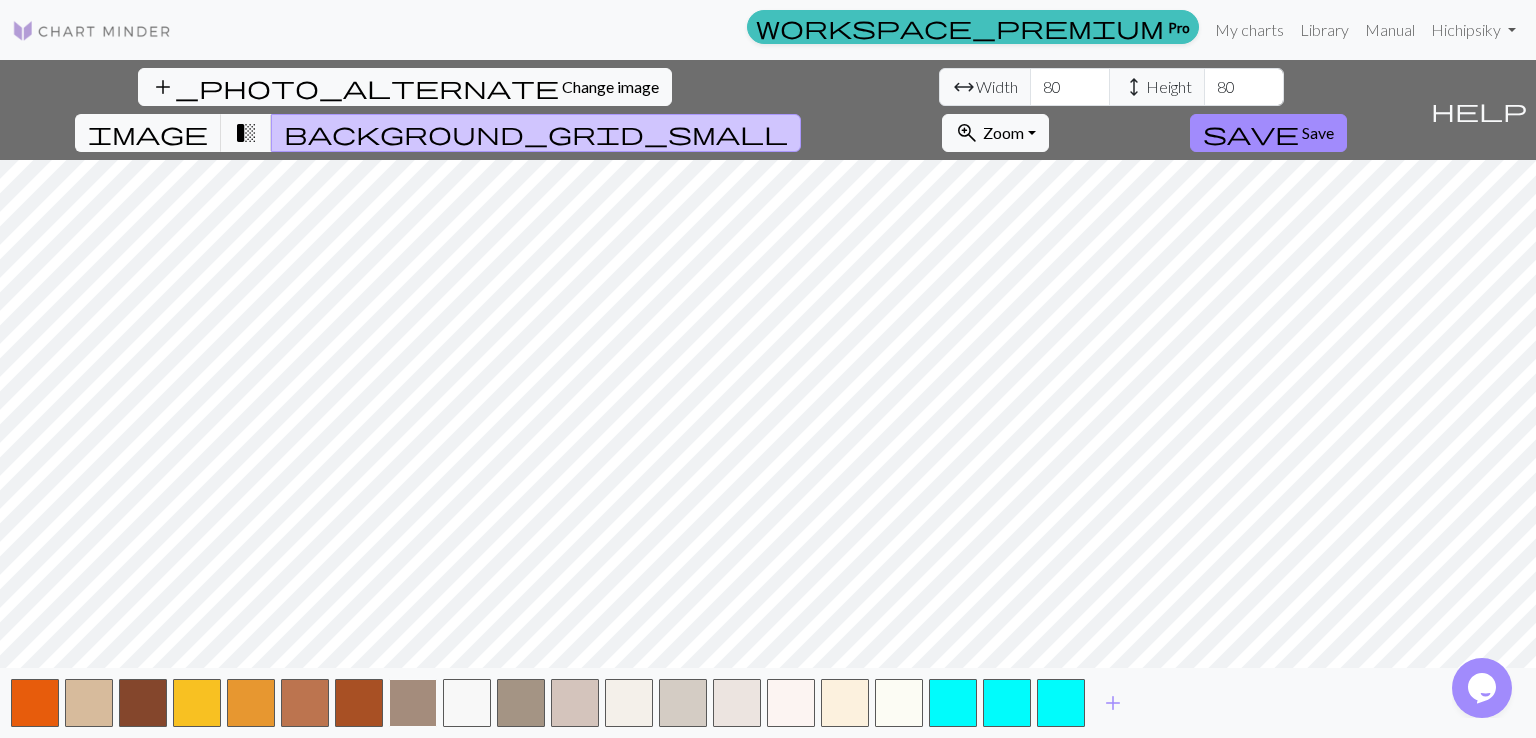 click at bounding box center [413, 703] 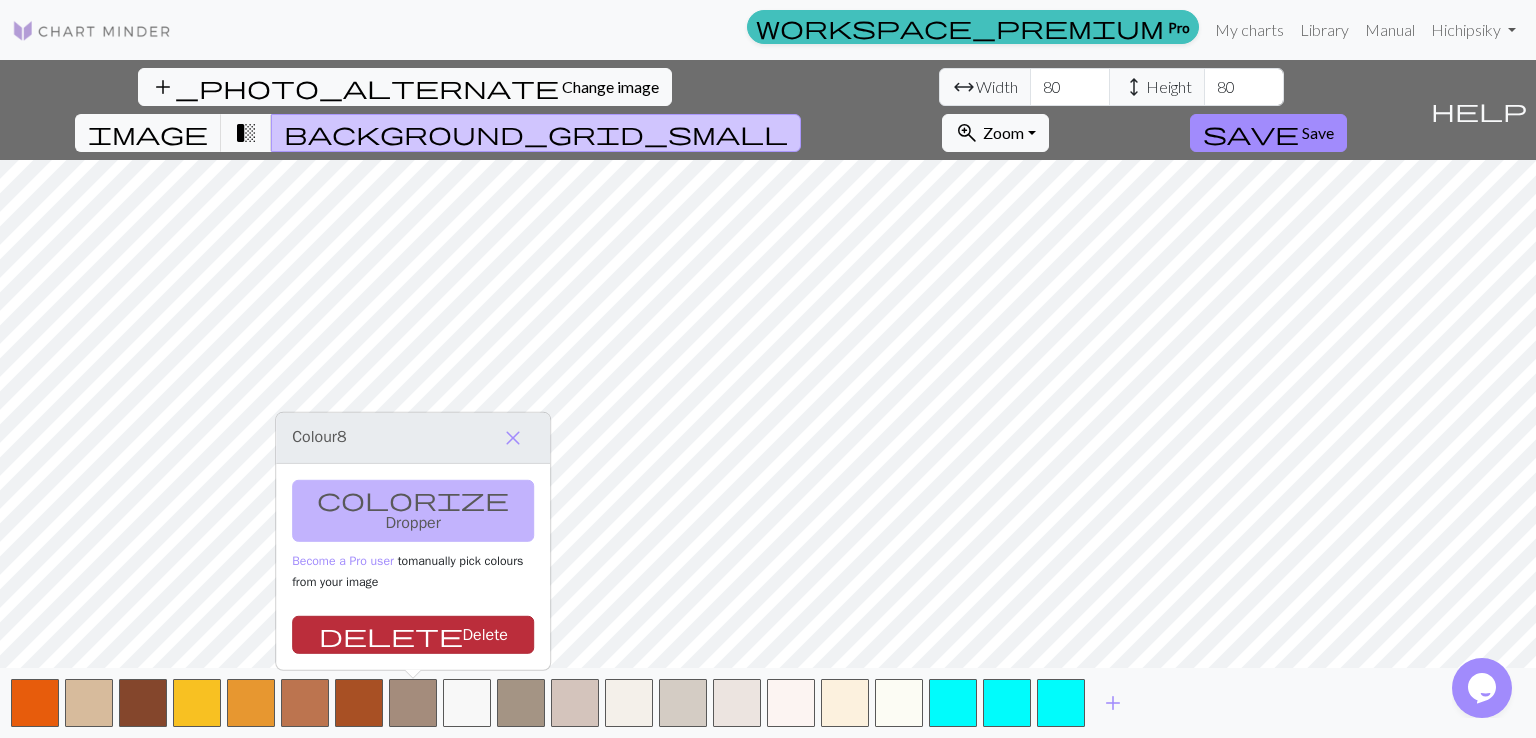 click on "delete Delete" at bounding box center (413, 635) 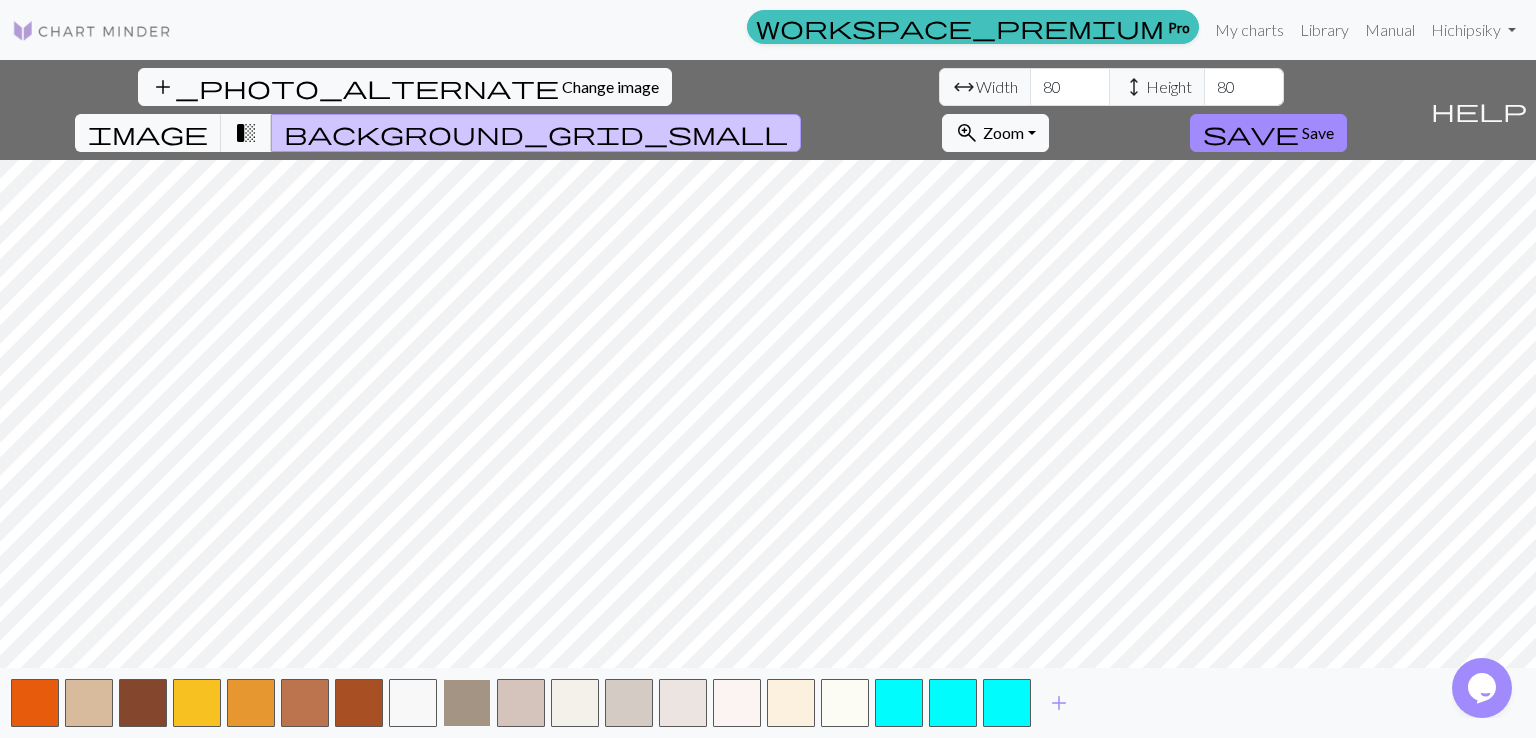 click at bounding box center (467, 703) 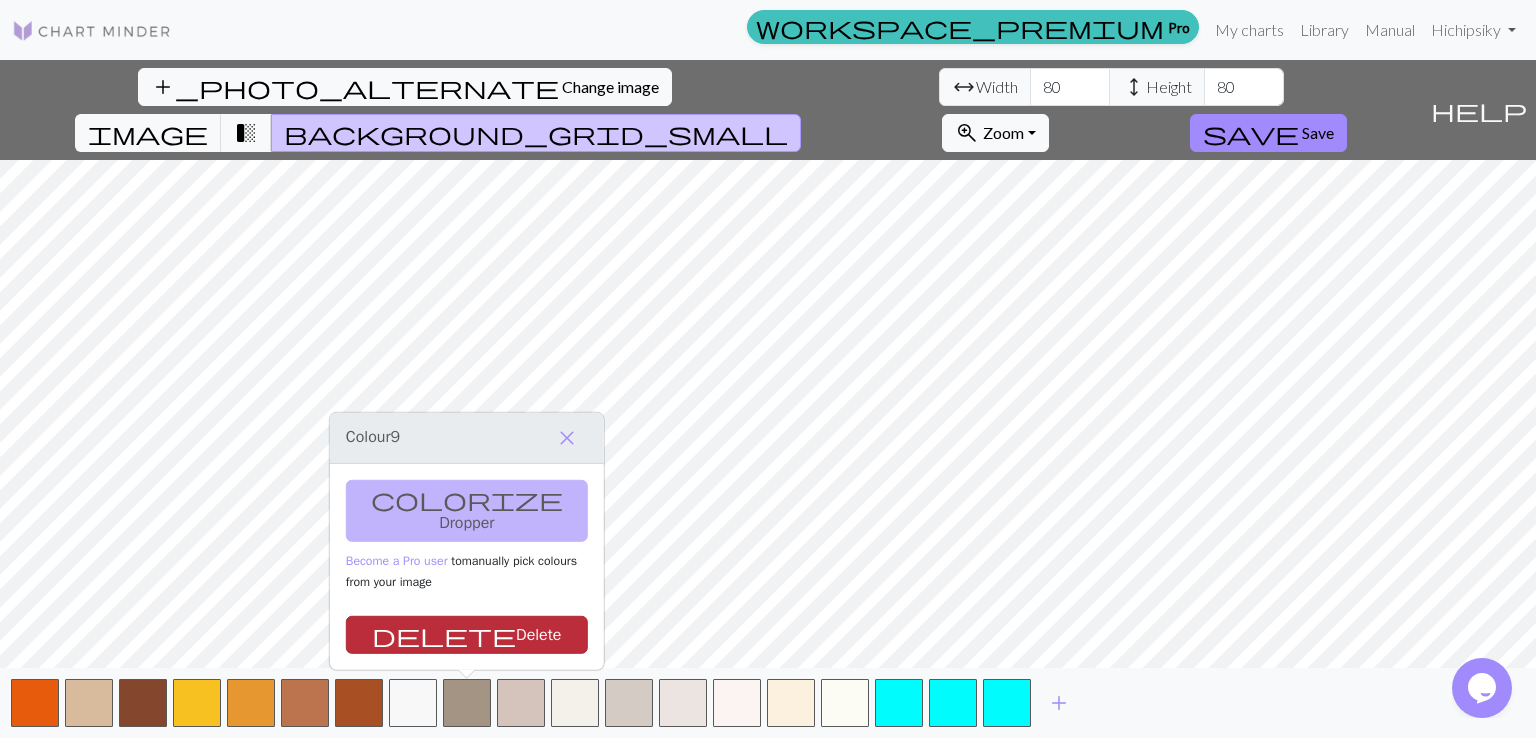 click on "delete Delete" at bounding box center [467, 635] 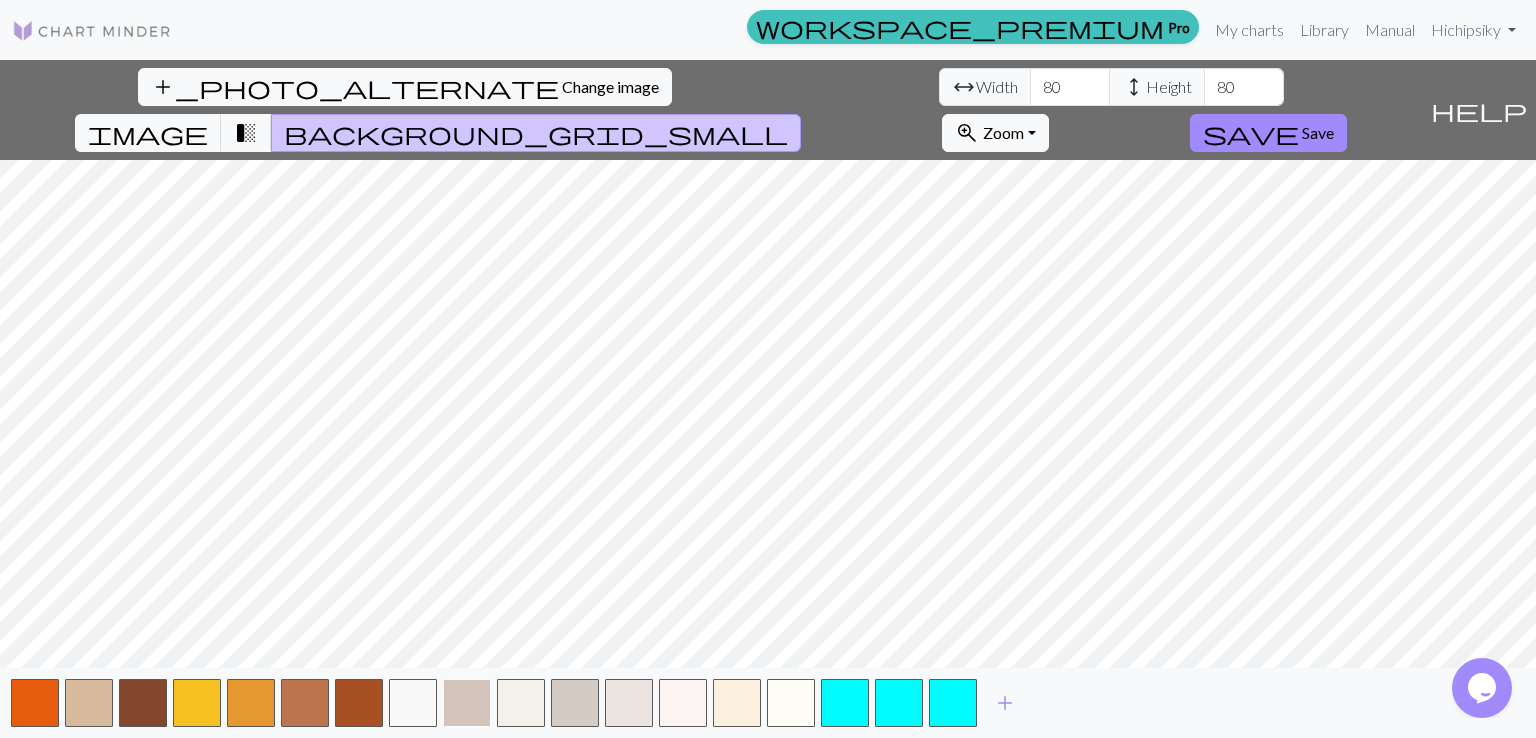click at bounding box center (467, 703) 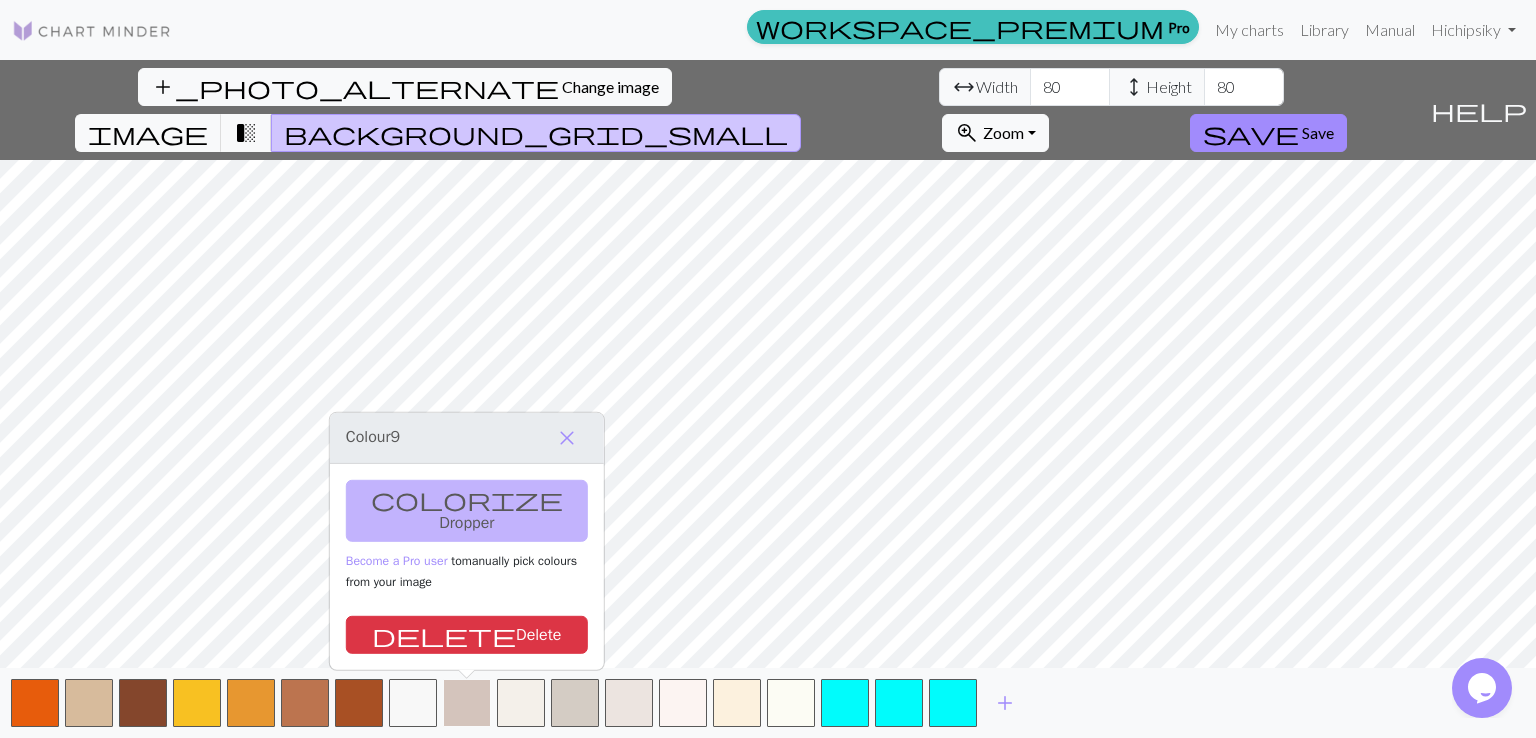 drag, startPoint x: 474, startPoint y: 642, endPoint x: 472, endPoint y: 697, distance: 55.03635 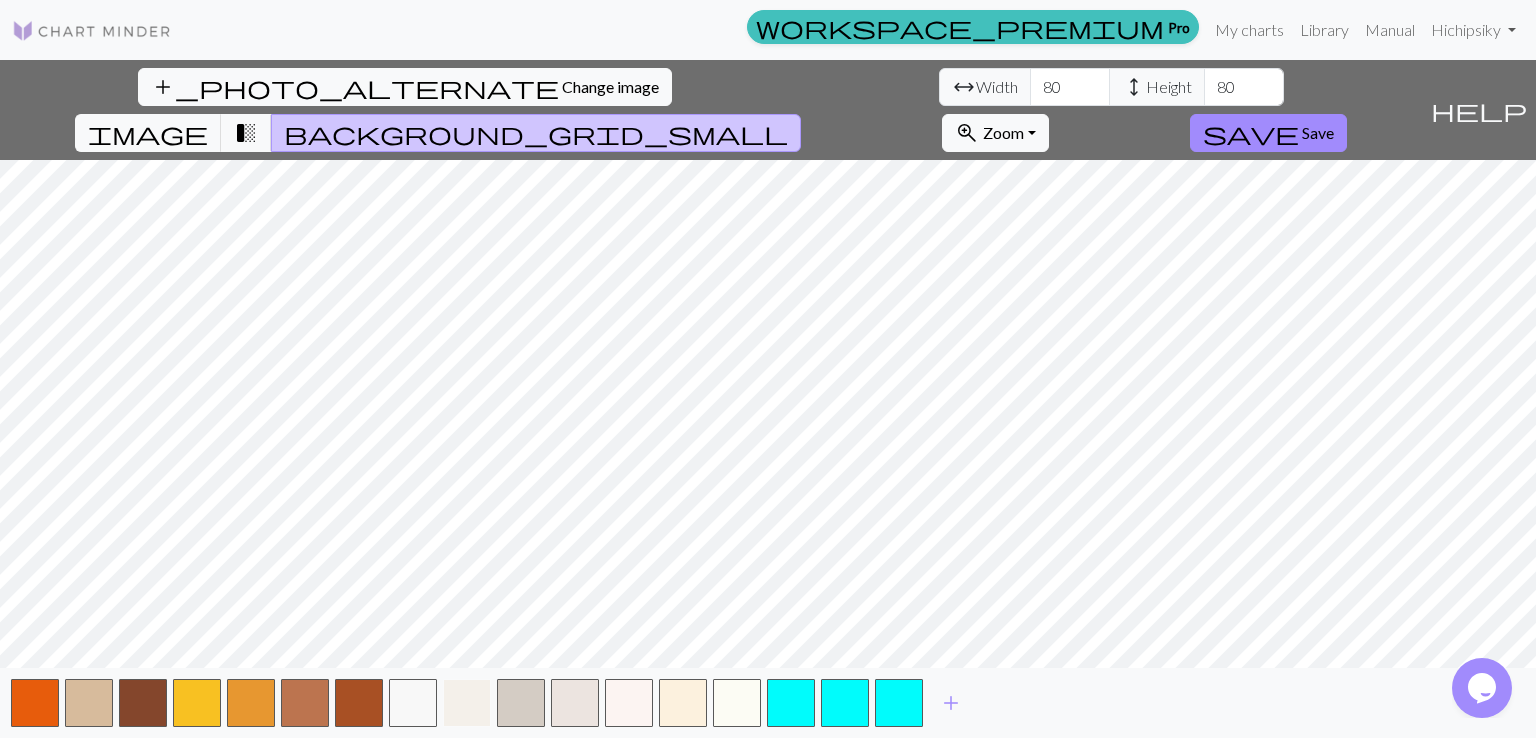 click at bounding box center [467, 703] 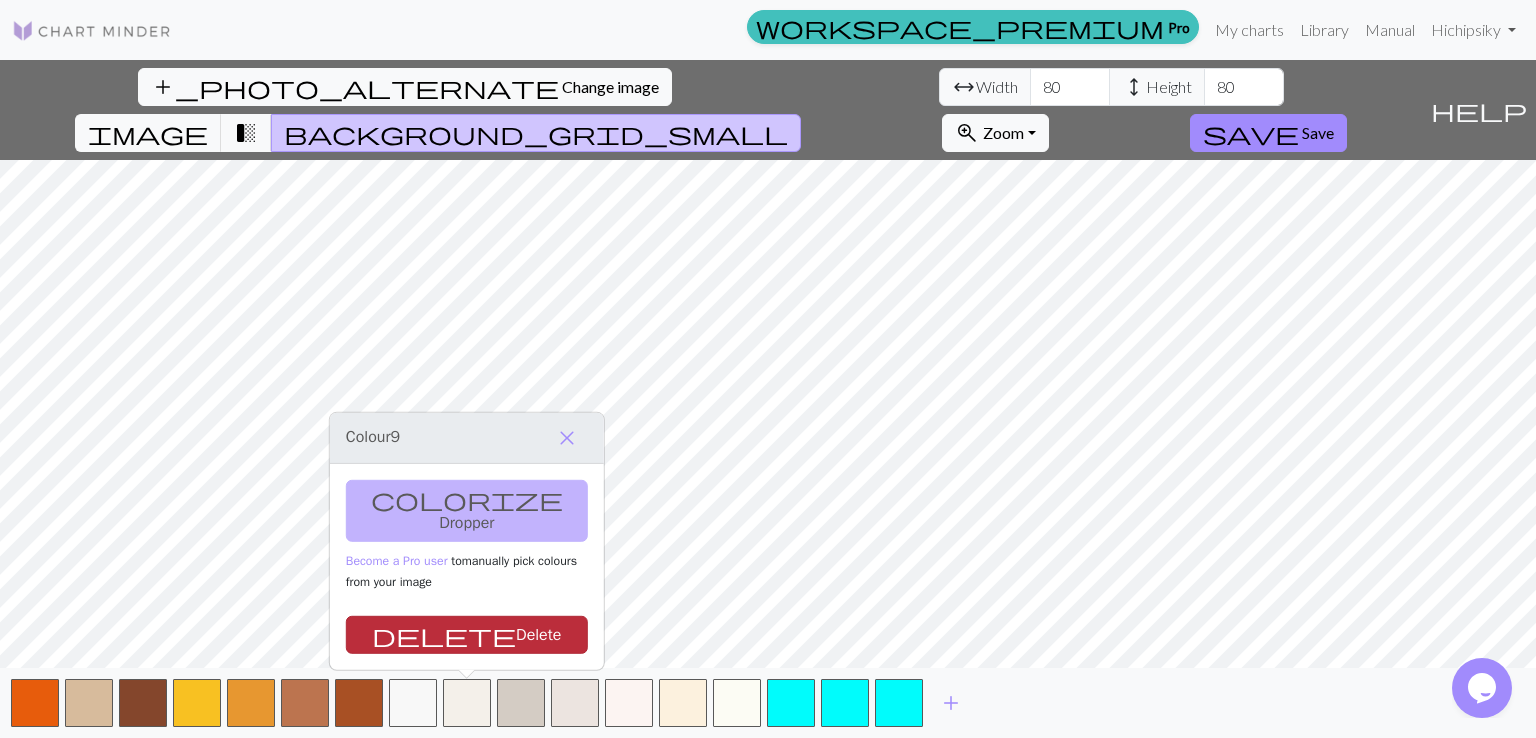 click on "delete Delete" at bounding box center [467, 635] 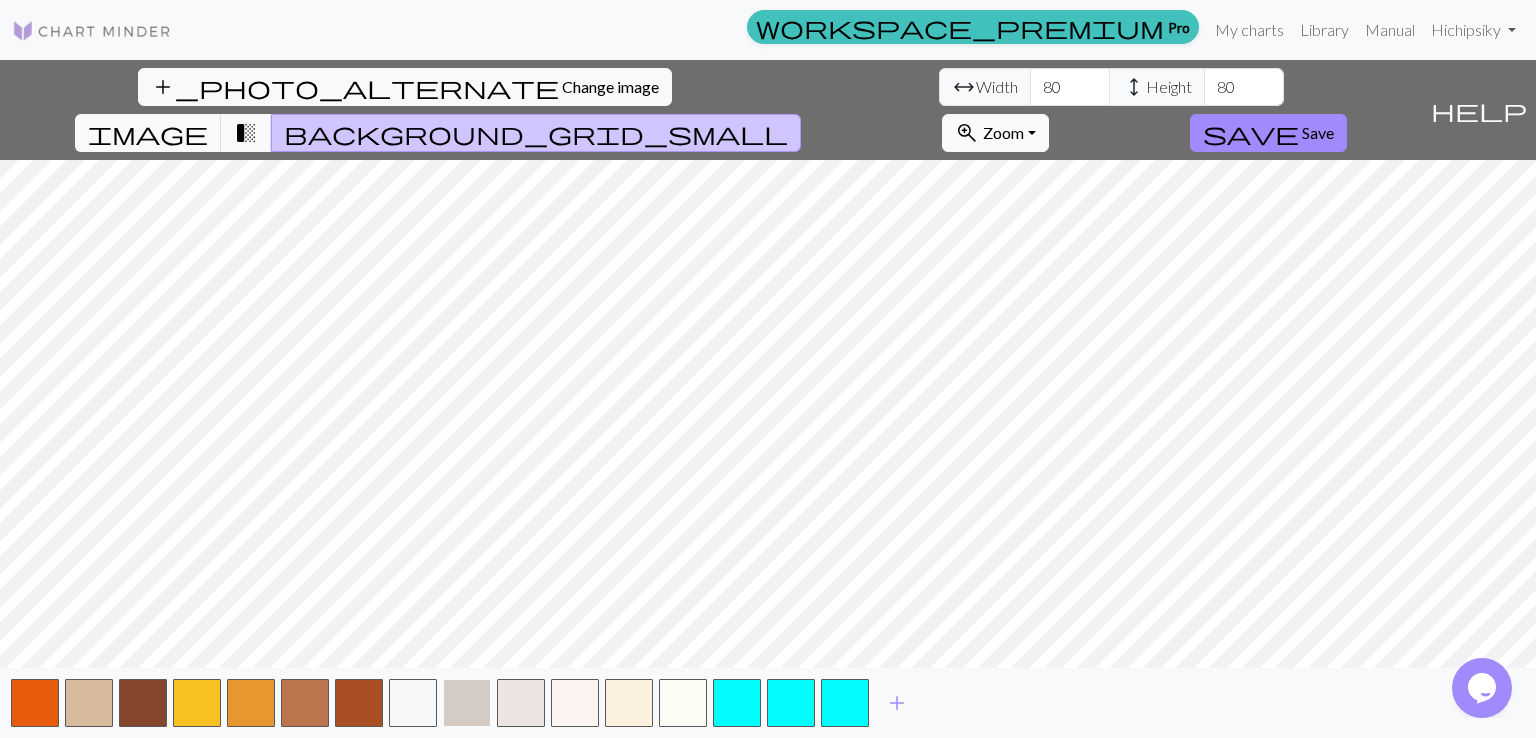 click at bounding box center (467, 703) 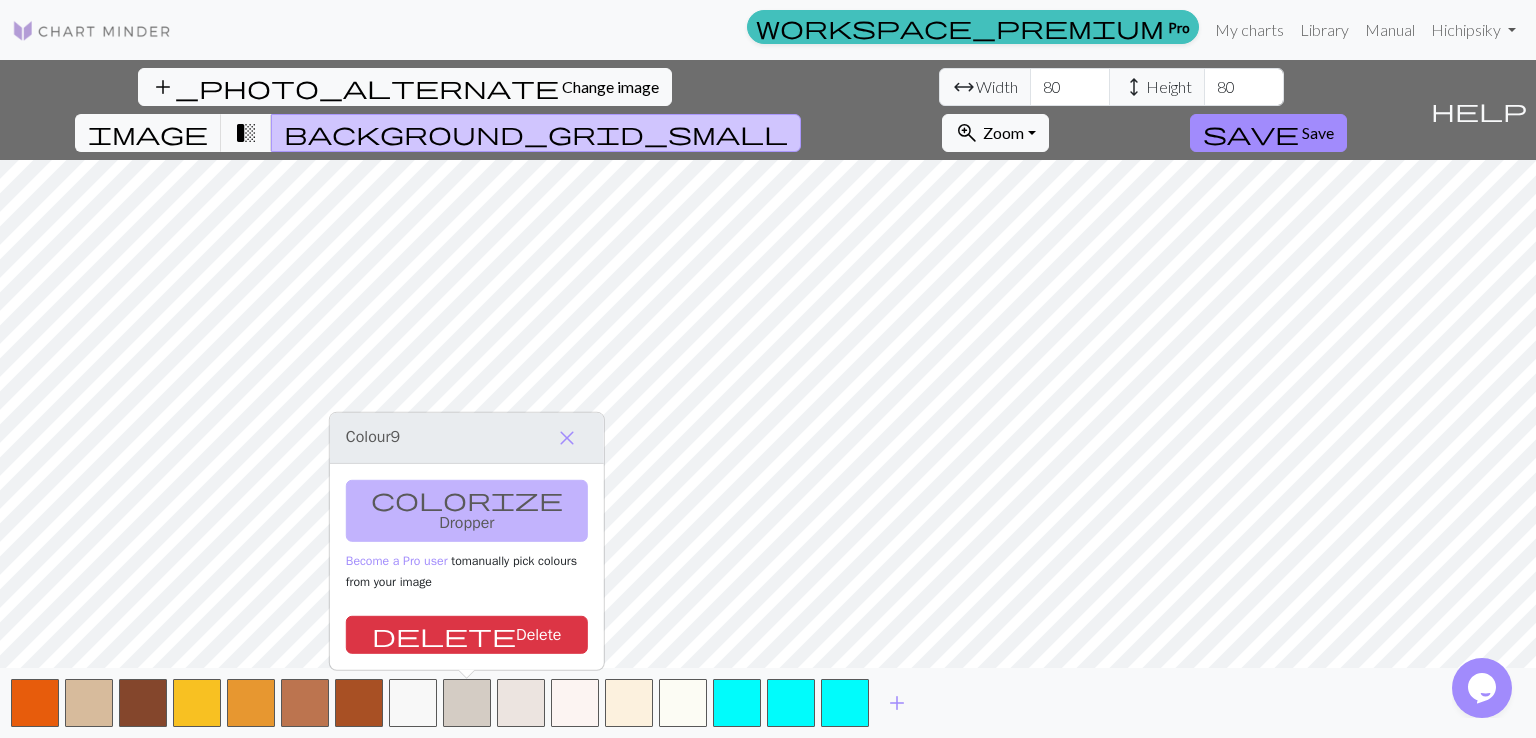 drag, startPoint x: 483, startPoint y: 646, endPoint x: 473, endPoint y: 675, distance: 30.675724 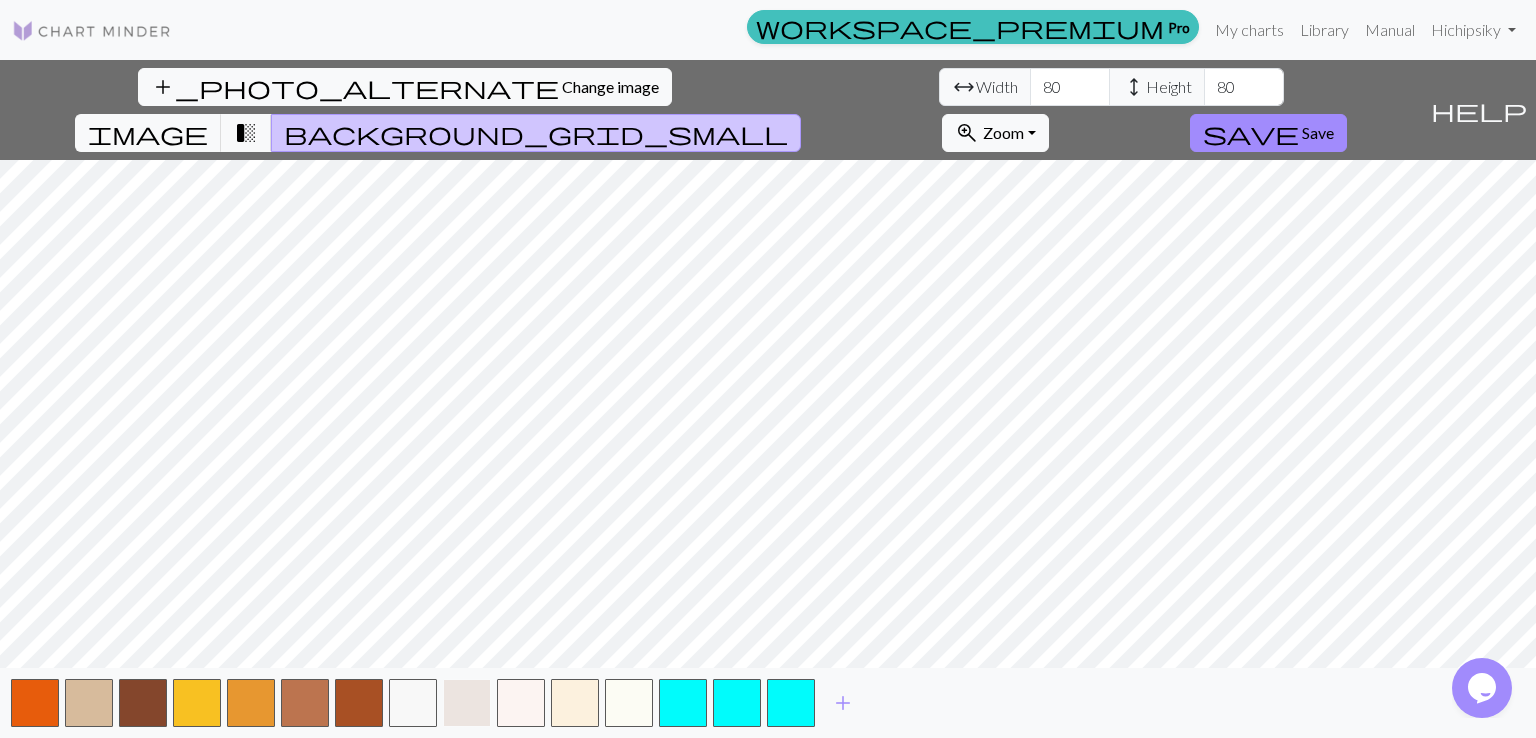 click at bounding box center (467, 703) 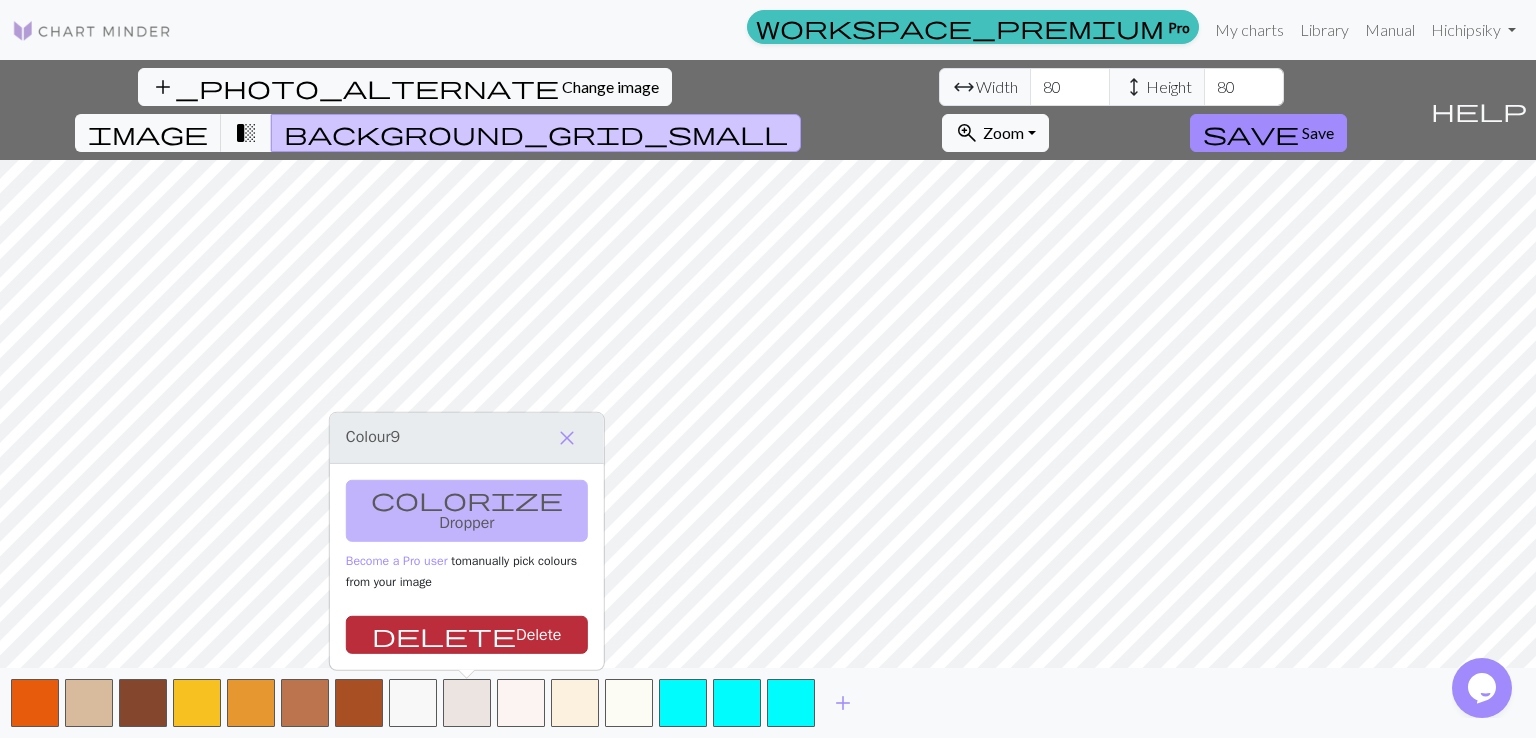 click on "delete Delete" at bounding box center (467, 635) 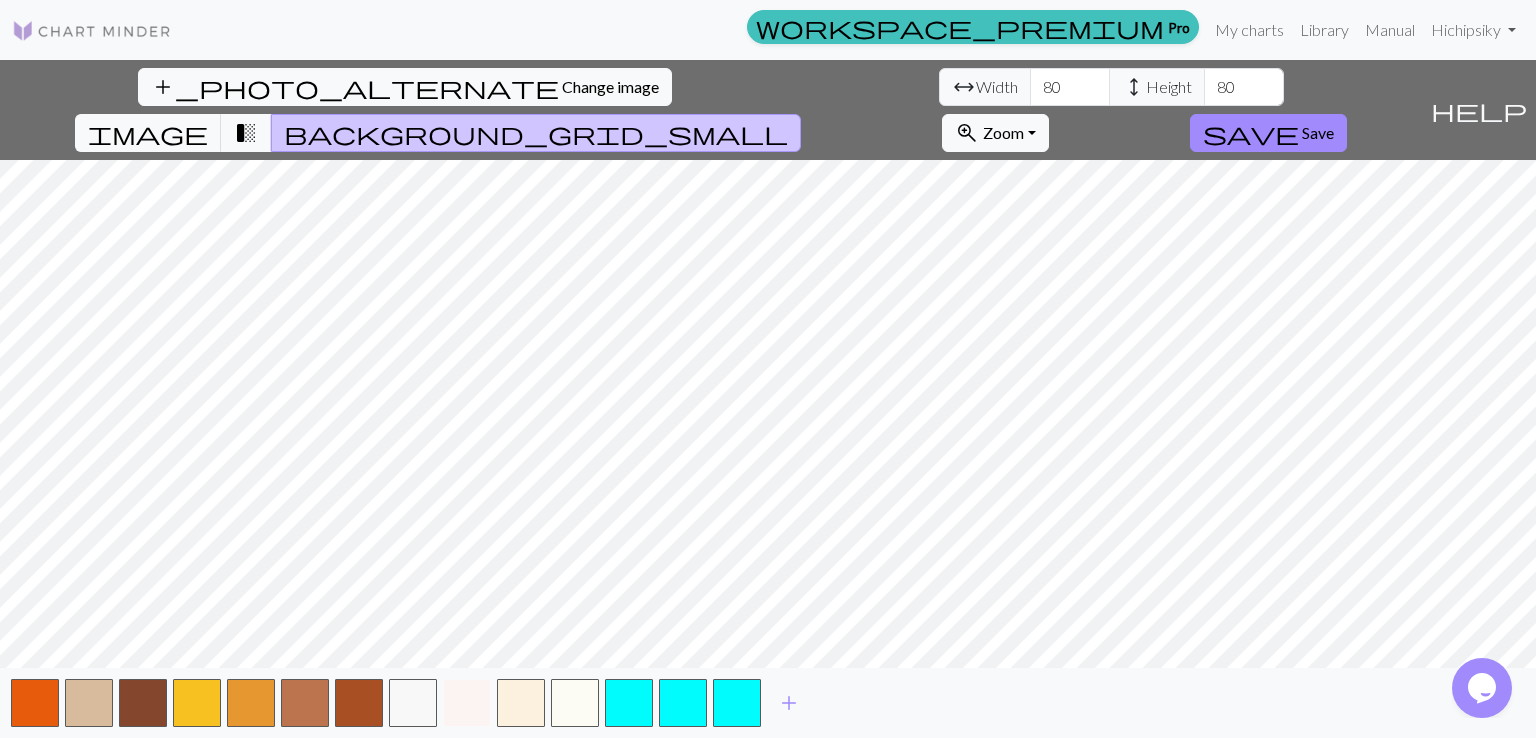 click at bounding box center (467, 703) 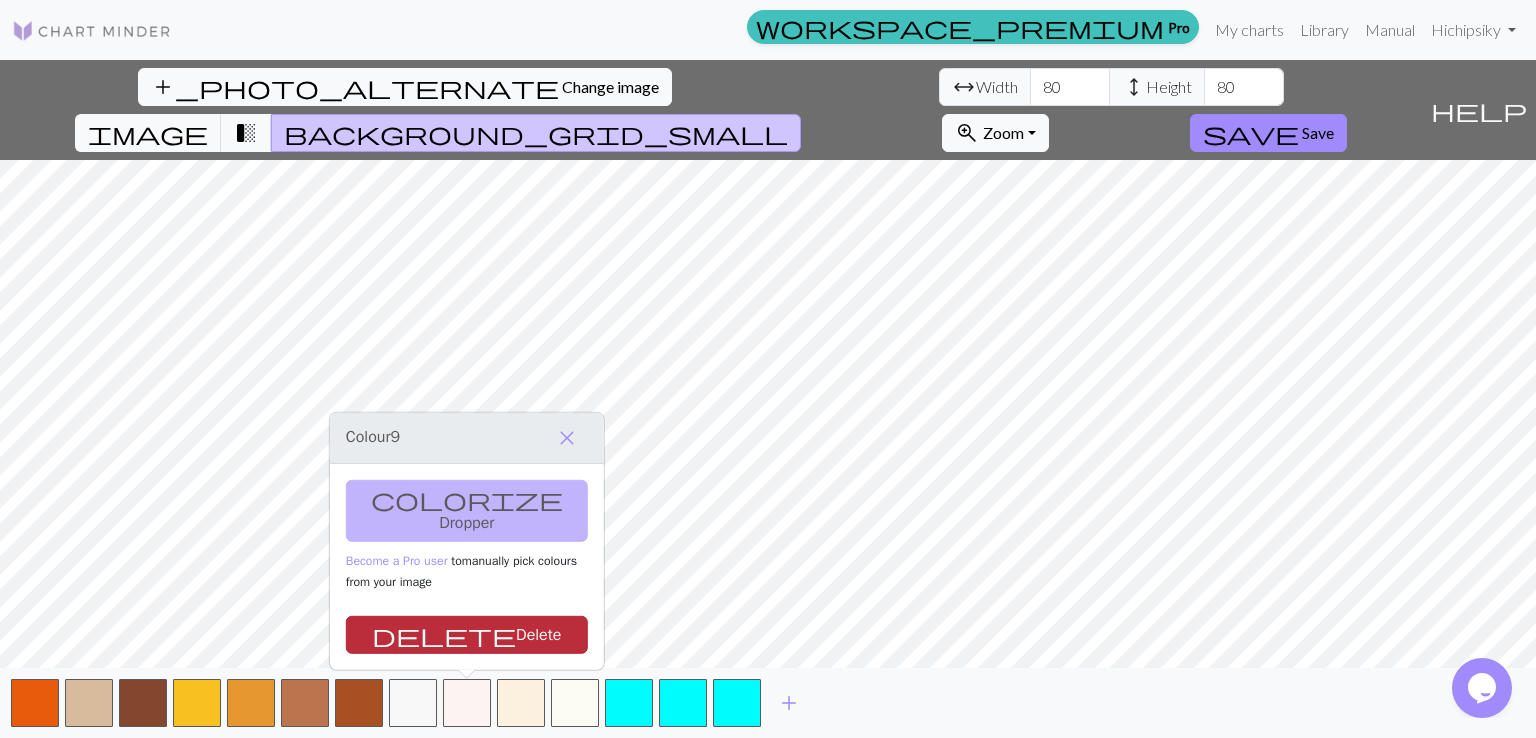 click on "delete Delete" at bounding box center (467, 635) 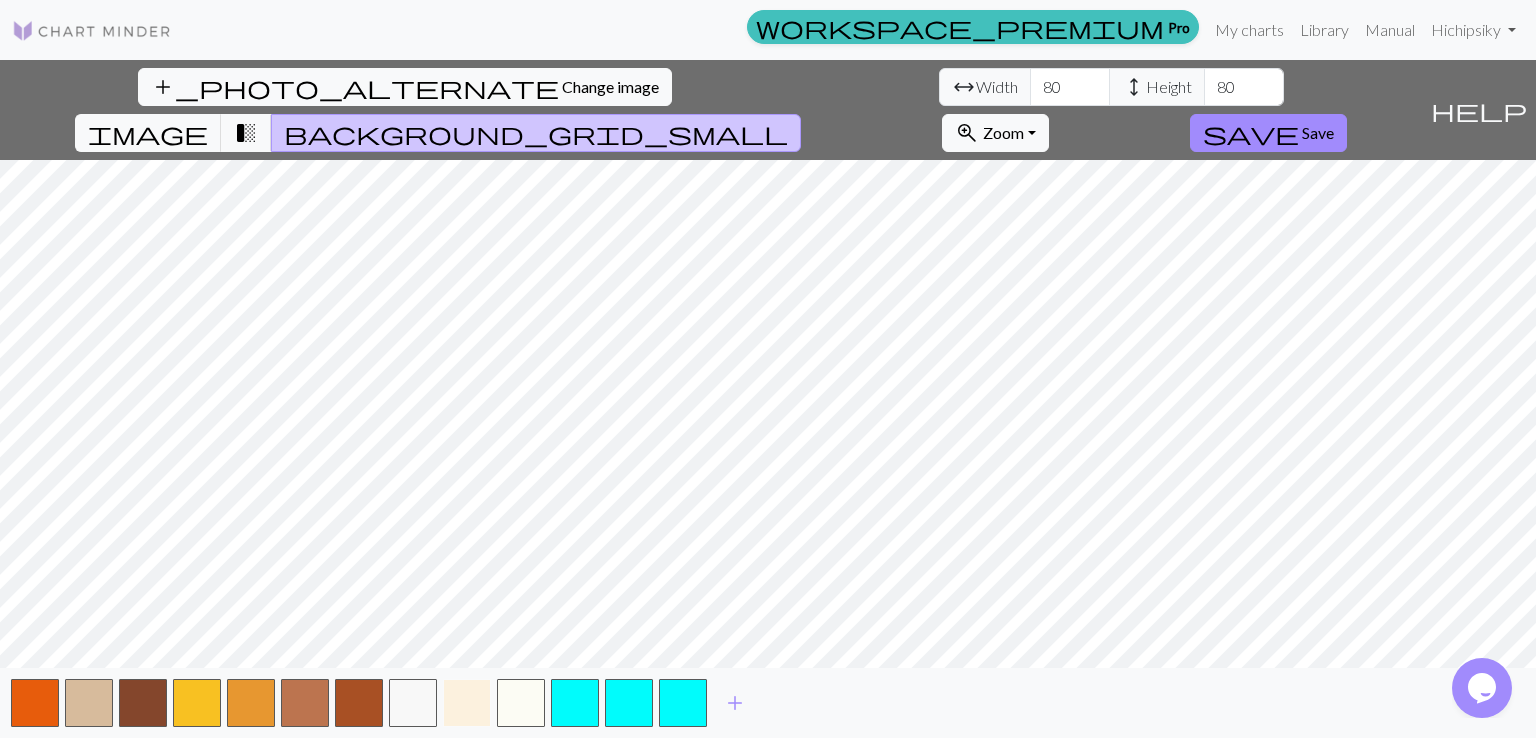 click at bounding box center [467, 703] 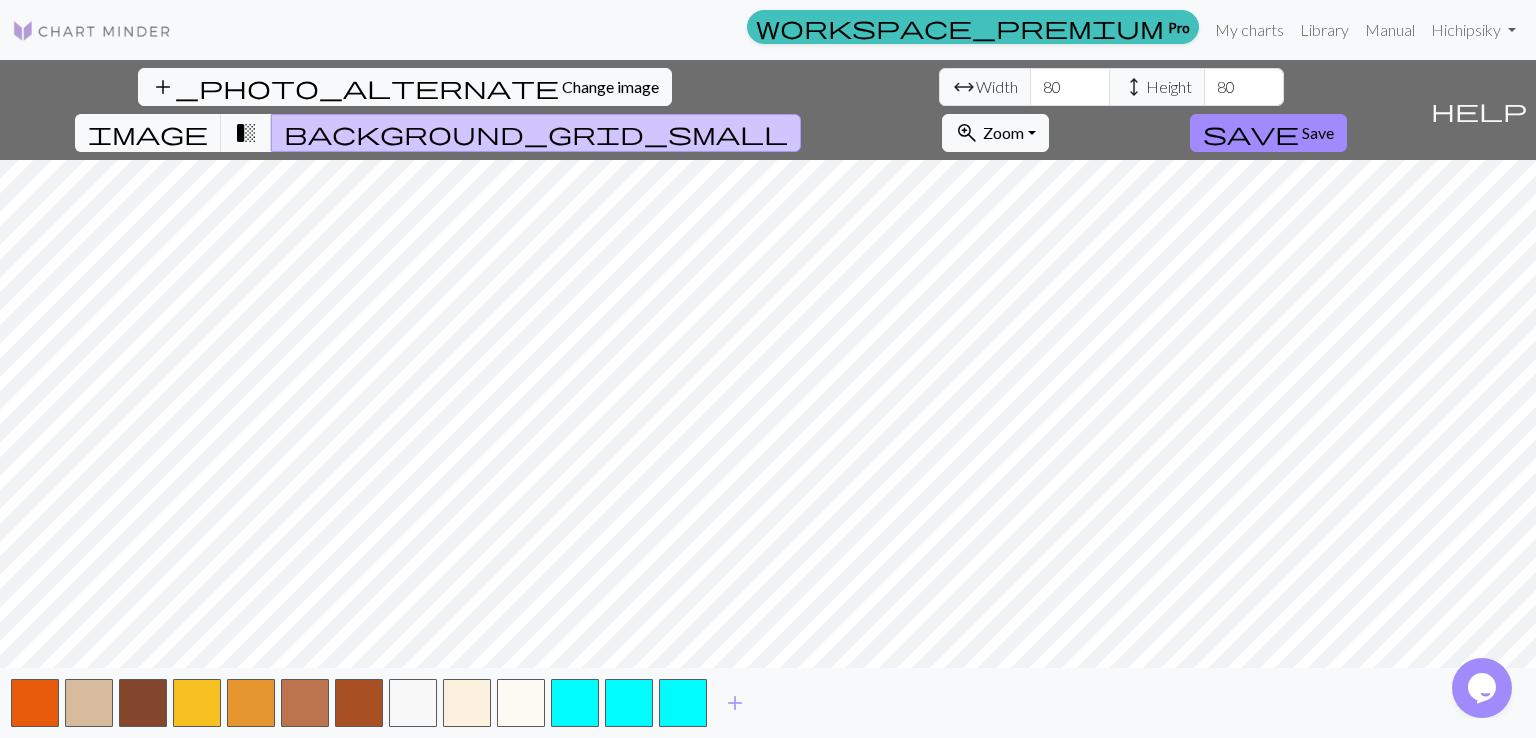 click on "delete Delete" at bounding box center (467, 635) 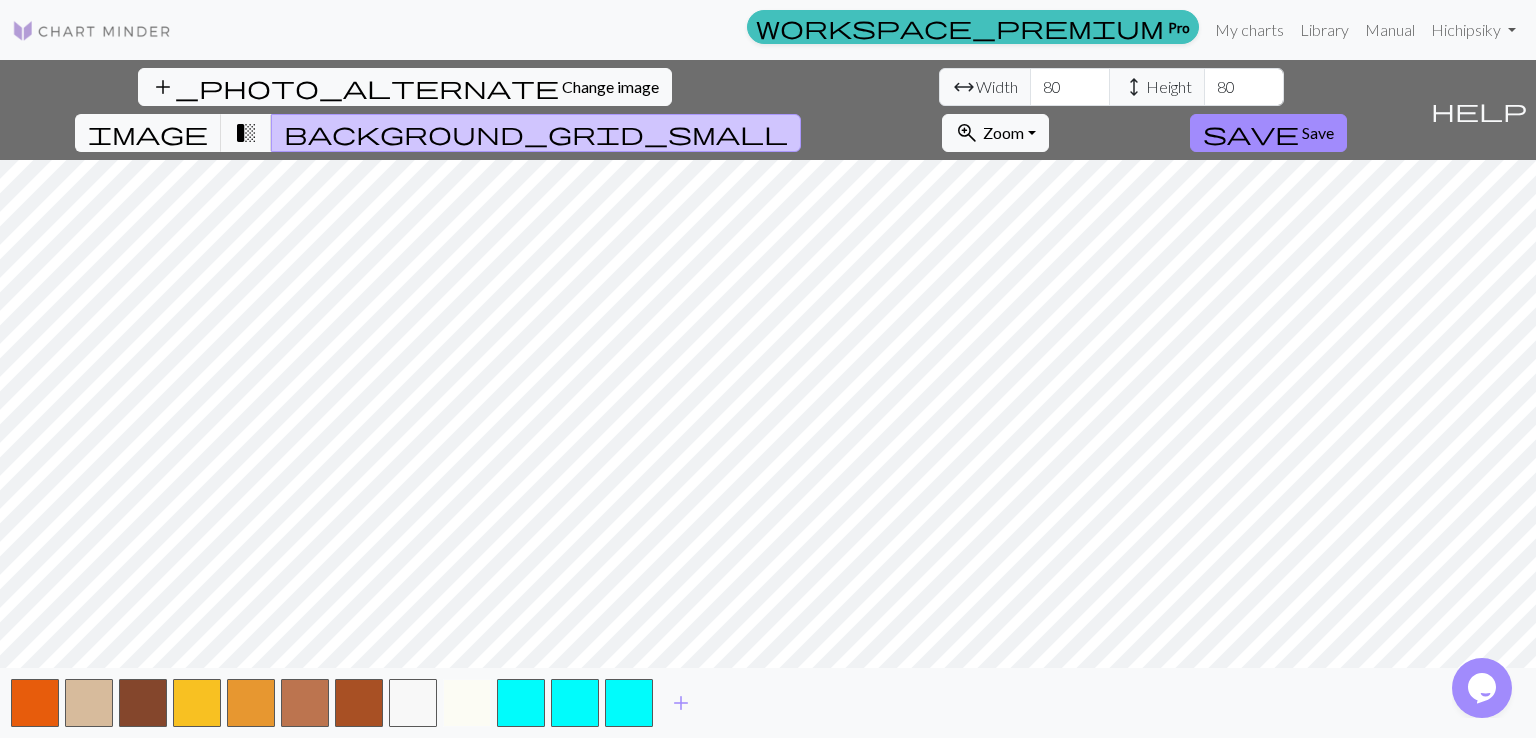 click at bounding box center [467, 703] 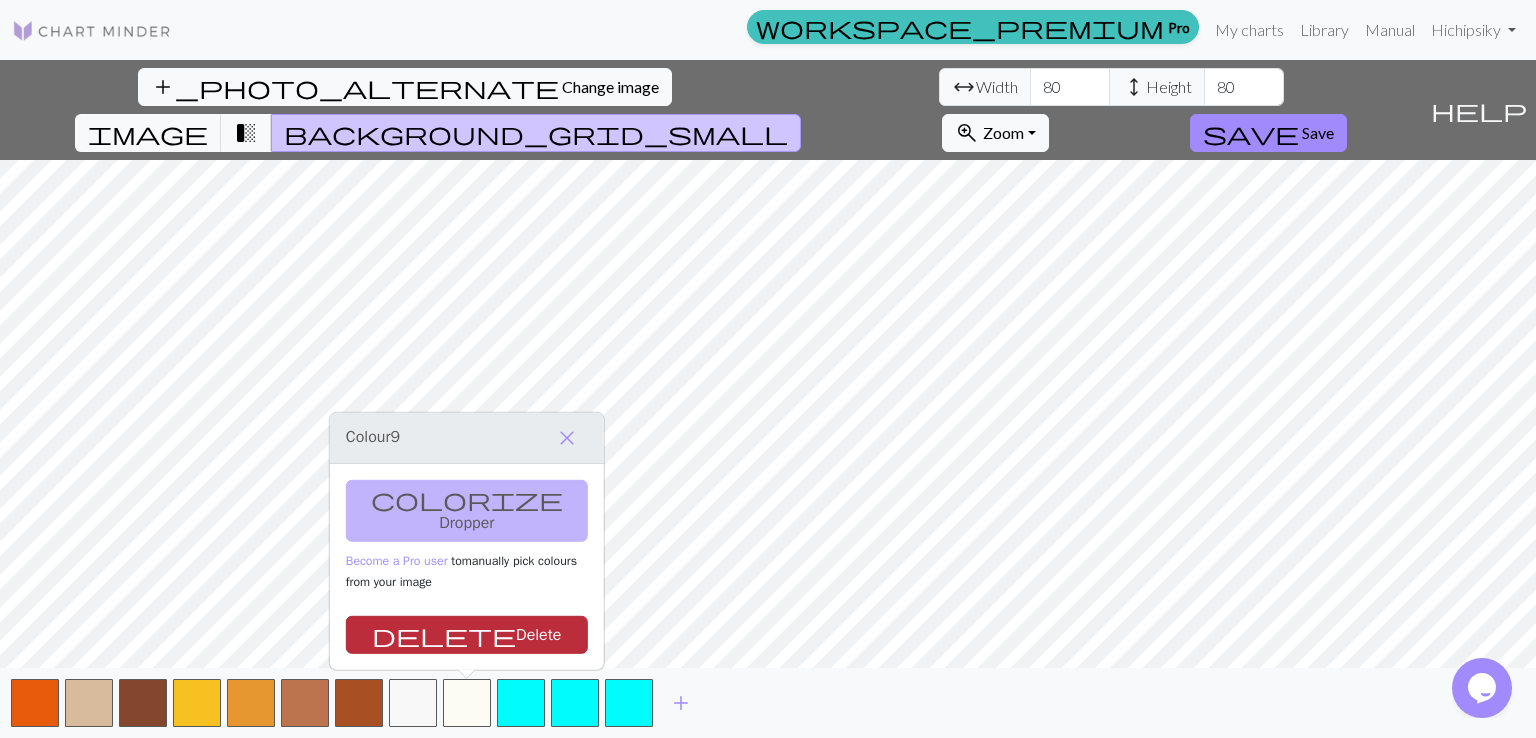 click on "delete Delete" at bounding box center [467, 635] 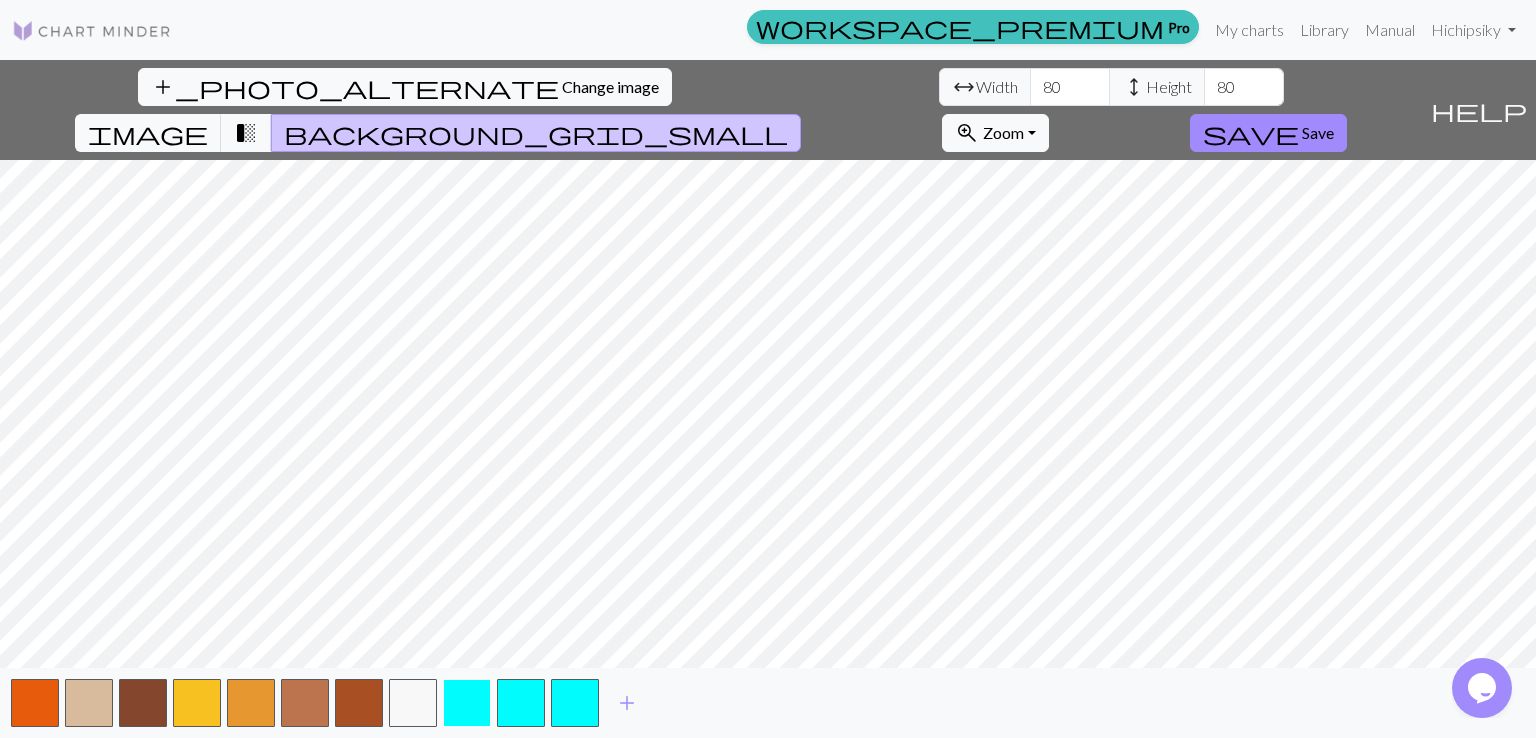 click at bounding box center (467, 703) 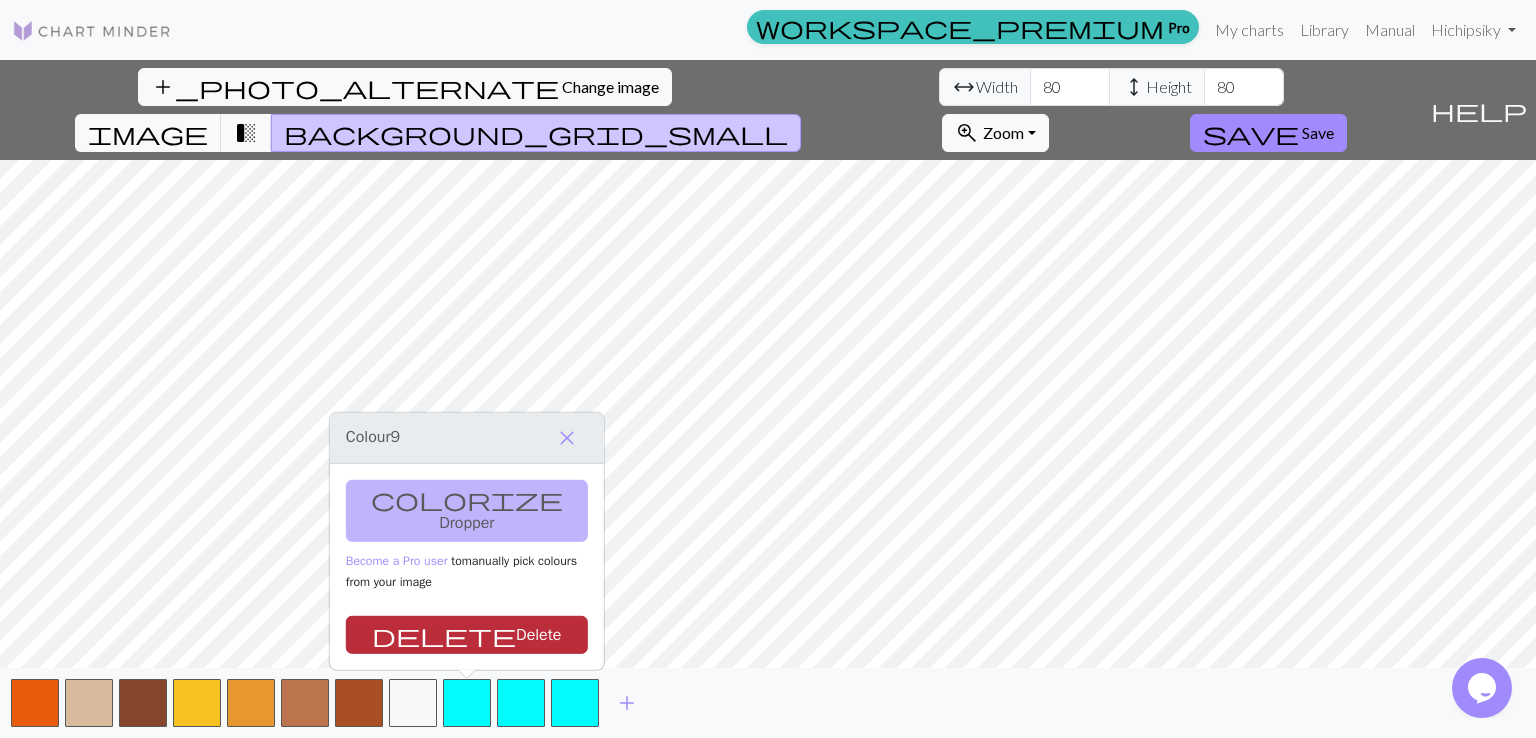 click on "delete Delete" at bounding box center [467, 635] 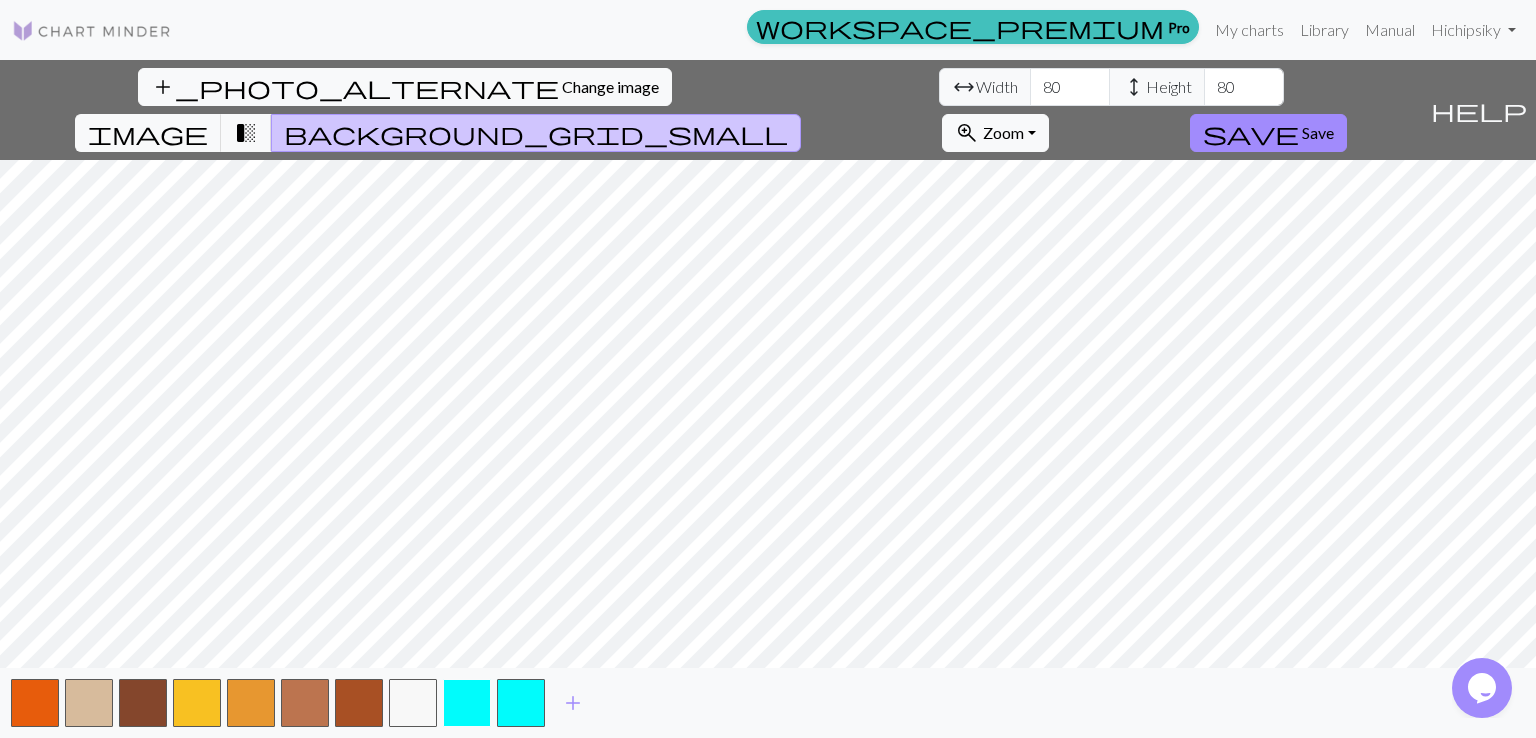 click at bounding box center [467, 703] 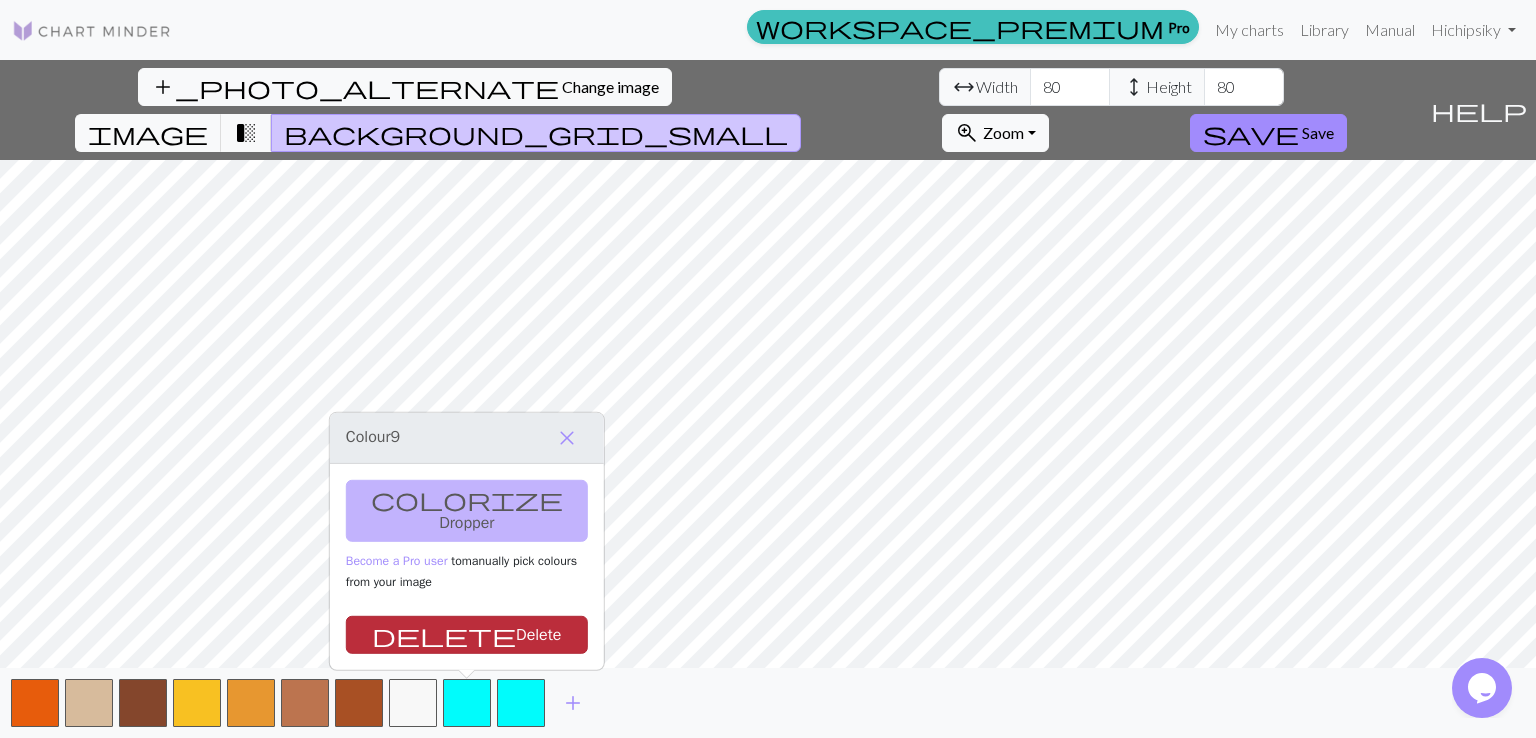 click on "delete Delete" at bounding box center (467, 635) 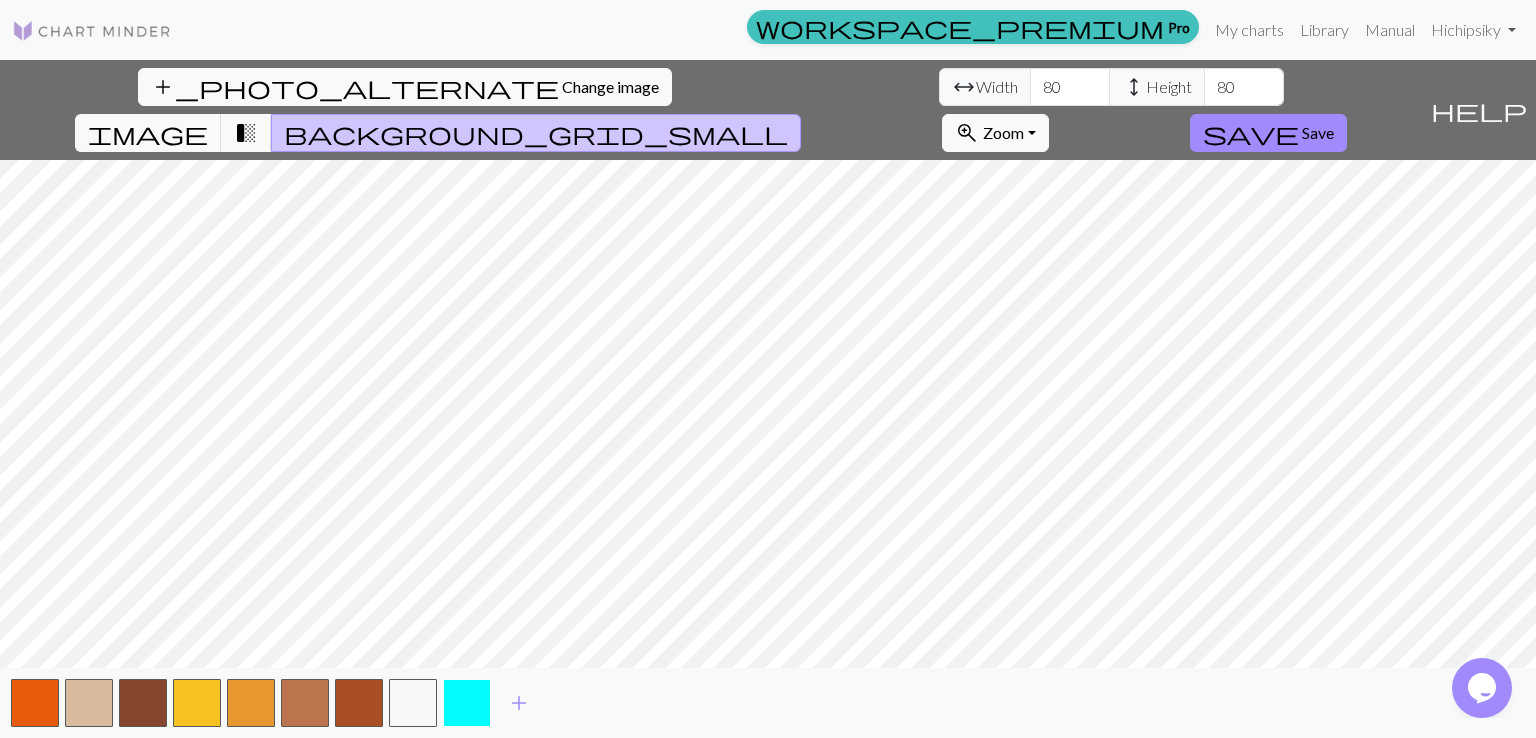 click at bounding box center [467, 703] 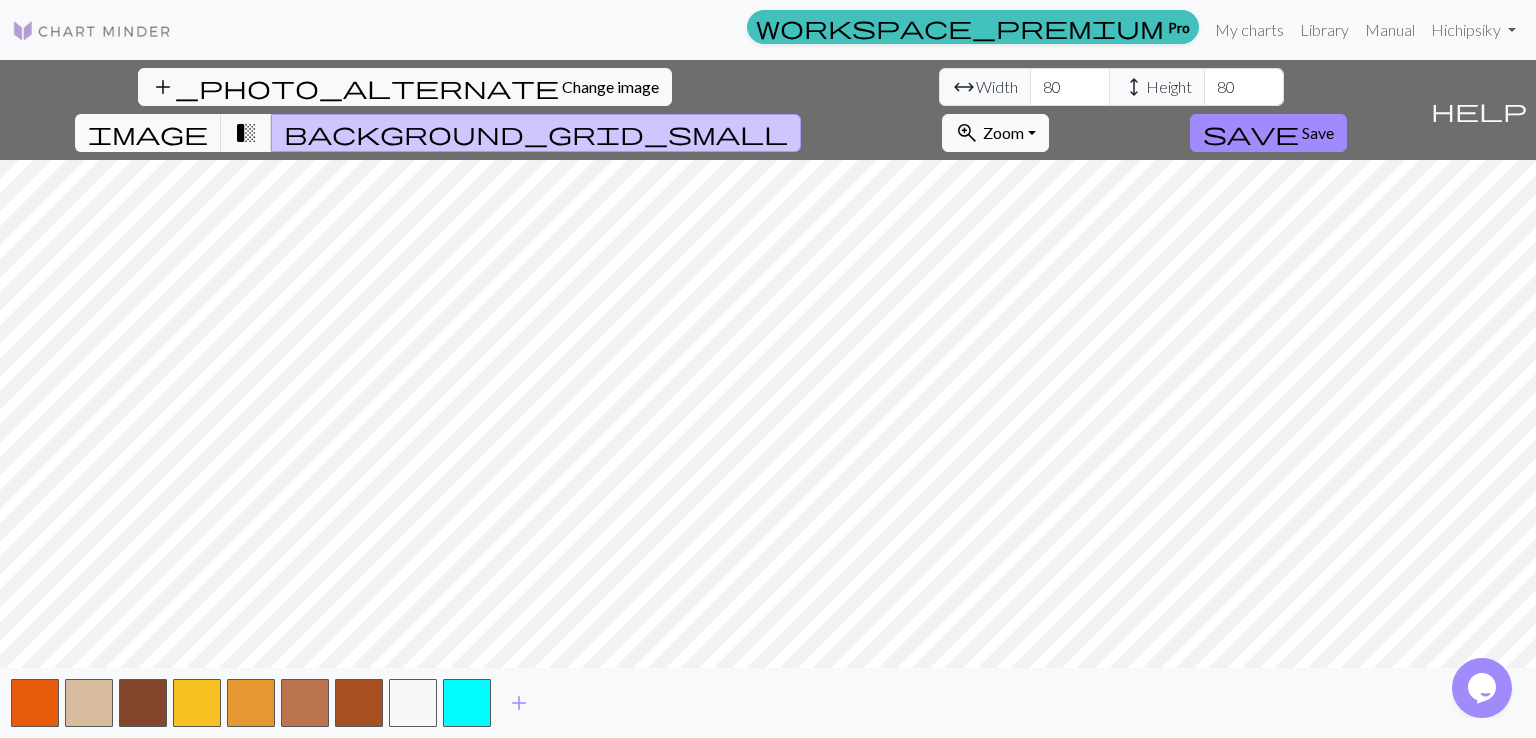 click on "delete Delete" at bounding box center [467, 635] 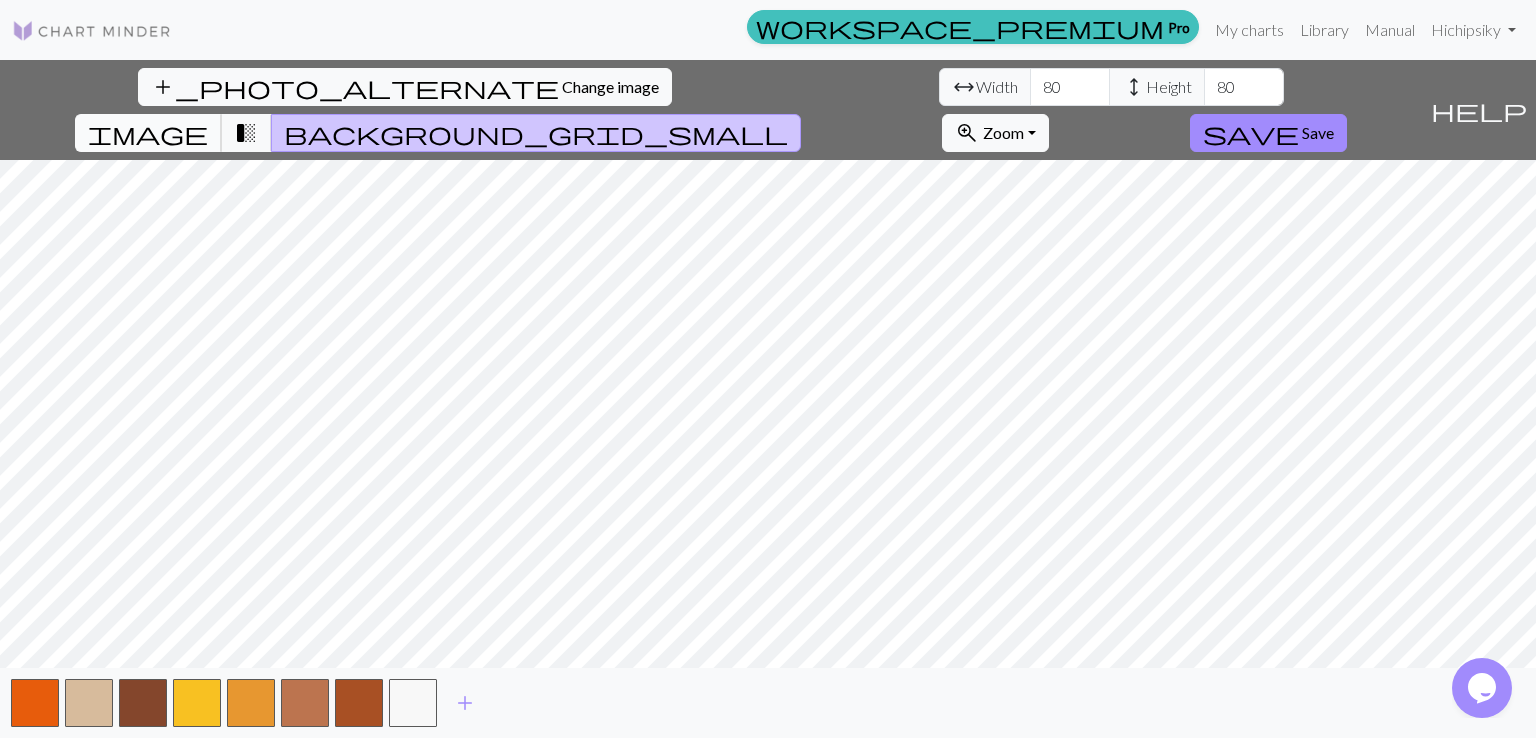 click on "image" at bounding box center (148, 133) 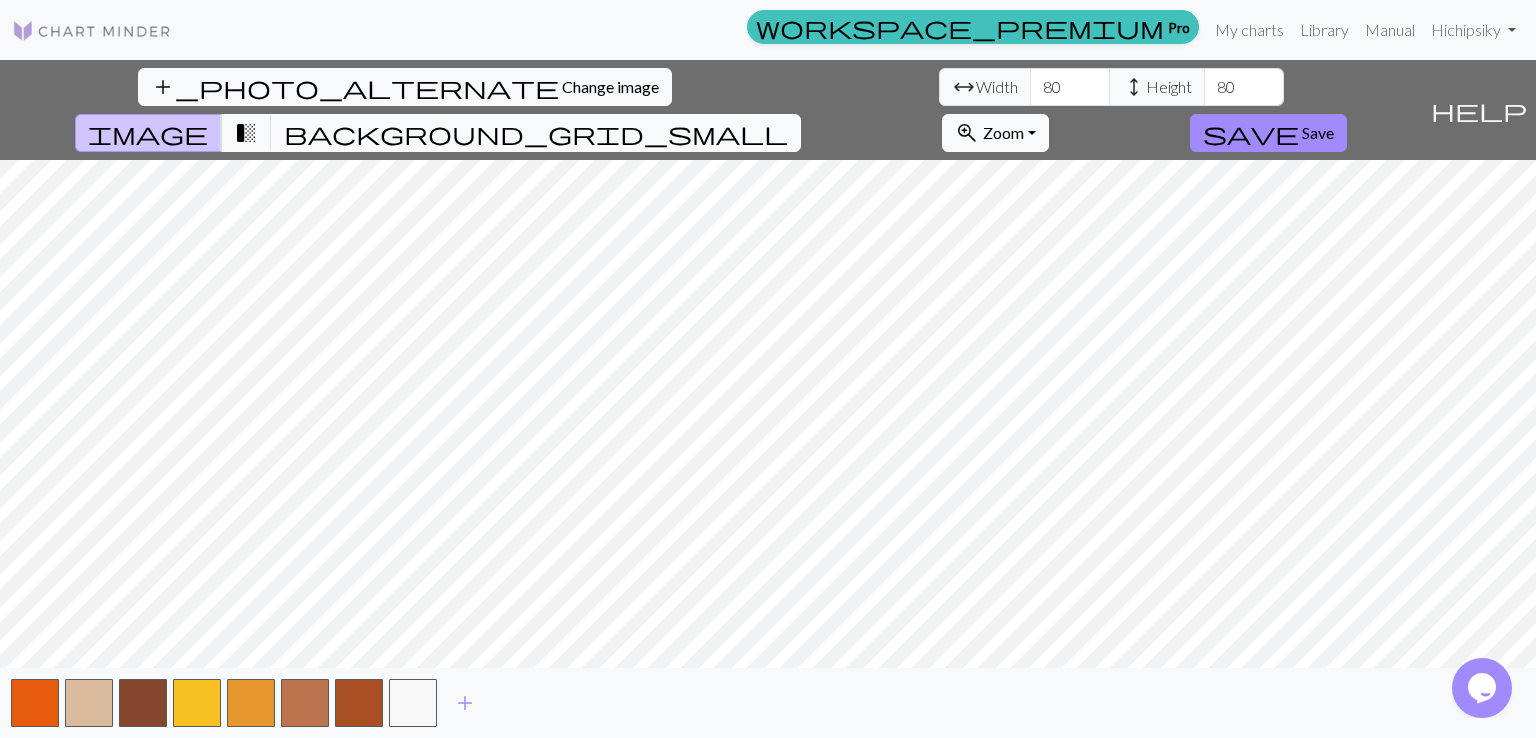 click on "background_grid_small" at bounding box center [536, 133] 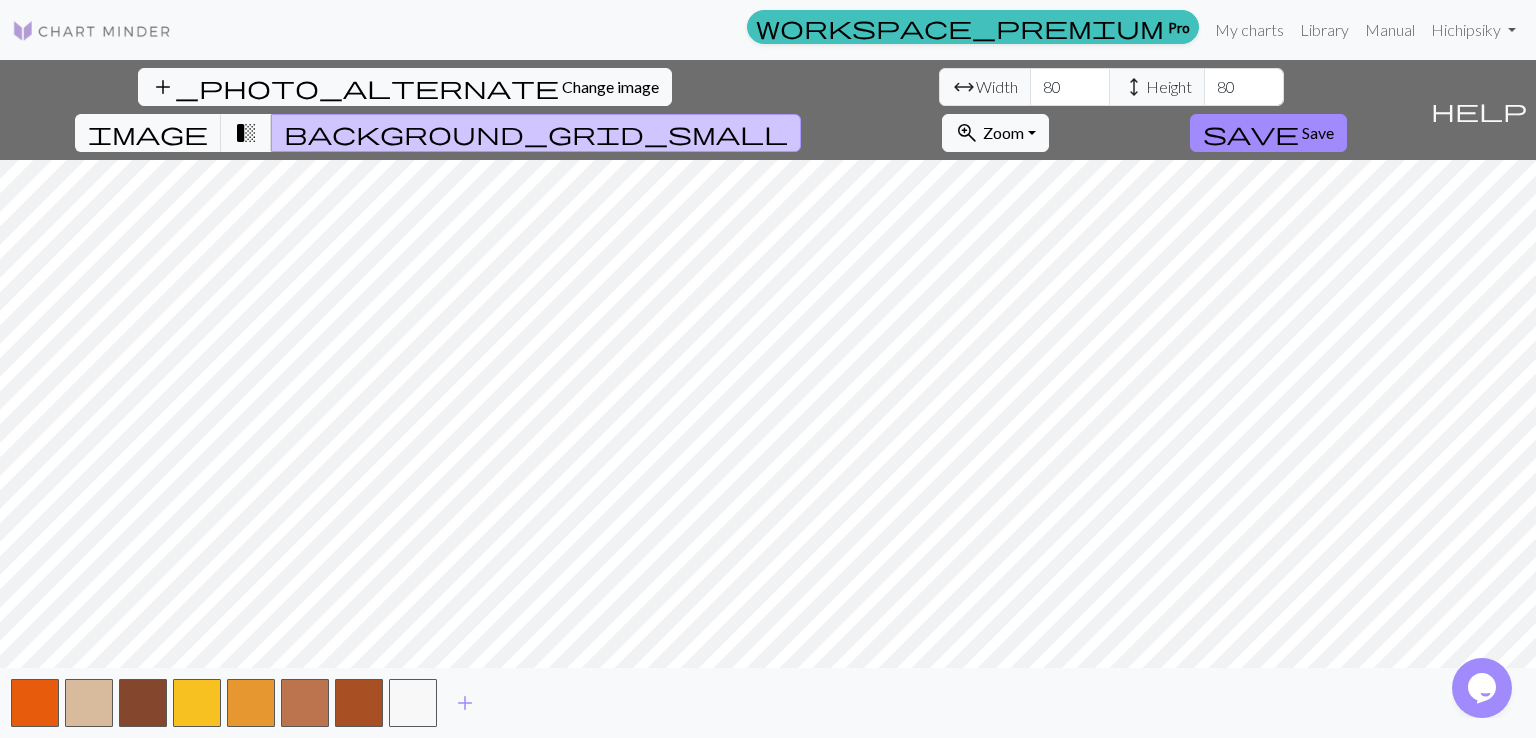 click on "add" at bounding box center [768, 703] 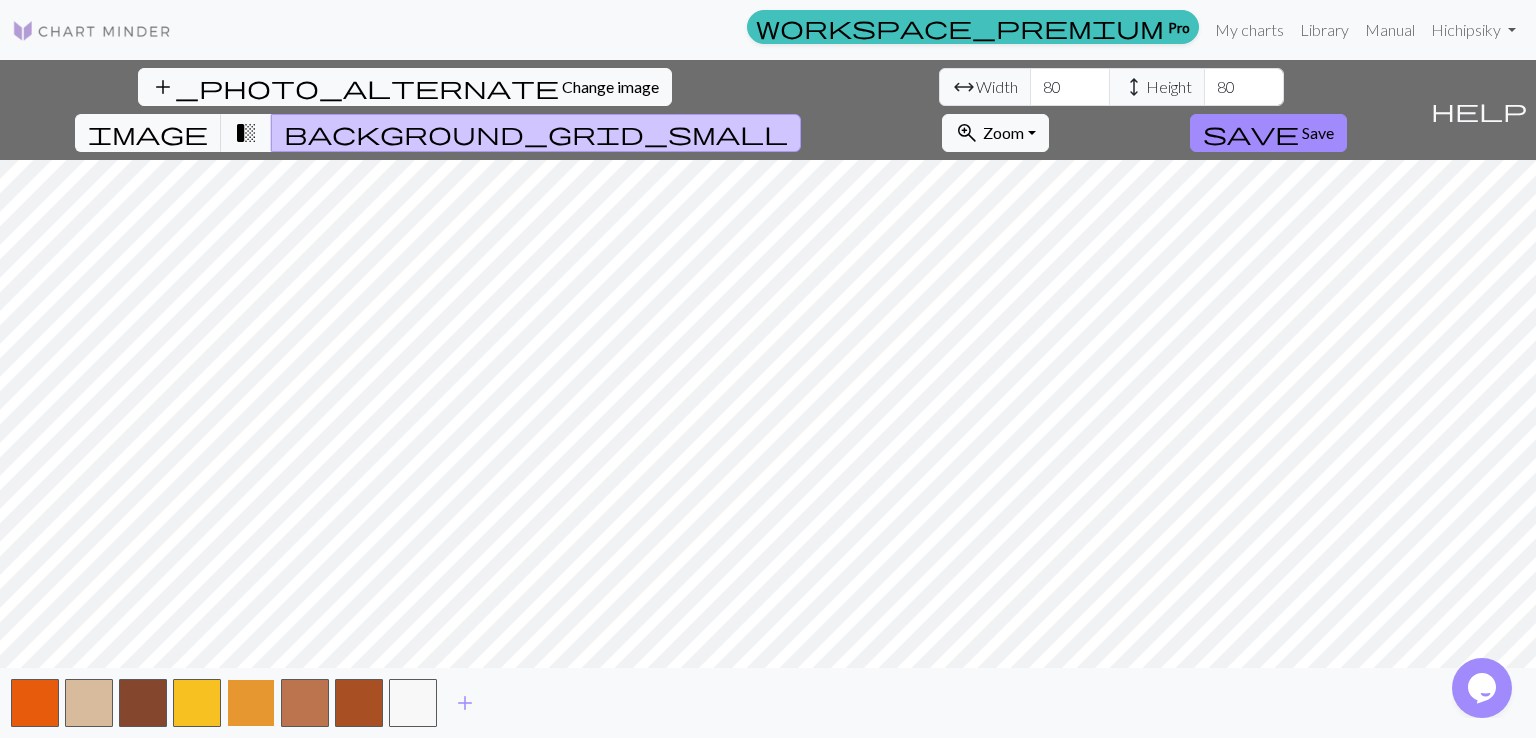 click at bounding box center [251, 703] 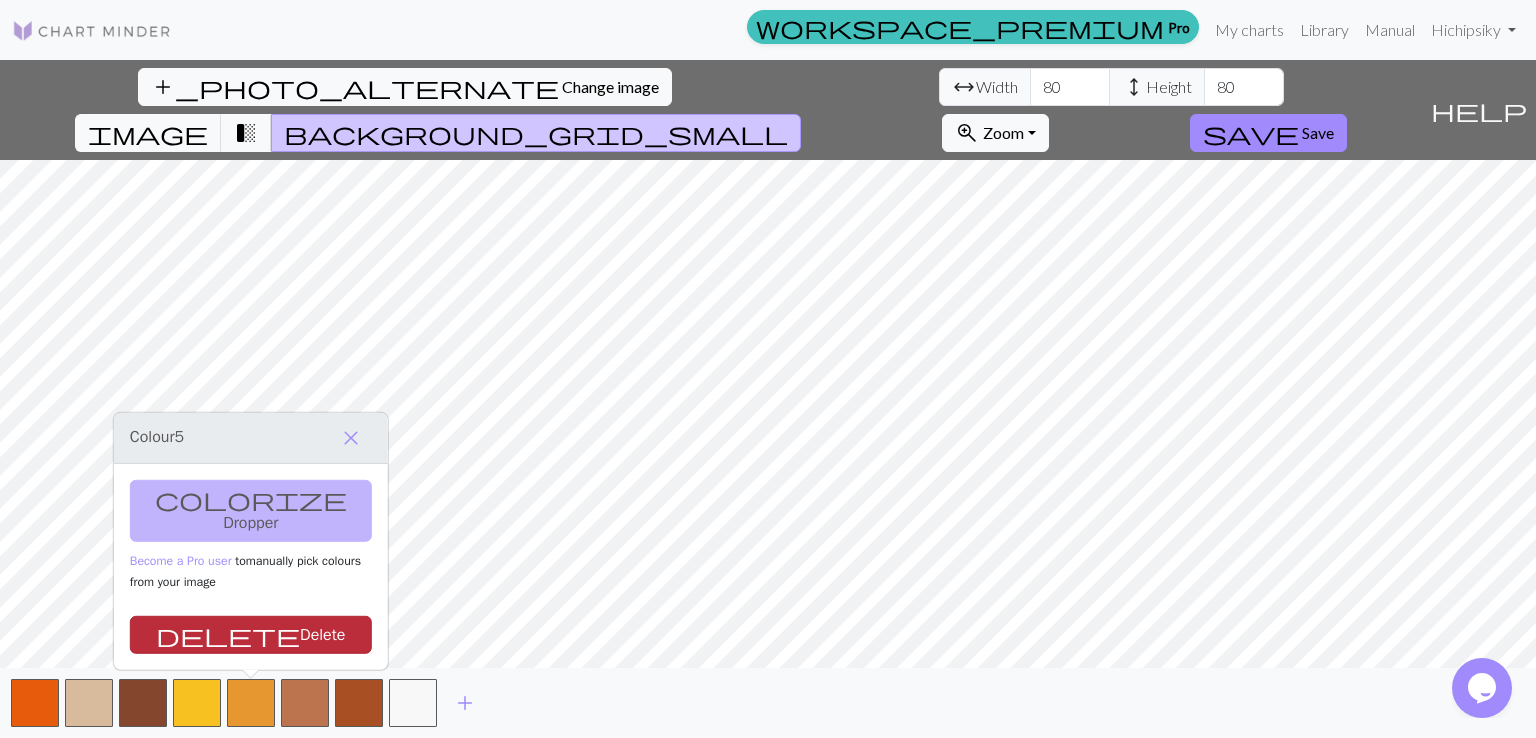 click on "delete Delete" at bounding box center [251, 635] 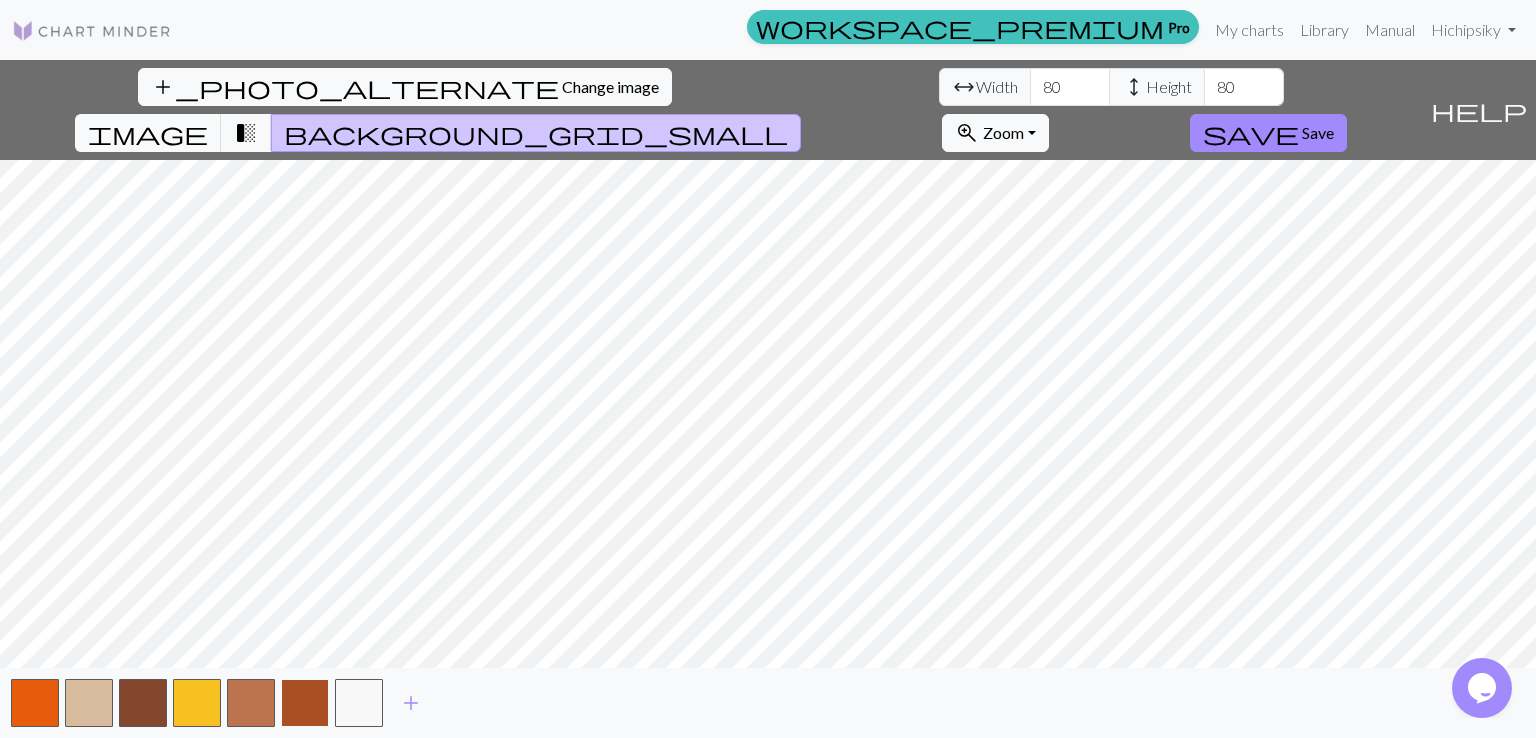 click at bounding box center [305, 703] 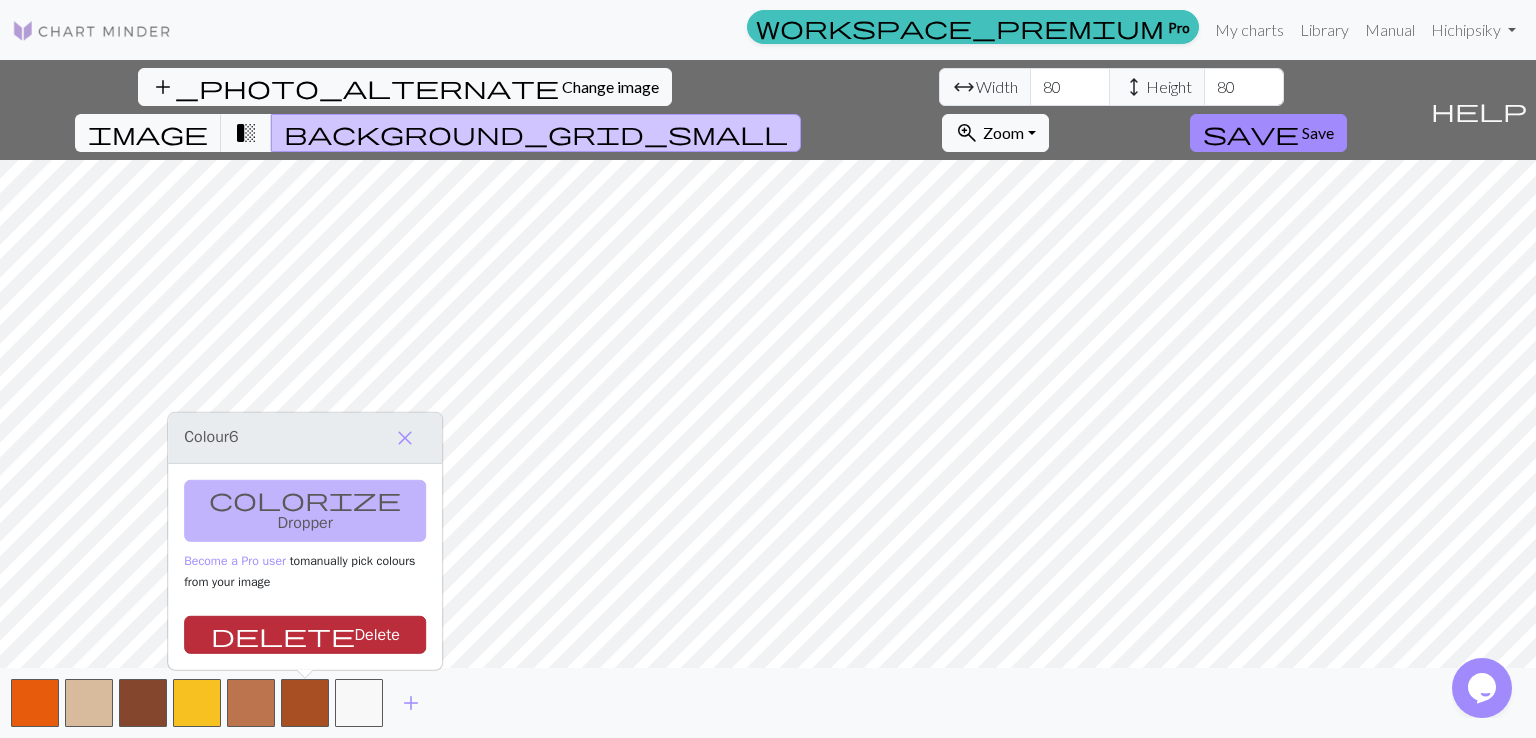 click on "delete Delete" at bounding box center [305, 635] 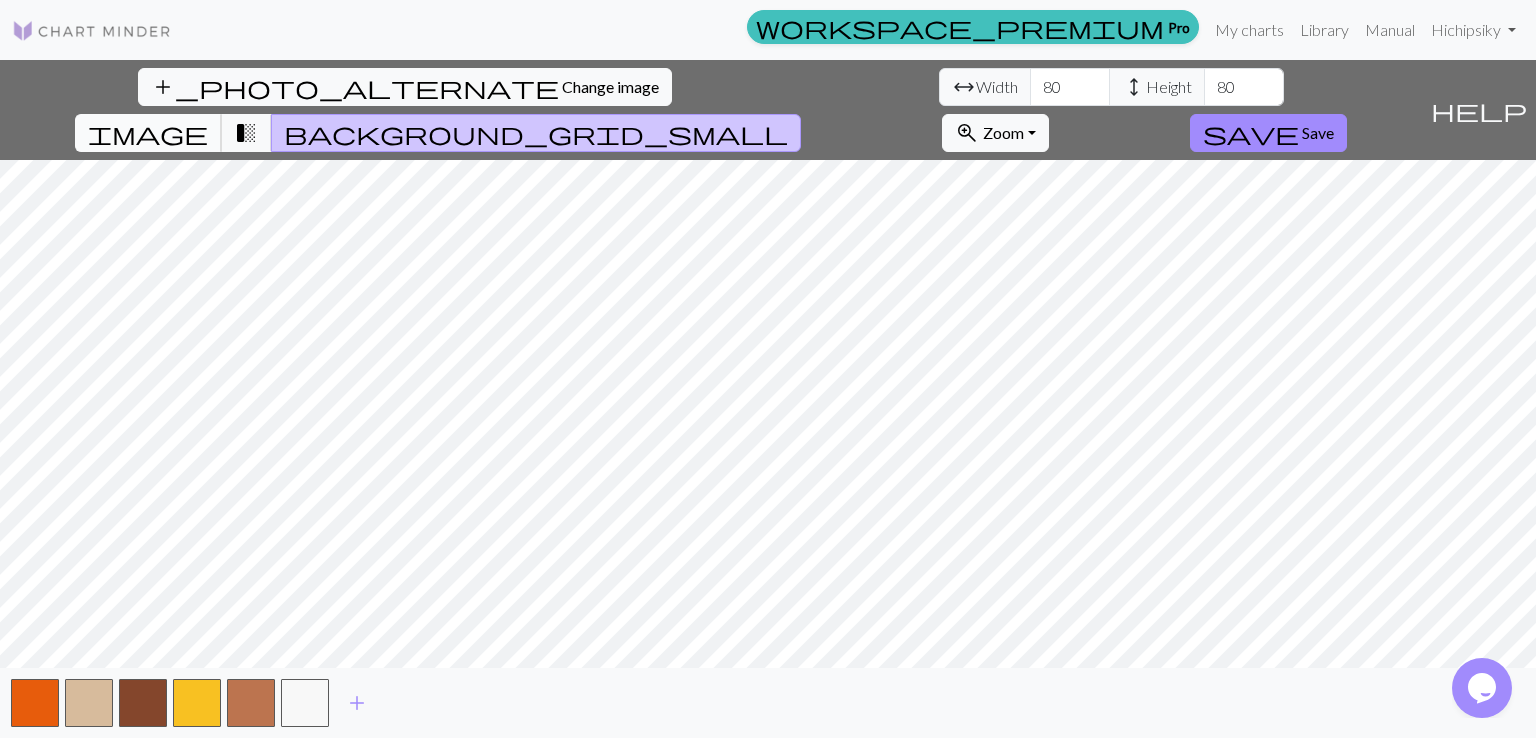 click on "image" at bounding box center [148, 133] 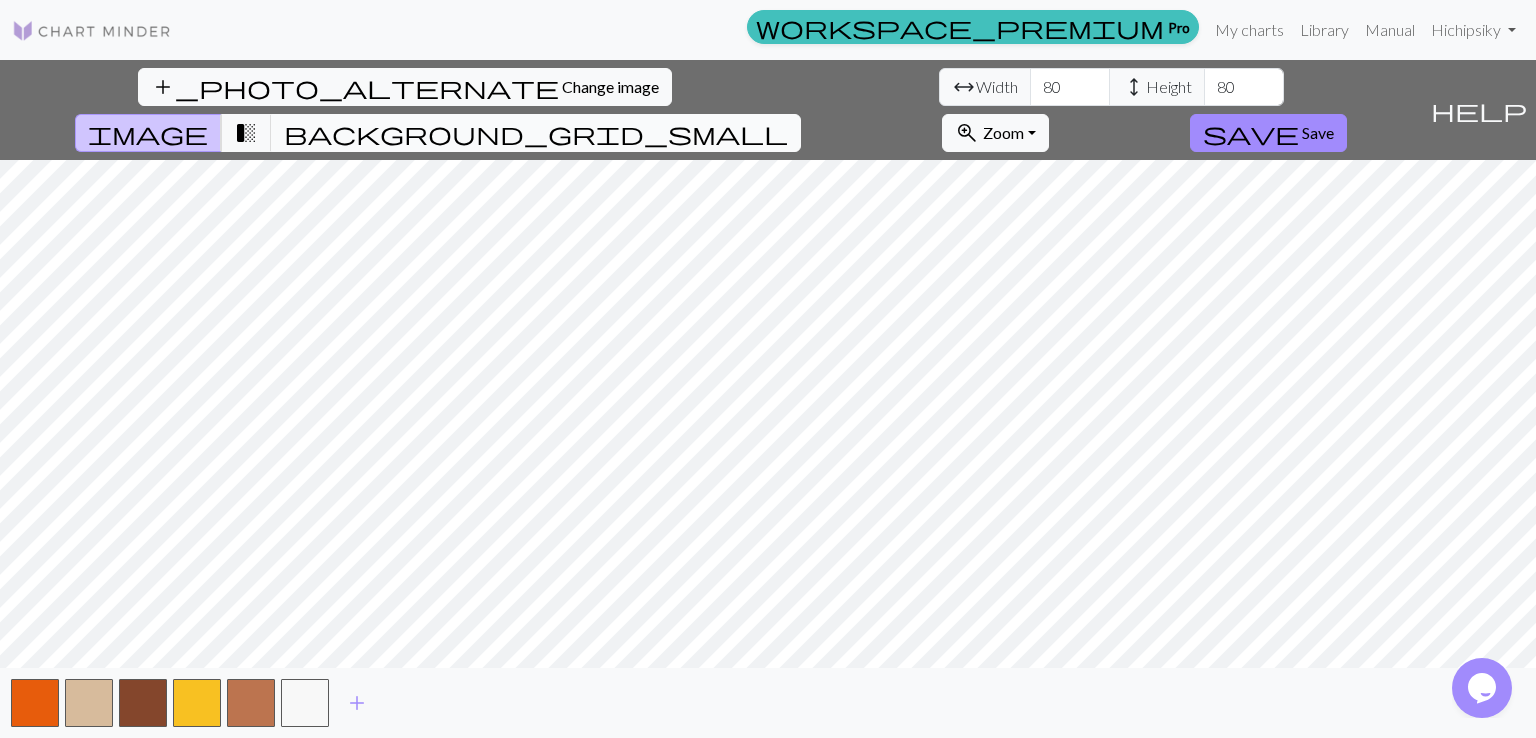 click on "background_grid_small" at bounding box center (536, 133) 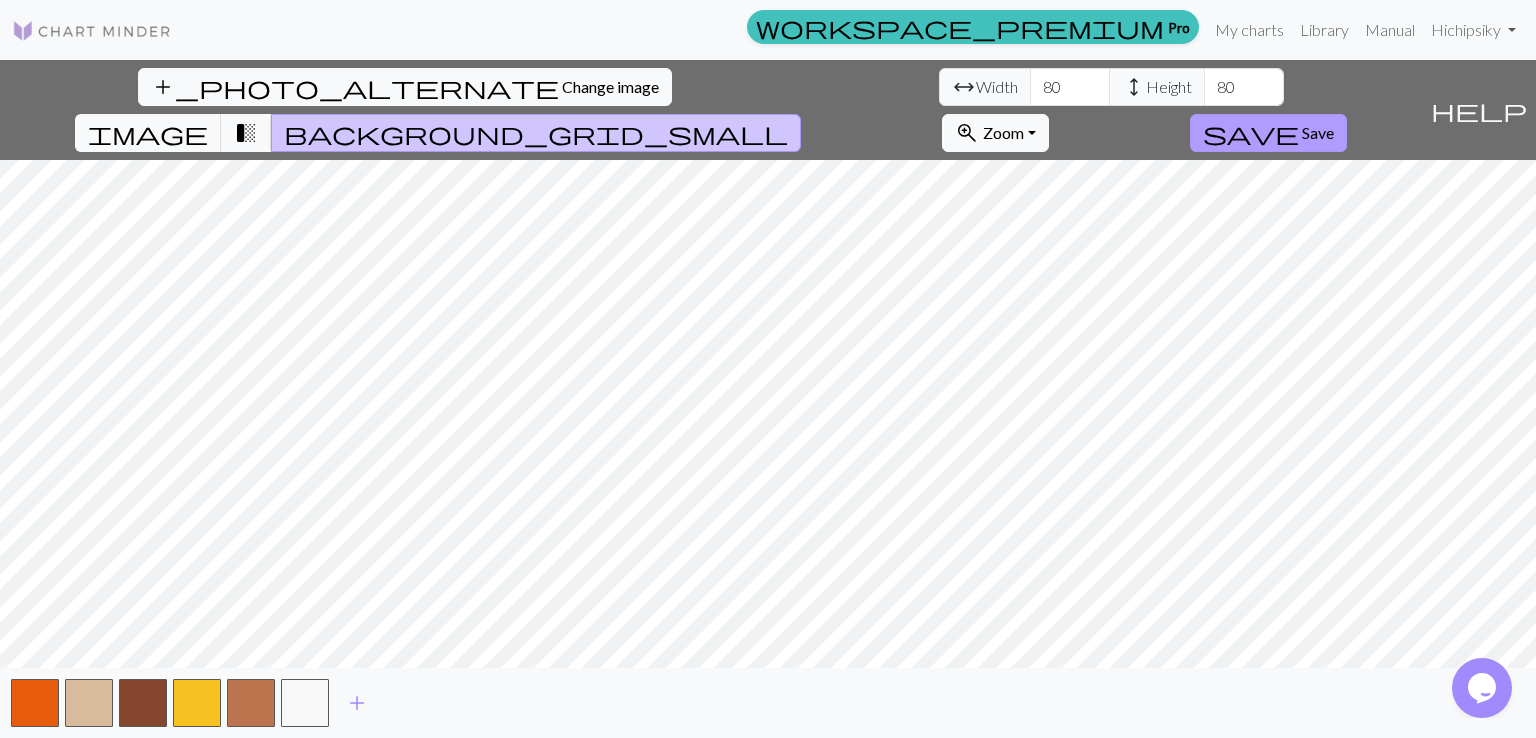 click on "Save" at bounding box center (1318, 132) 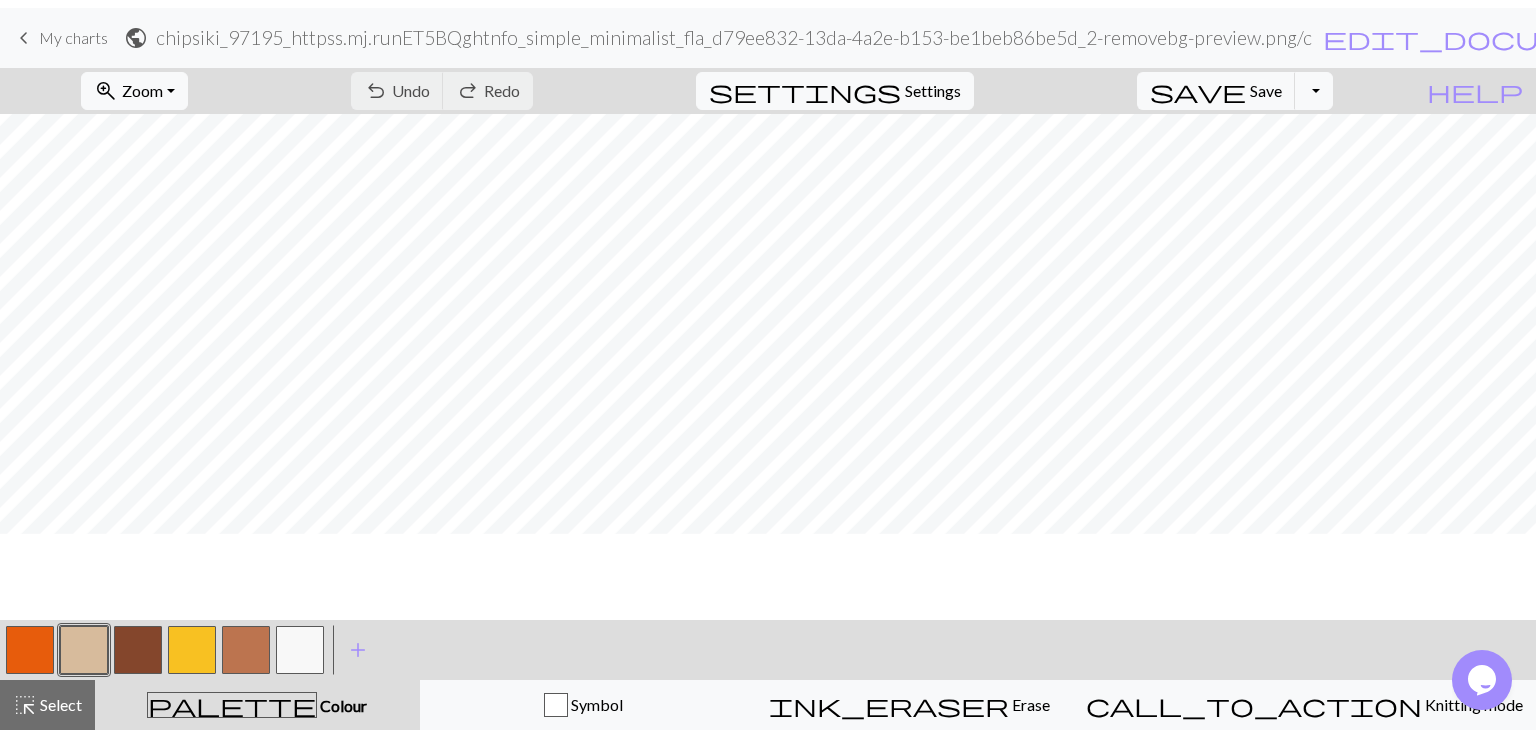 scroll, scrollTop: 276, scrollLeft: 0, axis: vertical 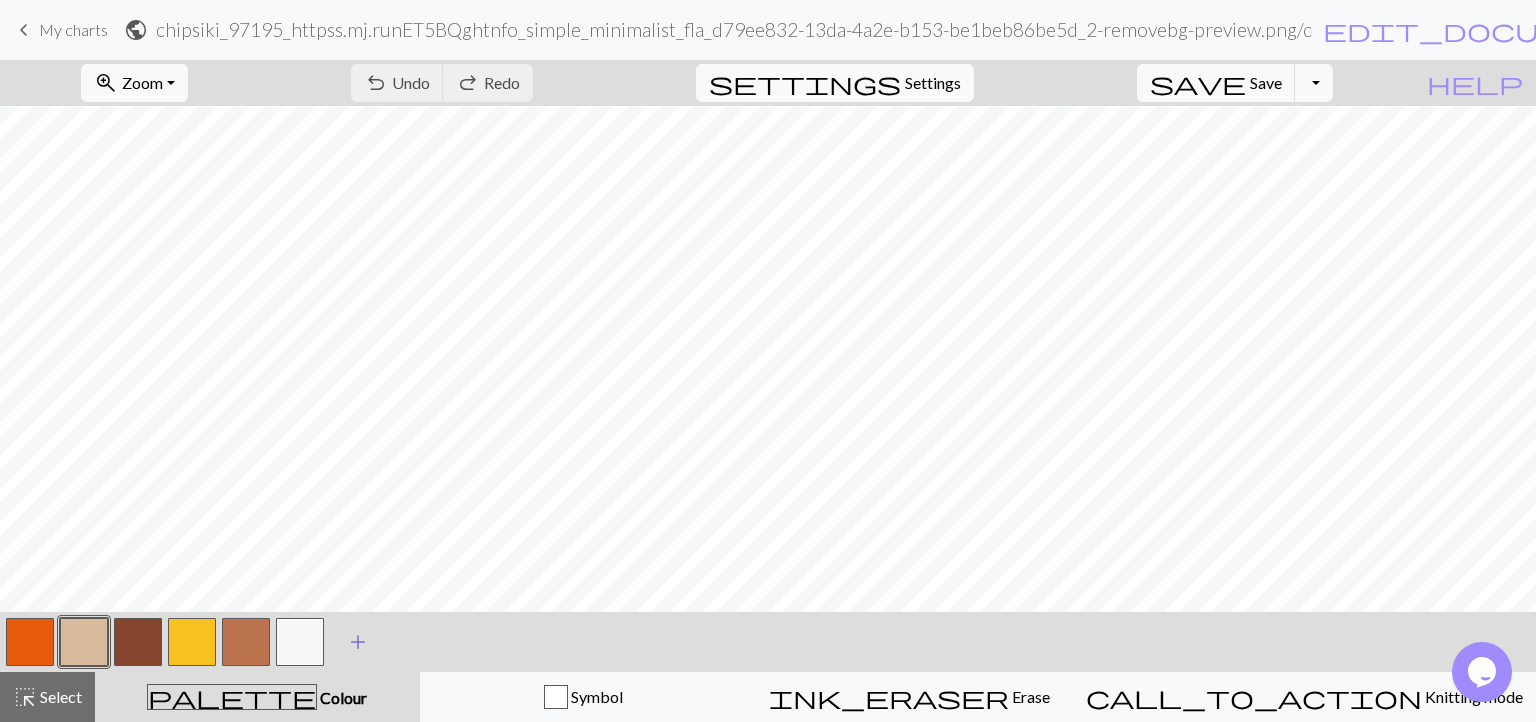 click on "add" at bounding box center (358, 642) 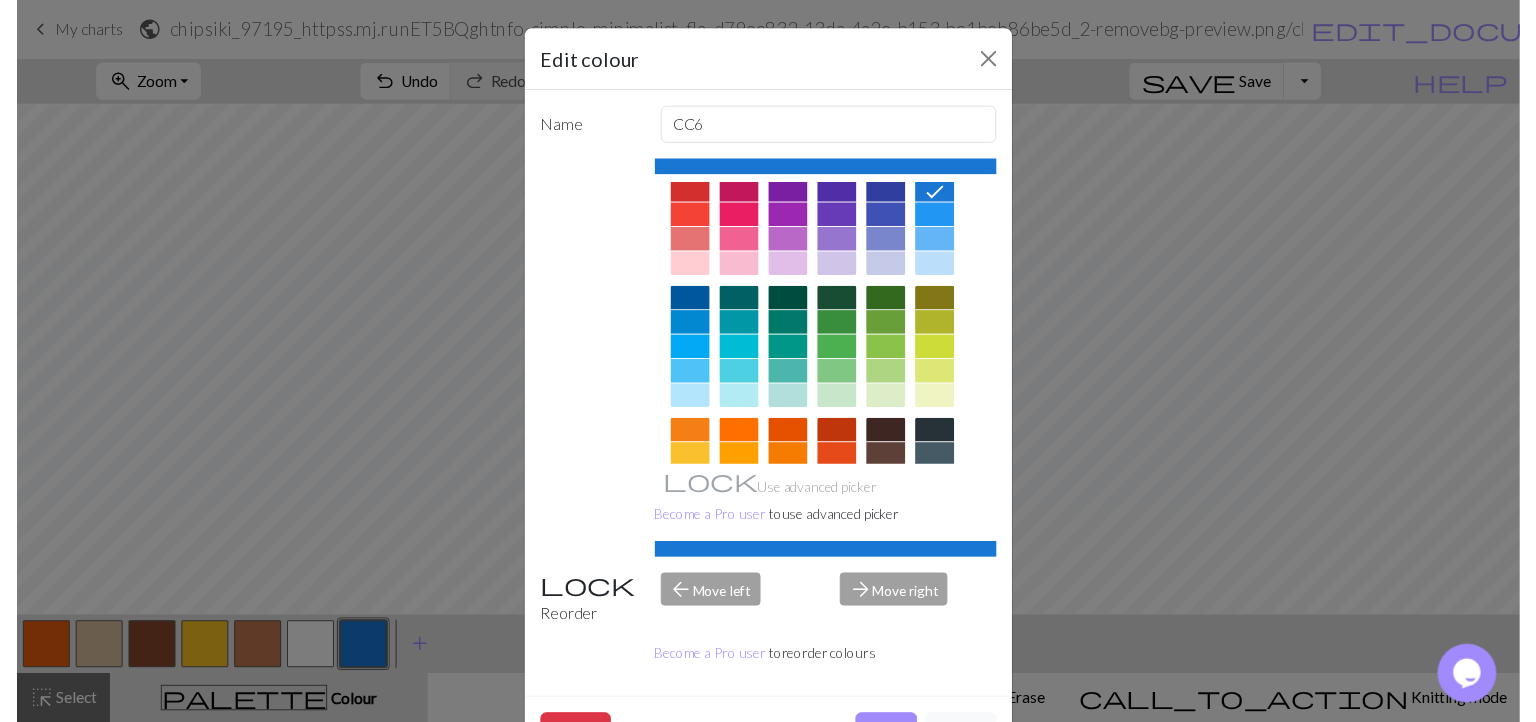 scroll, scrollTop: 280, scrollLeft: 0, axis: vertical 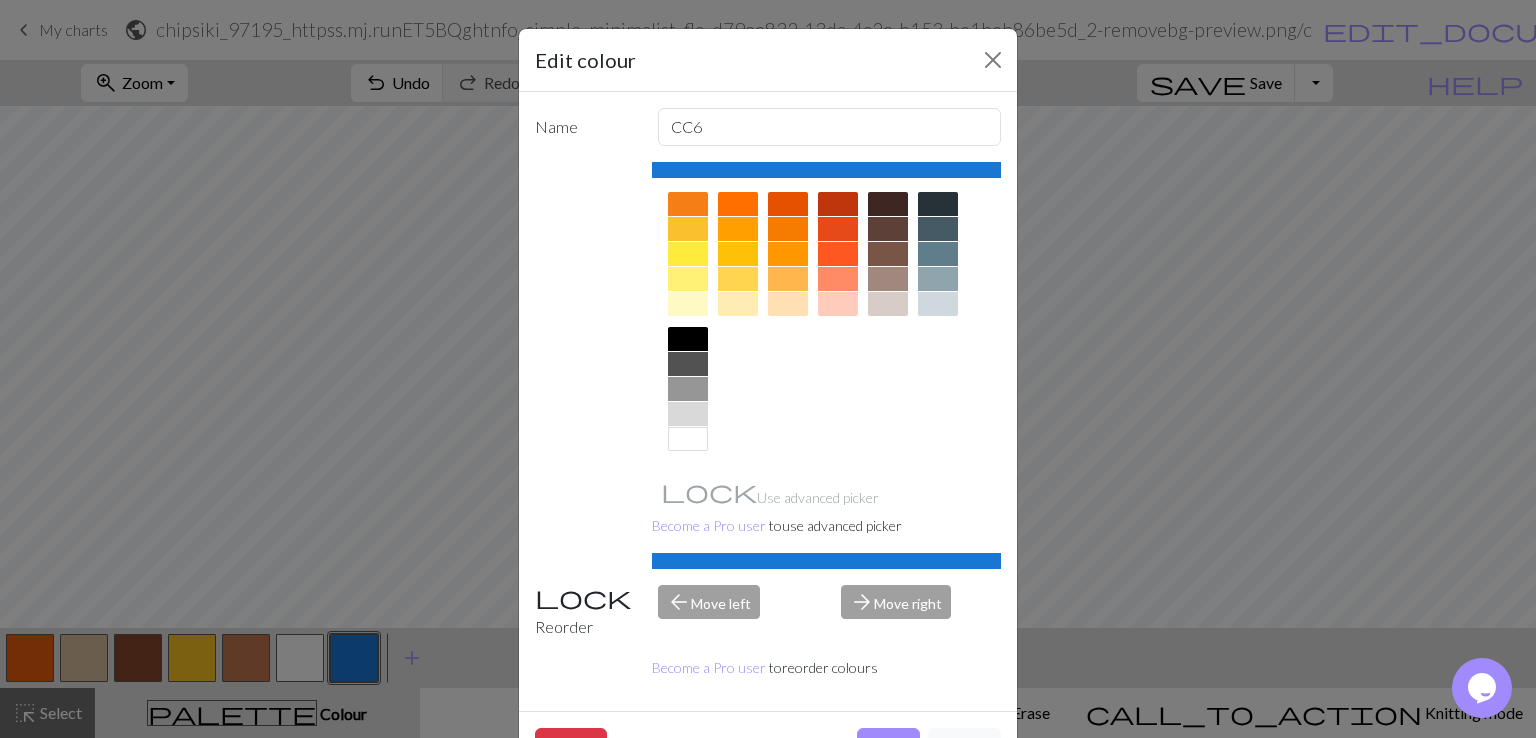 click at bounding box center (838, 204) 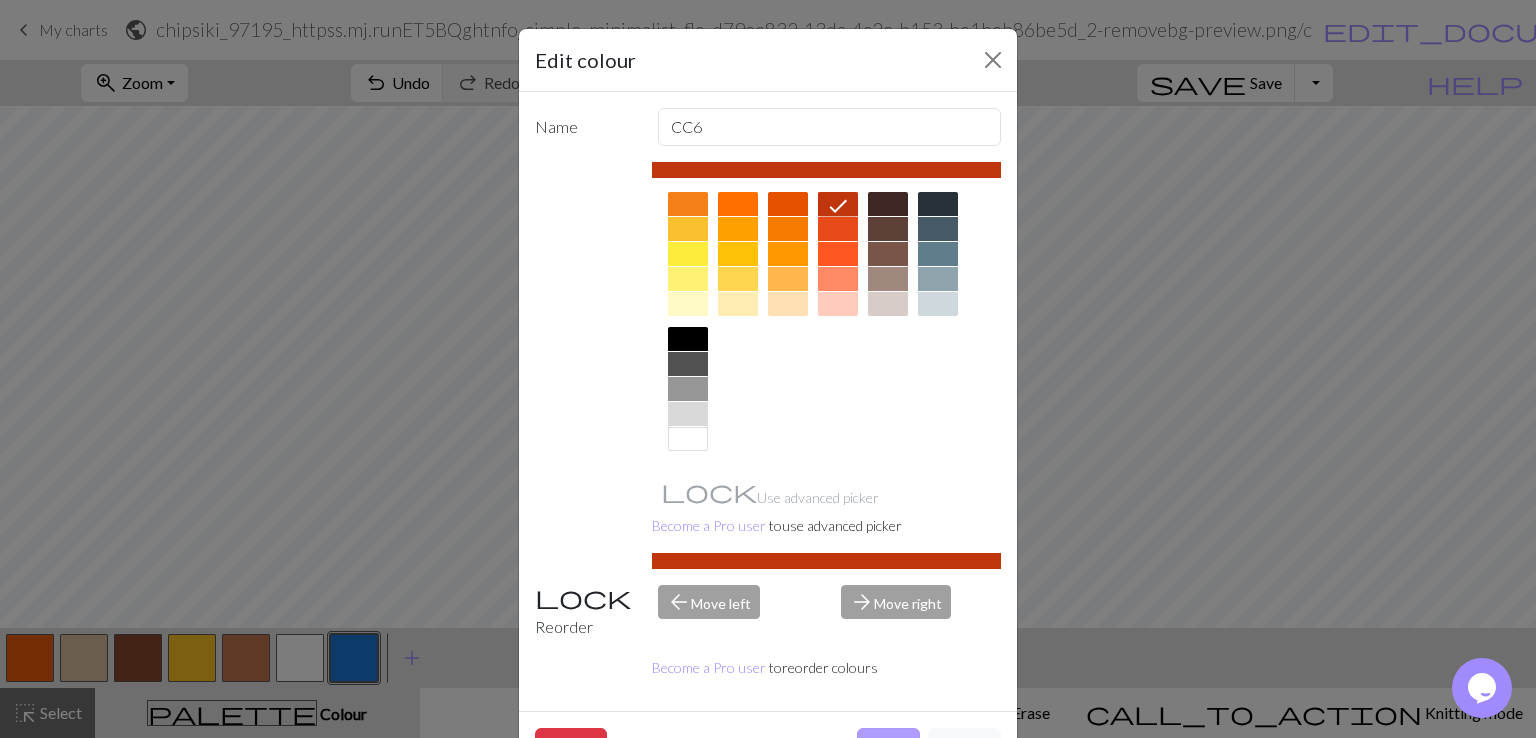 click on "Done" at bounding box center [888, 747] 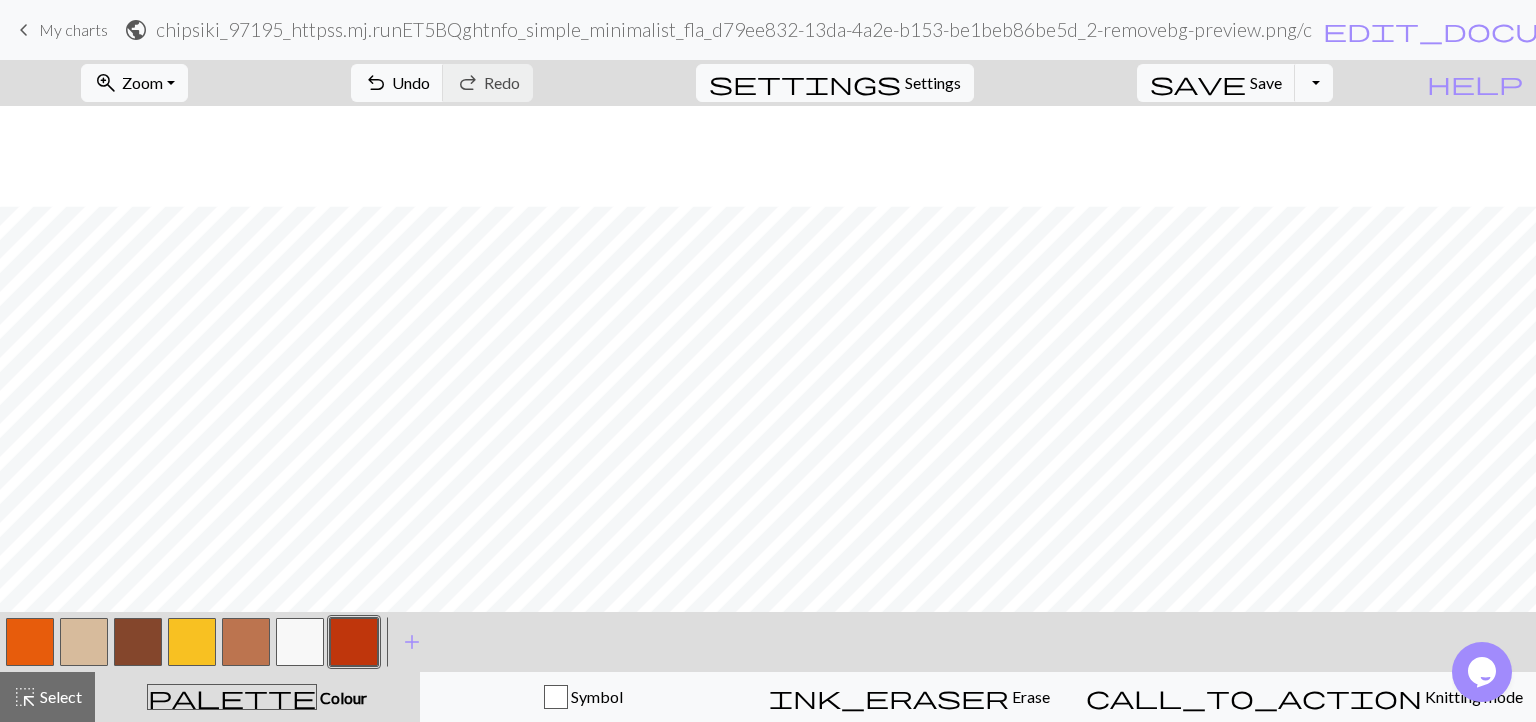 type 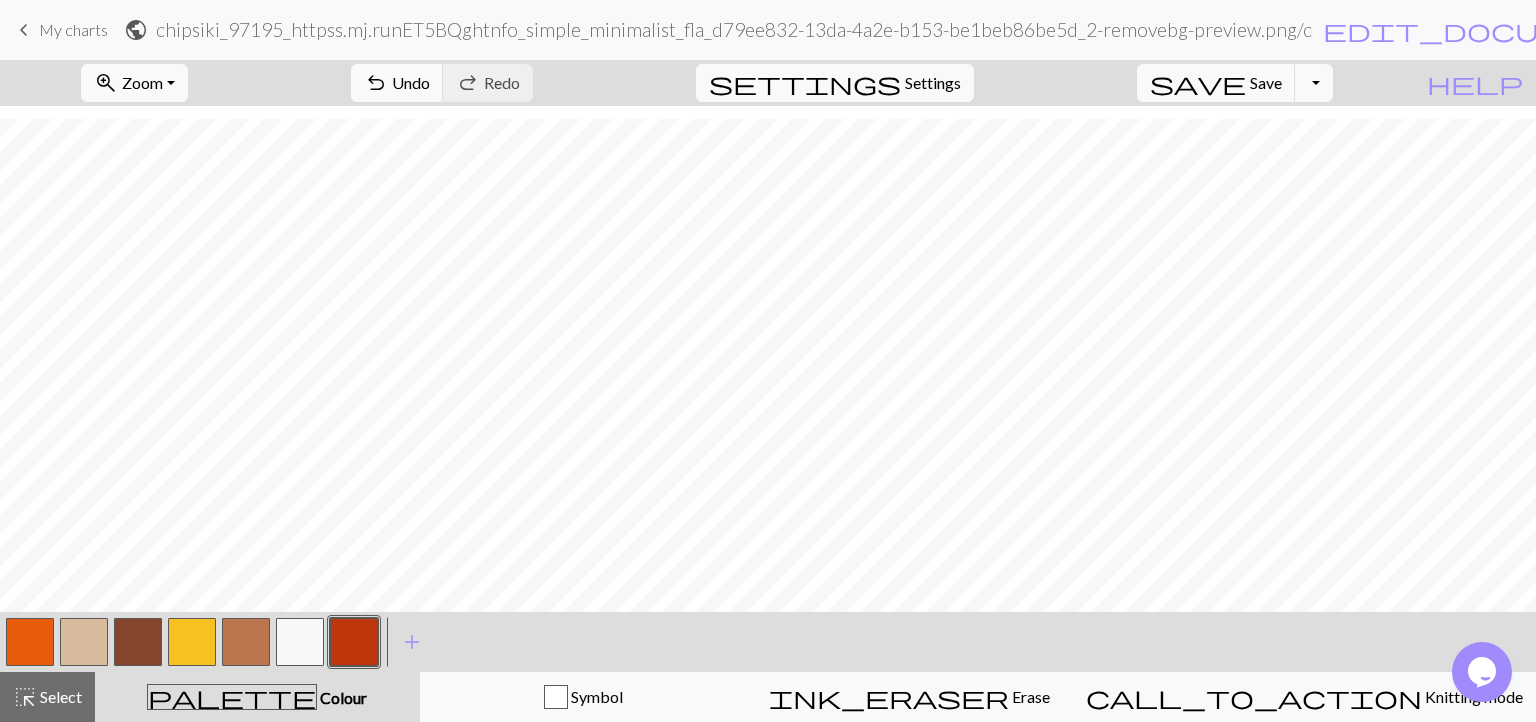 click at bounding box center (30, 642) 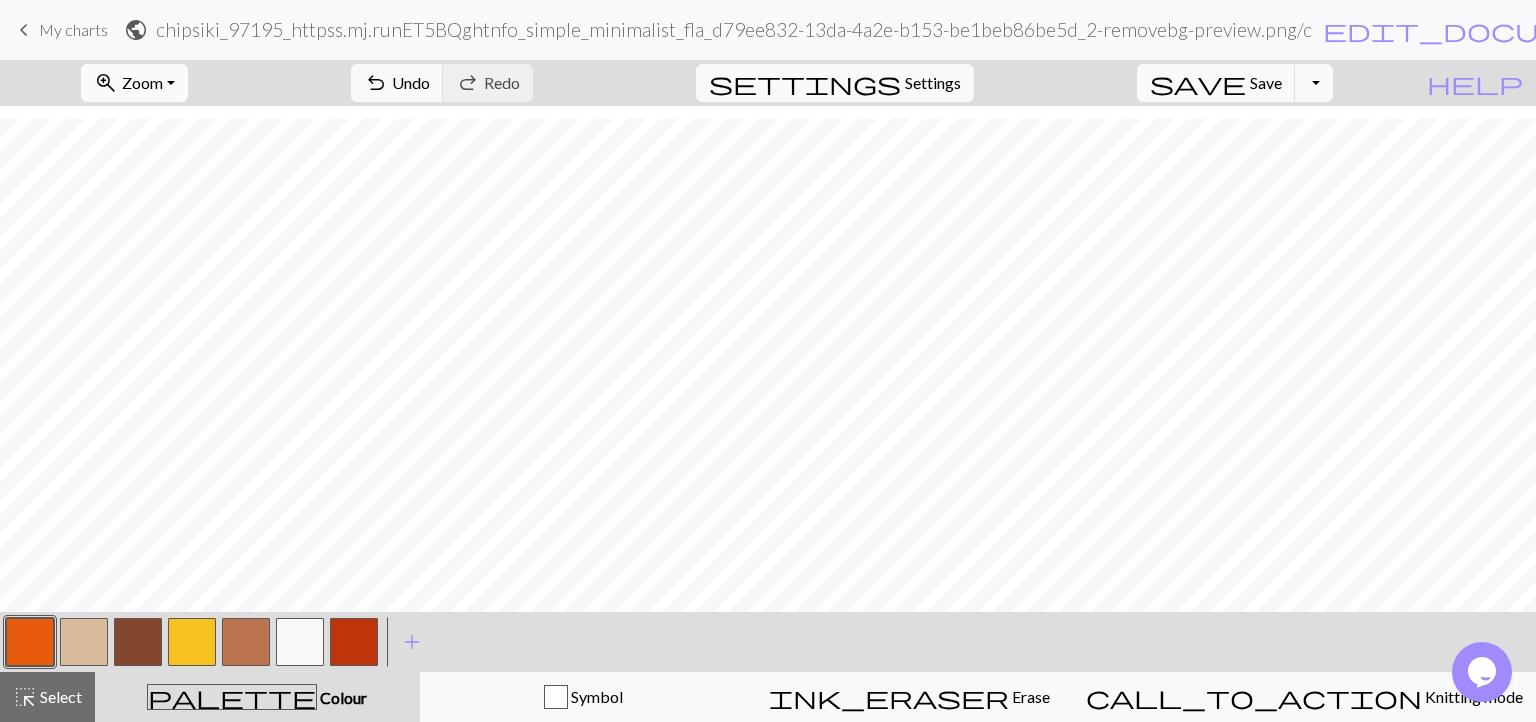 click on "Zoom" at bounding box center [142, 82] 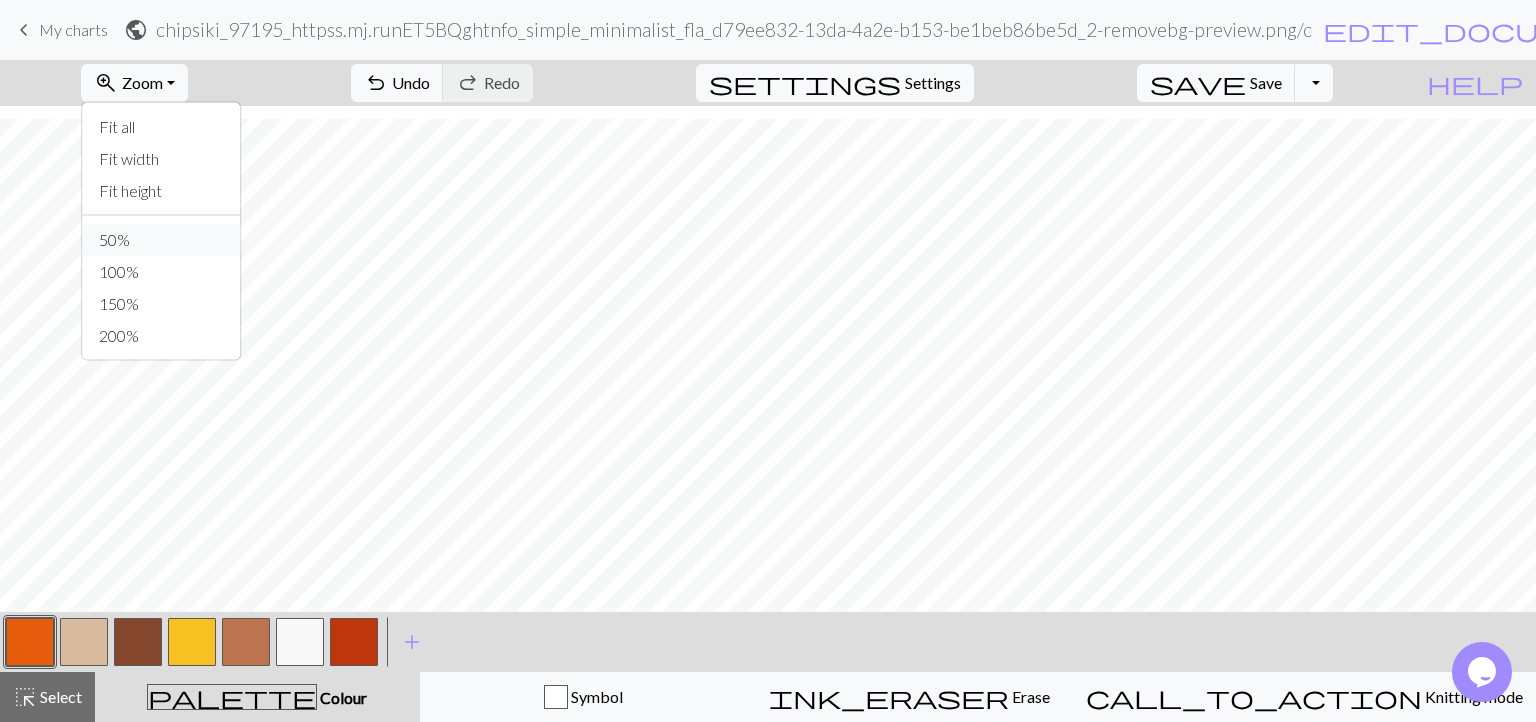 click on "50%" at bounding box center (162, 240) 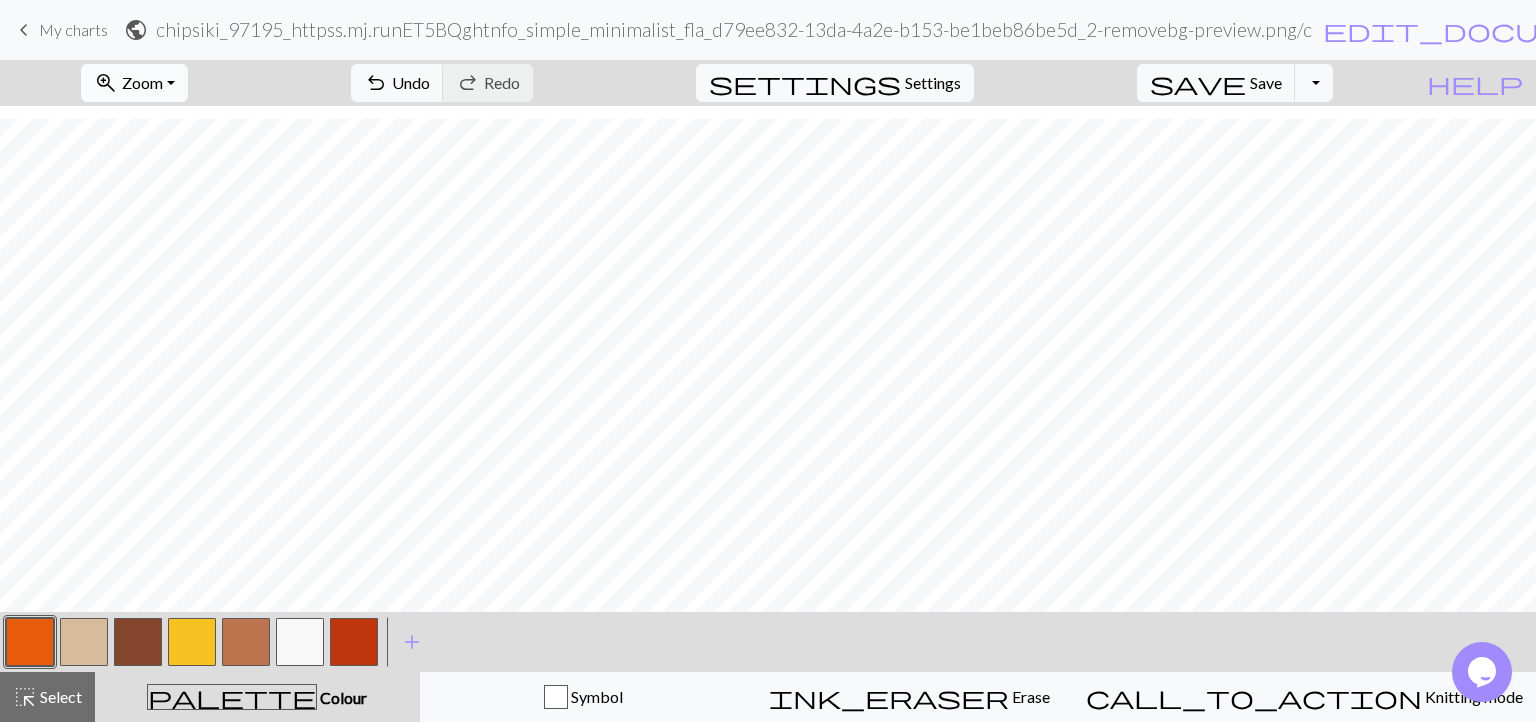 click on "Zoom" at bounding box center [142, 82] 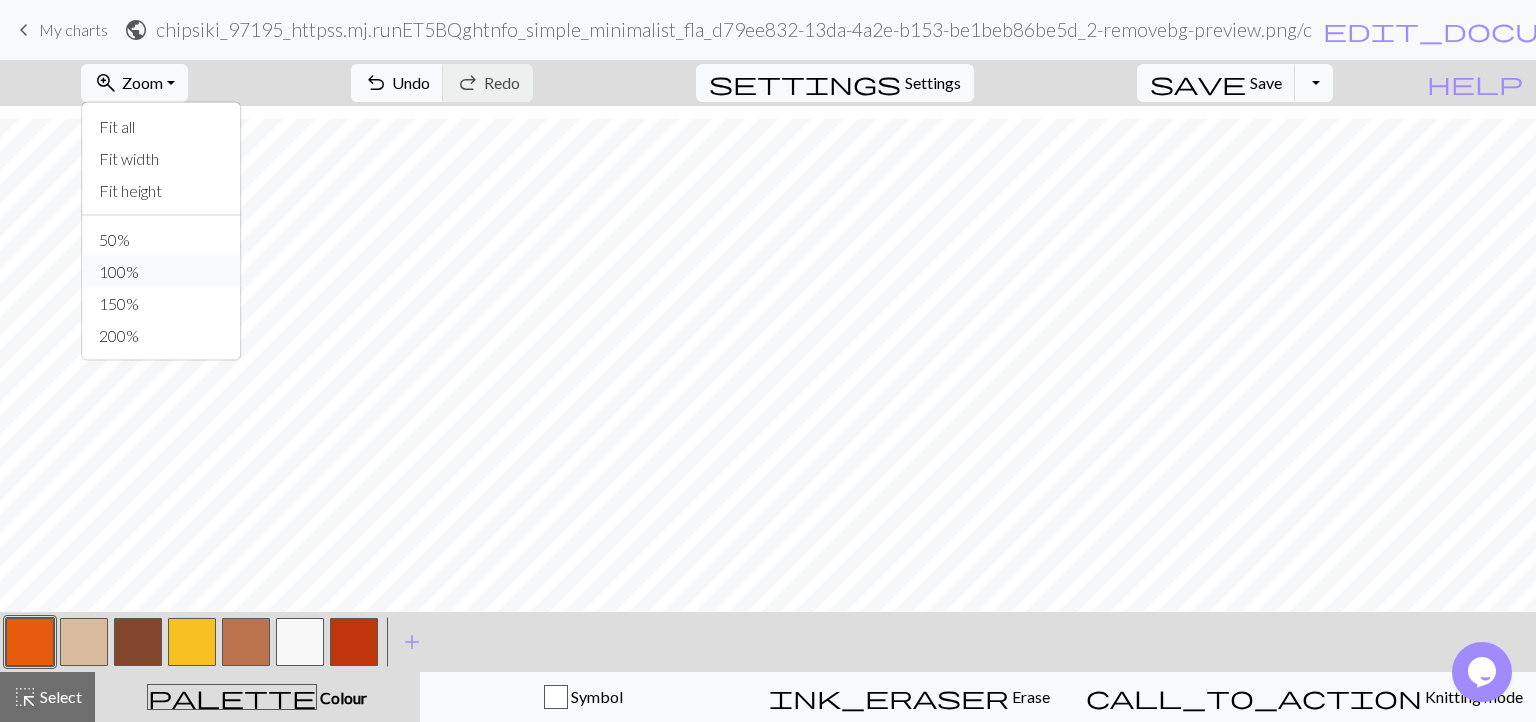 click on "100%" at bounding box center (162, 272) 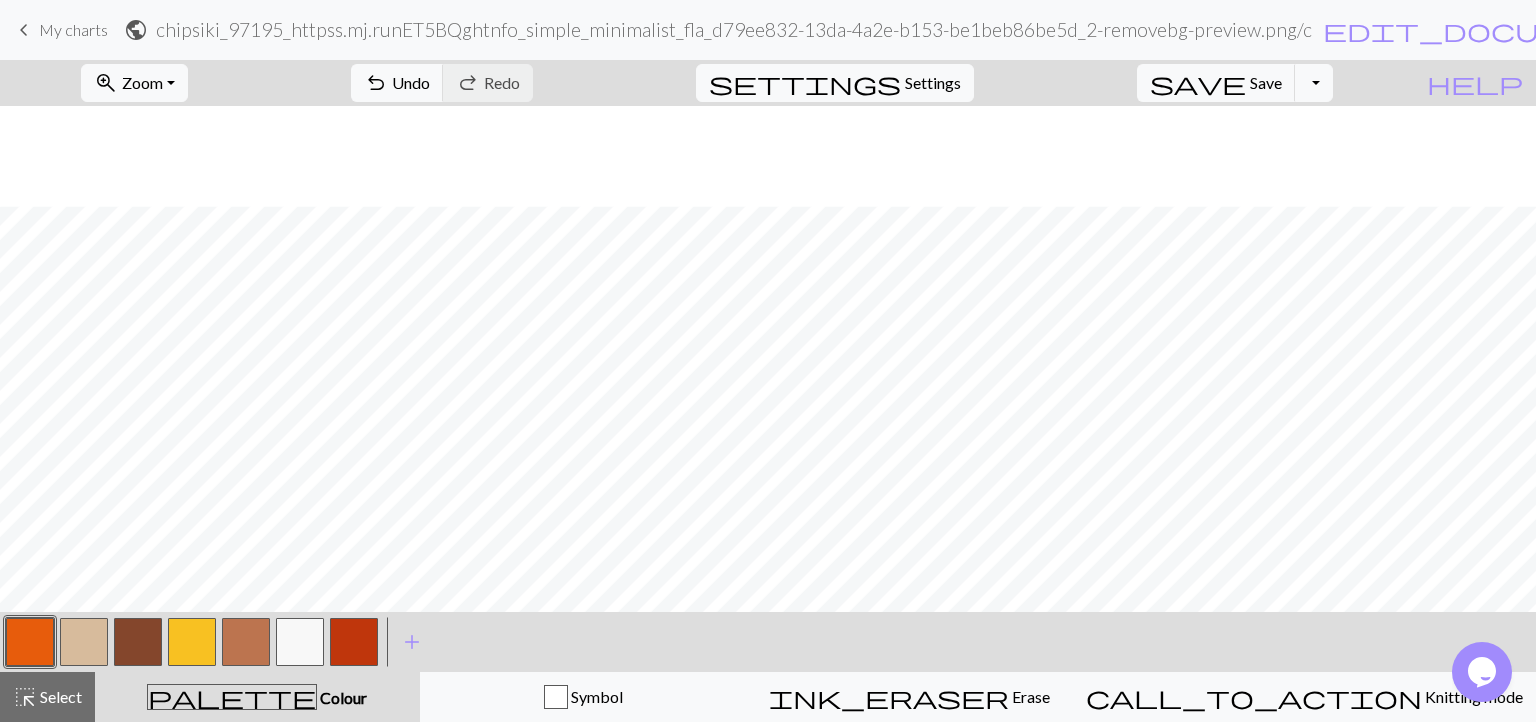 scroll, scrollTop: 1076, scrollLeft: 0, axis: vertical 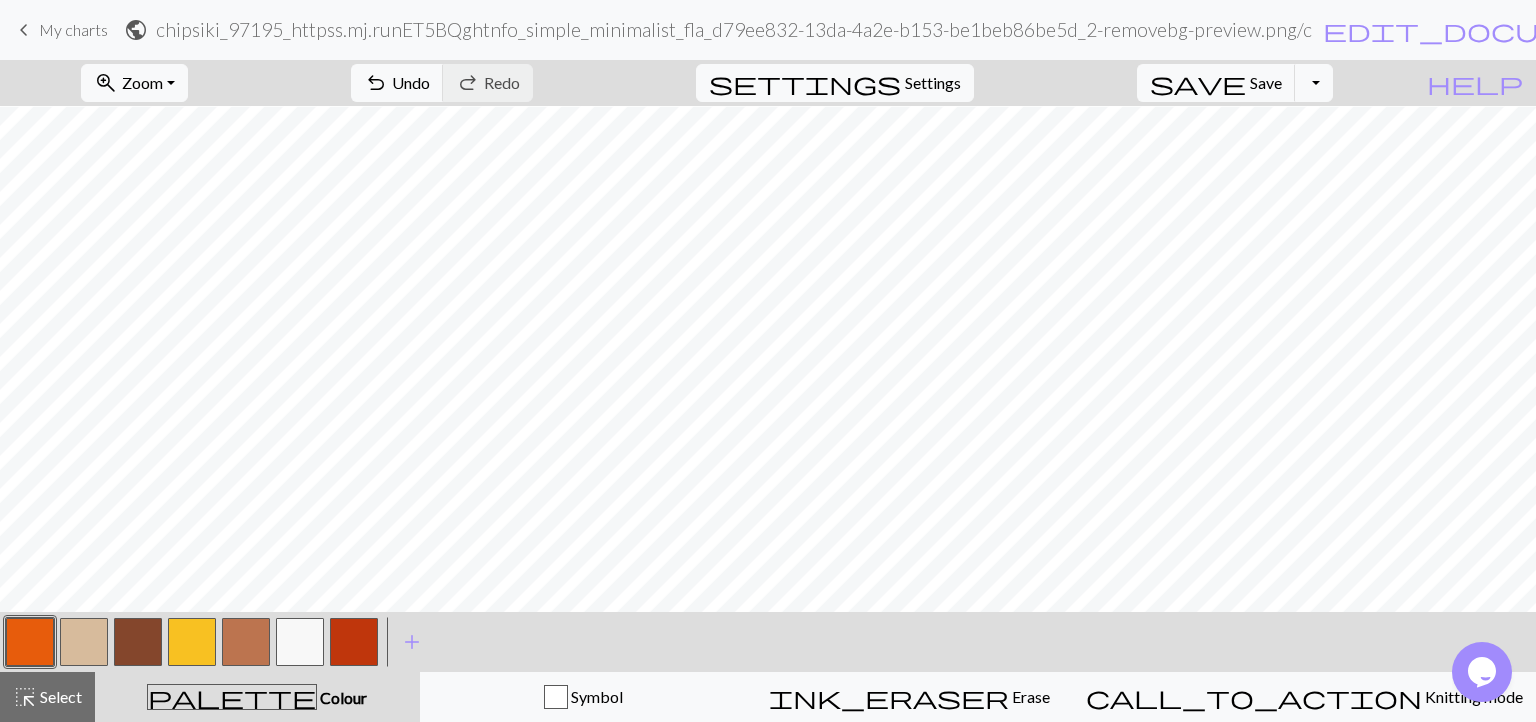 click at bounding box center (354, 642) 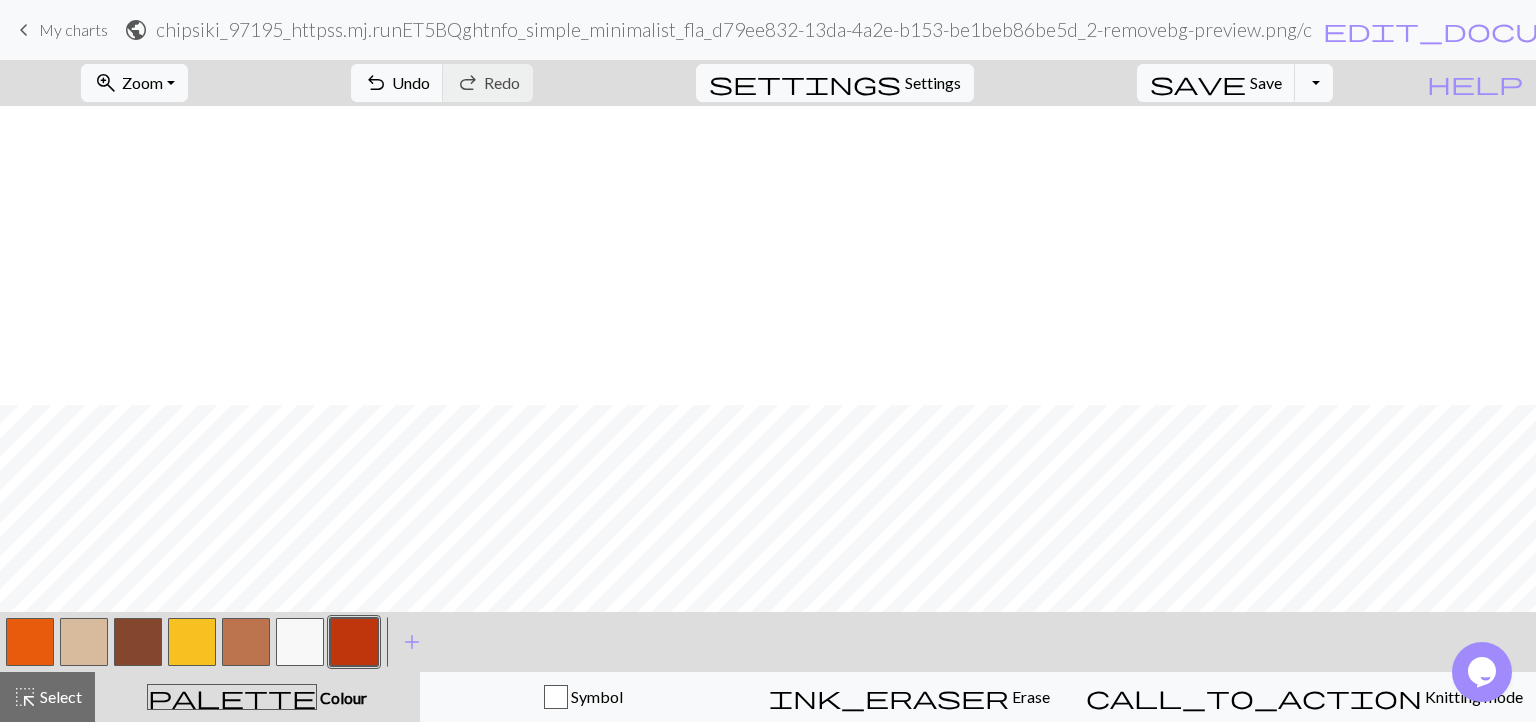 scroll, scrollTop: 1076, scrollLeft: 0, axis: vertical 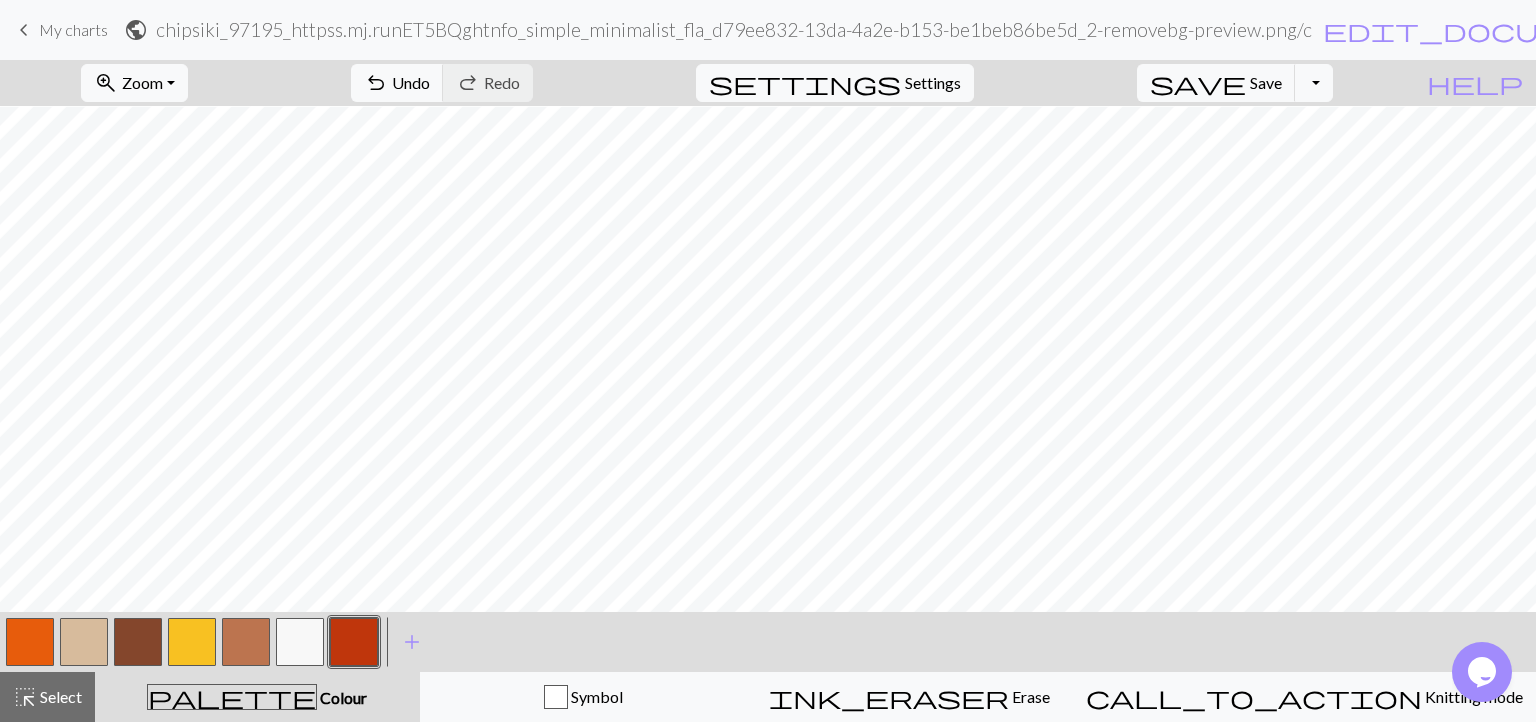 click at bounding box center [30, 642] 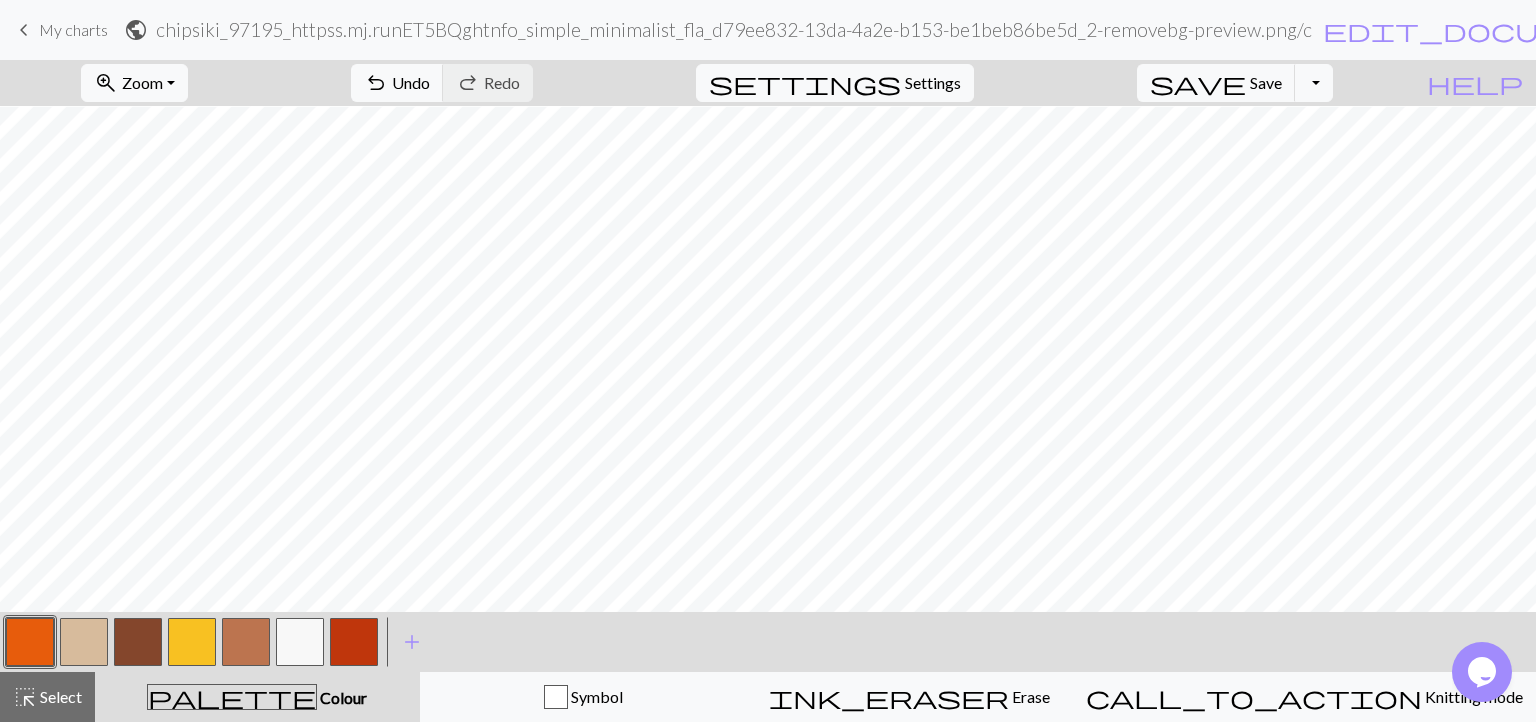 drag, startPoint x: 351, startPoint y: 645, endPoint x: 464, endPoint y: 2, distance: 652.85376 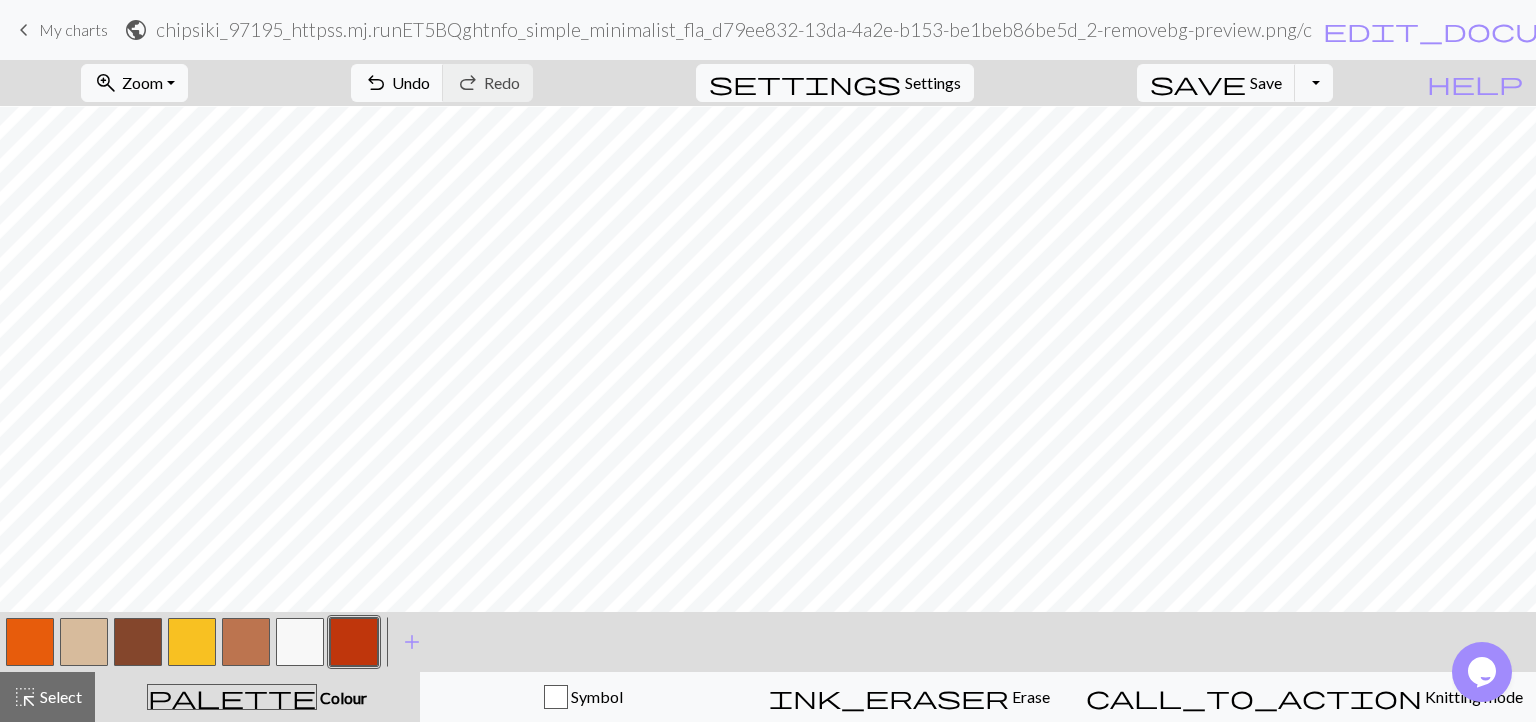 click at bounding box center [30, 642] 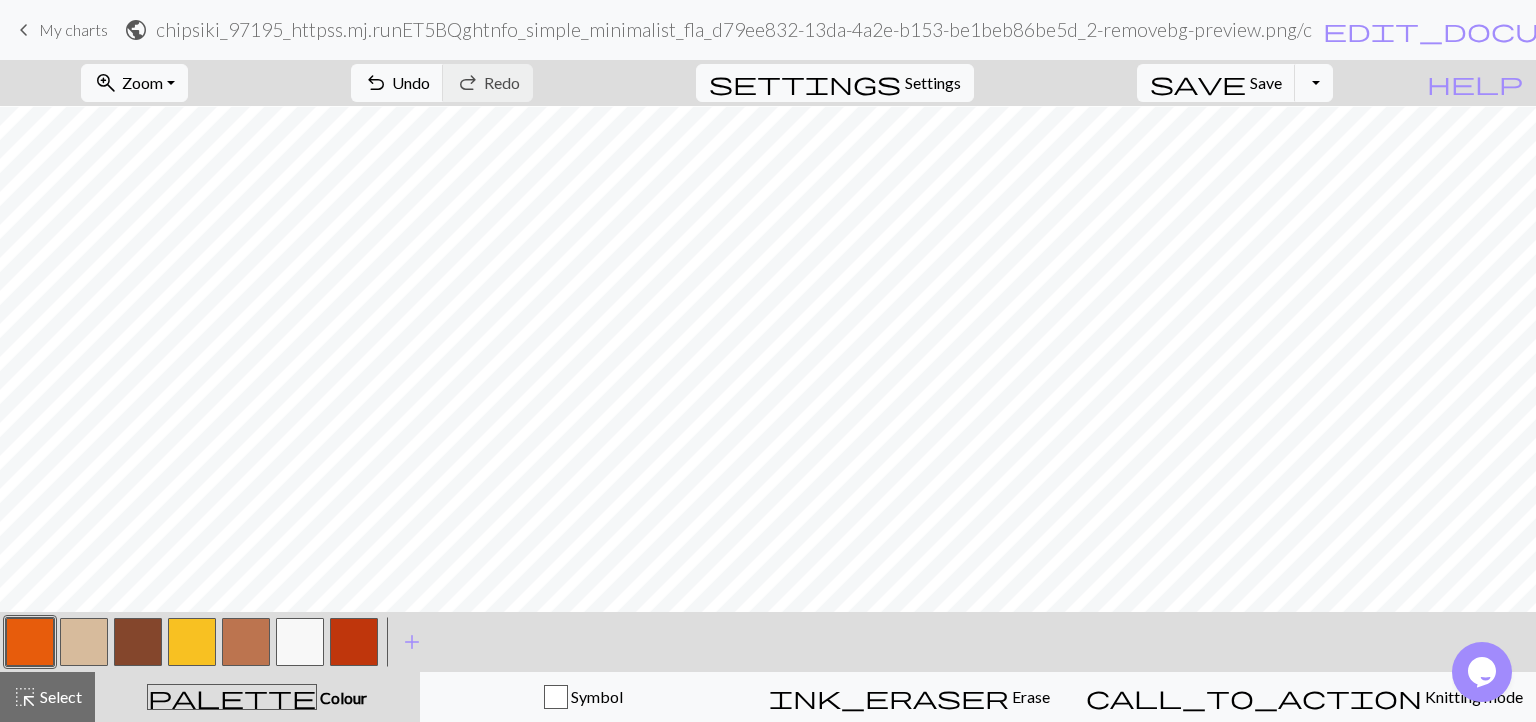 click at bounding box center [354, 642] 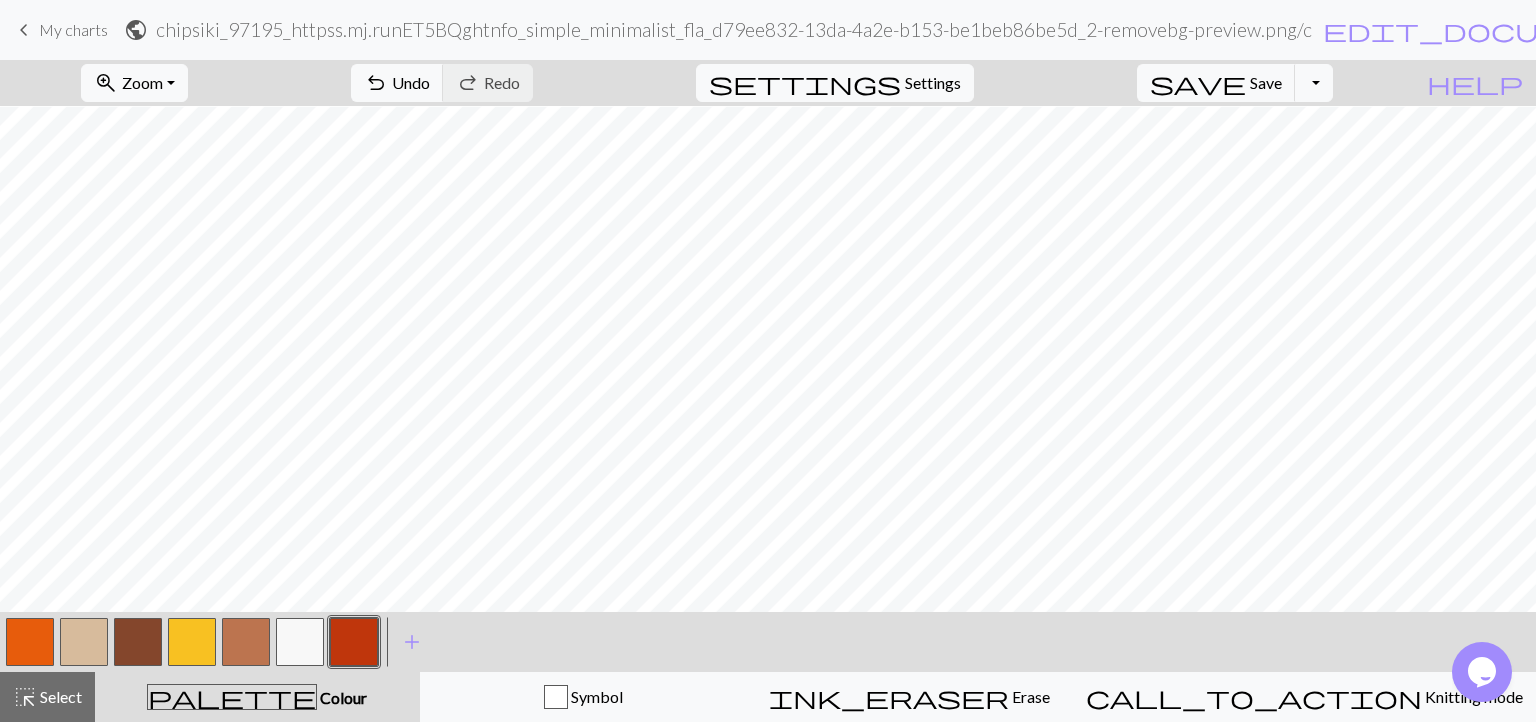 click at bounding box center (84, 642) 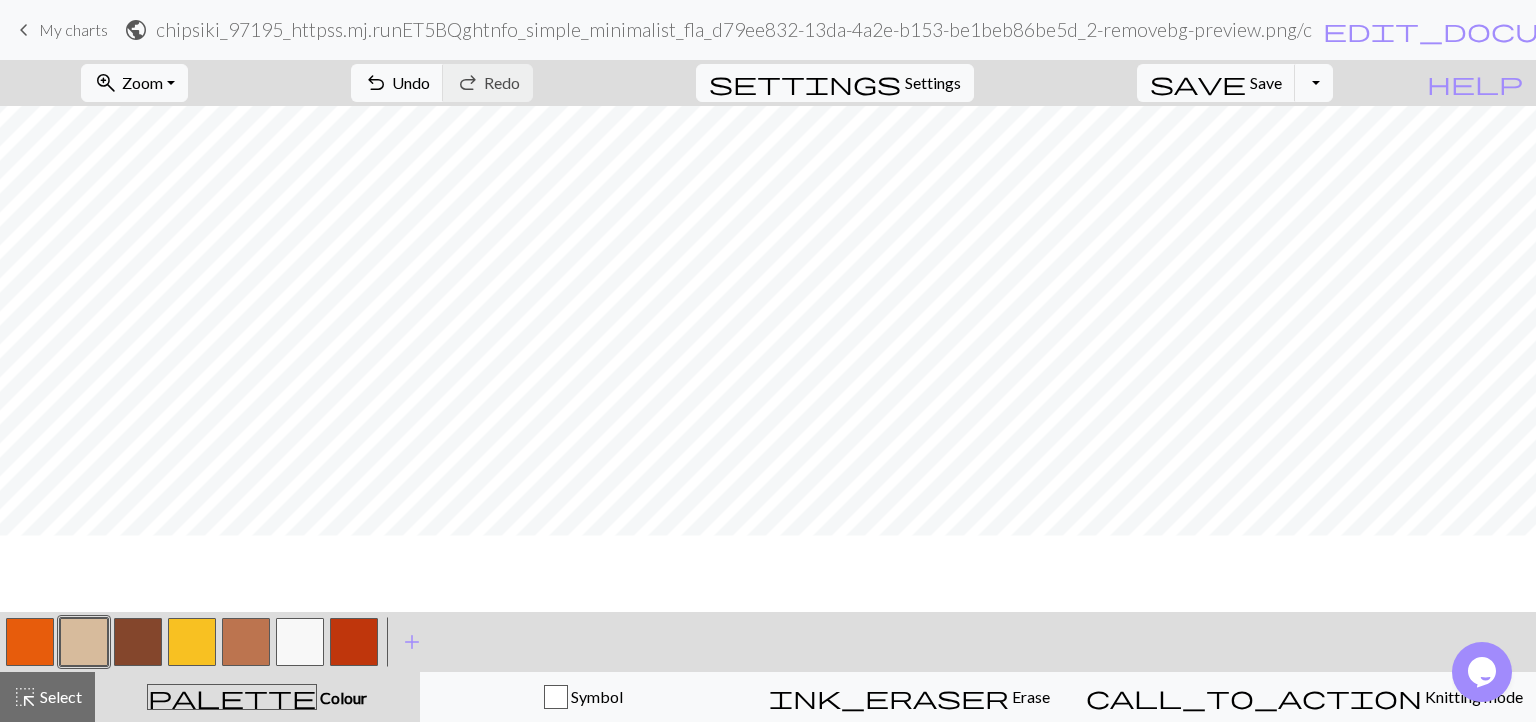 scroll, scrollTop: 776, scrollLeft: 0, axis: vertical 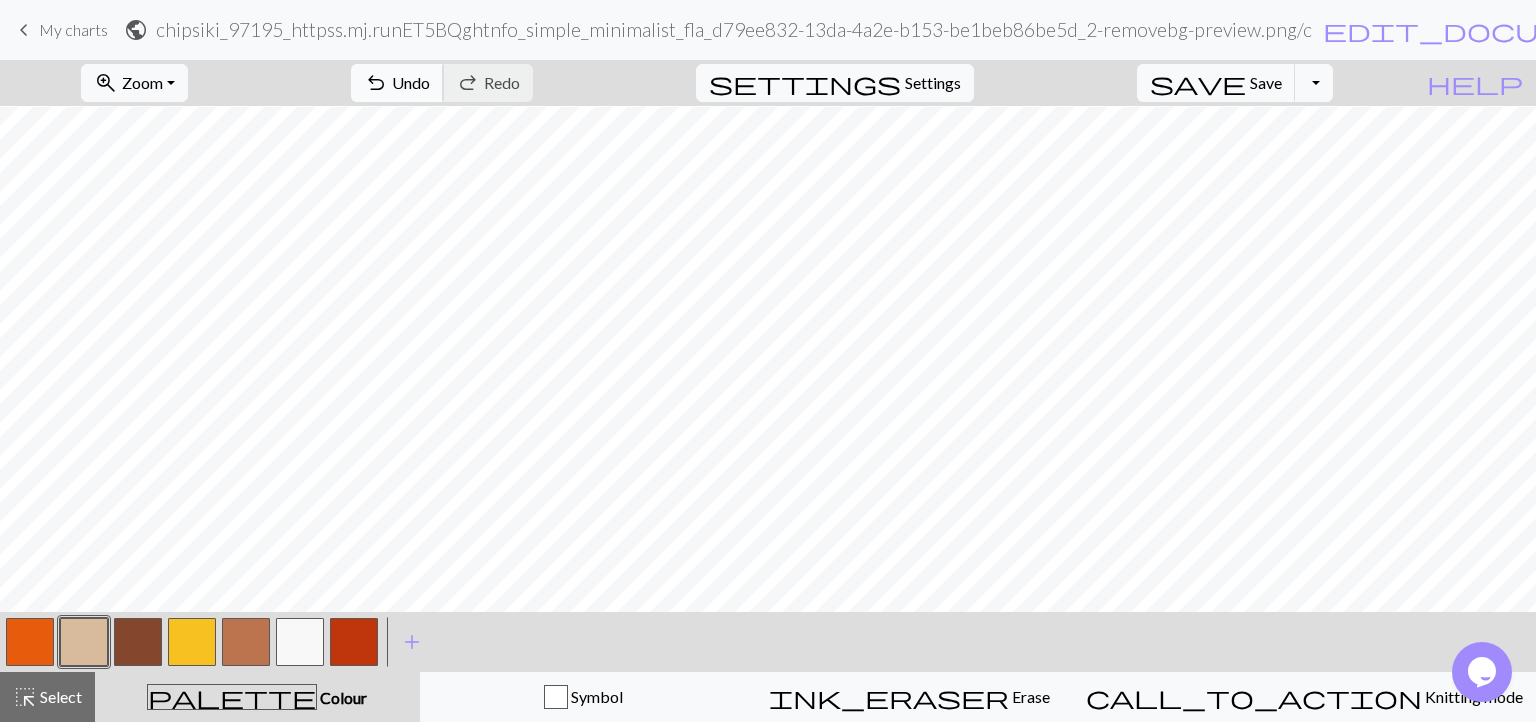 click on "Undo" at bounding box center (411, 82) 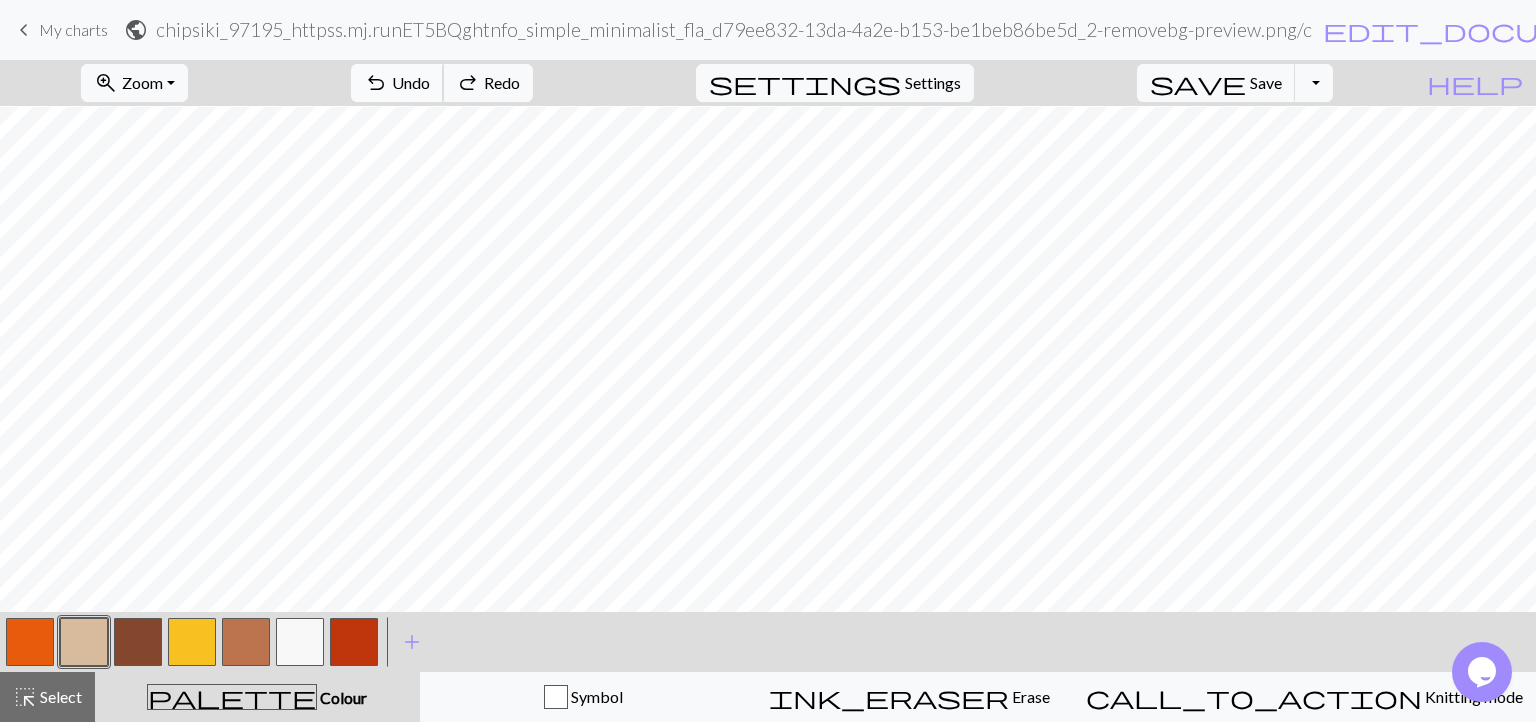 scroll, scrollTop: 1076, scrollLeft: 0, axis: vertical 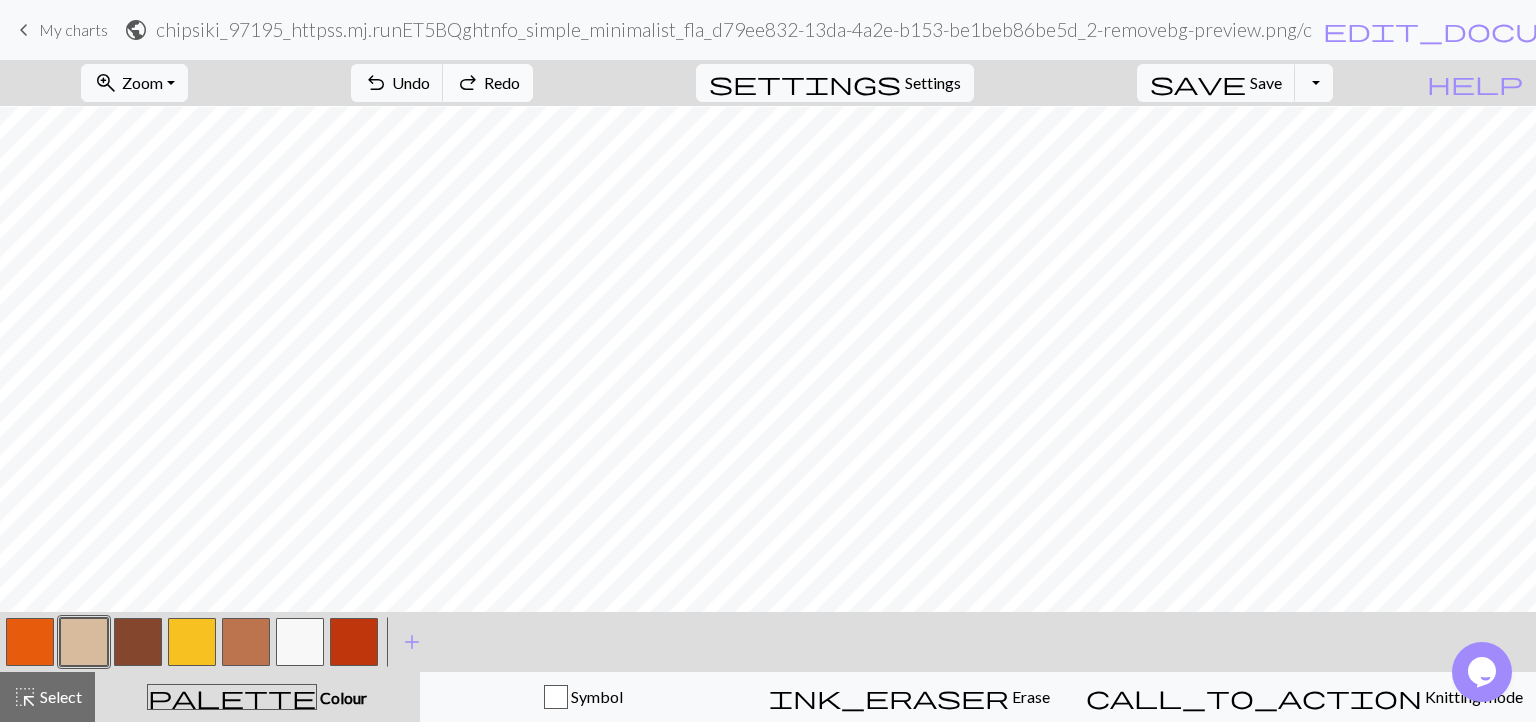 click on "Redo" at bounding box center (502, 82) 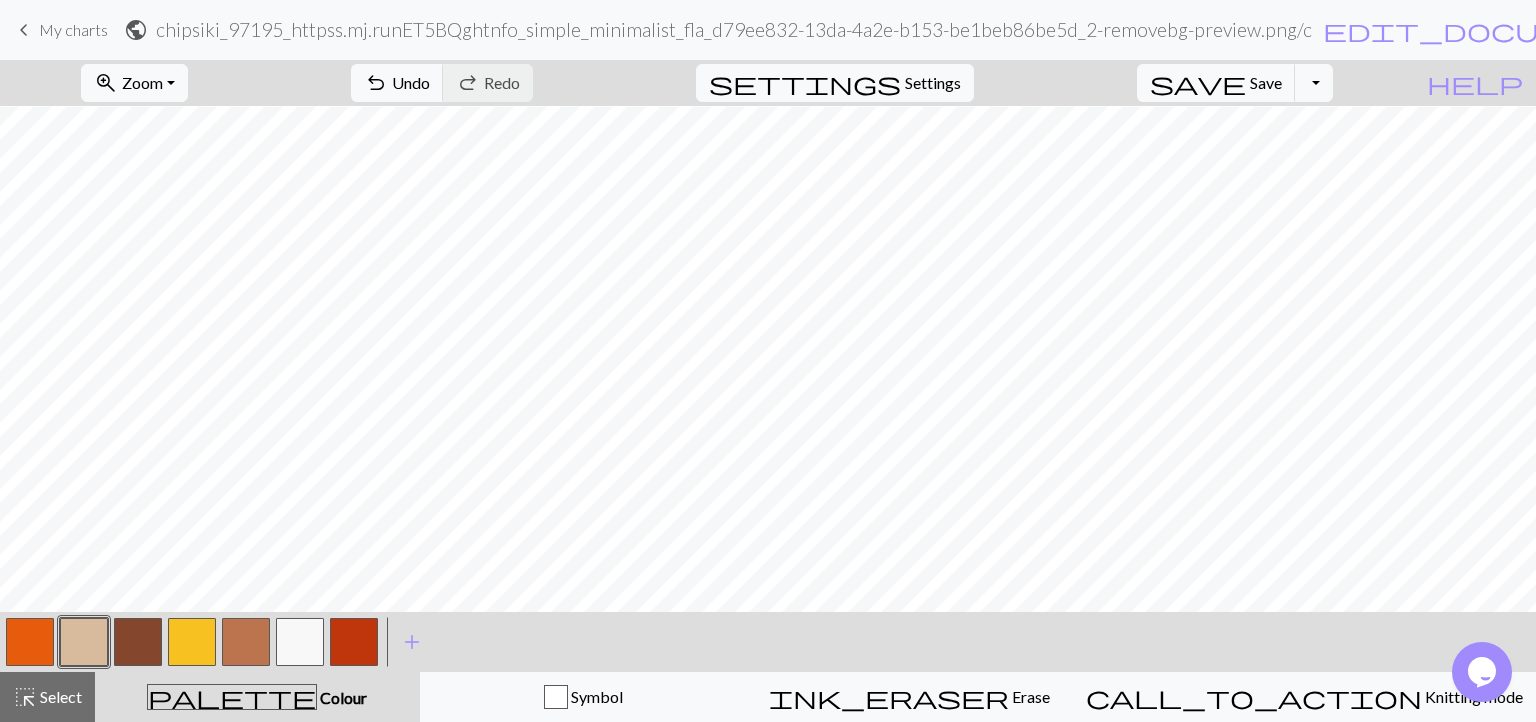 click at bounding box center [246, 642] 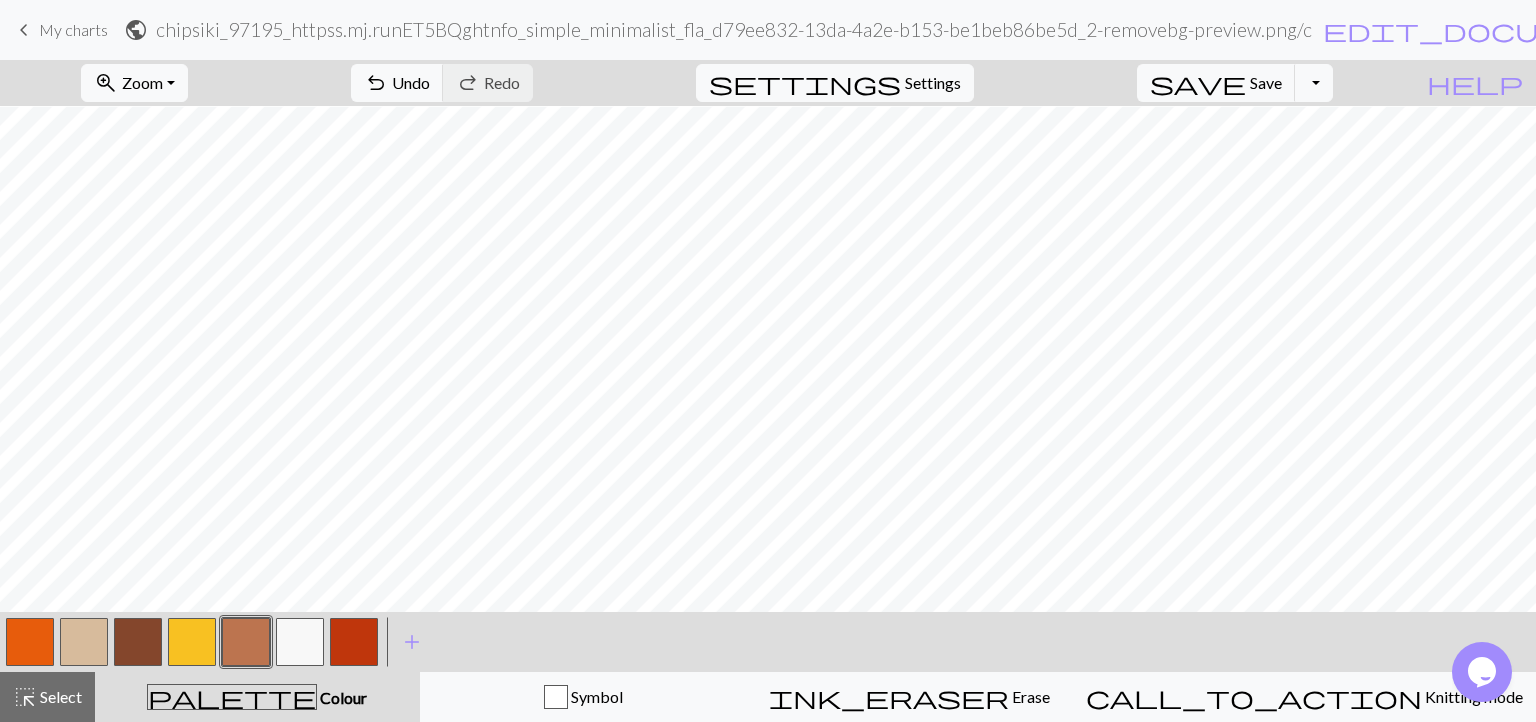 click at bounding box center [300, 642] 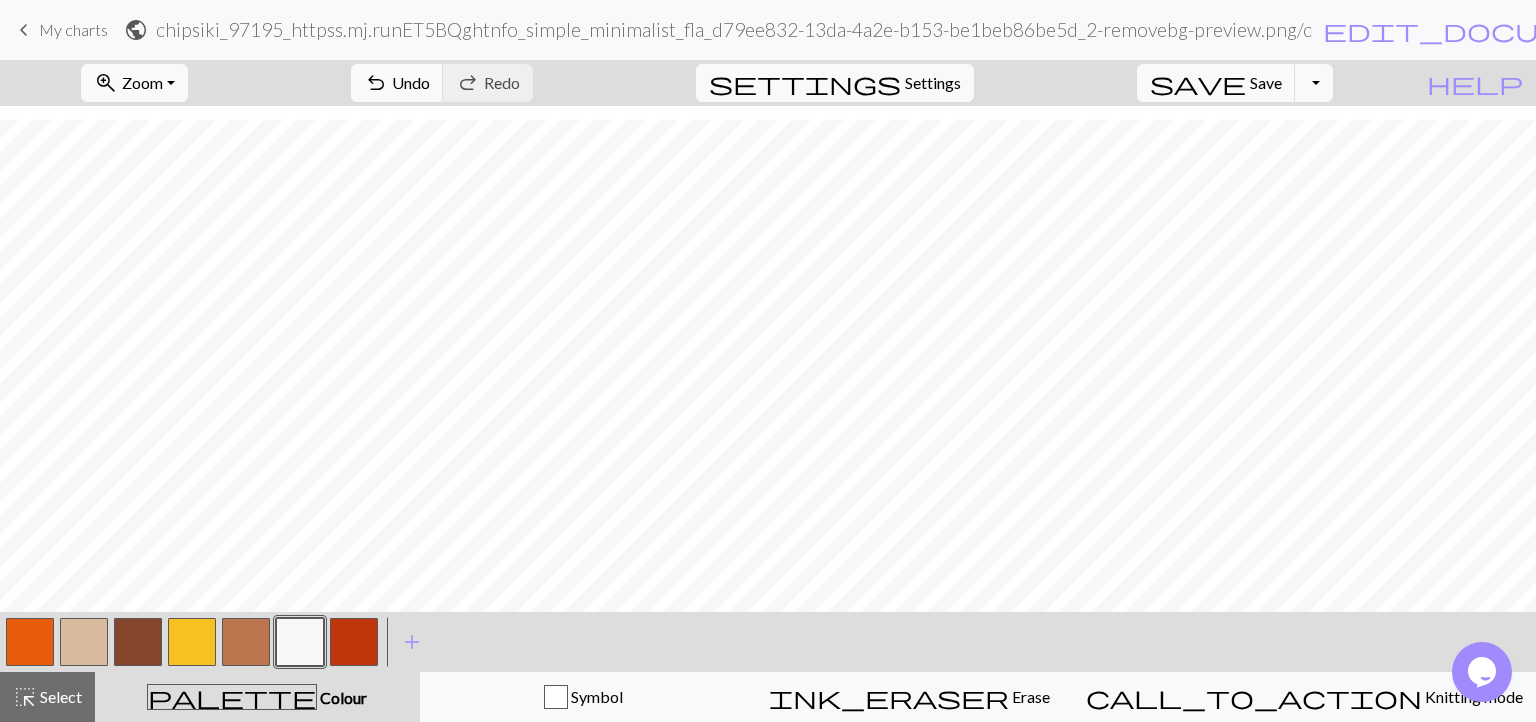 scroll, scrollTop: 1198, scrollLeft: 0, axis: vertical 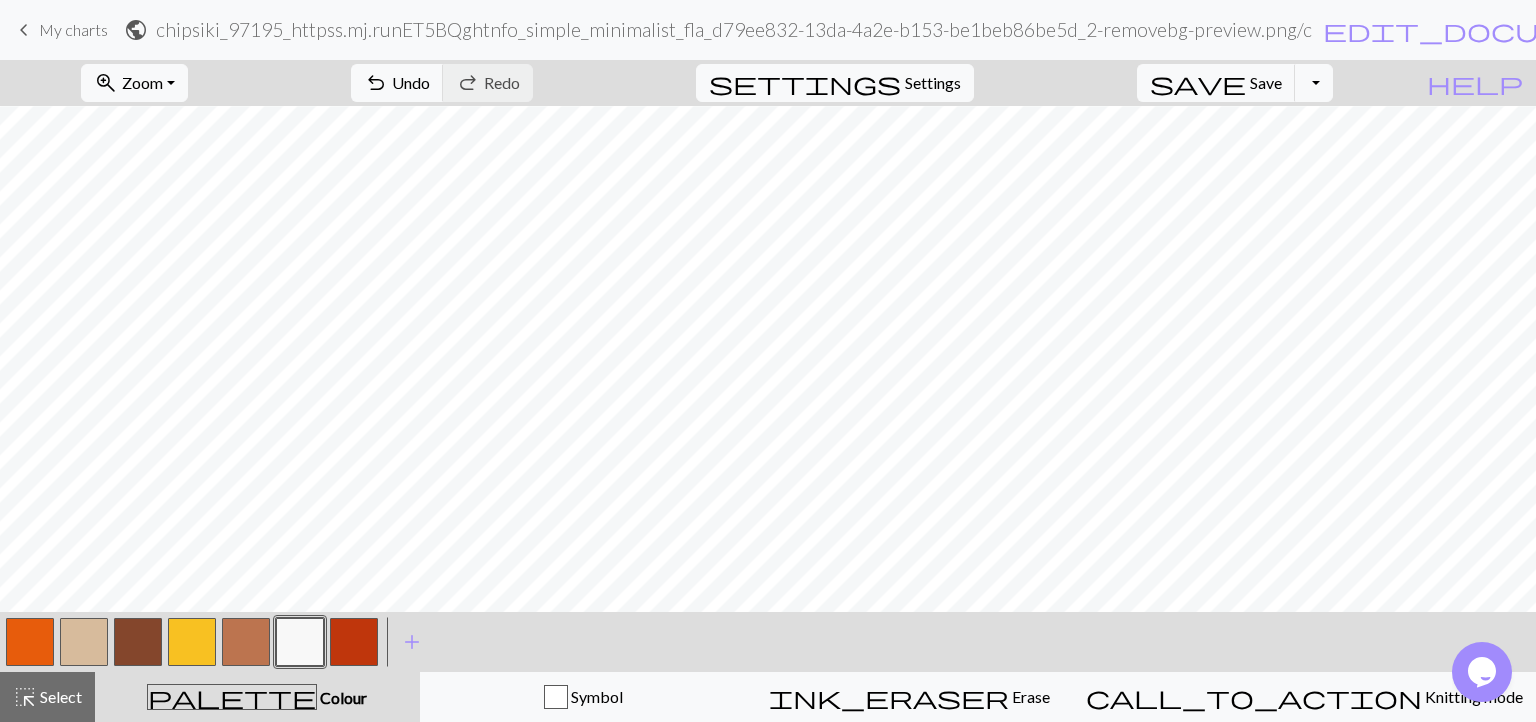 click at bounding box center [30, 642] 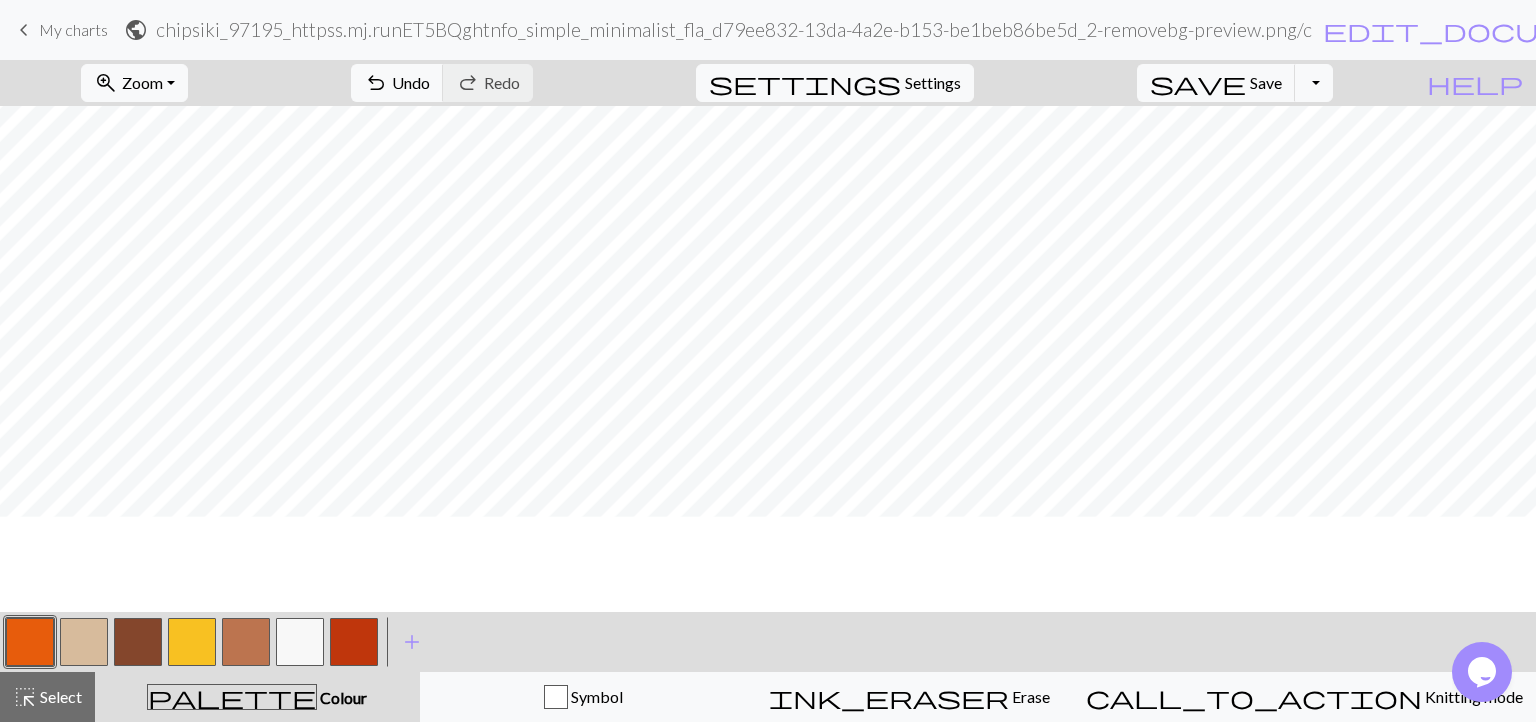scroll, scrollTop: 798, scrollLeft: 0, axis: vertical 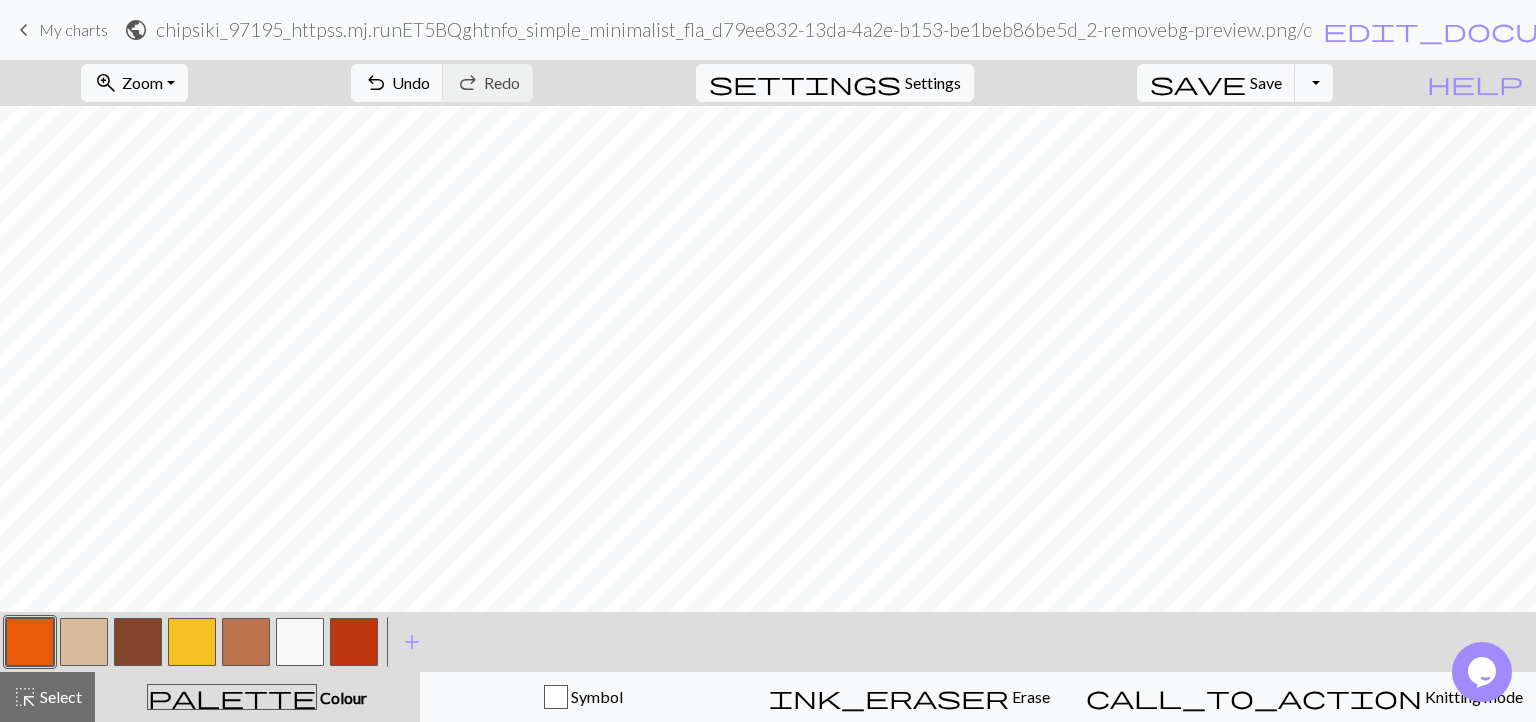 click at bounding box center (354, 642) 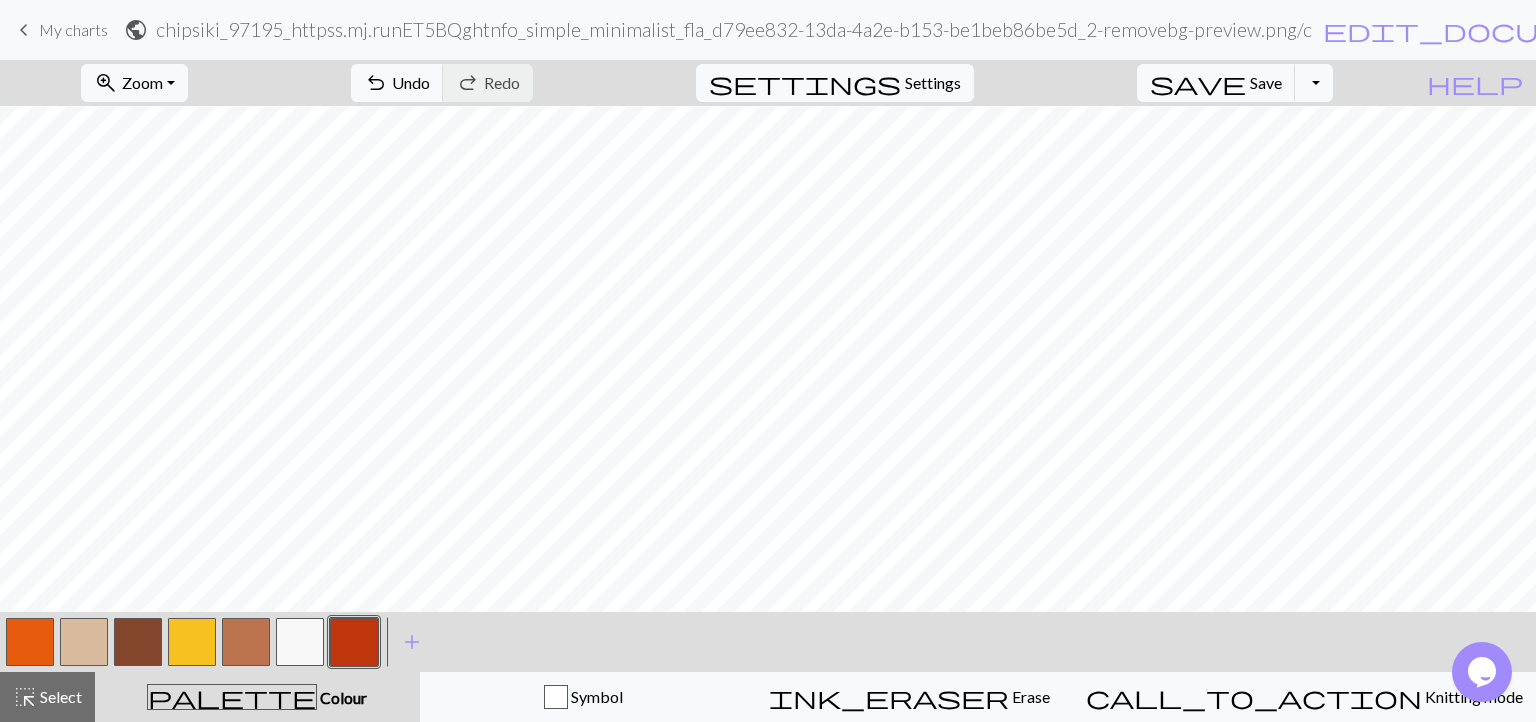 click at bounding box center [30, 642] 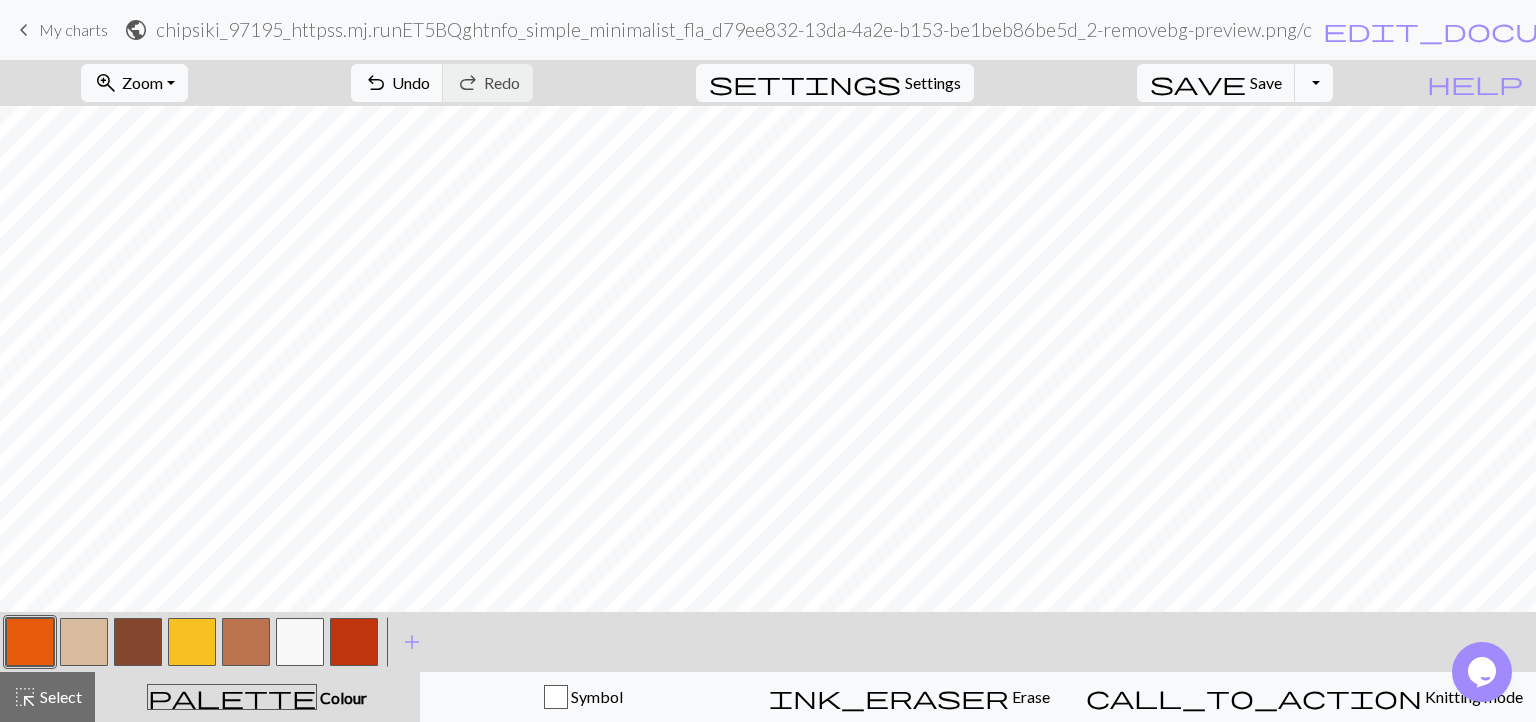 click at bounding box center (354, 642) 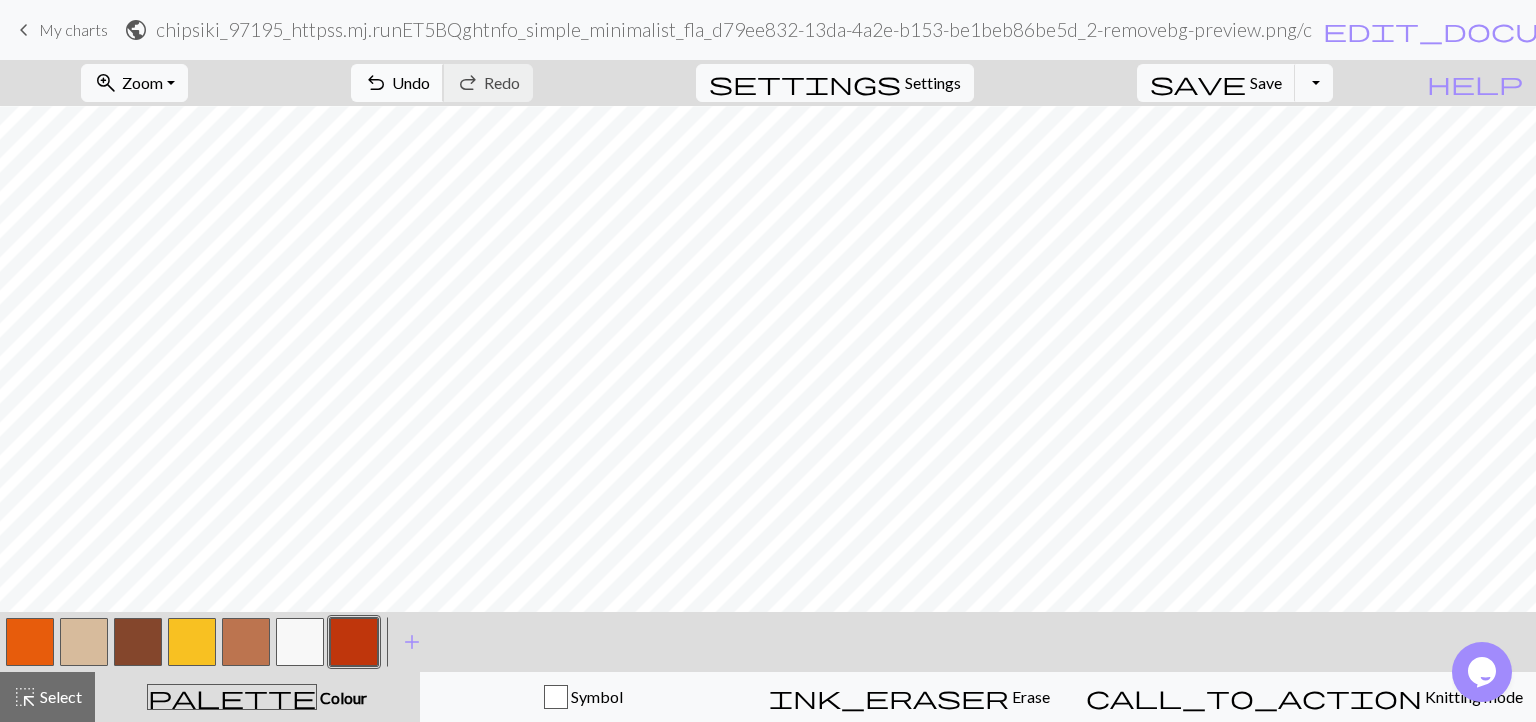 click on "undo" at bounding box center (376, 83) 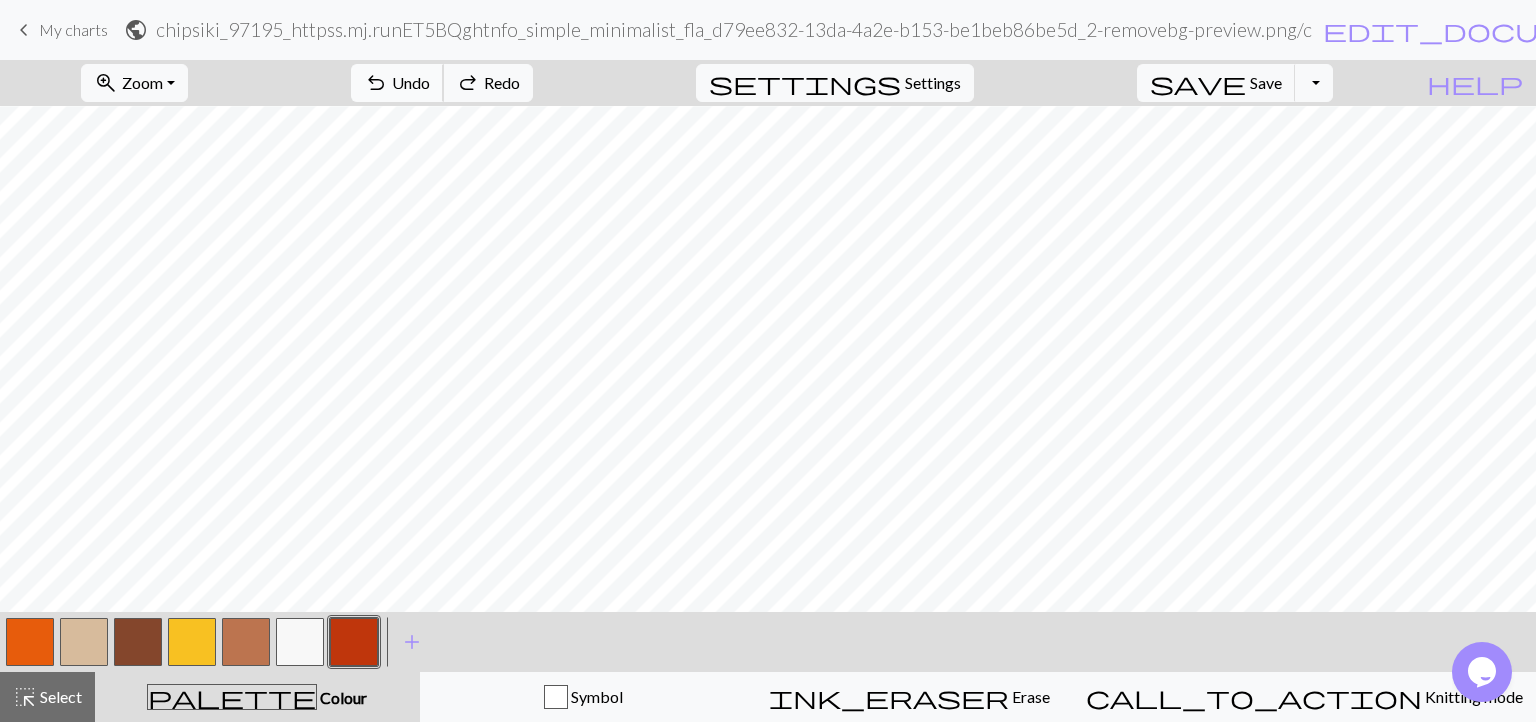 click on "Undo" at bounding box center [411, 82] 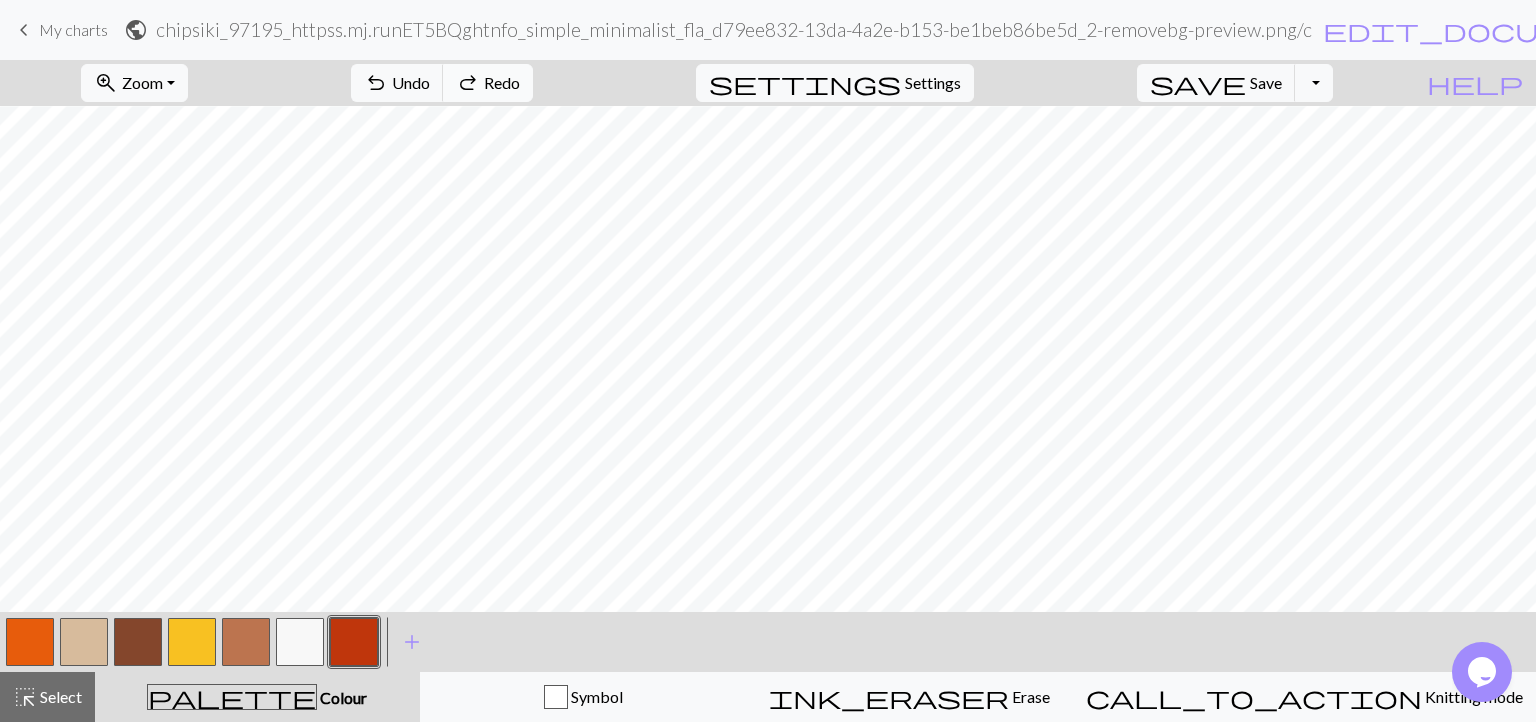 click on "redo Redo Redo" at bounding box center (488, 83) 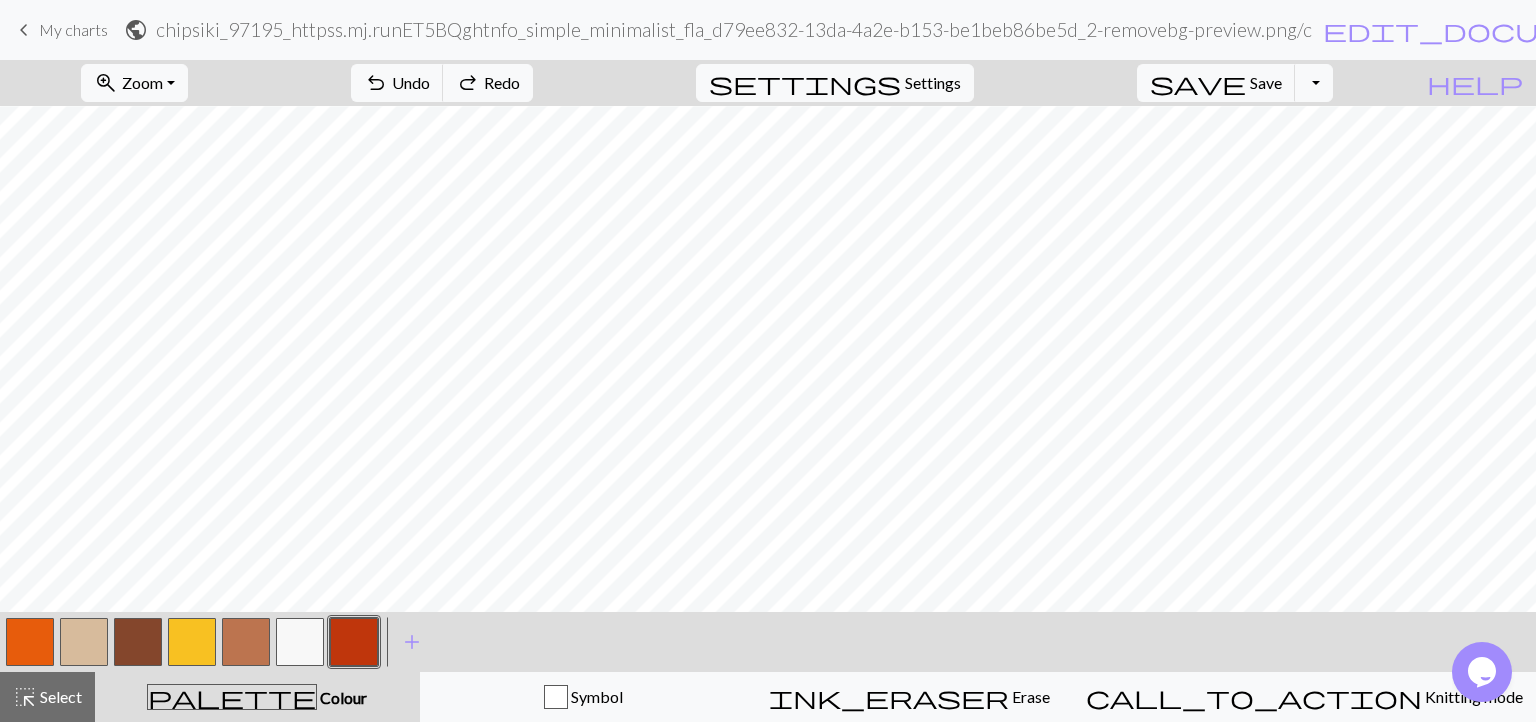 click at bounding box center (30, 642) 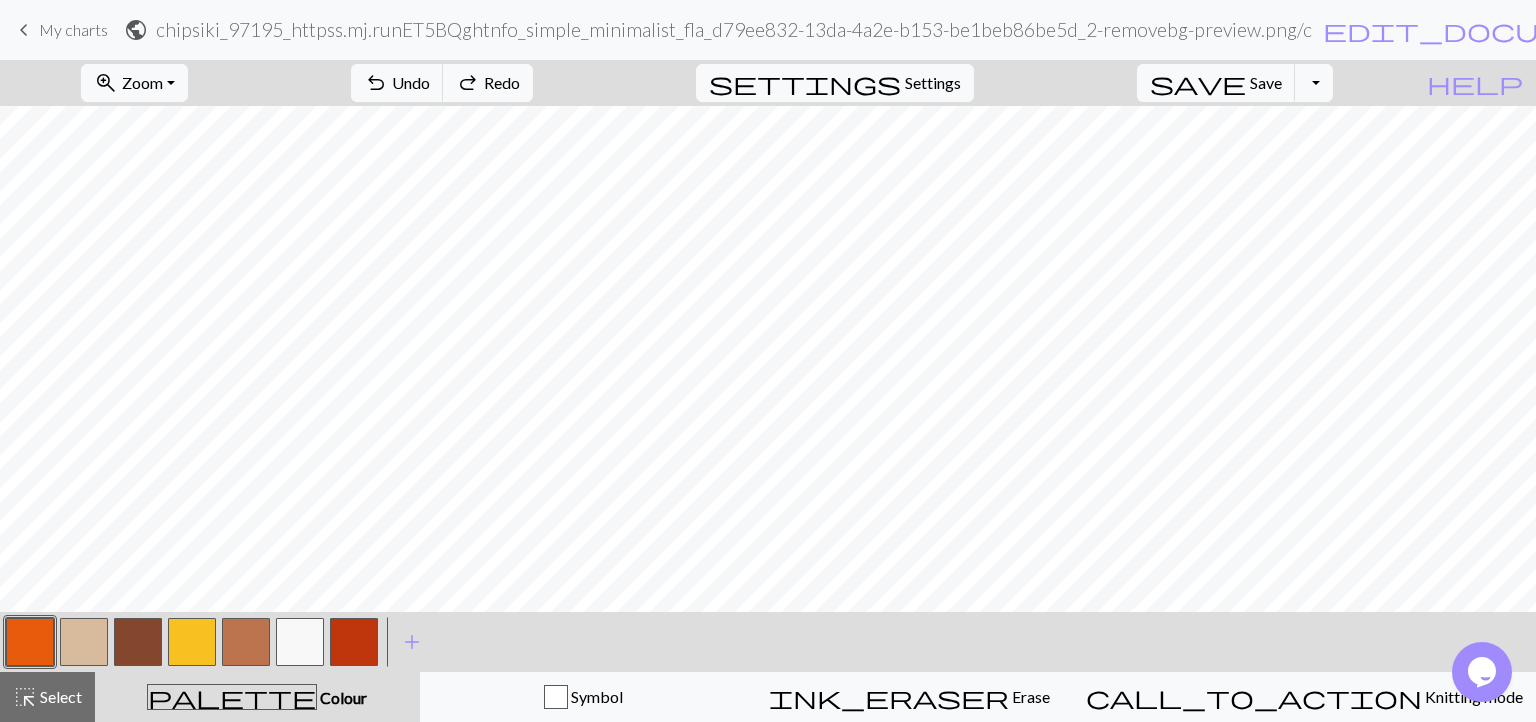 click at bounding box center (354, 642) 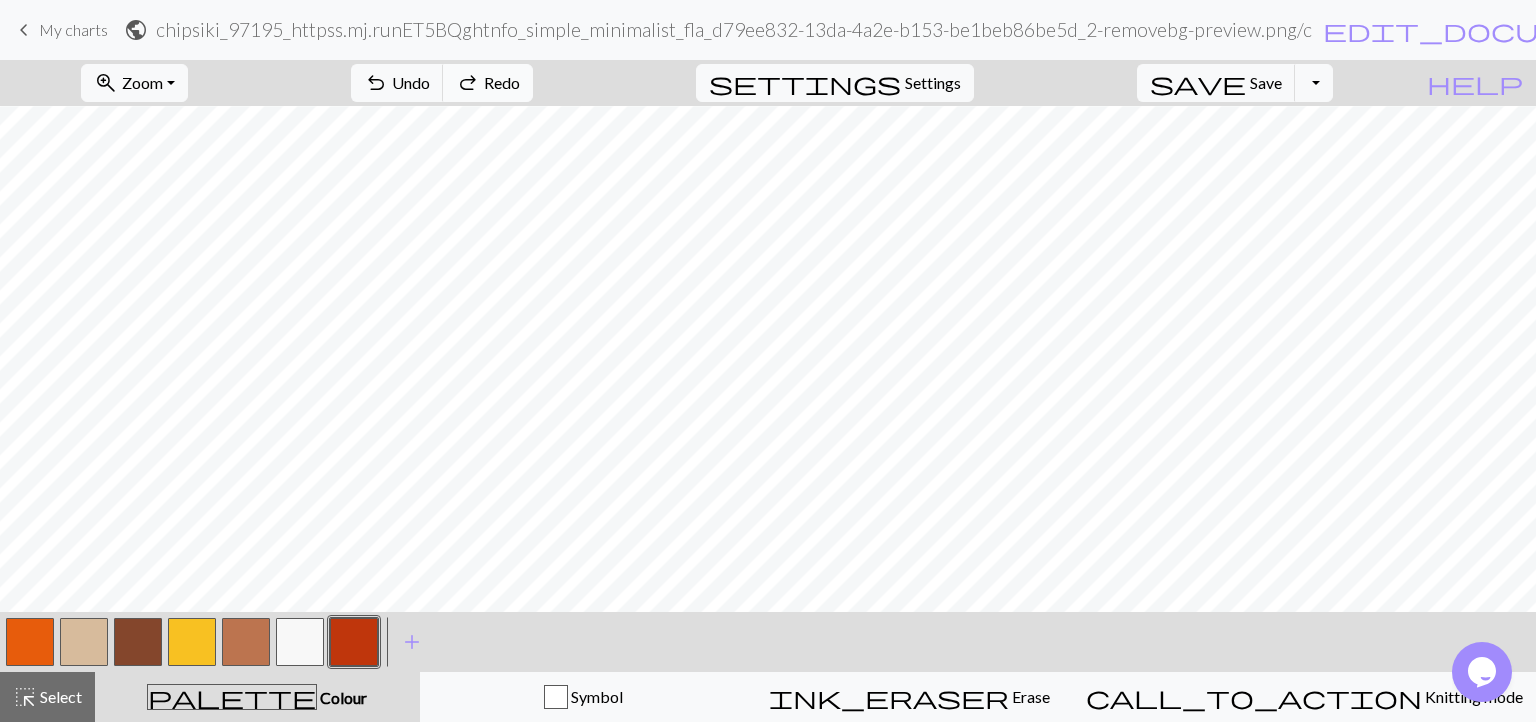 click on "Redo" at bounding box center [502, 82] 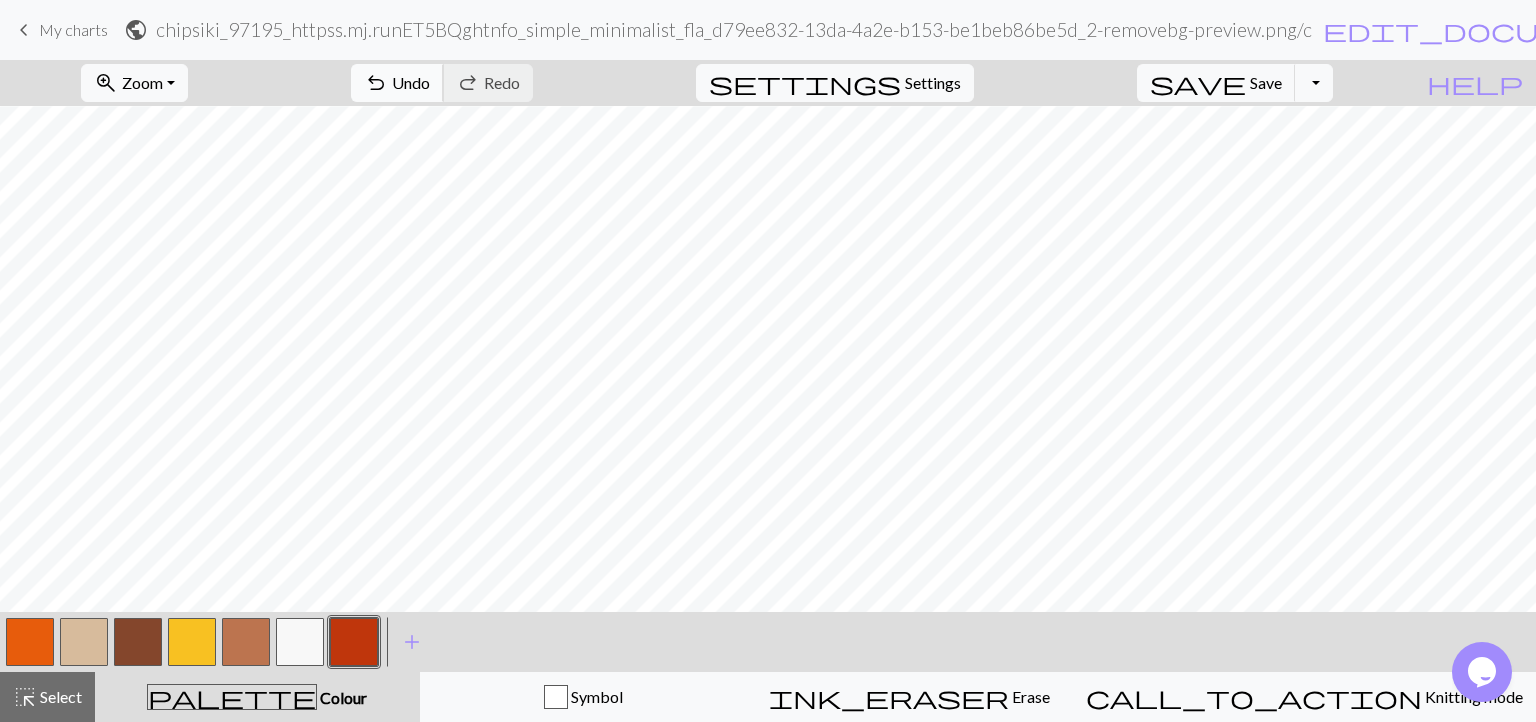 click on "Undo" at bounding box center (411, 82) 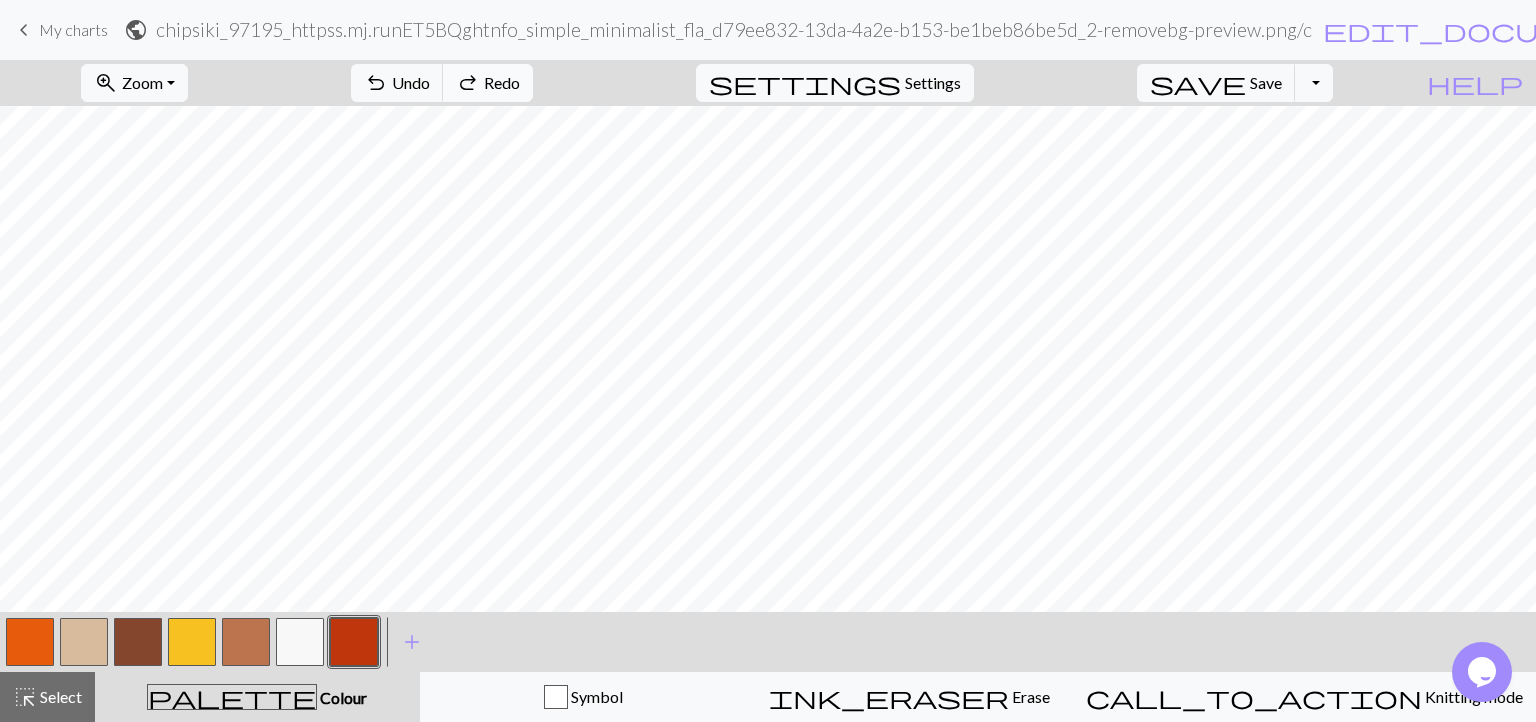 click on "redo" at bounding box center (468, 83) 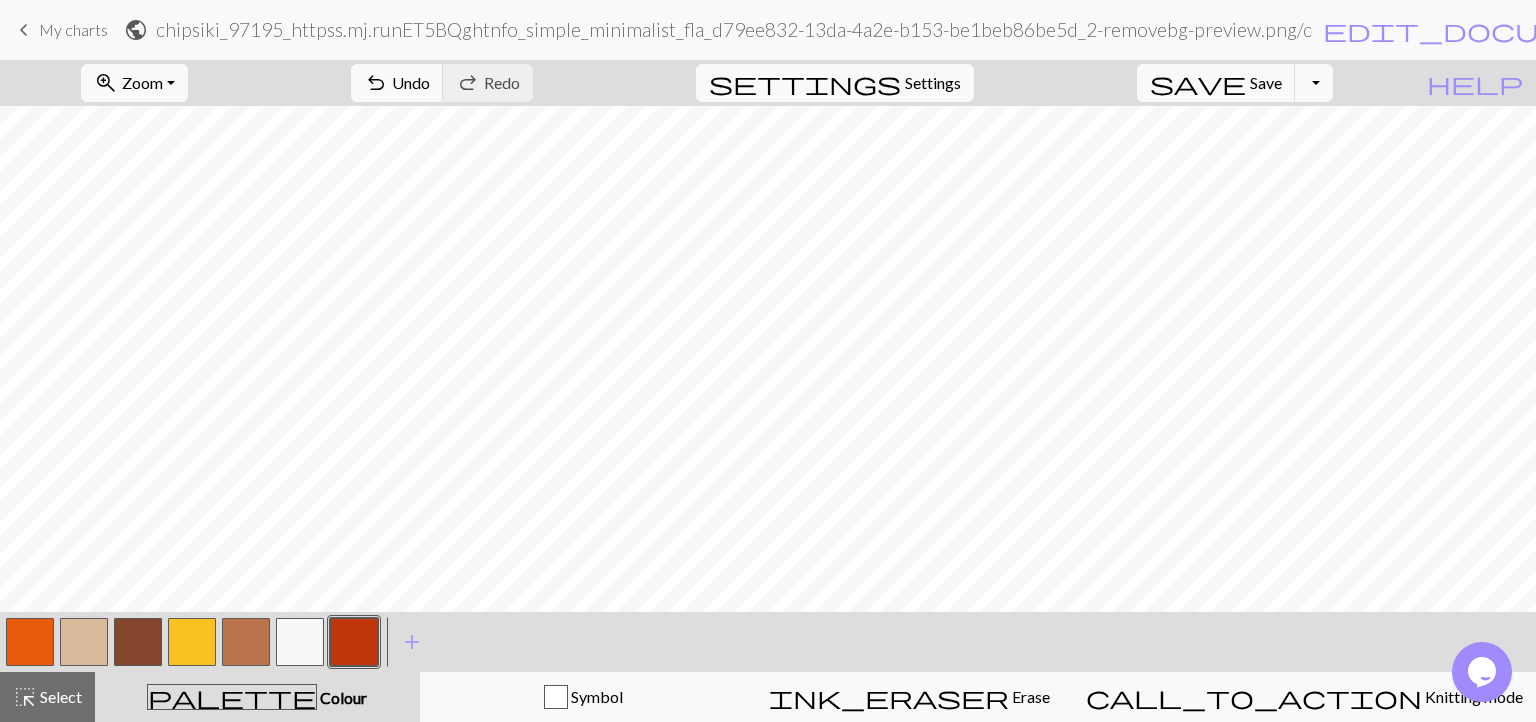 click at bounding box center (246, 642) 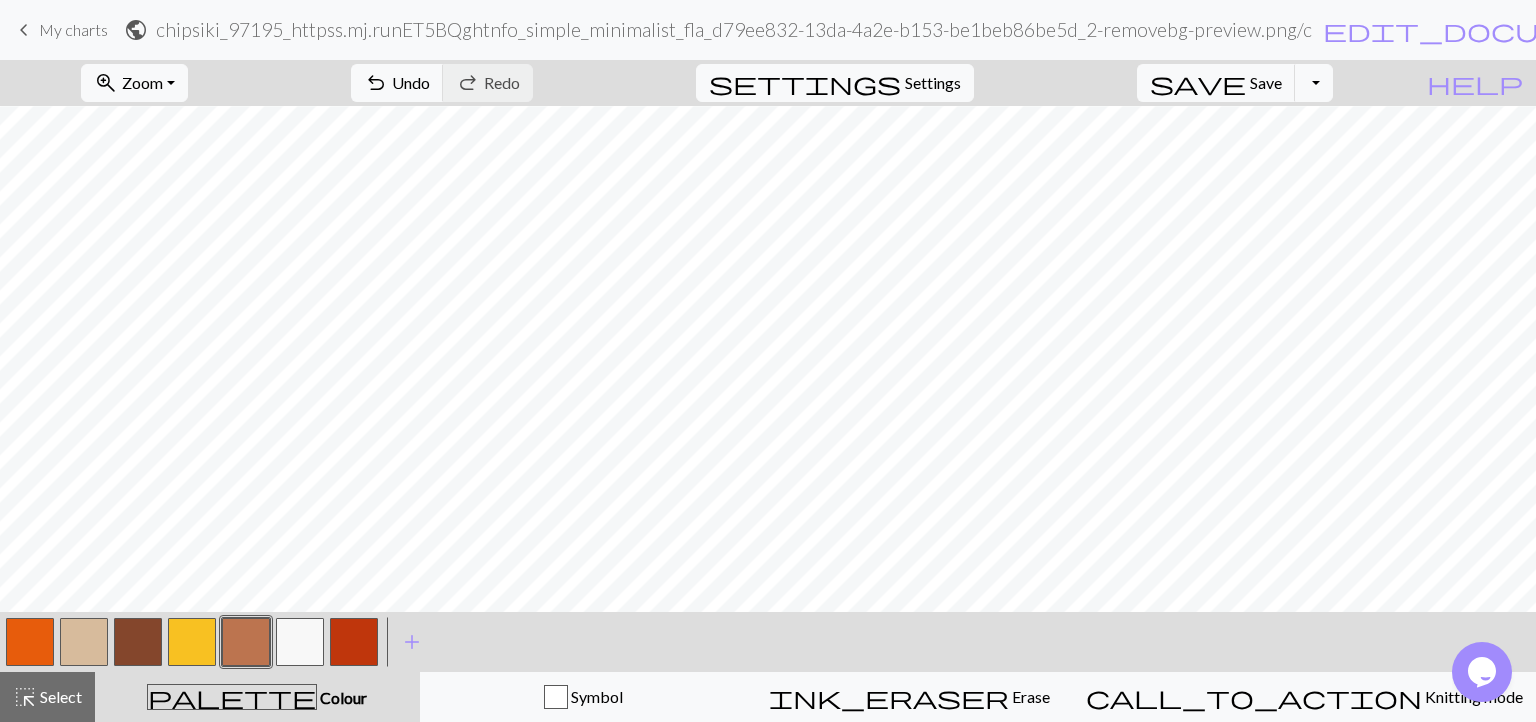 click at bounding box center (84, 642) 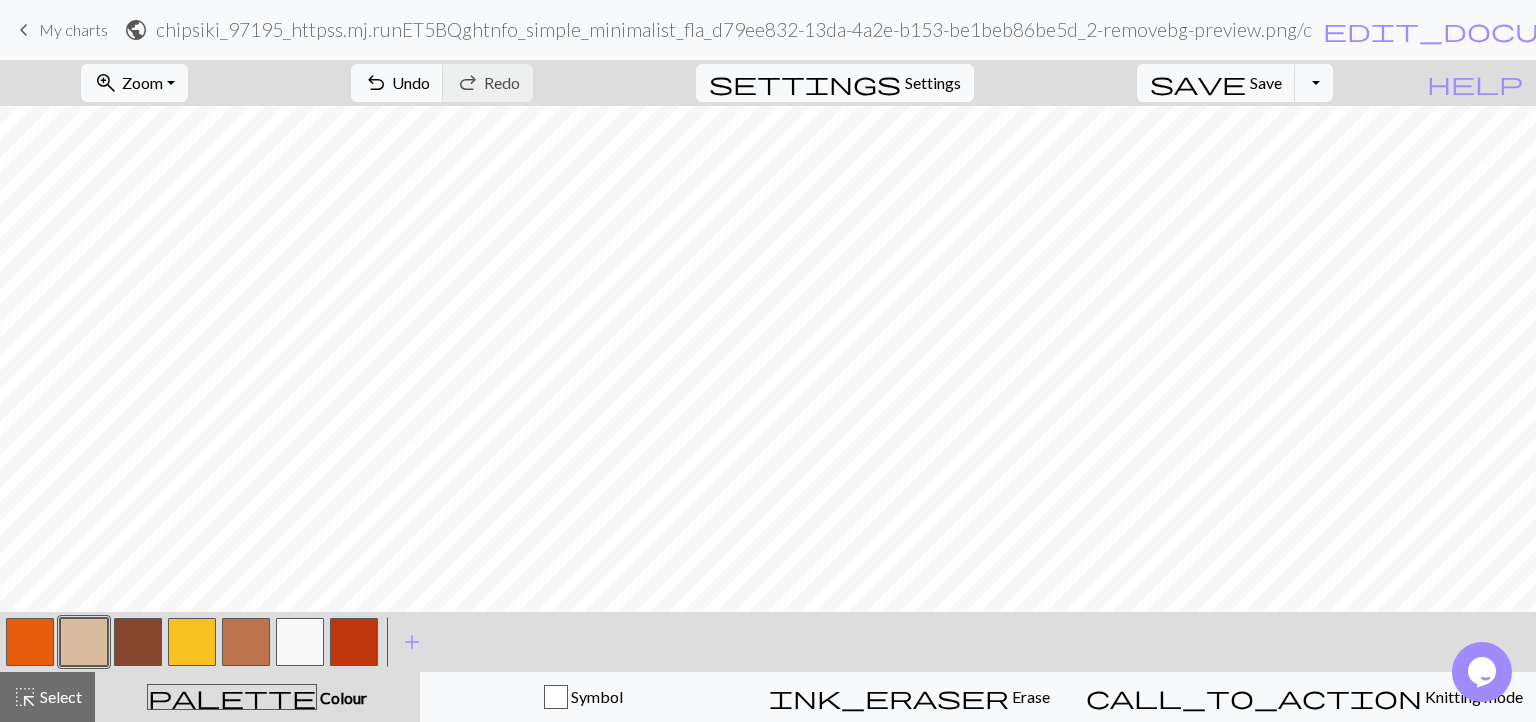 click at bounding box center [30, 642] 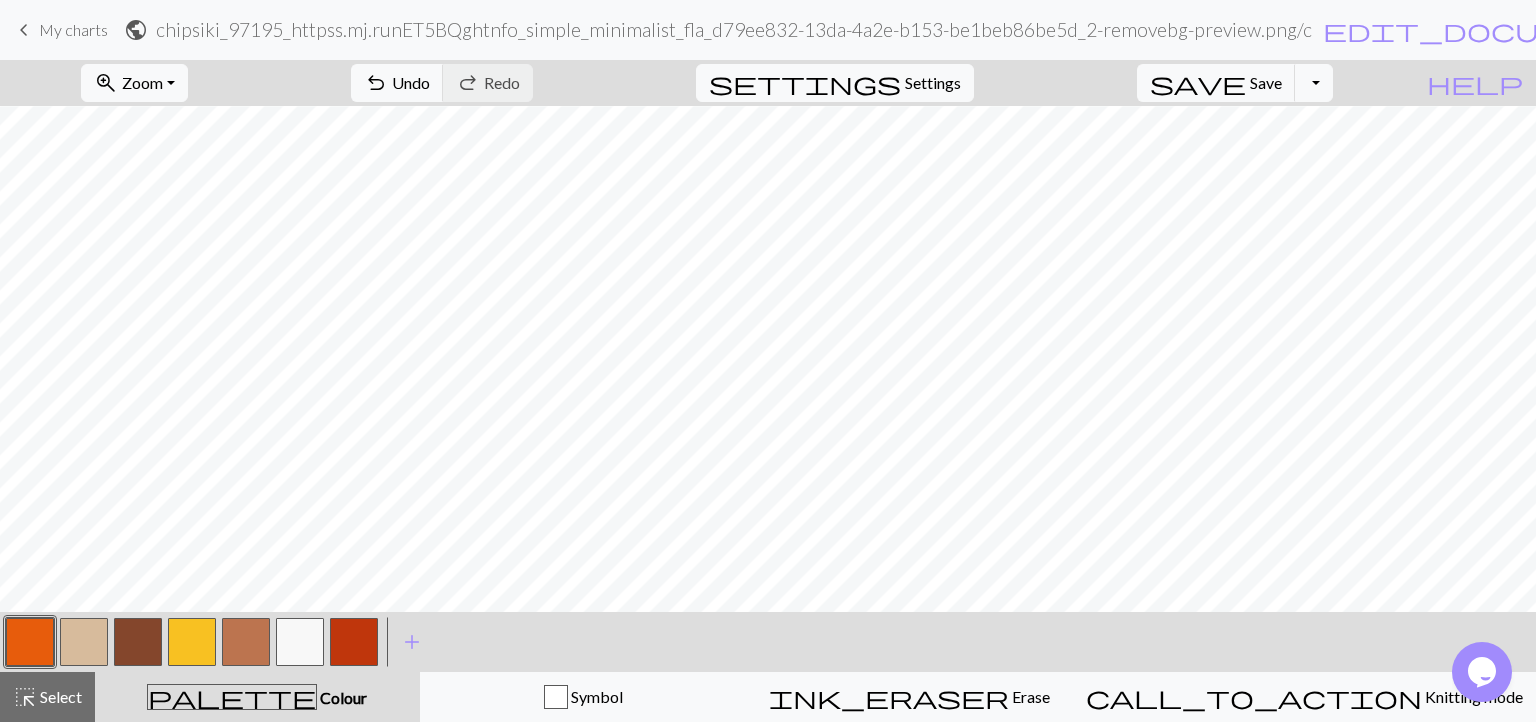 click at bounding box center [246, 642] 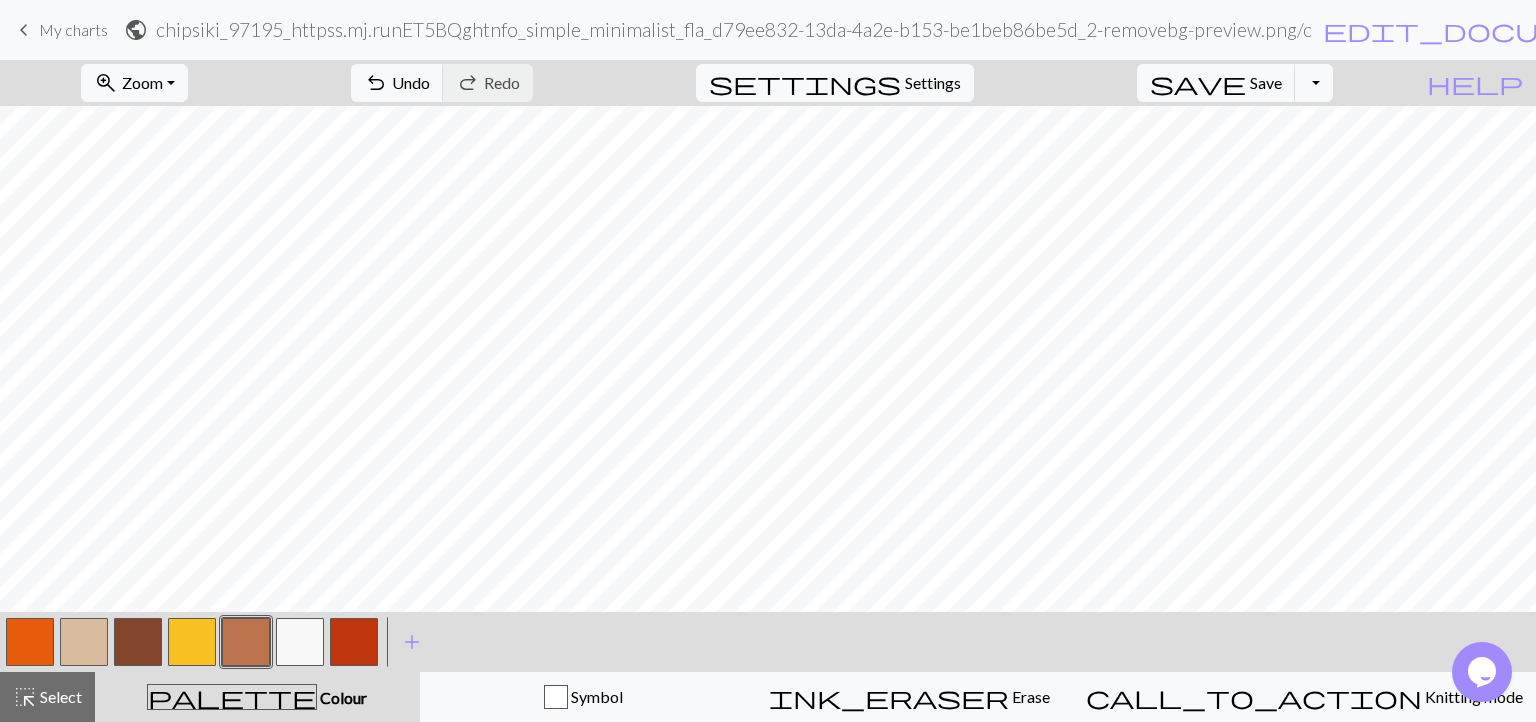 click at bounding box center (354, 642) 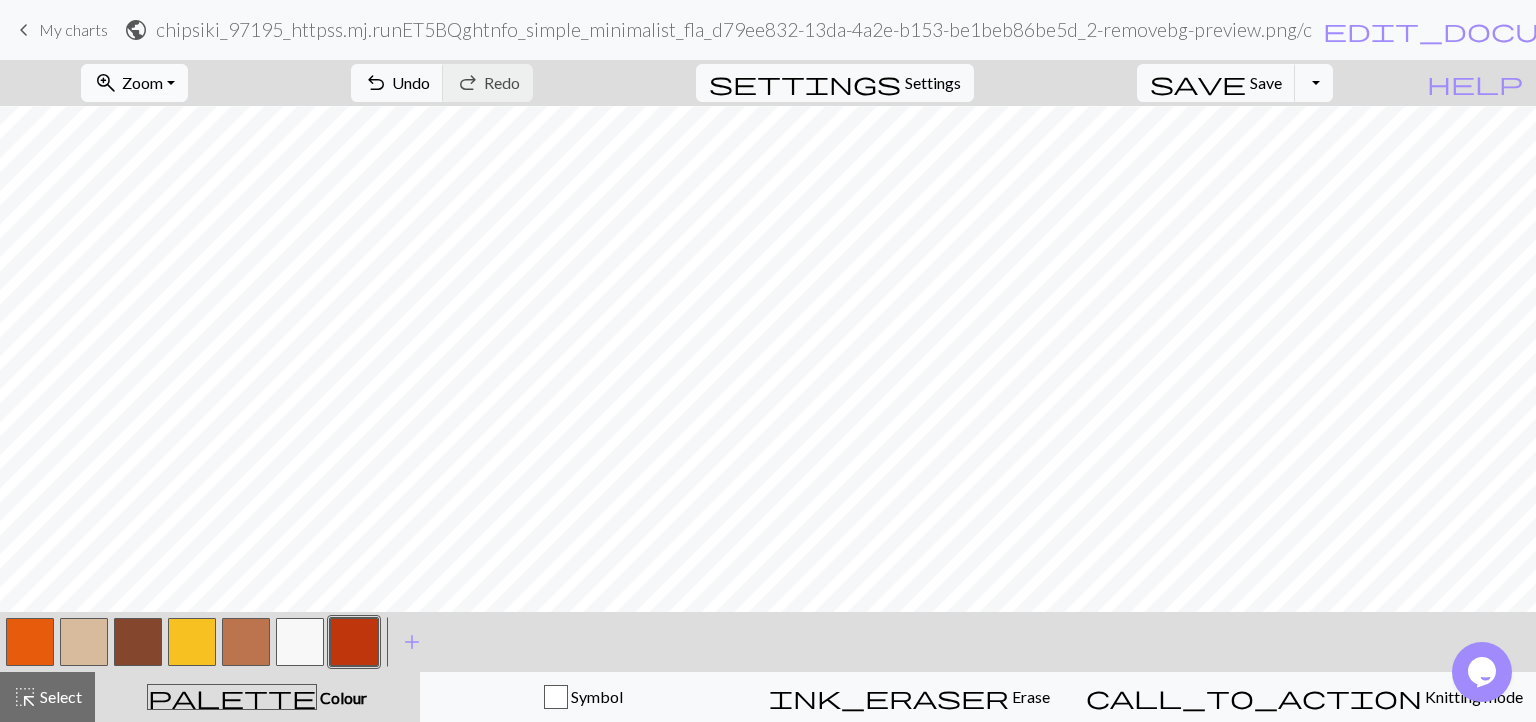 click on "zoom_in Zoom Zoom" at bounding box center (134, 83) 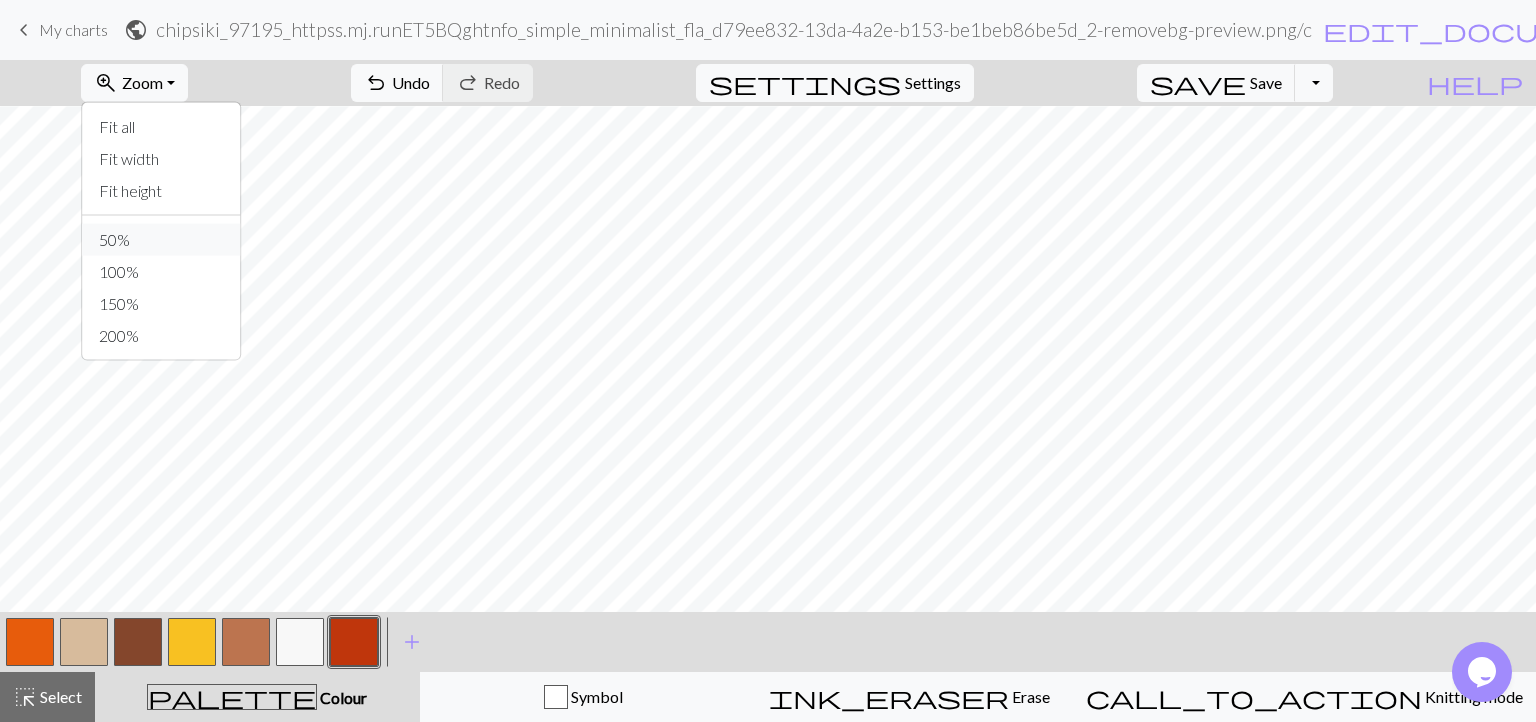 click on "50%" at bounding box center [162, 240] 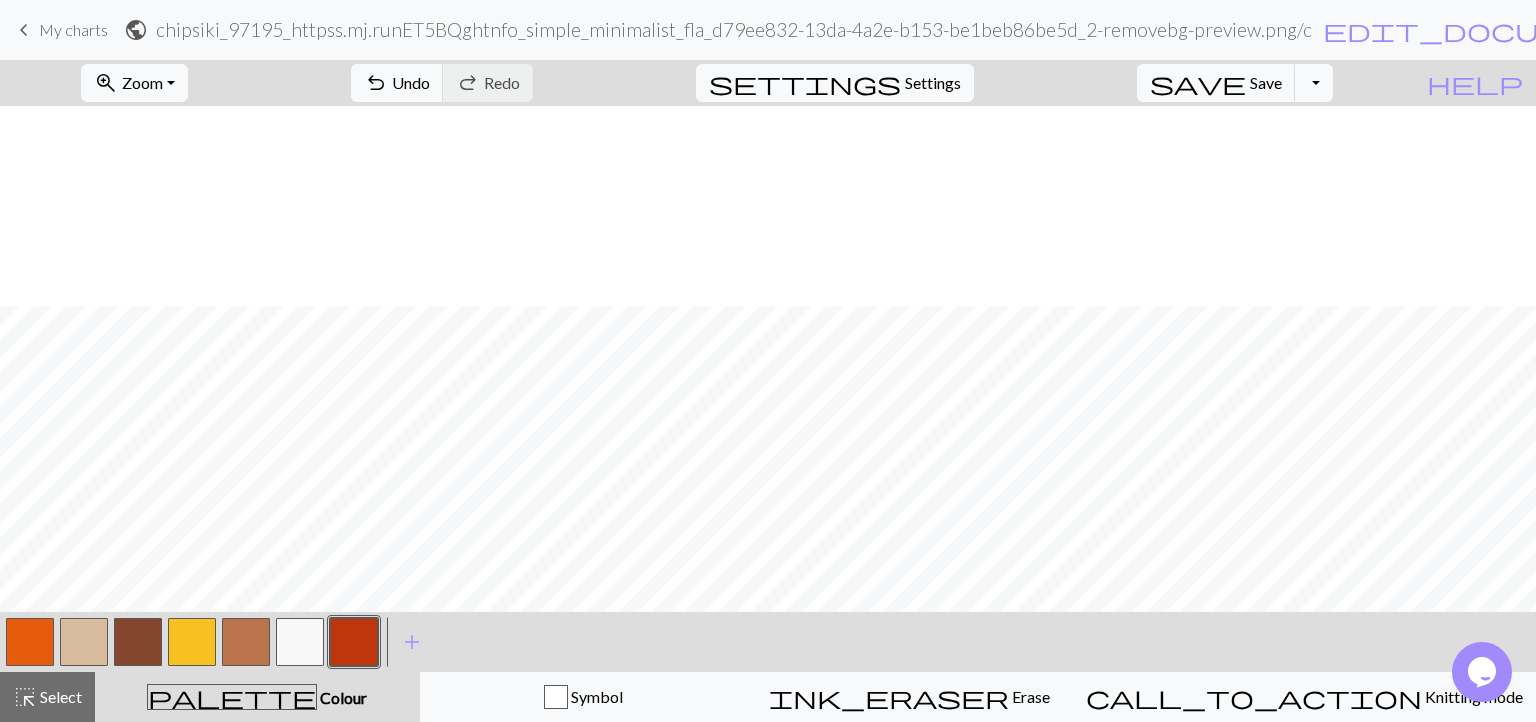 scroll, scrollTop: 278, scrollLeft: 0, axis: vertical 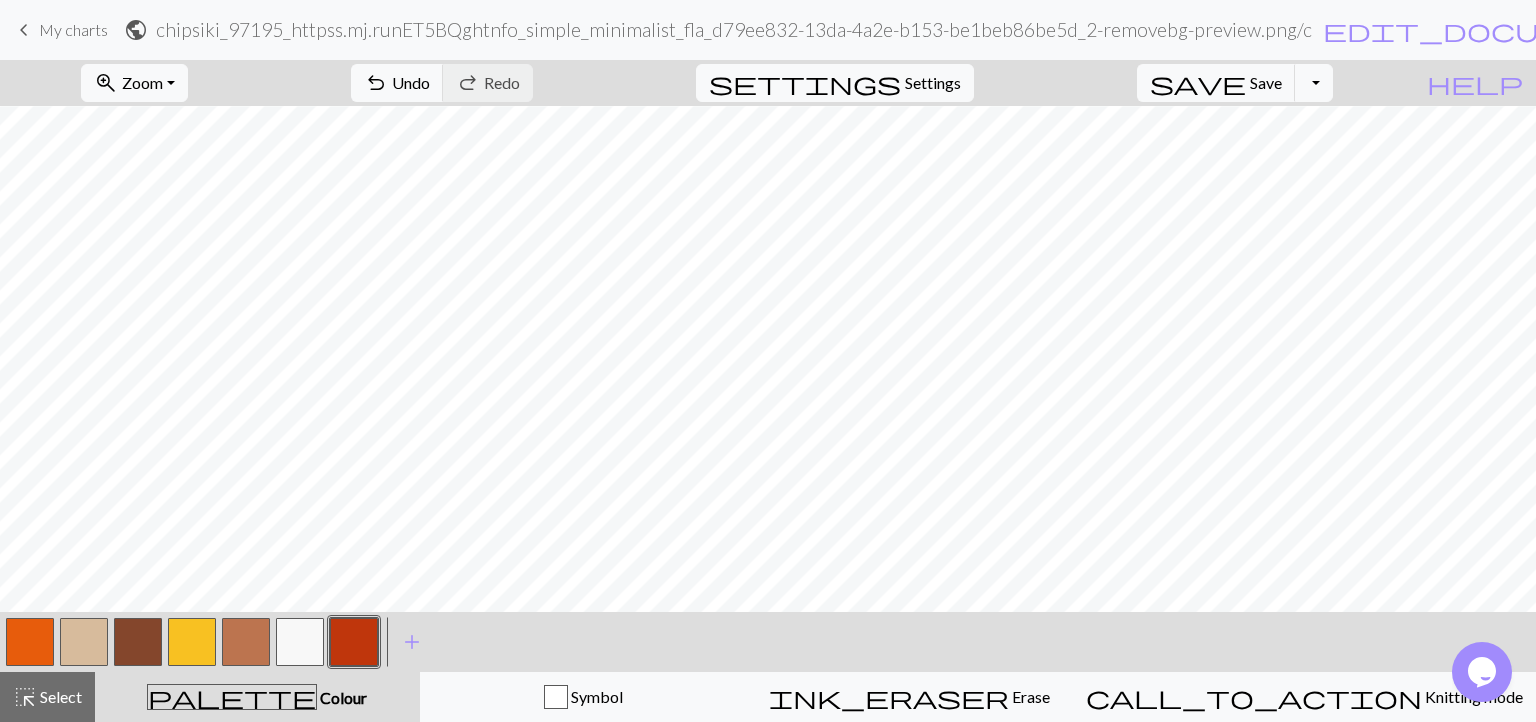 click at bounding box center [30, 642] 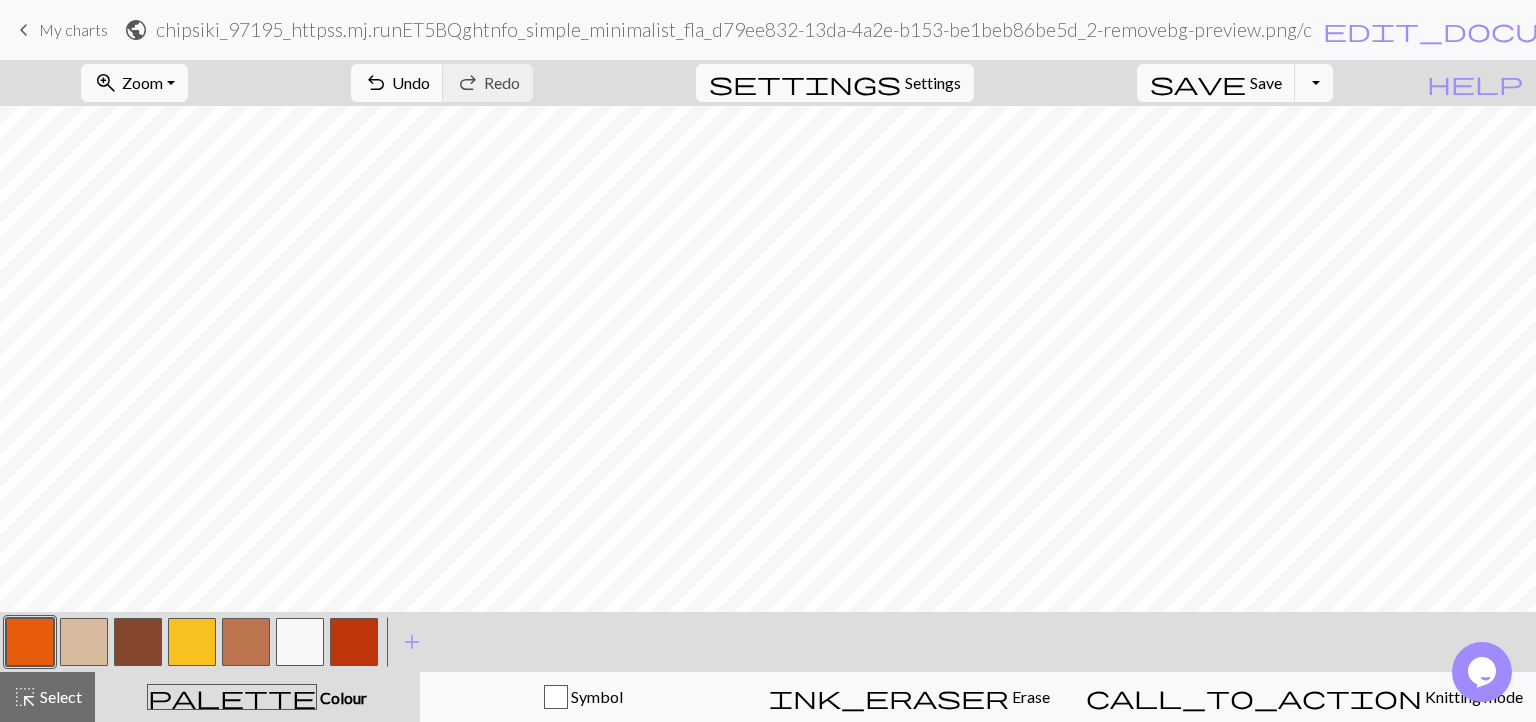 click at bounding box center [192, 642] 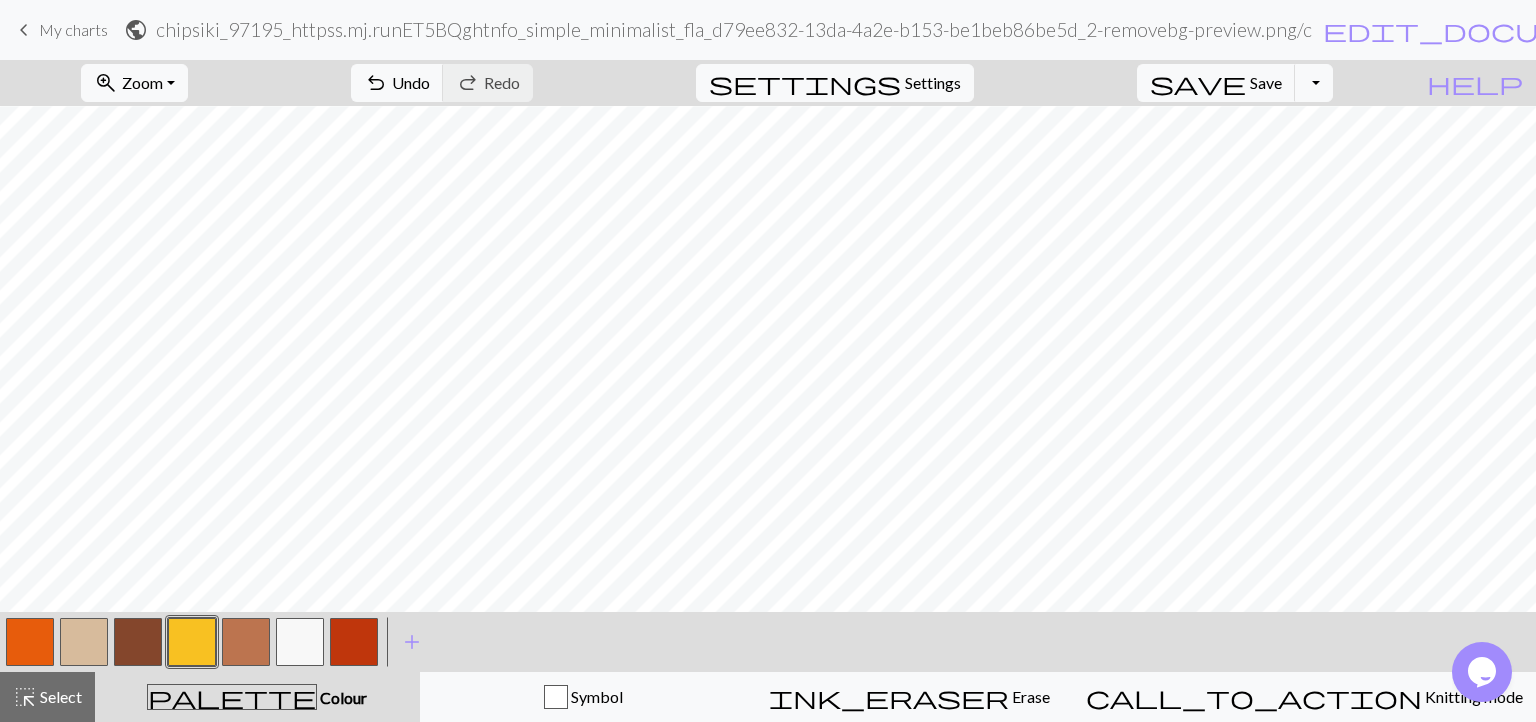 click at bounding box center (30, 642) 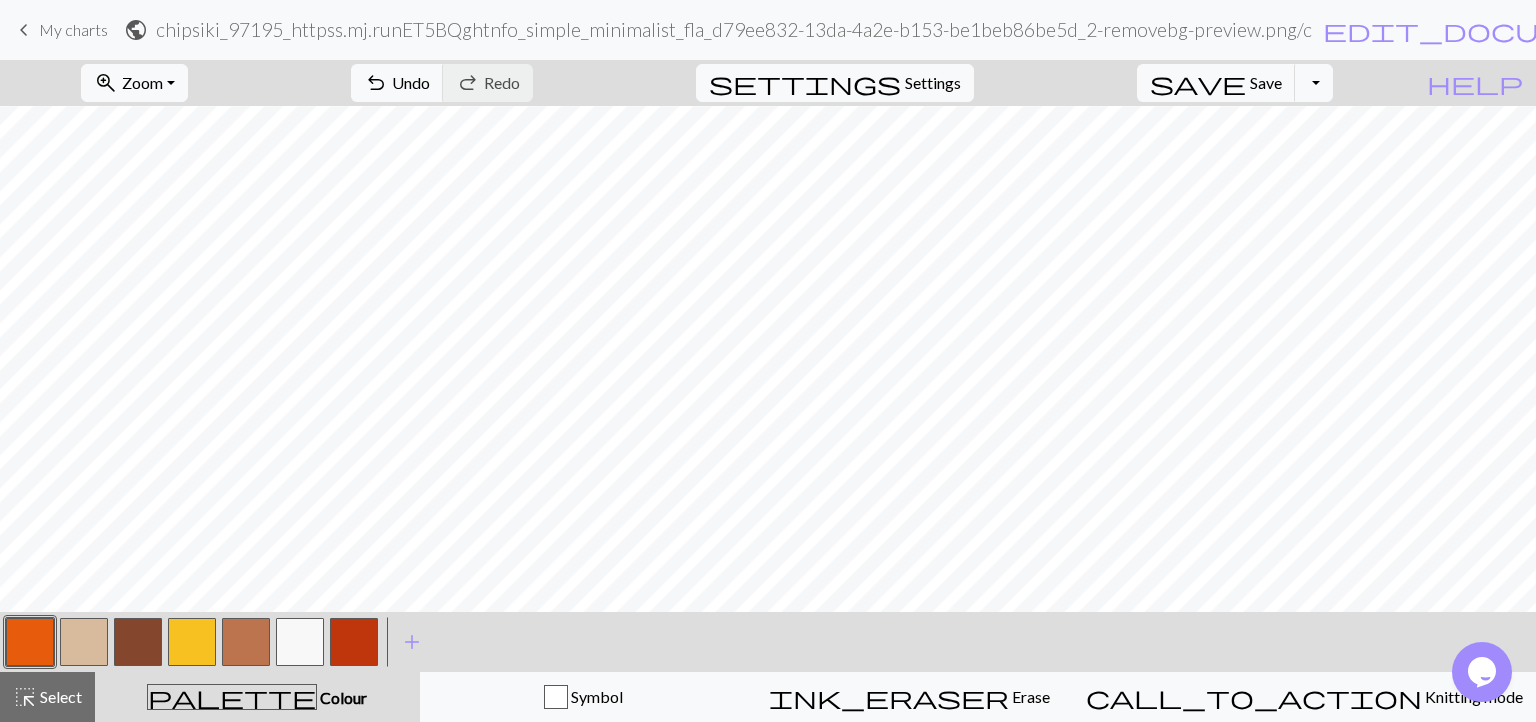 click at bounding box center (192, 642) 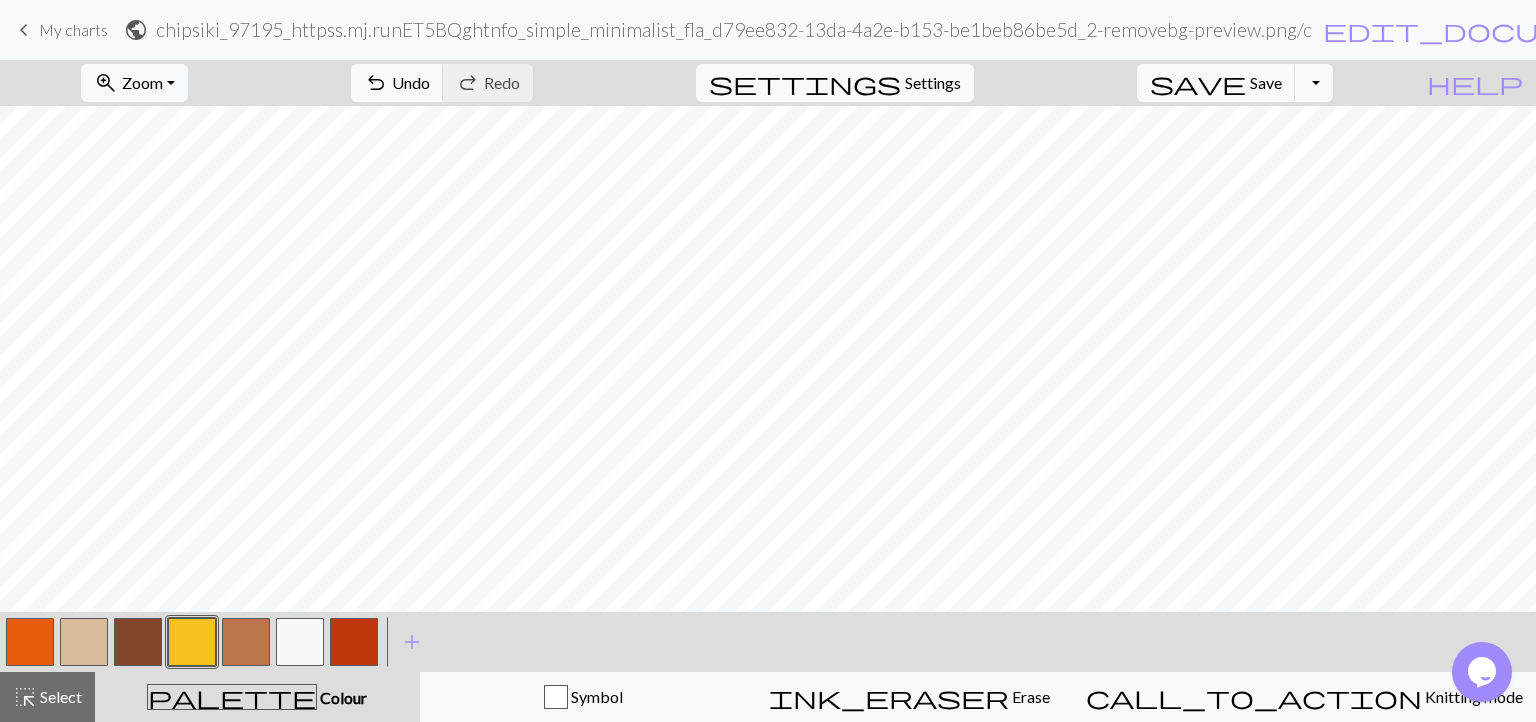 click at bounding box center [84, 642] 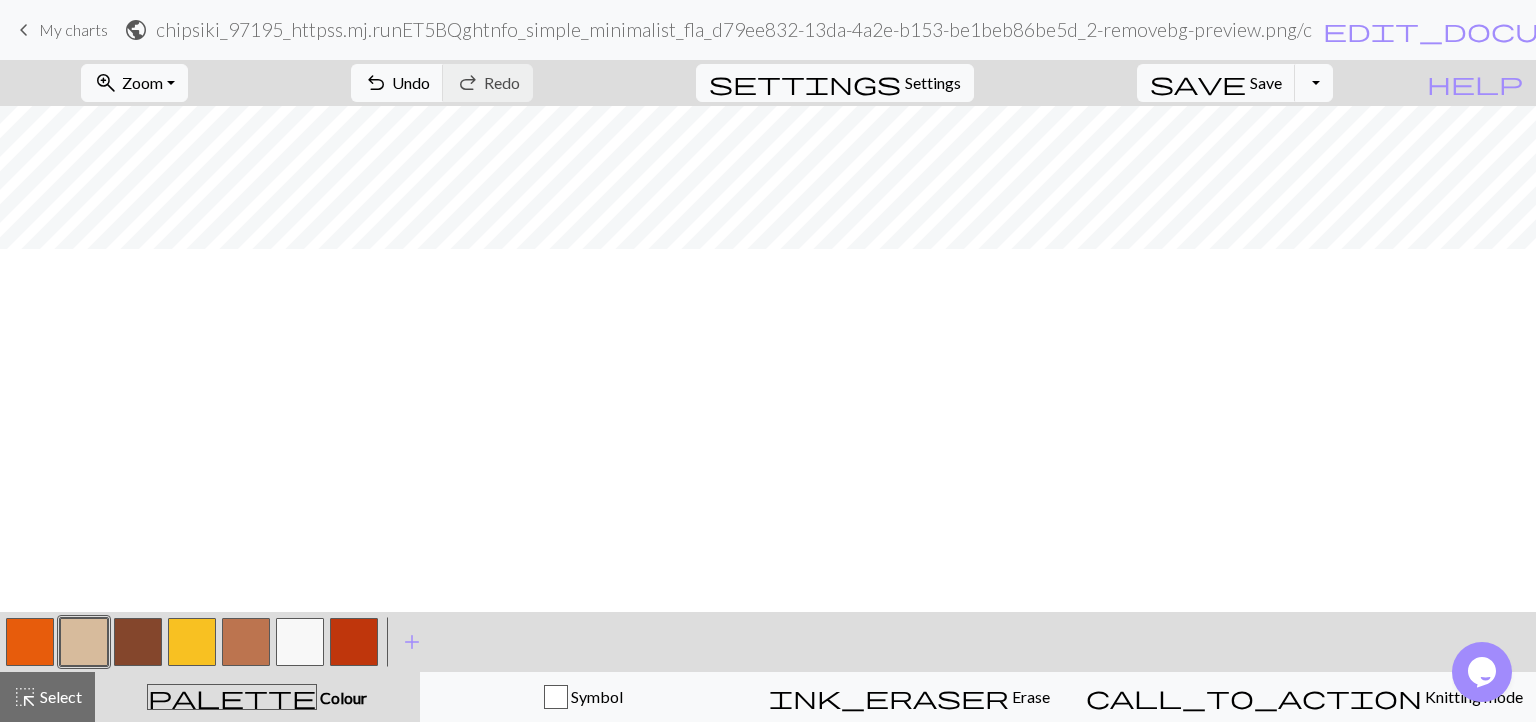 scroll, scrollTop: 0, scrollLeft: 0, axis: both 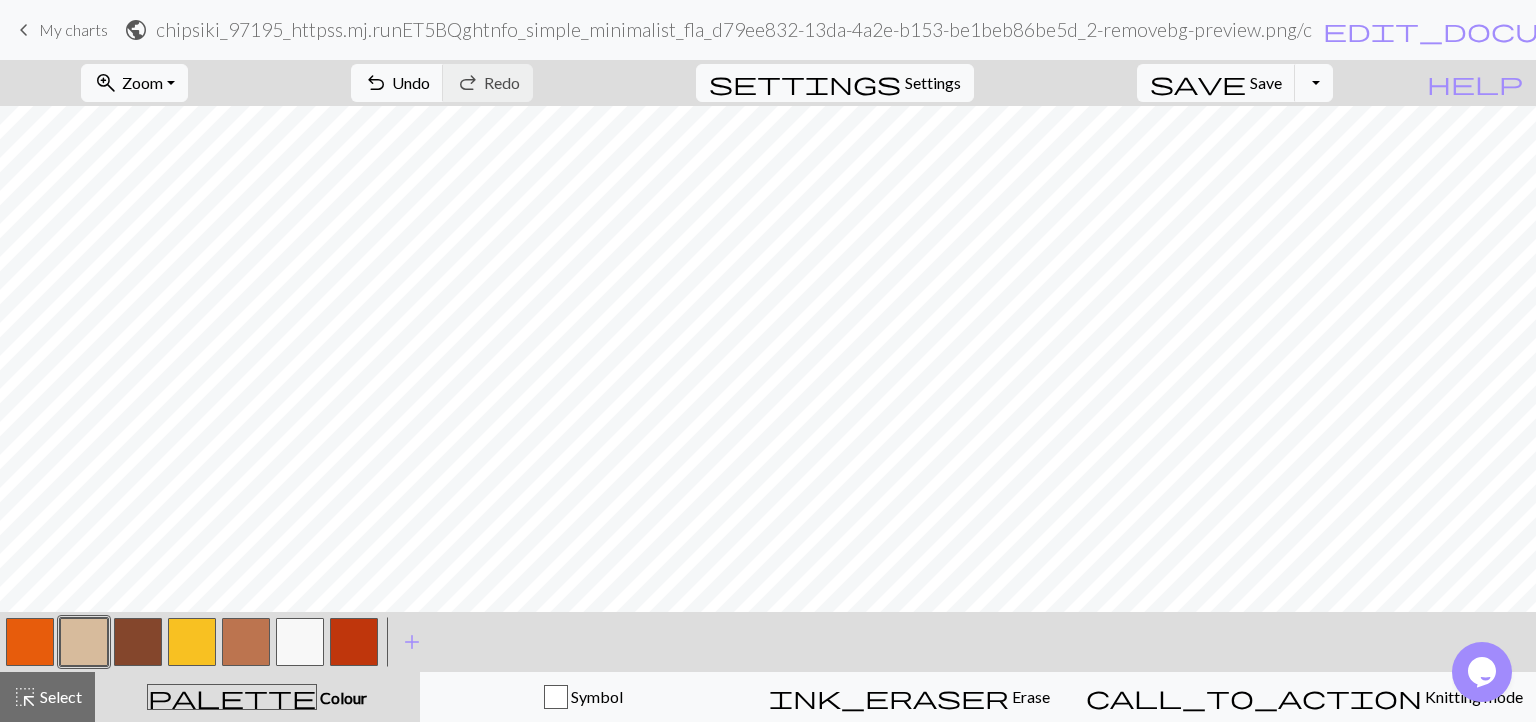 click at bounding box center (246, 642) 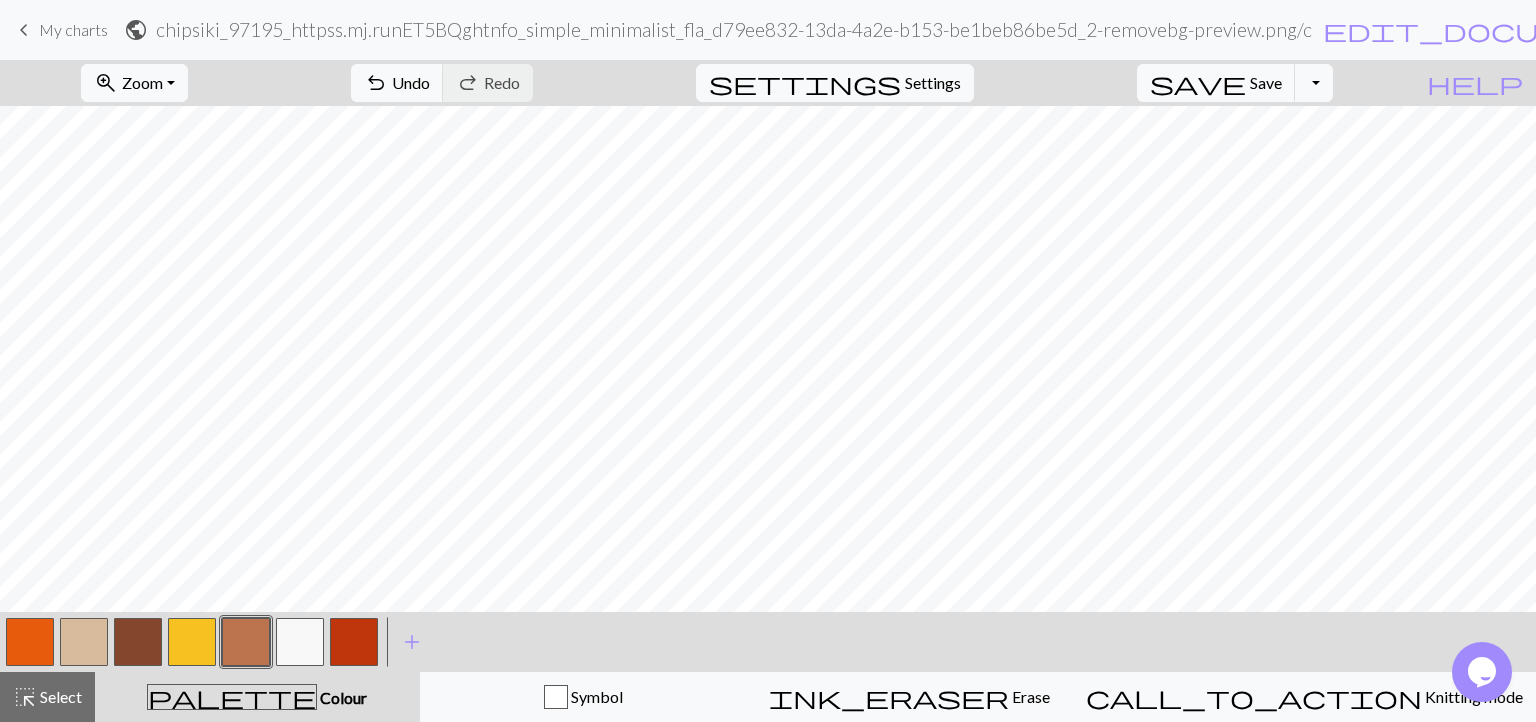 click at bounding box center (300, 642) 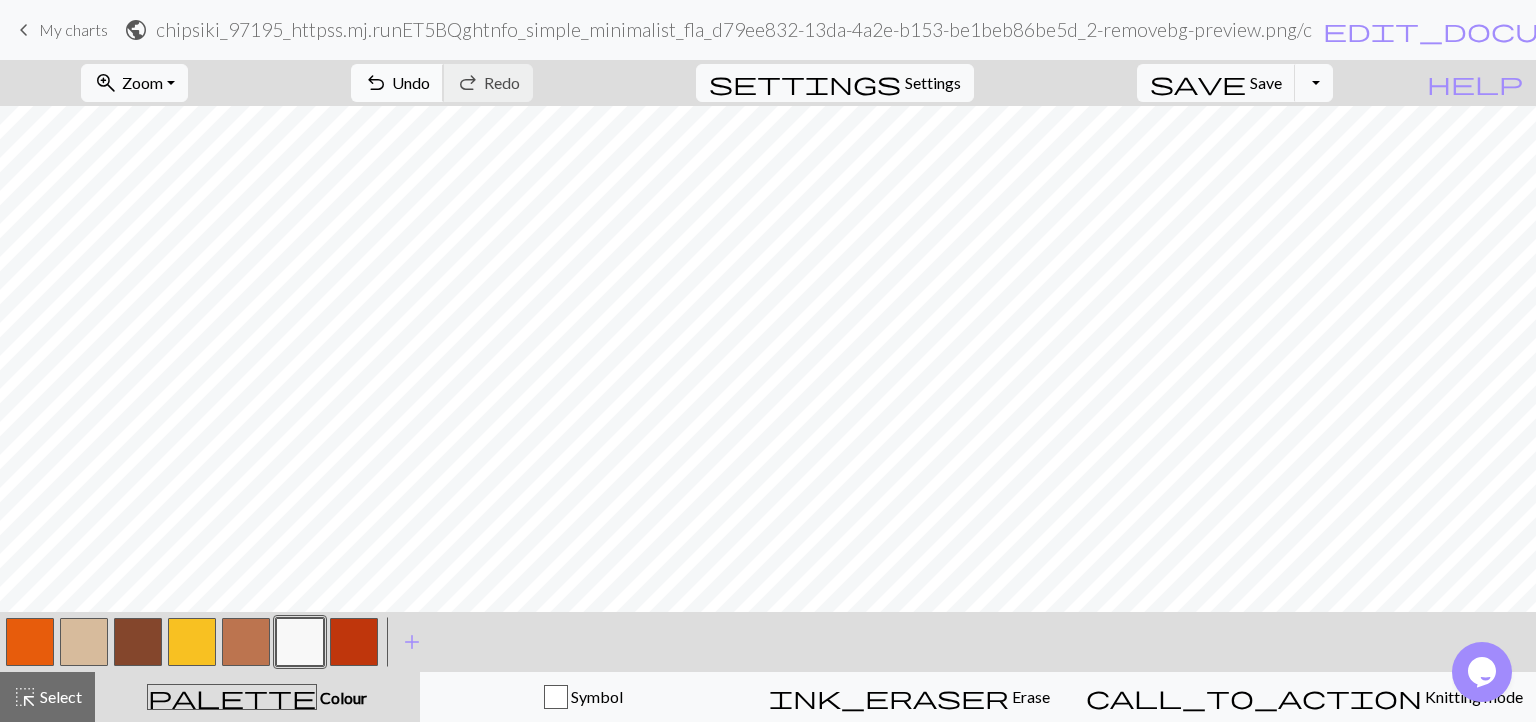 click on "Undo" at bounding box center [411, 82] 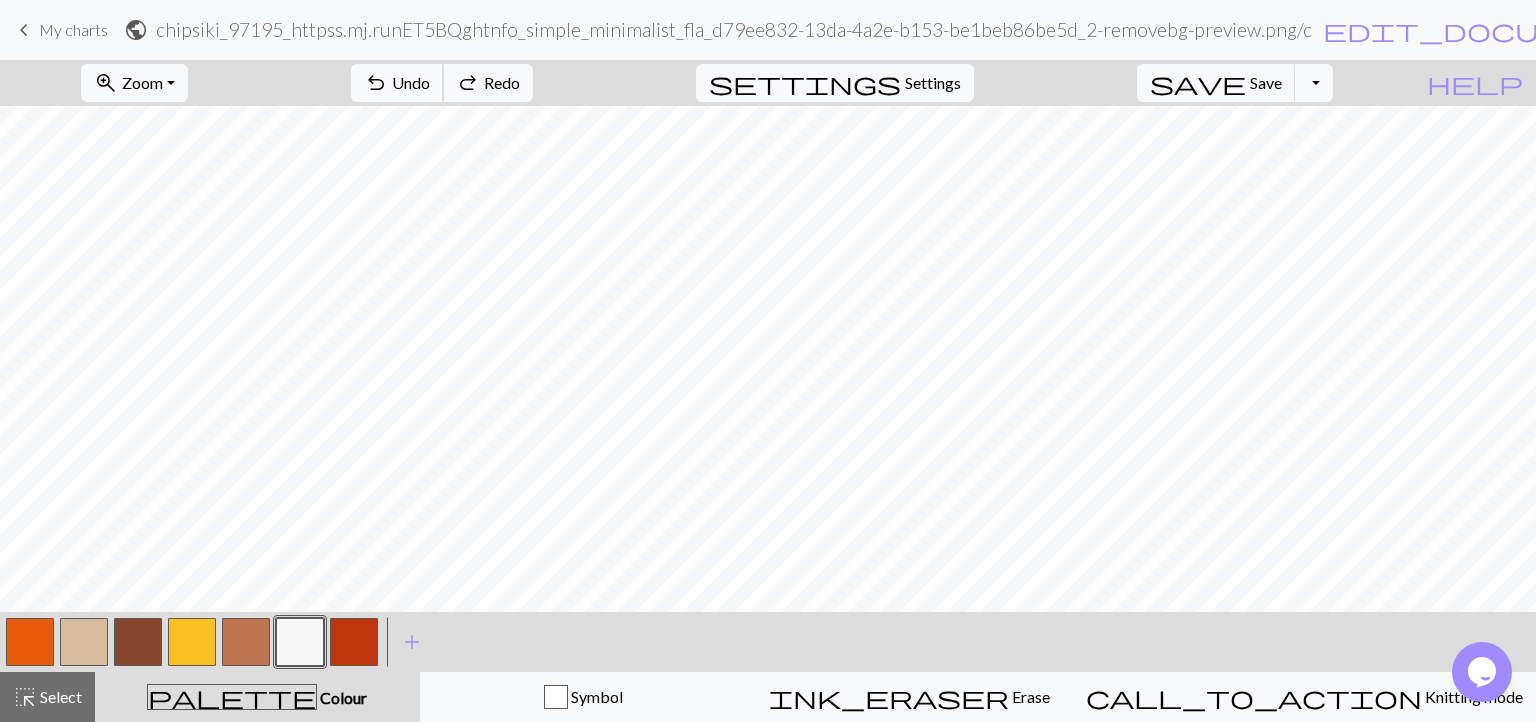 click on "Undo" at bounding box center [411, 82] 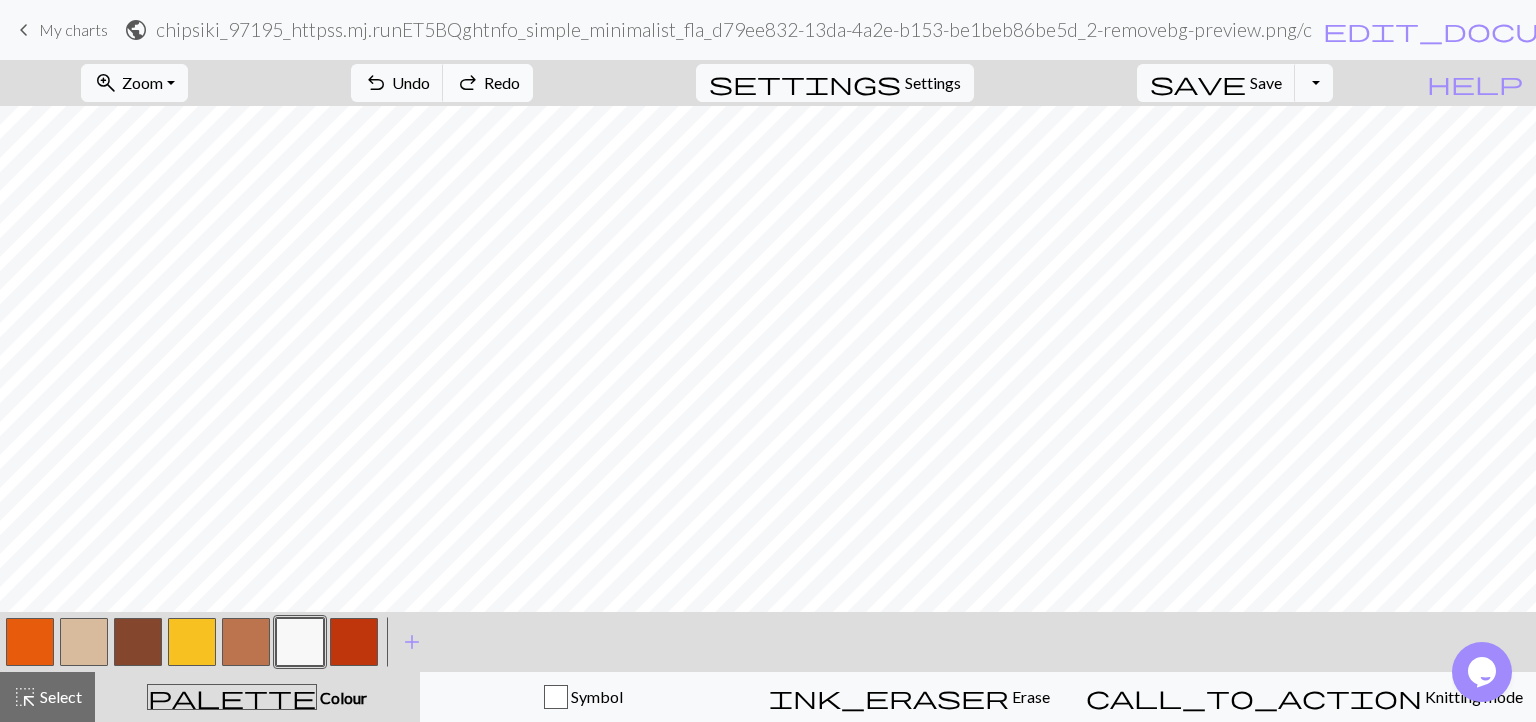 click on "redo Redo Redo" at bounding box center (488, 83) 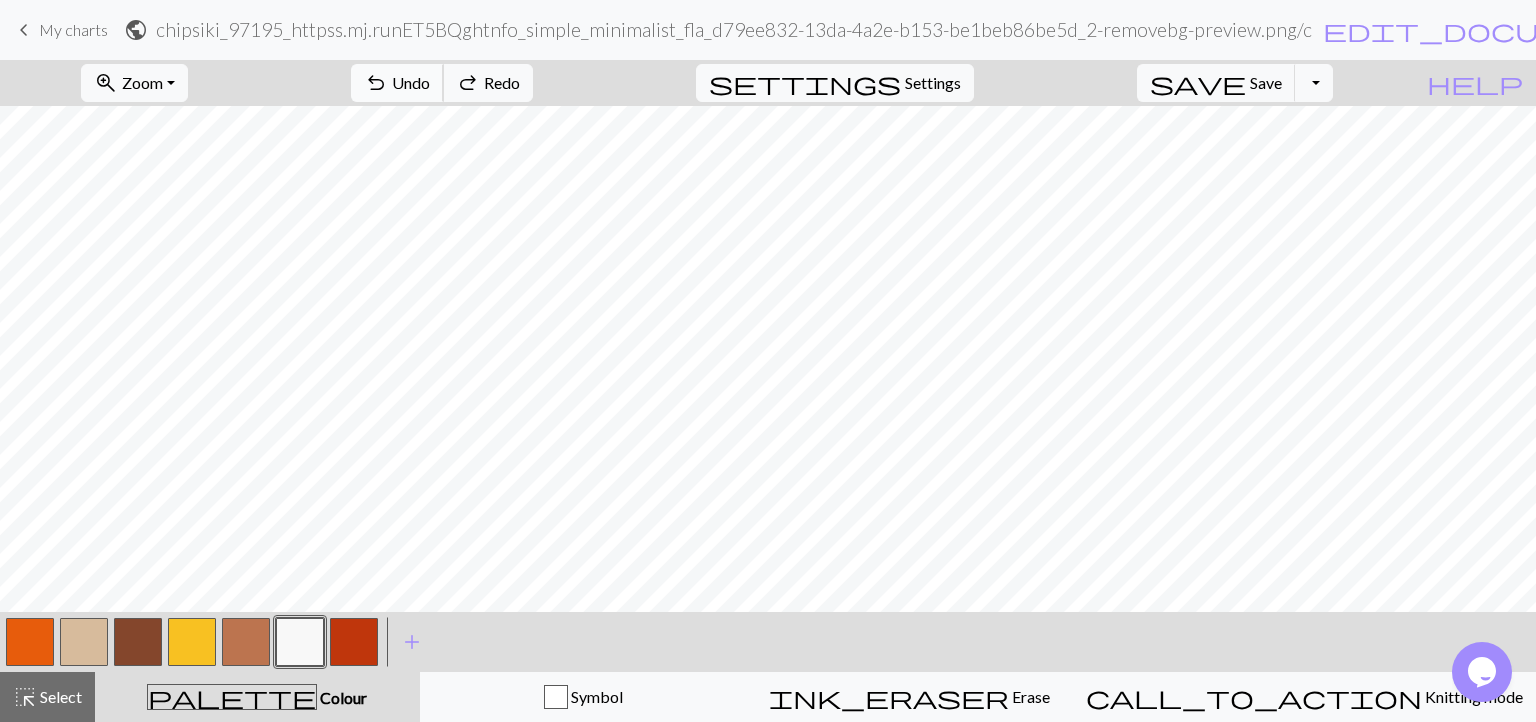 click on "Undo" at bounding box center (411, 82) 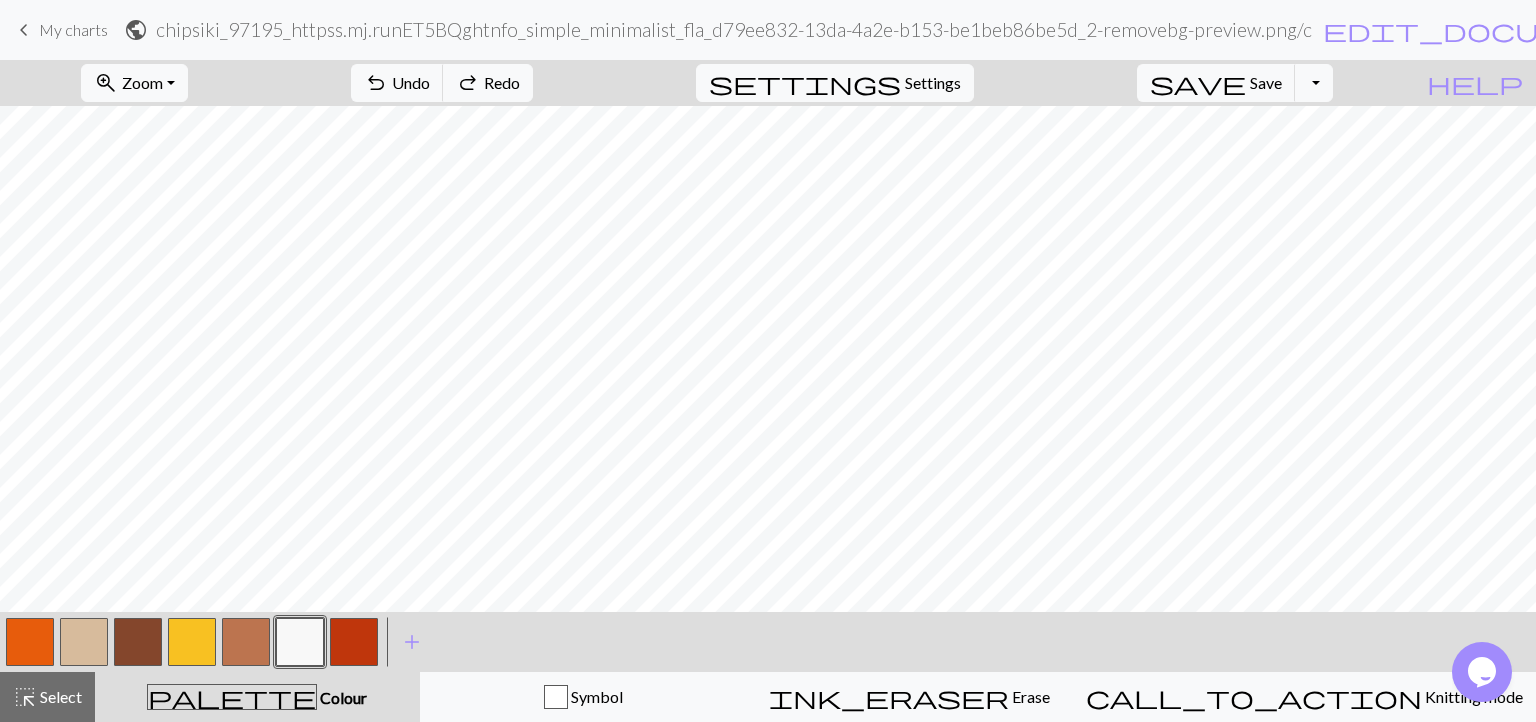 click on "Colour" at bounding box center [342, 697] 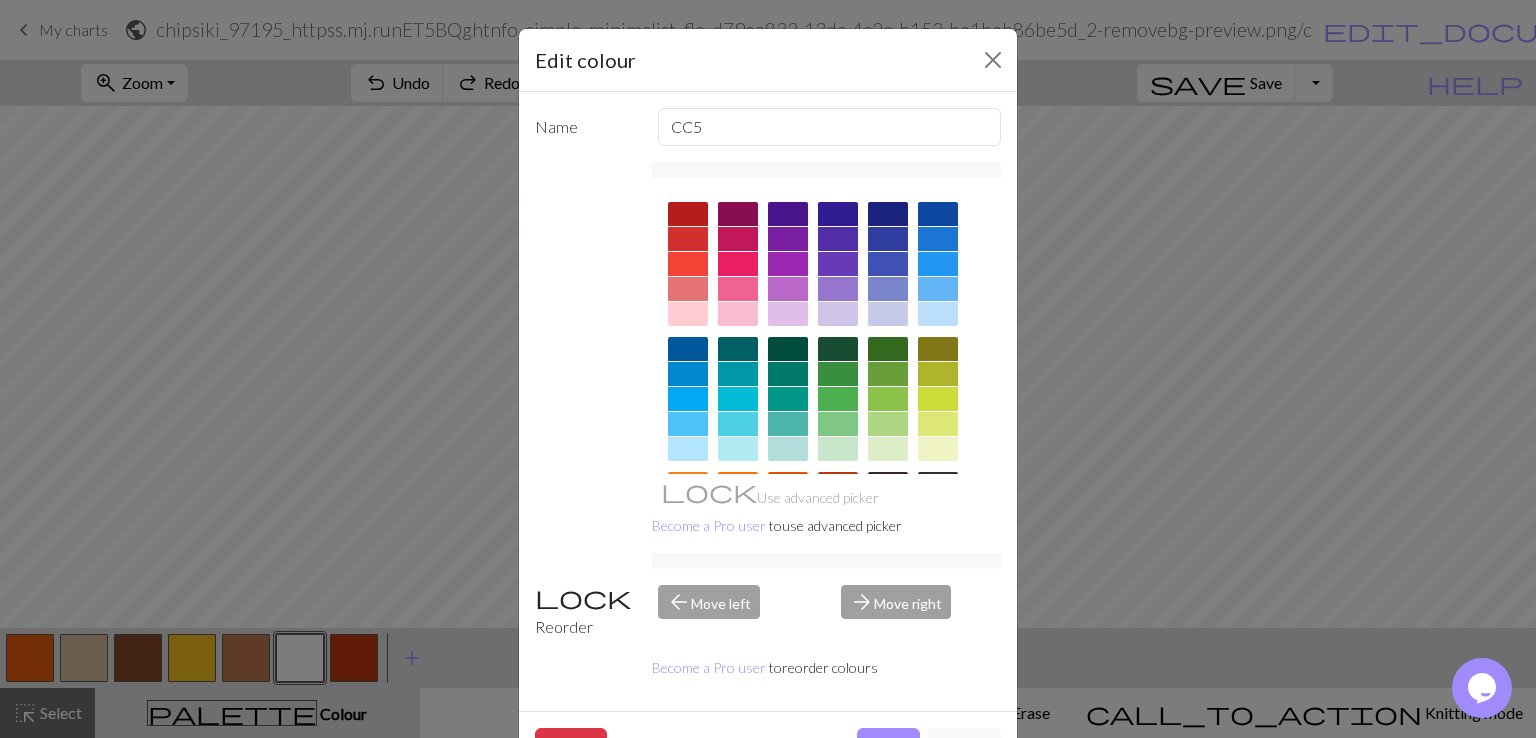 click at bounding box center [738, 424] 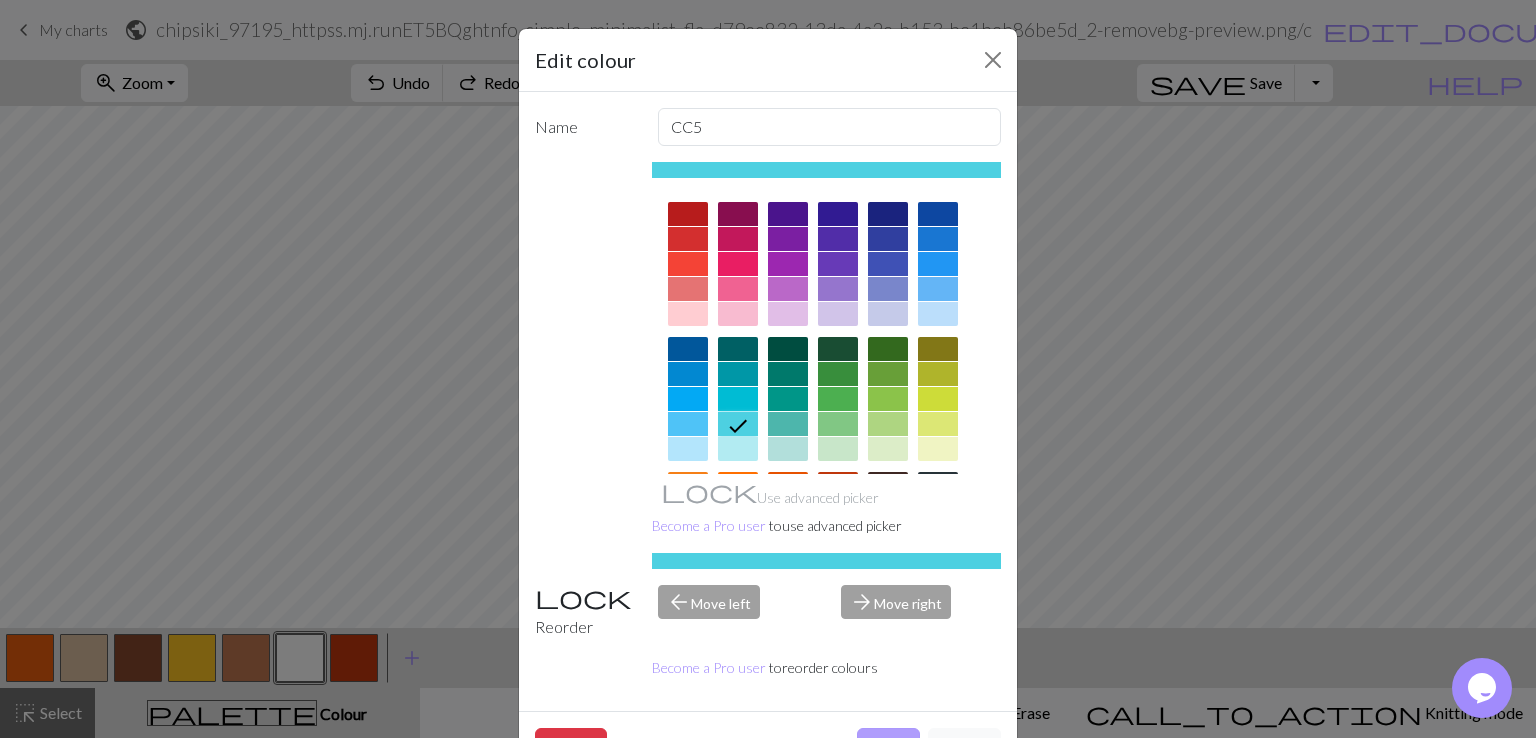 click on "Done" at bounding box center [888, 747] 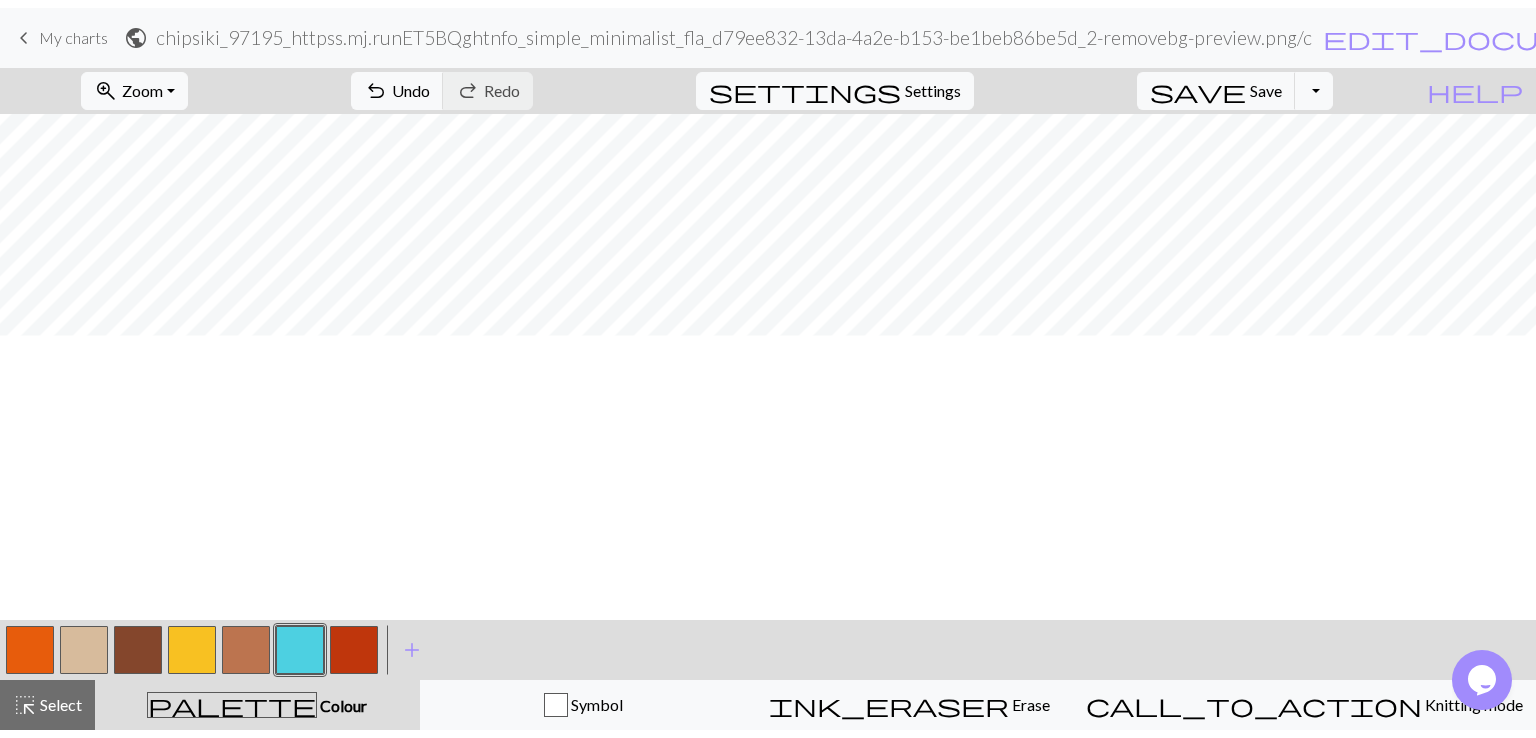 scroll, scrollTop: 78, scrollLeft: 0, axis: vertical 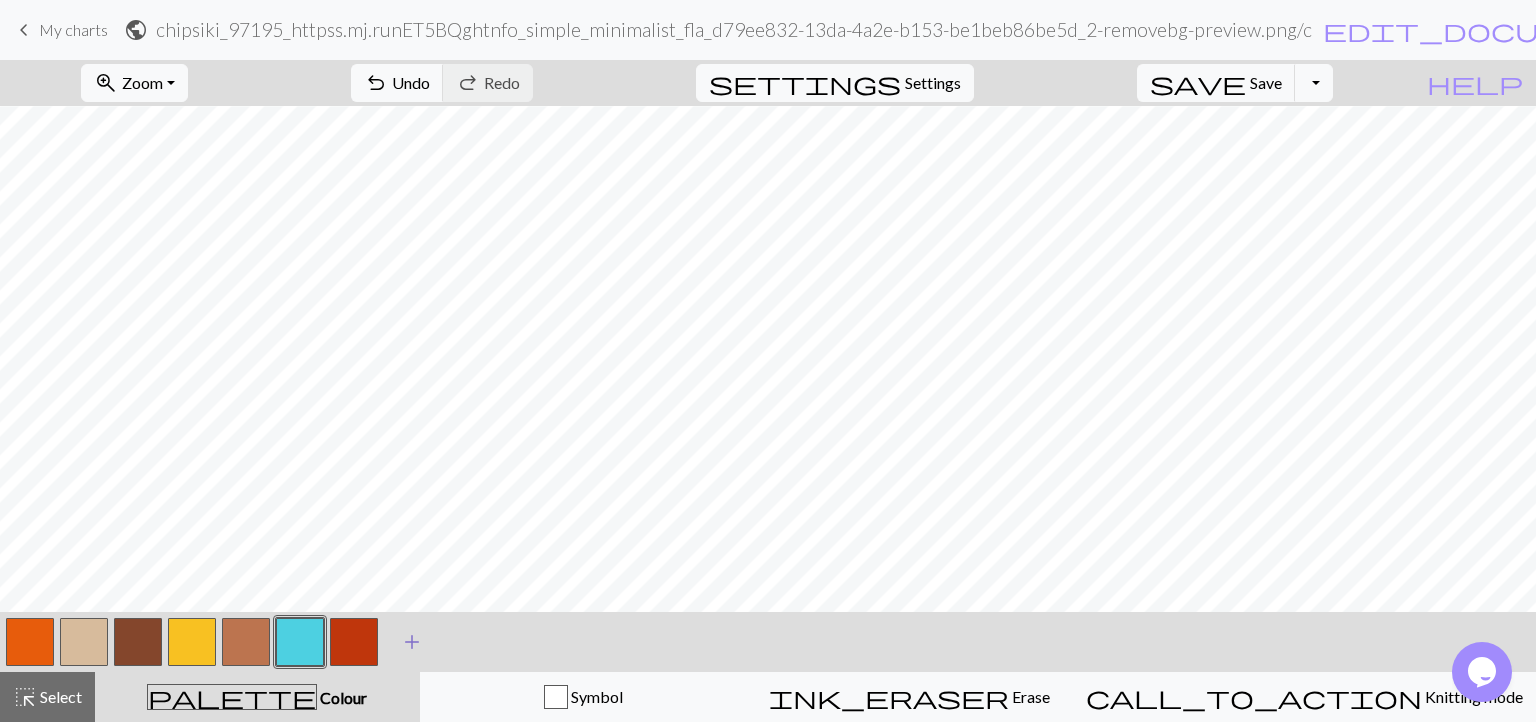click on "add" at bounding box center [412, 642] 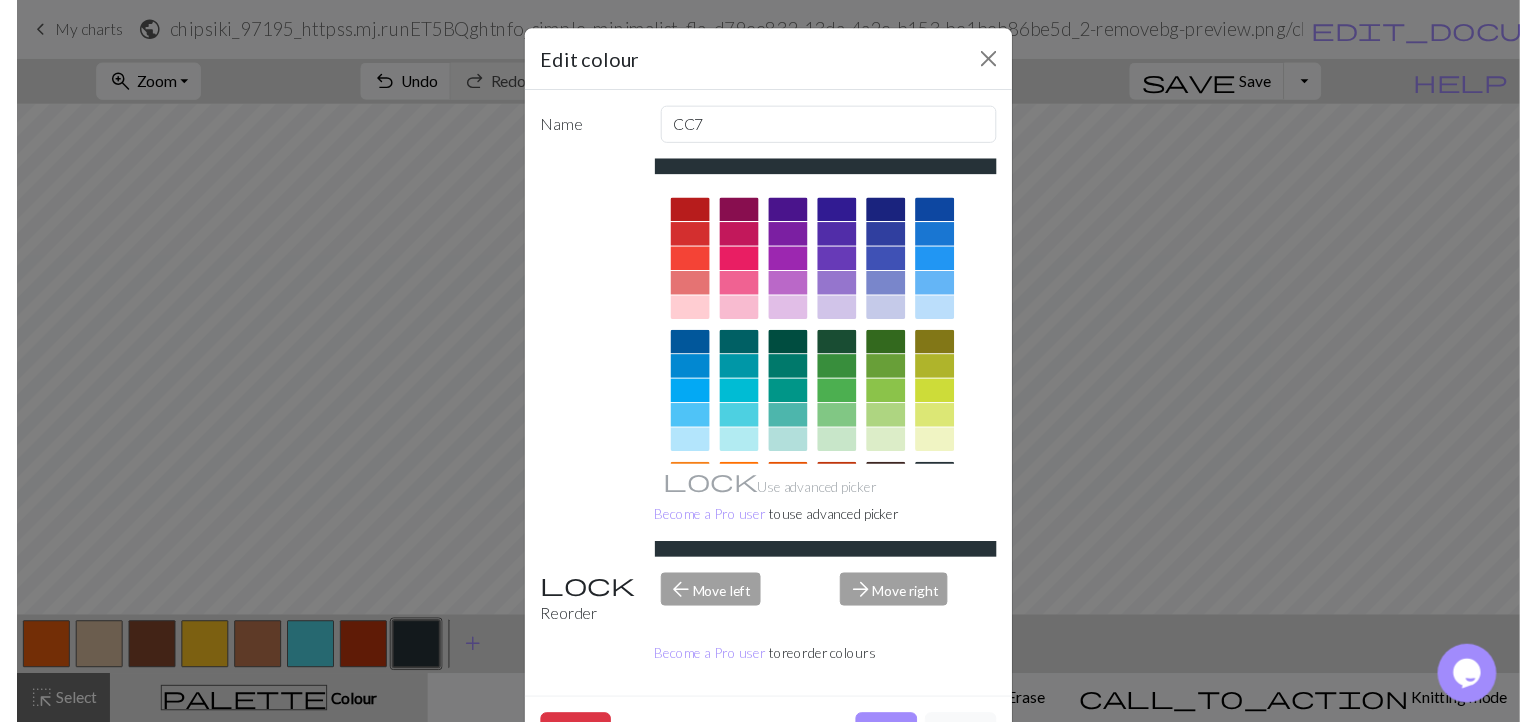 scroll, scrollTop: 280, scrollLeft: 0, axis: vertical 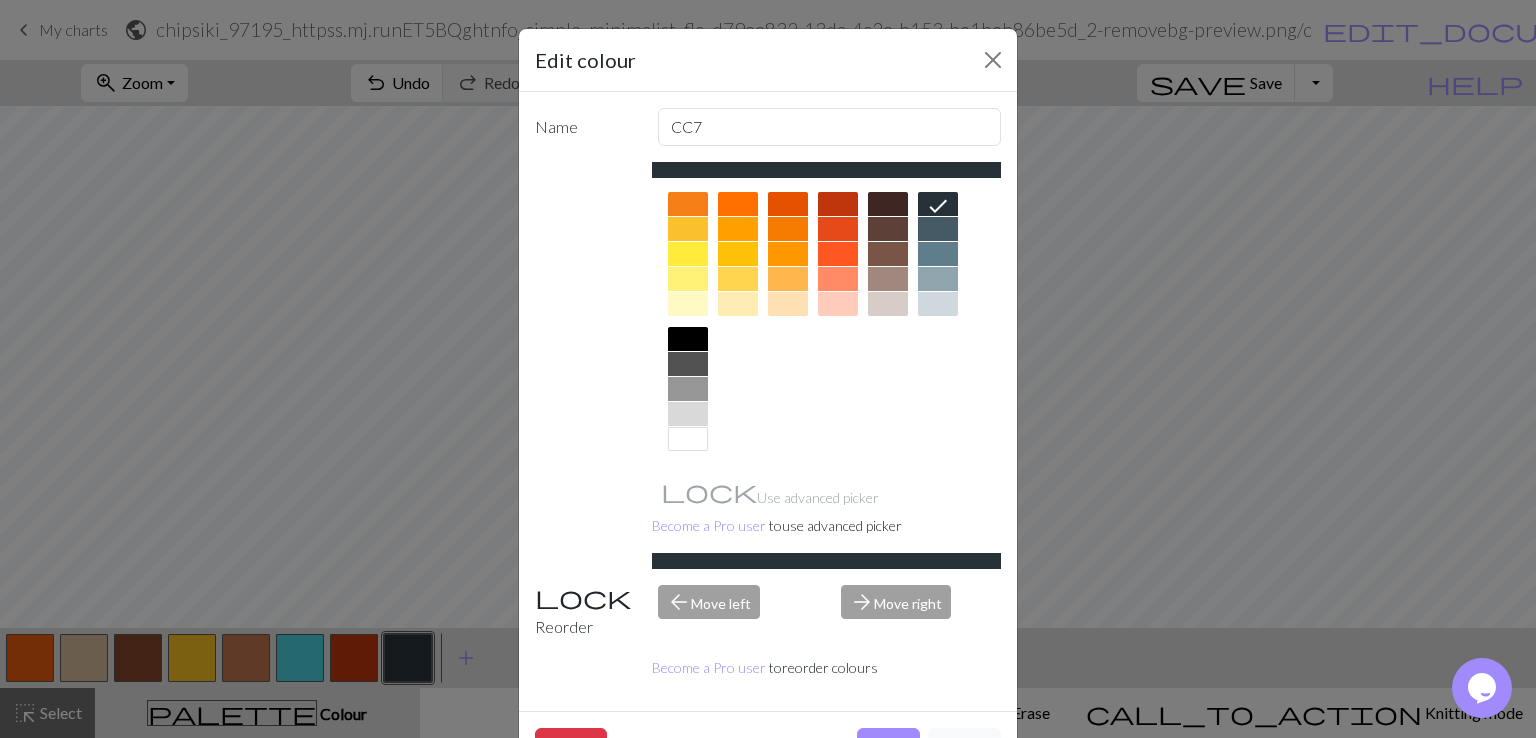 click at bounding box center [688, 439] 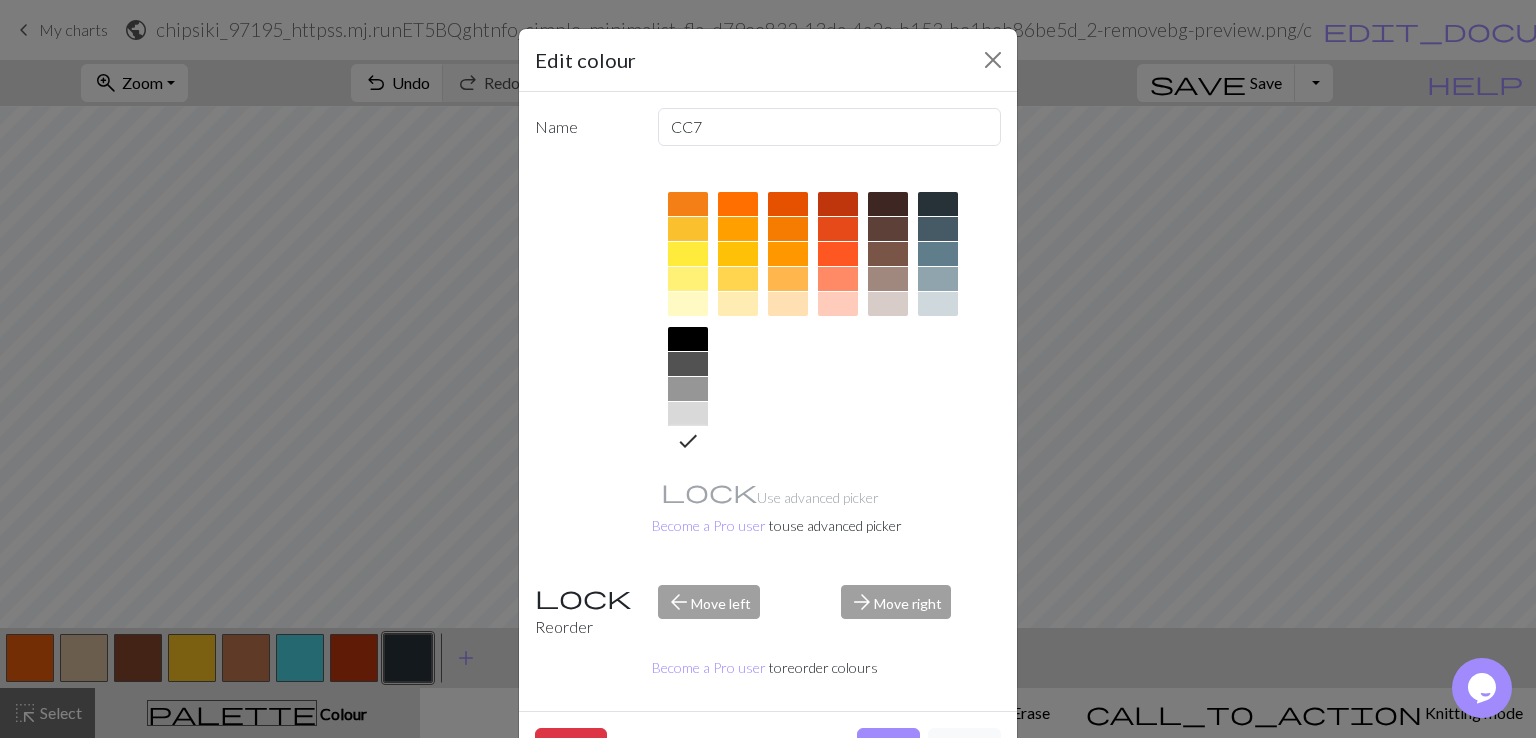 click on "Done" at bounding box center [888, 747] 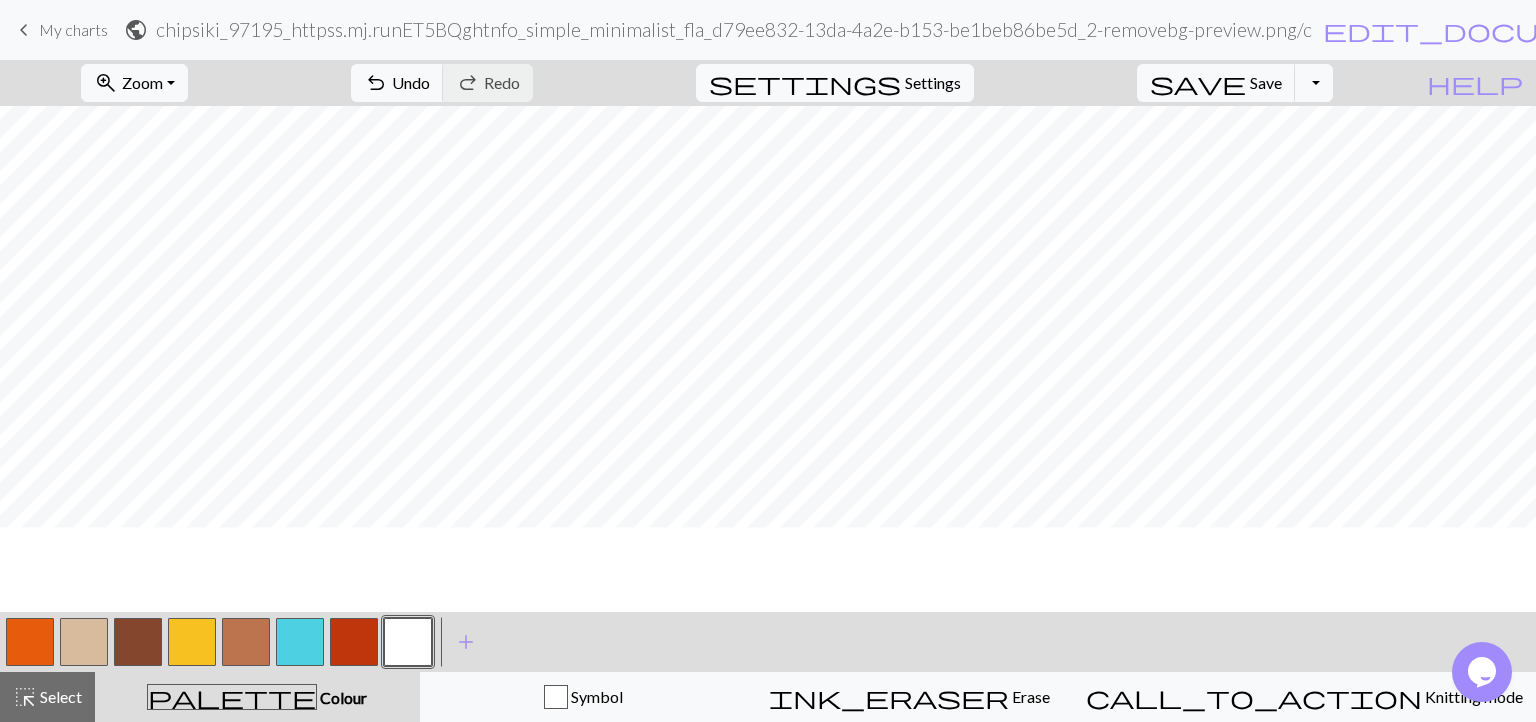 scroll, scrollTop: 278, scrollLeft: 0, axis: vertical 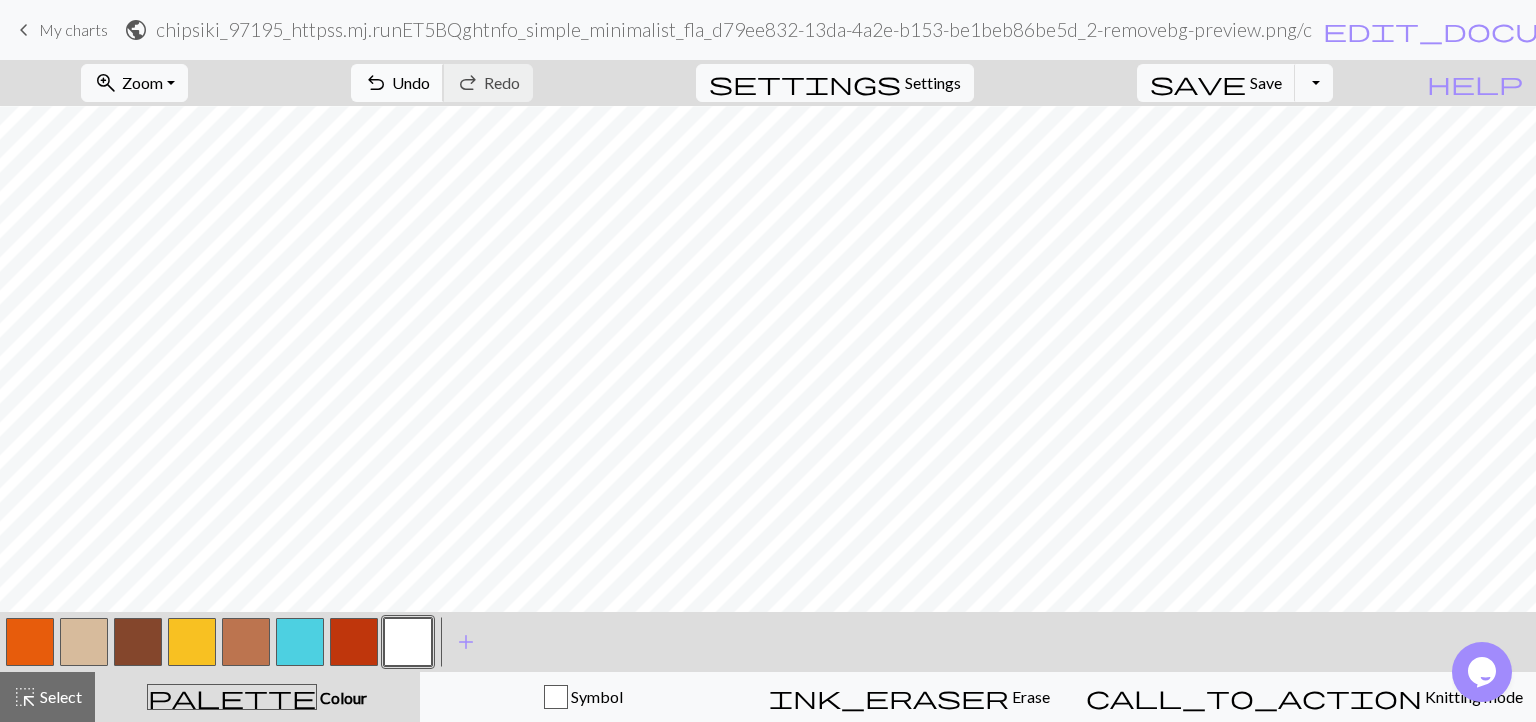 click on "undo" at bounding box center [376, 83] 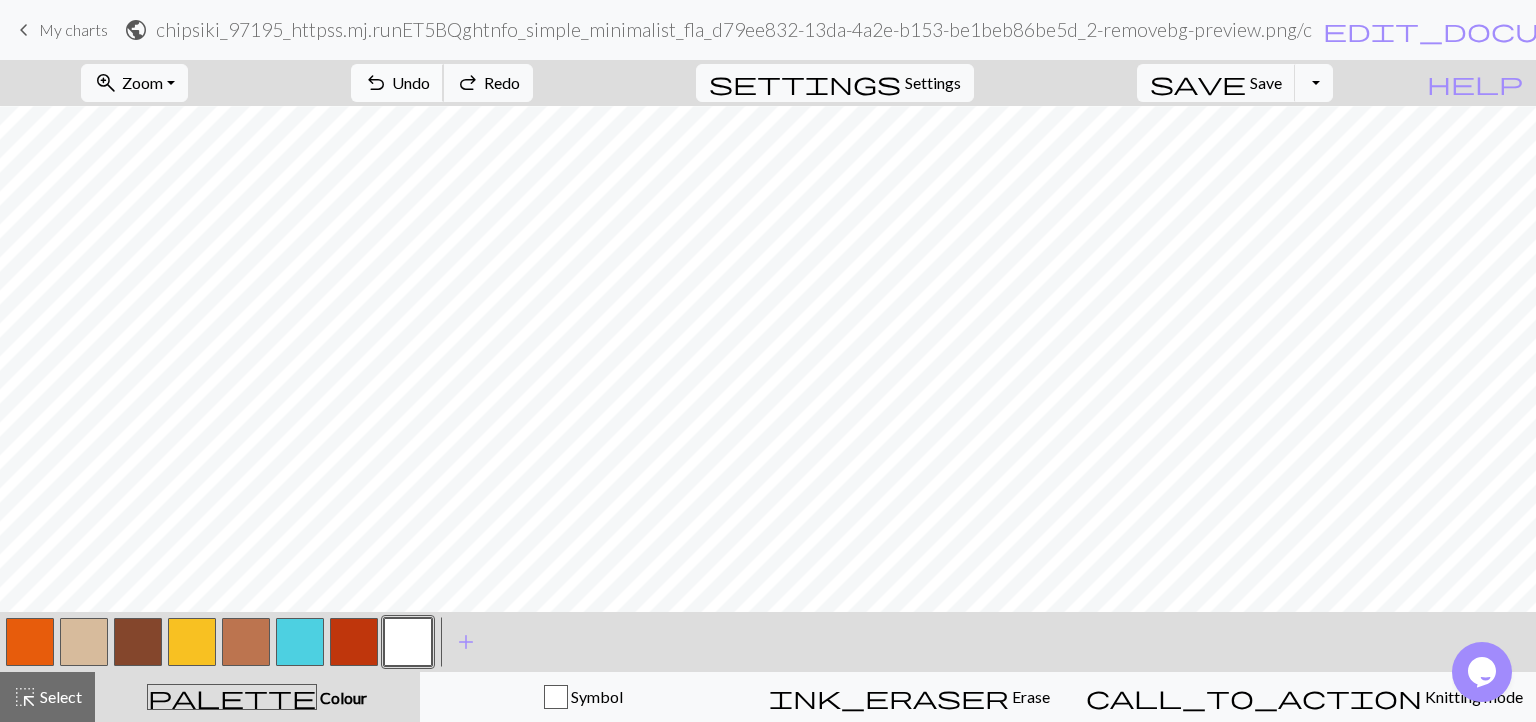 click on "undo" at bounding box center (376, 83) 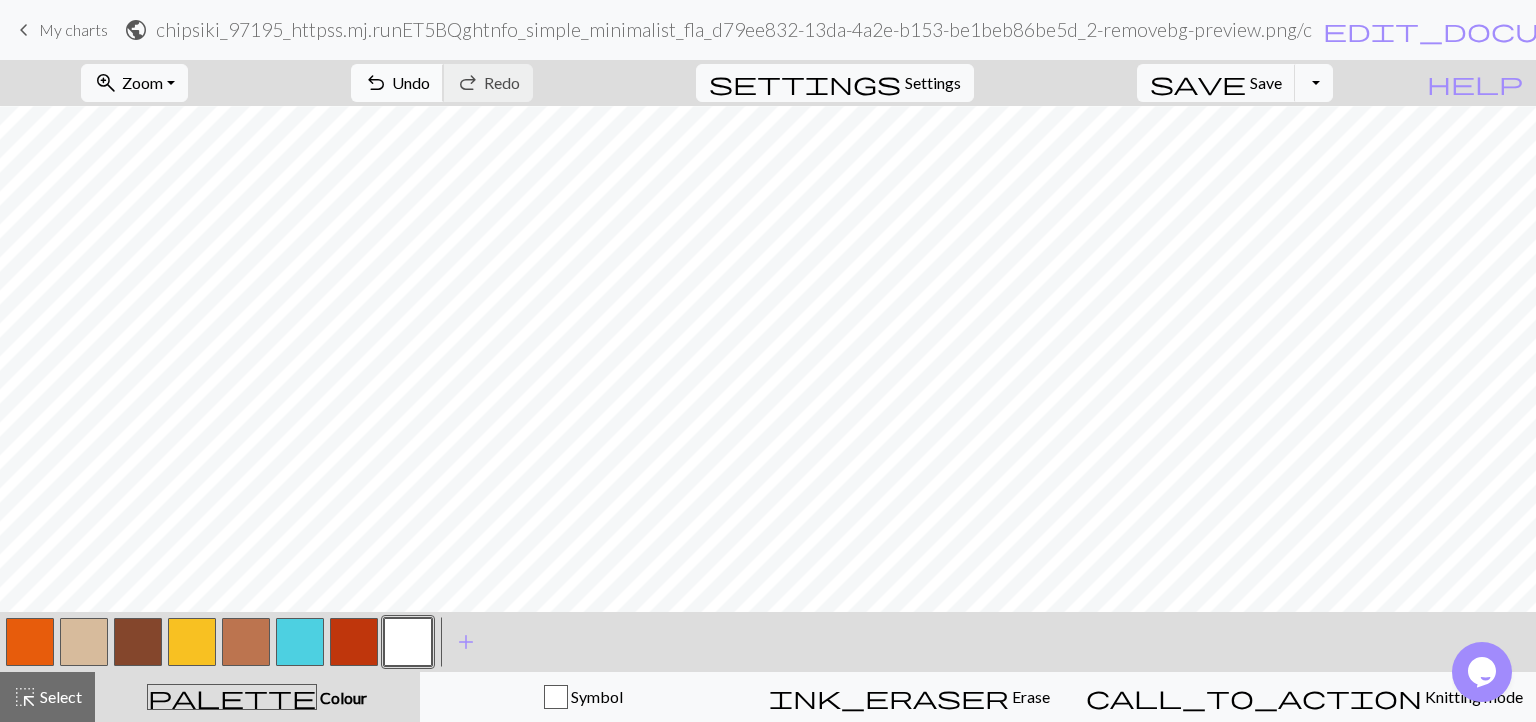 click on "Undo" at bounding box center (411, 82) 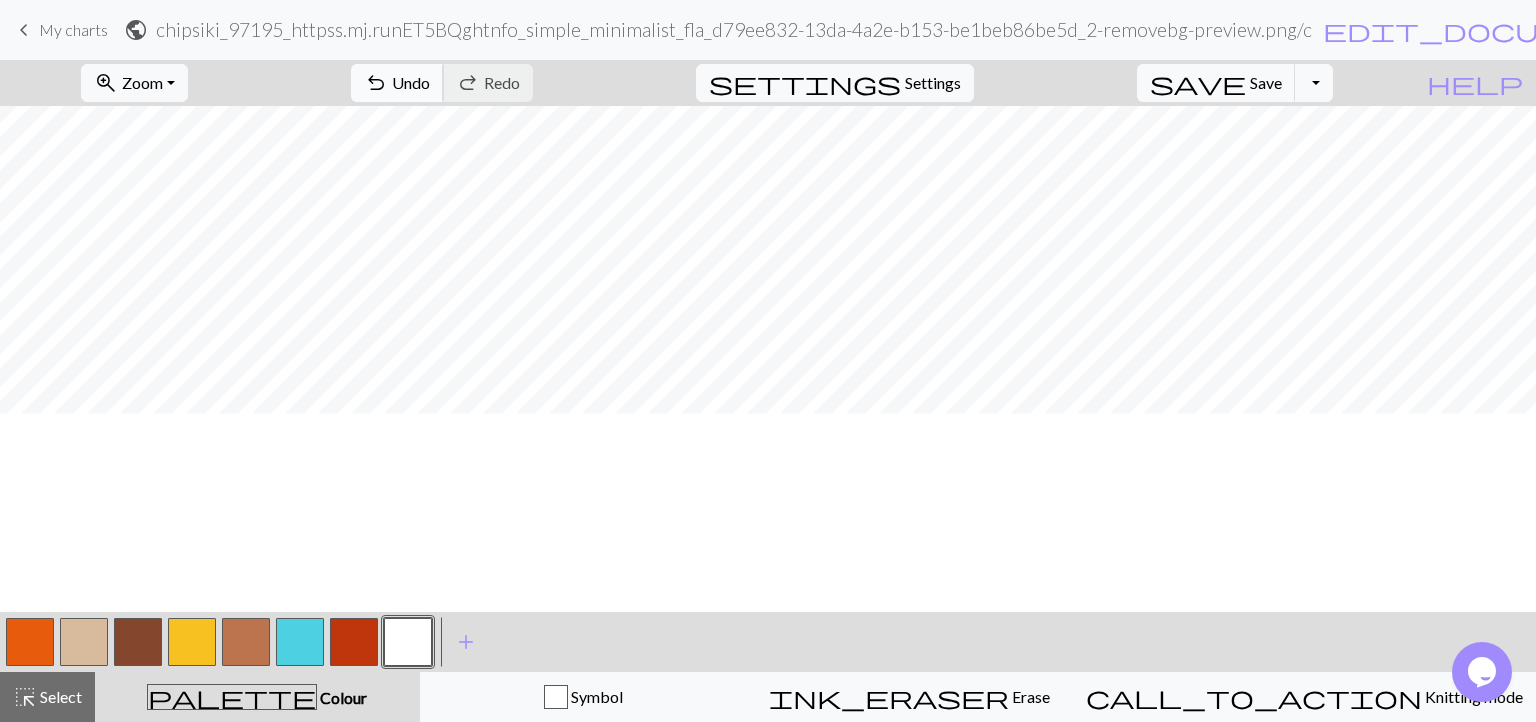 scroll, scrollTop: 78, scrollLeft: 0, axis: vertical 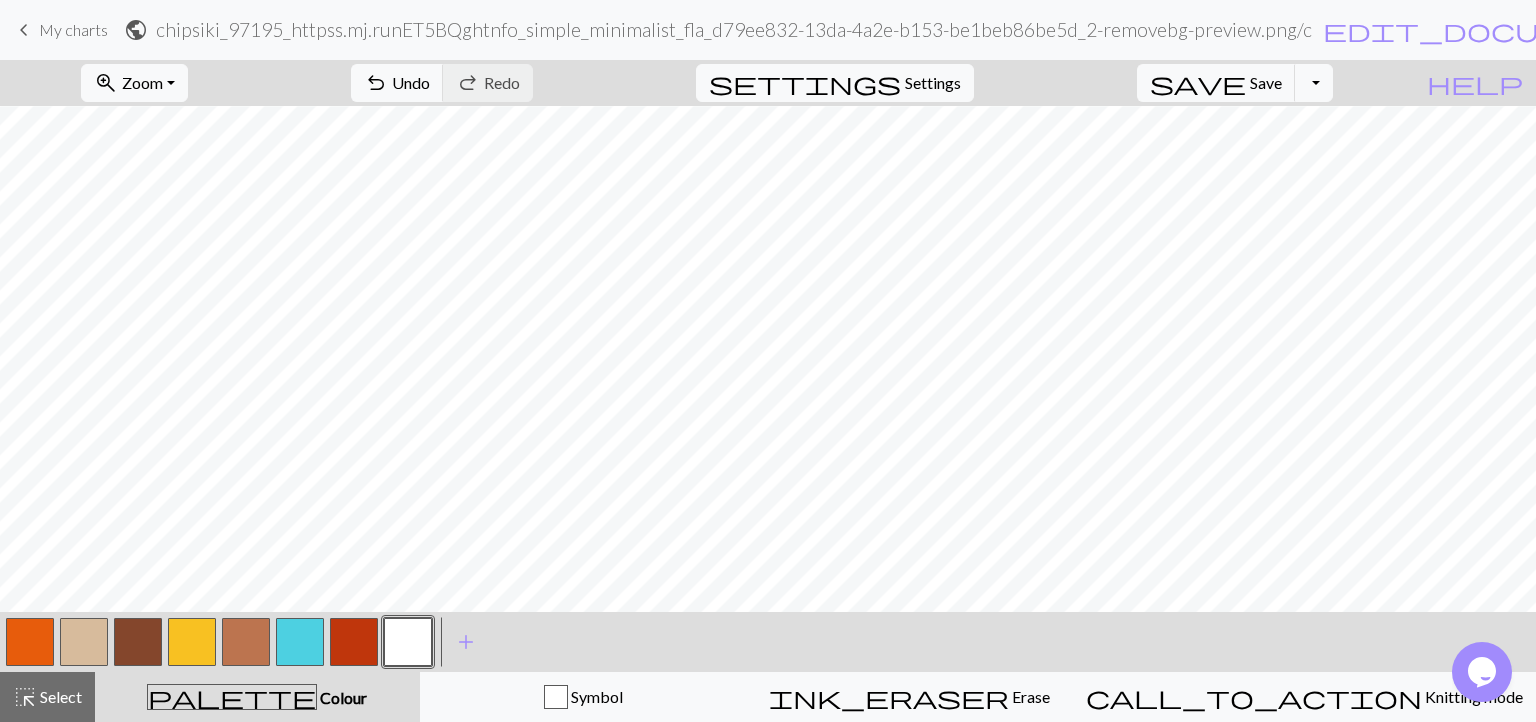 click at bounding box center [192, 642] 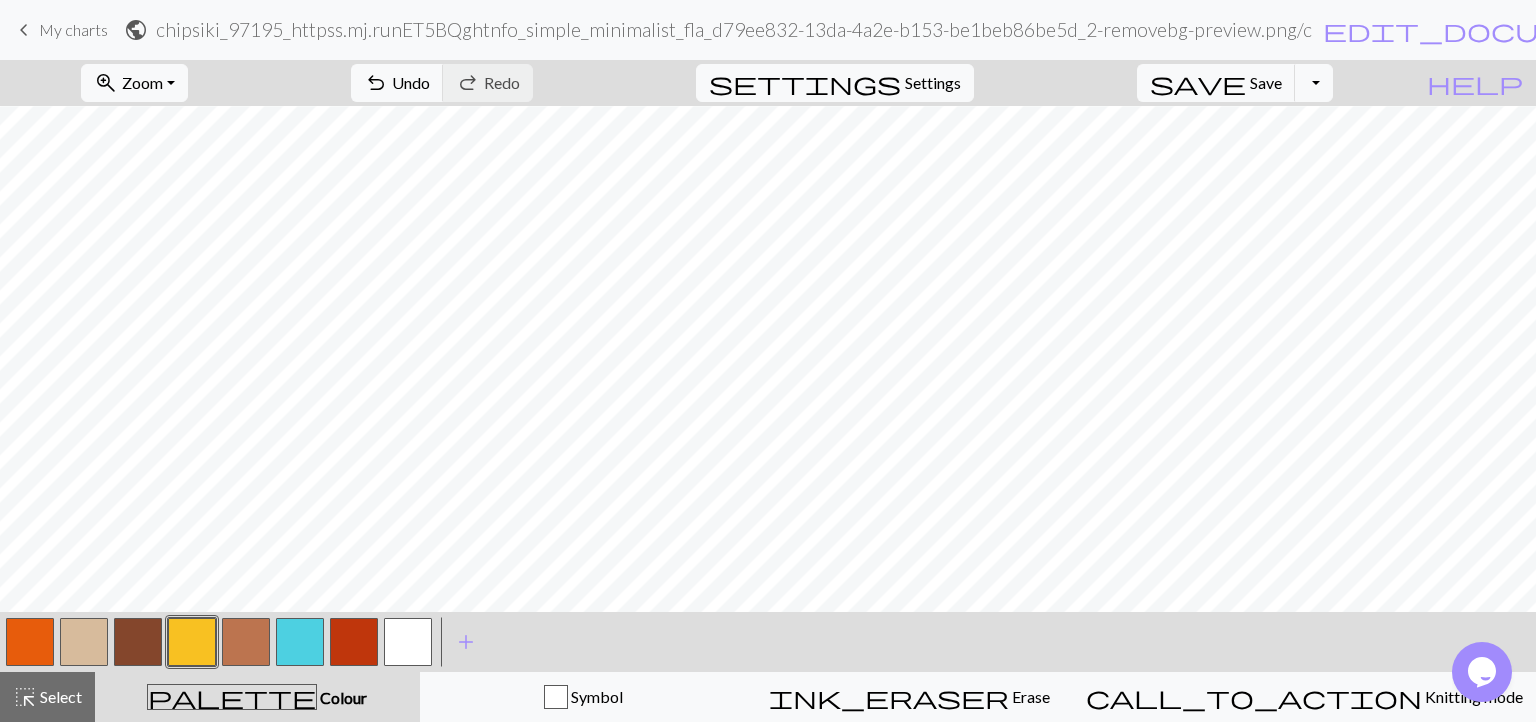 click at bounding box center [408, 642] 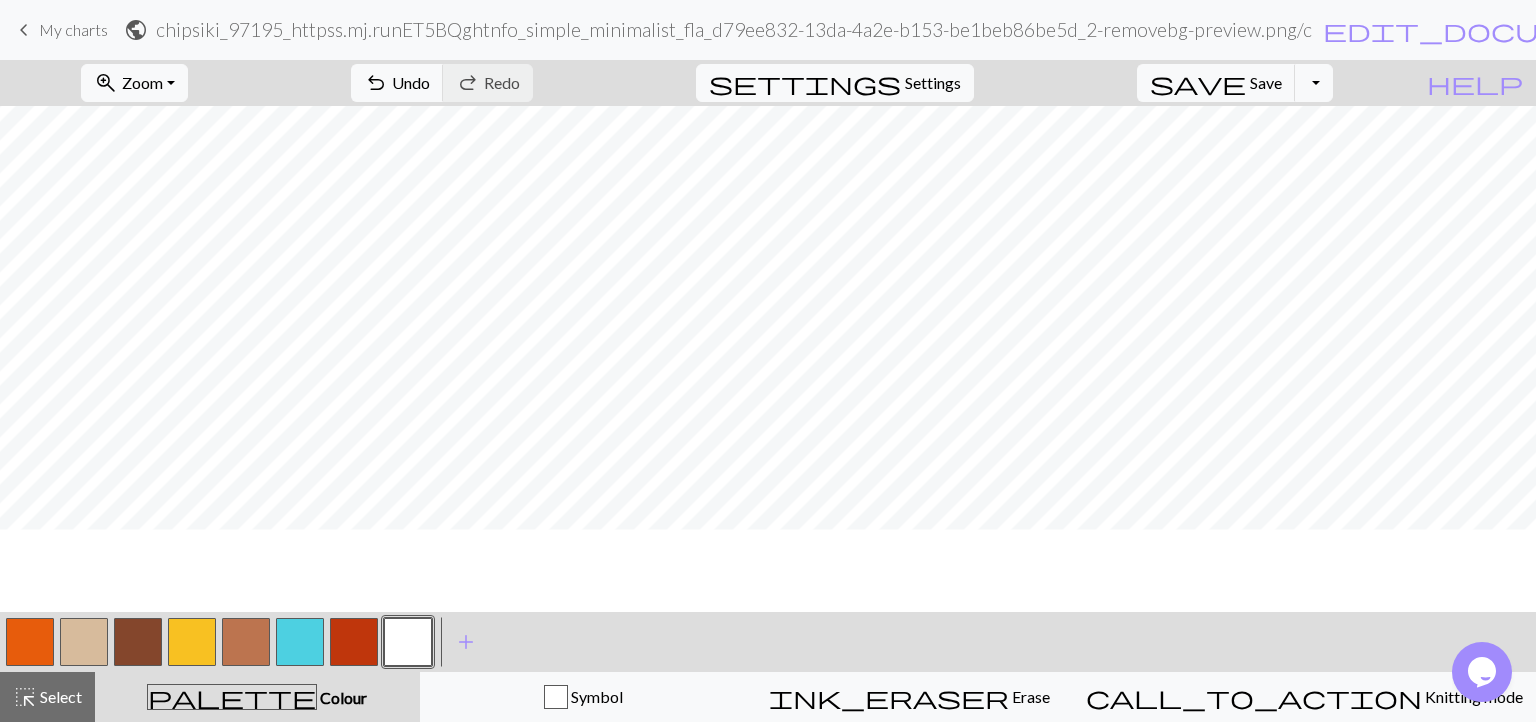 scroll, scrollTop: 78, scrollLeft: 0, axis: vertical 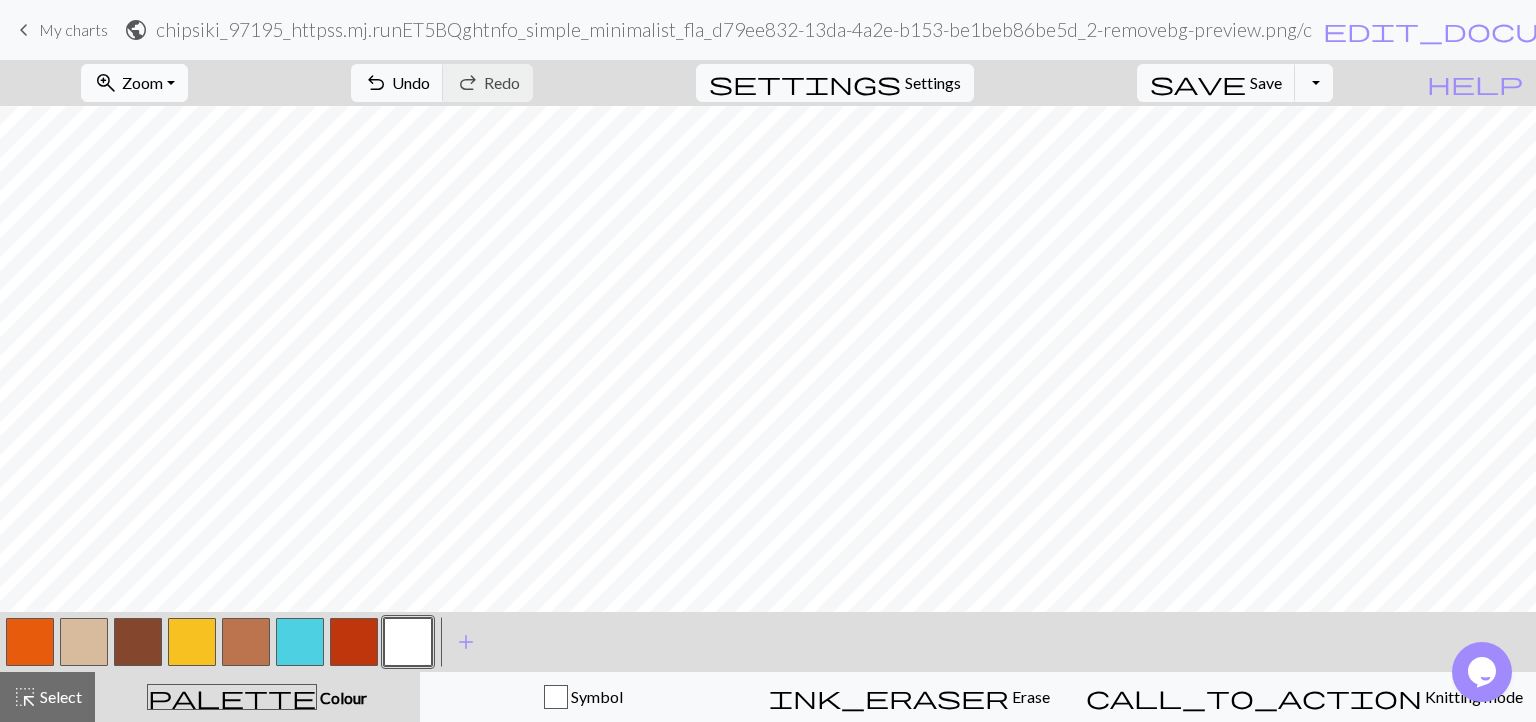 click on "zoom_in Zoom Zoom" at bounding box center [134, 83] 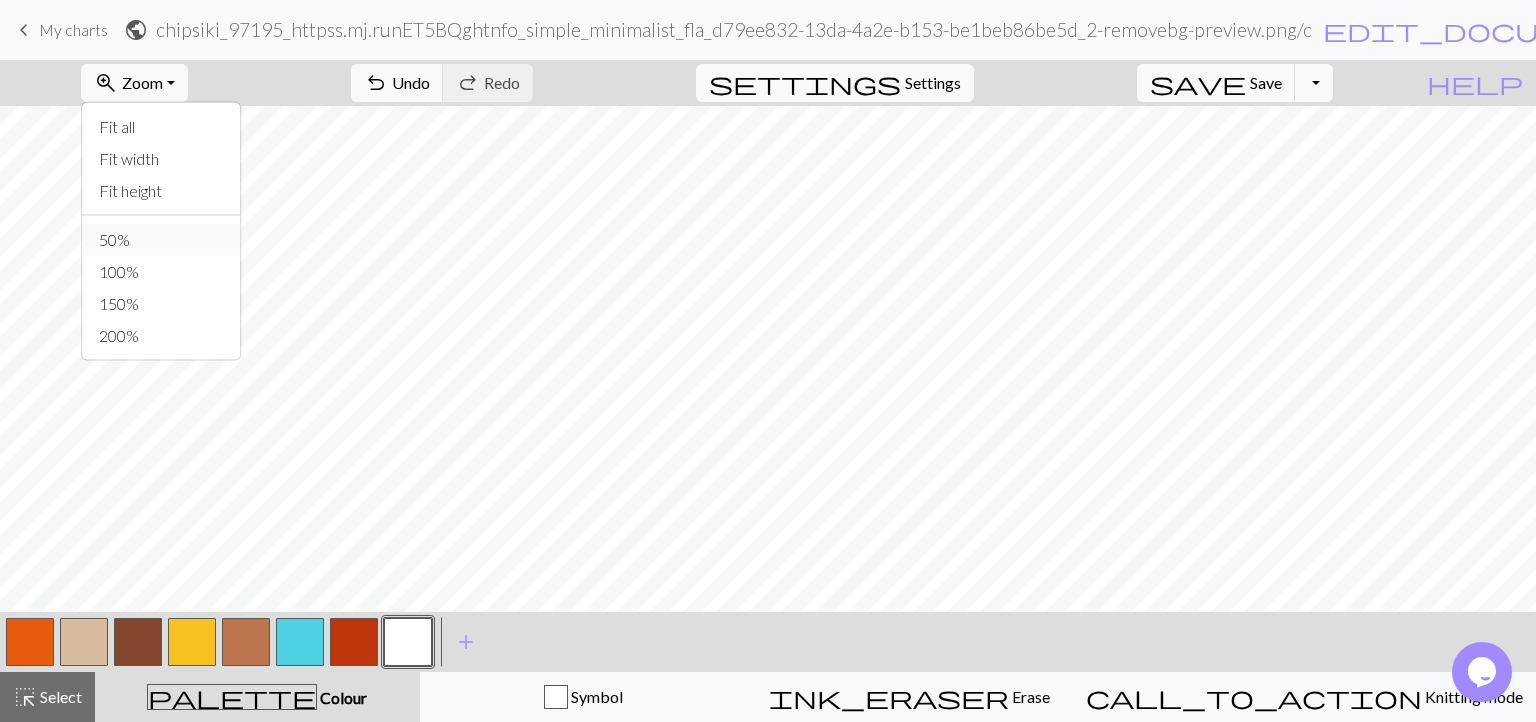 click on "50%" at bounding box center [162, 240] 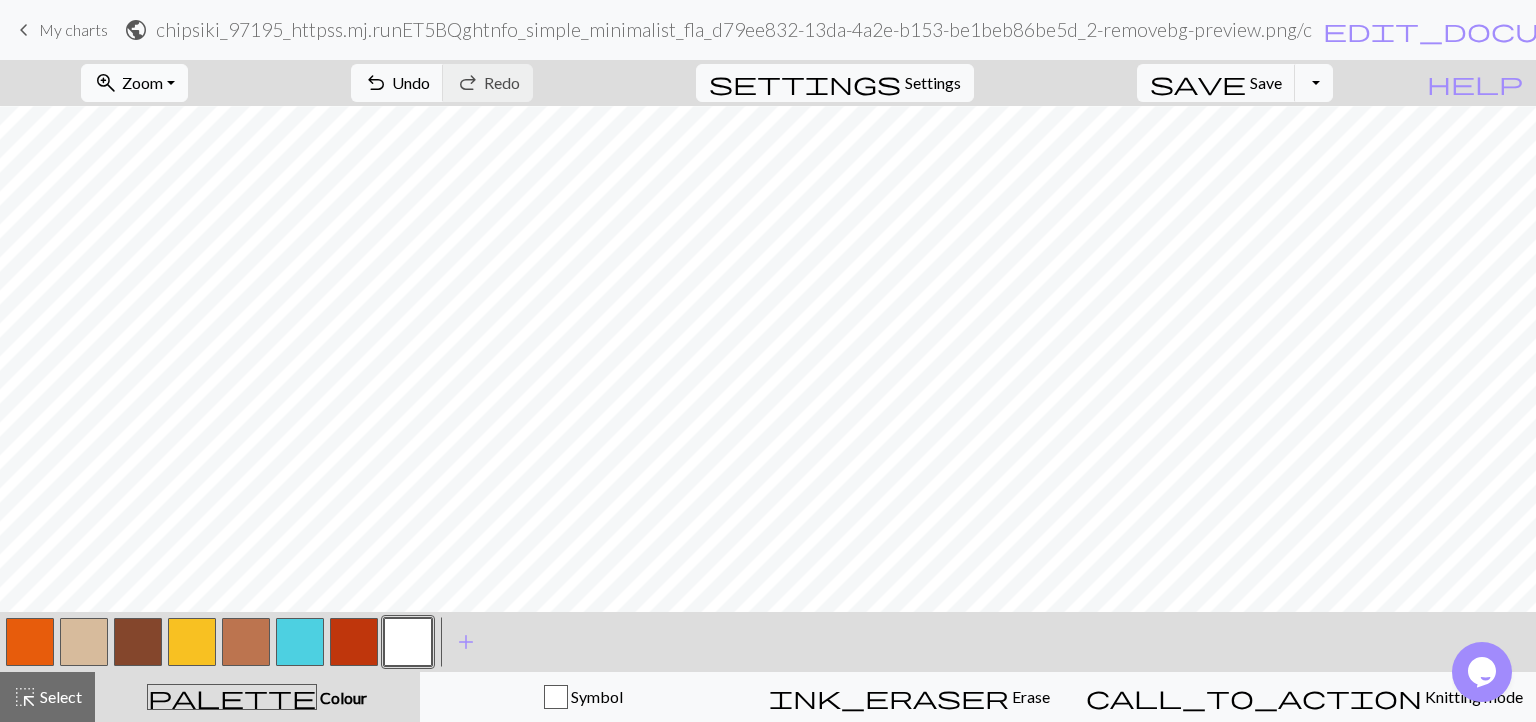 click on "Zoom" at bounding box center (142, 82) 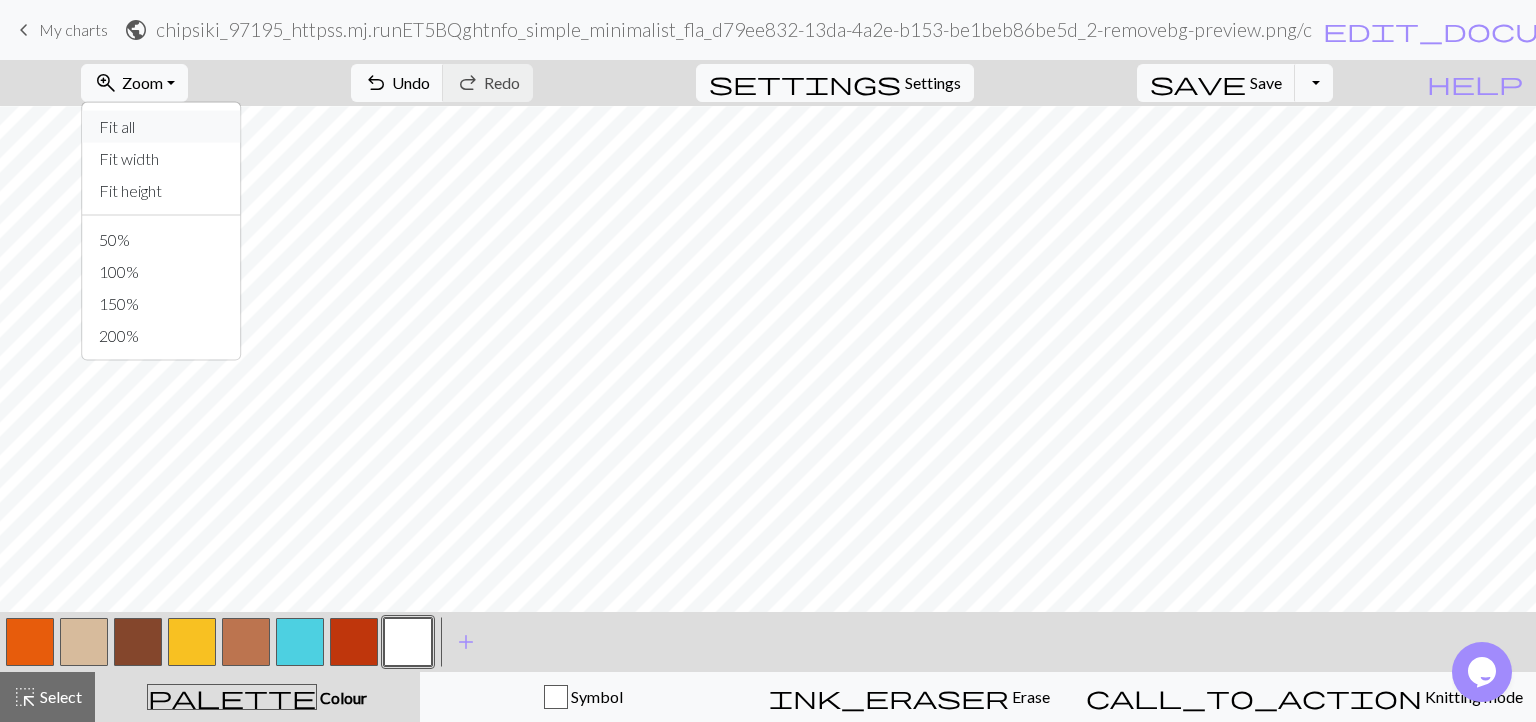 click on "Fit all" at bounding box center [162, 127] 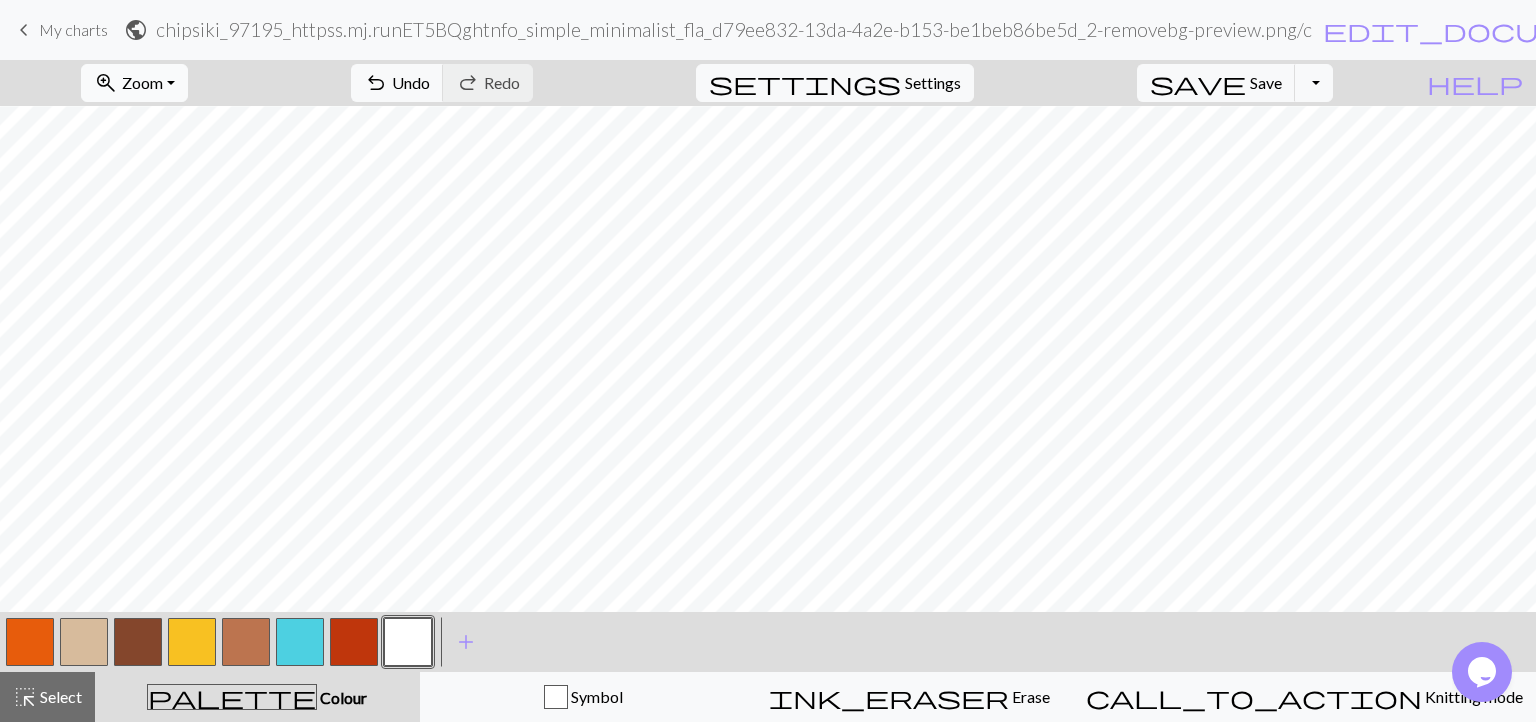 click on "Zoom" at bounding box center [142, 82] 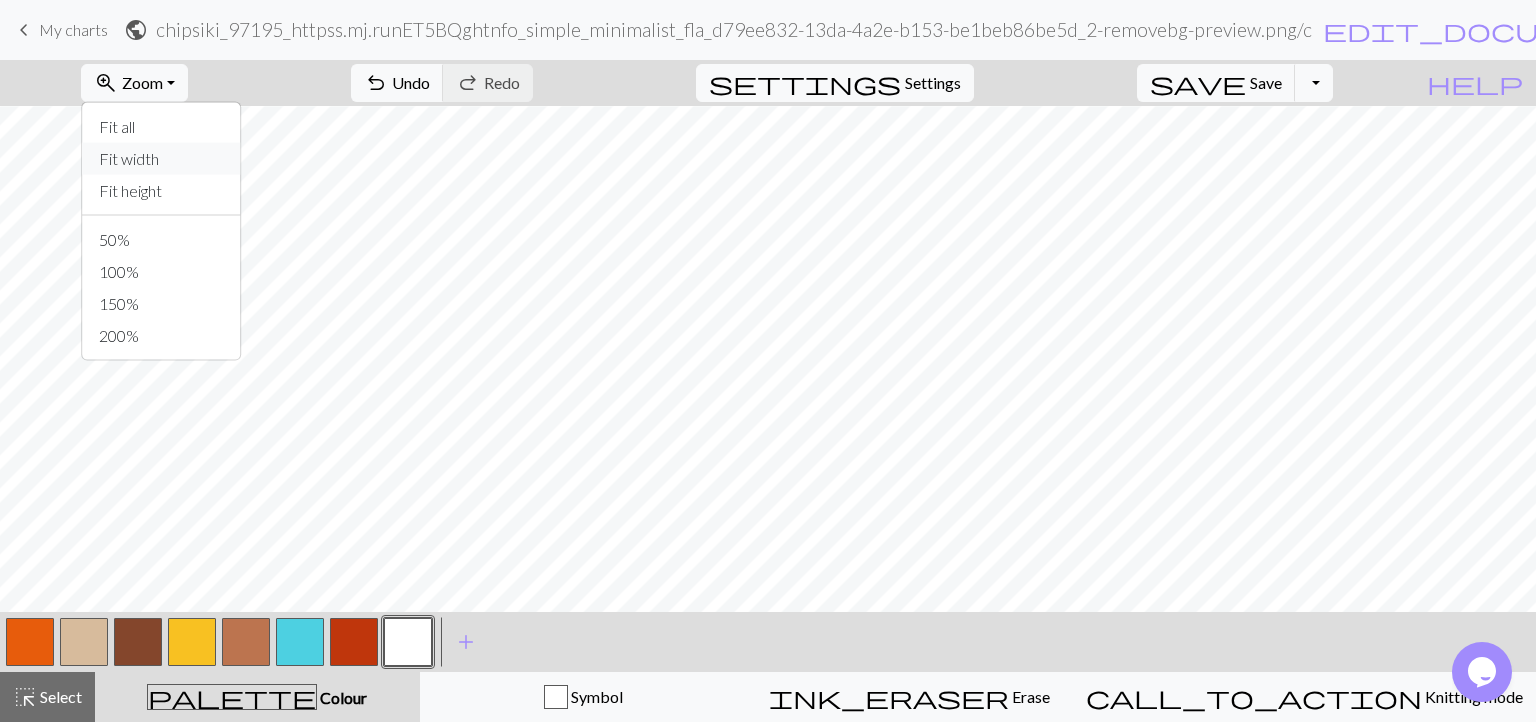 click on "Fit width" at bounding box center (162, 159) 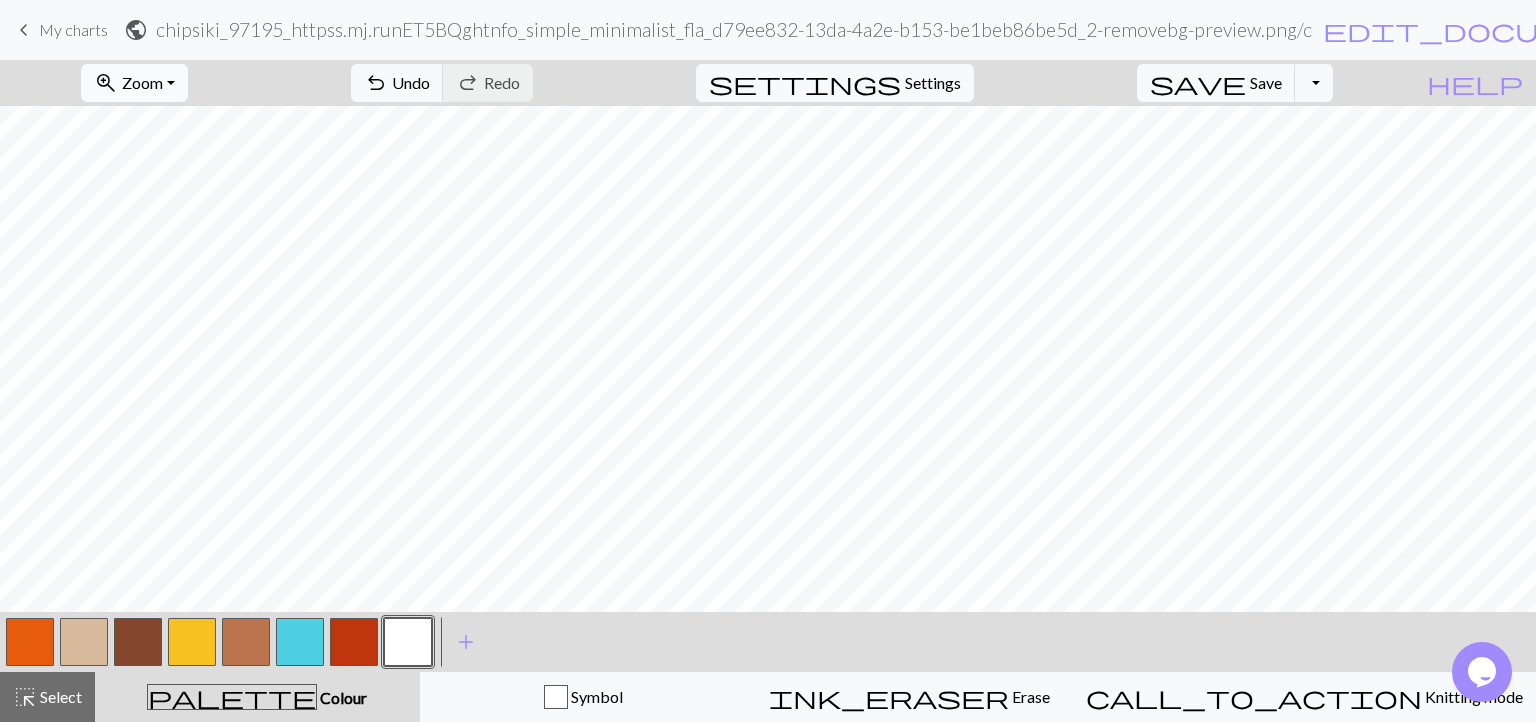 click on "zoom_in Zoom Zoom" at bounding box center (134, 83) 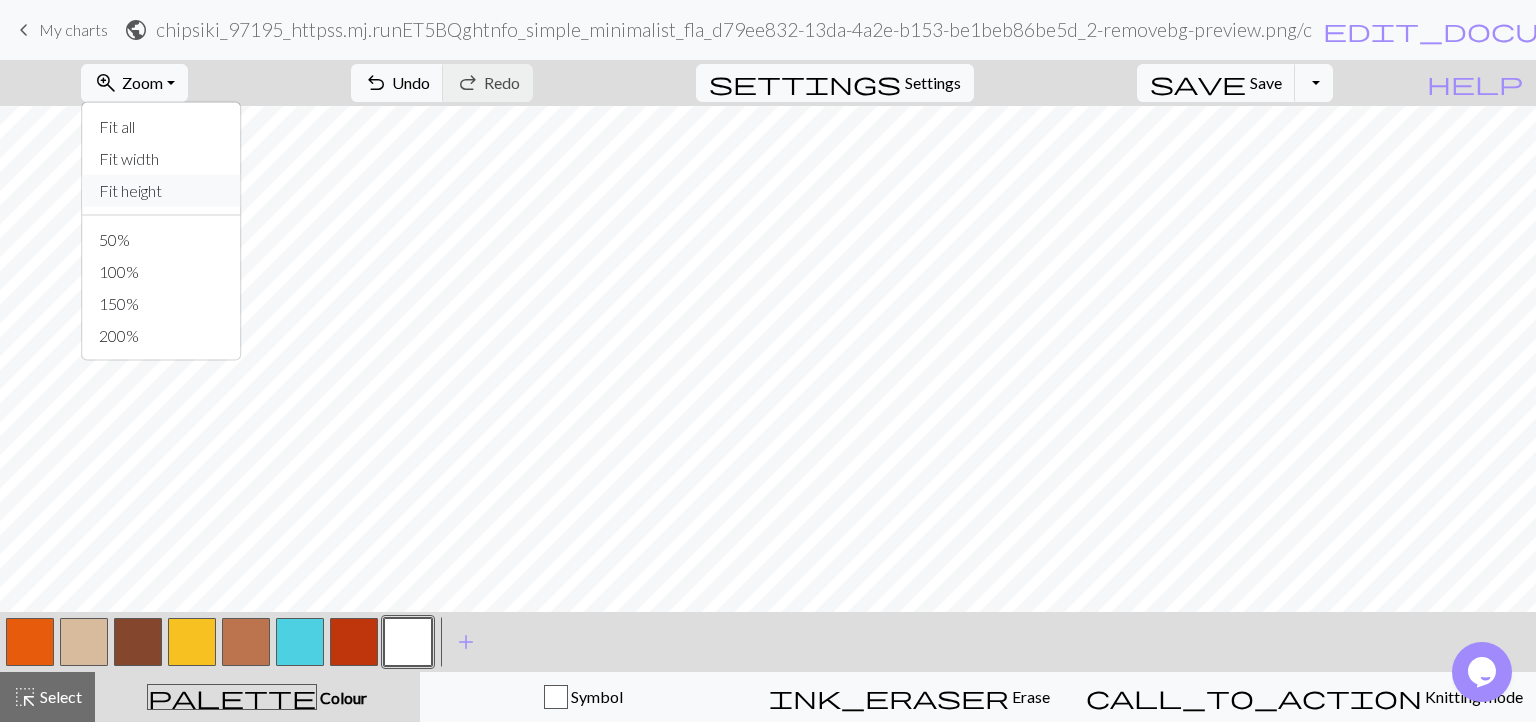 click on "Fit height" at bounding box center (162, 191) 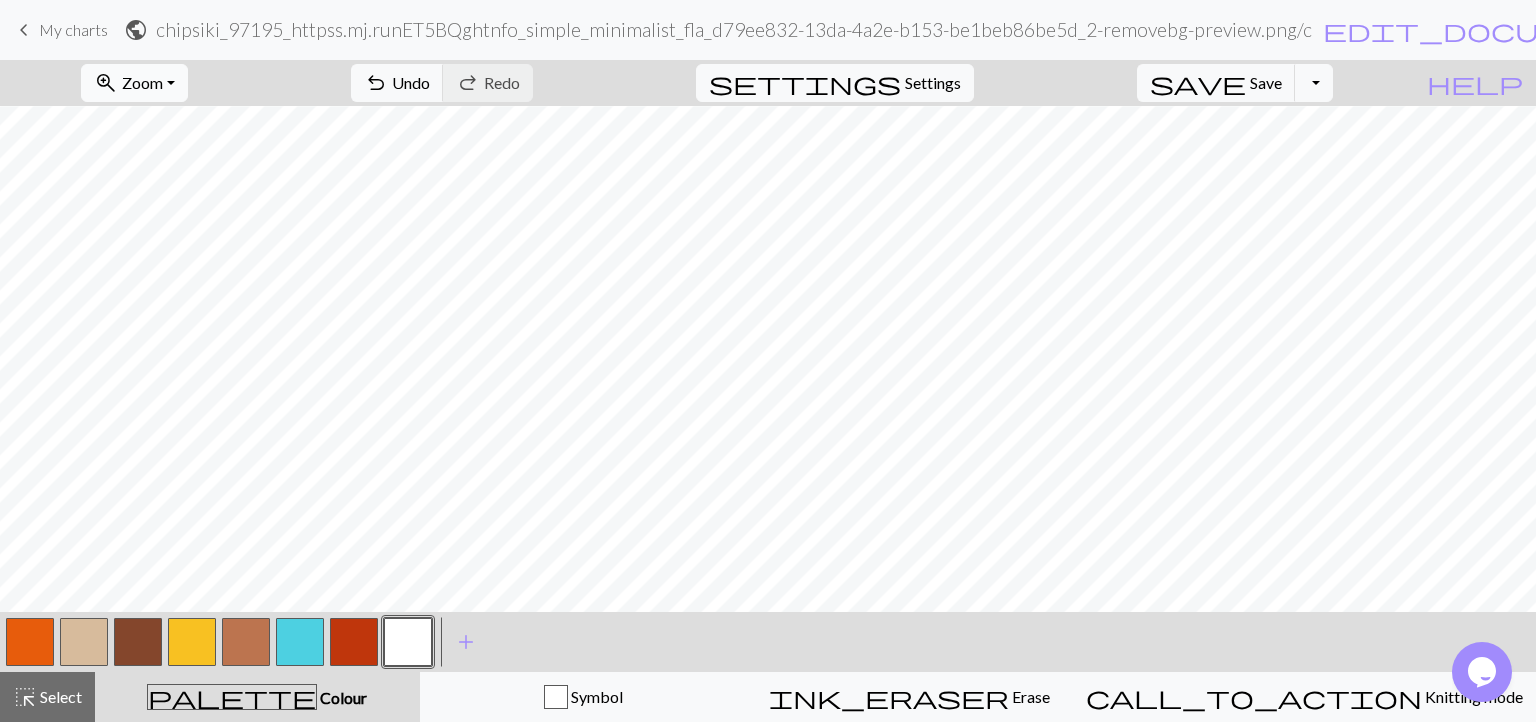 click on "zoom_in Zoom Zoom" at bounding box center (134, 83) 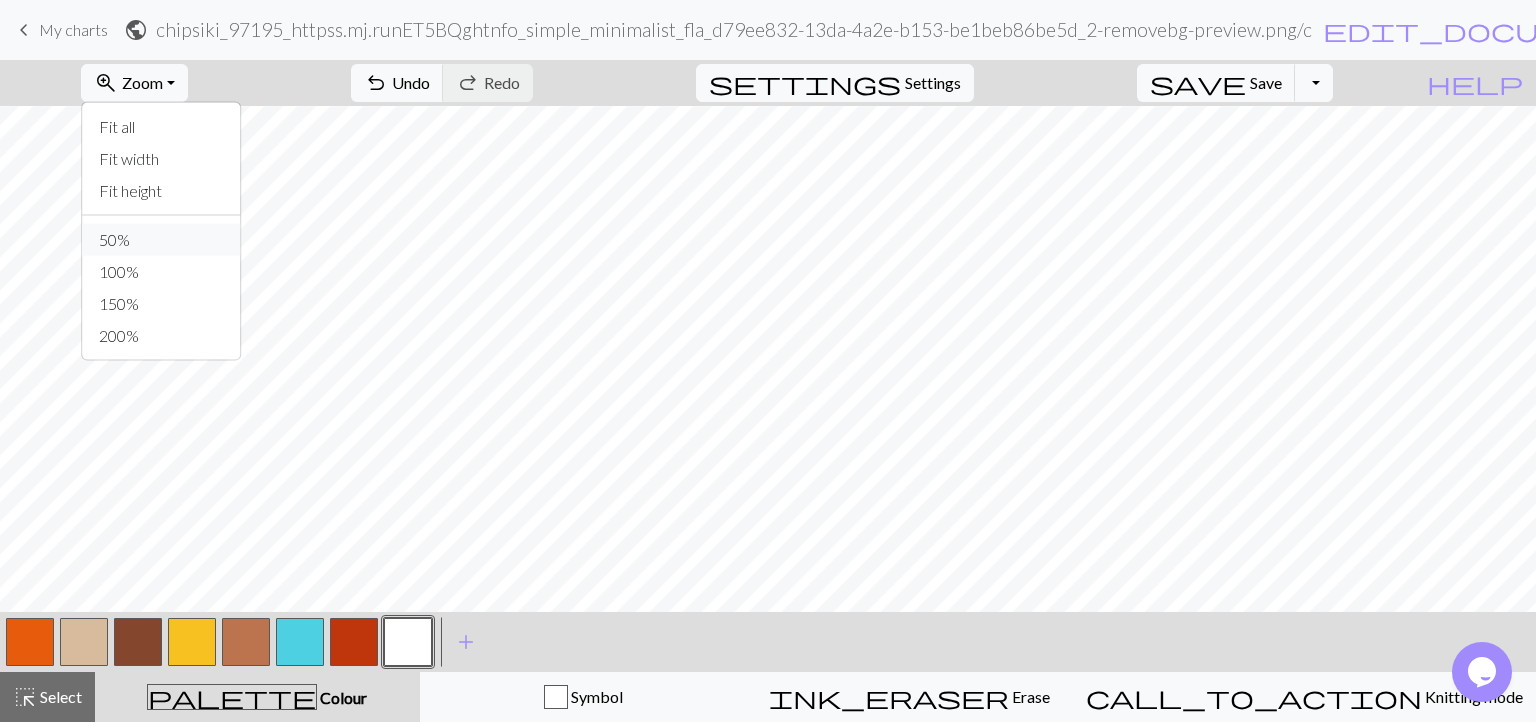 click on "50%" at bounding box center [162, 240] 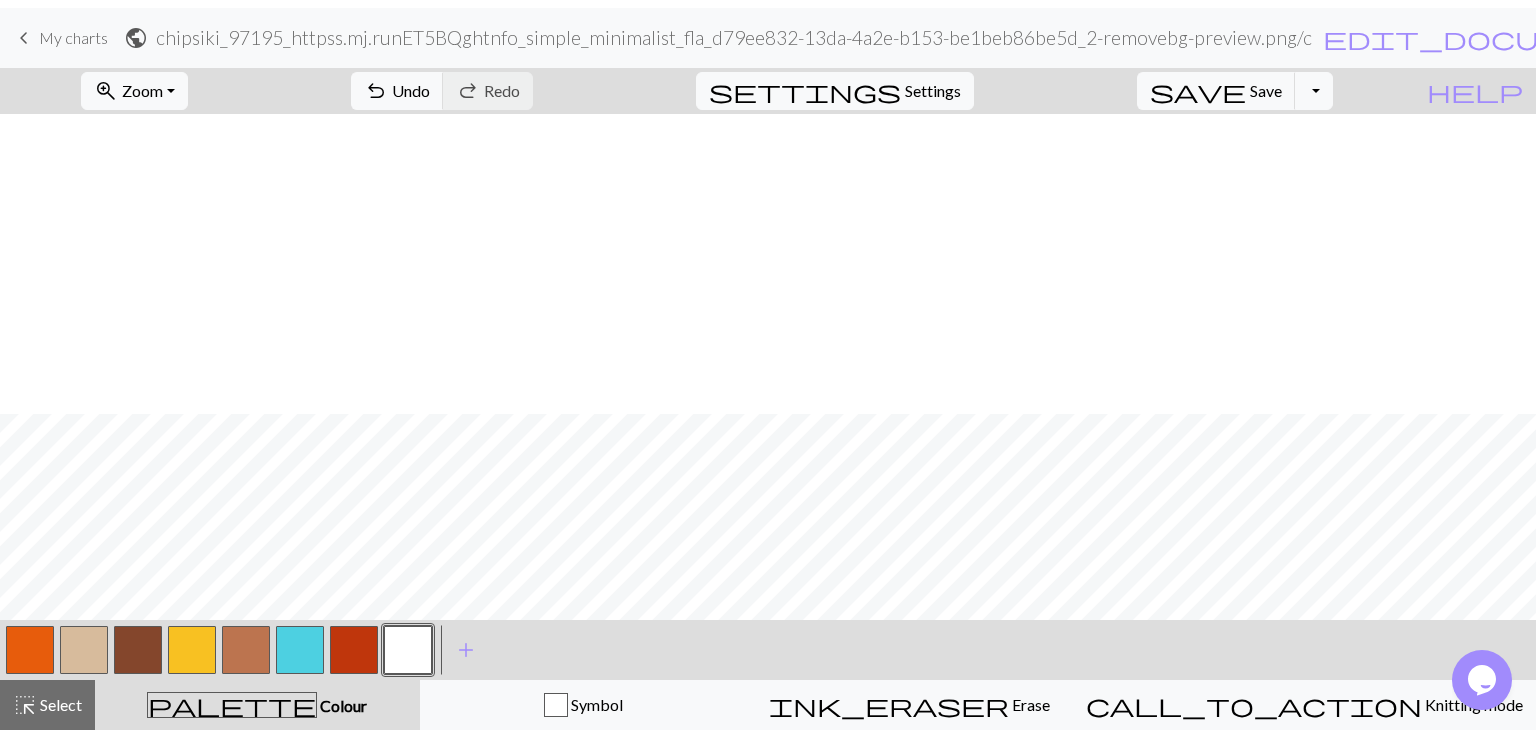 scroll, scrollTop: 300, scrollLeft: 0, axis: vertical 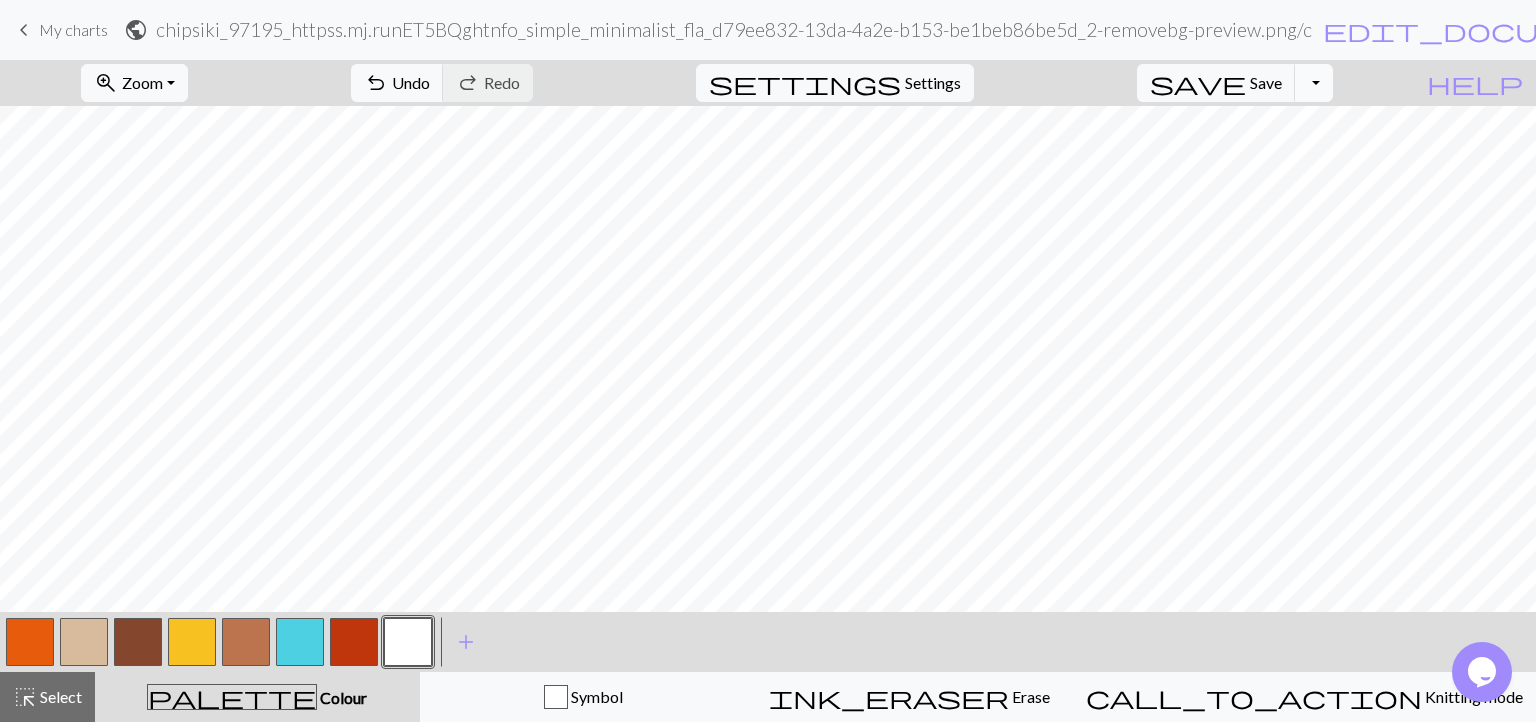 click on "Toggle Dropdown" at bounding box center [1314, 83] 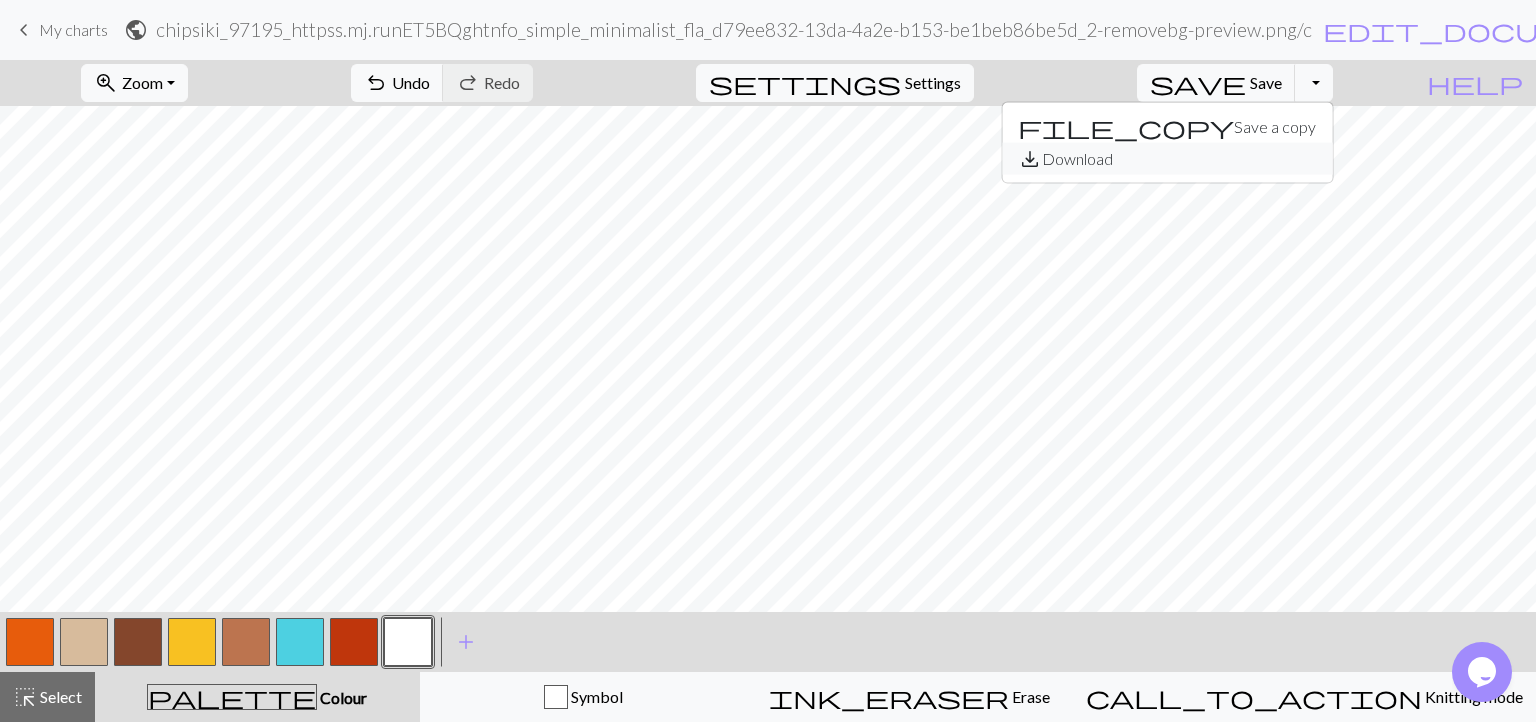 click on "save_alt  Download" at bounding box center (1167, 159) 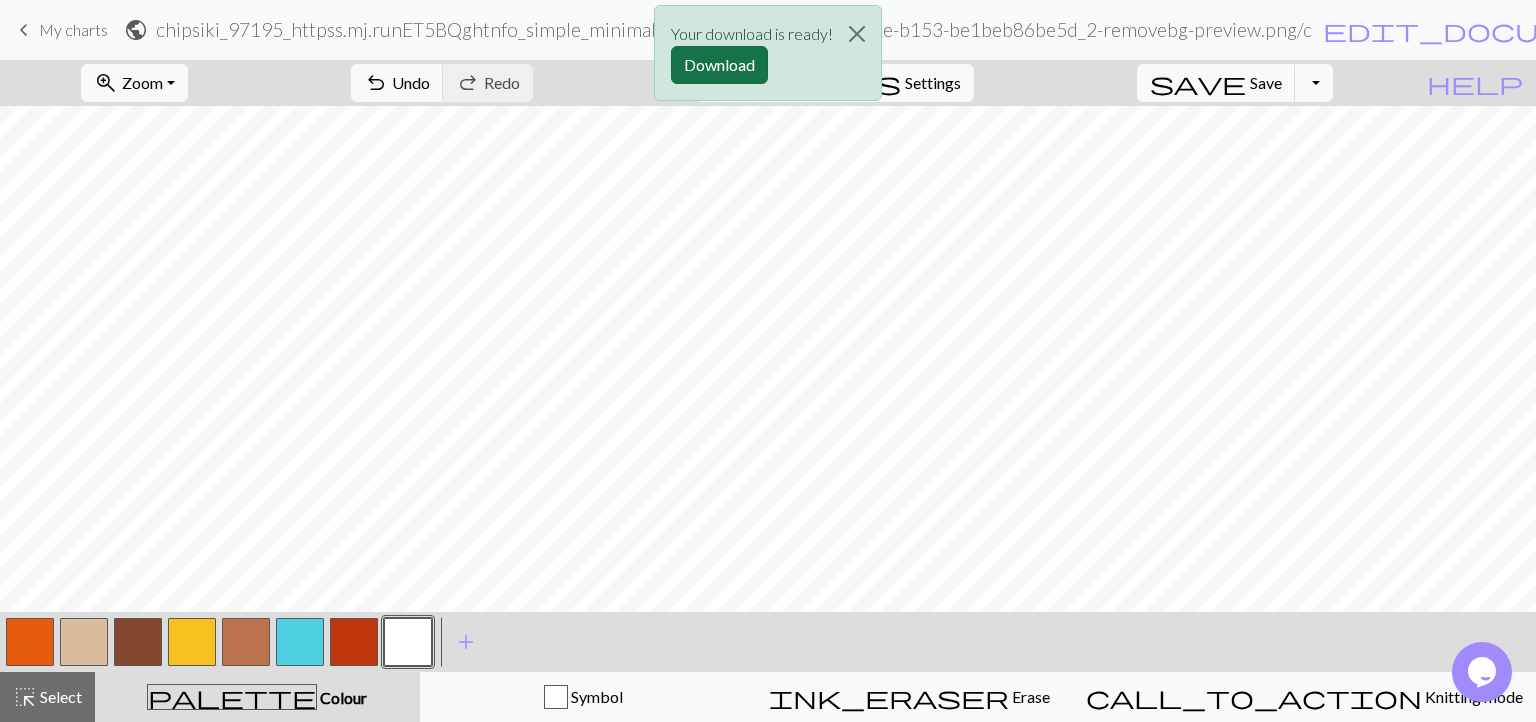 click on "Download" at bounding box center (719, 65) 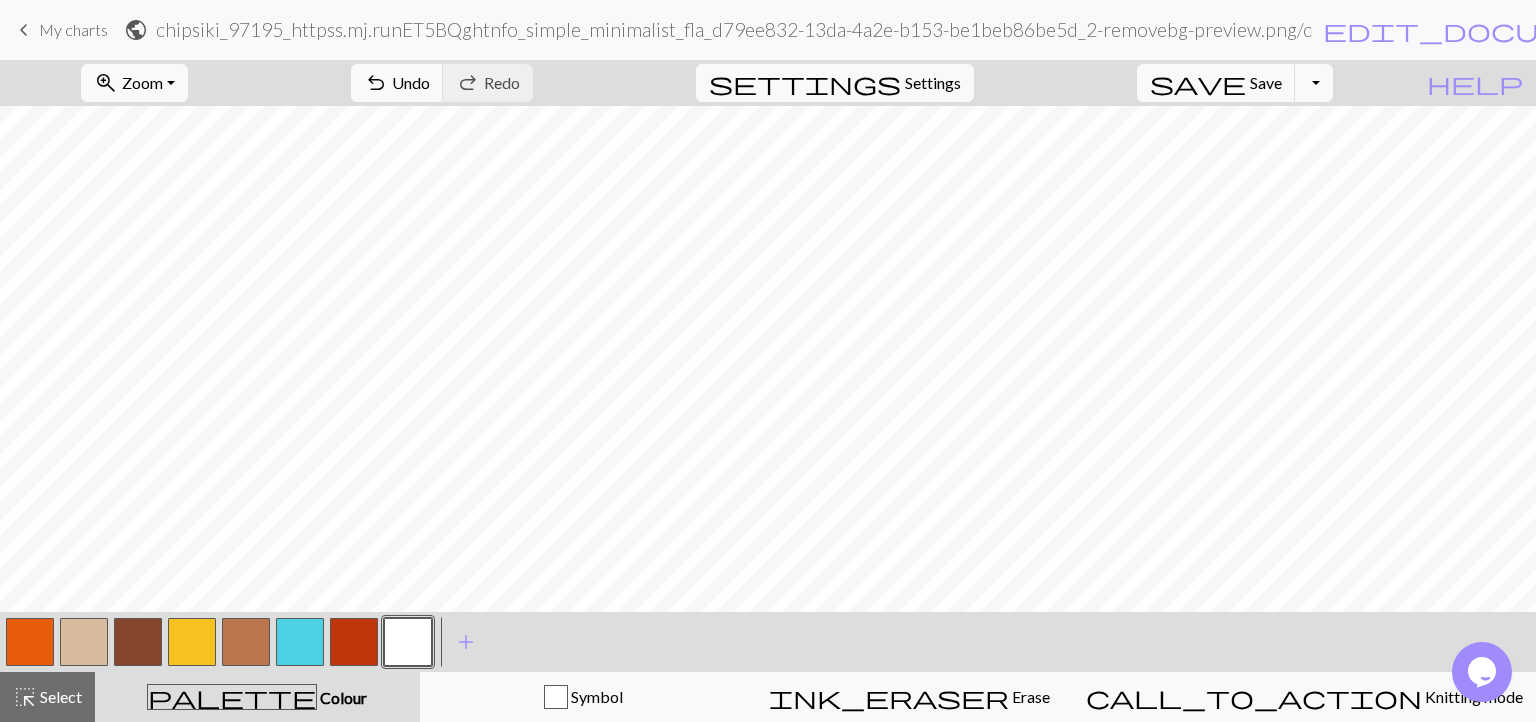 click at bounding box center (300, 642) 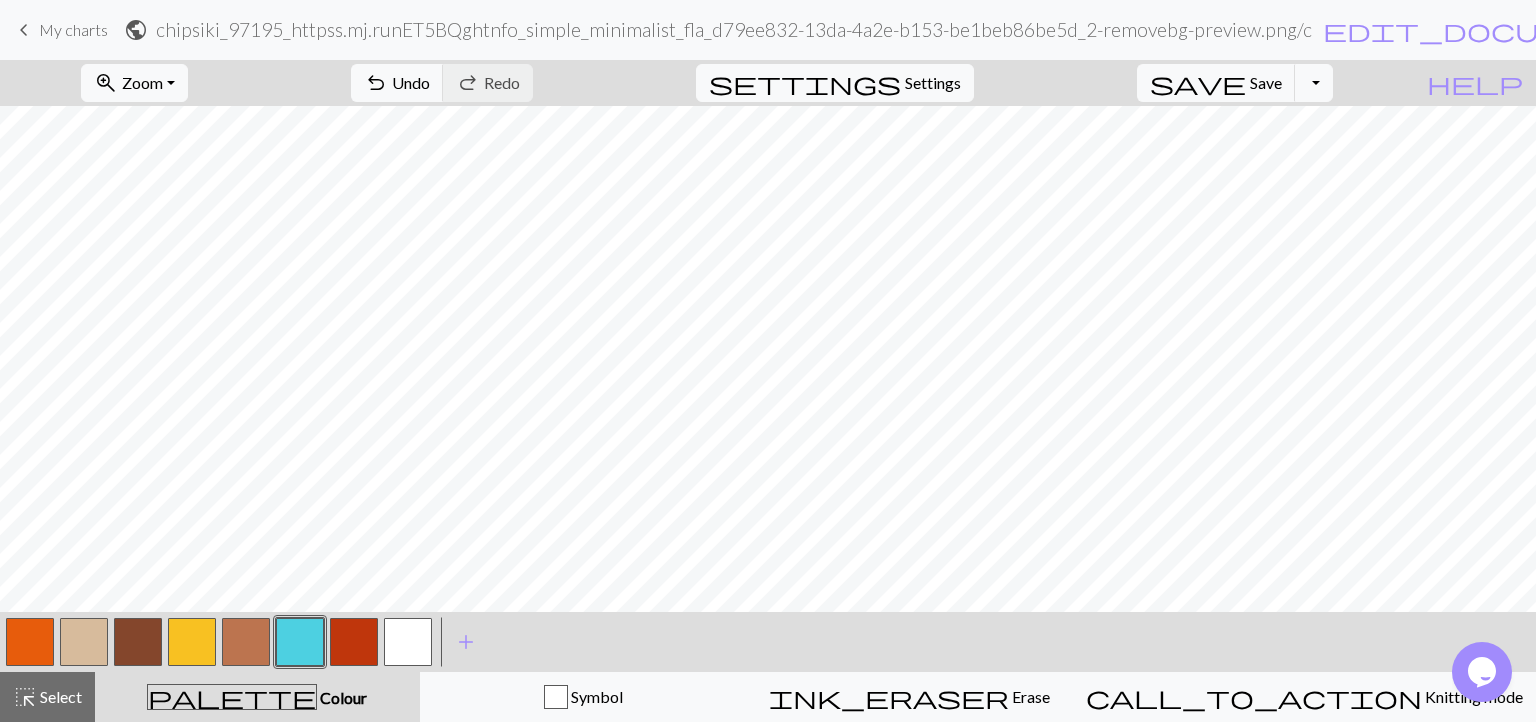 click at bounding box center (300, 642) 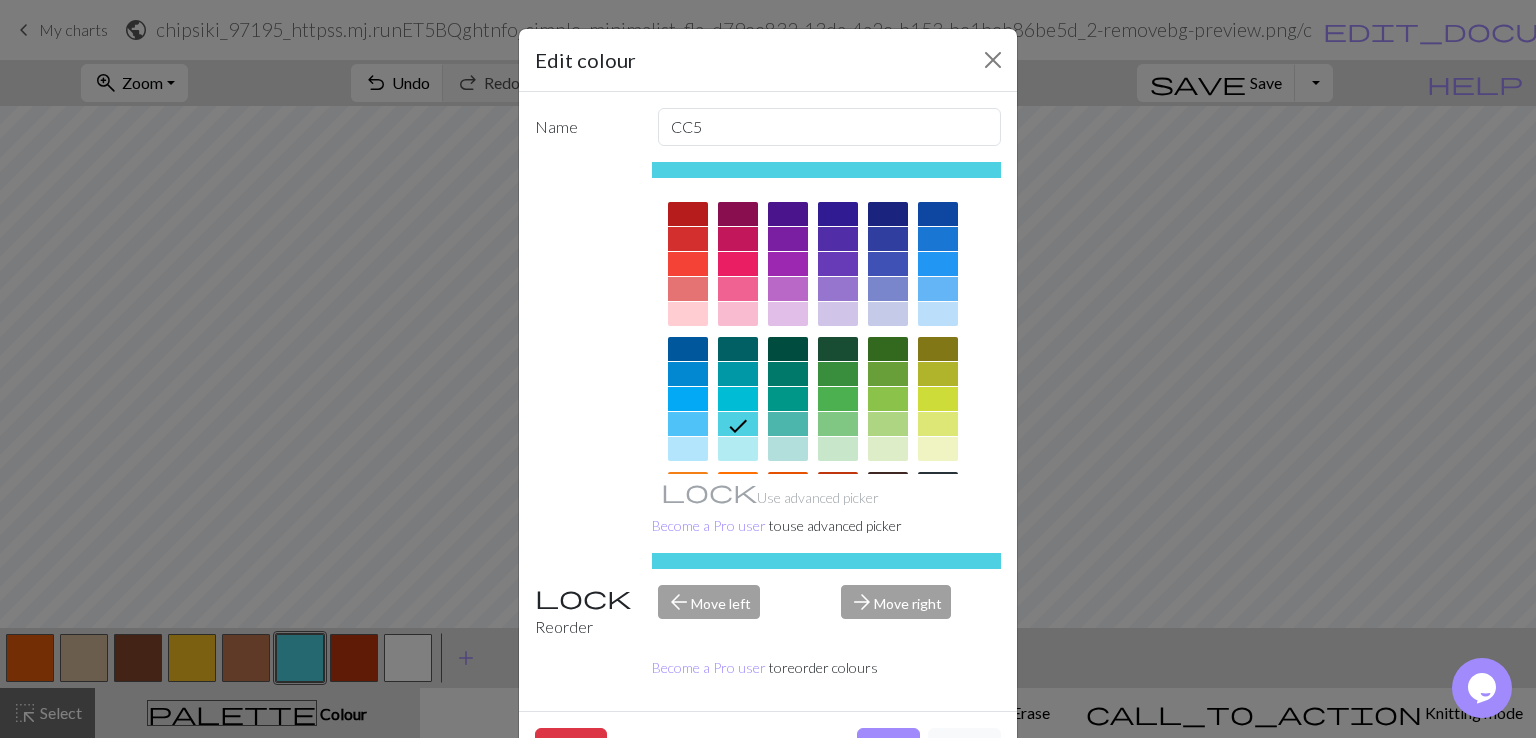 click at bounding box center (738, 374) 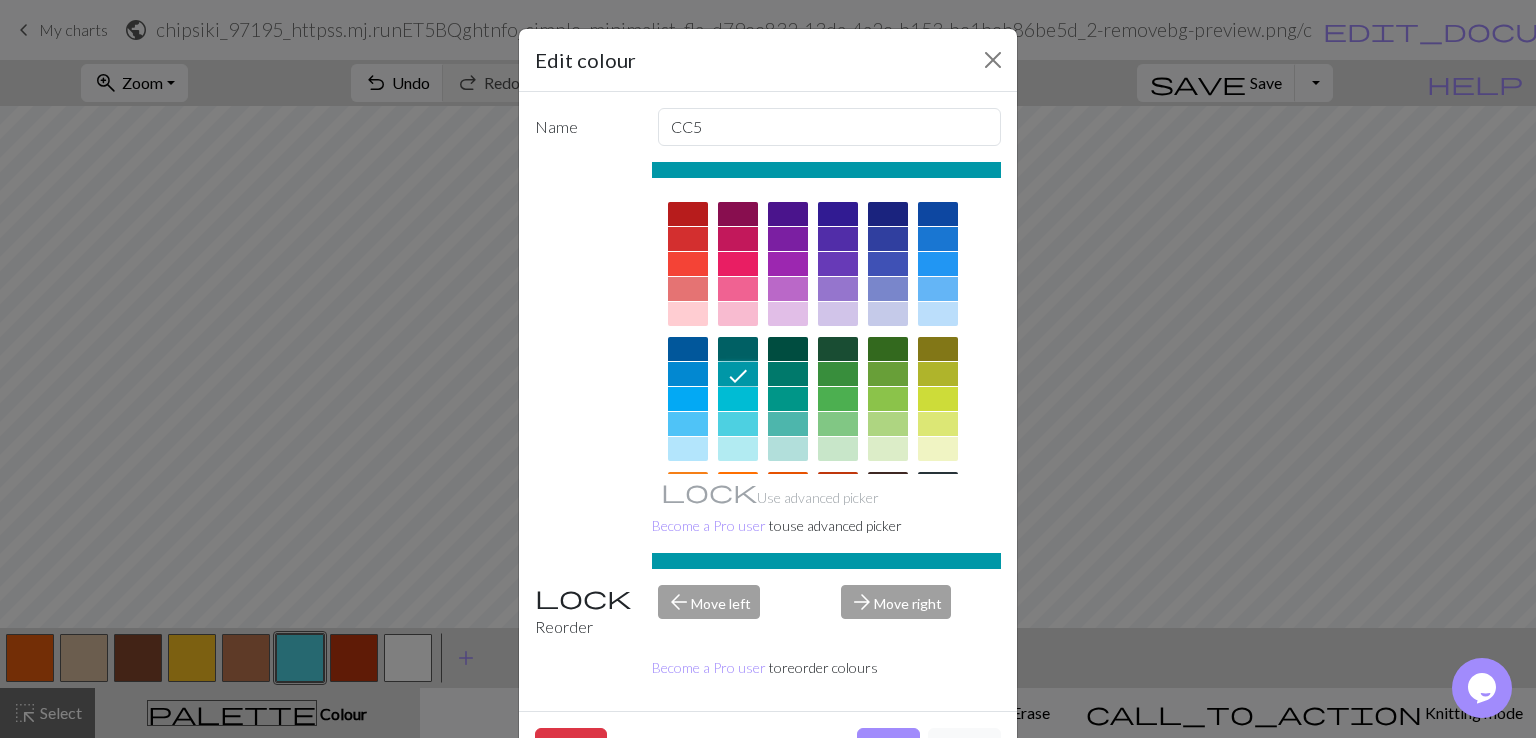 click at bounding box center [738, 399] 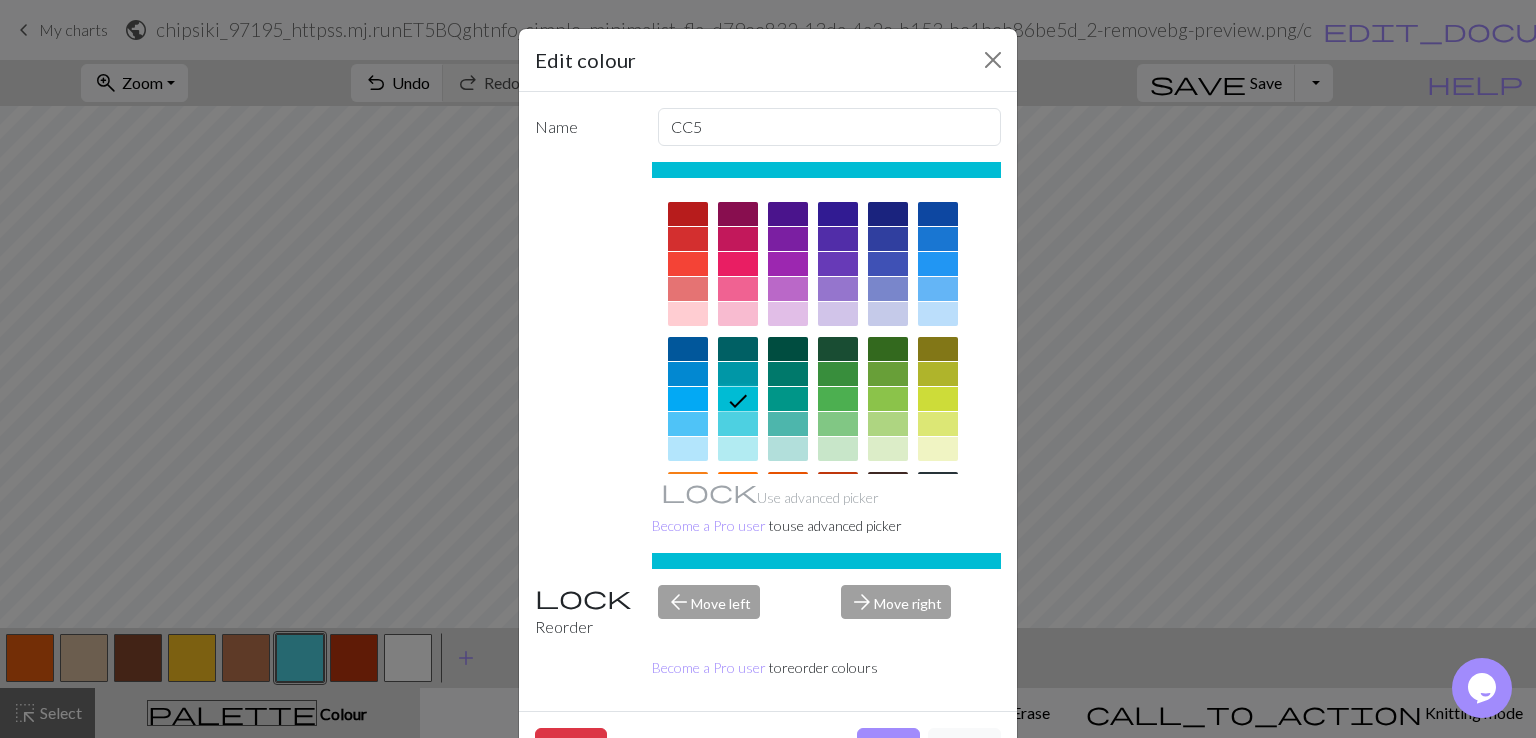 click at bounding box center (738, 349) 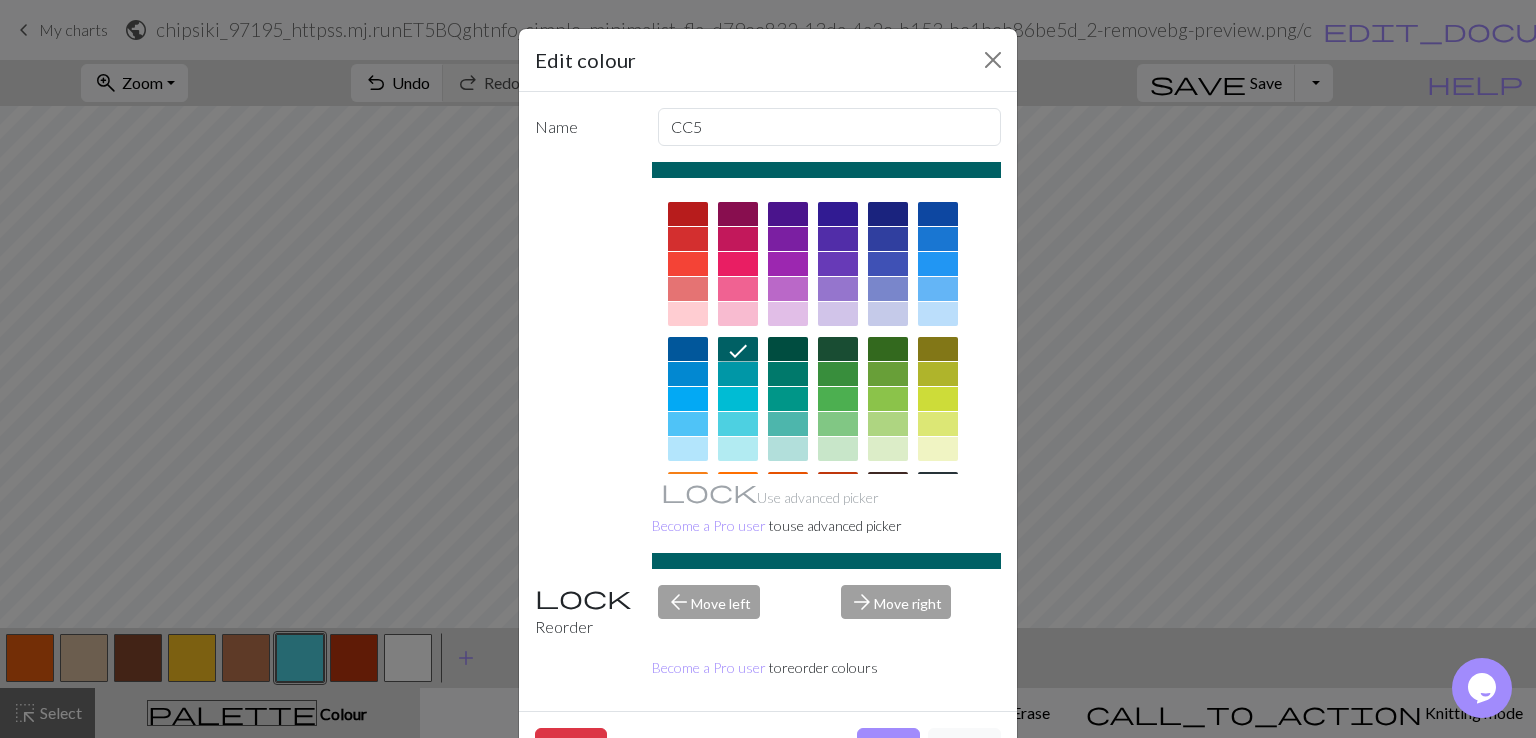 click at bounding box center (738, 399) 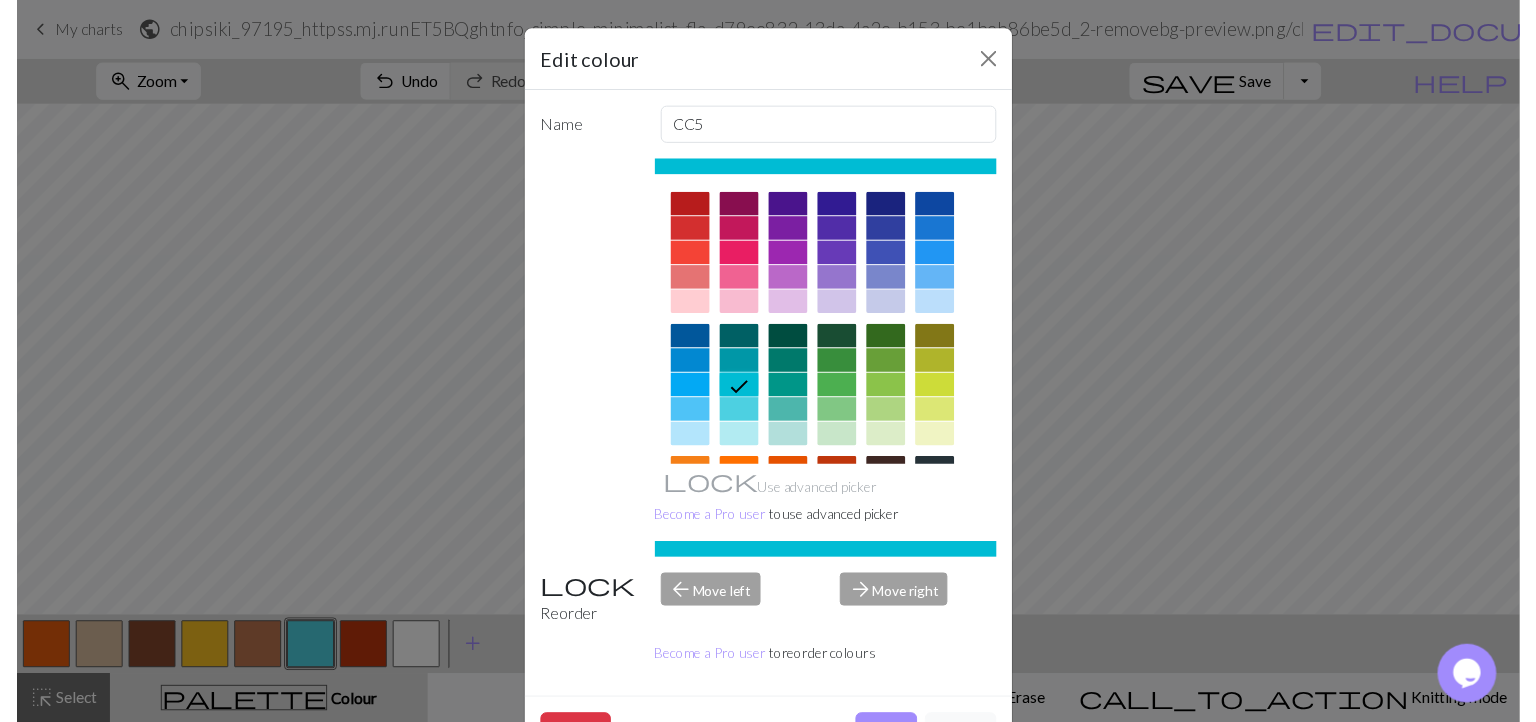 scroll, scrollTop: 0, scrollLeft: 0, axis: both 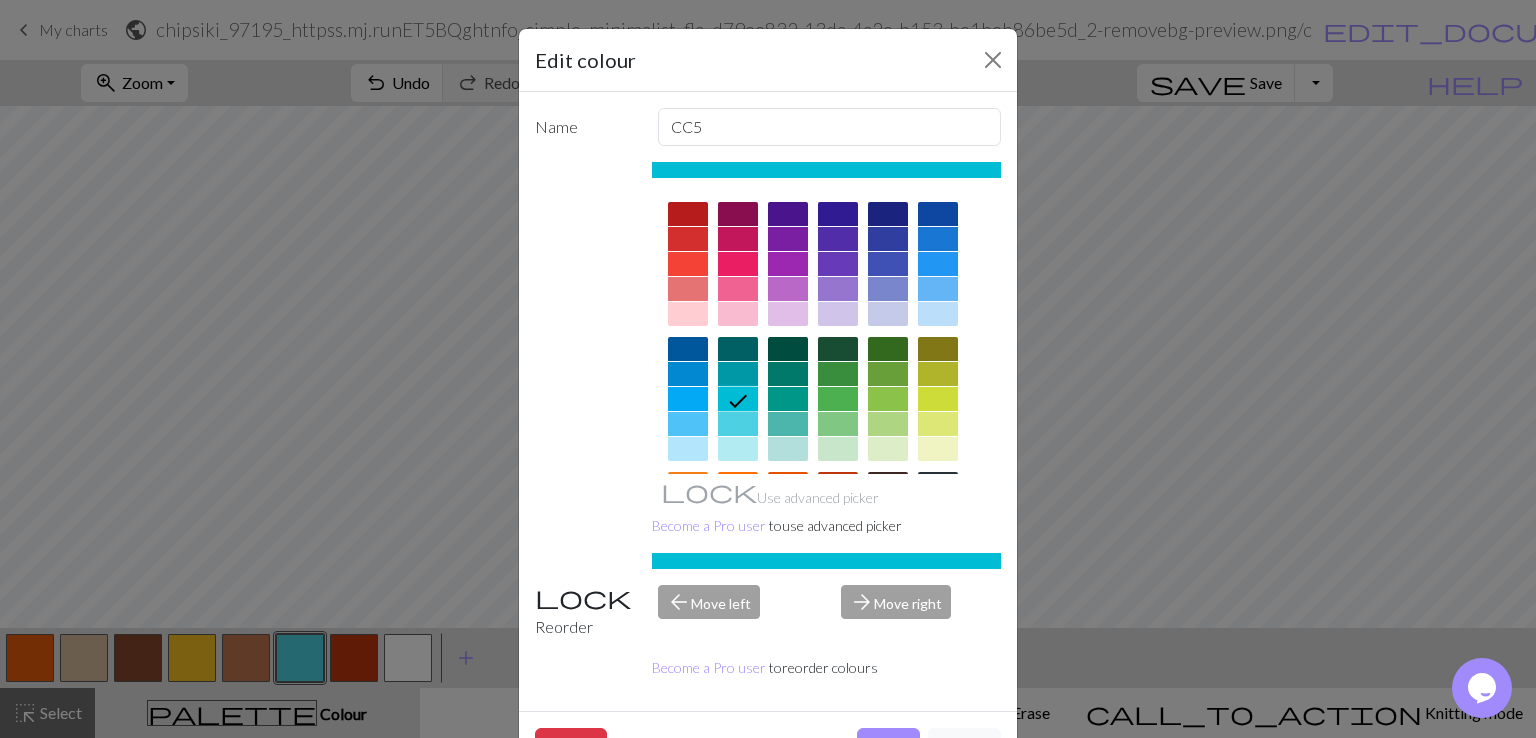 click at bounding box center [738, 374] 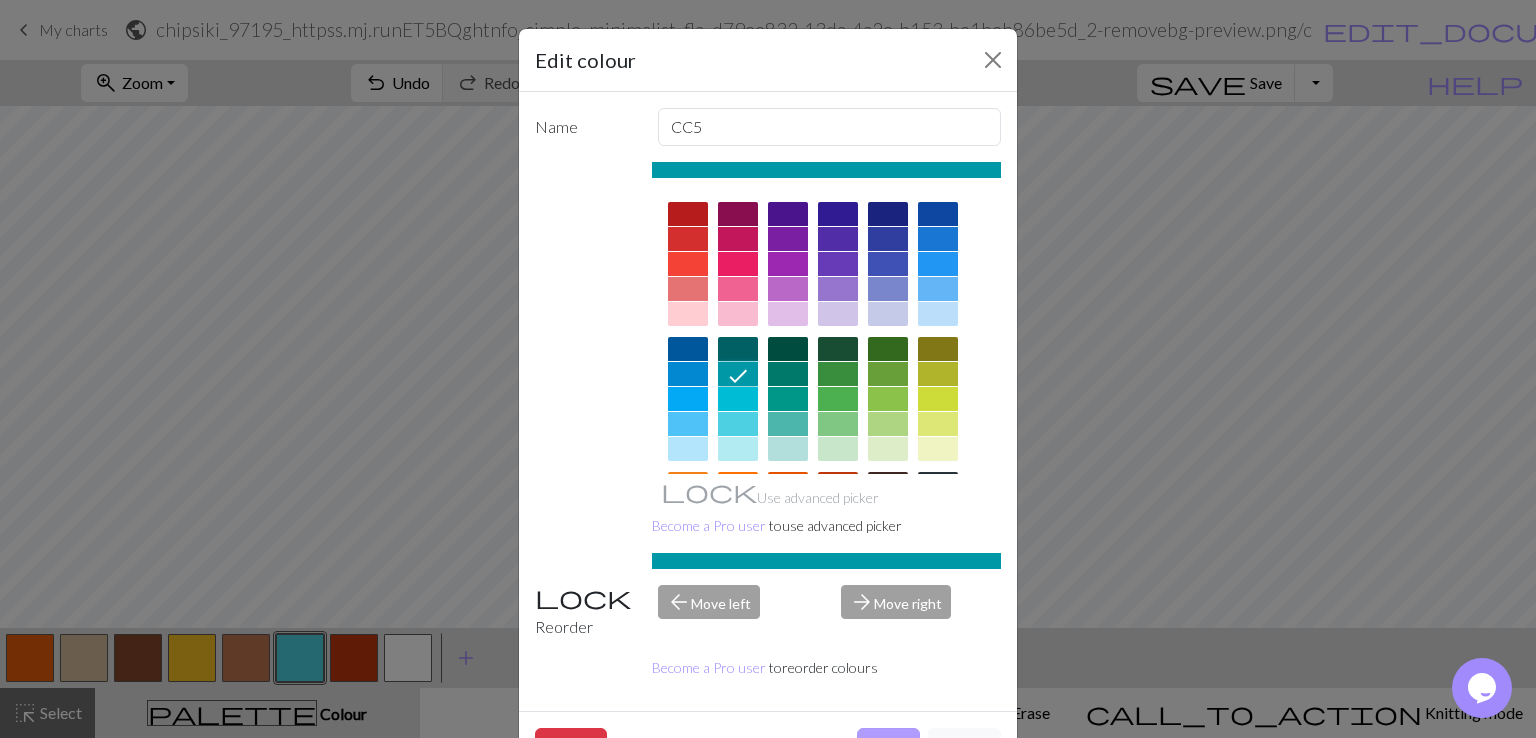 click on "Done" at bounding box center (888, 747) 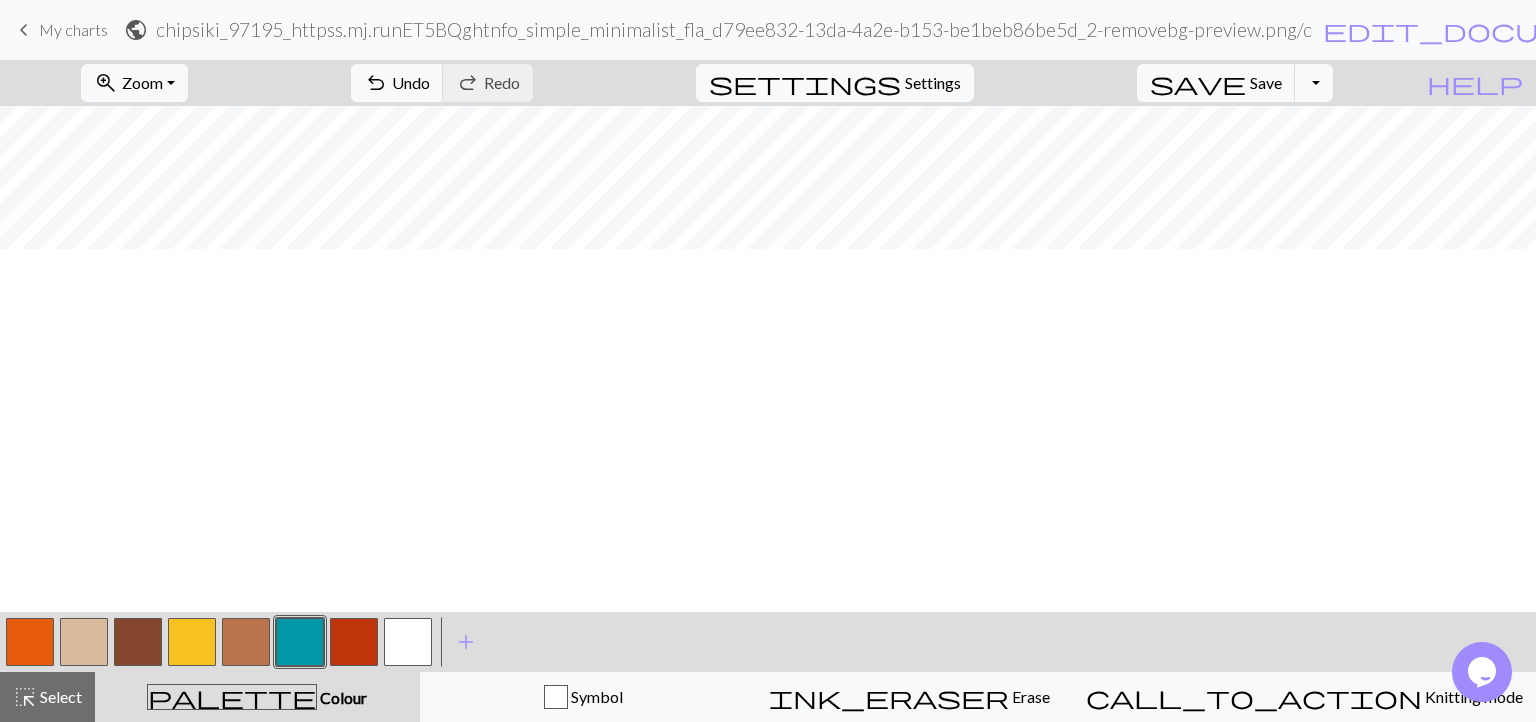 scroll, scrollTop: 0, scrollLeft: 0, axis: both 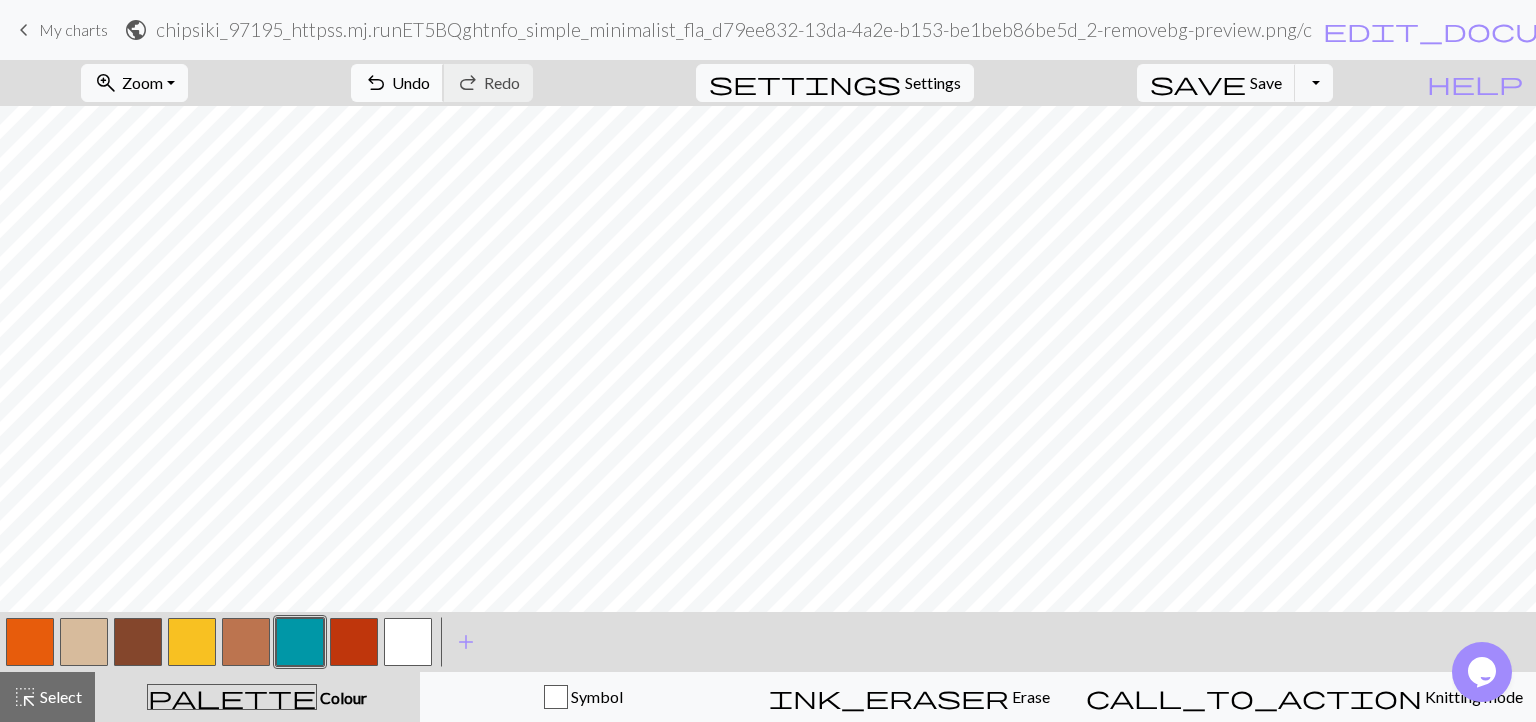 click on "Undo" at bounding box center [411, 82] 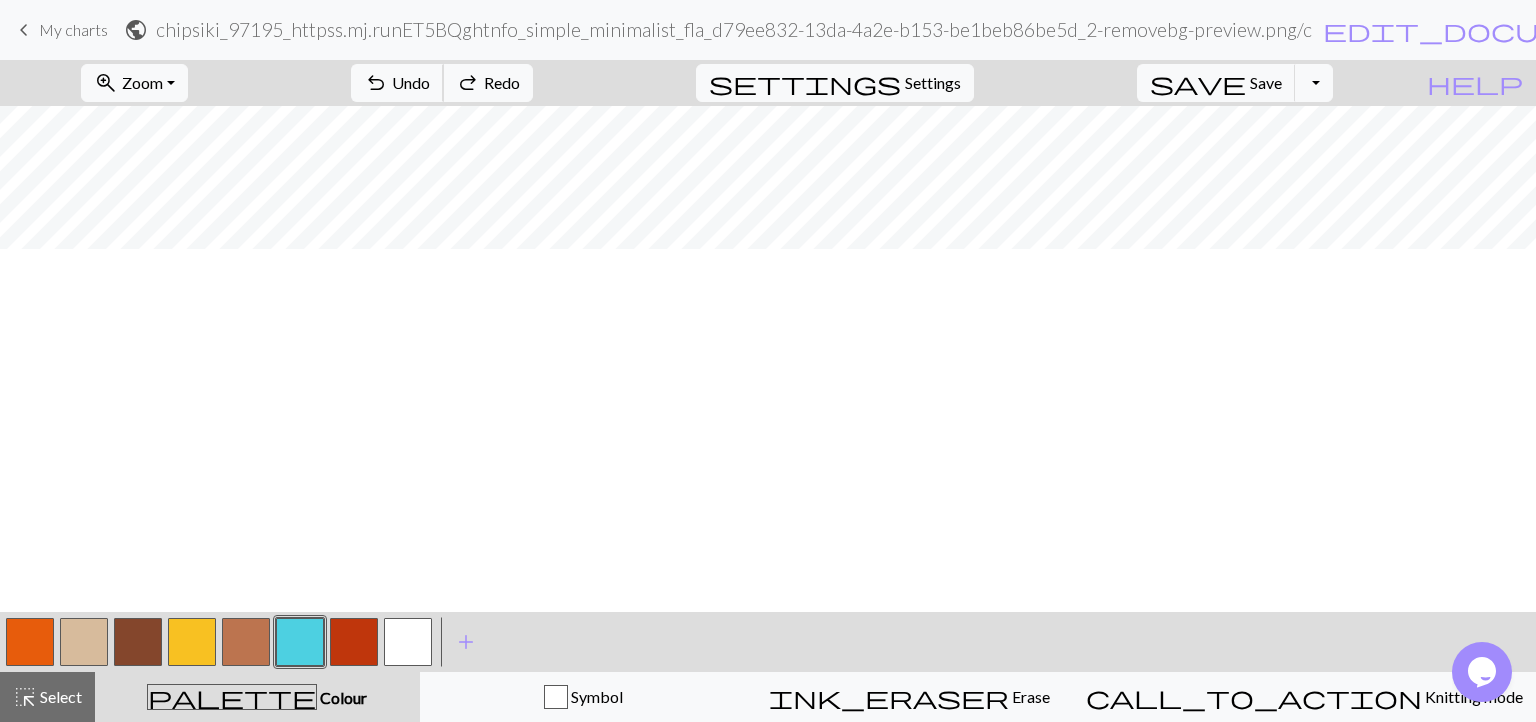 scroll, scrollTop: 0, scrollLeft: 0, axis: both 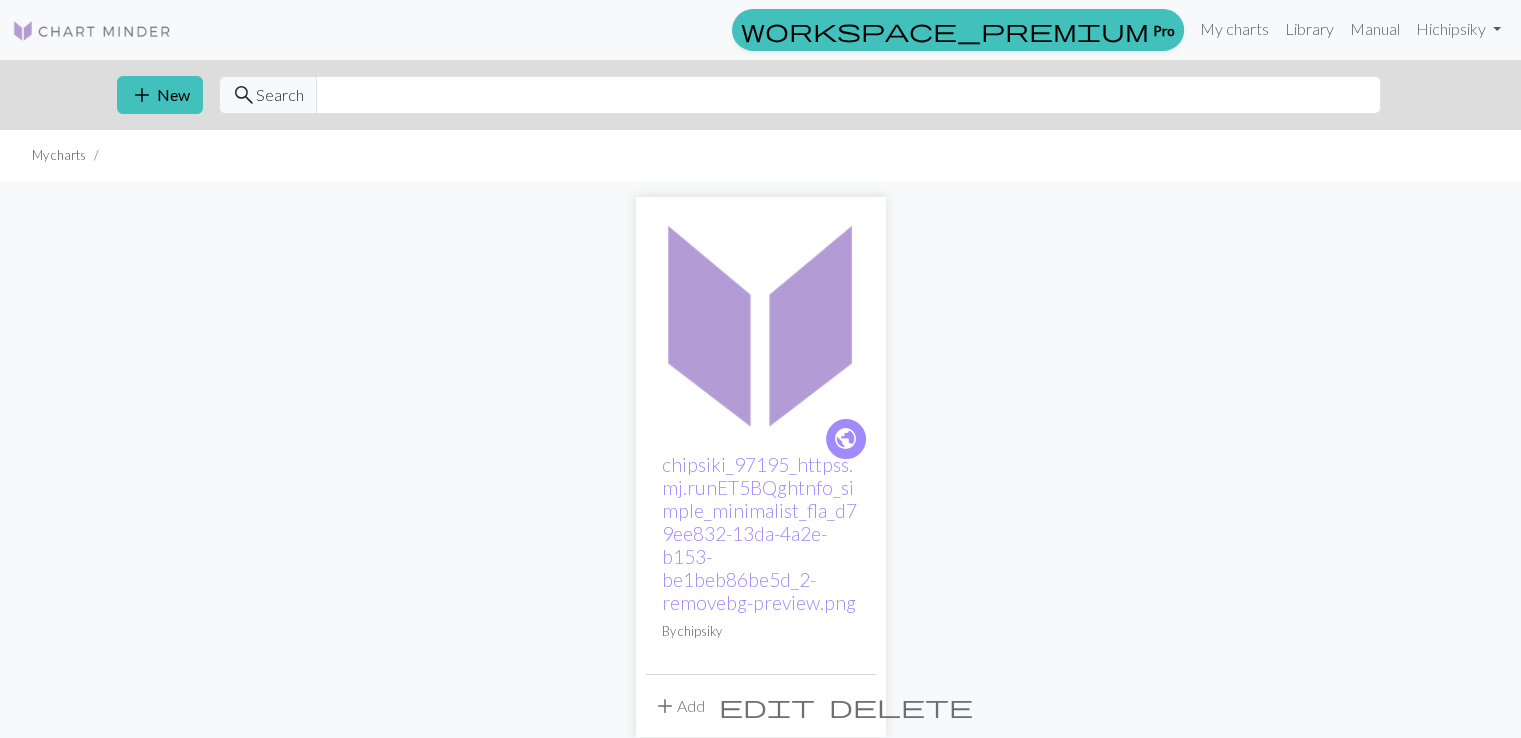 click on "delete" at bounding box center [901, 706] 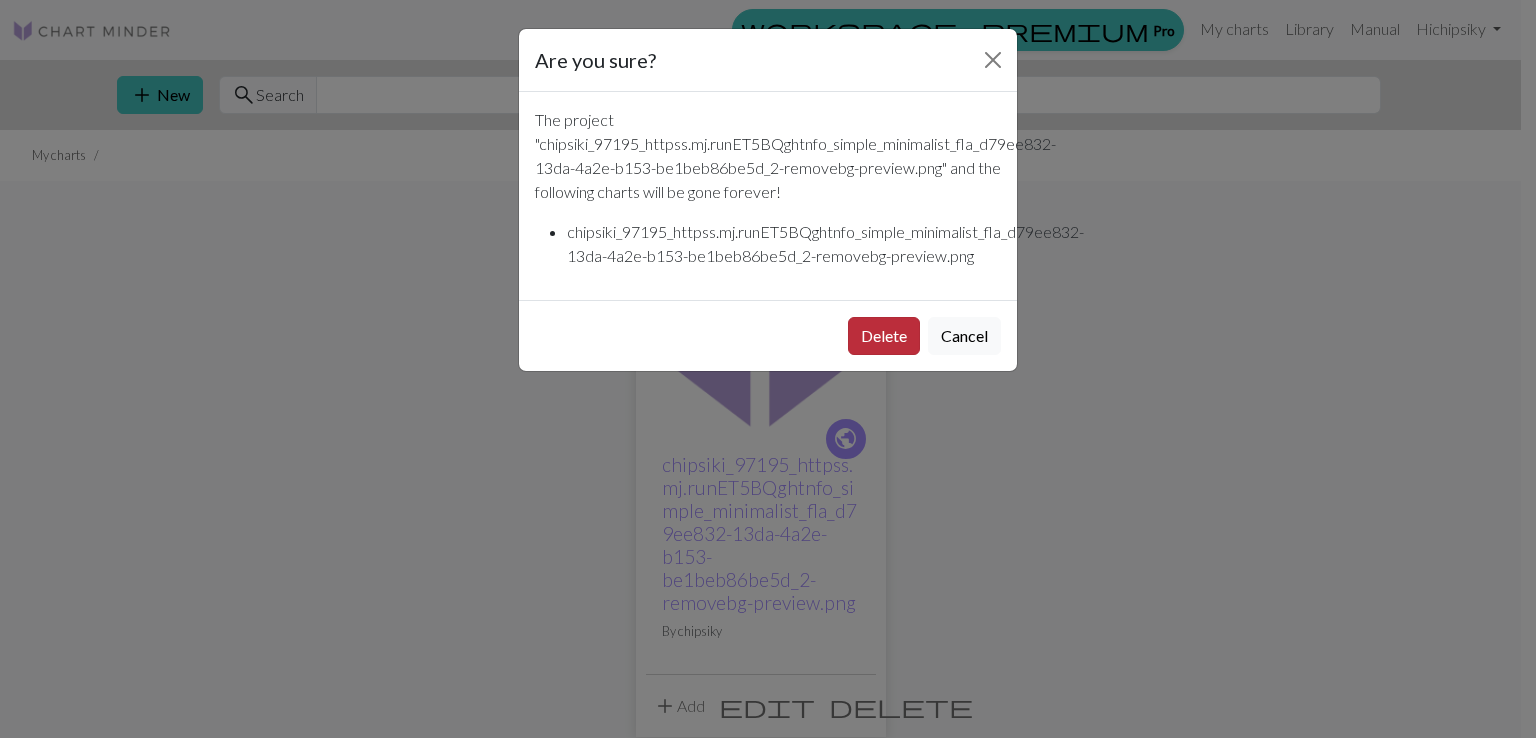 click on "Delete" at bounding box center (884, 336) 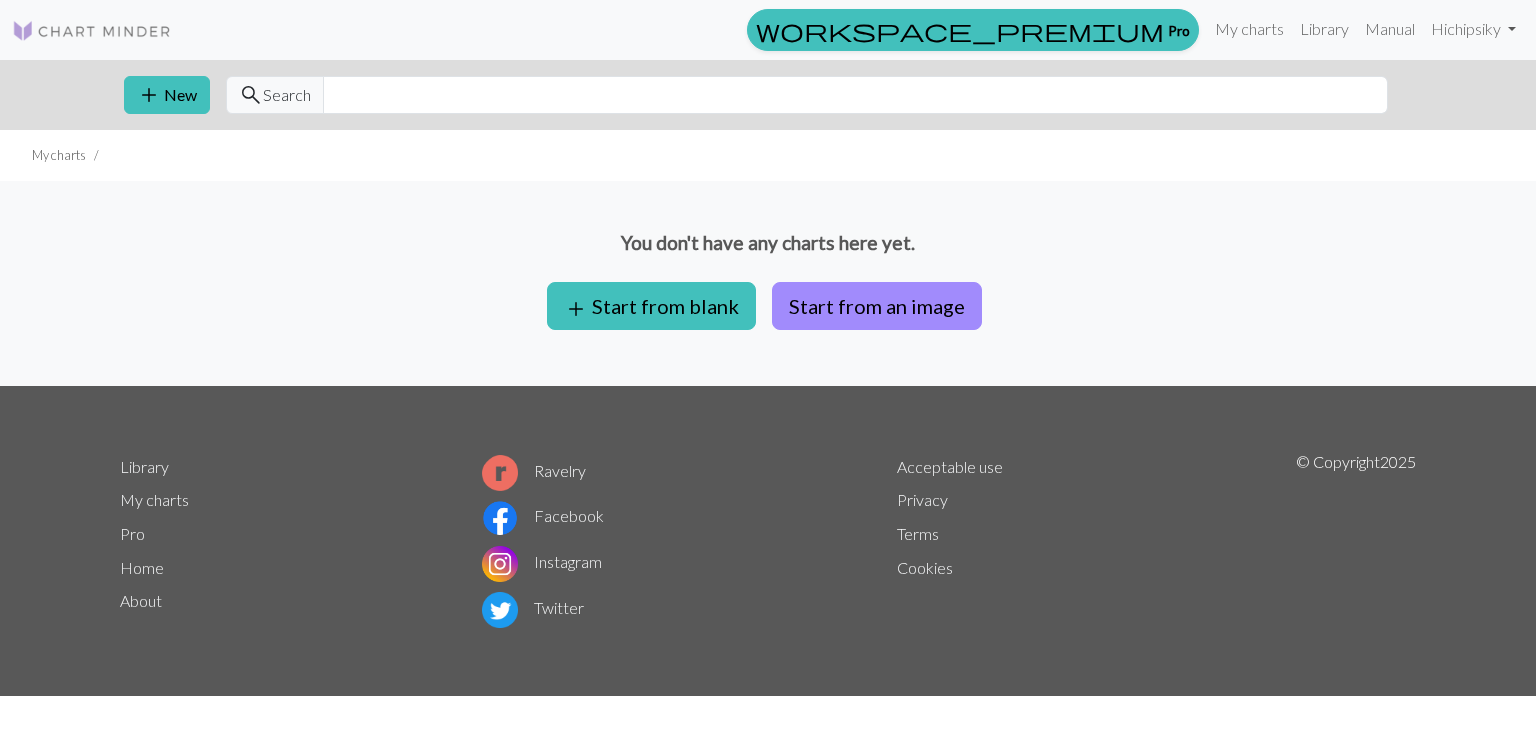 scroll, scrollTop: 0, scrollLeft: 0, axis: both 